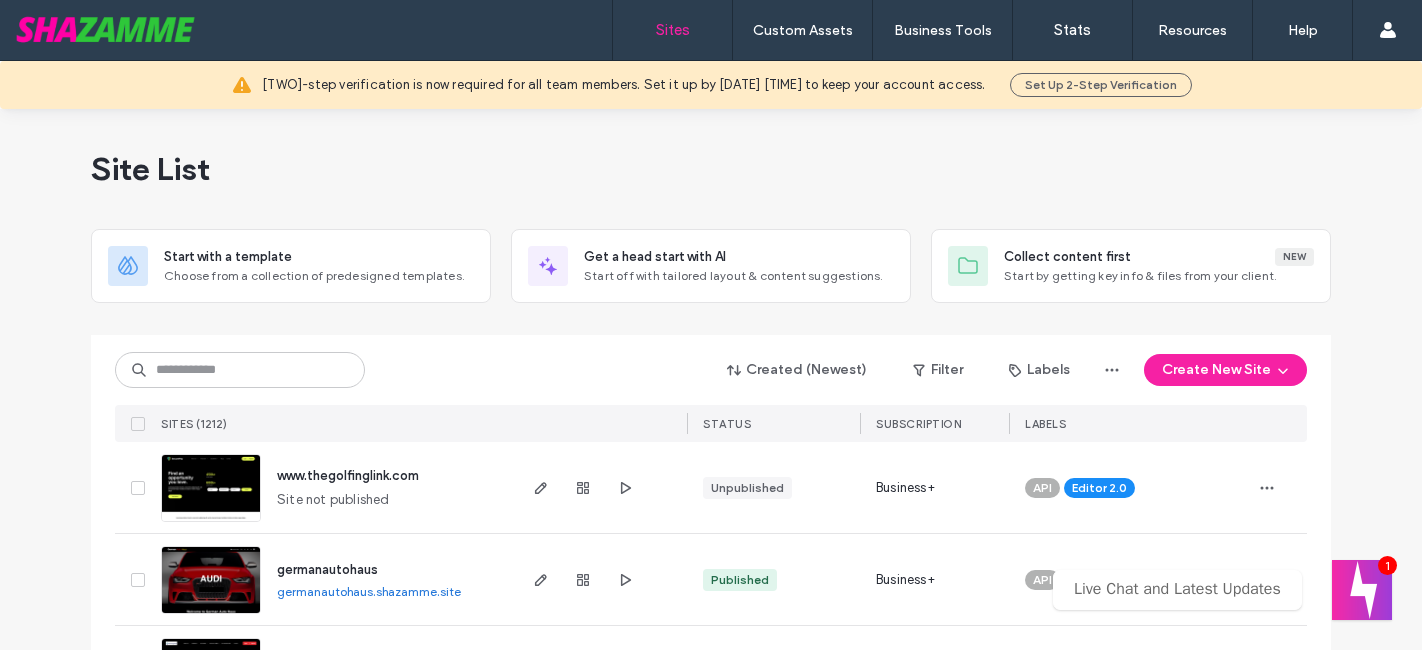 scroll, scrollTop: 0, scrollLeft: 0, axis: both 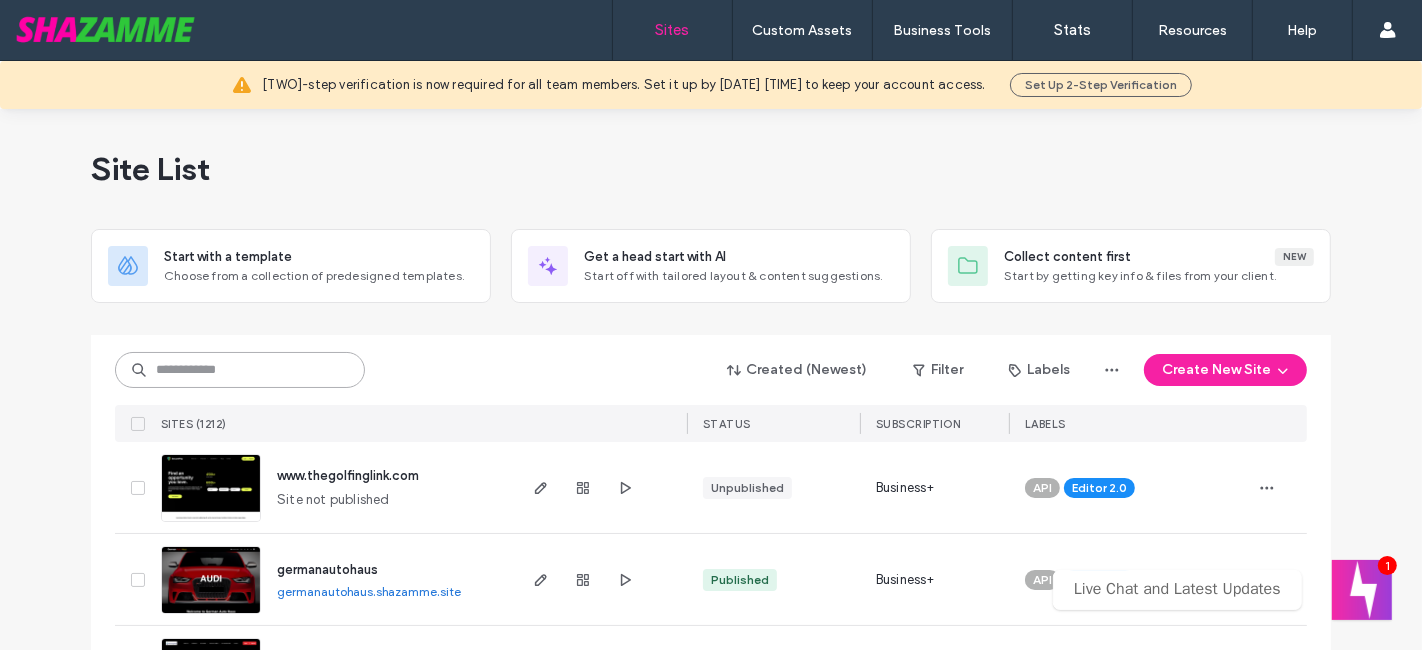 click at bounding box center (240, 370) 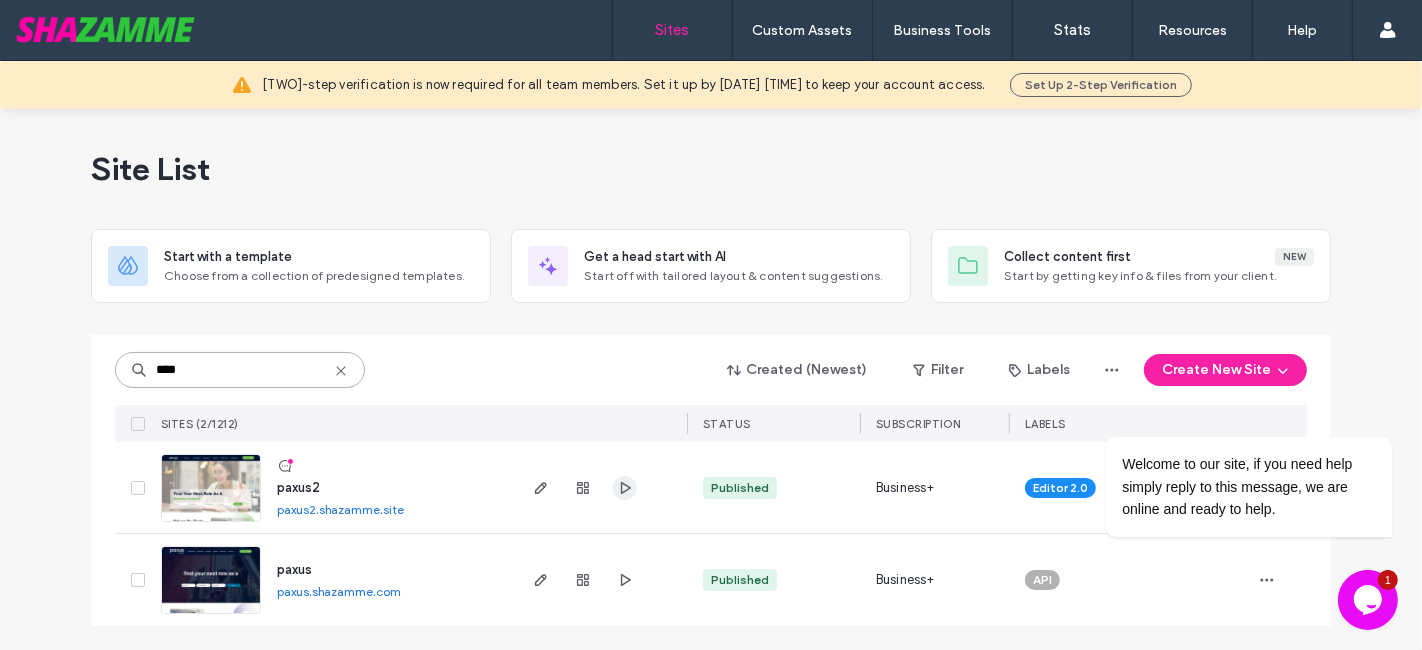 type on "****" 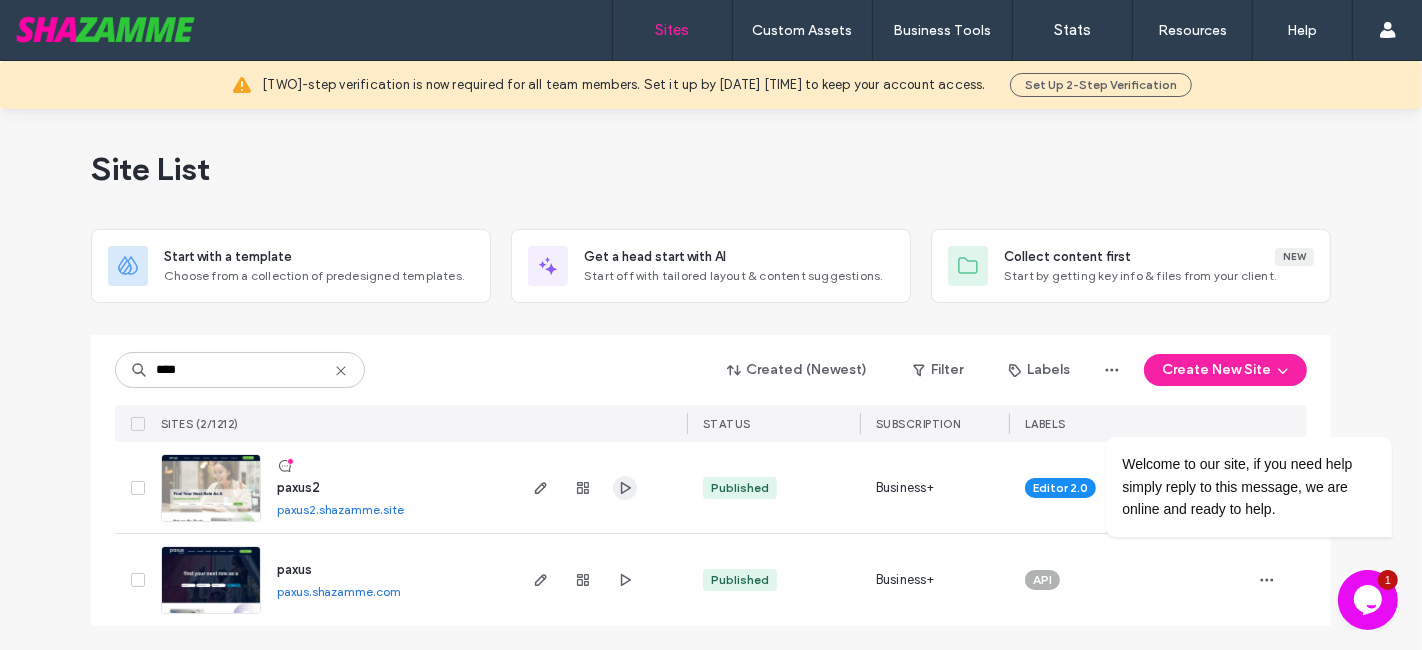 click 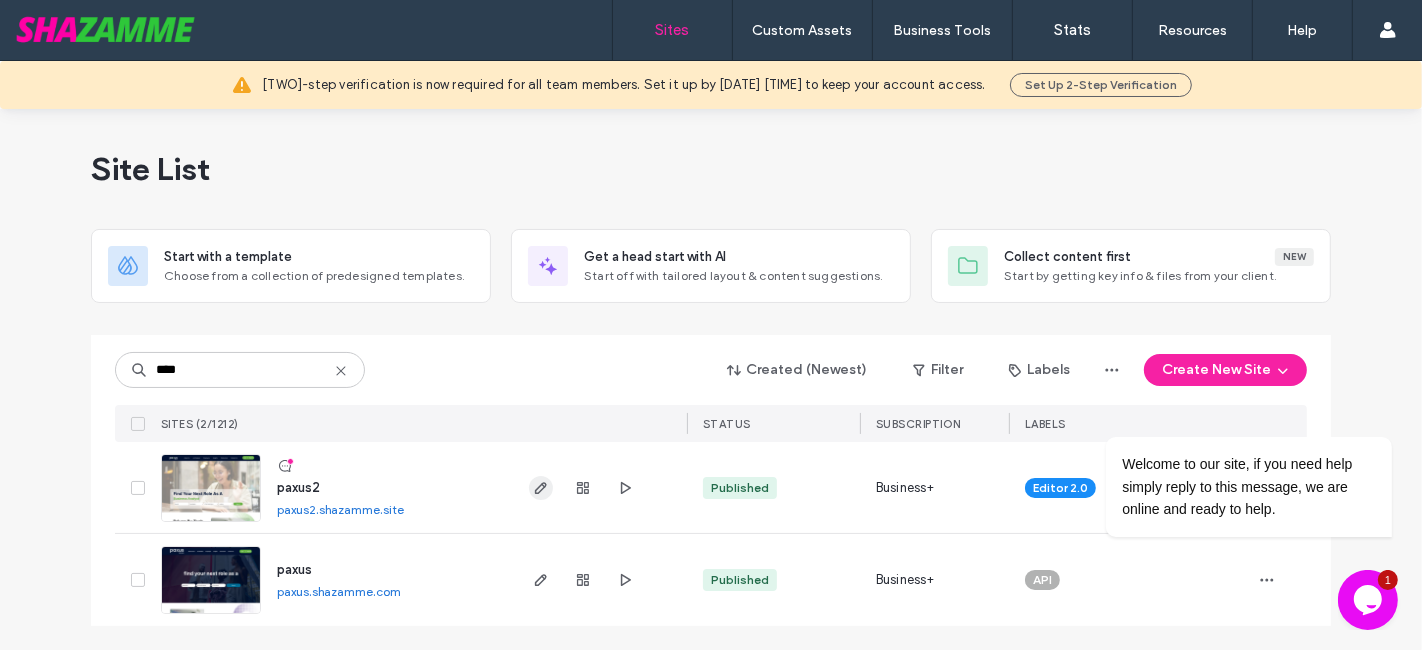 click 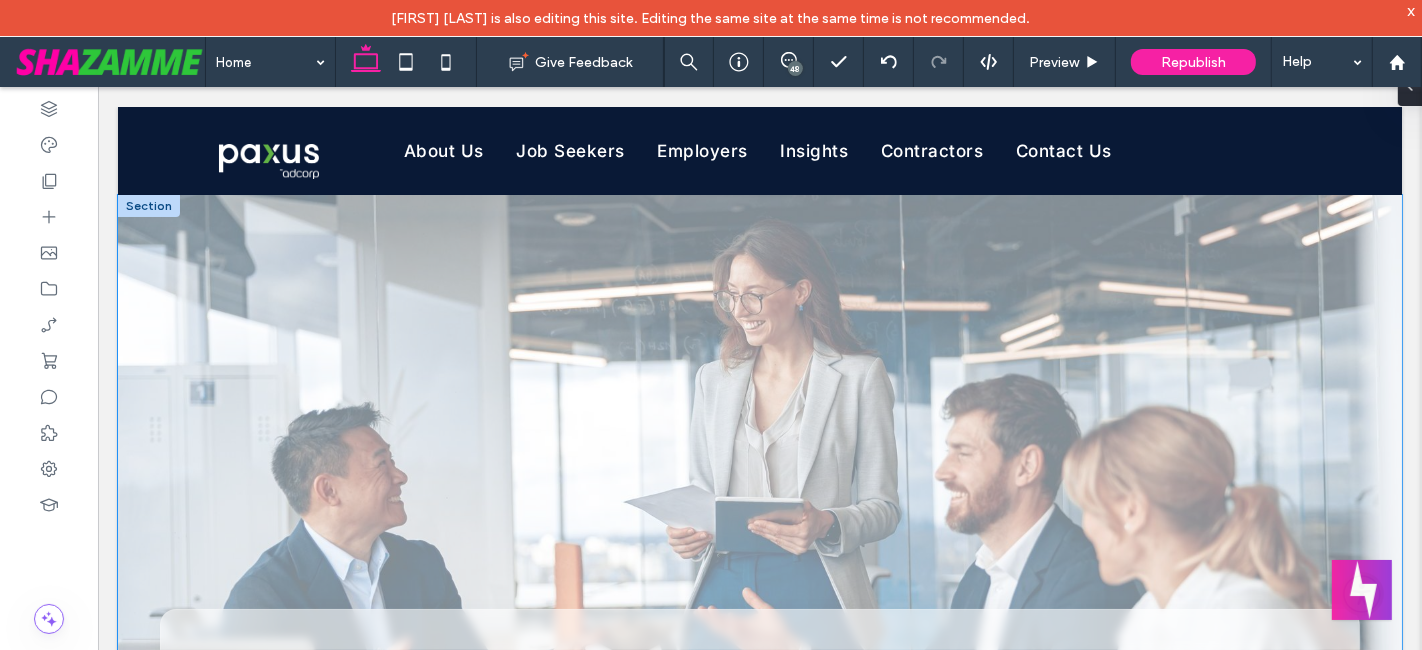 scroll, scrollTop: 0, scrollLeft: 0, axis: both 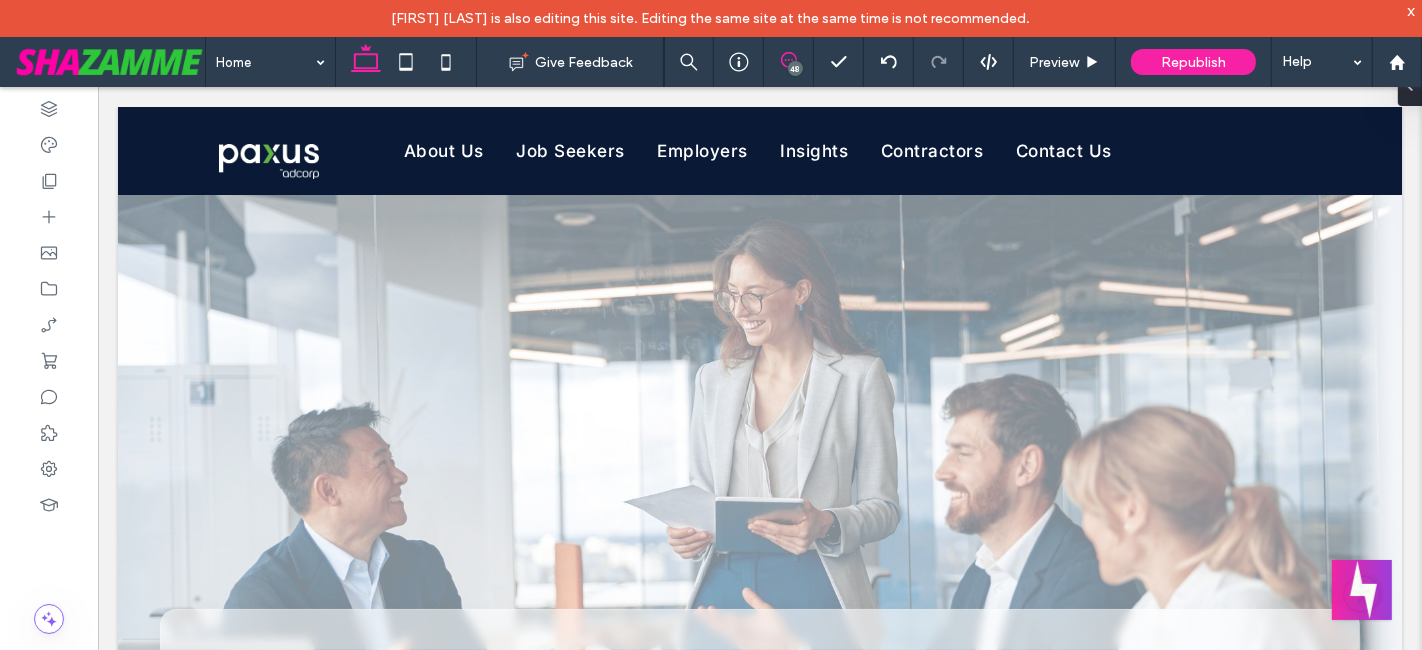 click 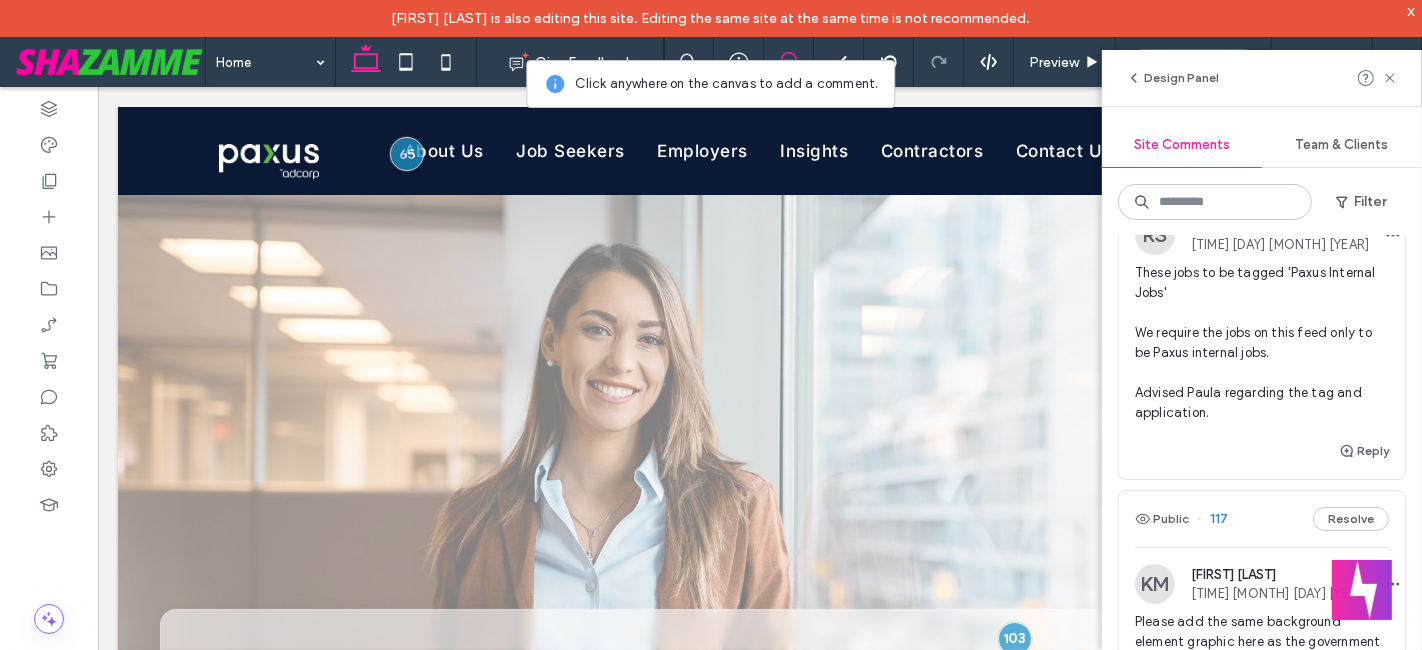 scroll, scrollTop: 0, scrollLeft: 0, axis: both 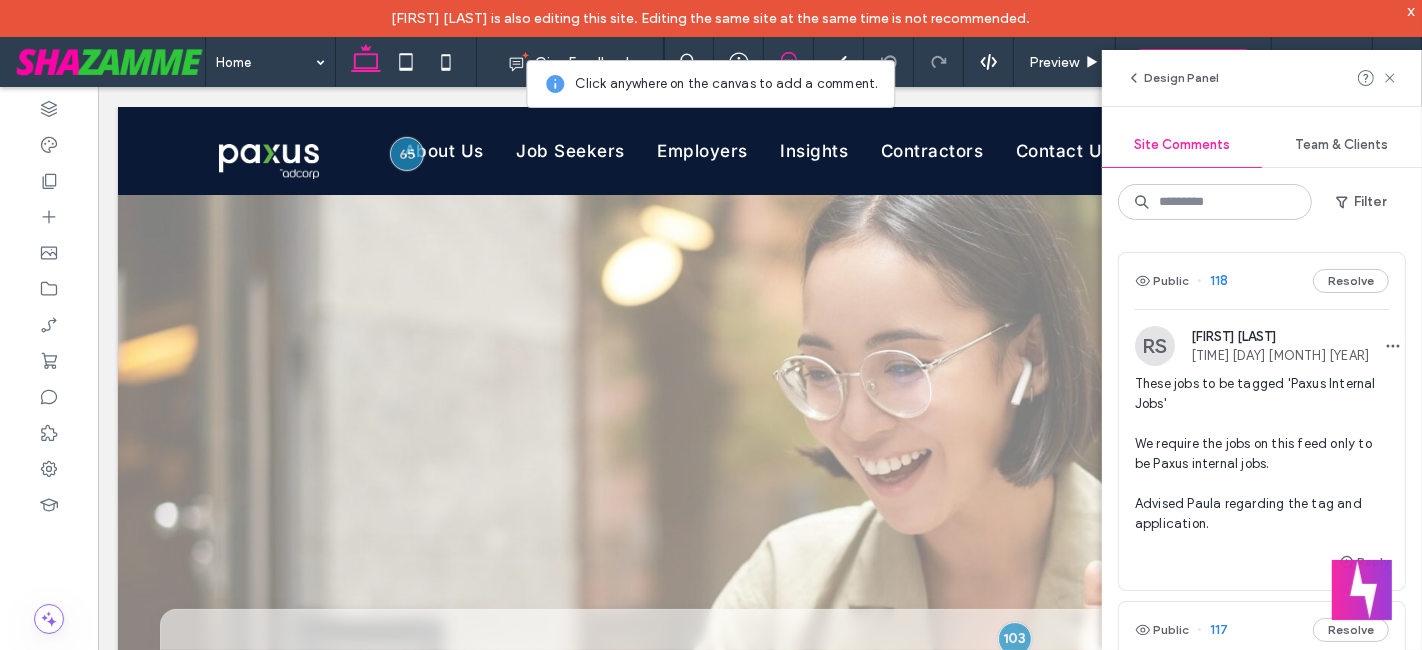 click on "These jobs to be tagged 'Paxus Internal Jobs'
We require the jobs on this feed only to be Paxus internal jobs.
Advised Paula regarding the tag and application." at bounding box center (1262, 454) 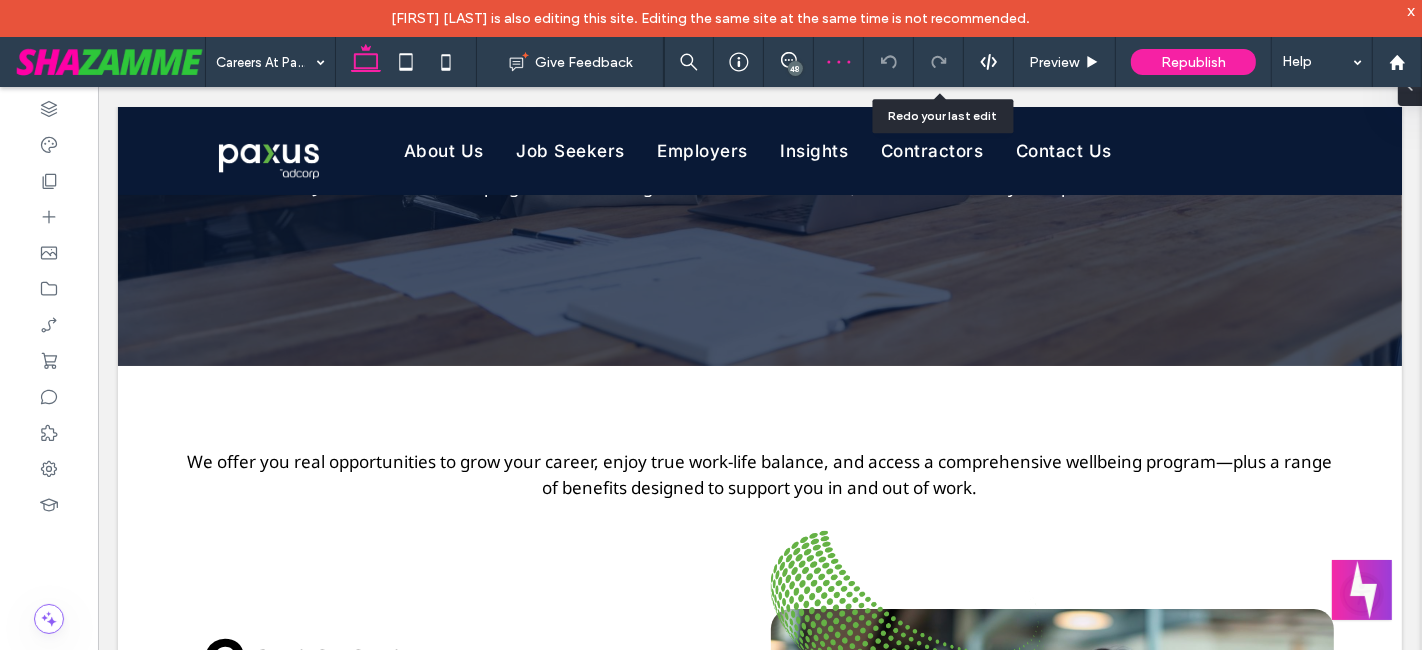 scroll, scrollTop: 259, scrollLeft: 0, axis: vertical 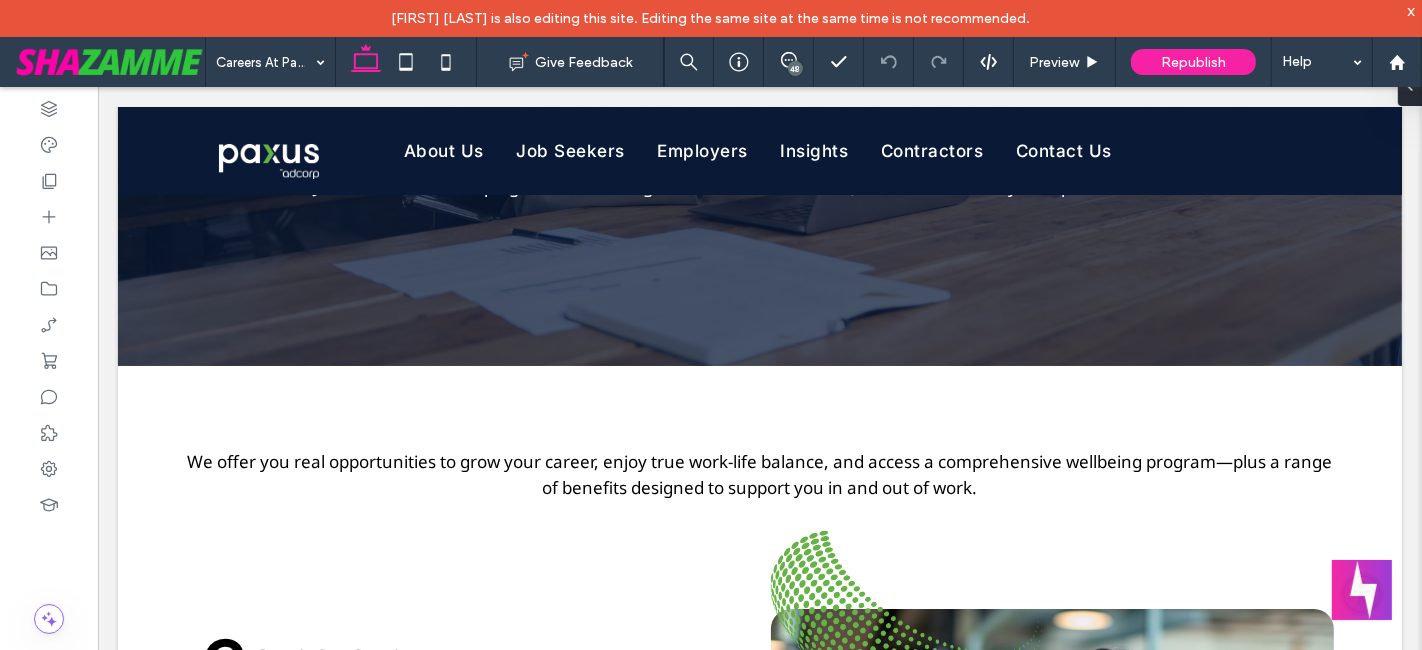 click on "x" at bounding box center (1411, 10) 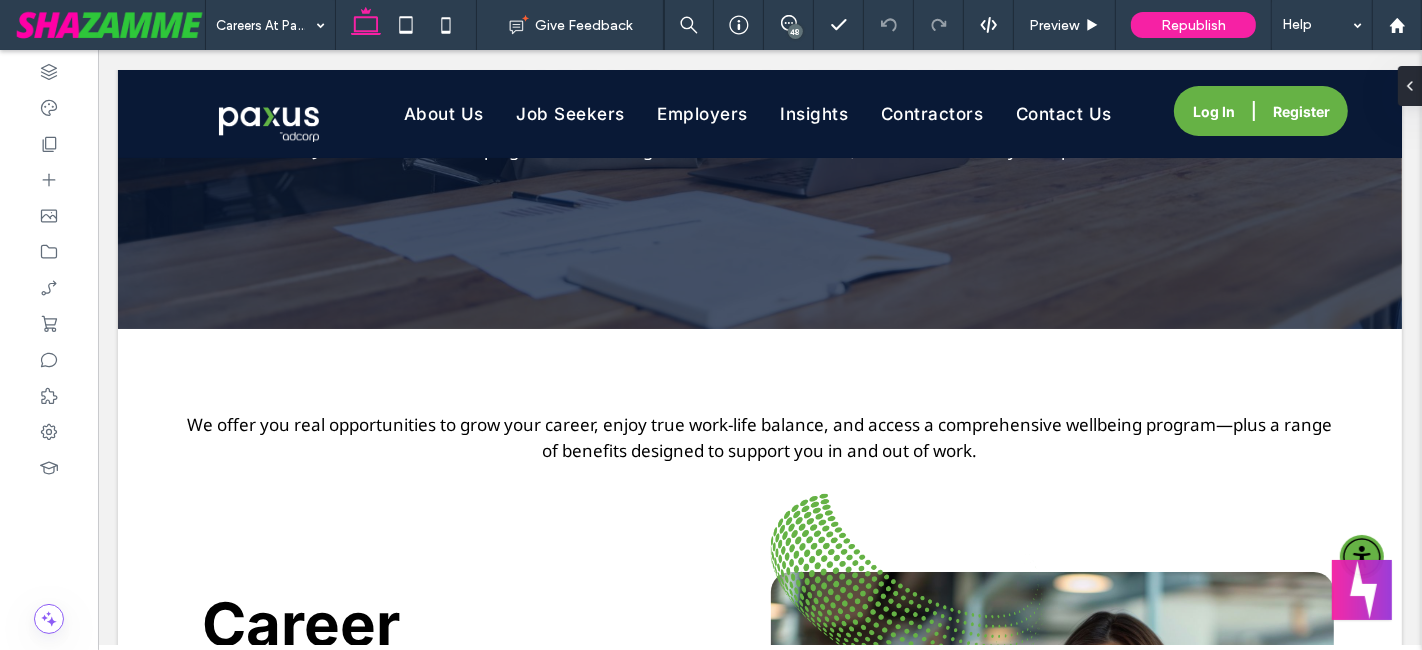 click on "48" at bounding box center (795, 31) 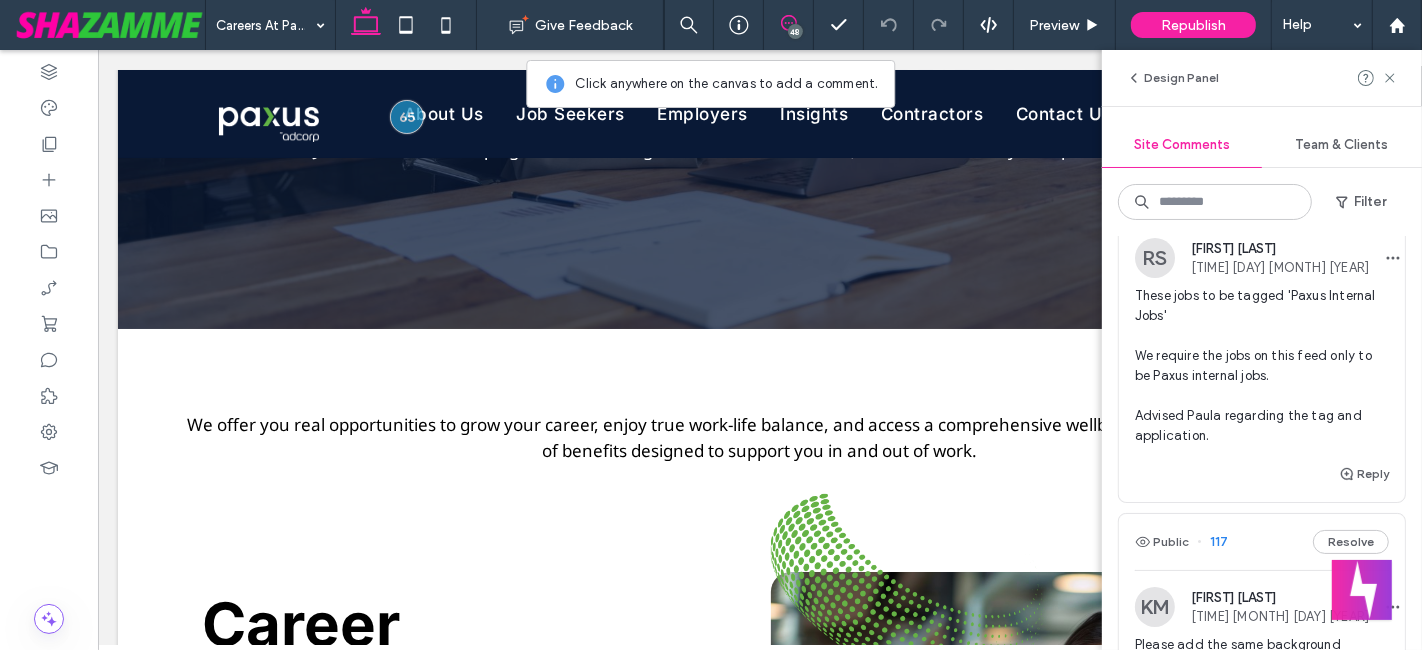 scroll, scrollTop: 111, scrollLeft: 0, axis: vertical 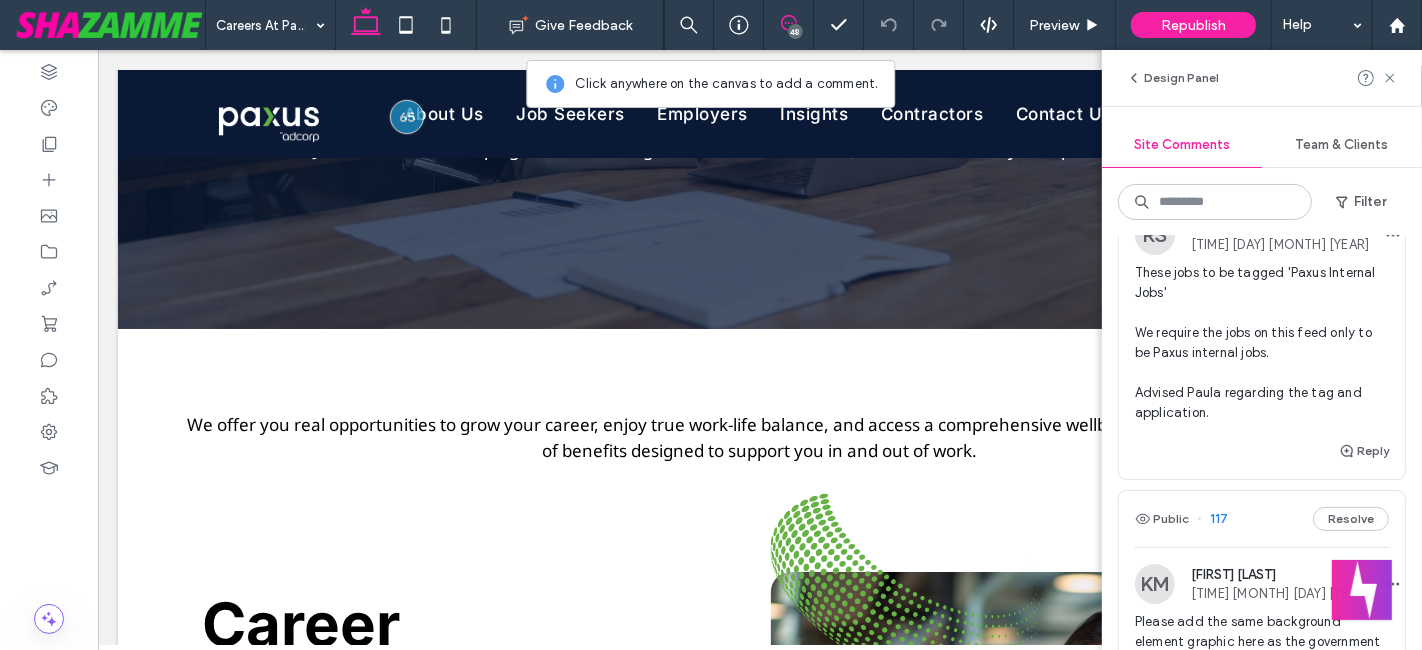 click on "These jobs to be tagged 'Paxus Internal Jobs'
We require the jobs on this feed only to be Paxus internal jobs.
Advised Paula regarding the tag and application." at bounding box center (1262, 343) 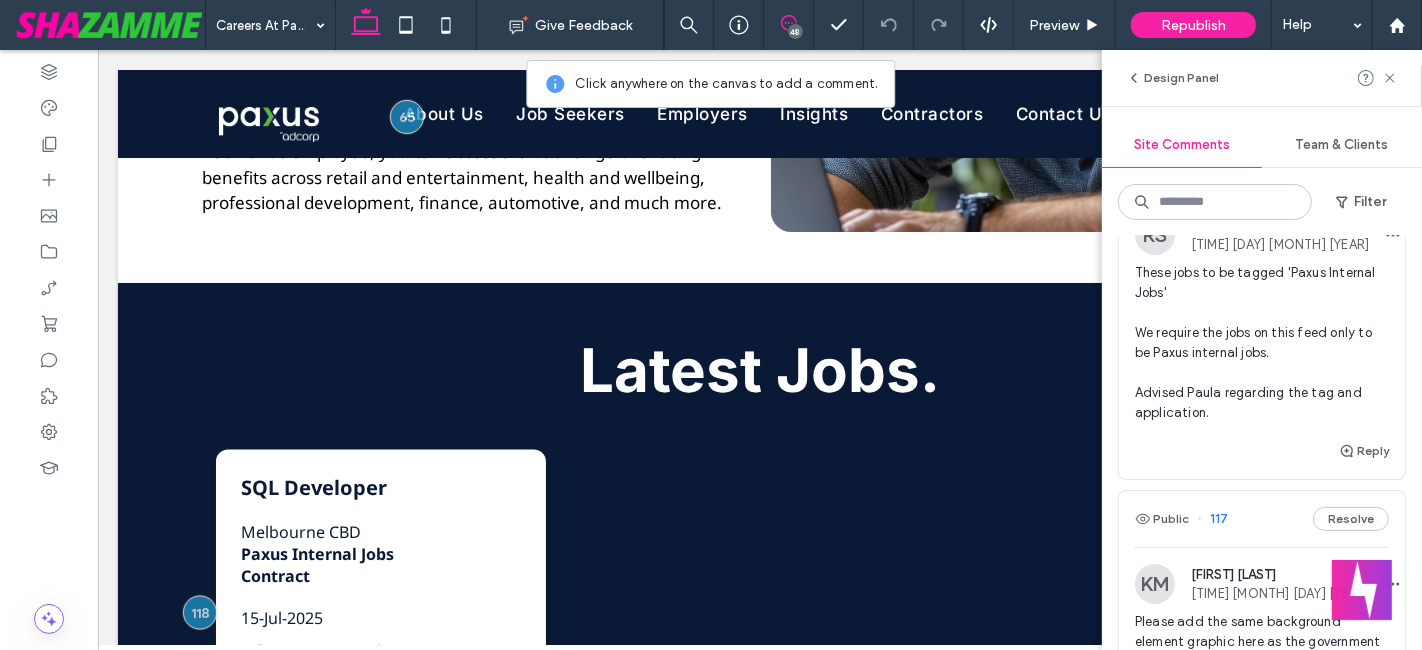 scroll, scrollTop: 2465, scrollLeft: 0, axis: vertical 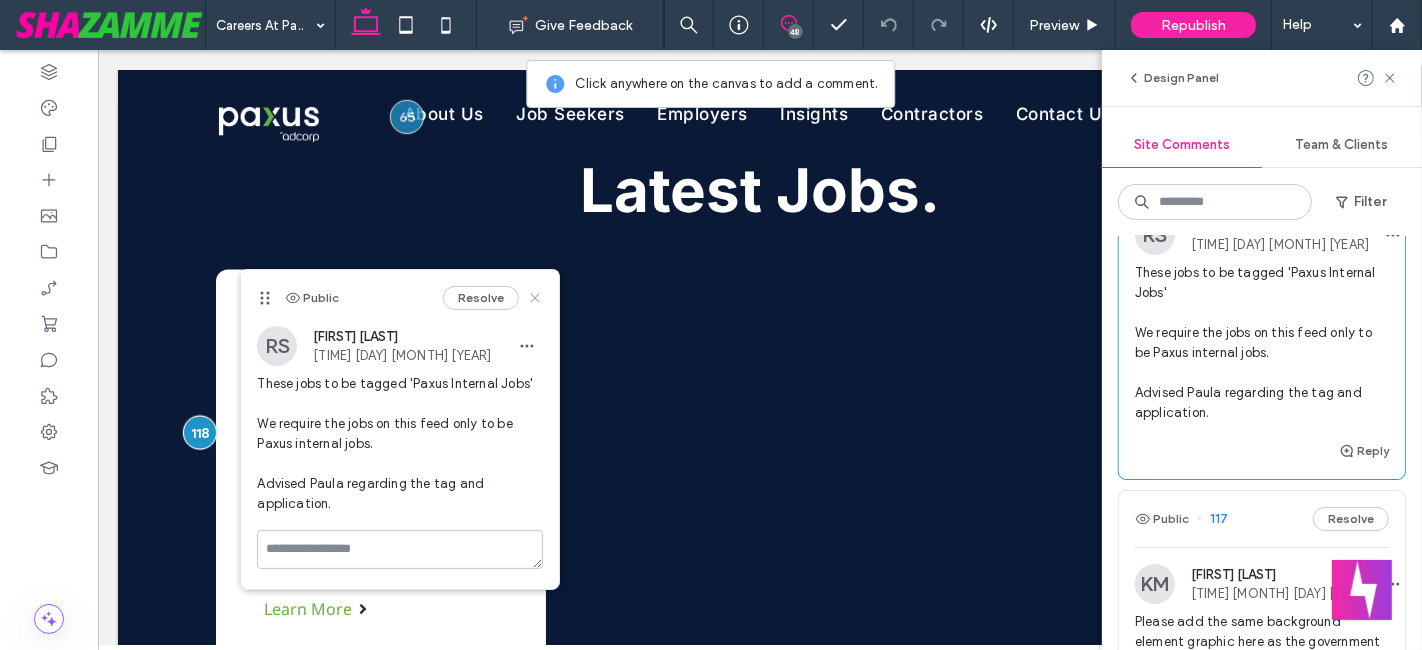 drag, startPoint x: 531, startPoint y: 295, endPoint x: 407, endPoint y: 291, distance: 124.0645 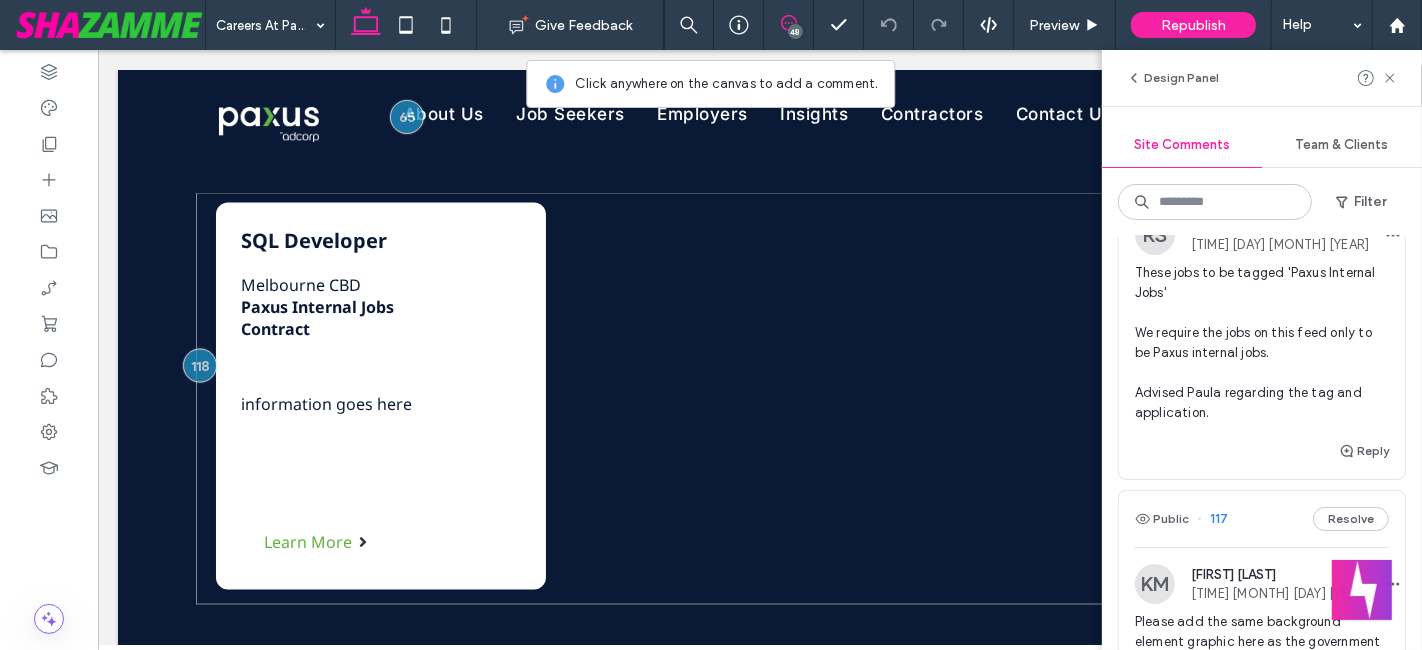 scroll, scrollTop: 2540, scrollLeft: 0, axis: vertical 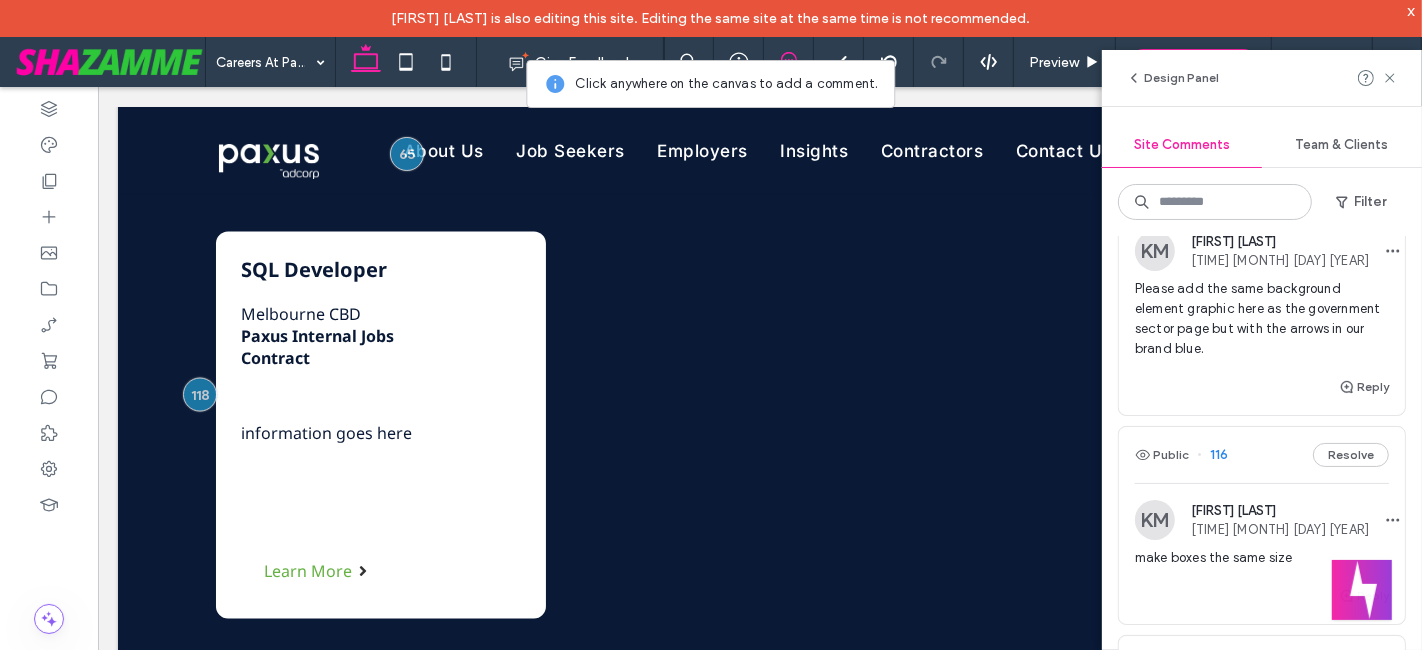 click on "Please add the same background element graphic here as the government sector page but with the arrows in our brand blue." at bounding box center (1262, 327) 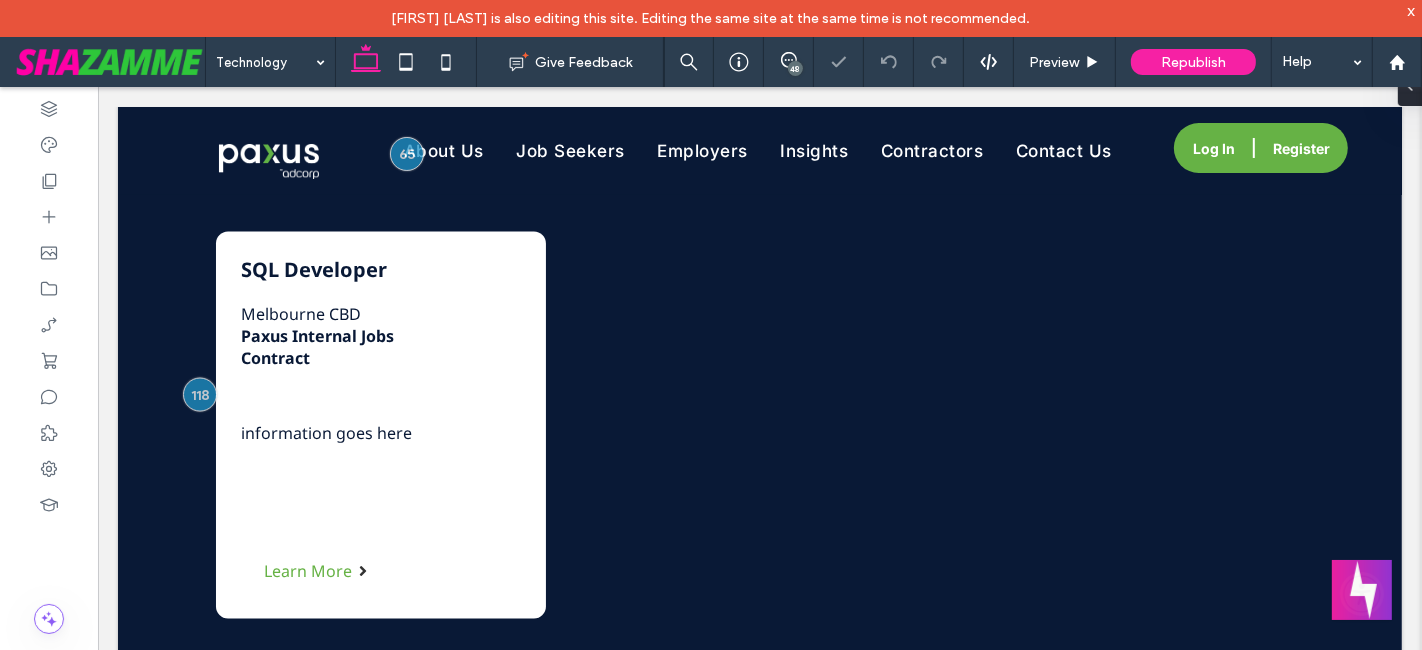 scroll, scrollTop: 0, scrollLeft: 0, axis: both 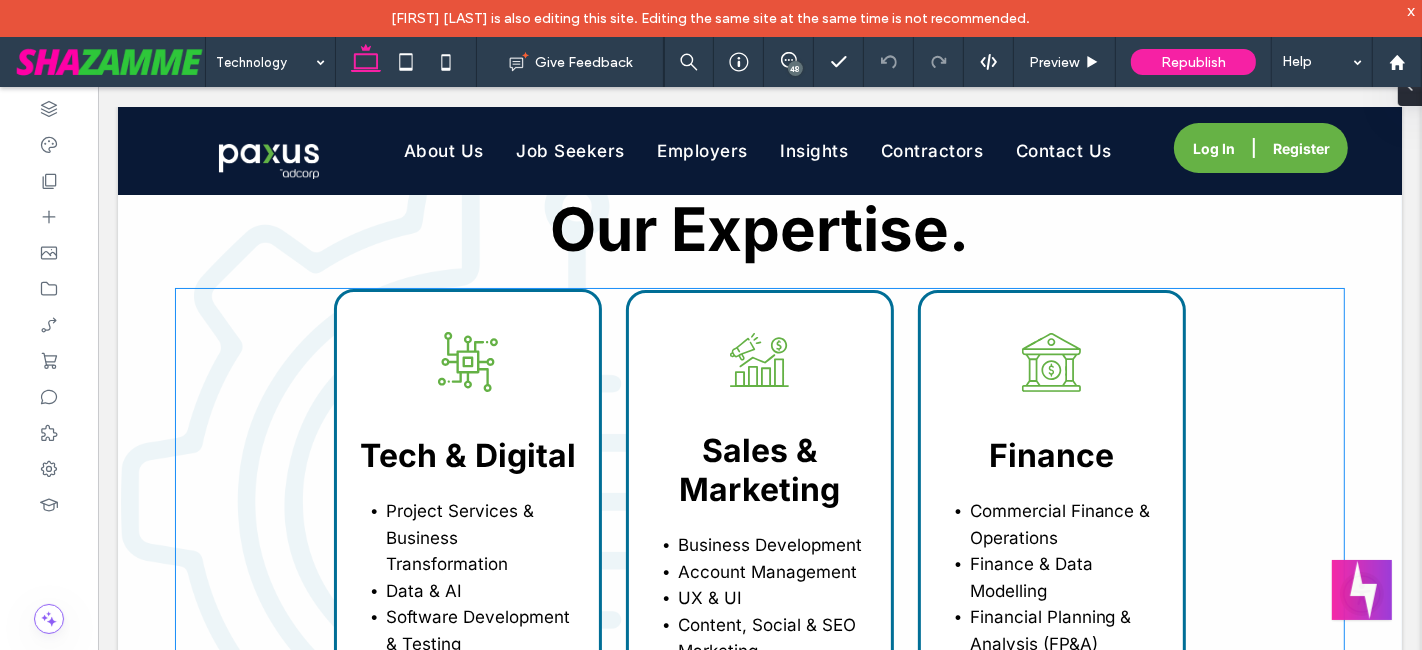 click on ".b-1425225930-1425225930{fill:#64b145;}
Tech & Digital
Project Services & Business Transformation Data & AI Software Development & Testing Cyber Security Cloud & Infrastructure Enterprise Applications Product & Design" at bounding box center (467, 547) 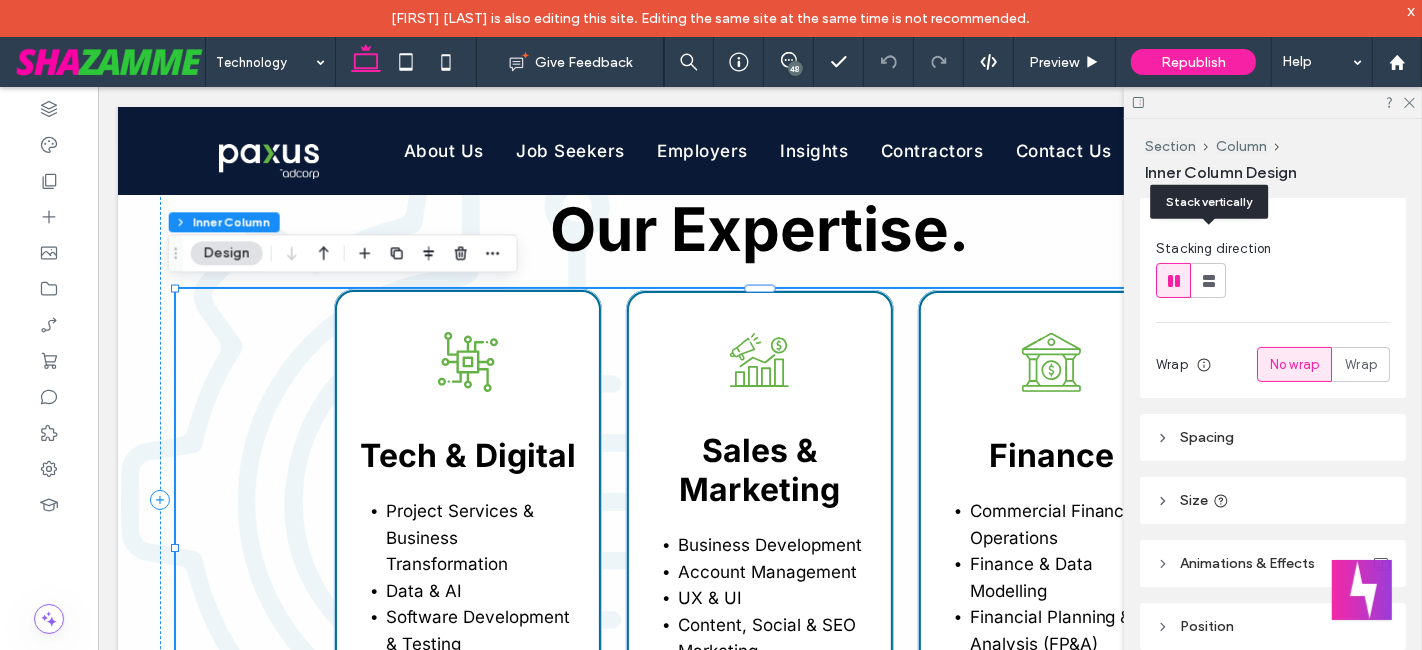 scroll, scrollTop: 296, scrollLeft: 0, axis: vertical 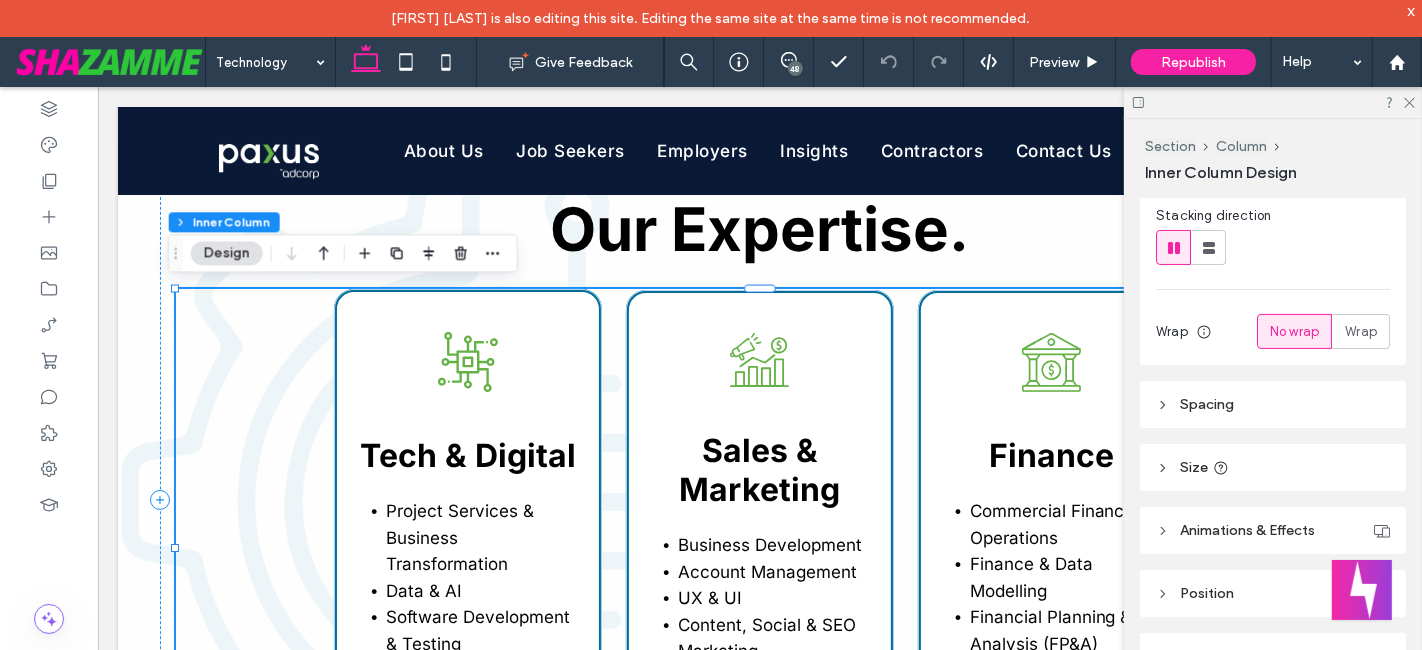 click on "48" at bounding box center (795, 68) 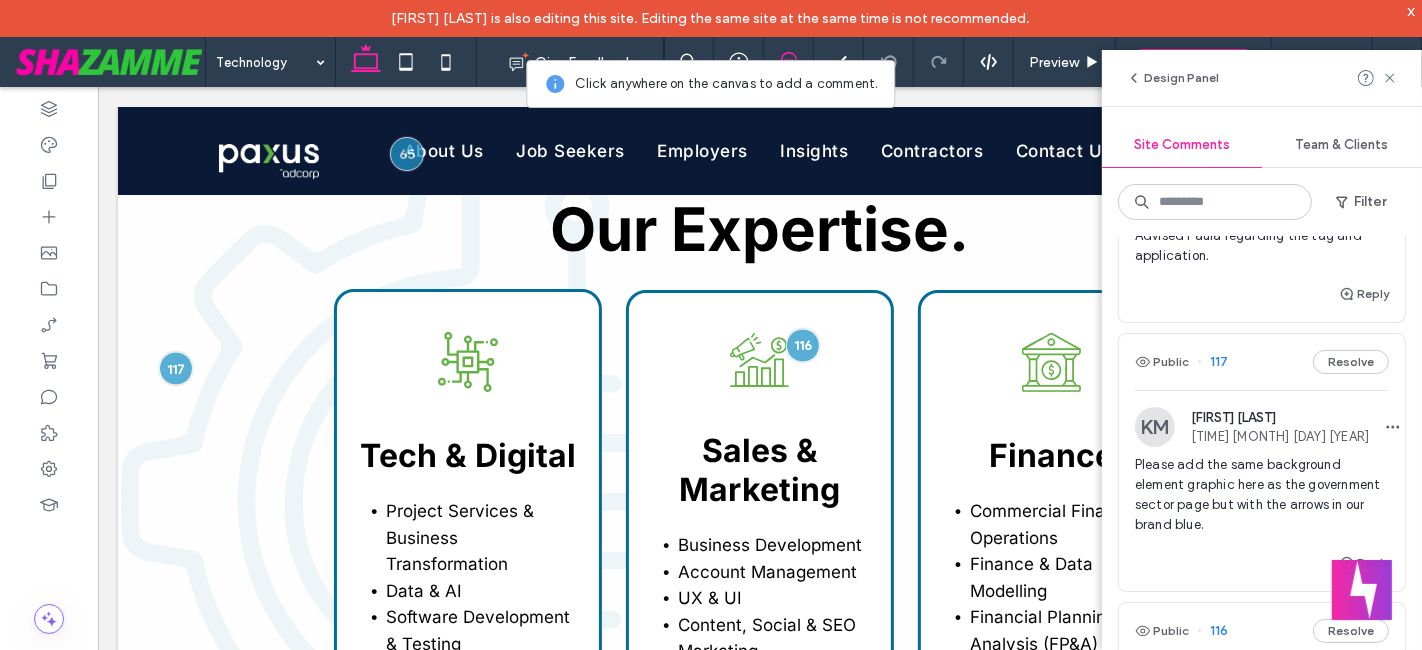 scroll, scrollTop: 370, scrollLeft: 0, axis: vertical 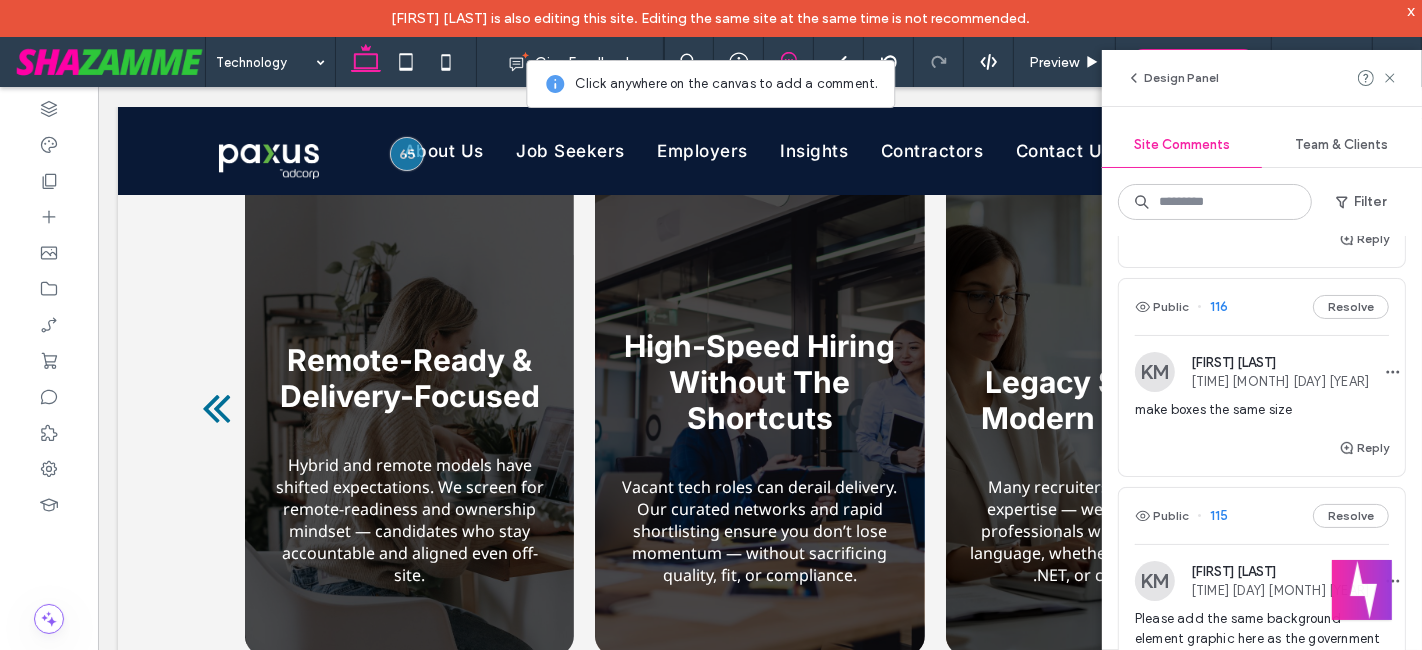click on "make boxes the same size" at bounding box center [1262, 418] 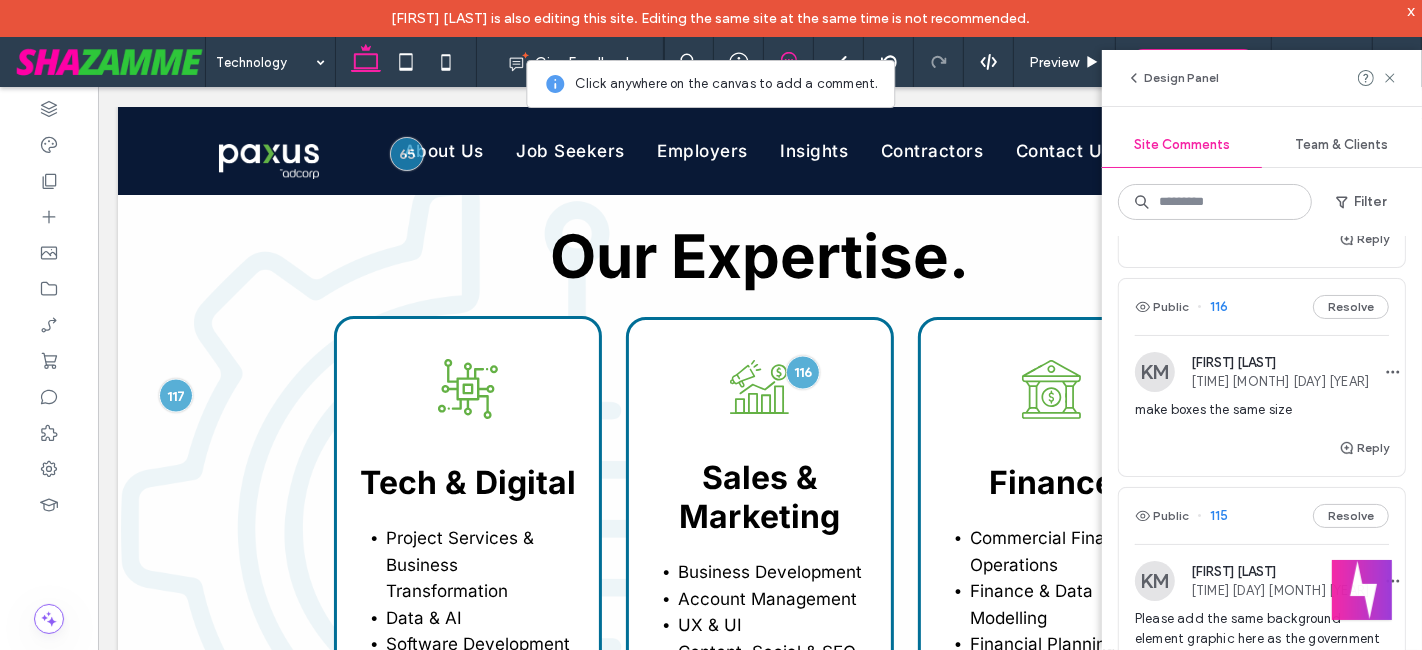 scroll, scrollTop: 2861, scrollLeft: 0, axis: vertical 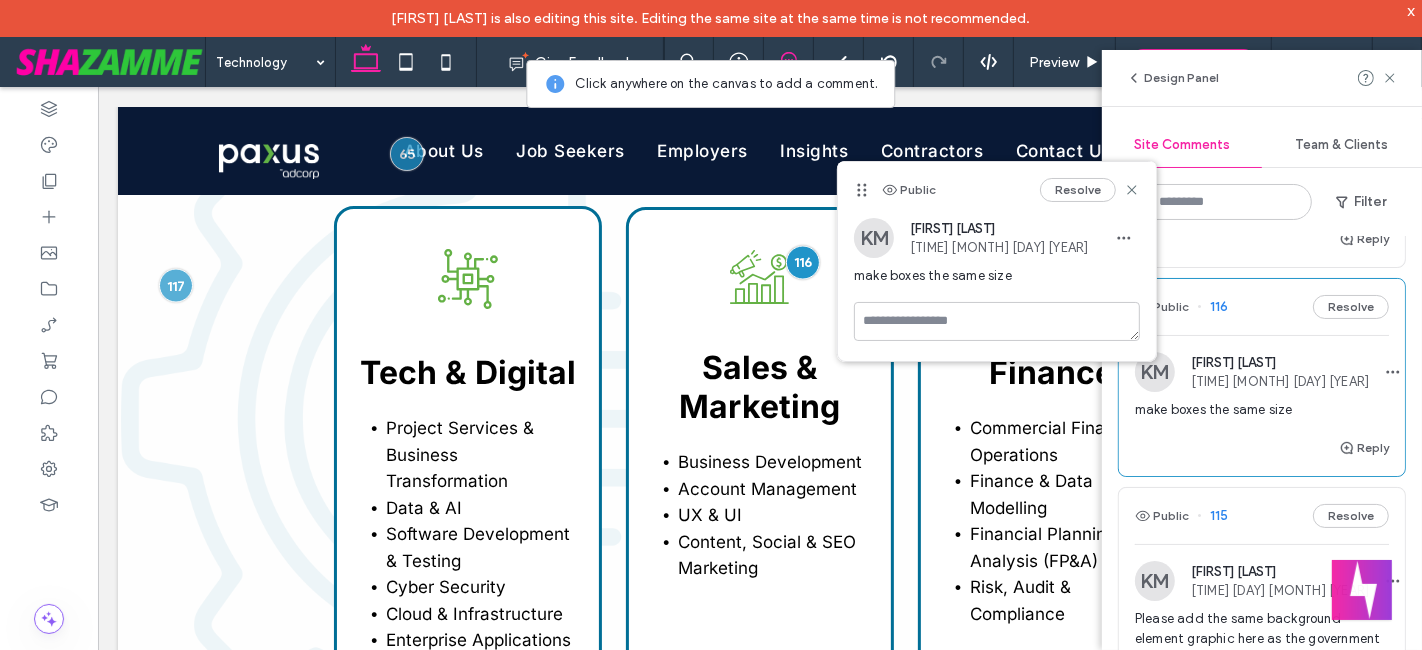 click on "make boxes the same size" at bounding box center (1262, 410) 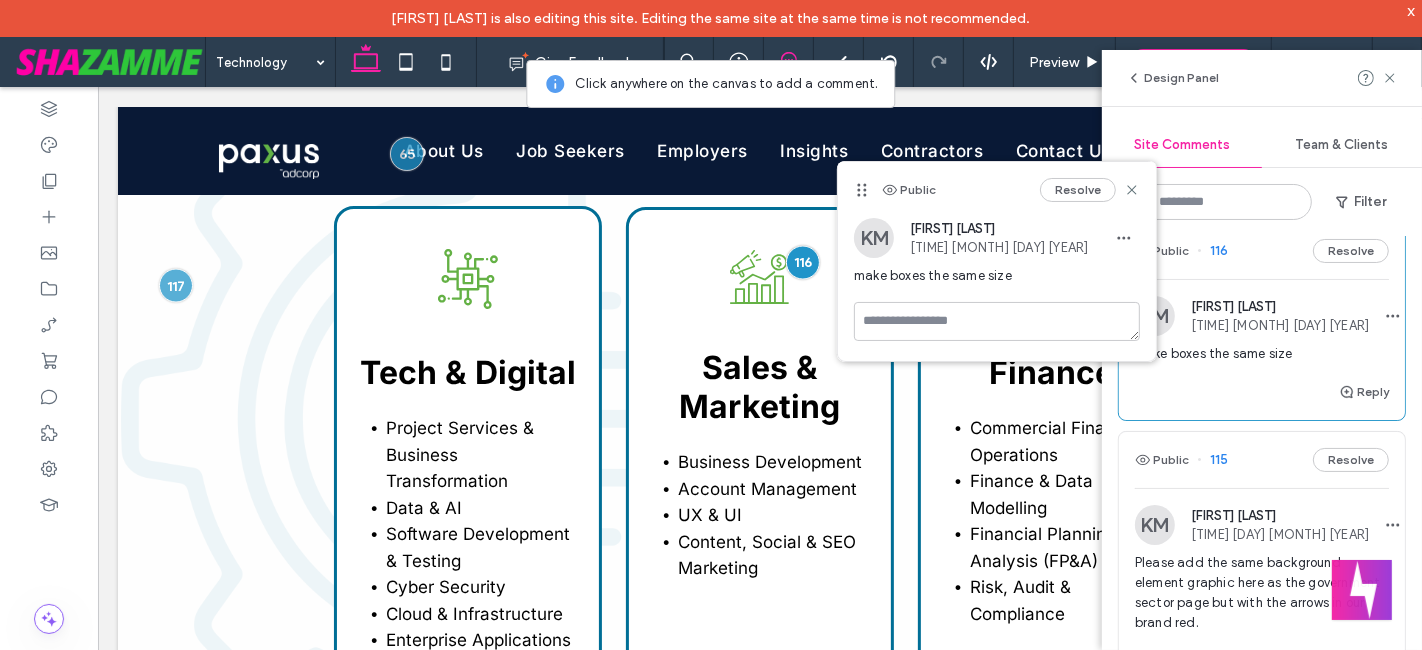 scroll, scrollTop: 666, scrollLeft: 0, axis: vertical 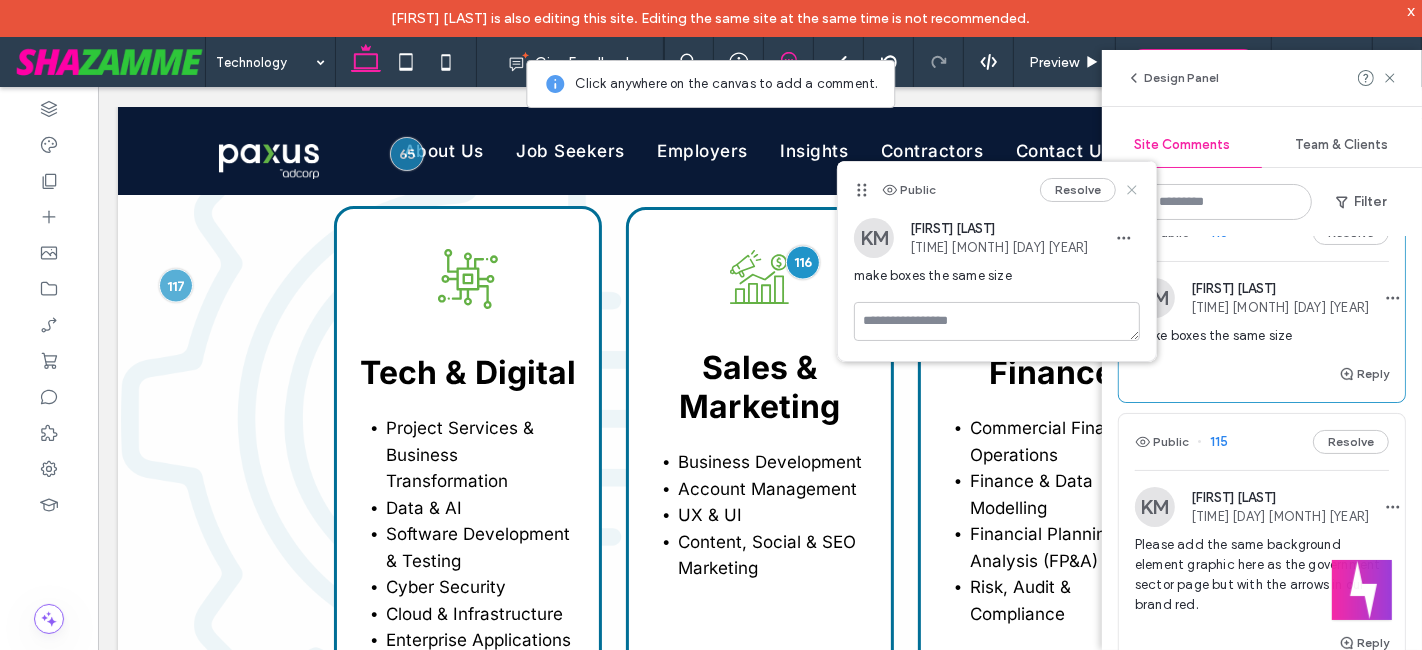 click 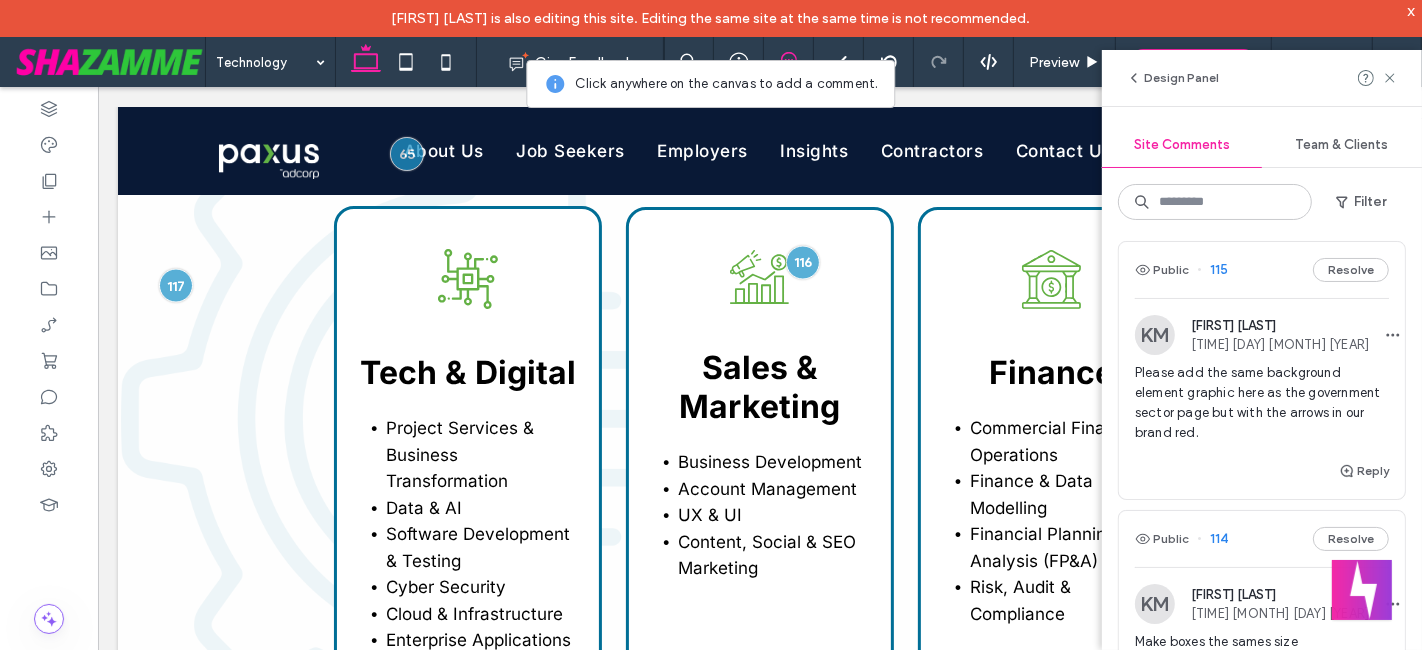scroll, scrollTop: 851, scrollLeft: 0, axis: vertical 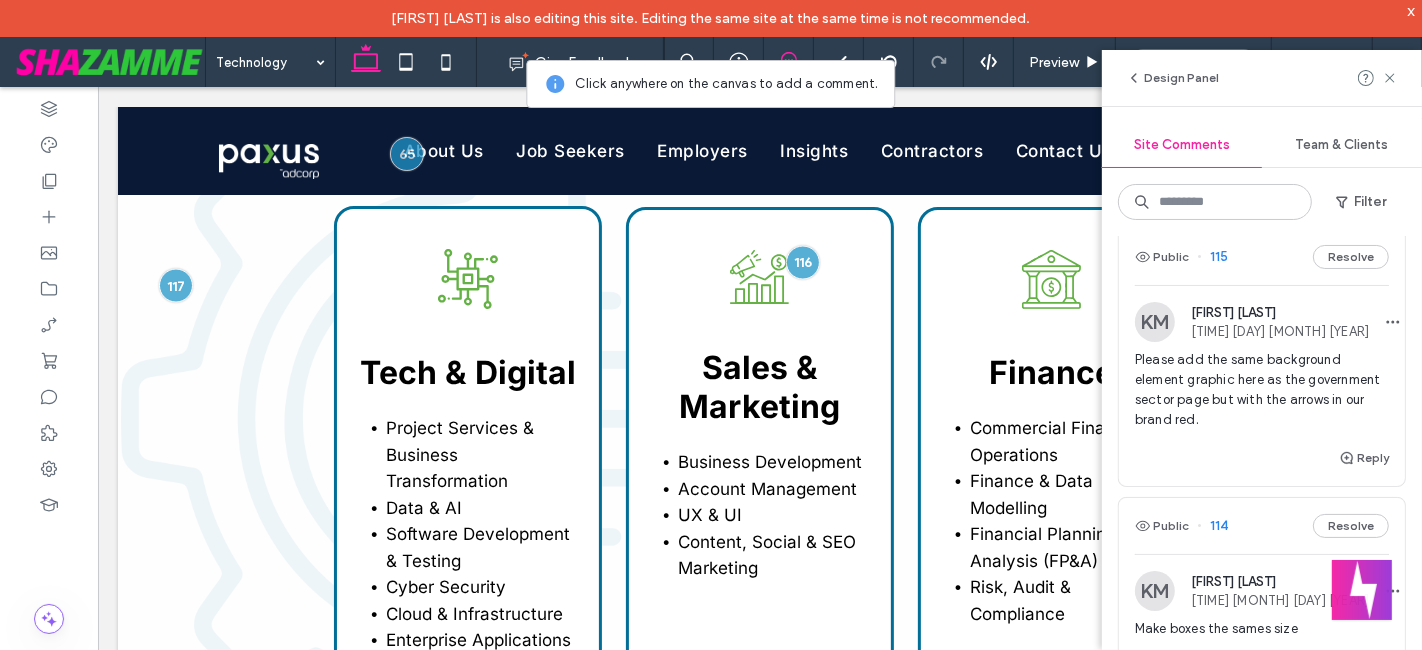 click on "Please add the same background element graphic here as the government sector page but with the arrows in our brand red." at bounding box center (1262, 398) 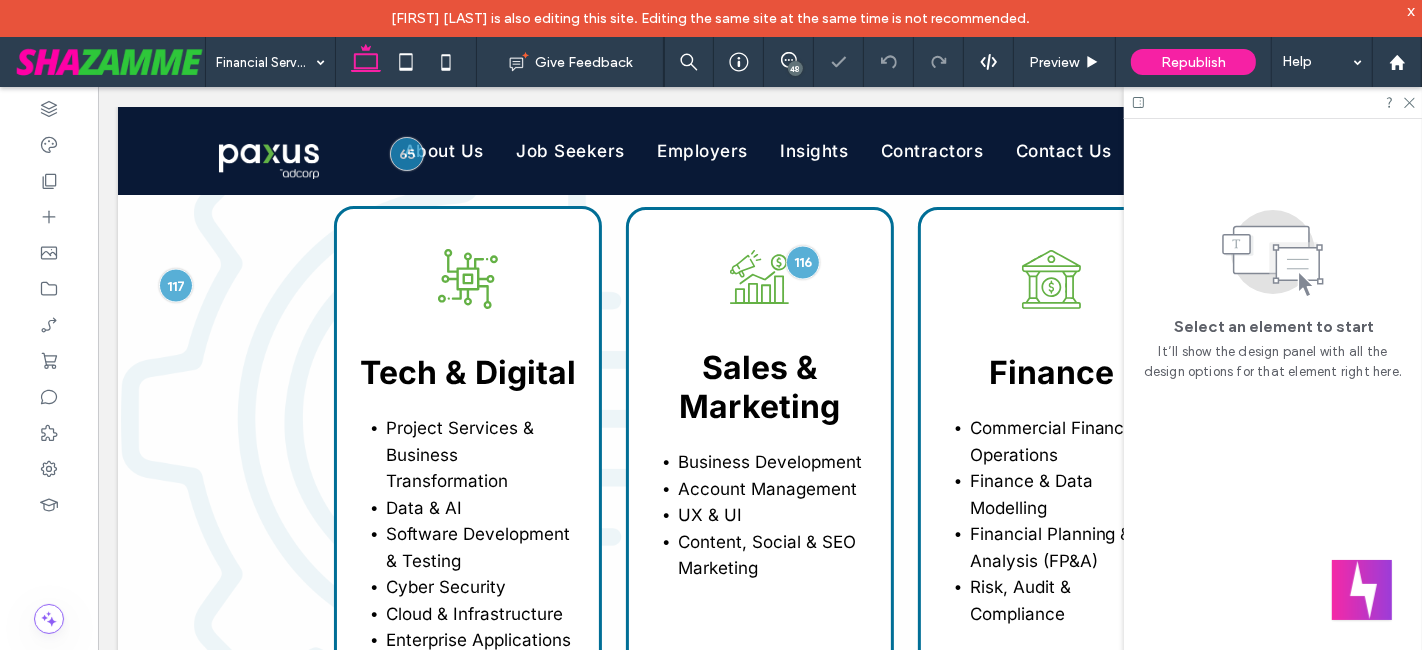 scroll, scrollTop: 0, scrollLeft: 0, axis: both 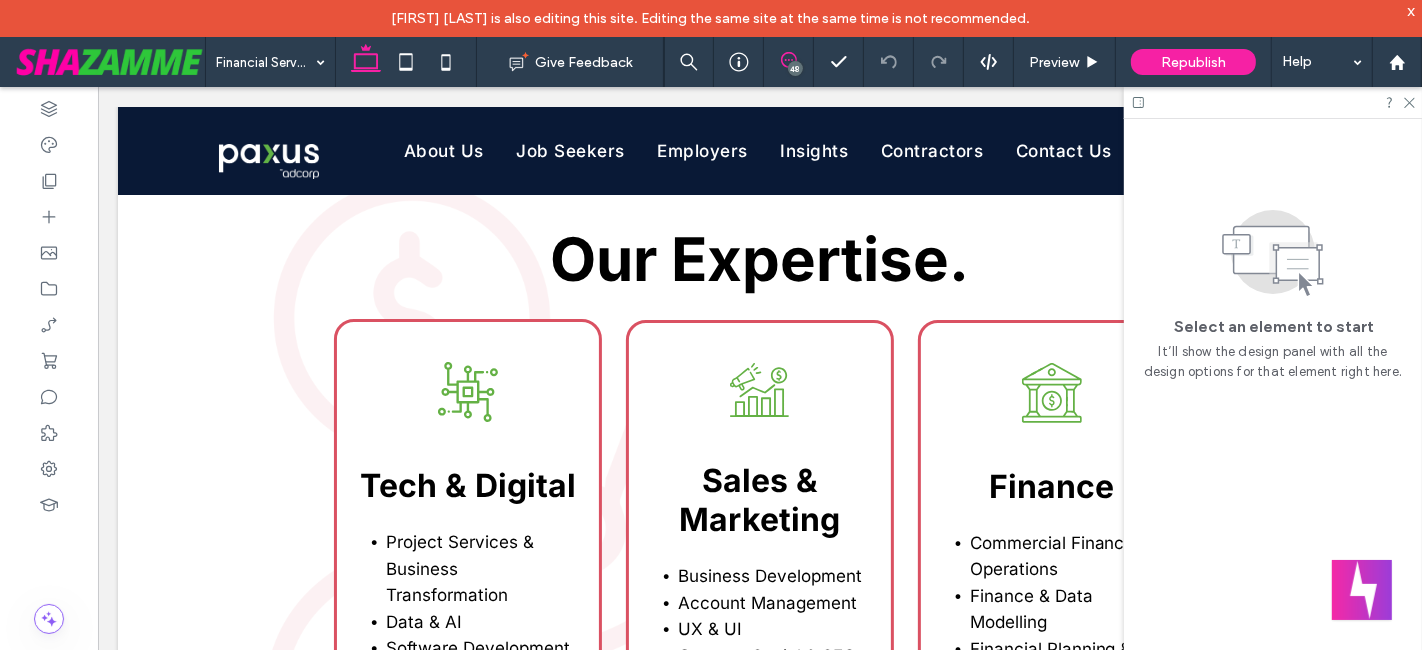 click 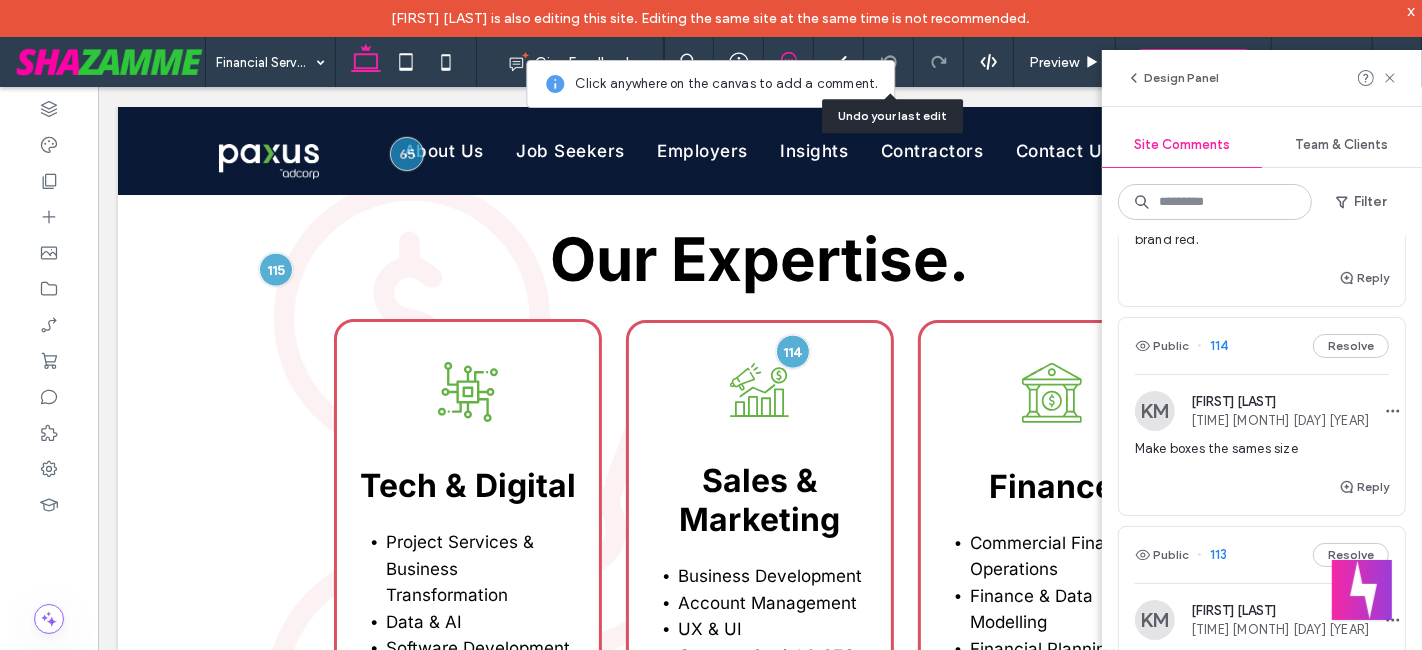 scroll, scrollTop: 1037, scrollLeft: 0, axis: vertical 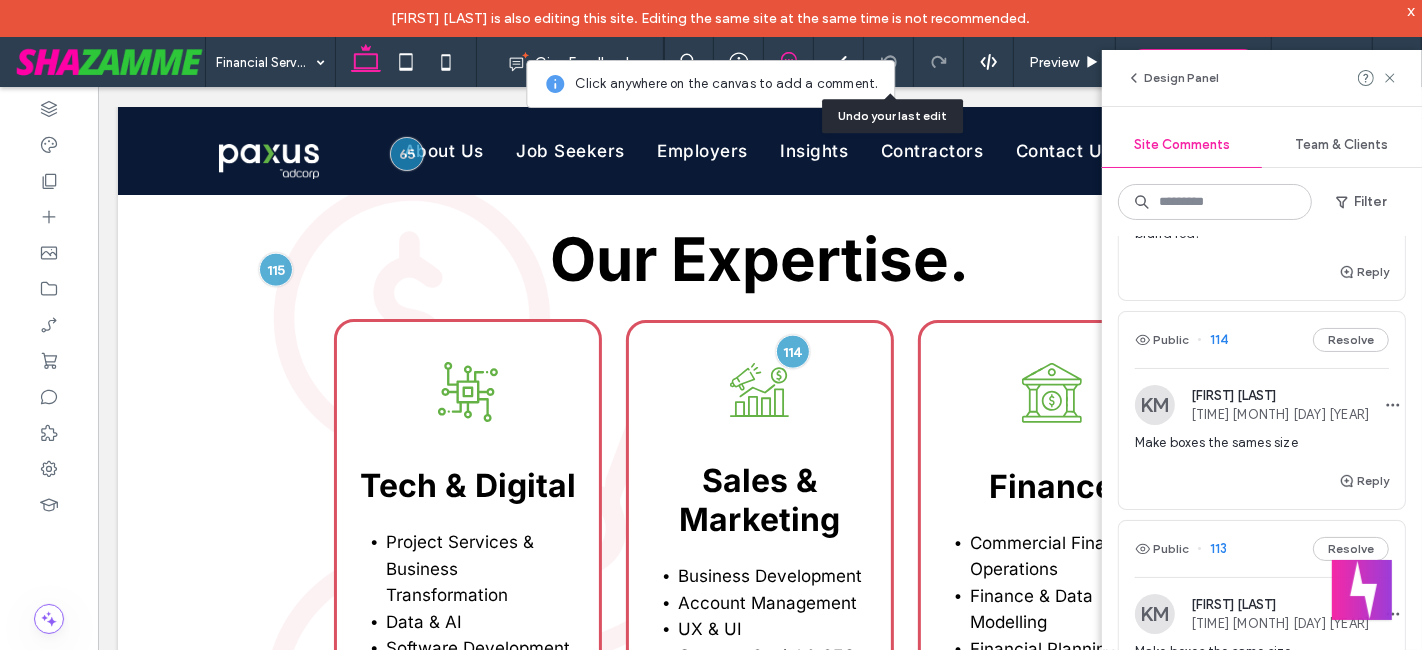 click on "Make boxes the sames size" at bounding box center [1262, 451] 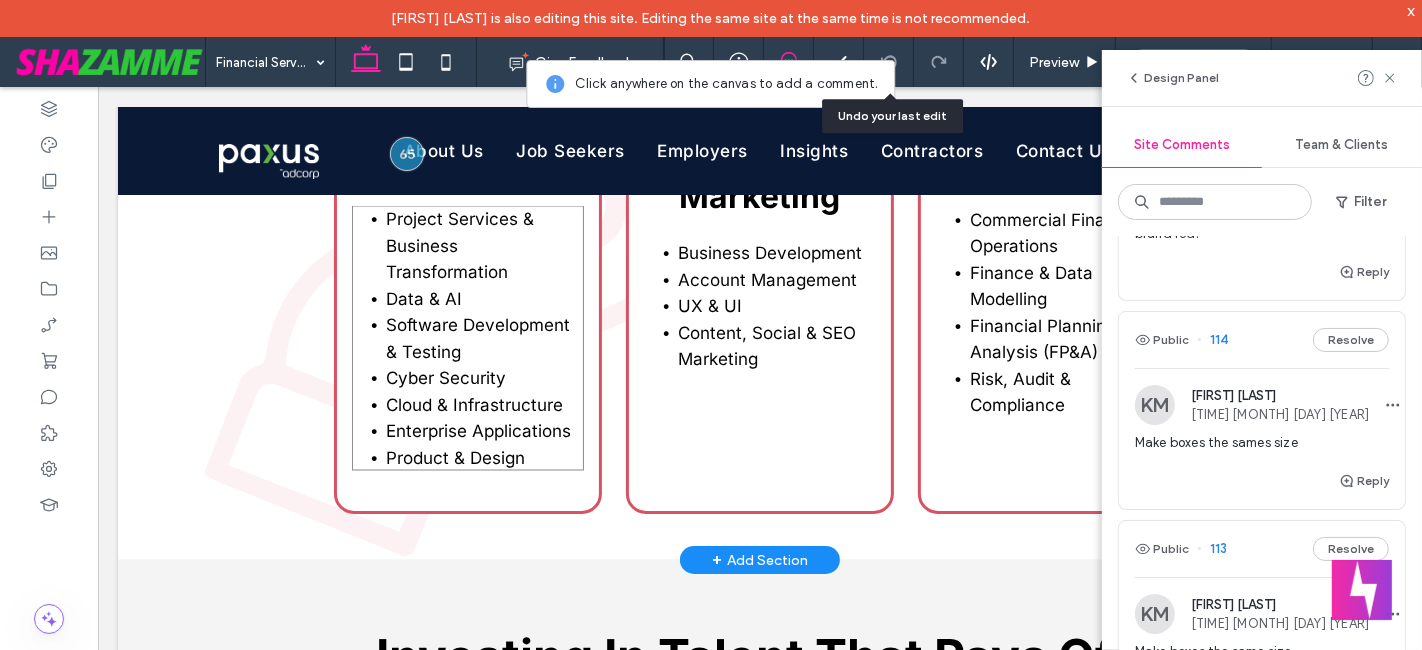scroll, scrollTop: 2405, scrollLeft: 0, axis: vertical 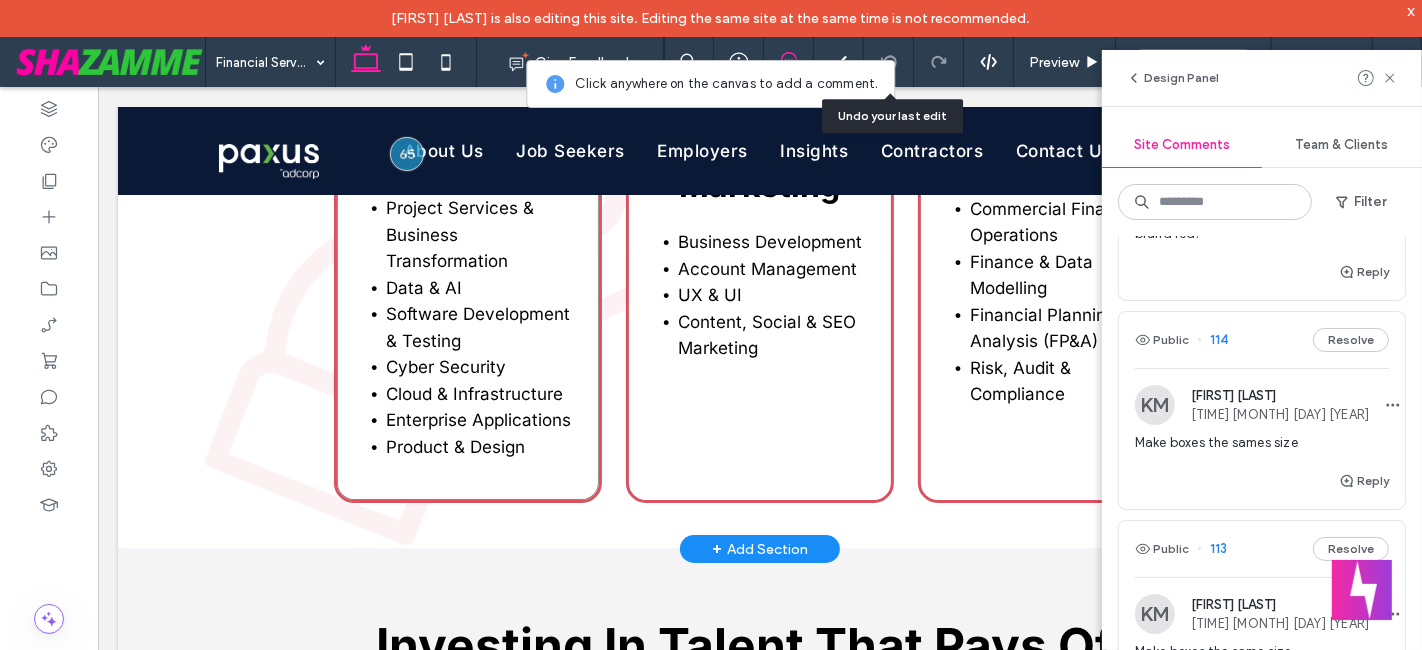 click on ".b-1998561205-1998561205{fill:#64b145;}
Tech & Digital
Project Services & Business Transformation Data & AI Software Development & Testing Cyber Security Cloud & Infrastructure Enterprise Applications Product & Design" at bounding box center [467, 243] 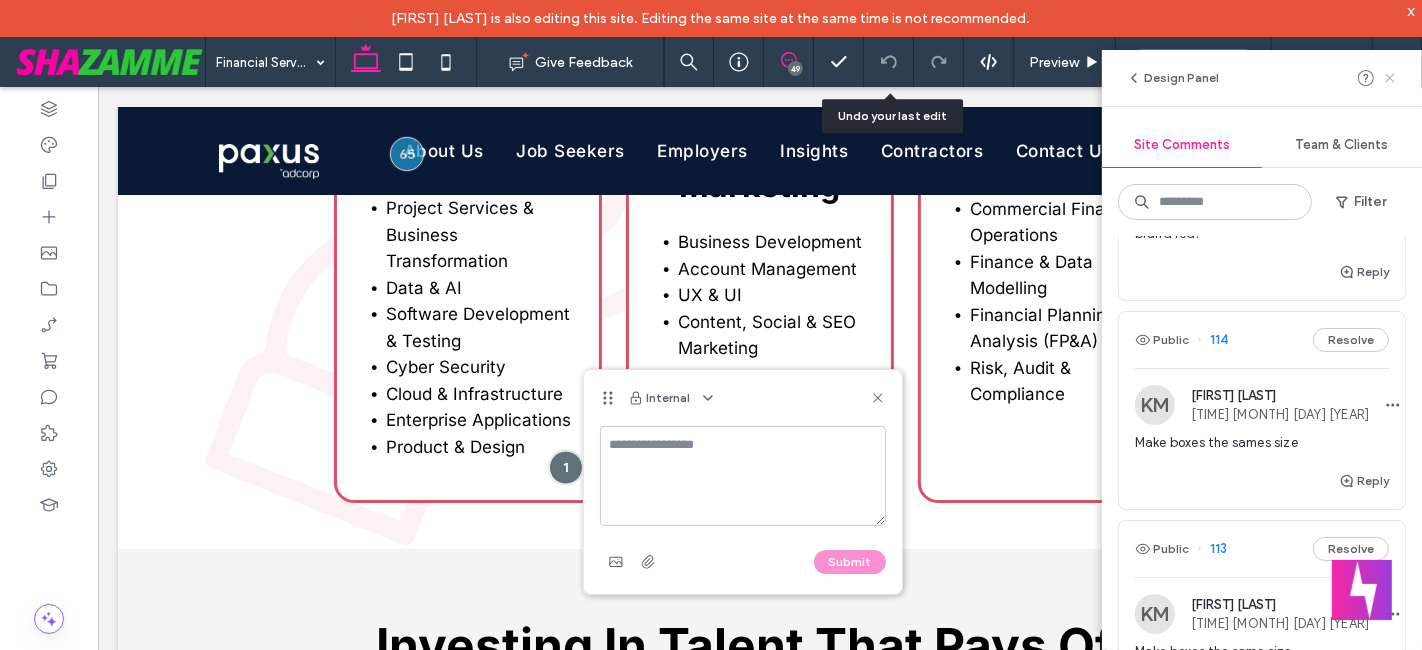 click at bounding box center (1390, 78) 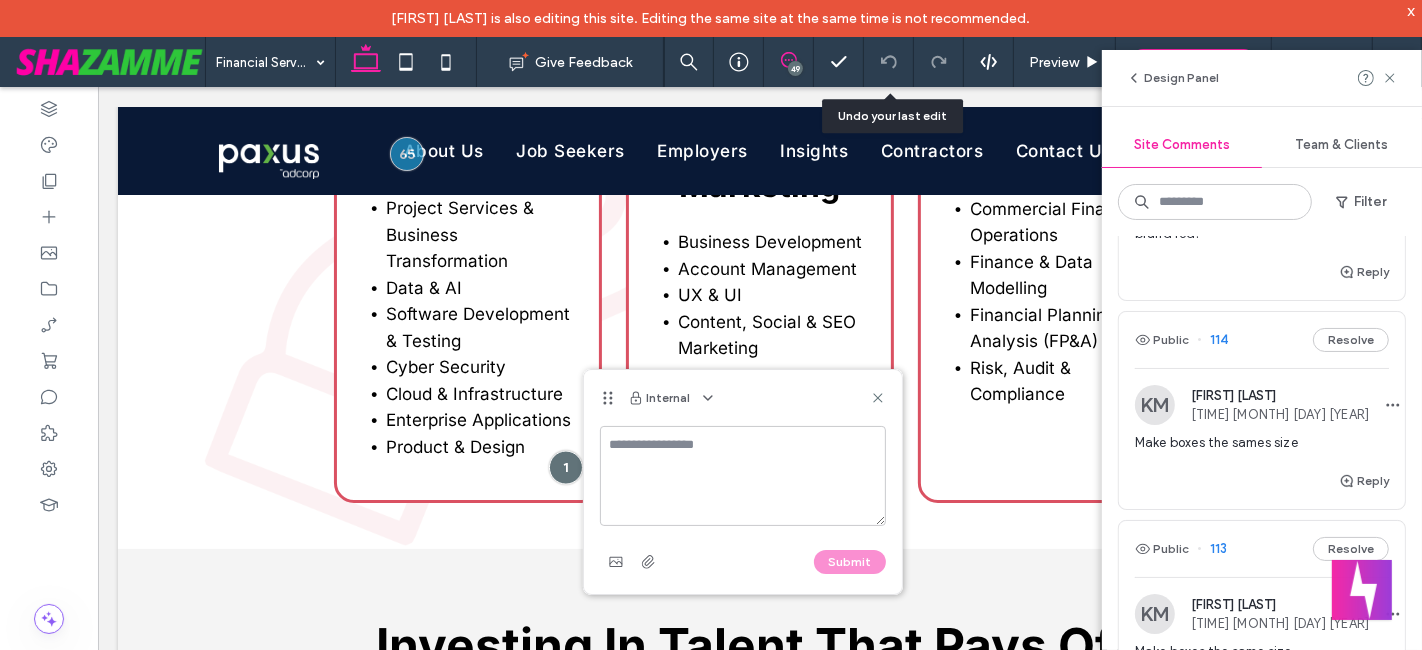 scroll, scrollTop: 0, scrollLeft: 0, axis: both 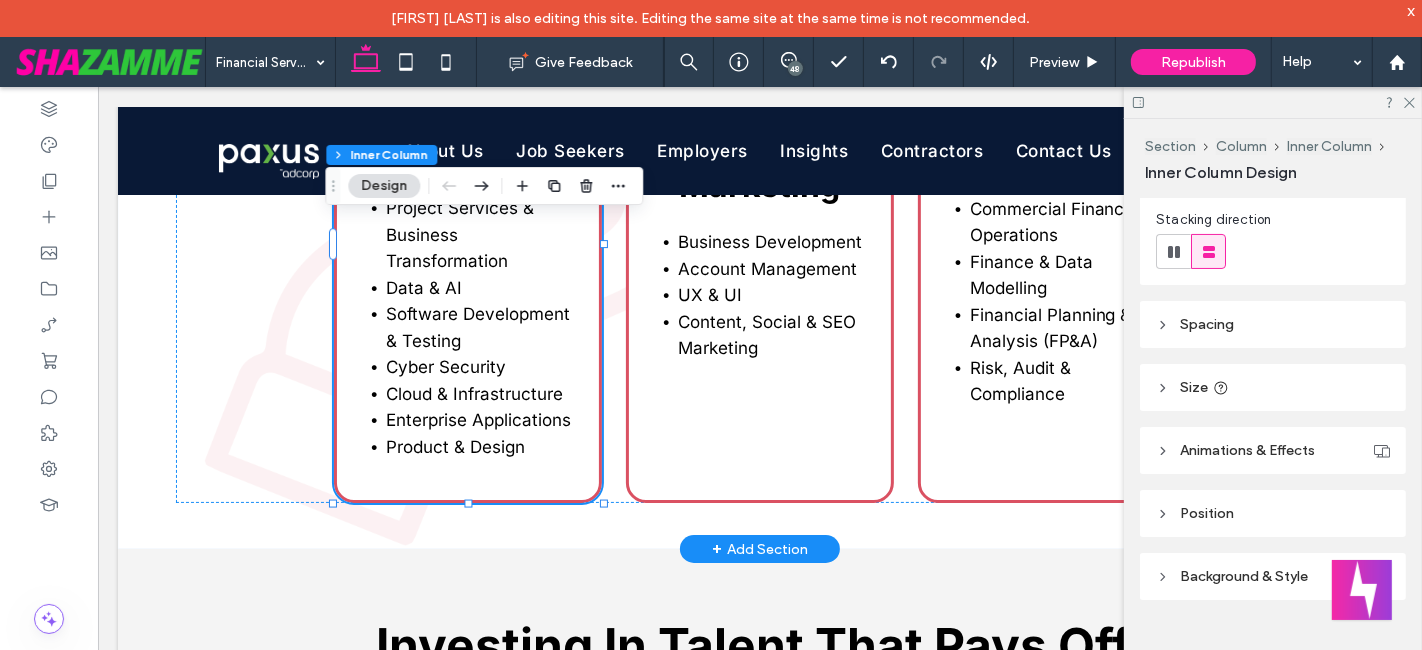 click 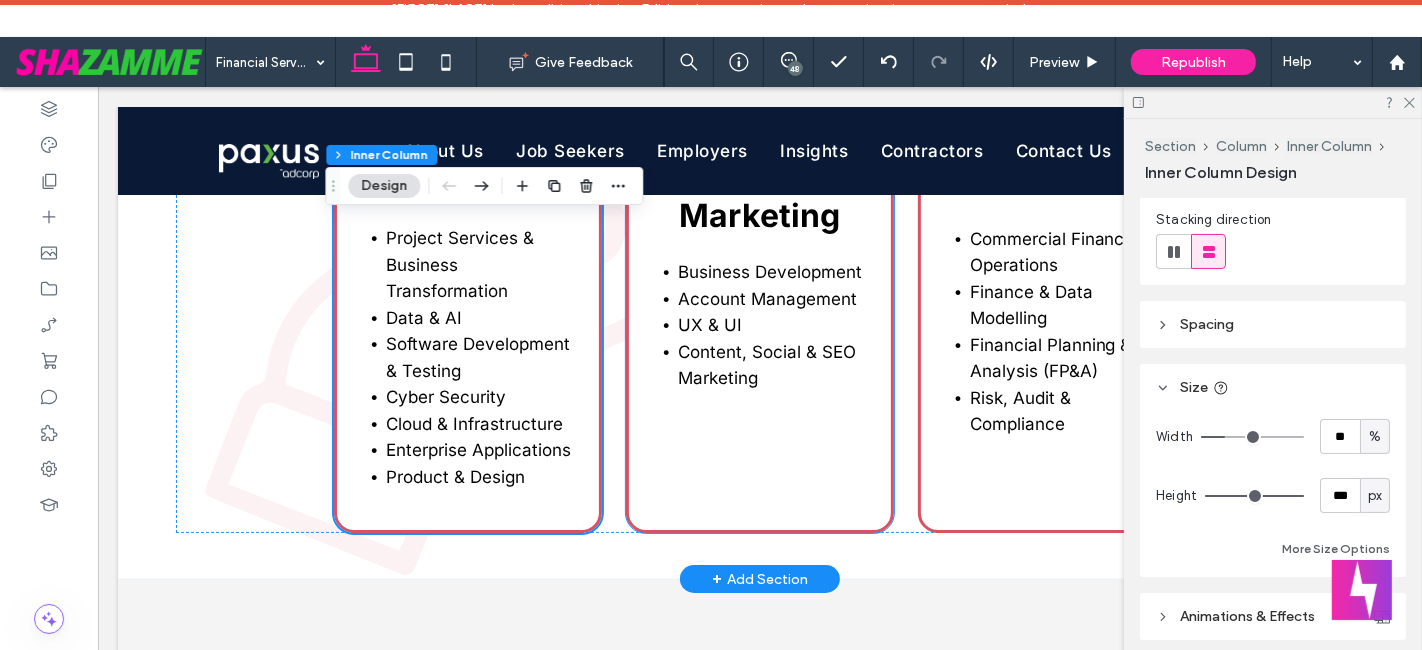 scroll, scrollTop: 2368, scrollLeft: 0, axis: vertical 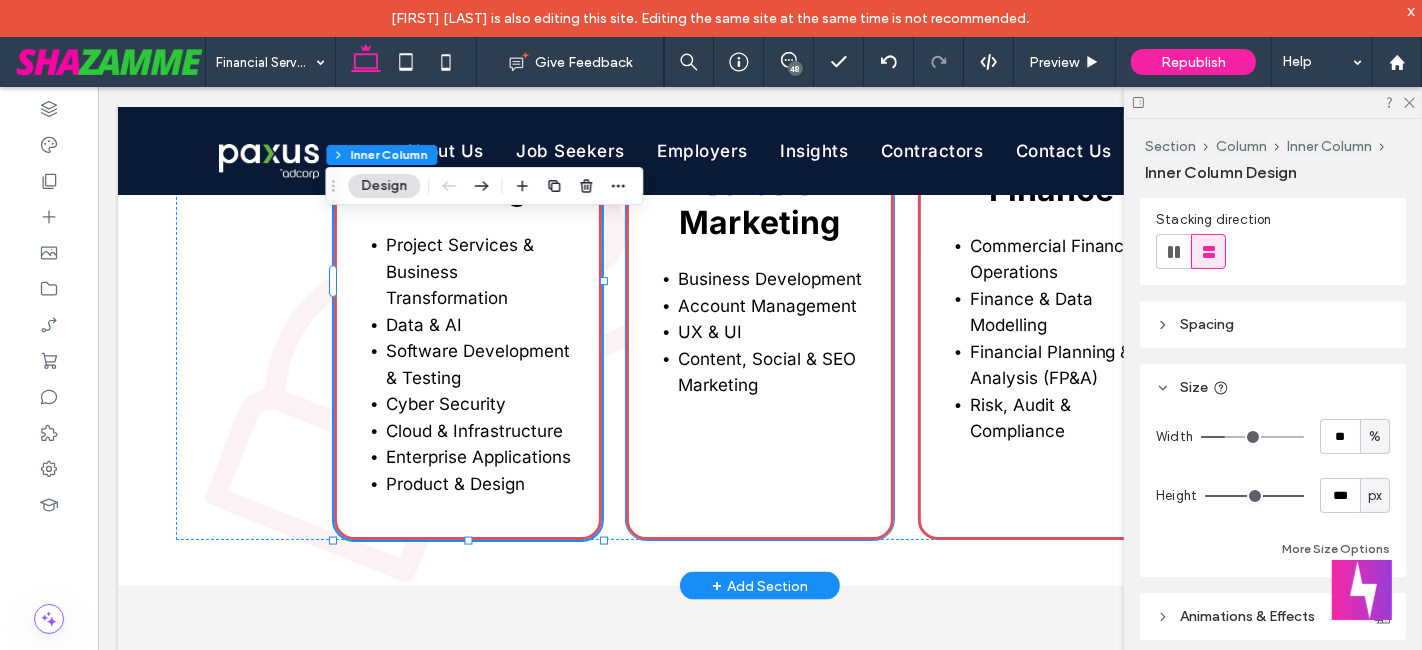 click on ".b-1324920460-1324920460{fill:#64b145;}
Sales & Marketing
Business Development Account Management UX & UI Content, Social & SEO Marketing" at bounding box center (759, 280) 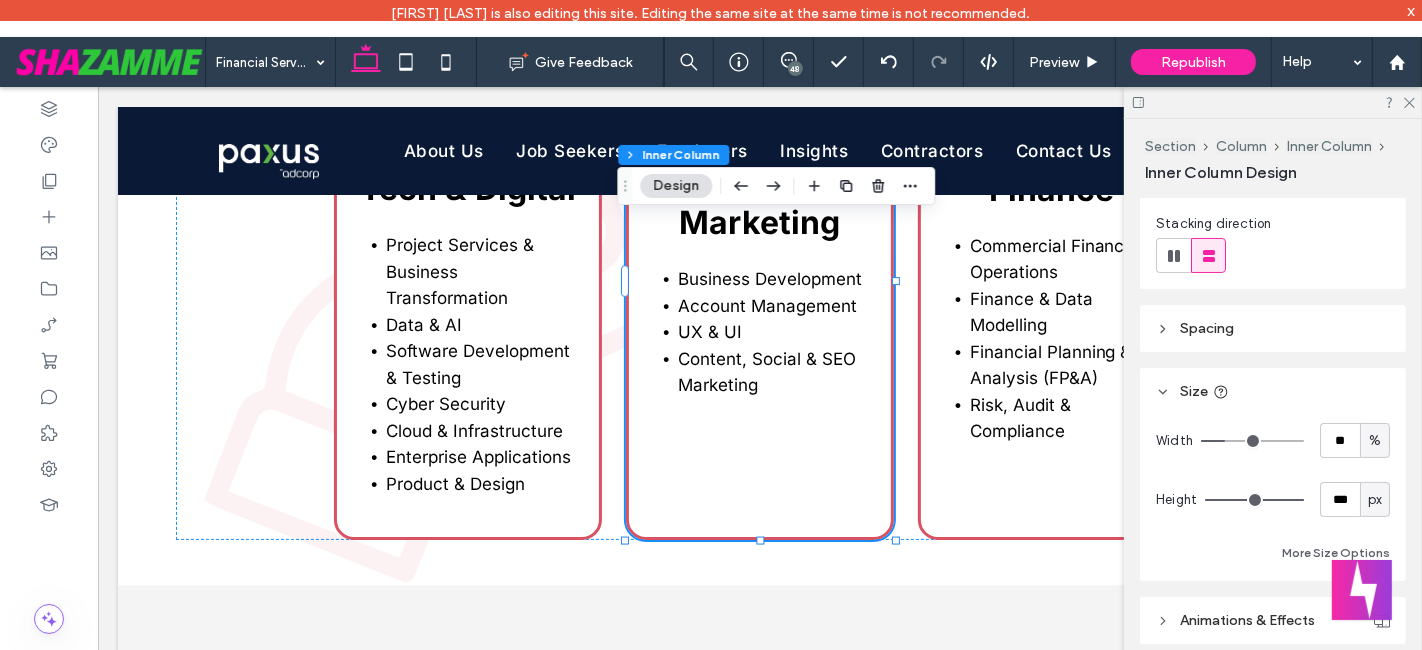 scroll, scrollTop: 296, scrollLeft: 0, axis: vertical 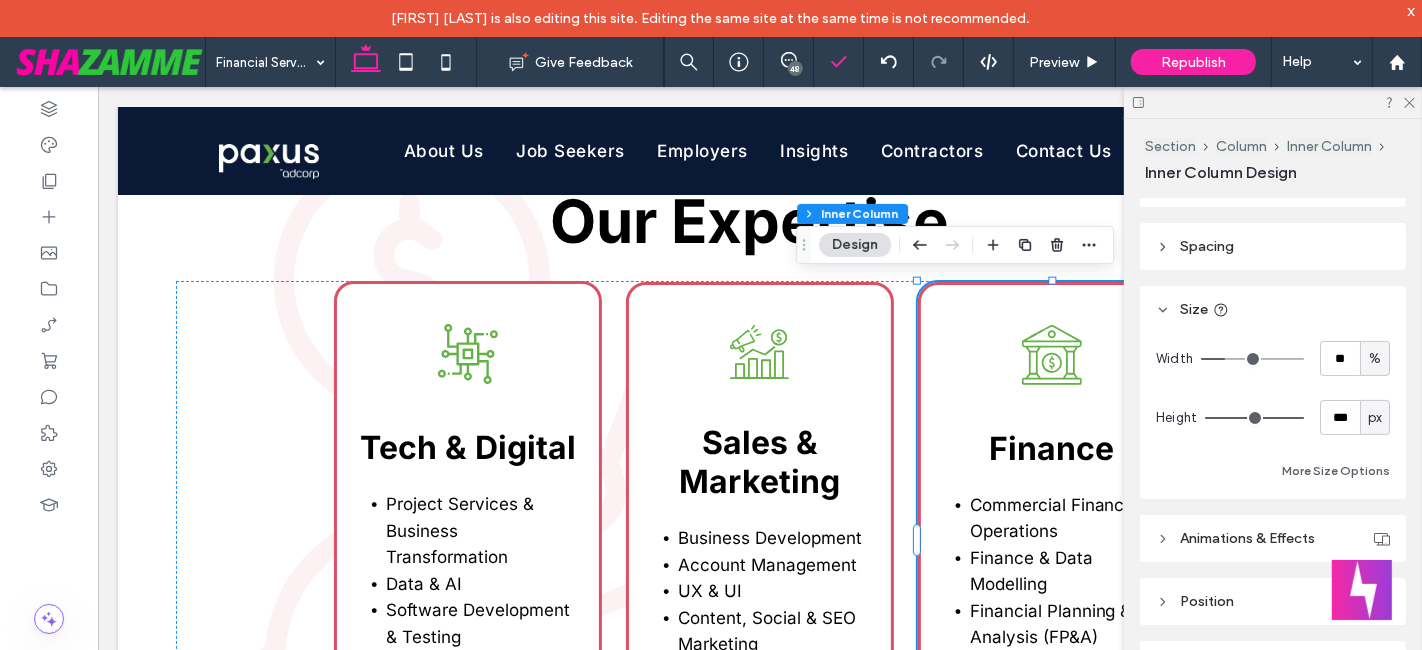 drag, startPoint x: 1230, startPoint y: 244, endPoint x: 829, endPoint y: 62, distance: 440.36917 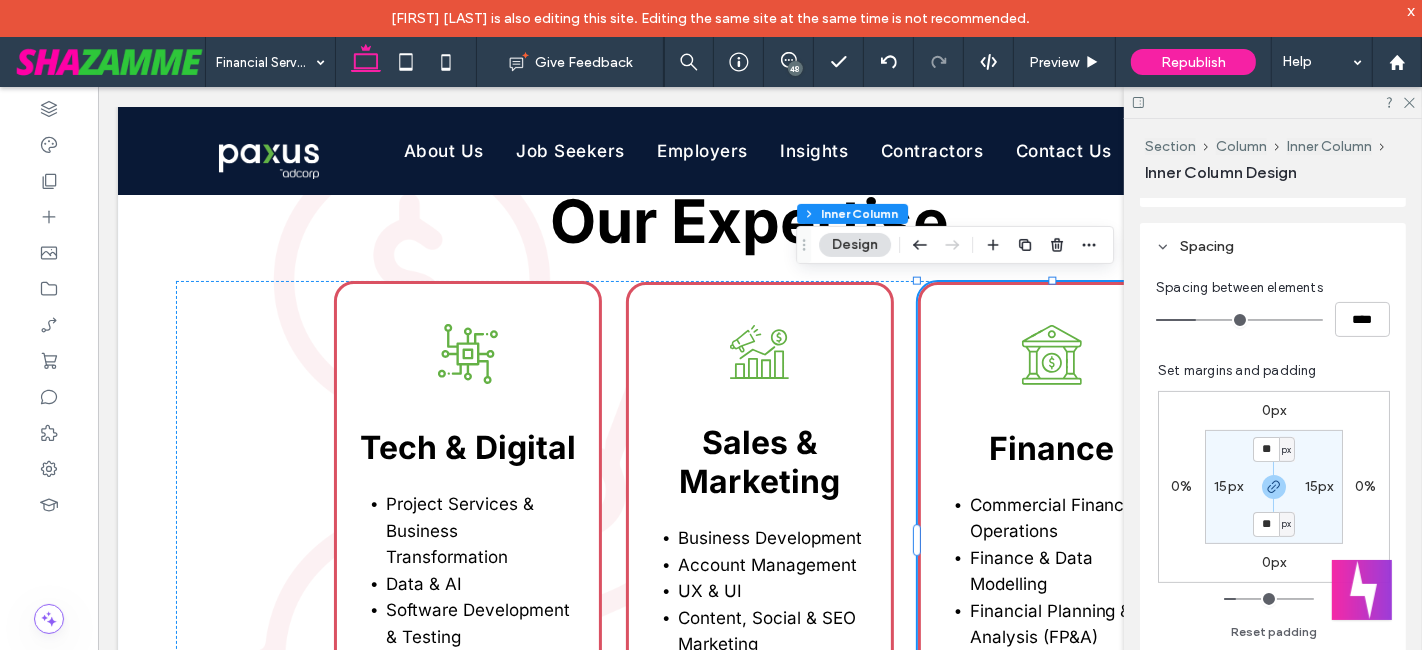 click on "48" at bounding box center [788, 60] 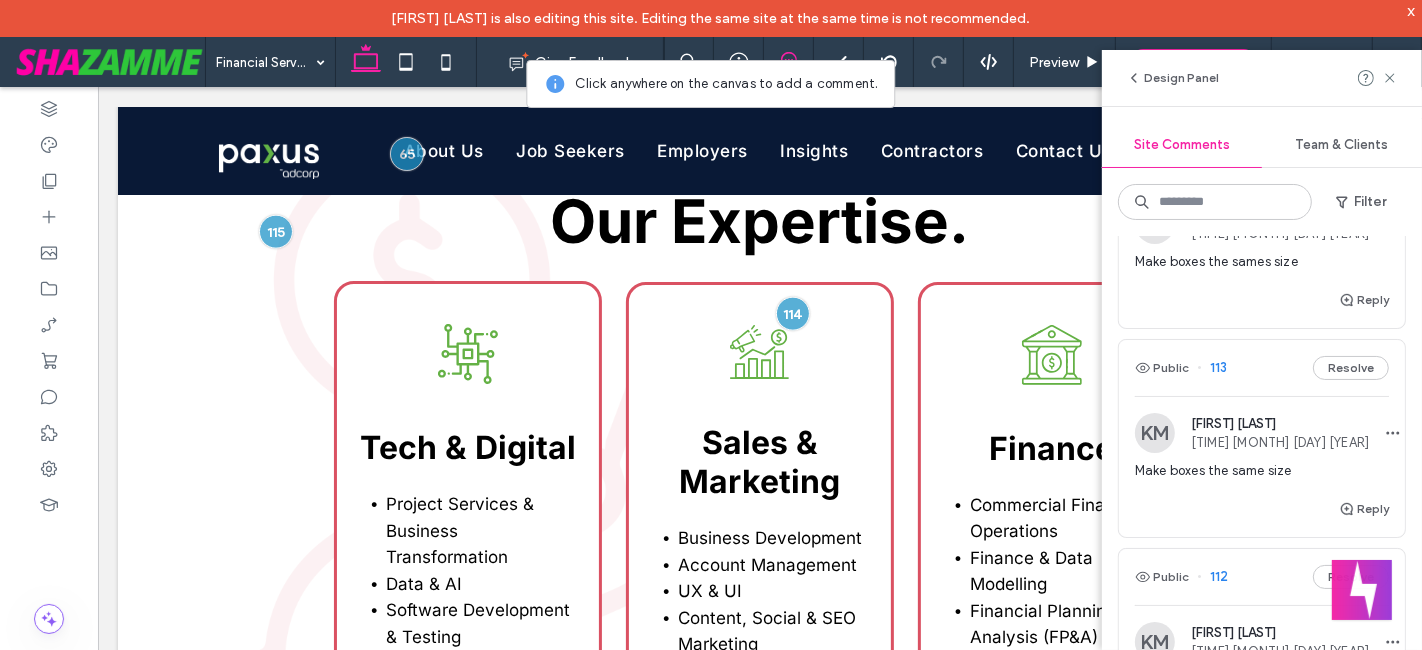 scroll, scrollTop: 1296, scrollLeft: 0, axis: vertical 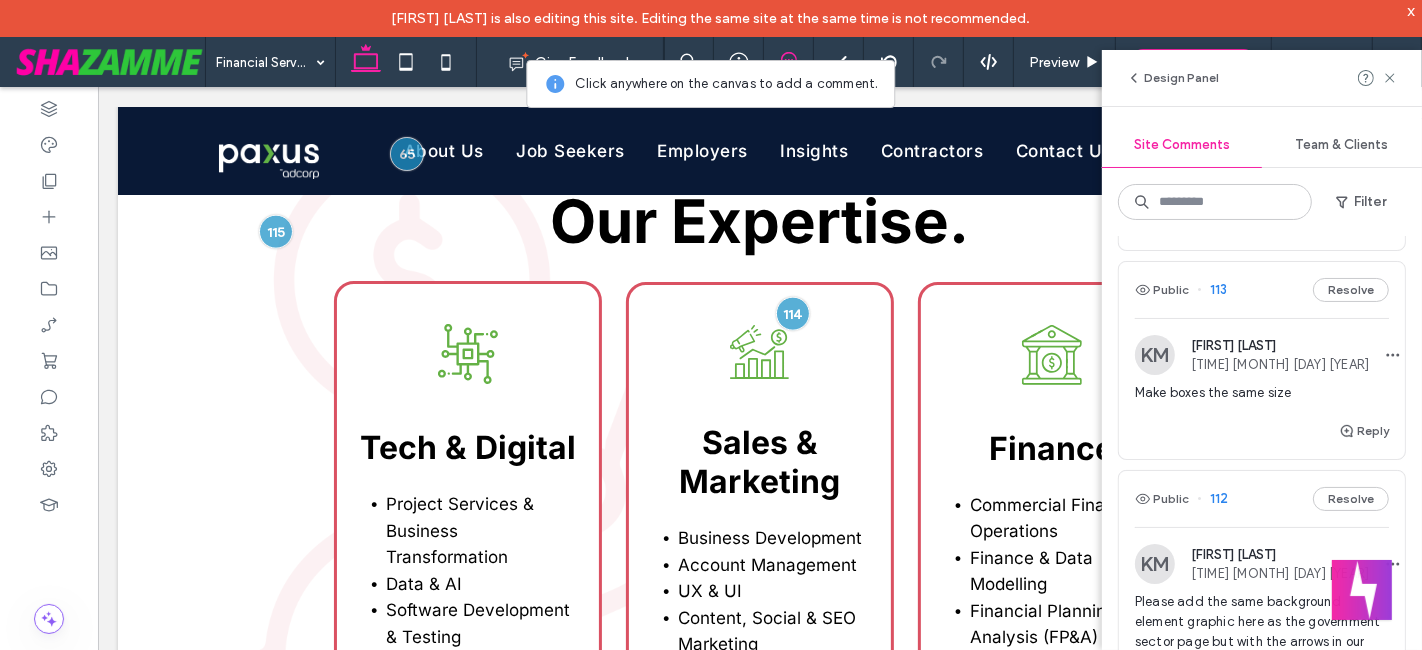 click on "Make boxes the same size" at bounding box center [1262, 401] 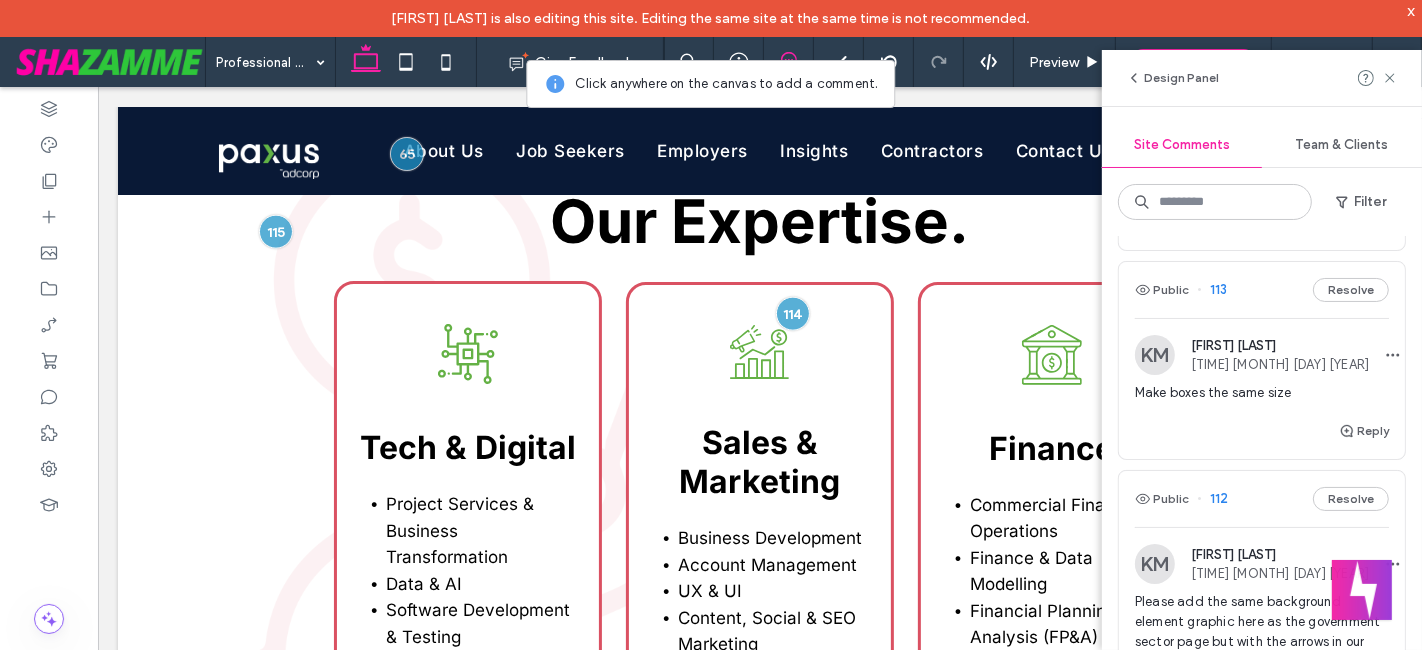 click at bounding box center (711, 325) 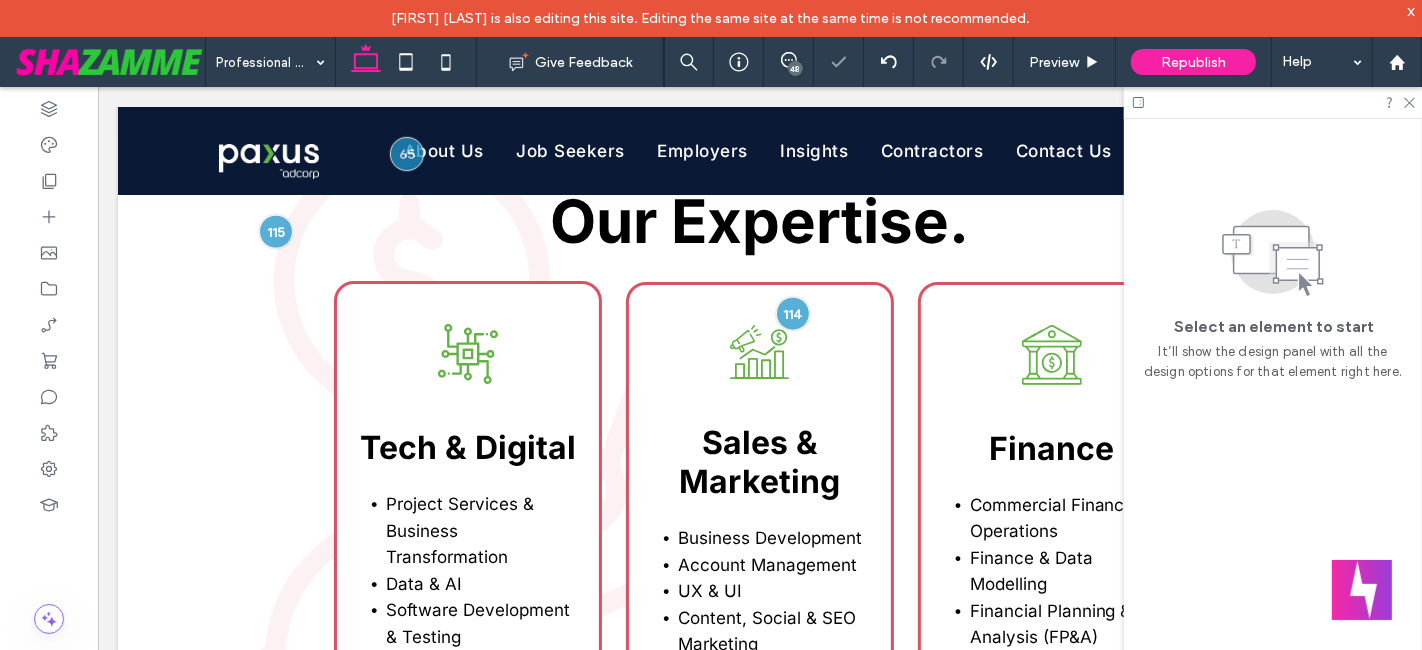 scroll, scrollTop: 0, scrollLeft: 0, axis: both 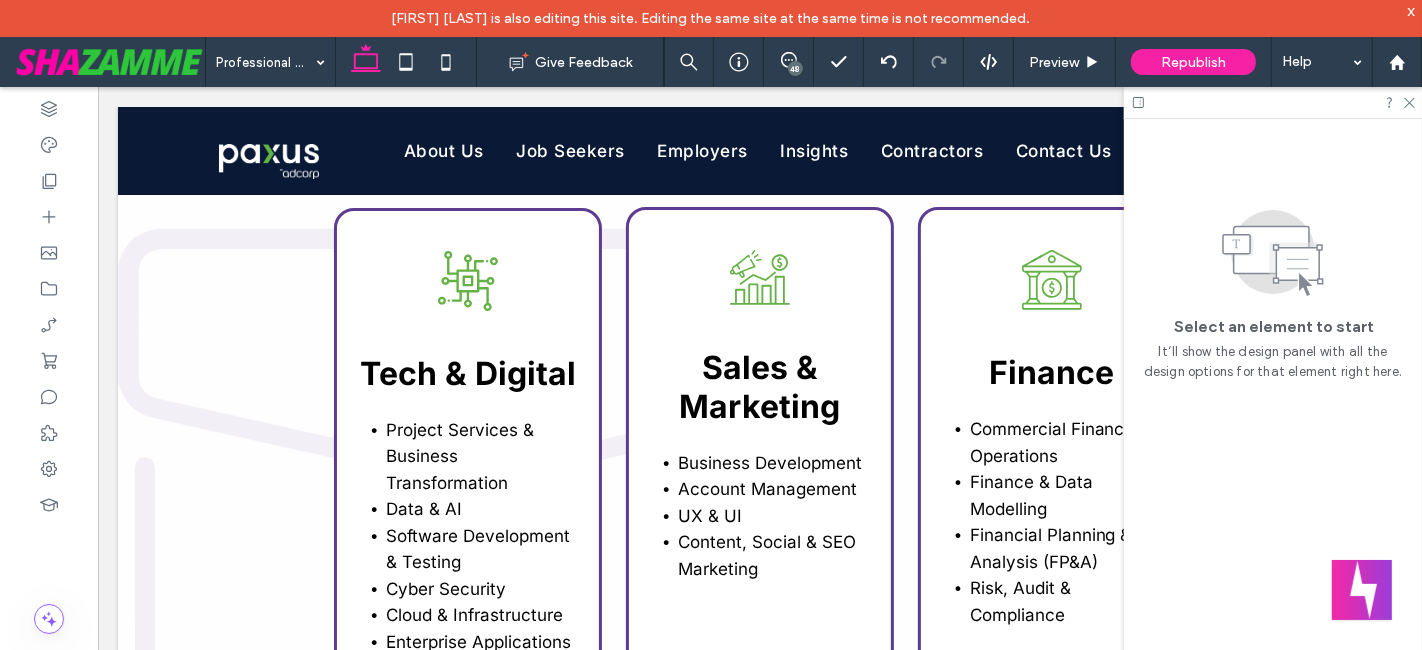 click on "Select an element to start It’ll show the design panel with all the design options for that element right here." at bounding box center [1273, 403] 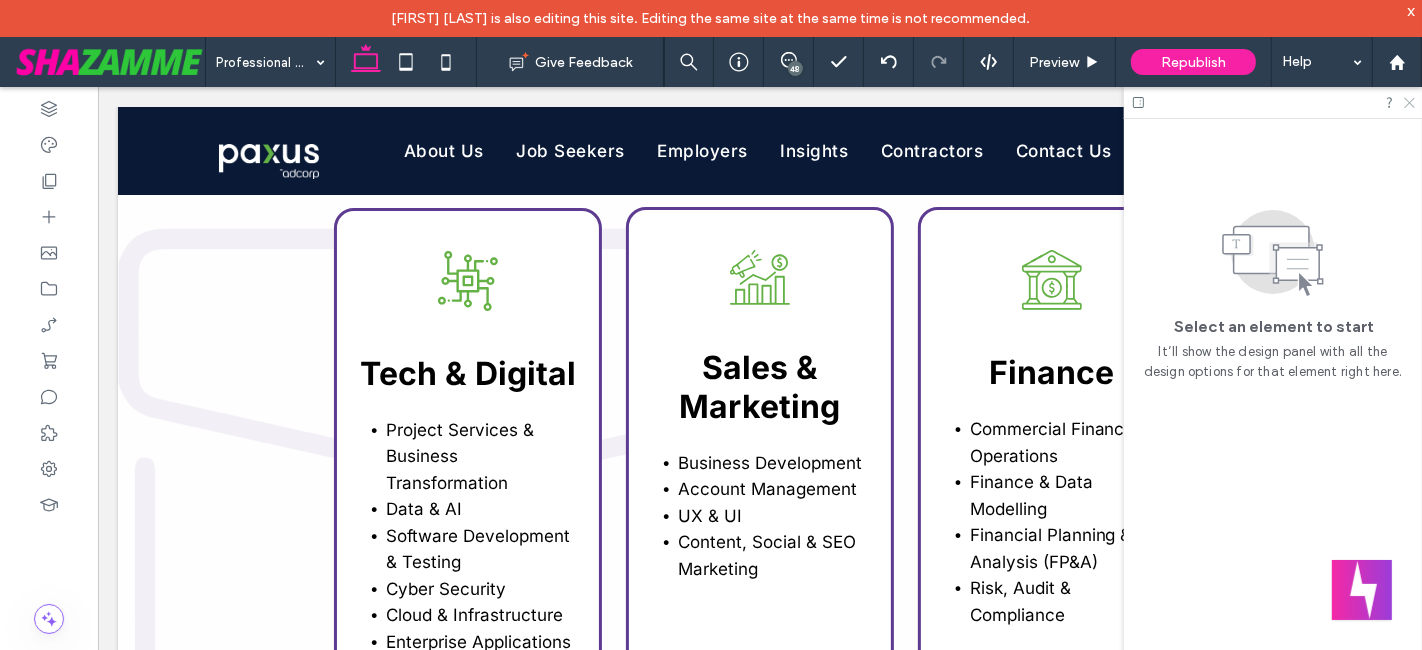drag, startPoint x: 1407, startPoint y: 102, endPoint x: 1247, endPoint y: 21, distance: 179.33488 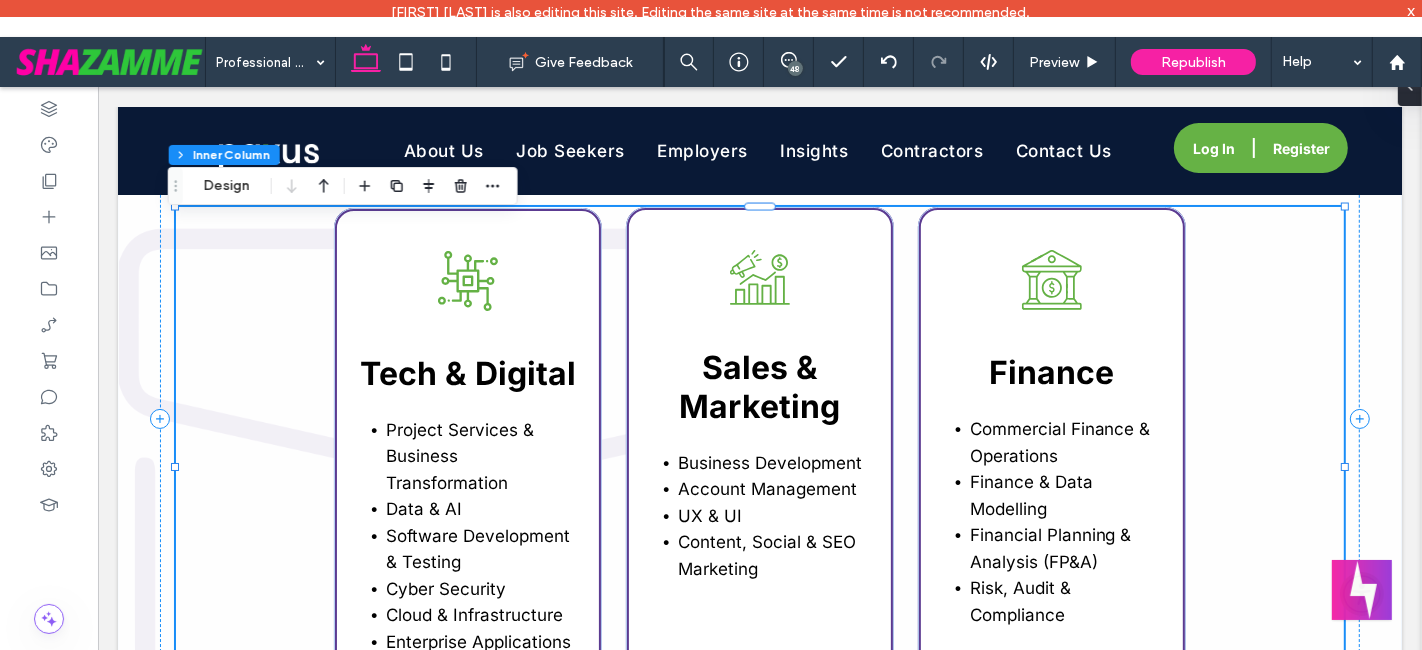 click on ".b-1398530703-1398530703{fill:#64b145;}
Tech & Digital
Project Services & Business Transformation Data & AI Software Development & Testing Cyber Security Cloud & Infrastructure Enterprise Applications Product & Design" at bounding box center [467, 466] 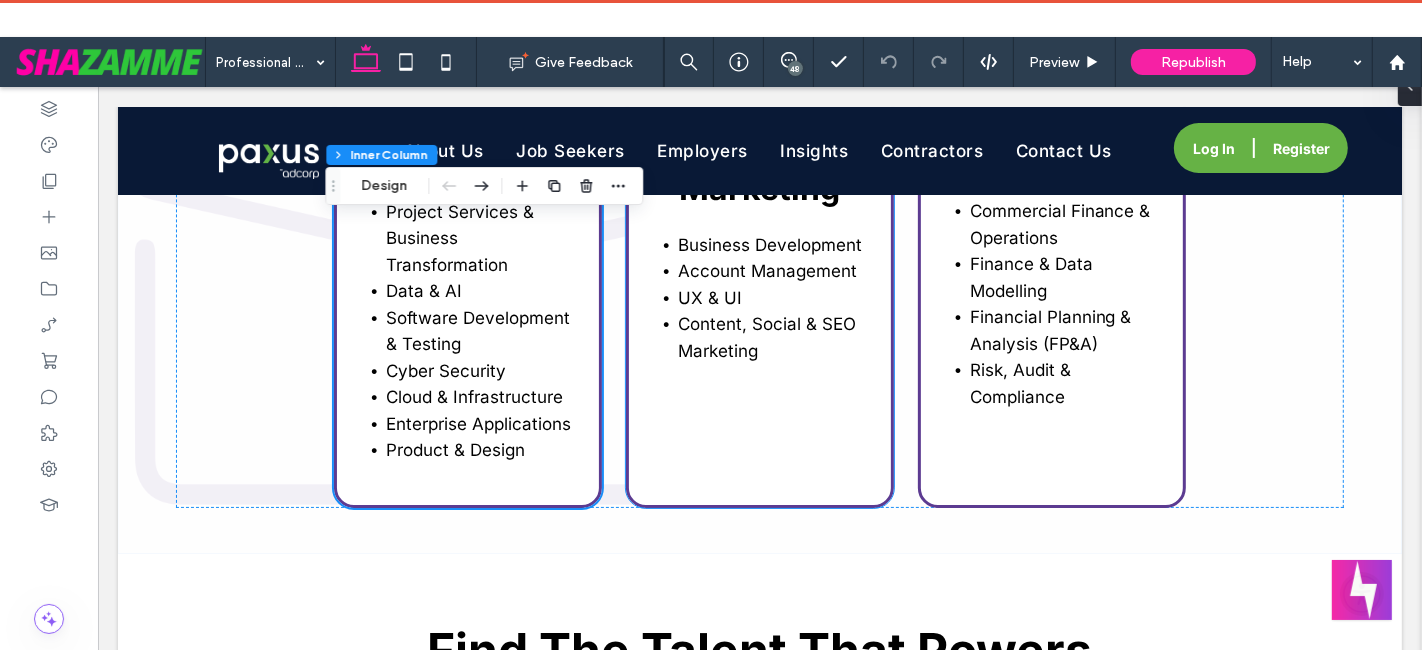 scroll, scrollTop: 3149, scrollLeft: 0, axis: vertical 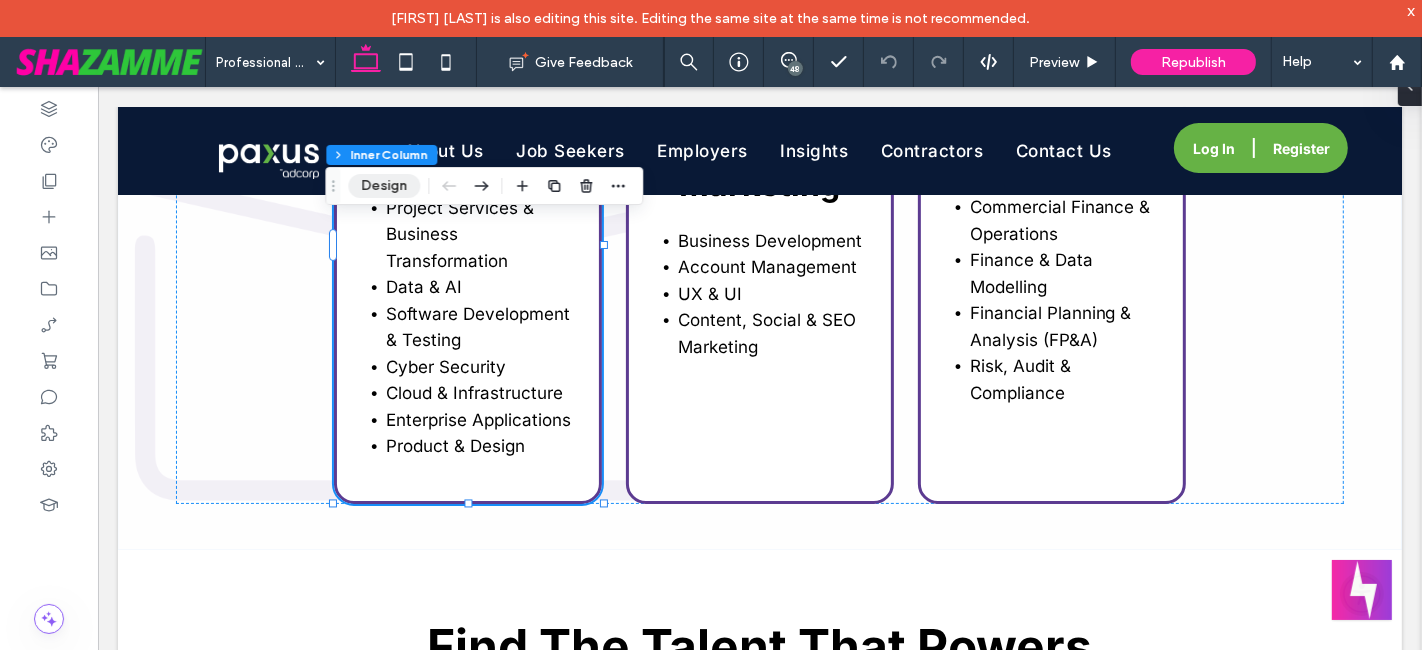 click on "Design" at bounding box center [384, 186] 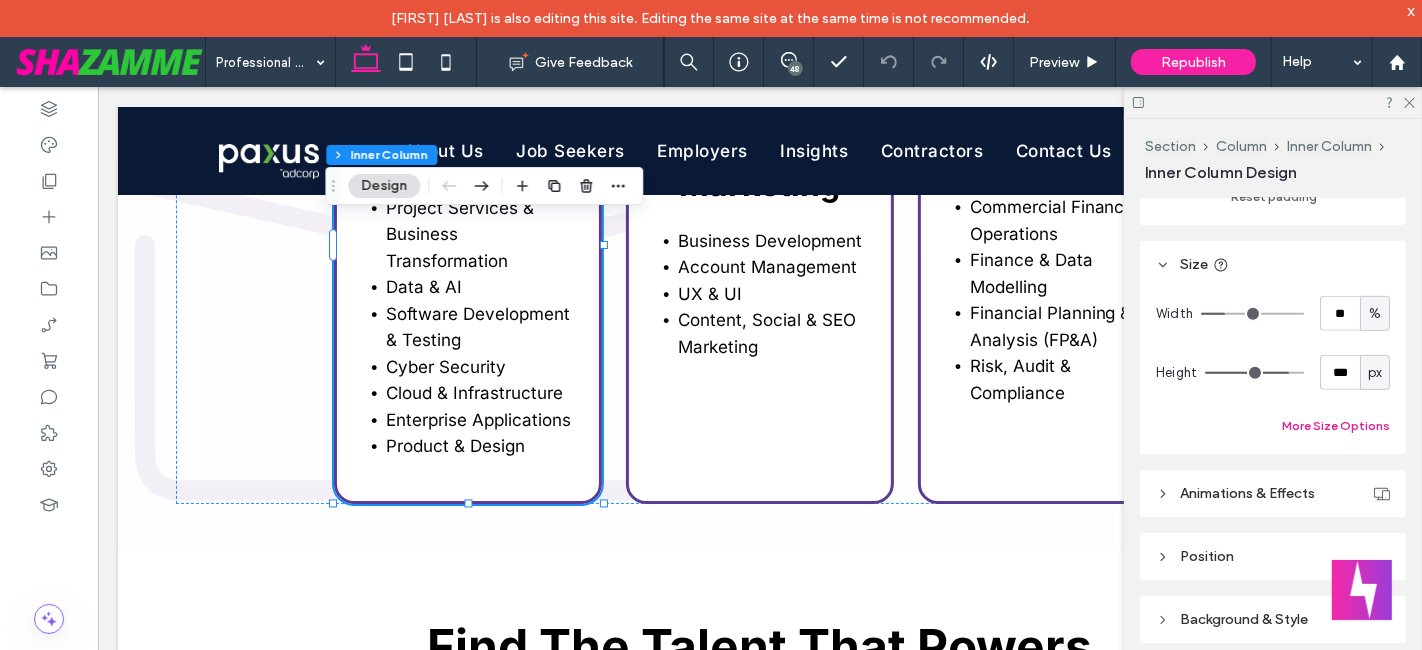 scroll, scrollTop: 814, scrollLeft: 0, axis: vertical 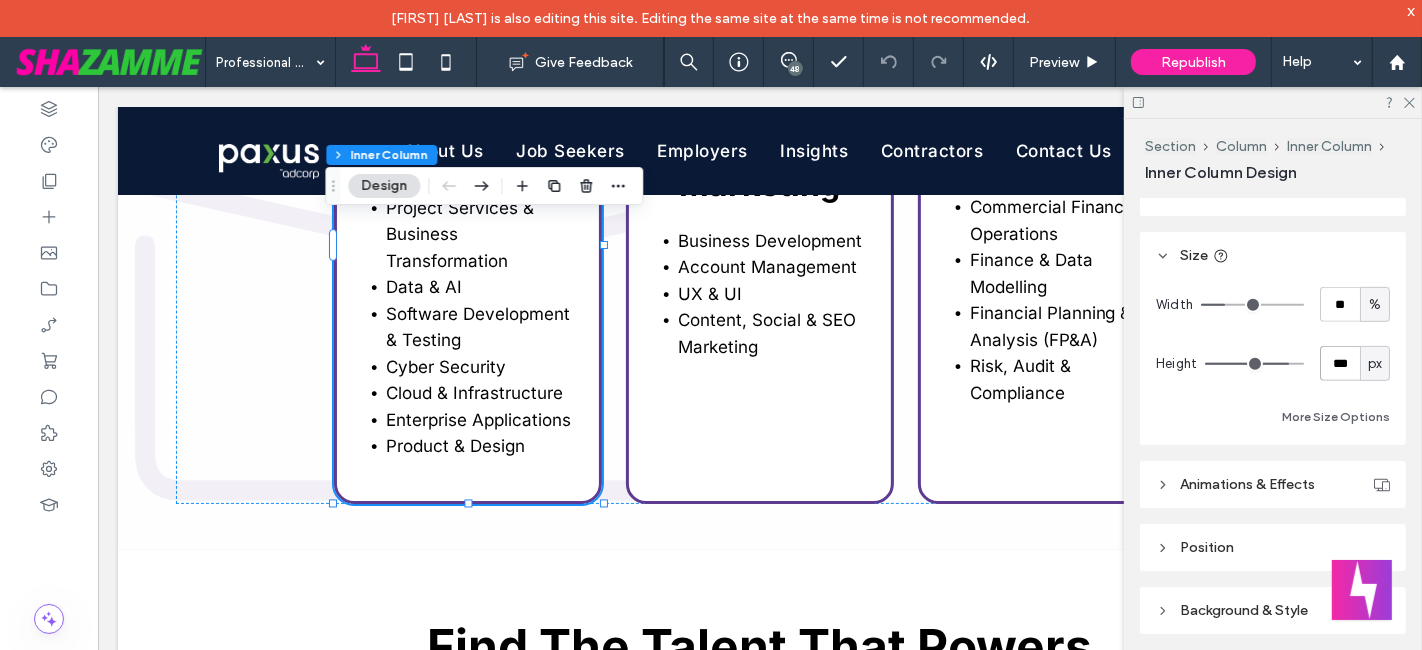 click on "***" at bounding box center [1340, 363] 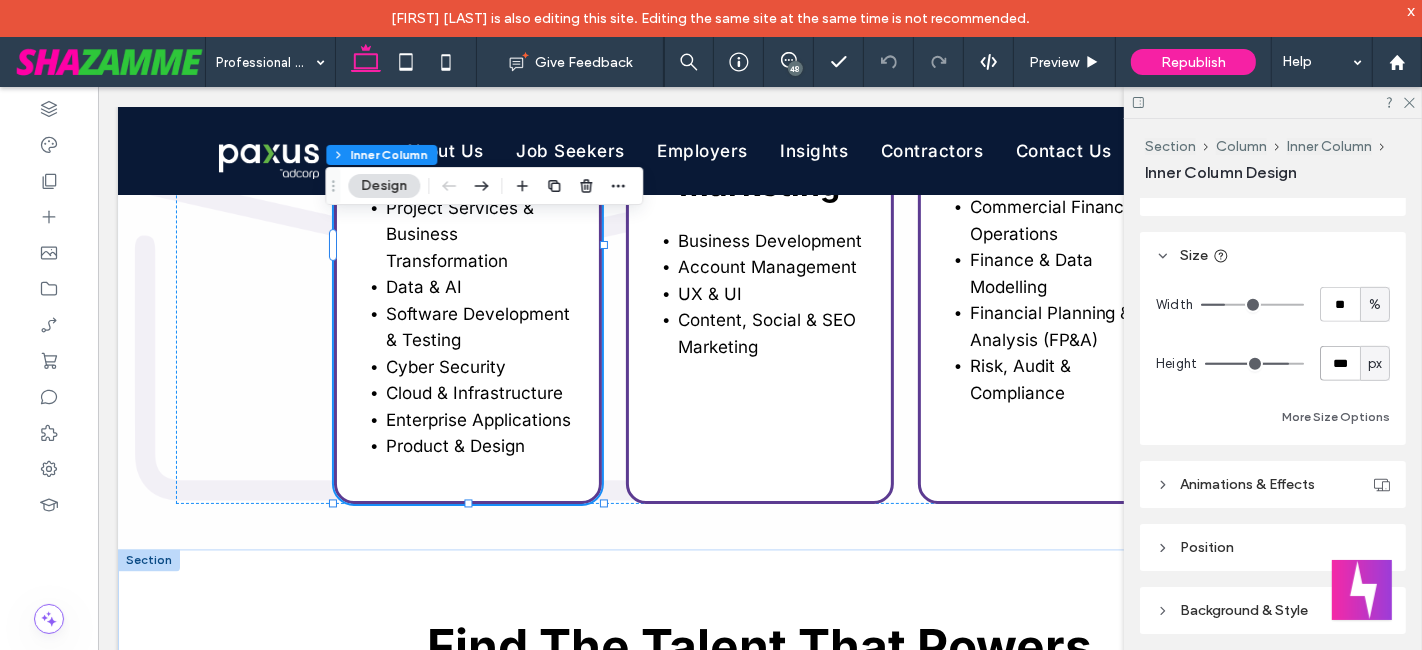 type on "***" 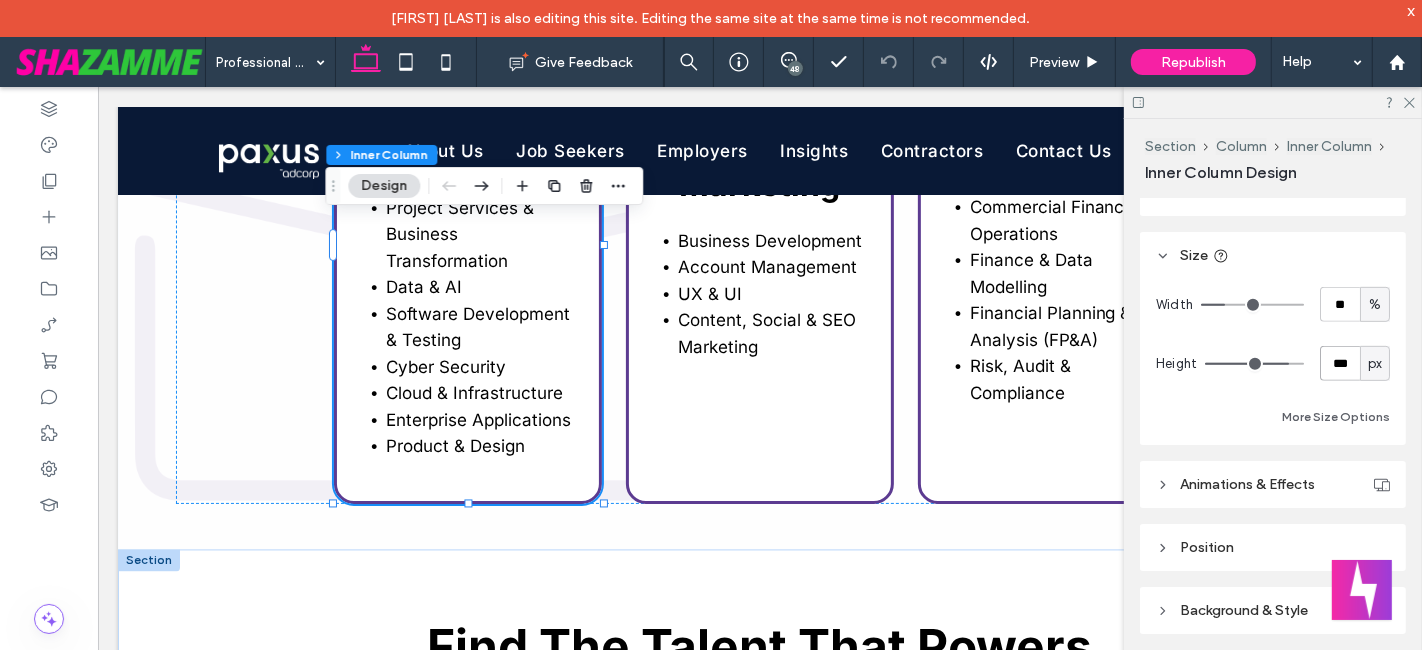 type on "***" 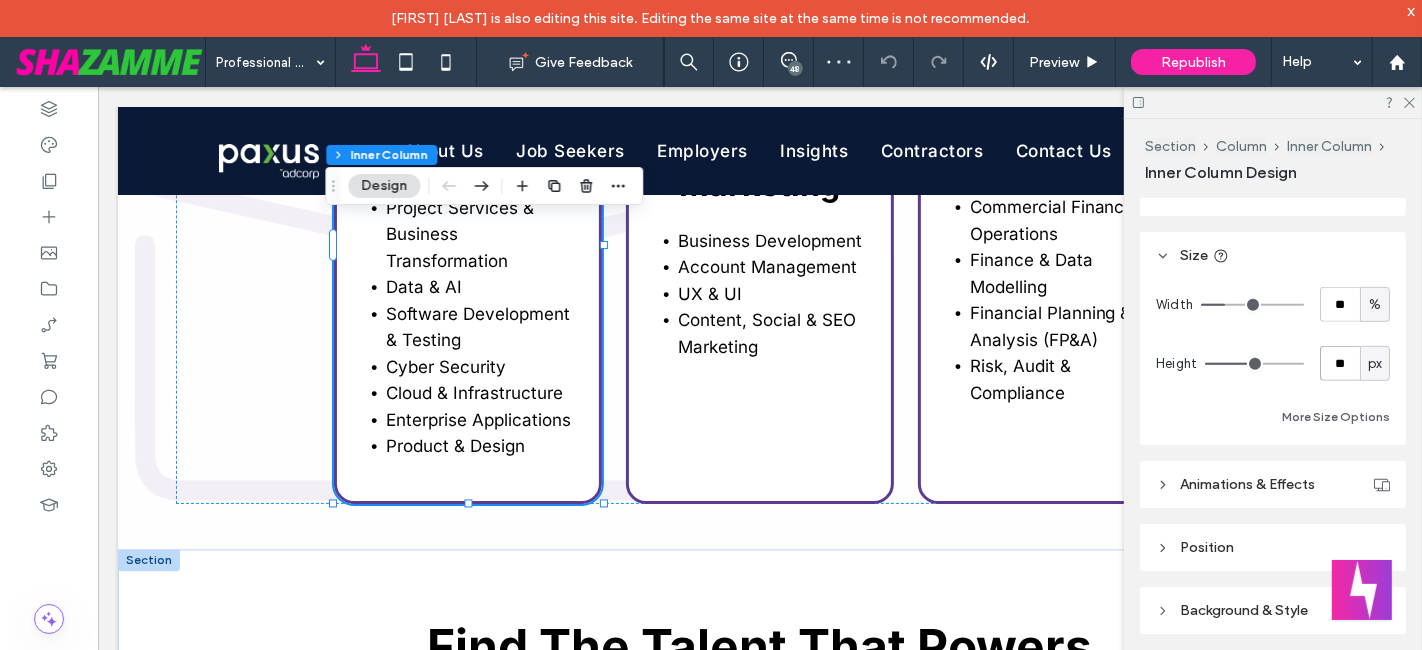type on "*" 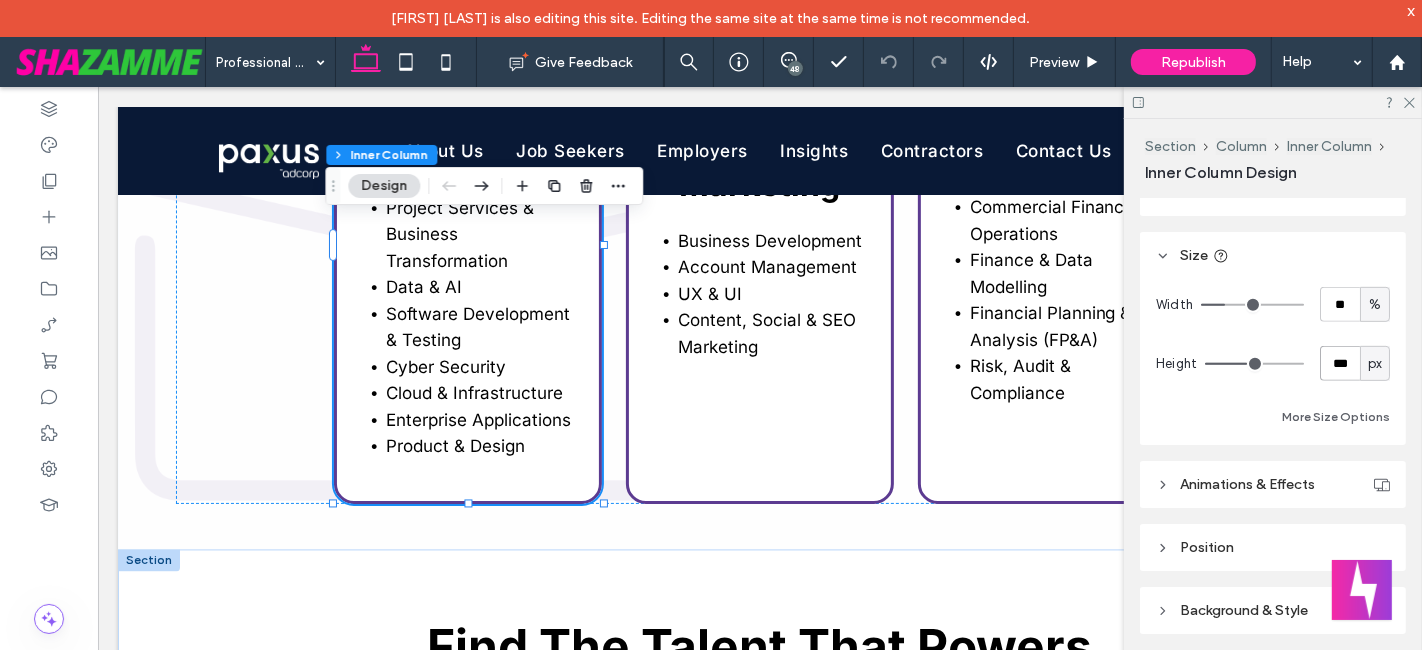 type on "***" 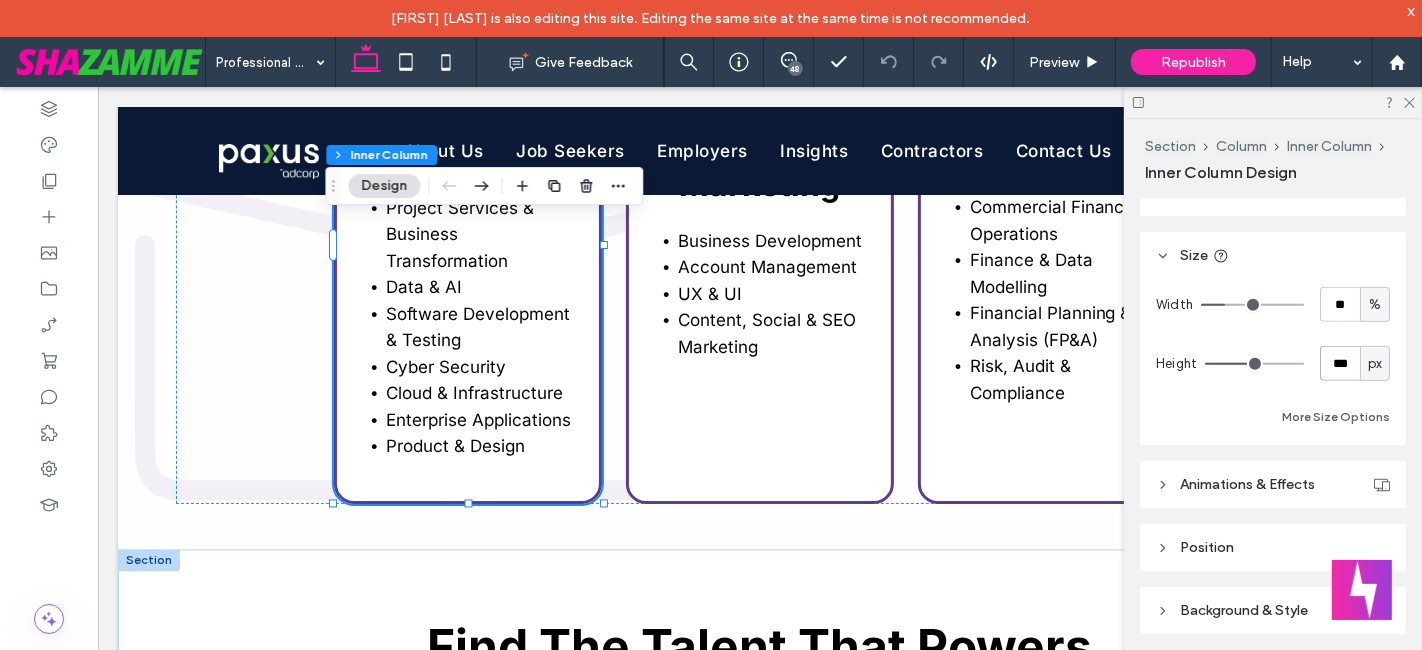 type on "***" 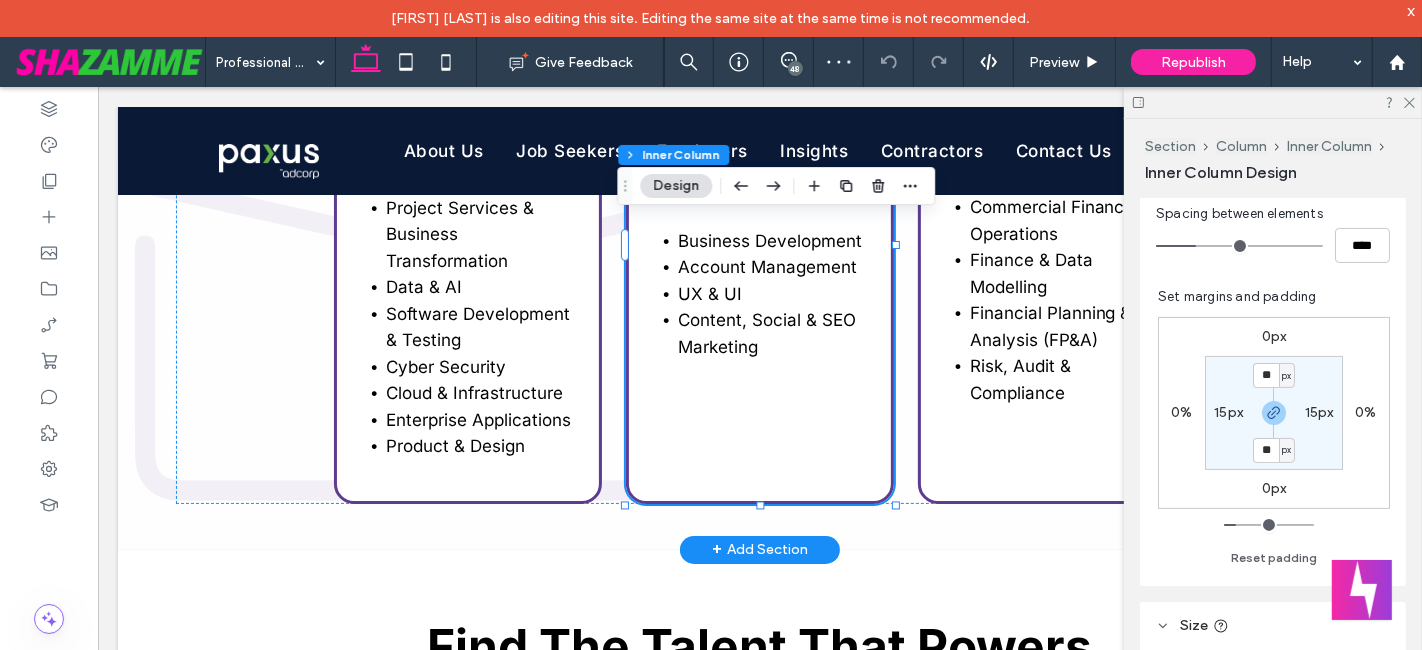 scroll, scrollTop: 666, scrollLeft: 0, axis: vertical 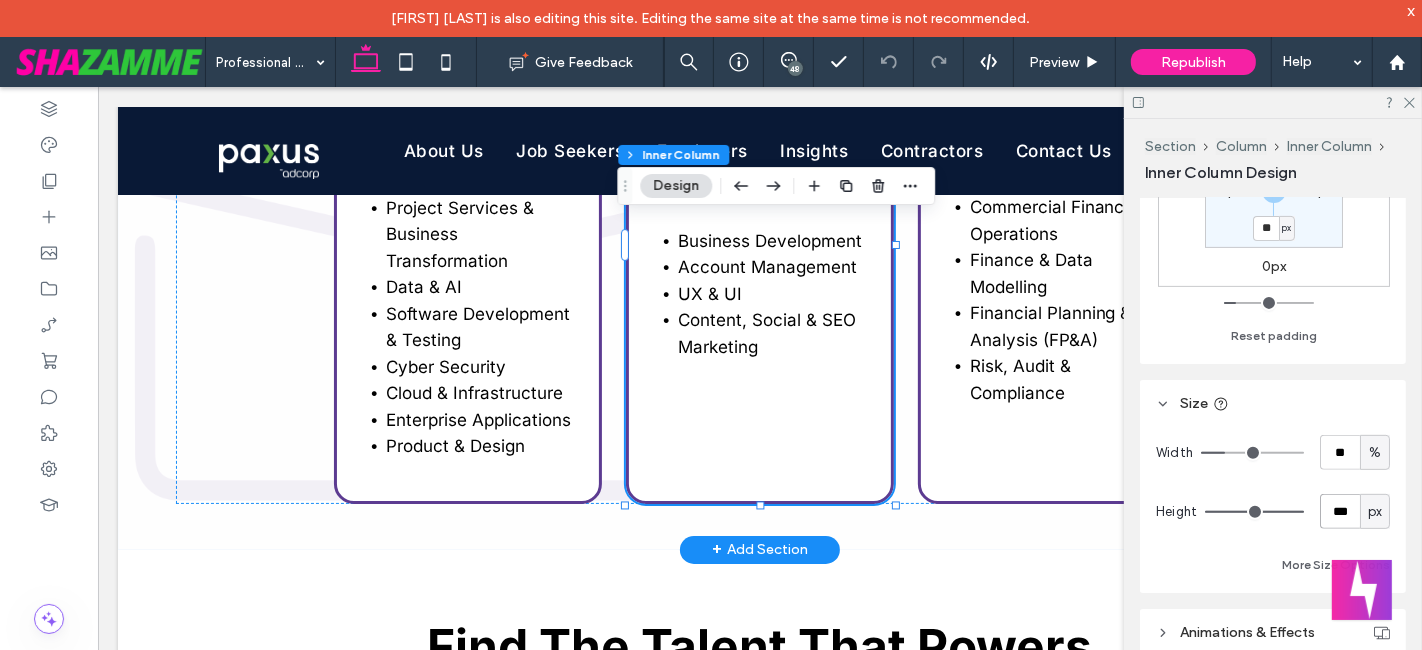 click on "***" at bounding box center [1340, 511] 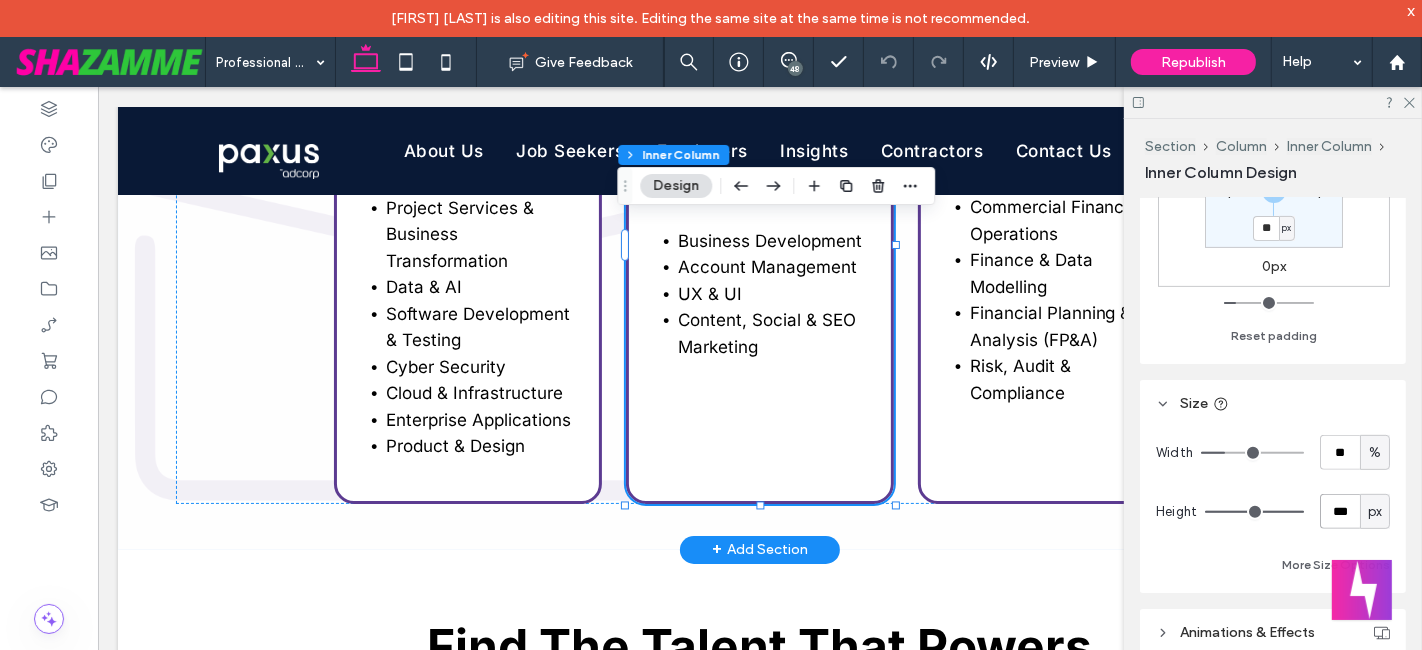 type on "***" 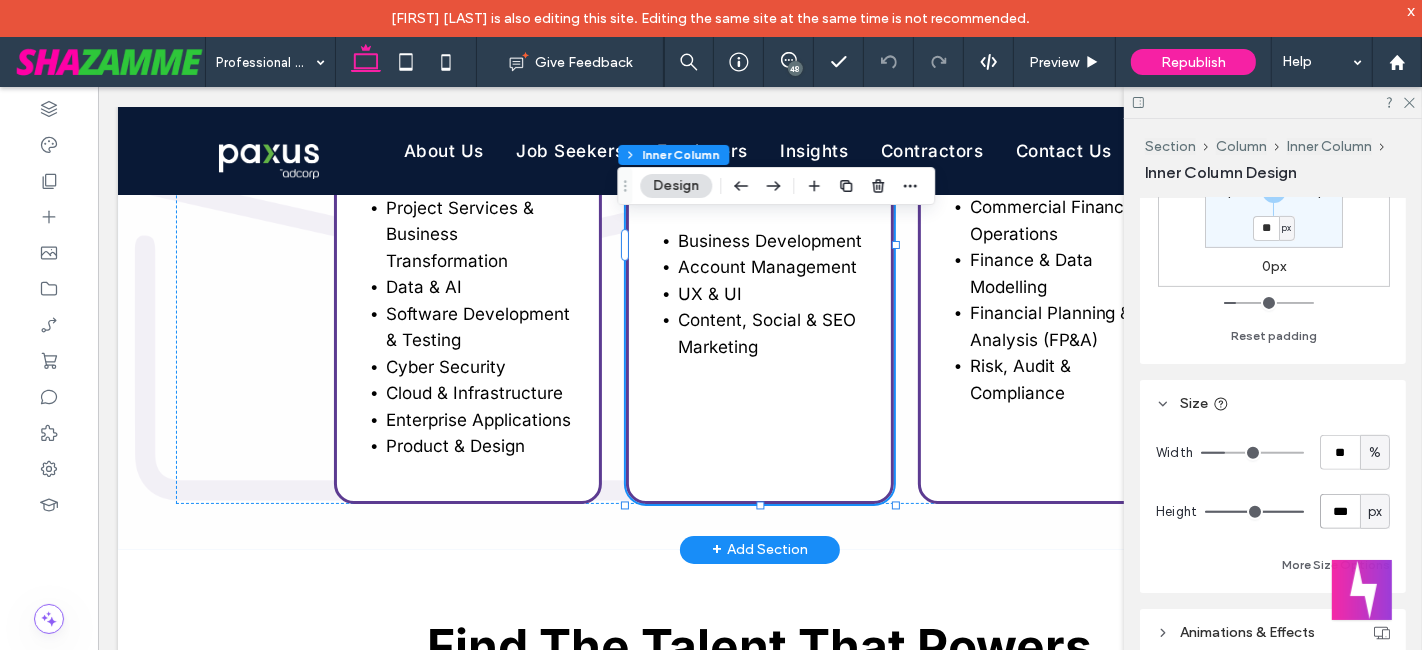 type on "***" 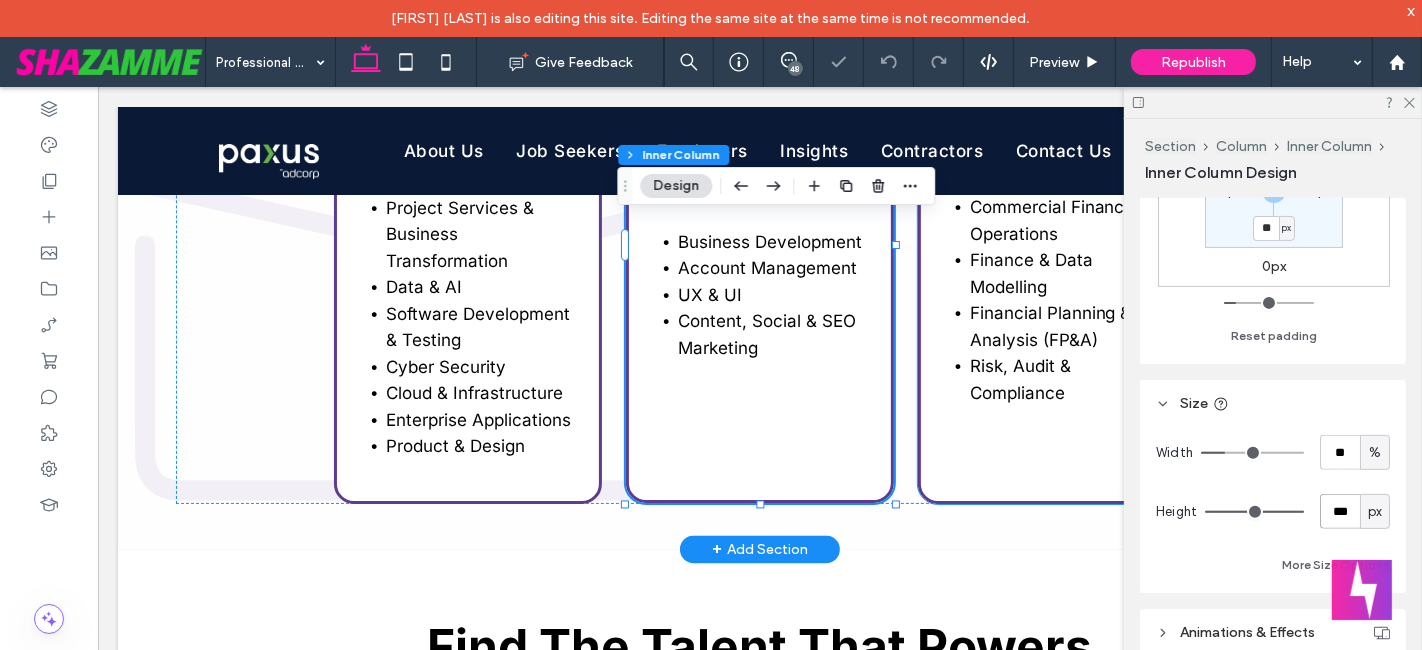 click on ".b-1285609180-1285609180{fill:#64b145;}
Finance
Commercial Finance & Operations Finance & Data Modelling Financial Planning & Analysis (FP&A) Risk, Audit & Compliance" at bounding box center (1051, 243) 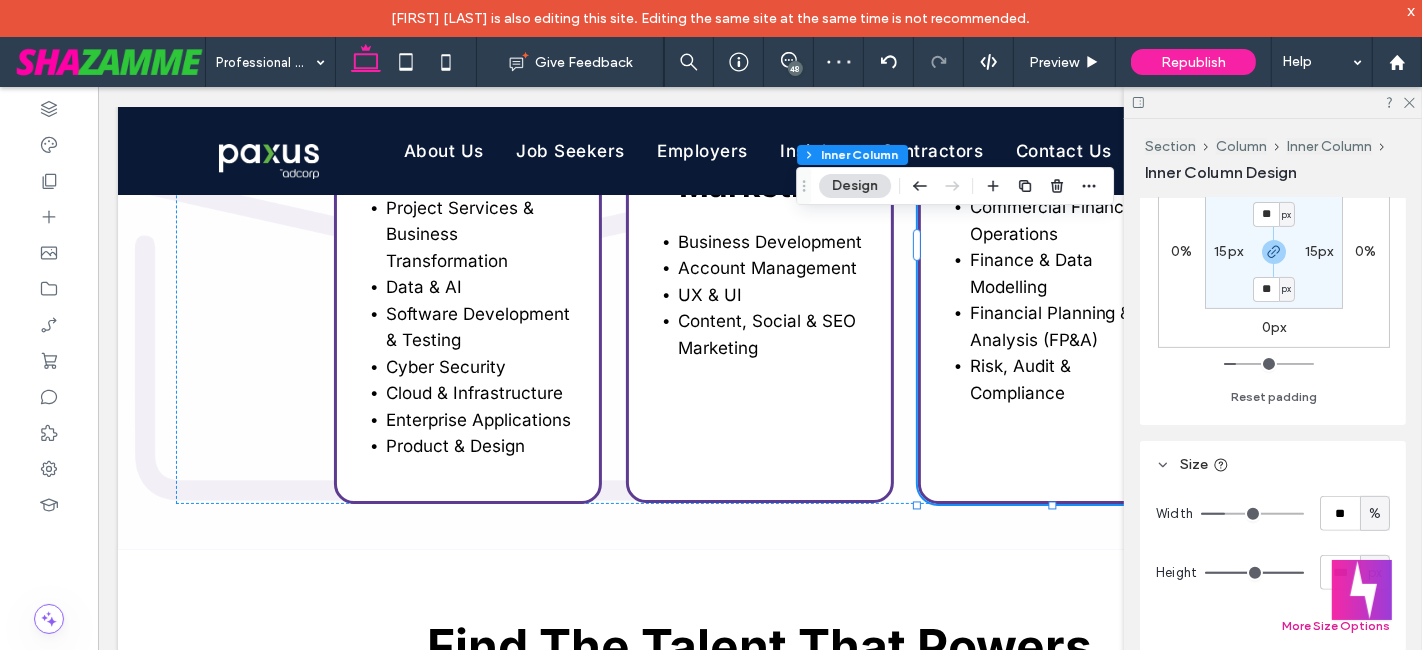 scroll, scrollTop: 703, scrollLeft: 0, axis: vertical 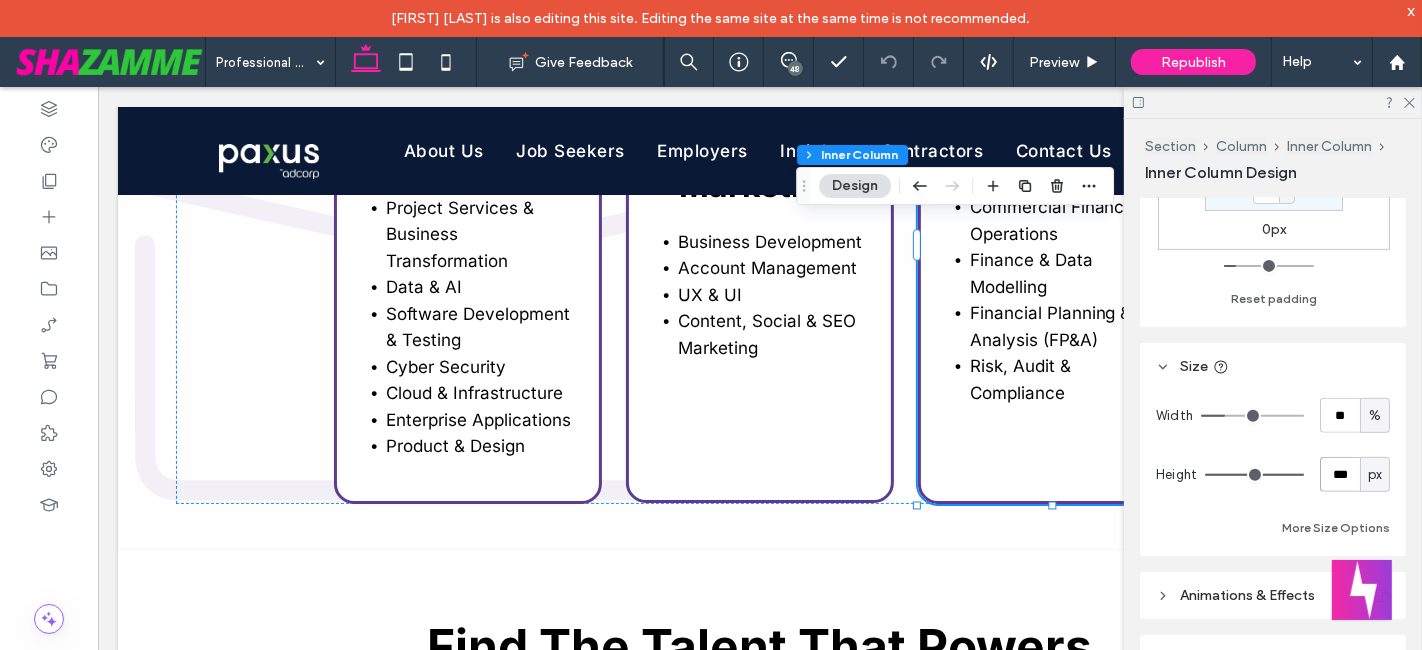 click on "***" at bounding box center [1340, 474] 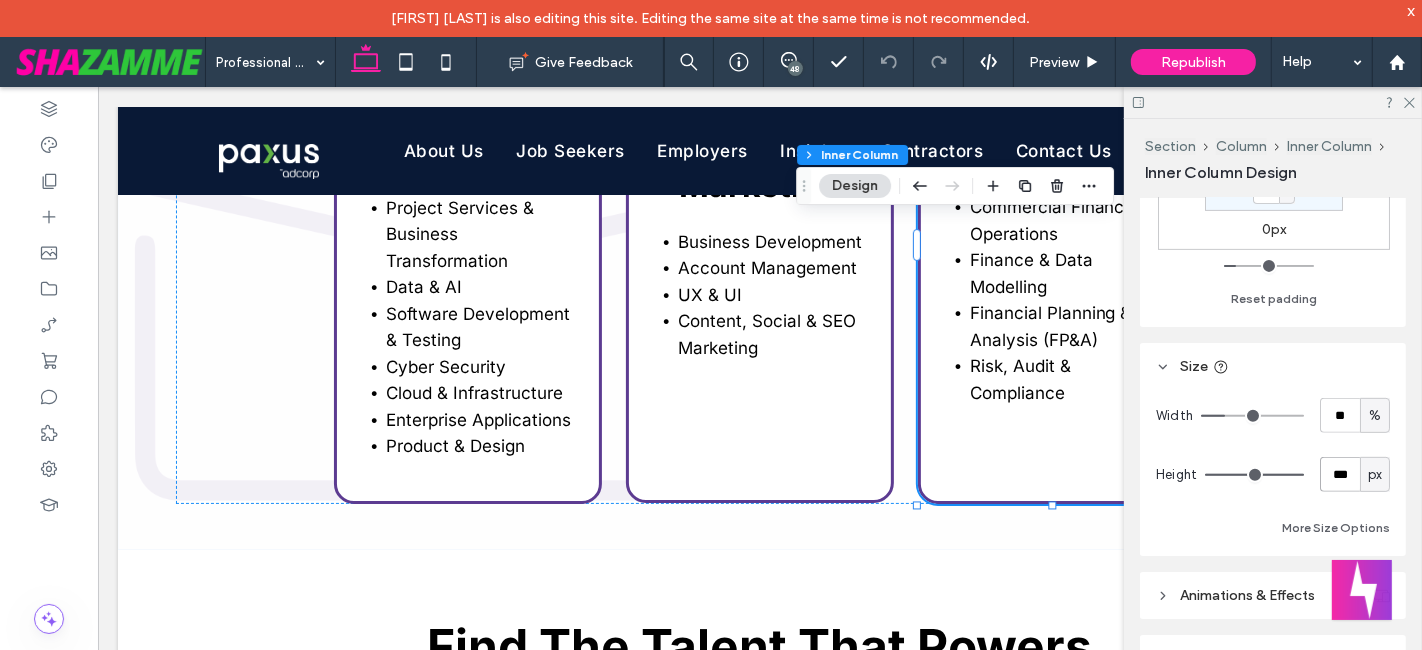 type on "***" 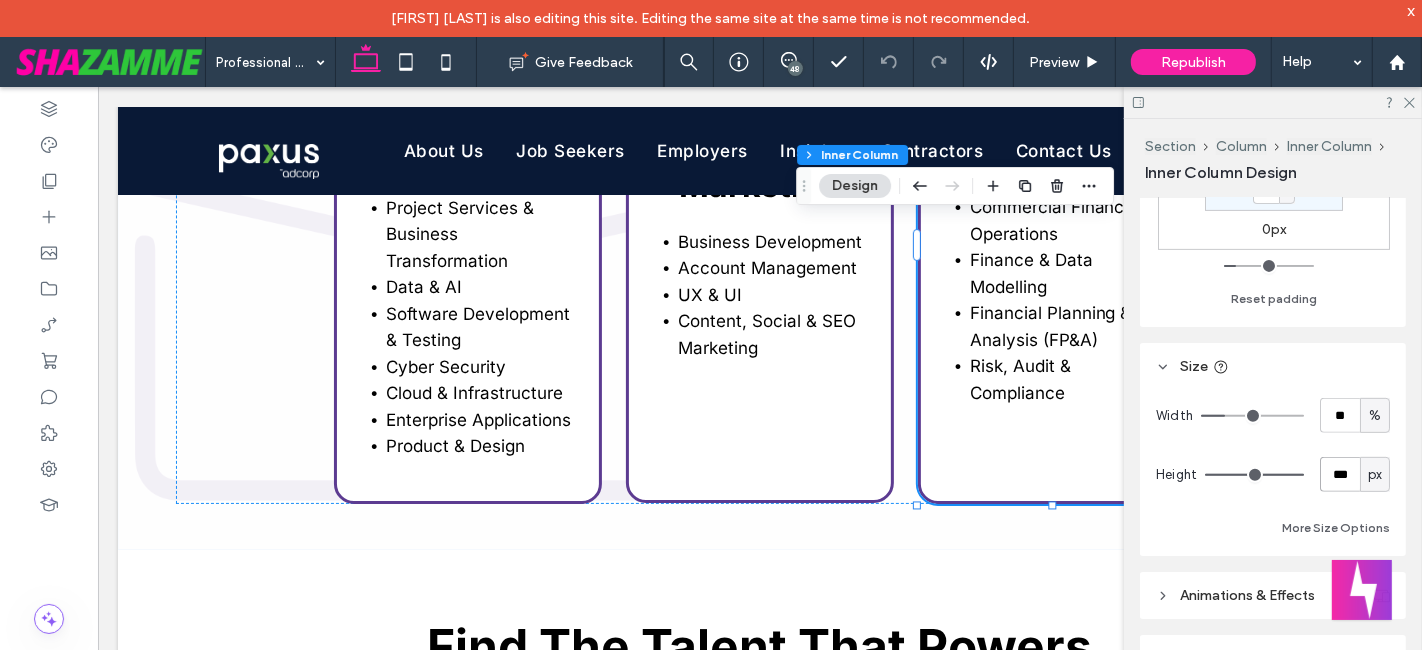 type on "***" 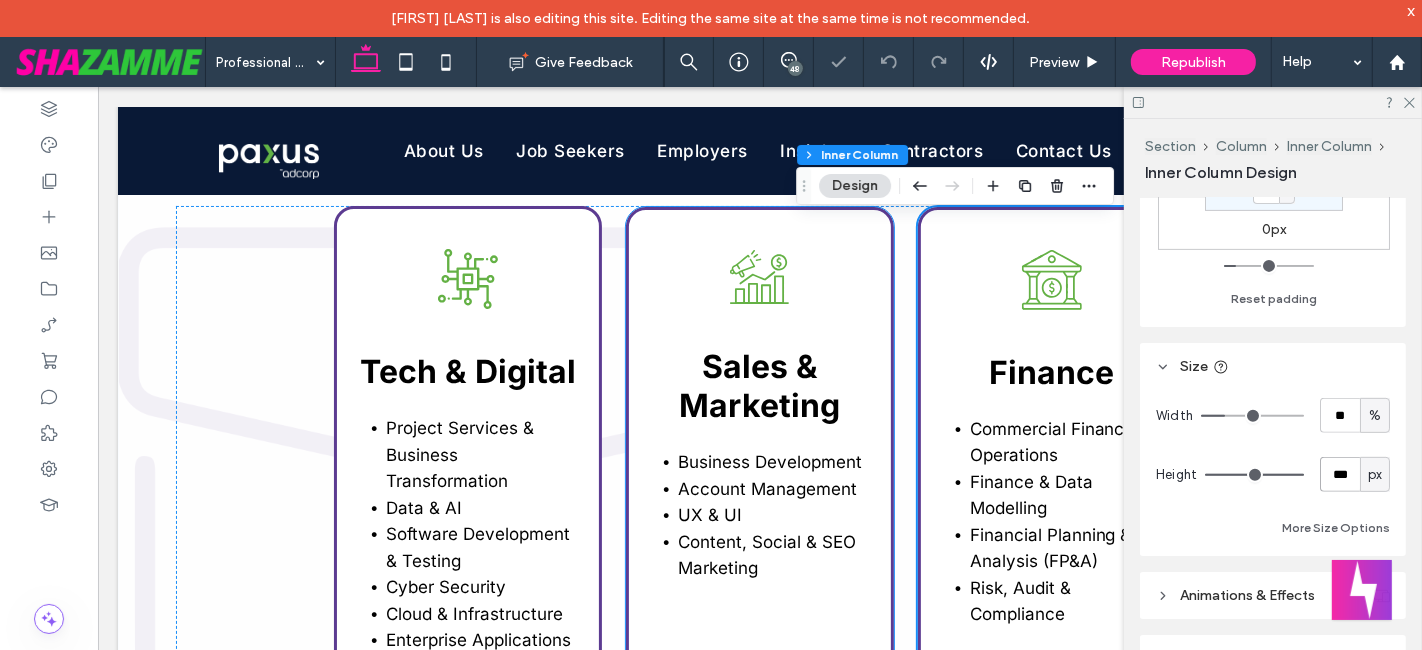 scroll, scrollTop: 2927, scrollLeft: 0, axis: vertical 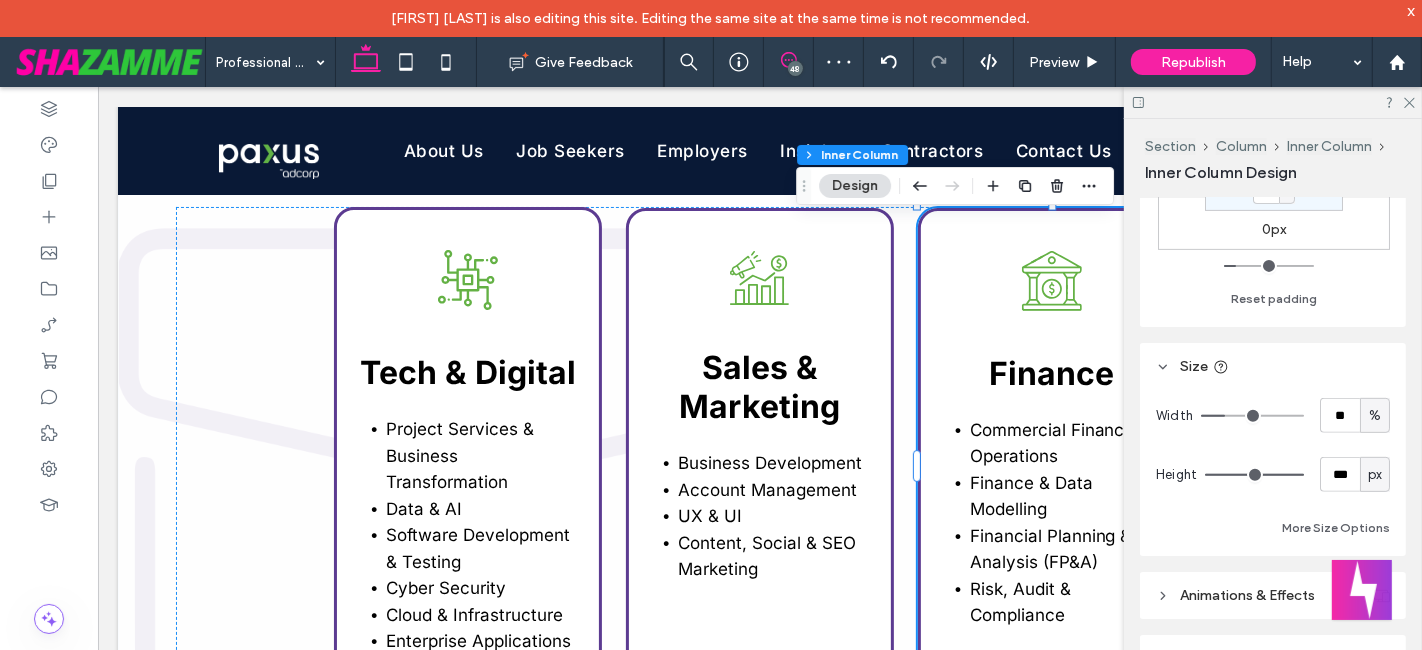 click at bounding box center (788, 60) 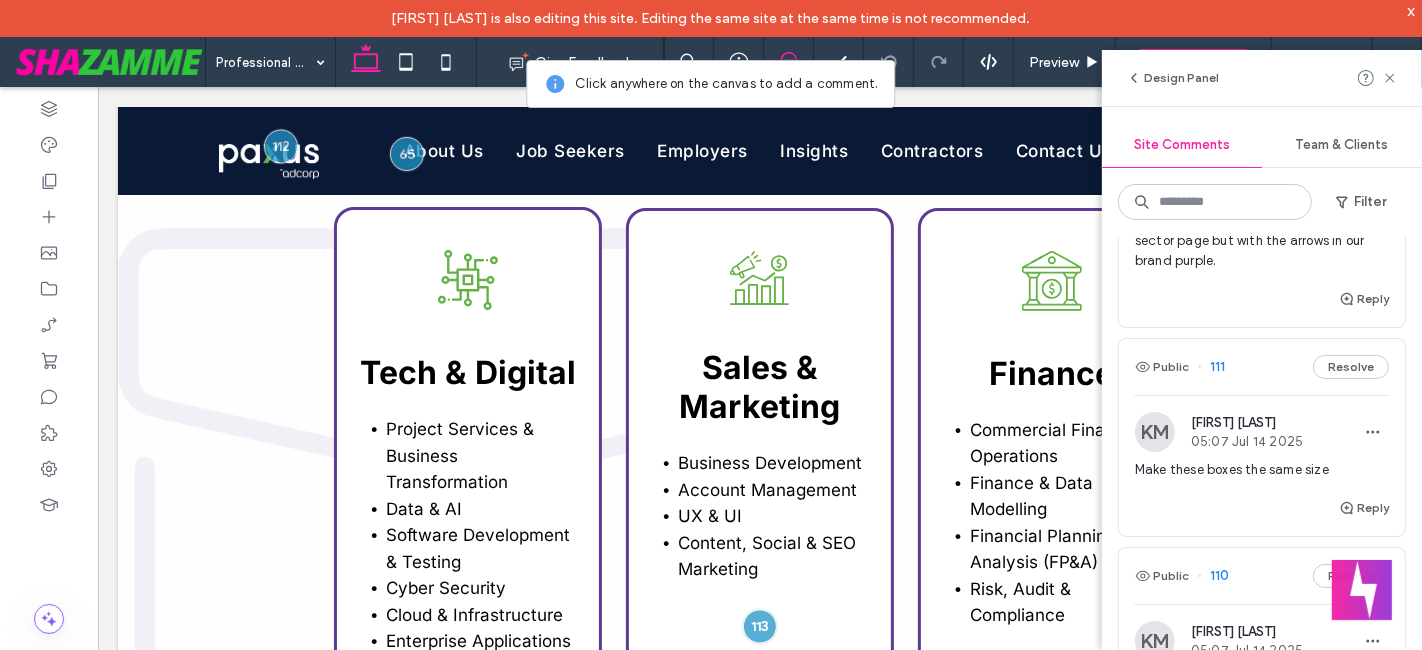 scroll, scrollTop: 1777, scrollLeft: 0, axis: vertical 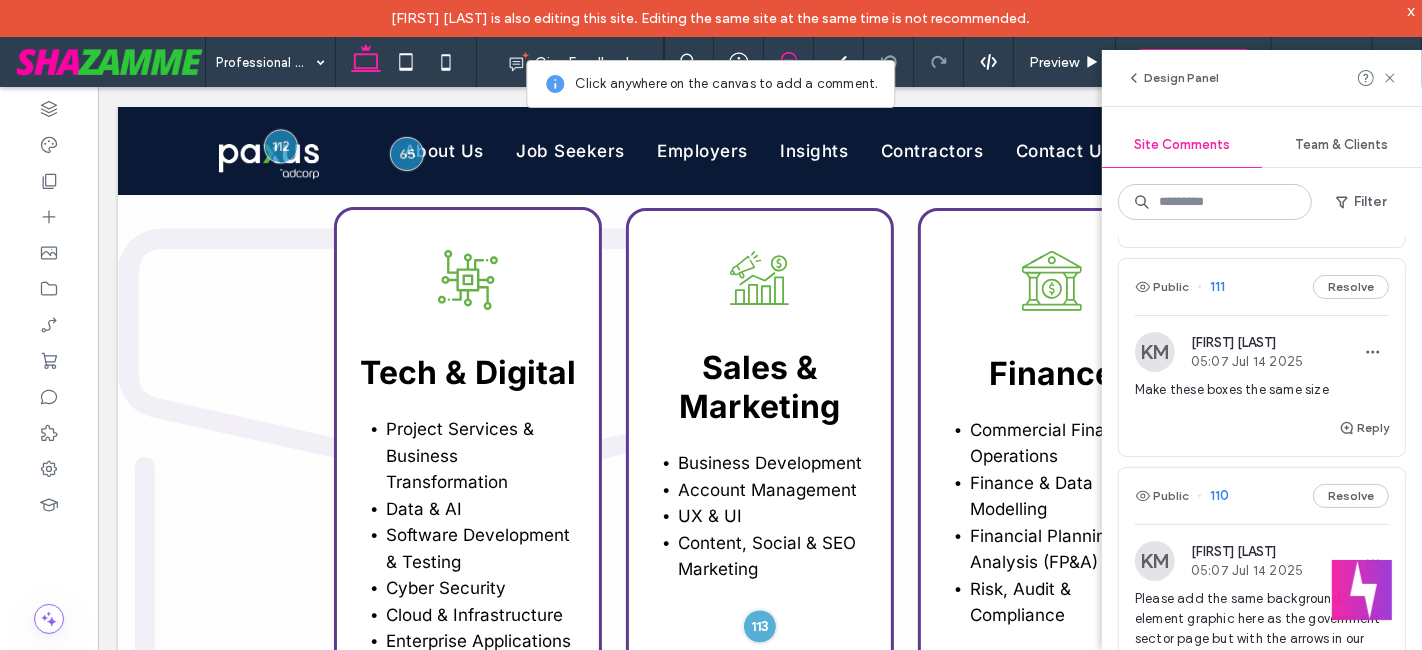 click on "Reply" at bounding box center (1262, 436) 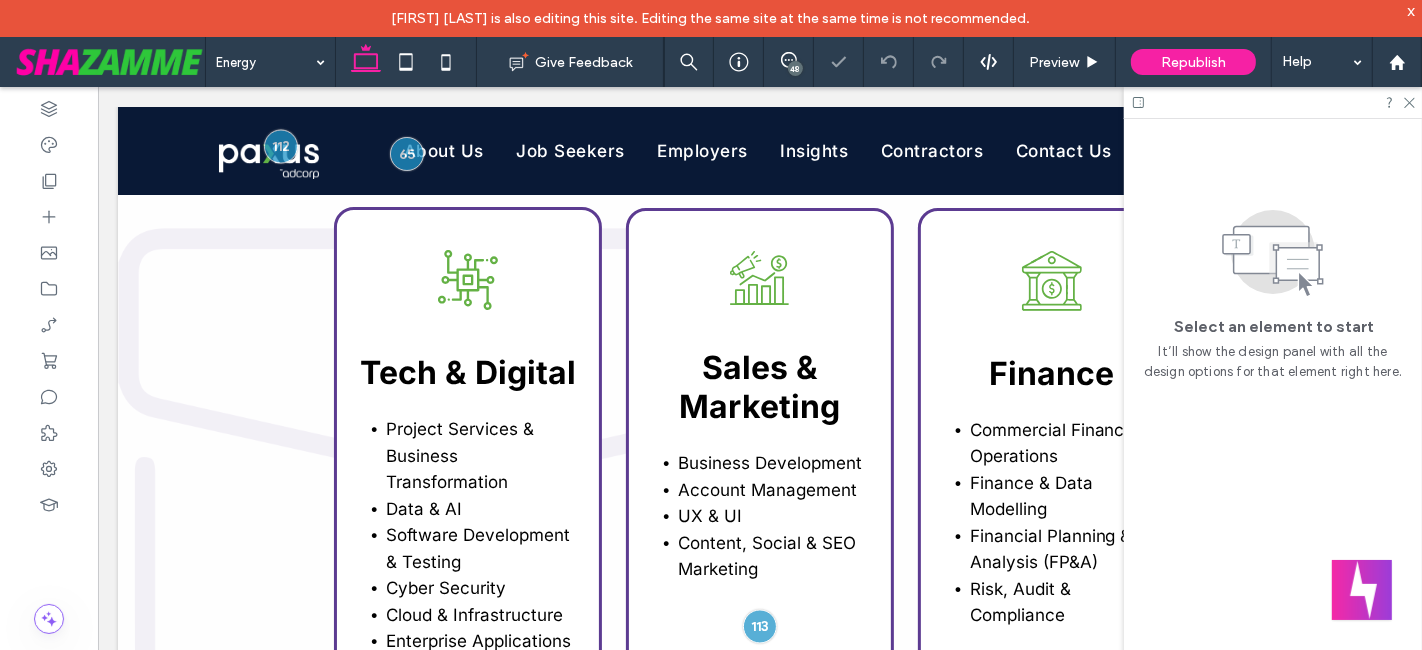 scroll, scrollTop: 0, scrollLeft: 0, axis: both 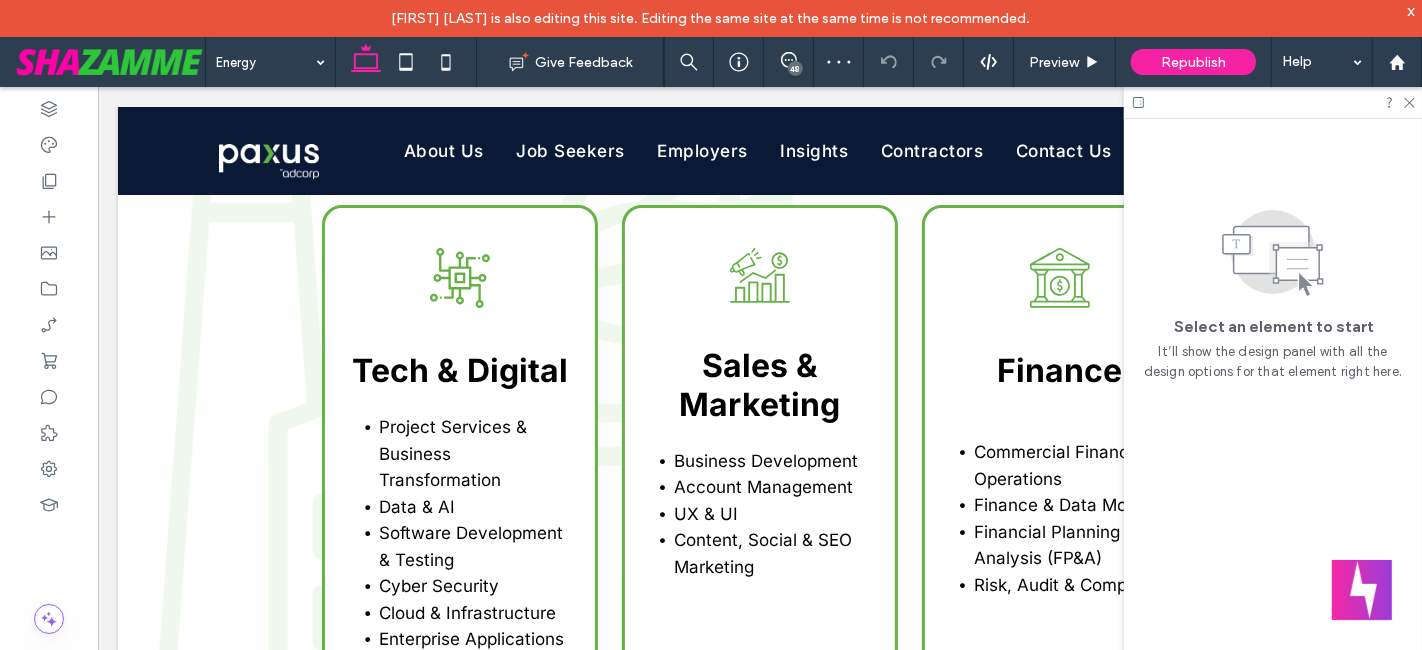 click on "It’ll show the design panel with all the design options for that element right here." at bounding box center [1273, 362] 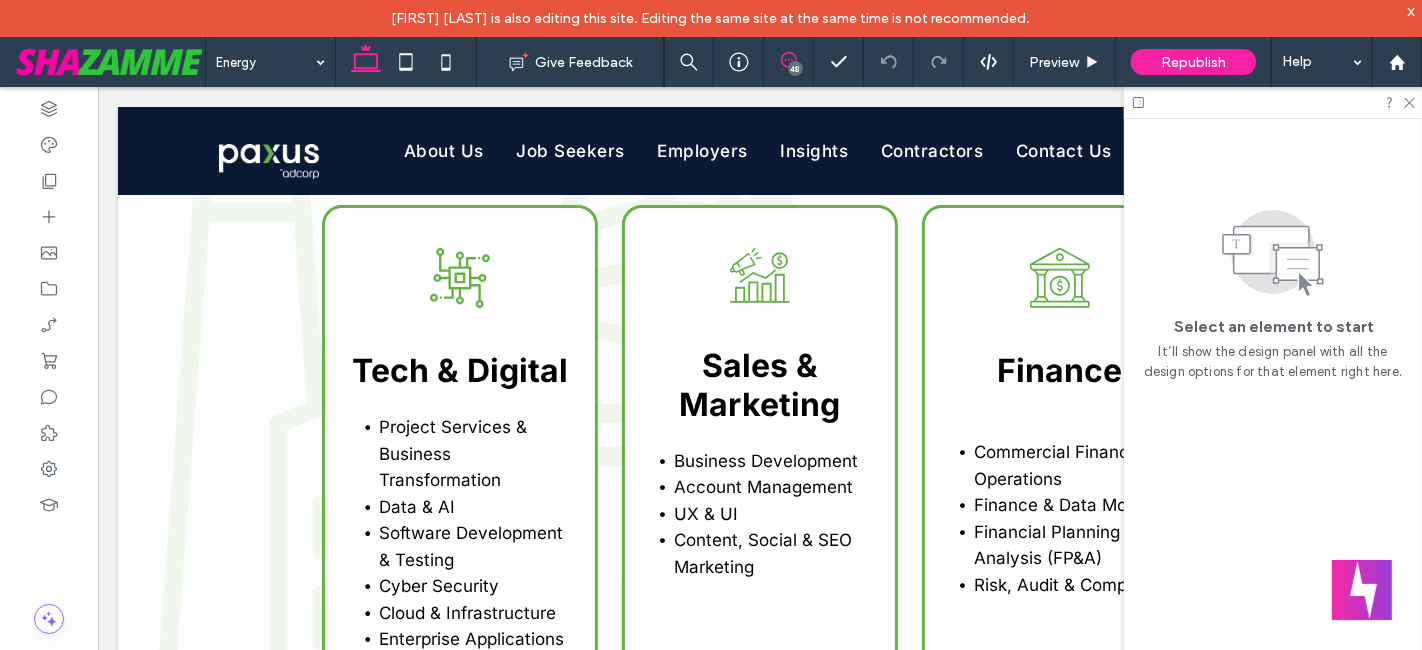click 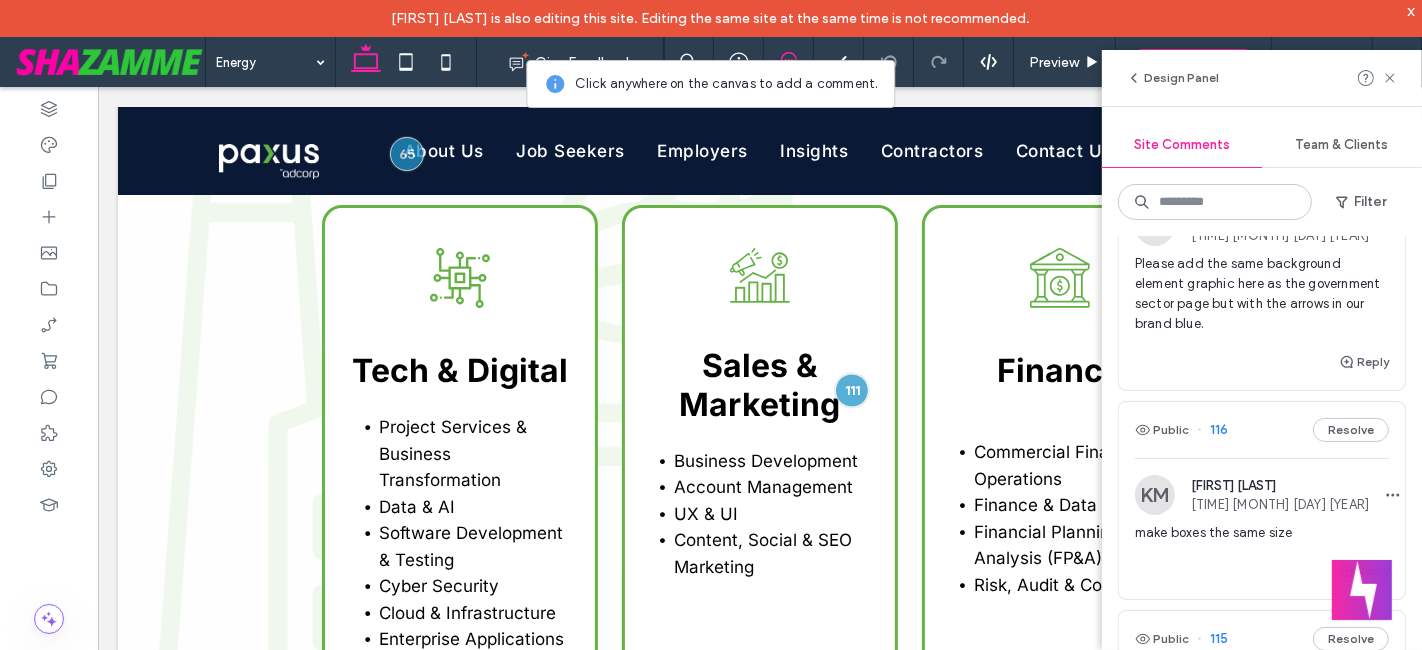 scroll, scrollTop: 481, scrollLeft: 0, axis: vertical 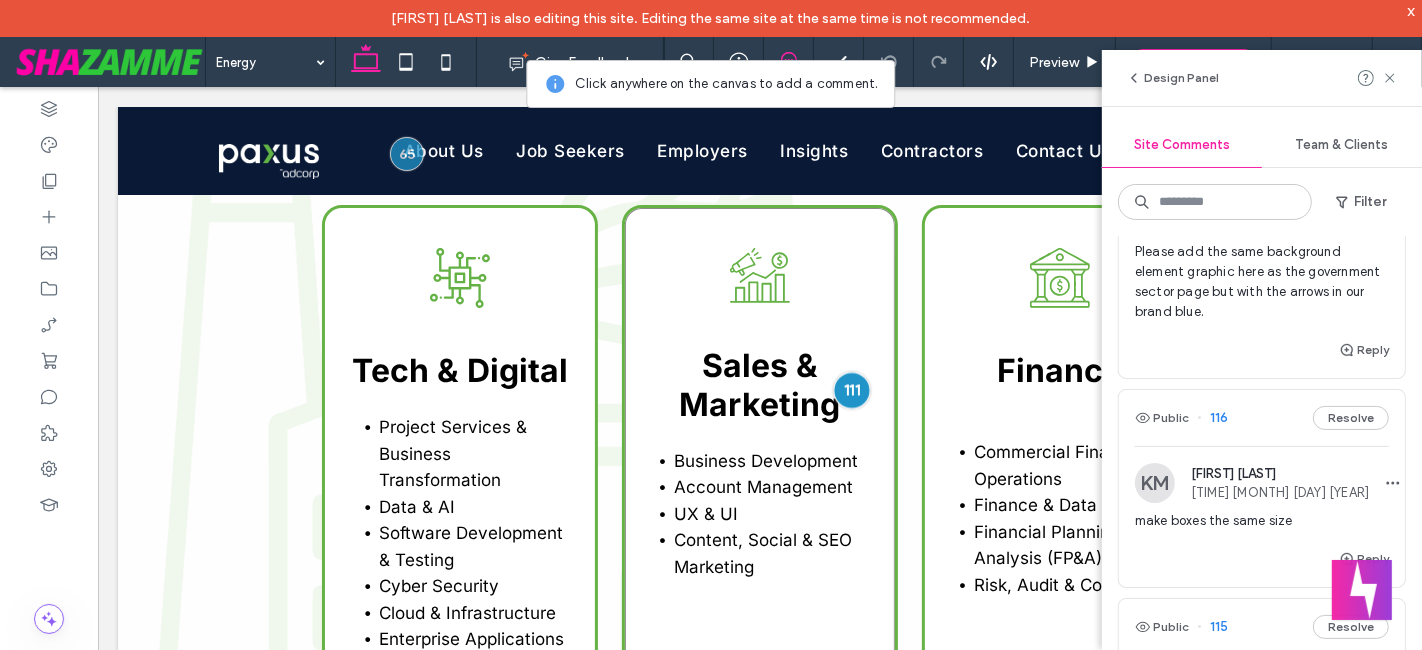 click at bounding box center [851, 390] 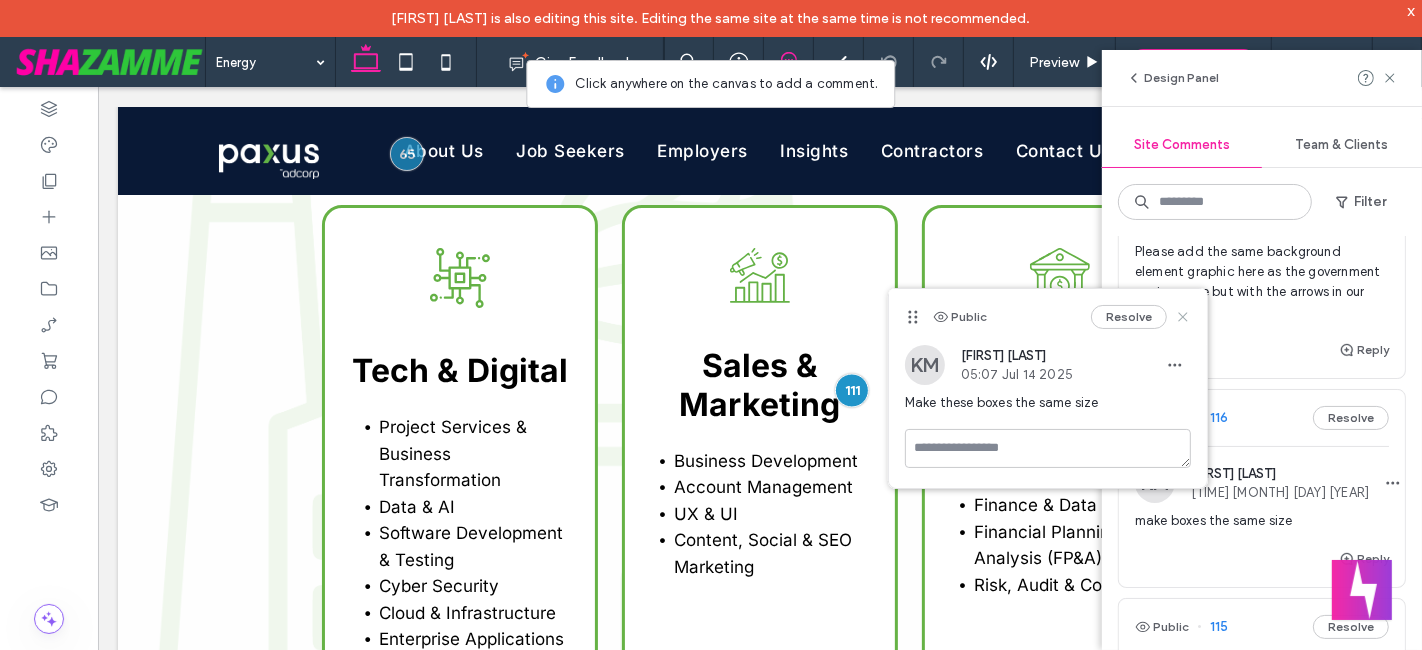 click 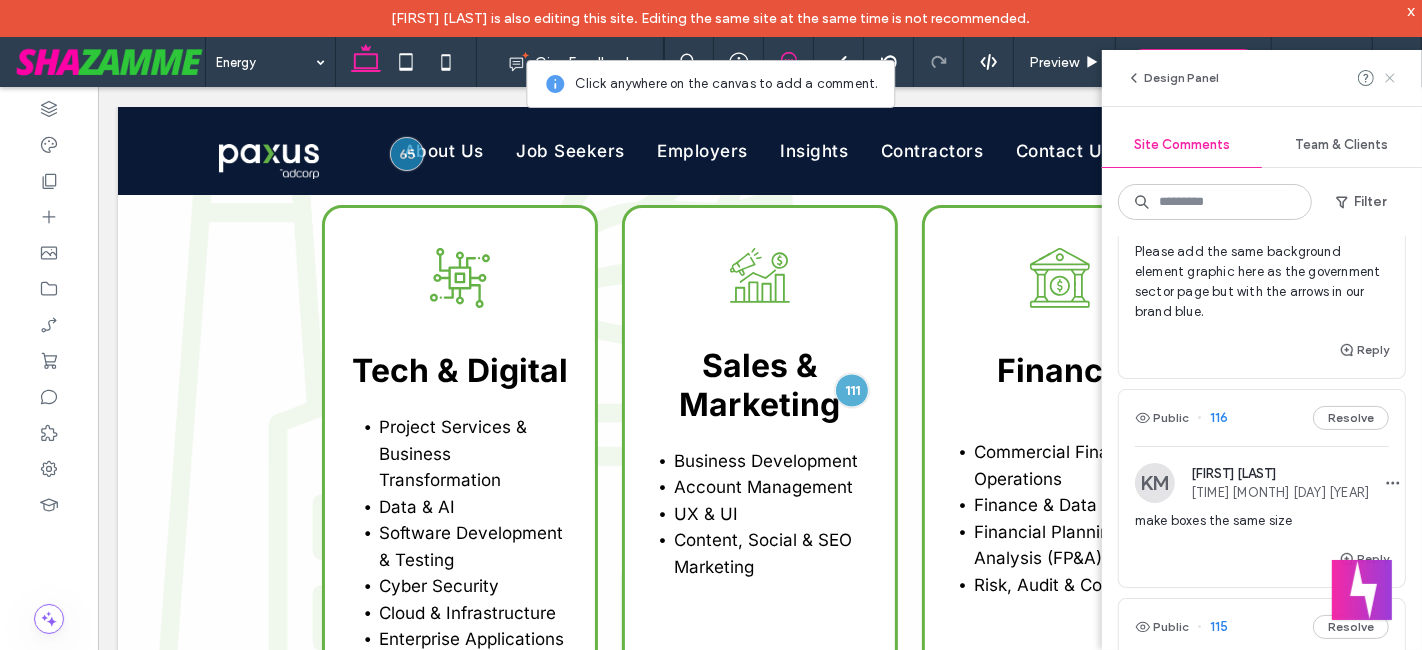 click 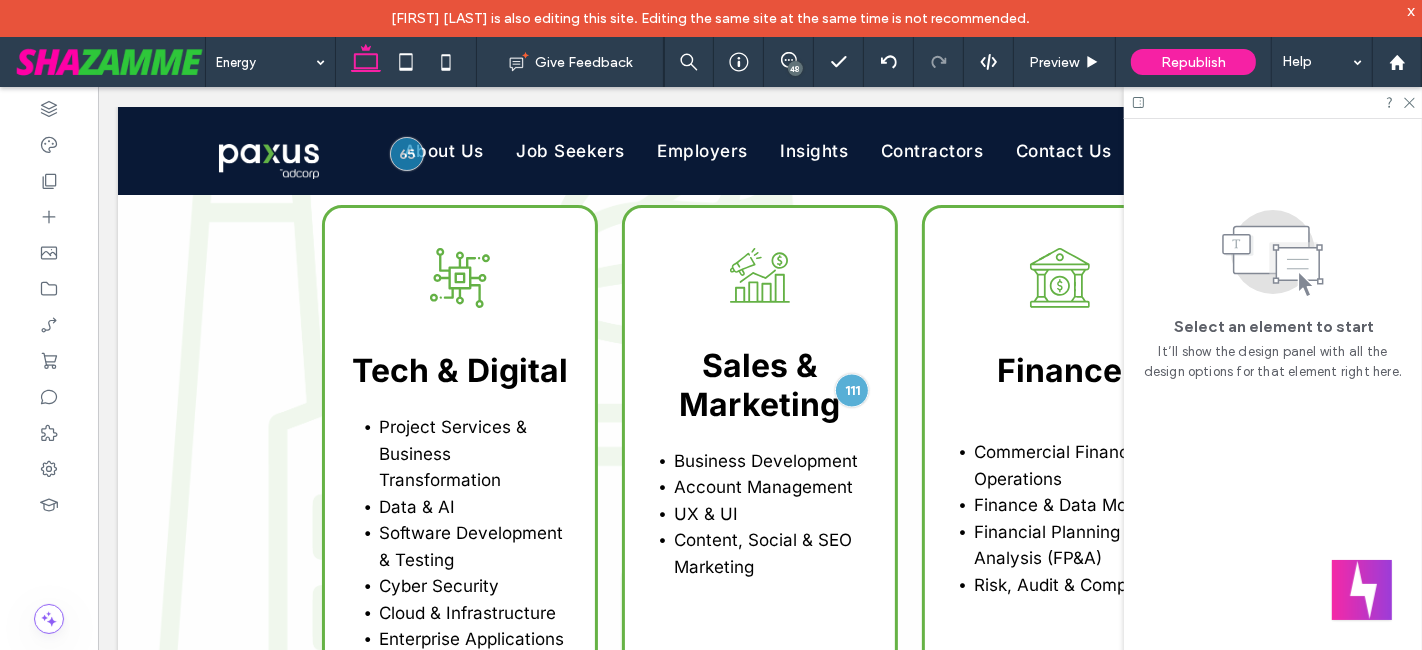 scroll, scrollTop: 0, scrollLeft: 0, axis: both 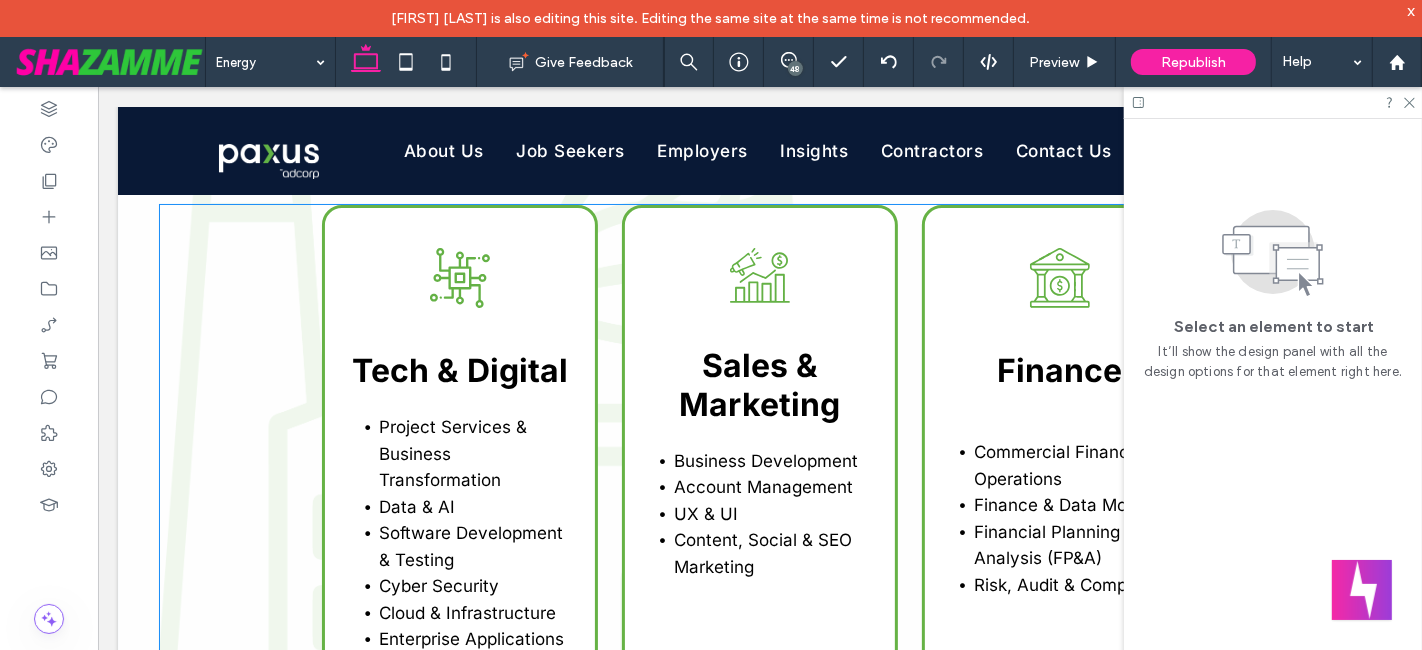 click on ".b-1550956488-1550956488{fill:#64b145;}
Tech & Digital
Project Services & Business Transformation Data & AI Software Development & Testing Cyber Security Cloud & Infrastructure Enterprise Applications Product & Design" at bounding box center (459, 463) 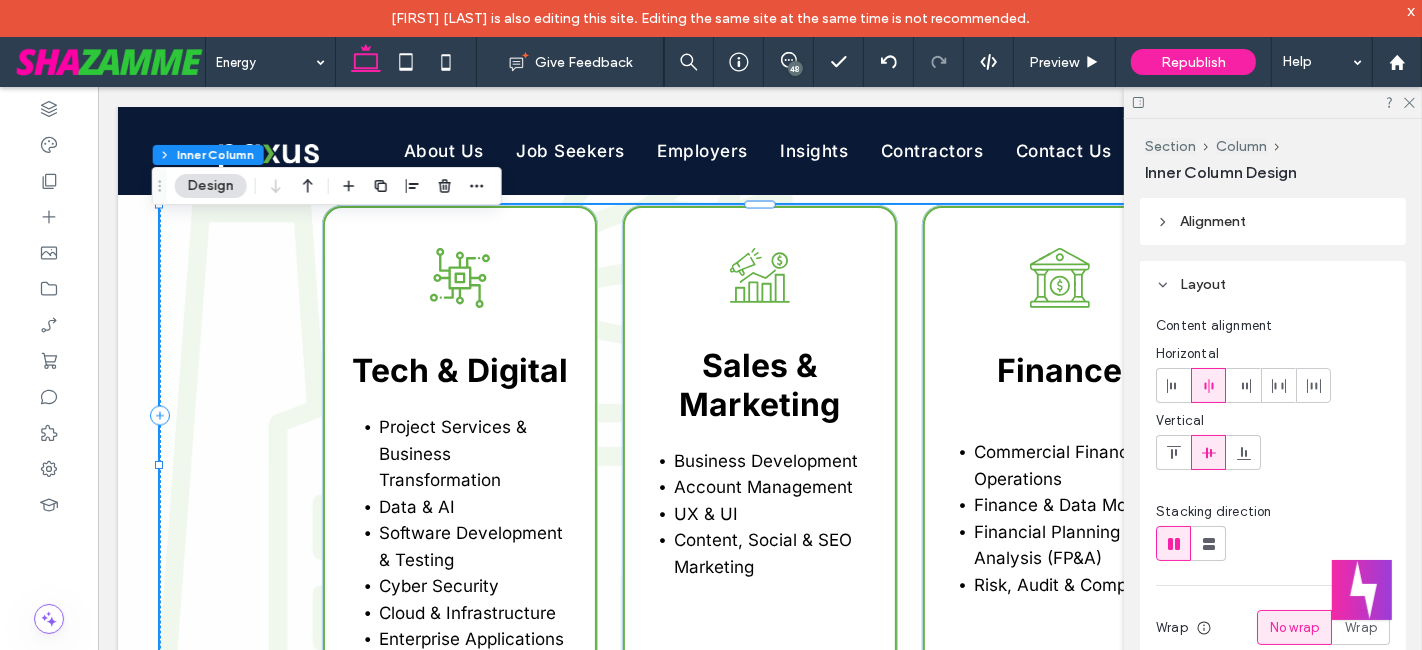 click on ".b-1550956488-1550956488{fill:#64b145;}
Tech & Digital
Project Services & Business Transformation Data & AI Software Development & Testing Cyber Security Cloud & Infrastructure Enterprise Applications Product & Design" at bounding box center (459, 463) 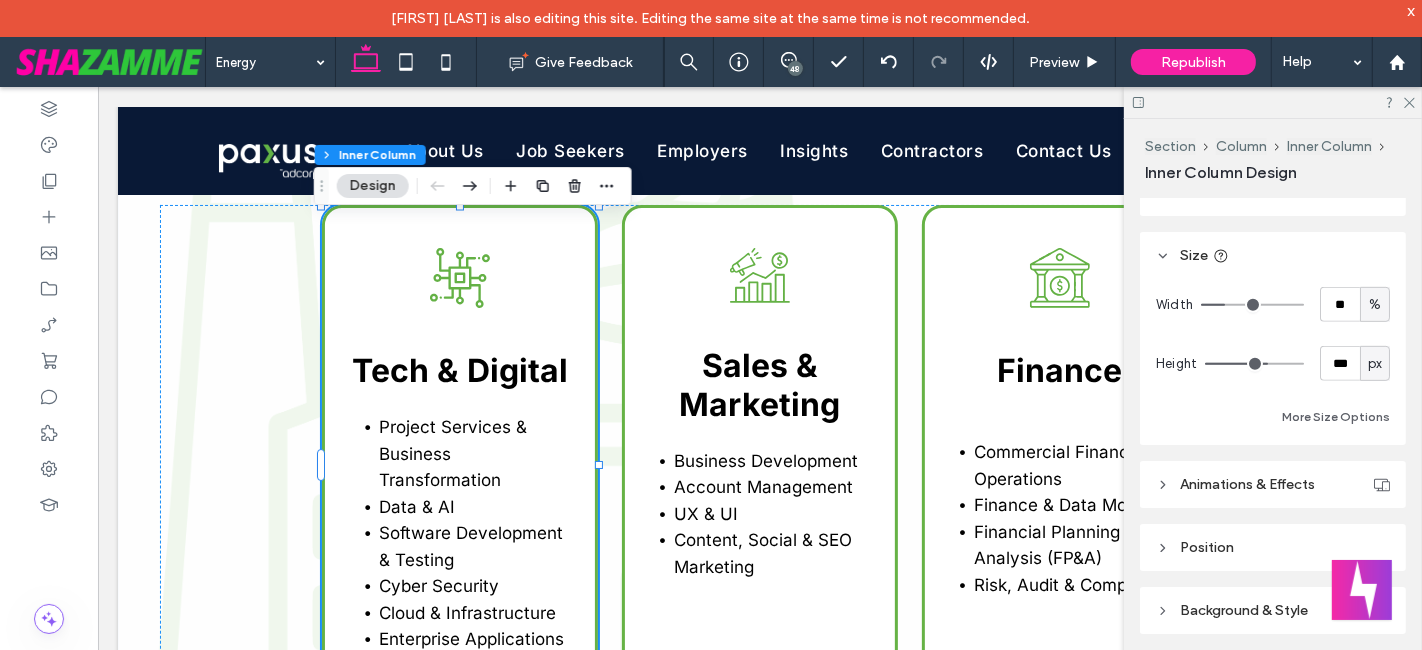 scroll, scrollTop: 814, scrollLeft: 0, axis: vertical 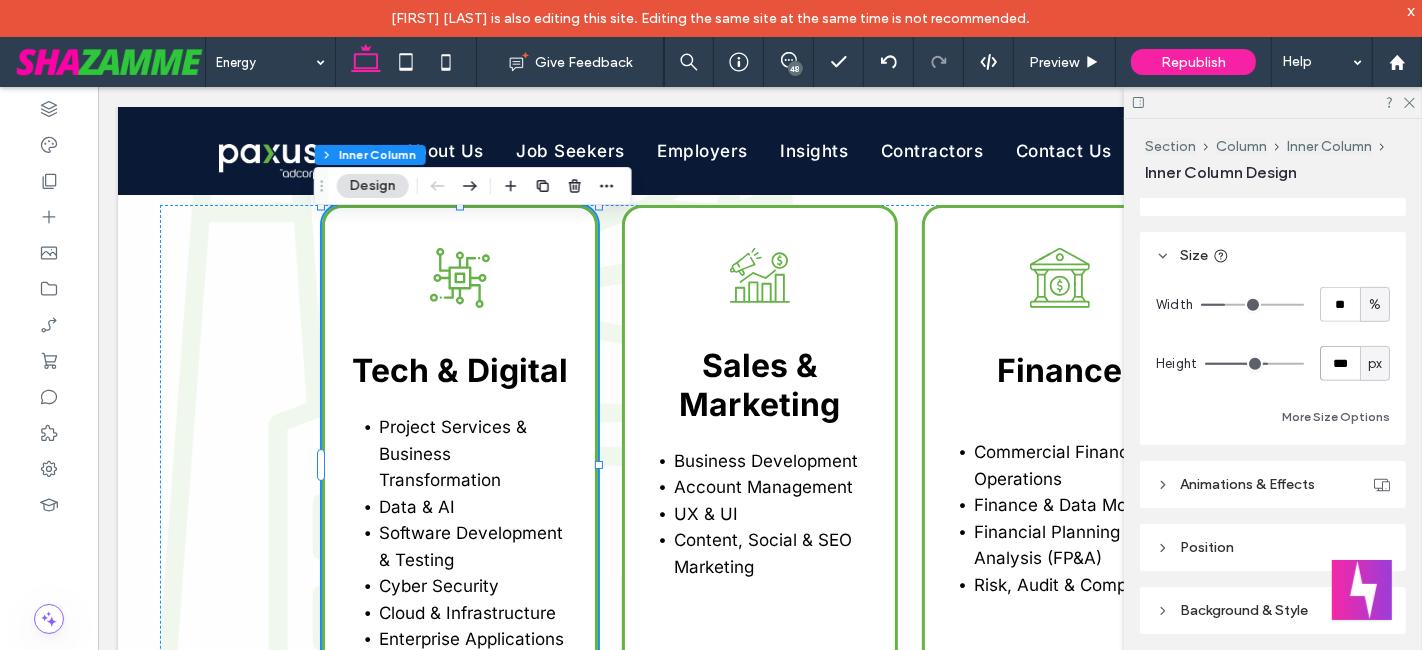 click on "***" at bounding box center [1340, 363] 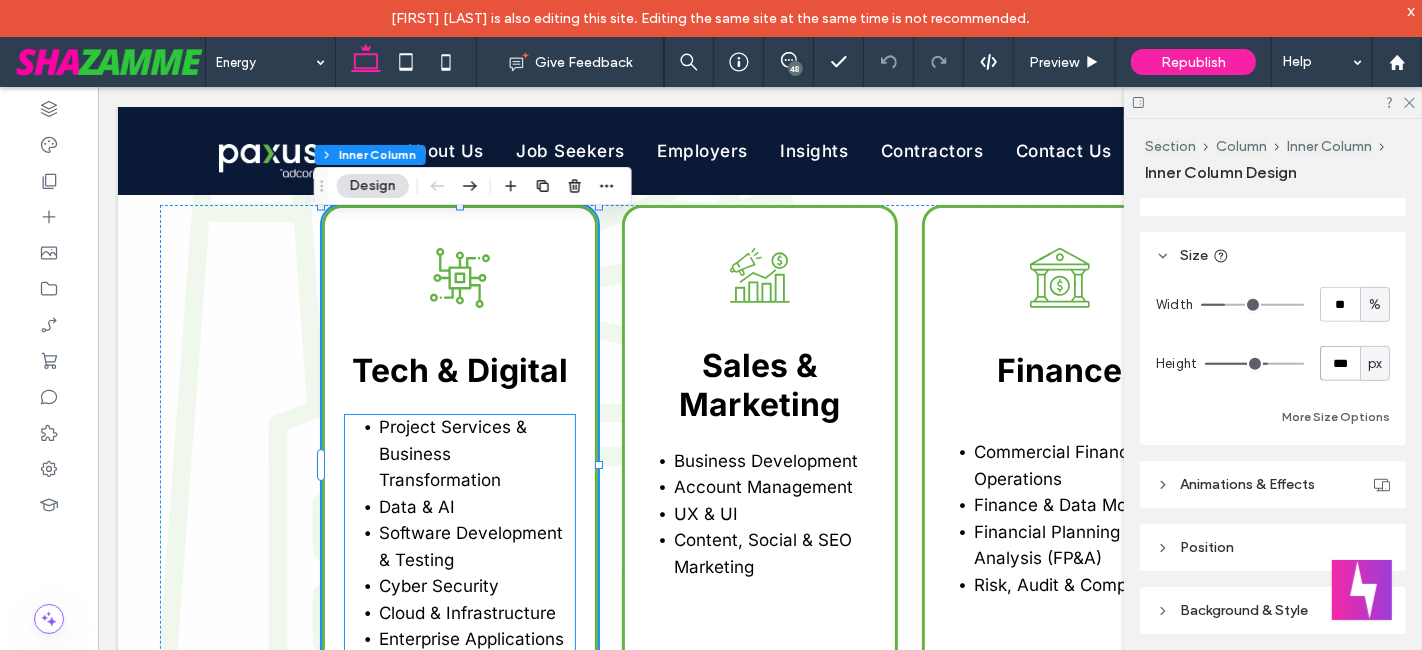 type on "***" 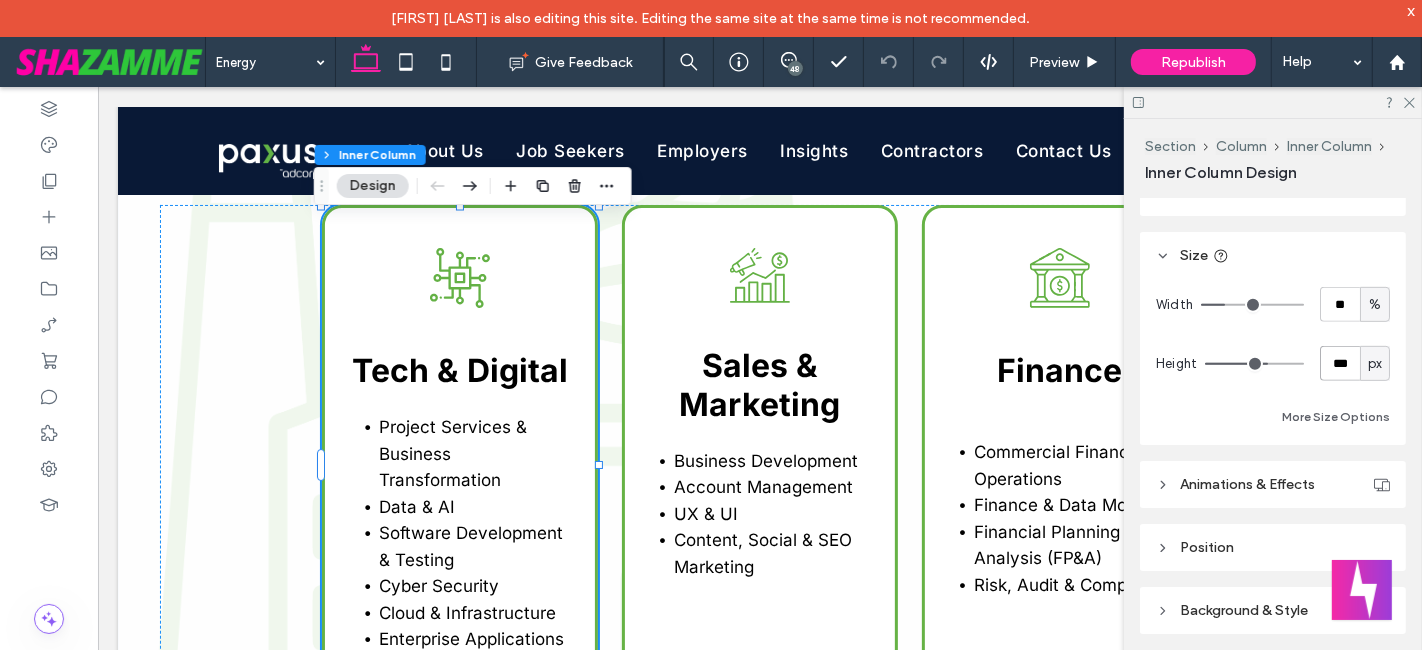 type on "***" 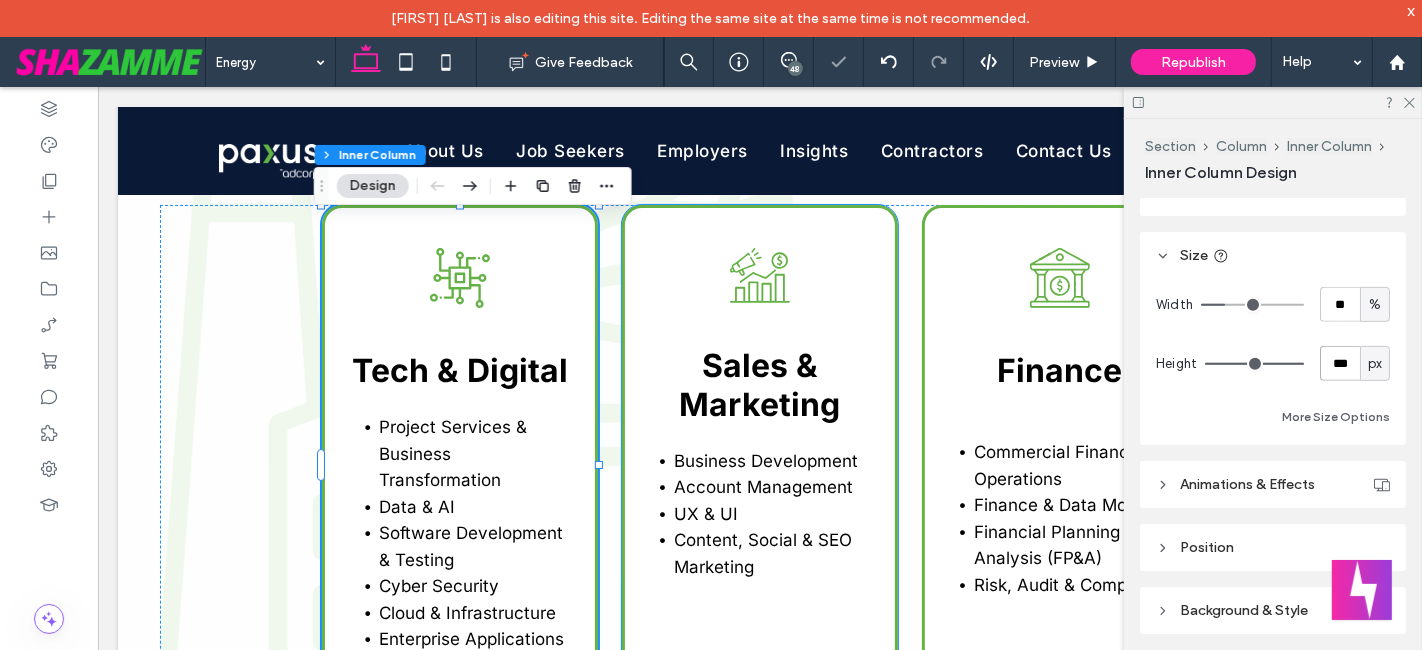 click on ".b-1955817090-1955817090{fill:#64b145;}
Sales & Marketing
Business Development Account Management UX & UI Content, Social & SEO Marketing" at bounding box center [759, 463] 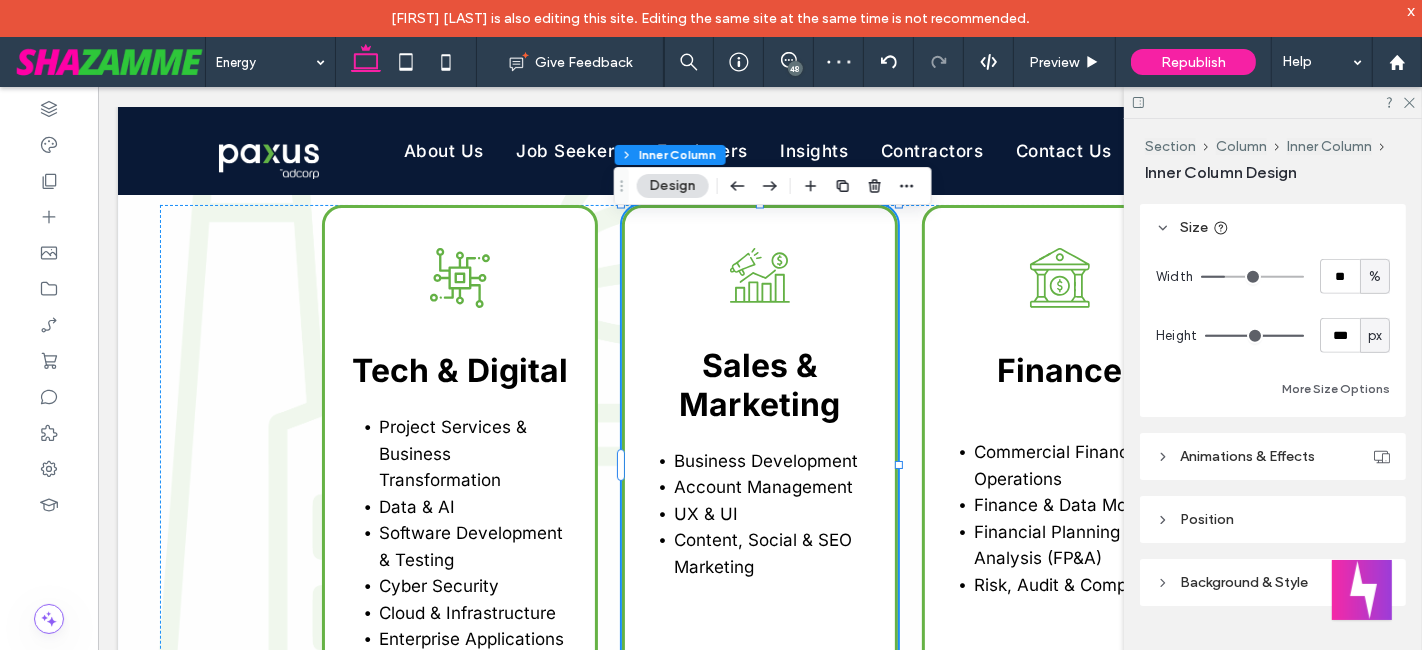 scroll, scrollTop: 848, scrollLeft: 0, axis: vertical 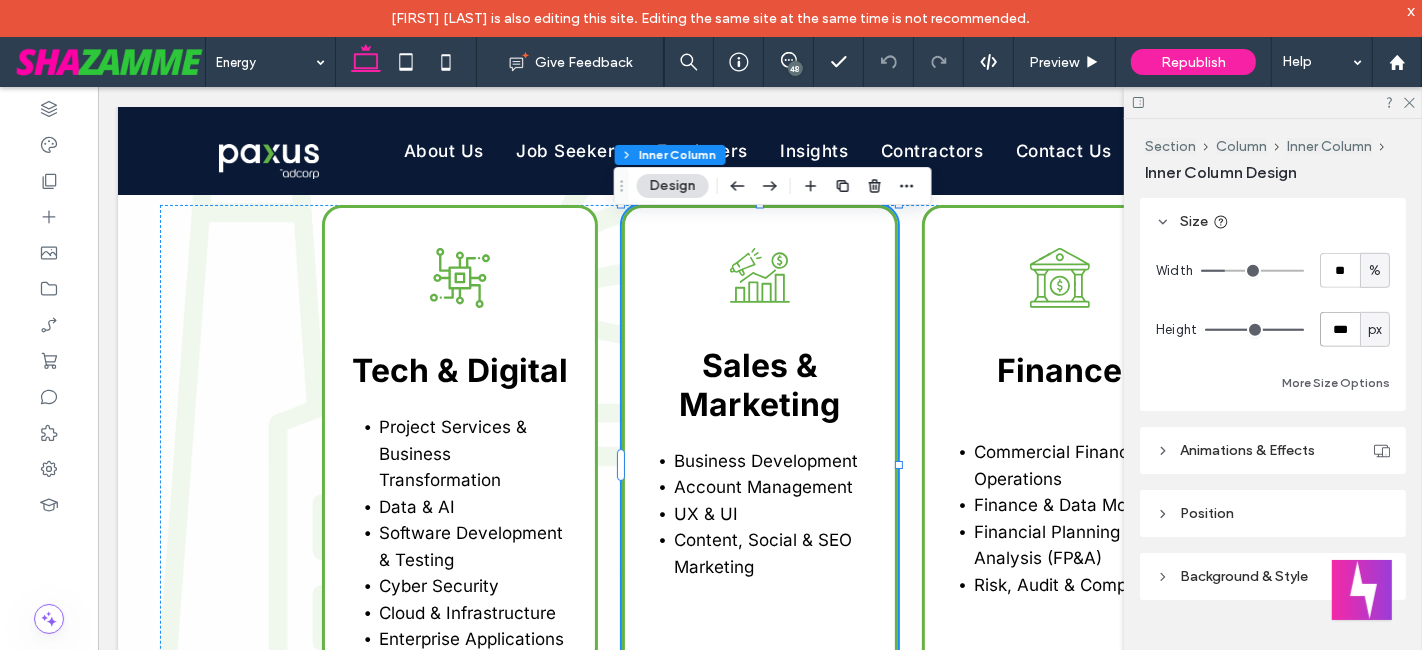 click on "***" at bounding box center [1340, 329] 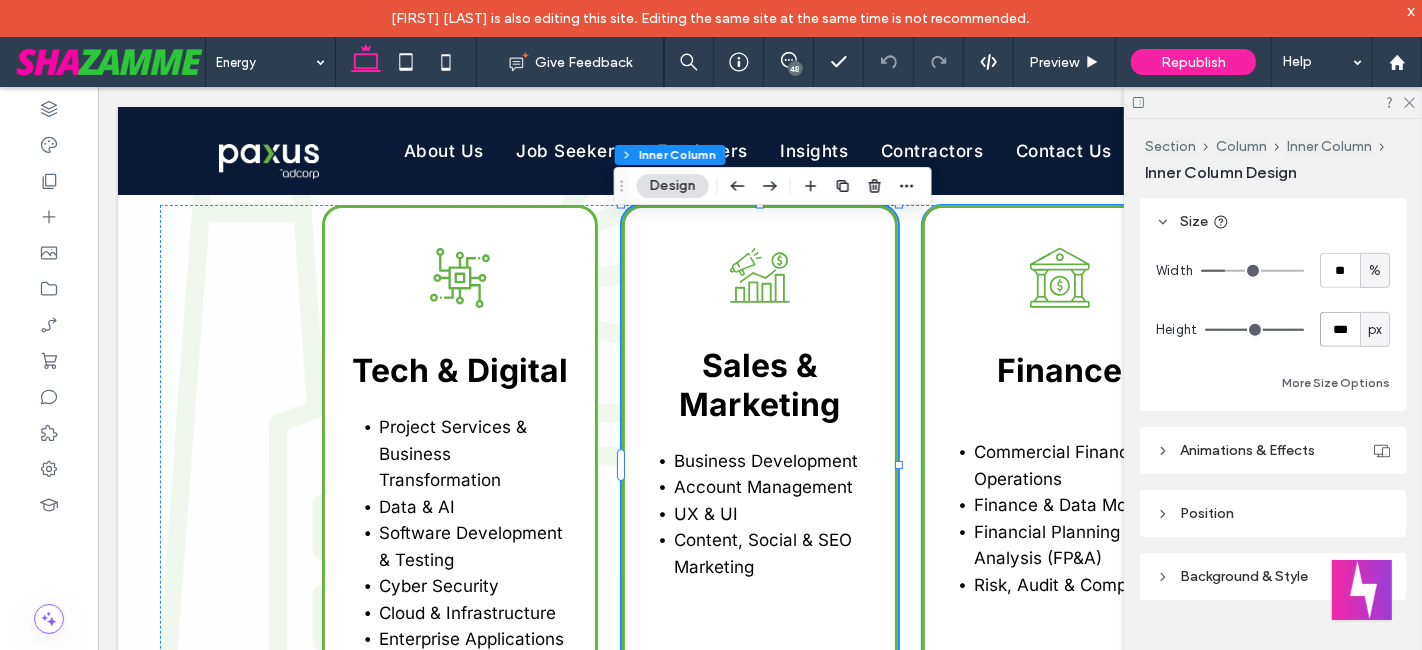 type on "***" 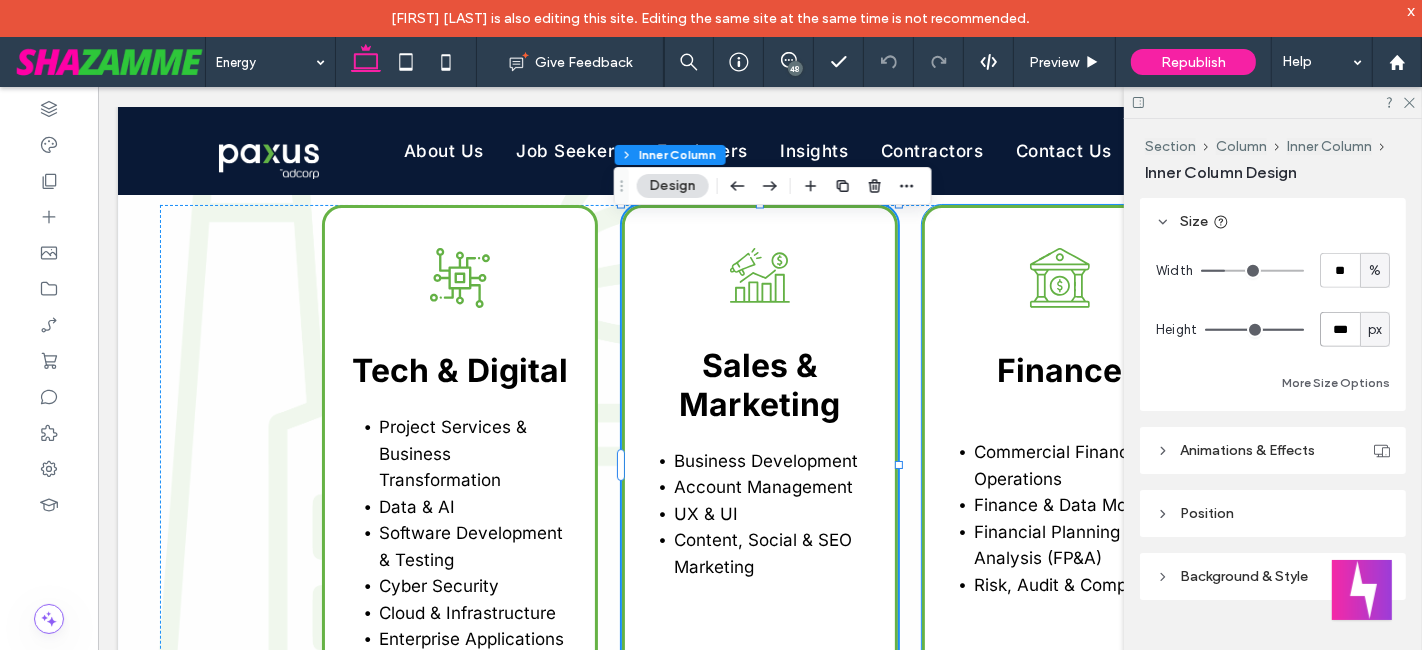 type on "***" 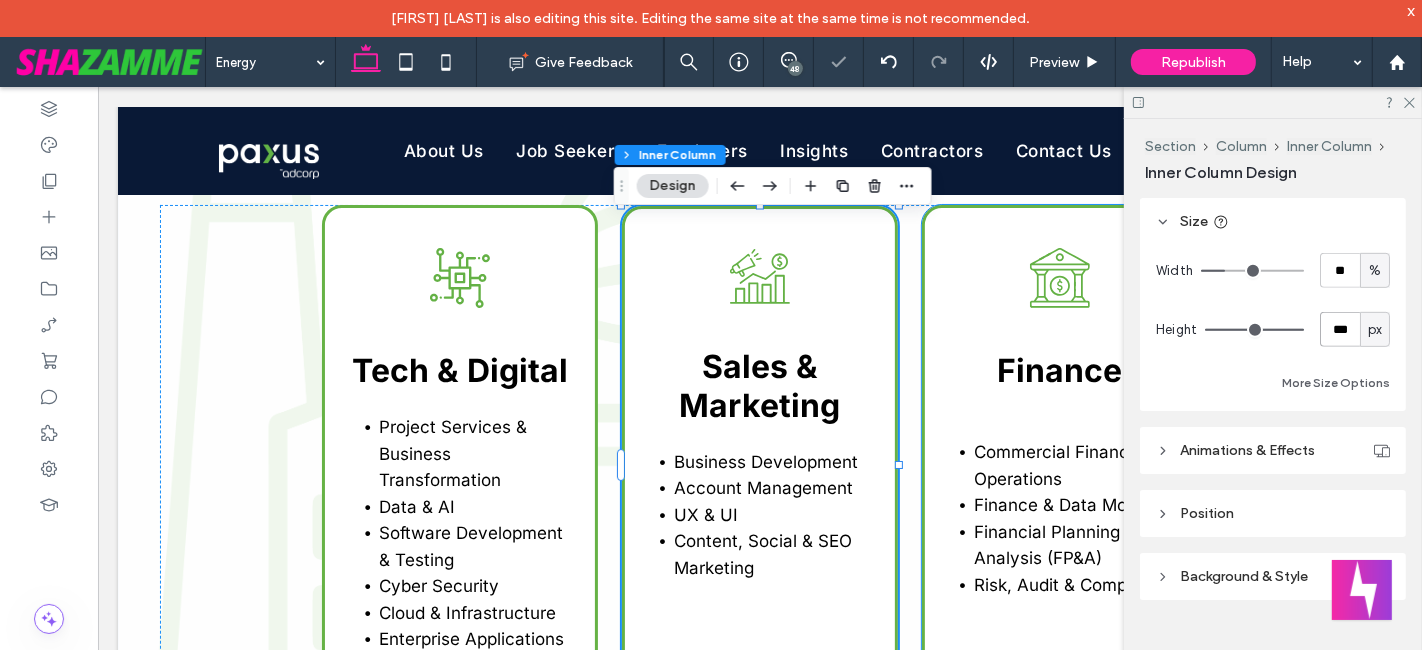 click on ".b-1571686036-1571686036{fill:#64b145;}
Finance
﻿   Commercial Finance & Operations Finance & Data Modelling Financial Planning & Analysis (FP&A) Risk, Audit & Compliance" at bounding box center (1059, 463) 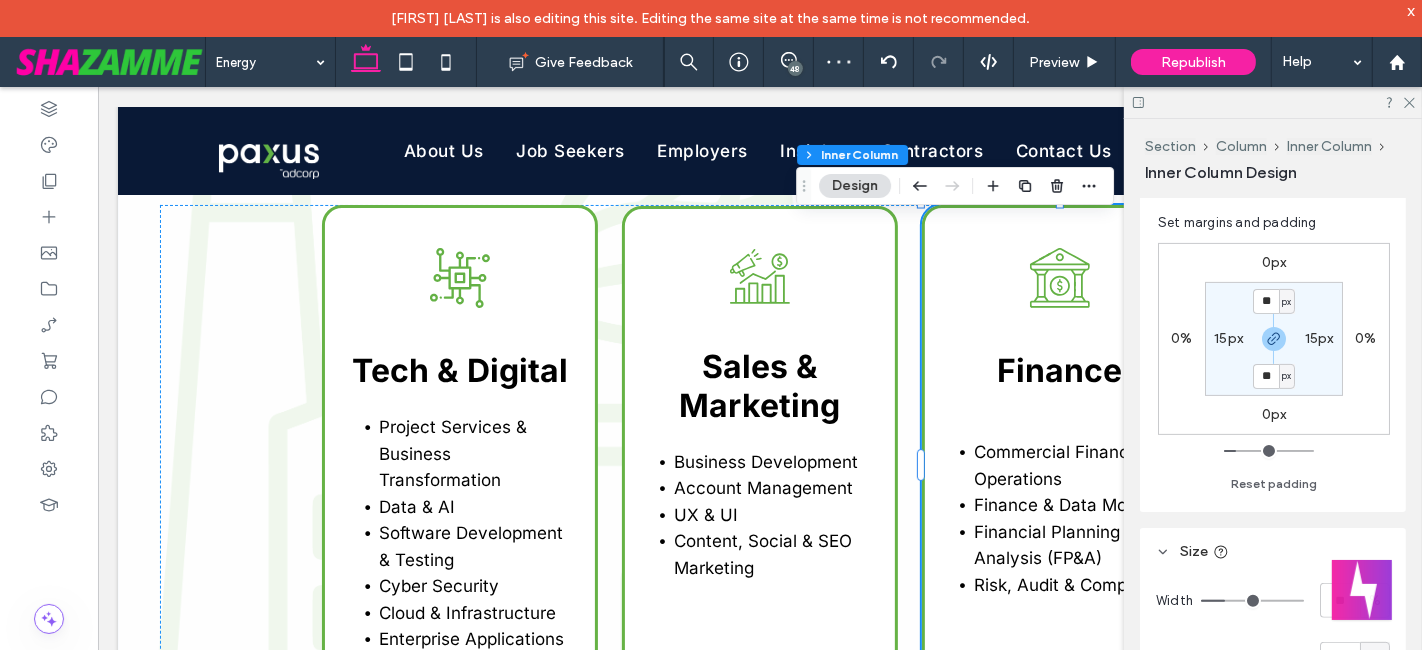 scroll, scrollTop: 703, scrollLeft: 0, axis: vertical 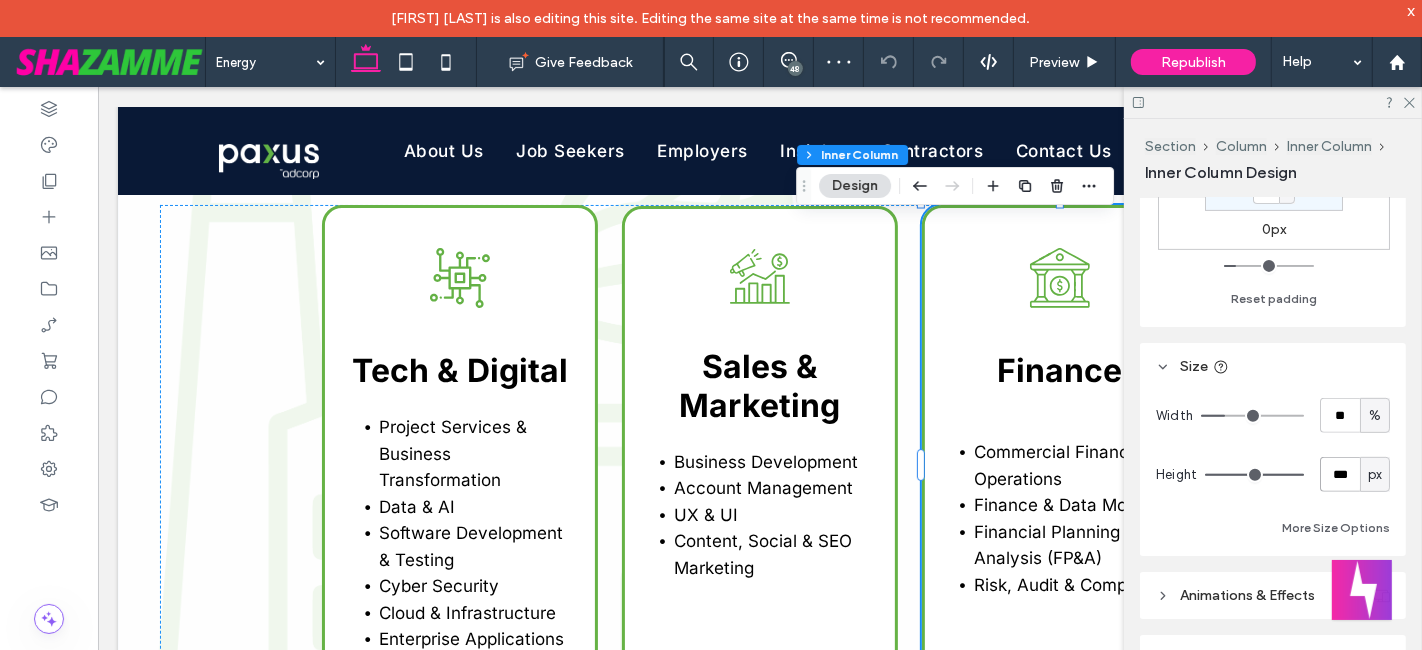 click on "***" at bounding box center (1340, 474) 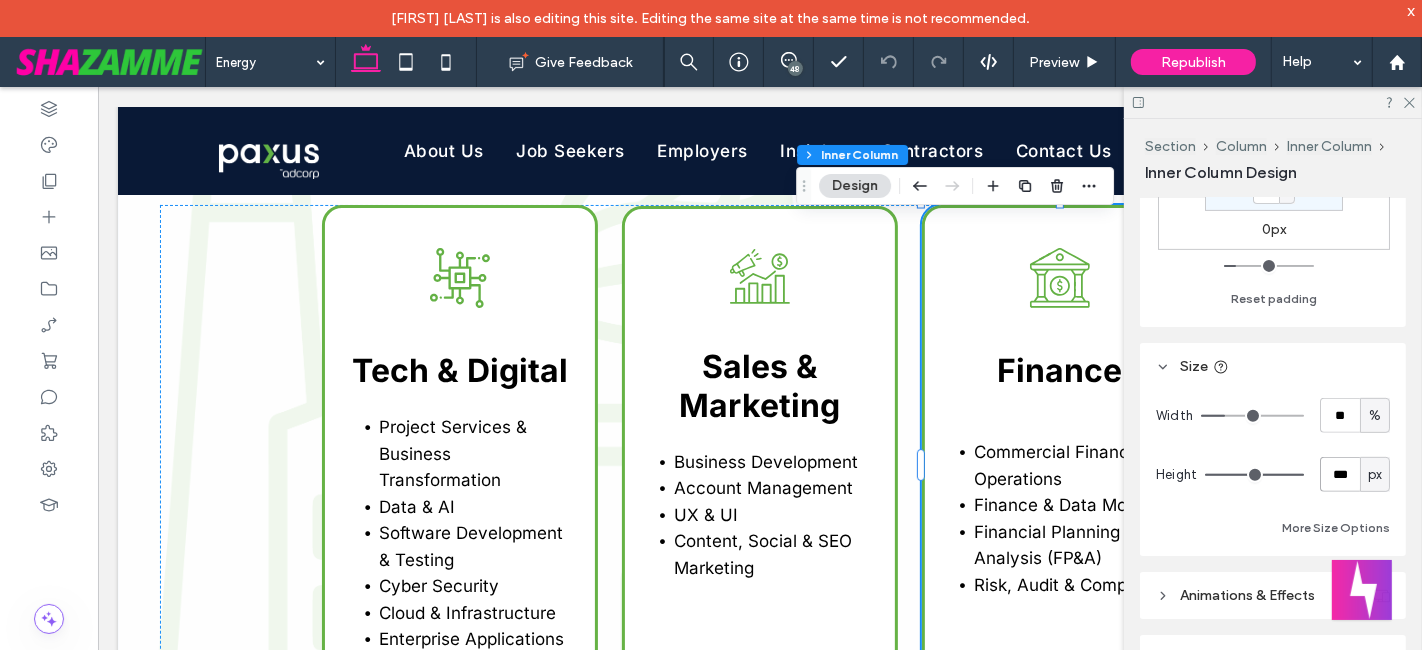 type on "***" 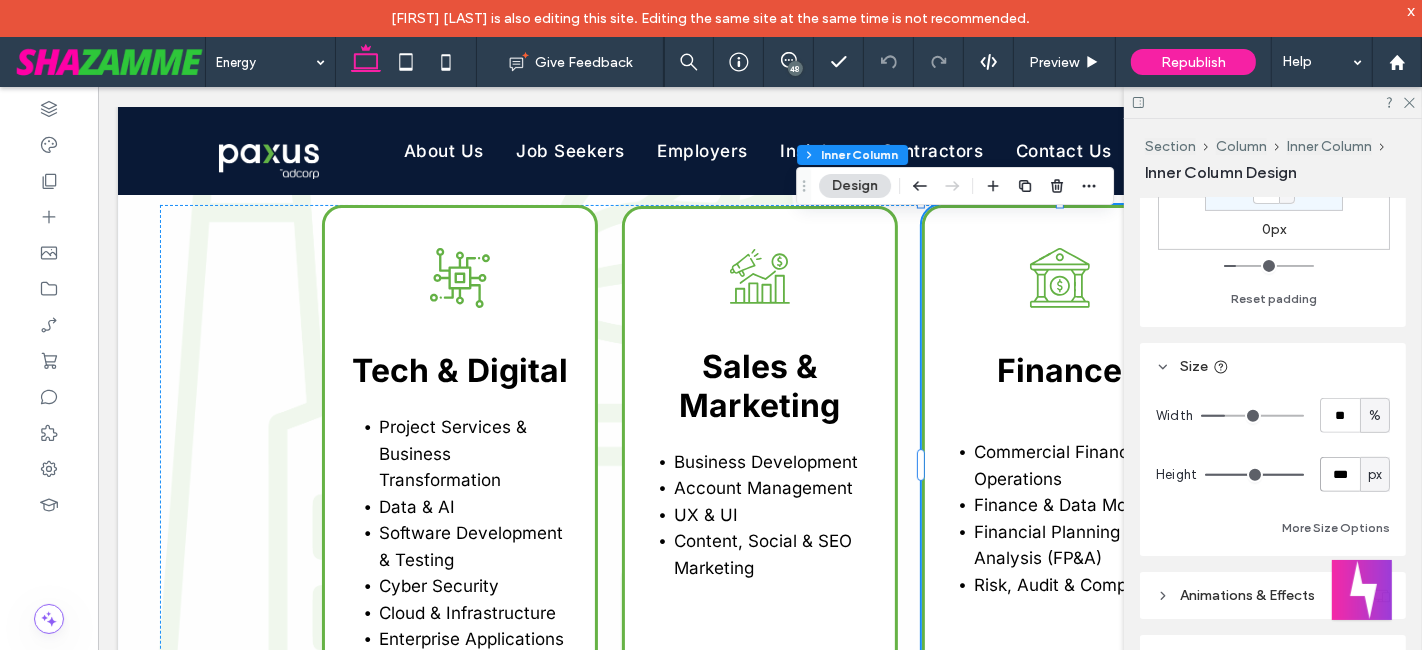 type on "***" 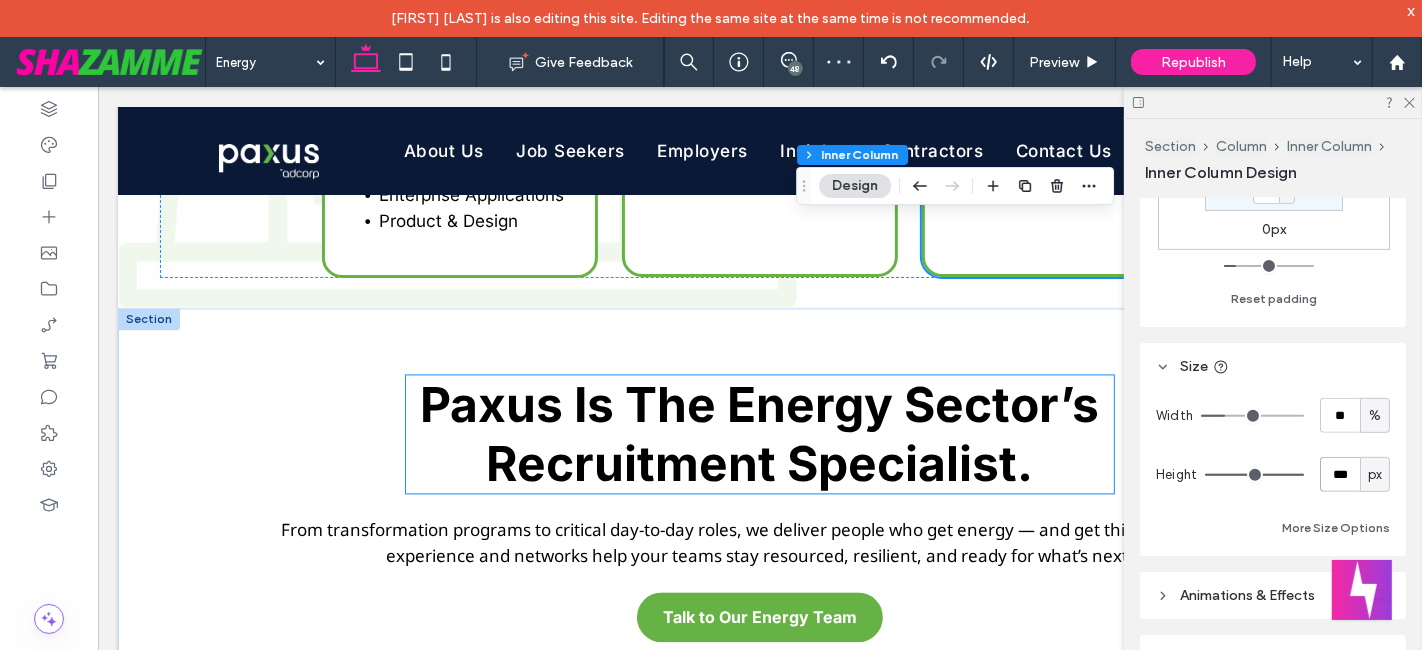 scroll, scrollTop: 3522, scrollLeft: 0, axis: vertical 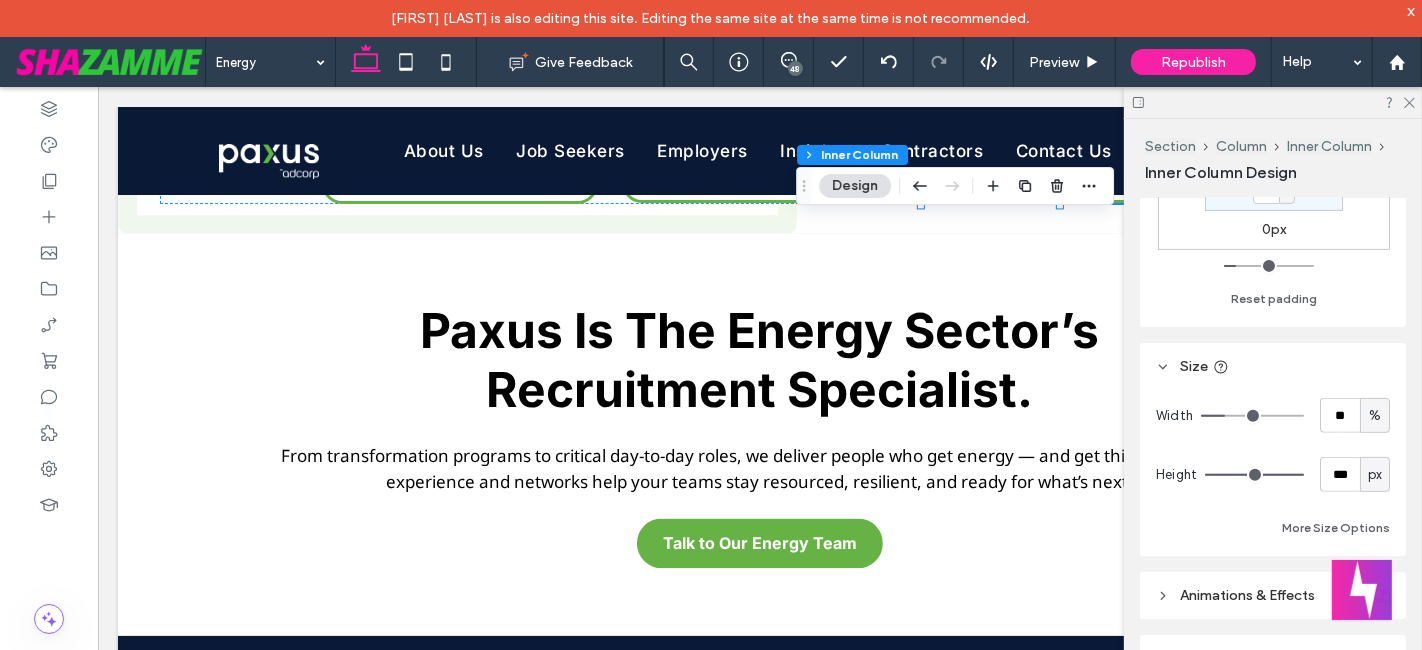 click on "48" at bounding box center (795, 68) 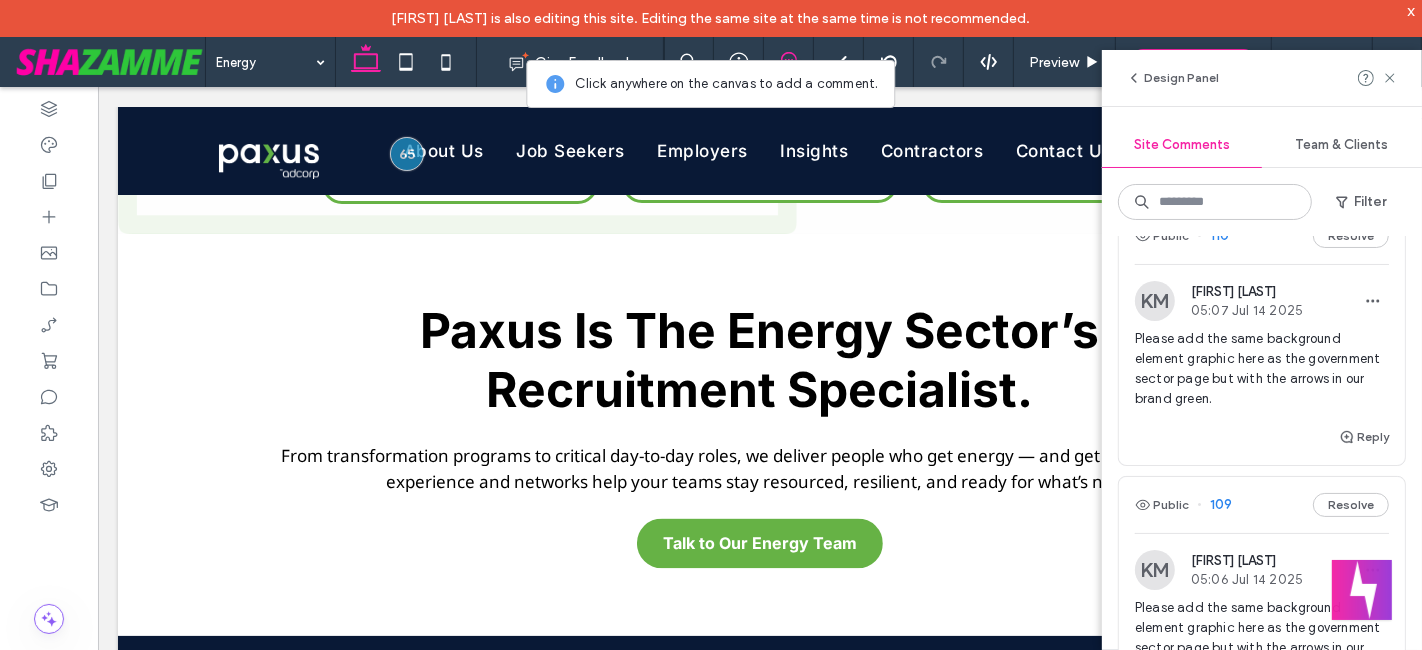 scroll, scrollTop: 1962, scrollLeft: 0, axis: vertical 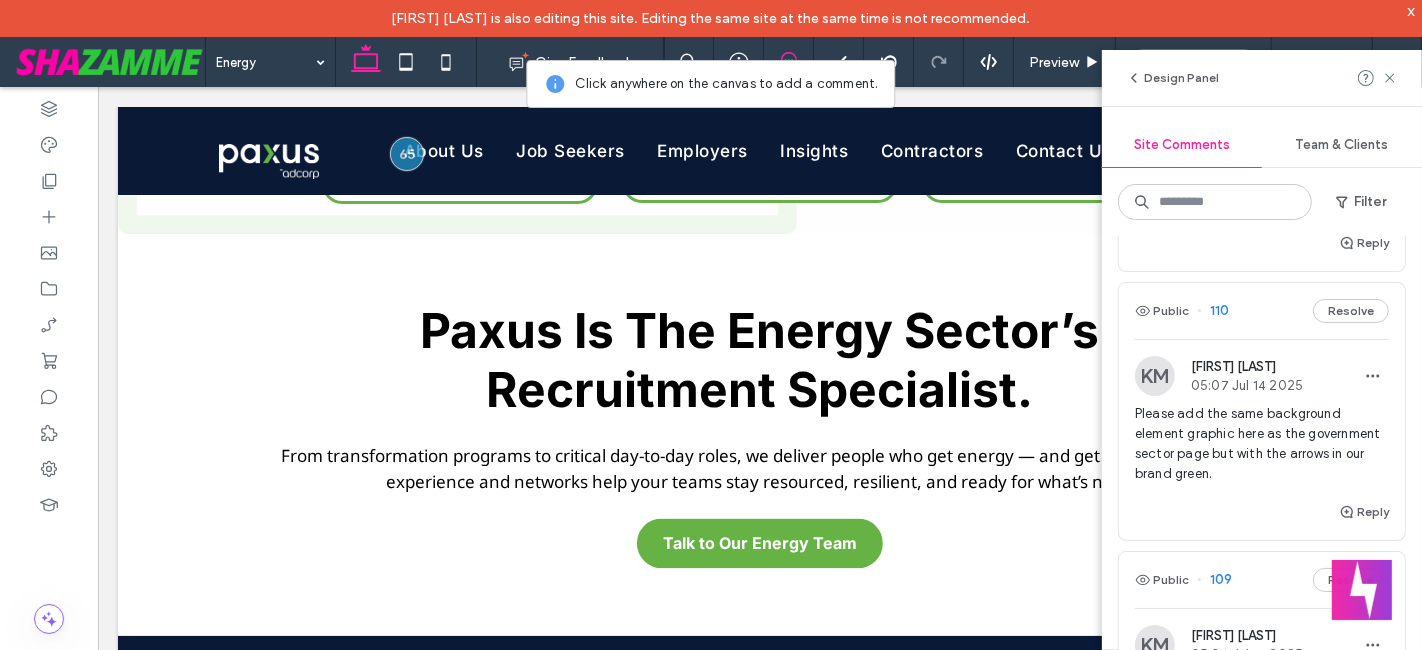 click on "Please add the same background element graphic here as the government sector page but with the arrows in our brand green." at bounding box center [1262, 452] 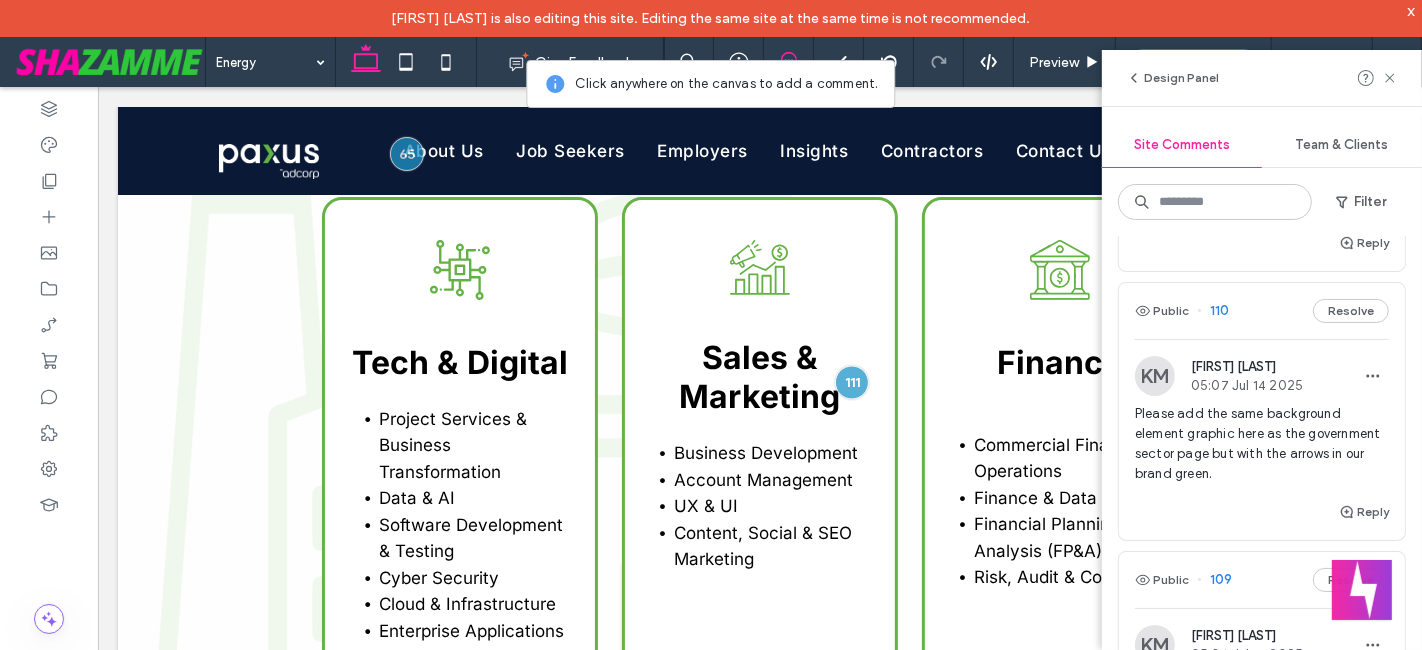 scroll, scrollTop: 2906, scrollLeft: 0, axis: vertical 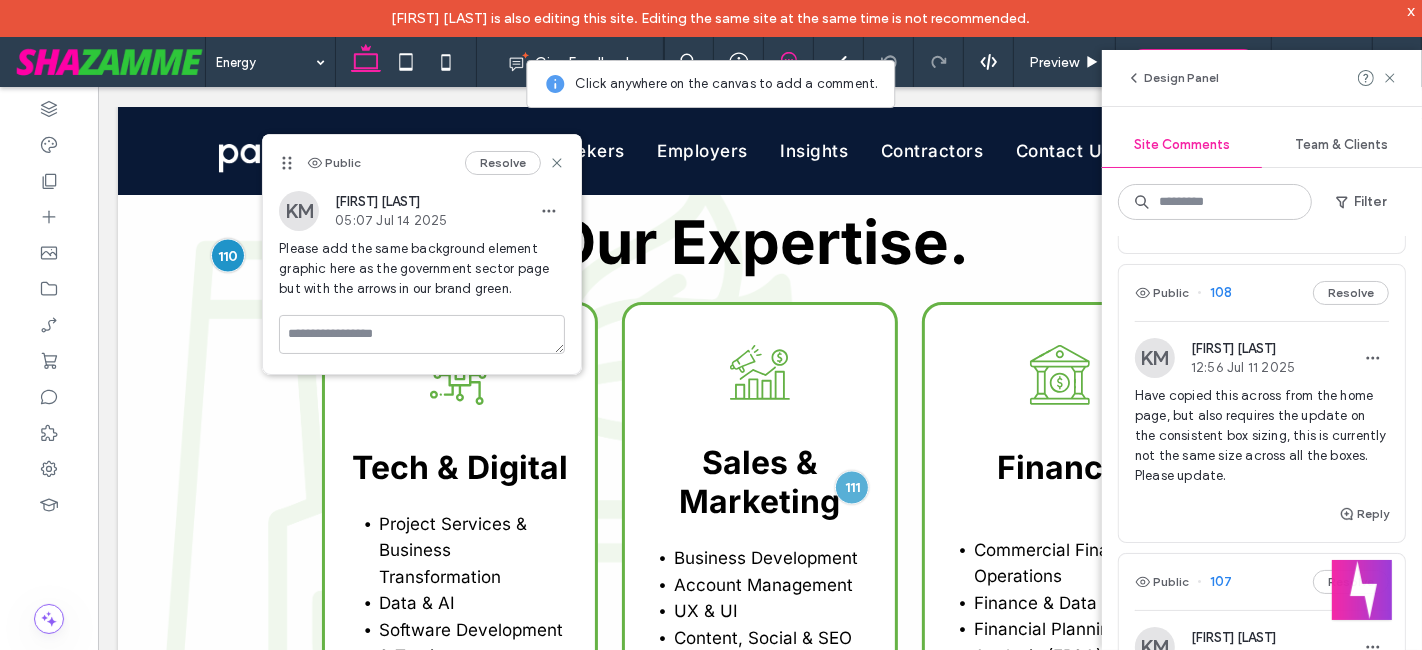 click on "Reply" at bounding box center [1262, 522] 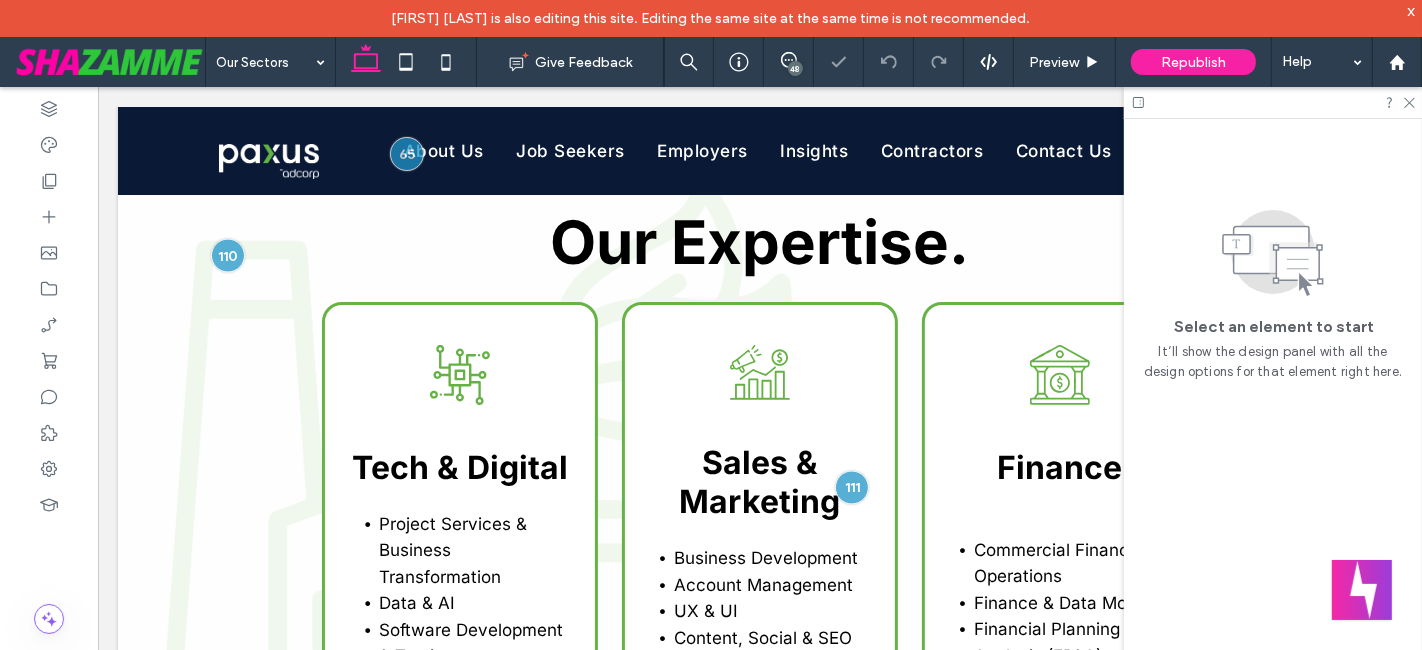 scroll, scrollTop: 0, scrollLeft: 0, axis: both 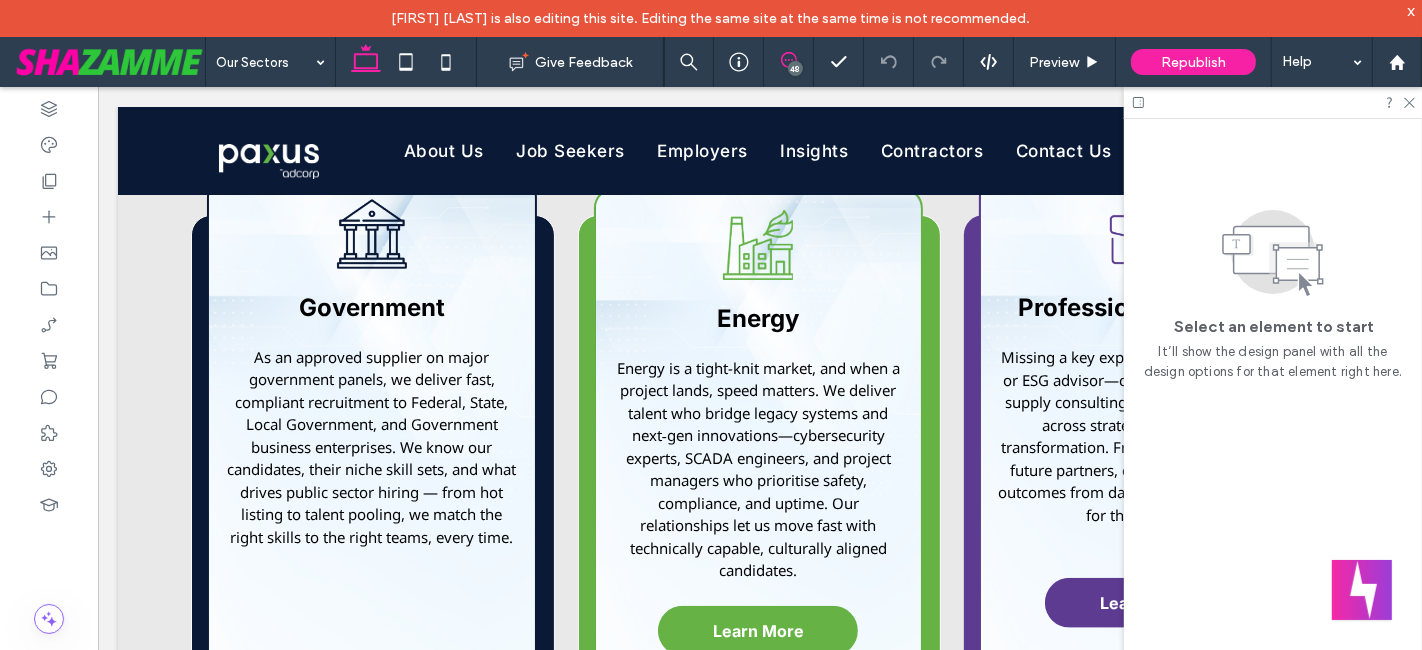 click 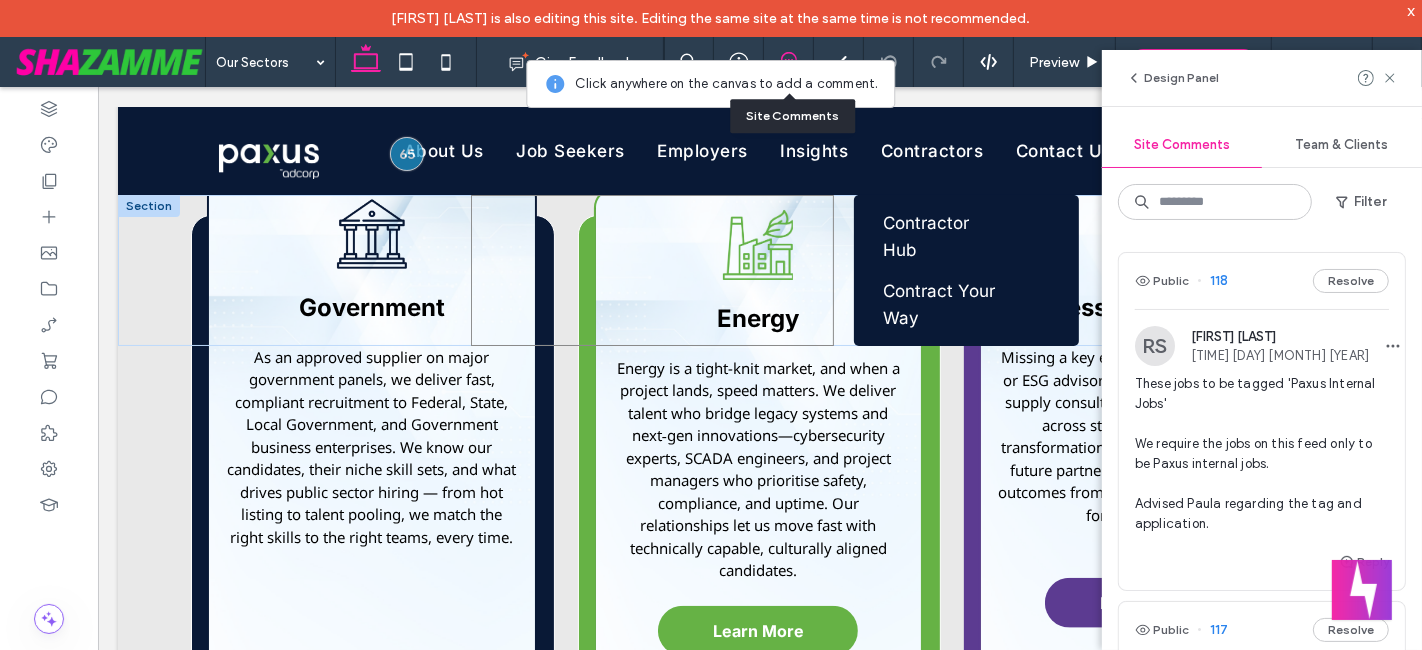 click at bounding box center (651, 269) 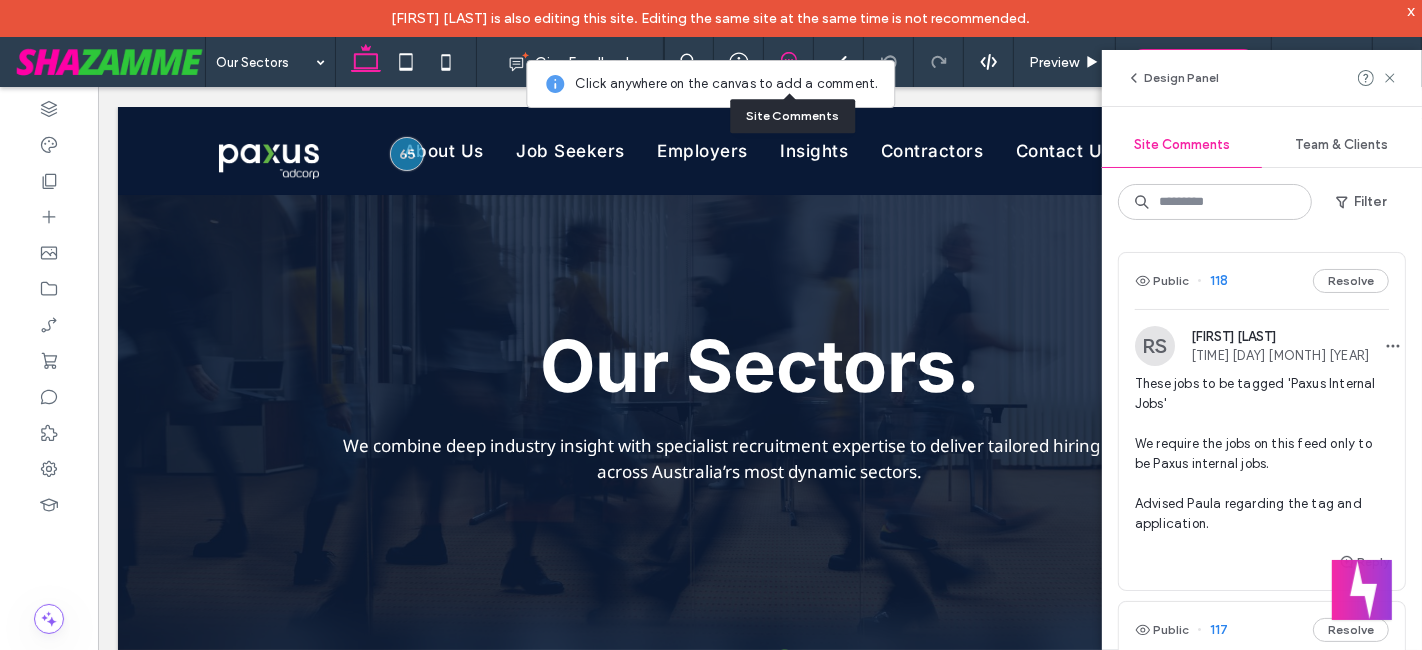 scroll, scrollTop: 1171, scrollLeft: 0, axis: vertical 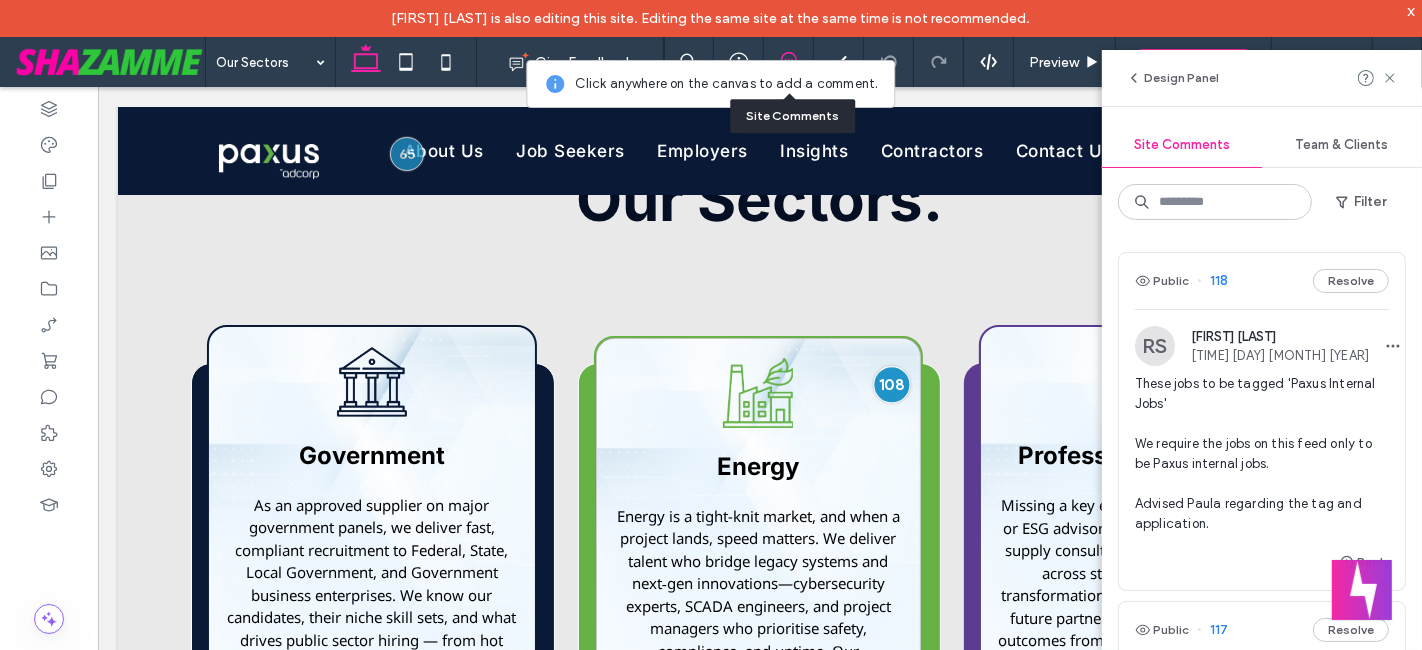 click at bounding box center [891, 383] 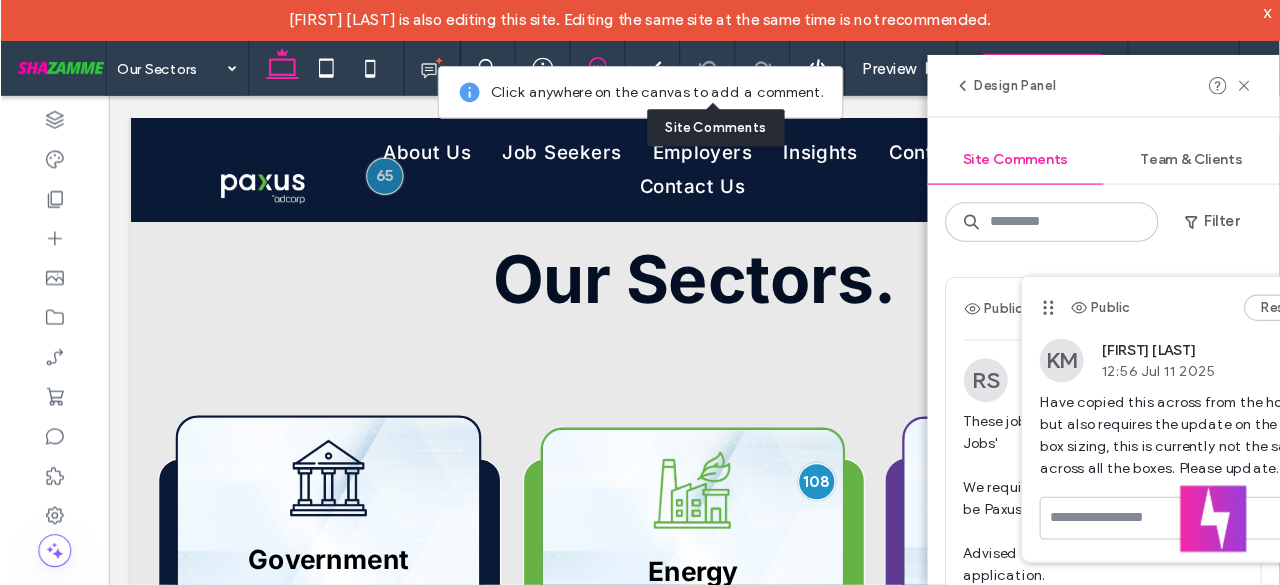 scroll, scrollTop: 1171, scrollLeft: 0, axis: vertical 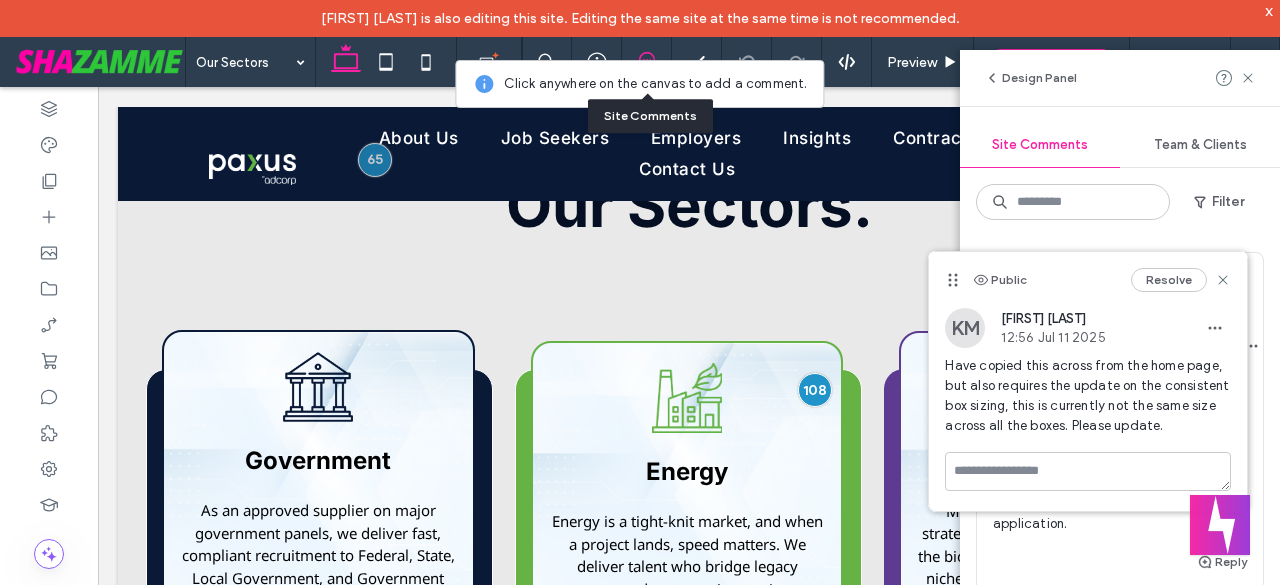 drag, startPoint x: 1077, startPoint y: 270, endPoint x: 972, endPoint y: 267, distance: 105.04285 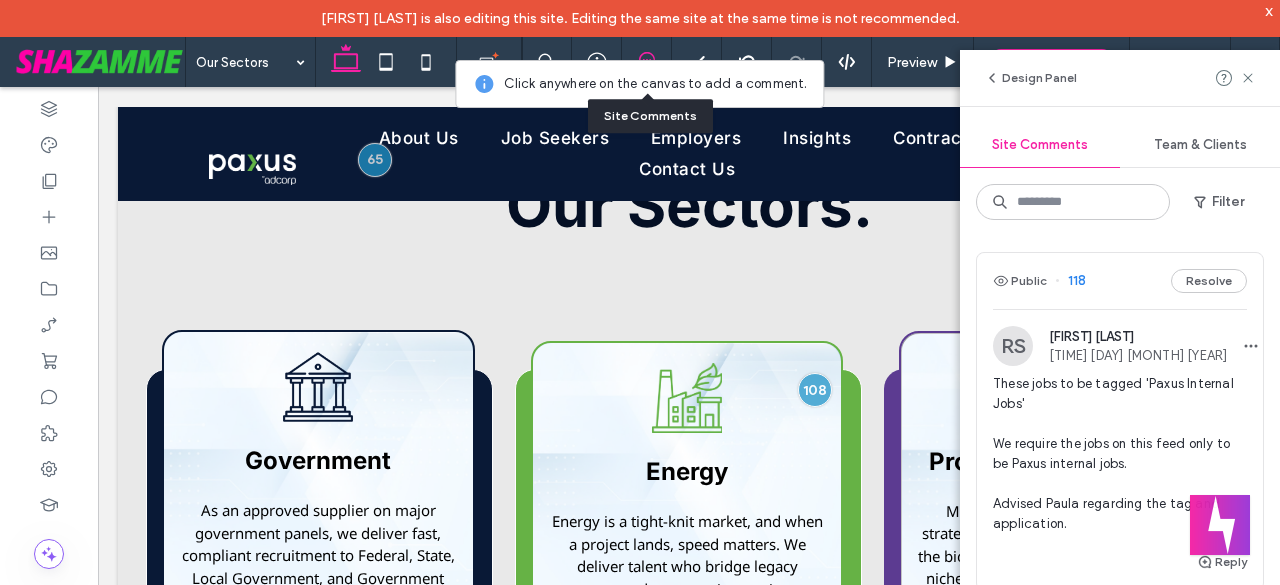 scroll, scrollTop: 1204, scrollLeft: 0, axis: vertical 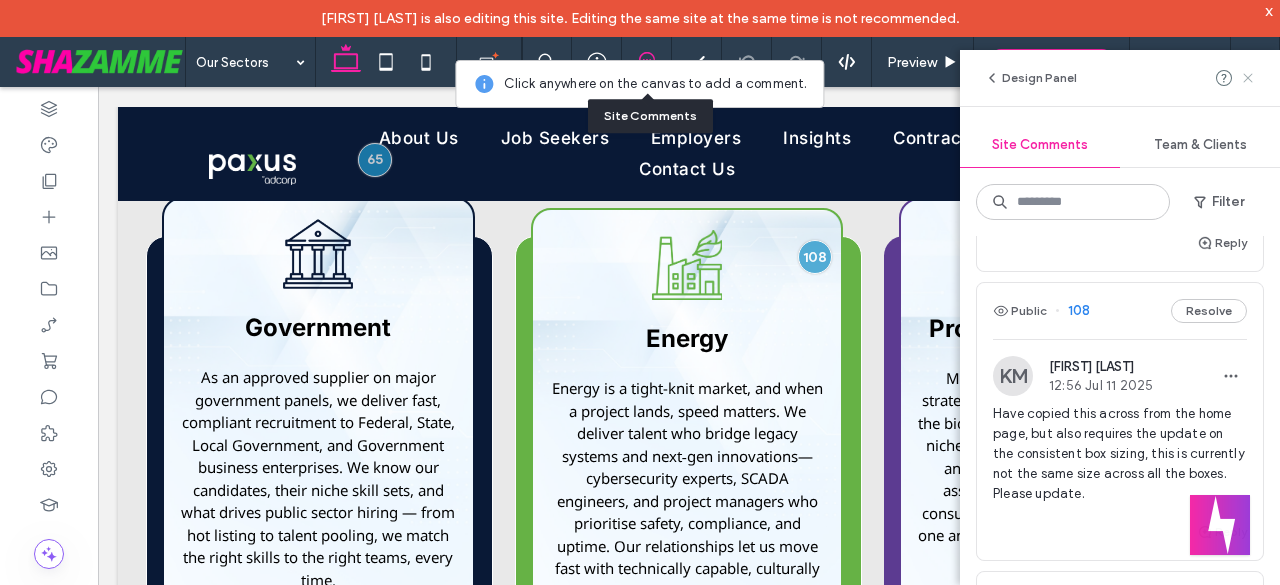 click at bounding box center [1248, 78] 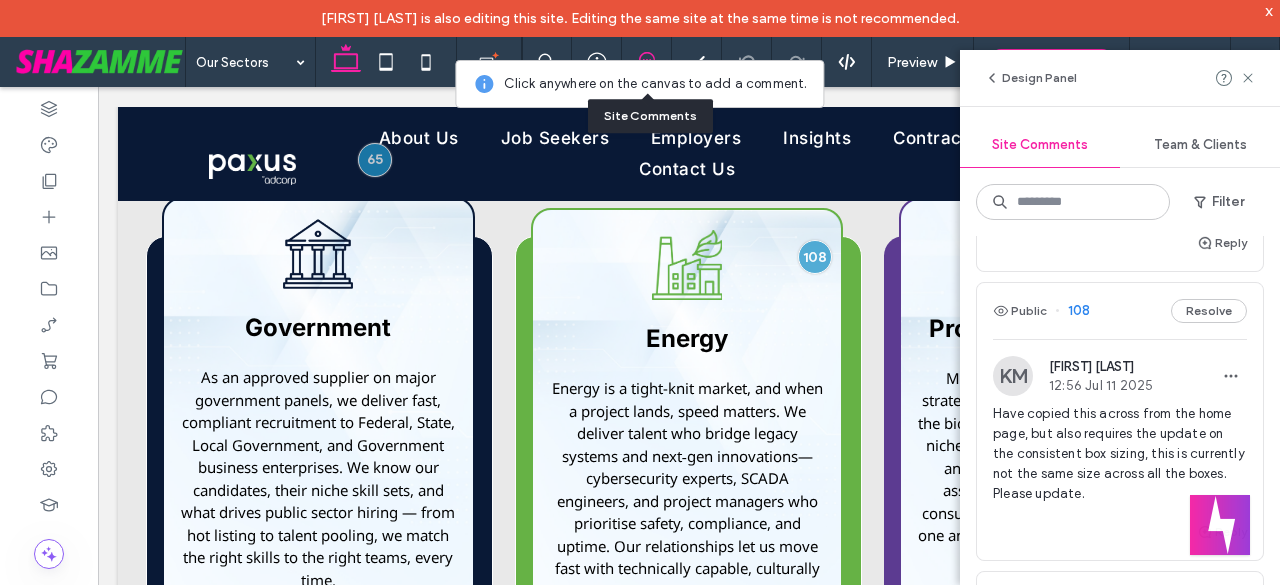 scroll, scrollTop: 0, scrollLeft: 0, axis: both 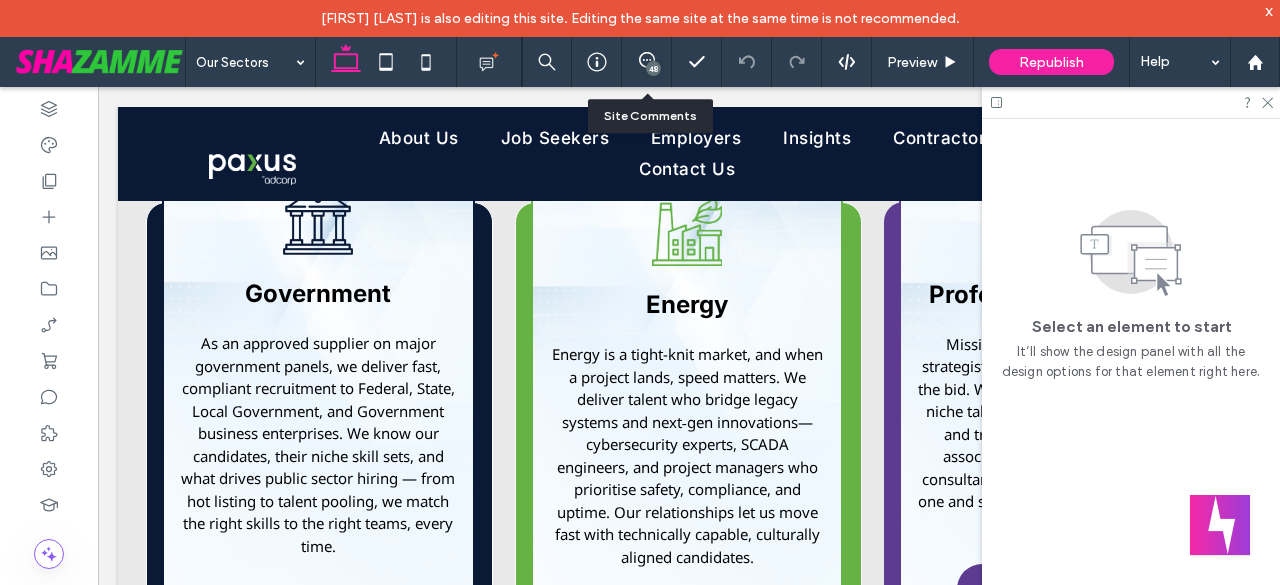 click at bounding box center (1131, 102) 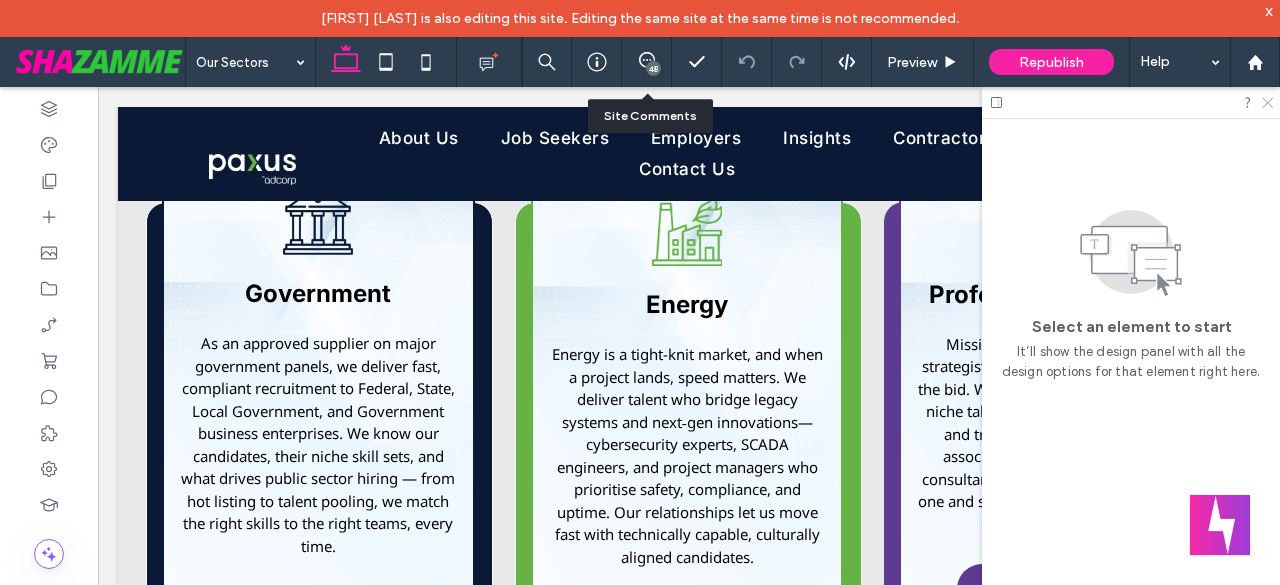 click 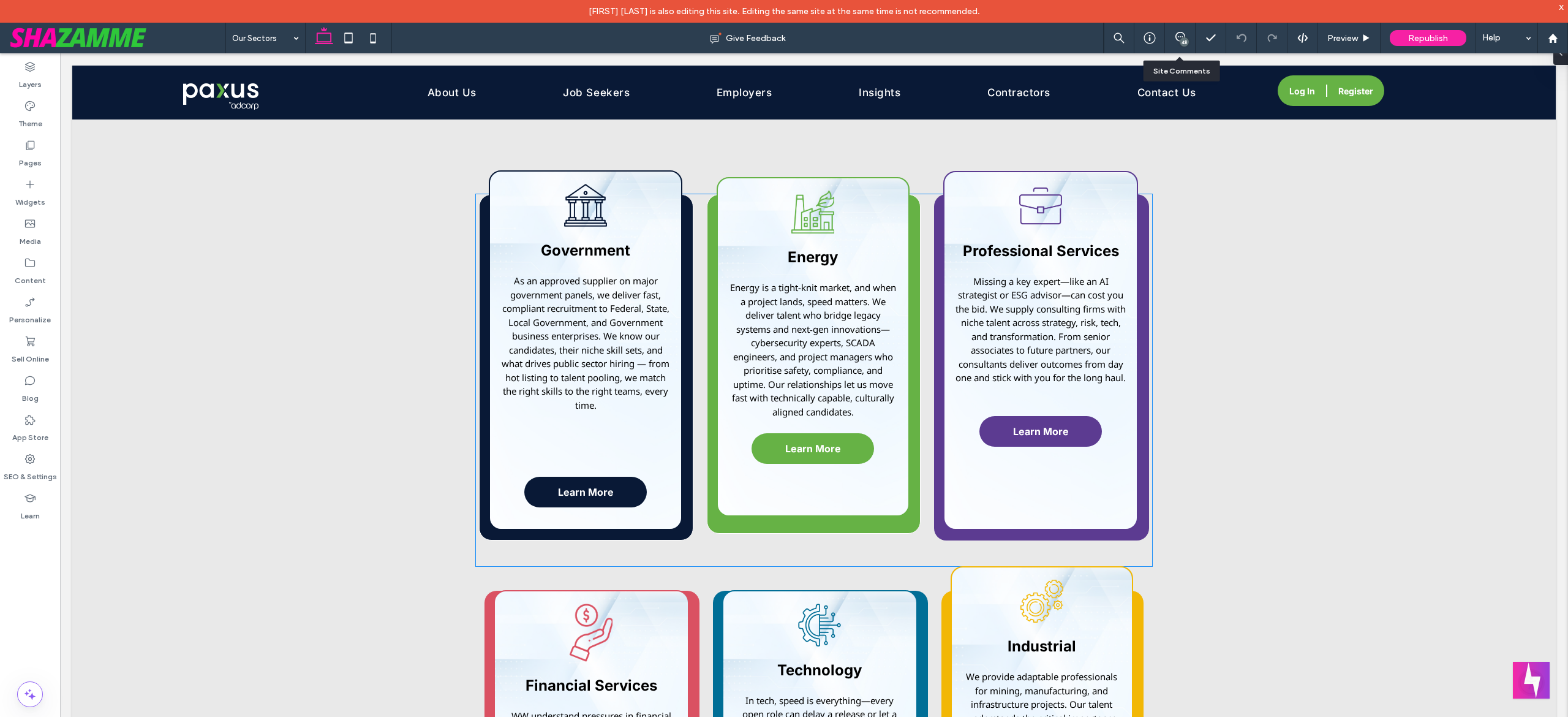 scroll, scrollTop: 827, scrollLeft: 0, axis: vertical 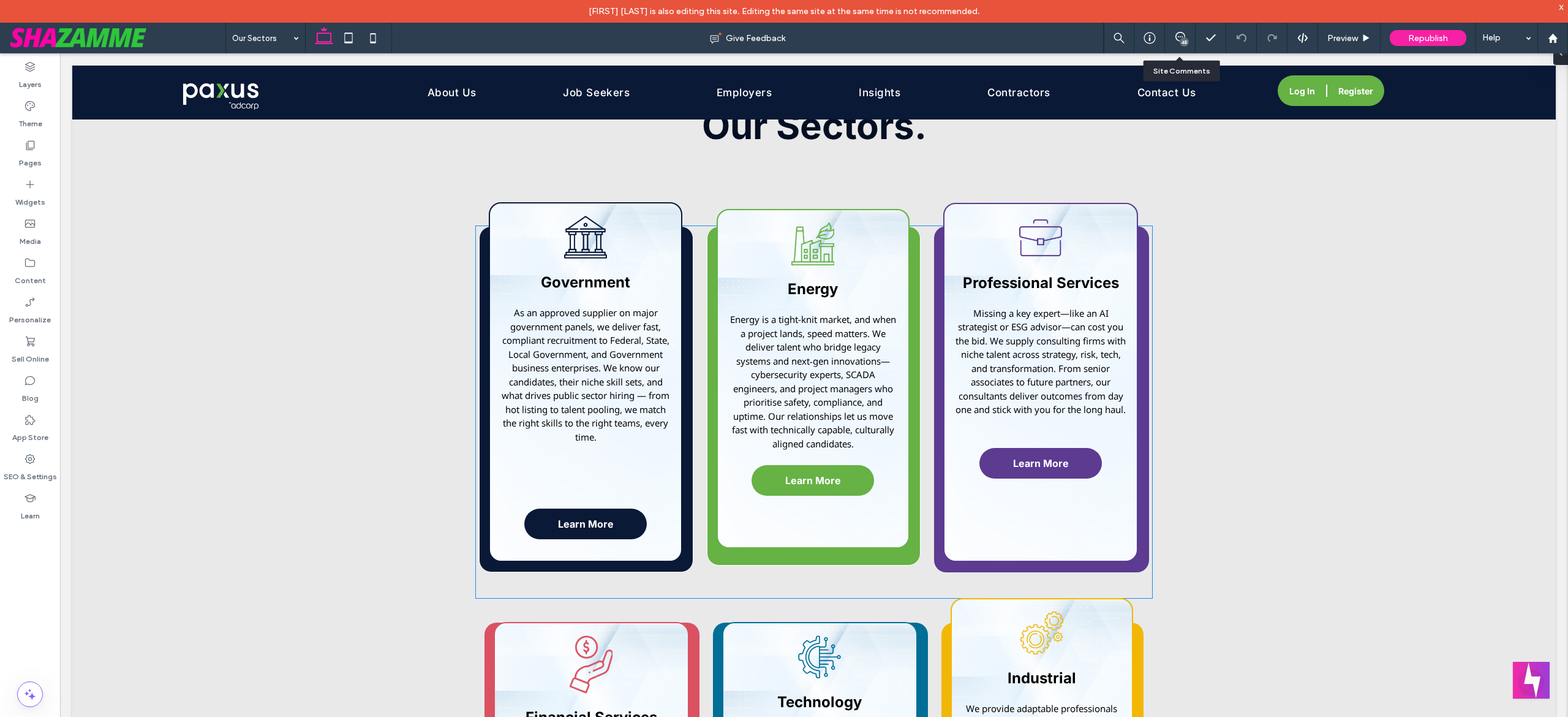 click on "Government
As an approved supplier on major government panels, we deliver fast, compliant recruitment to Federal, State, Local Government, and Government business enterprises. We know our candidates, their niche skill sets, and what drives public sector hiring — from hot listing to talent pooling, we match the right skills to the right teams, every time.
Learn More" at bounding box center [585, 382] 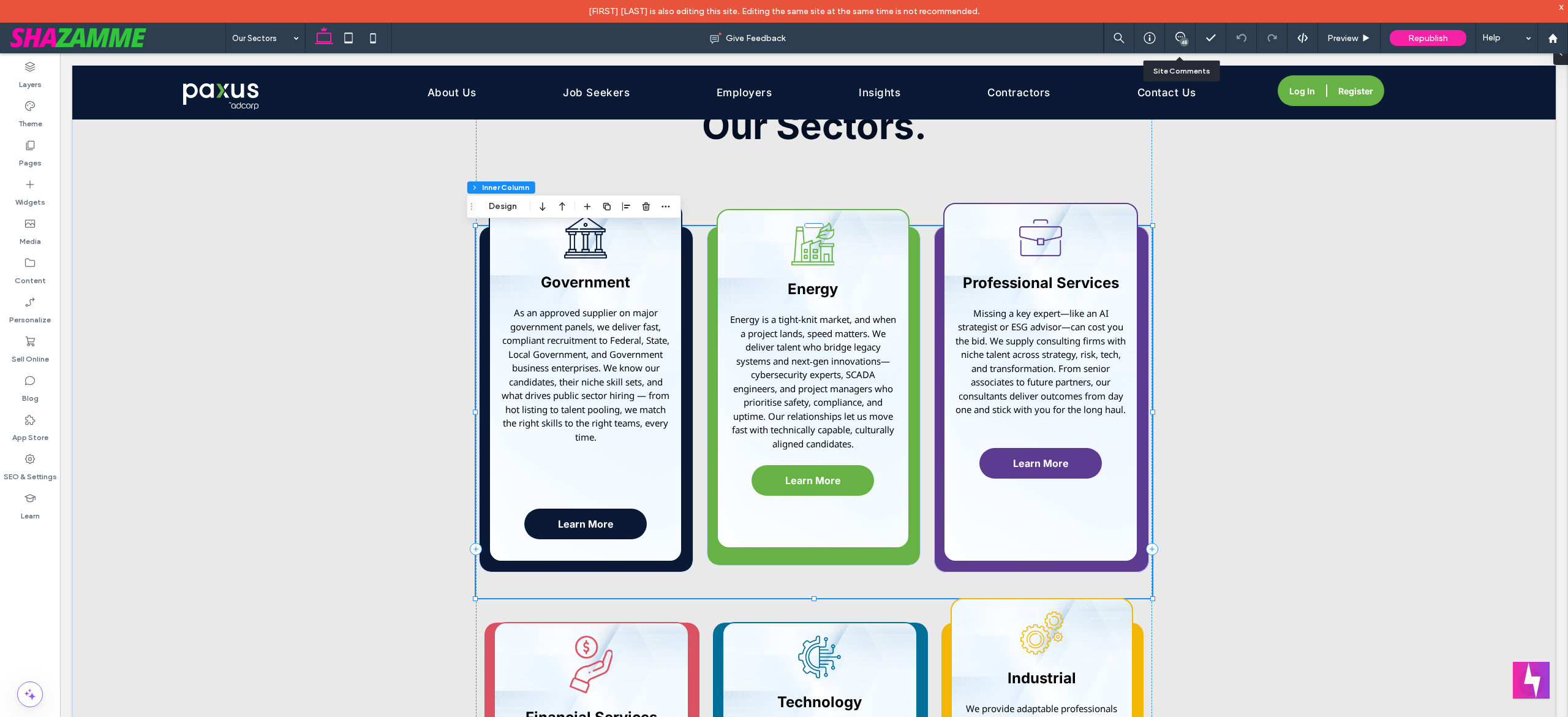 click on "Government
As an approved supplier on major government panels, we deliver fast, compliant recruitment to Federal, State, Local Government, and Government business enterprises. We know our candidates, their niche skill sets, and what drives public sector hiring — from hot listing to talent pooling, we match the right skills to the right teams, every time.
Learn More" at bounding box center (585, 382) 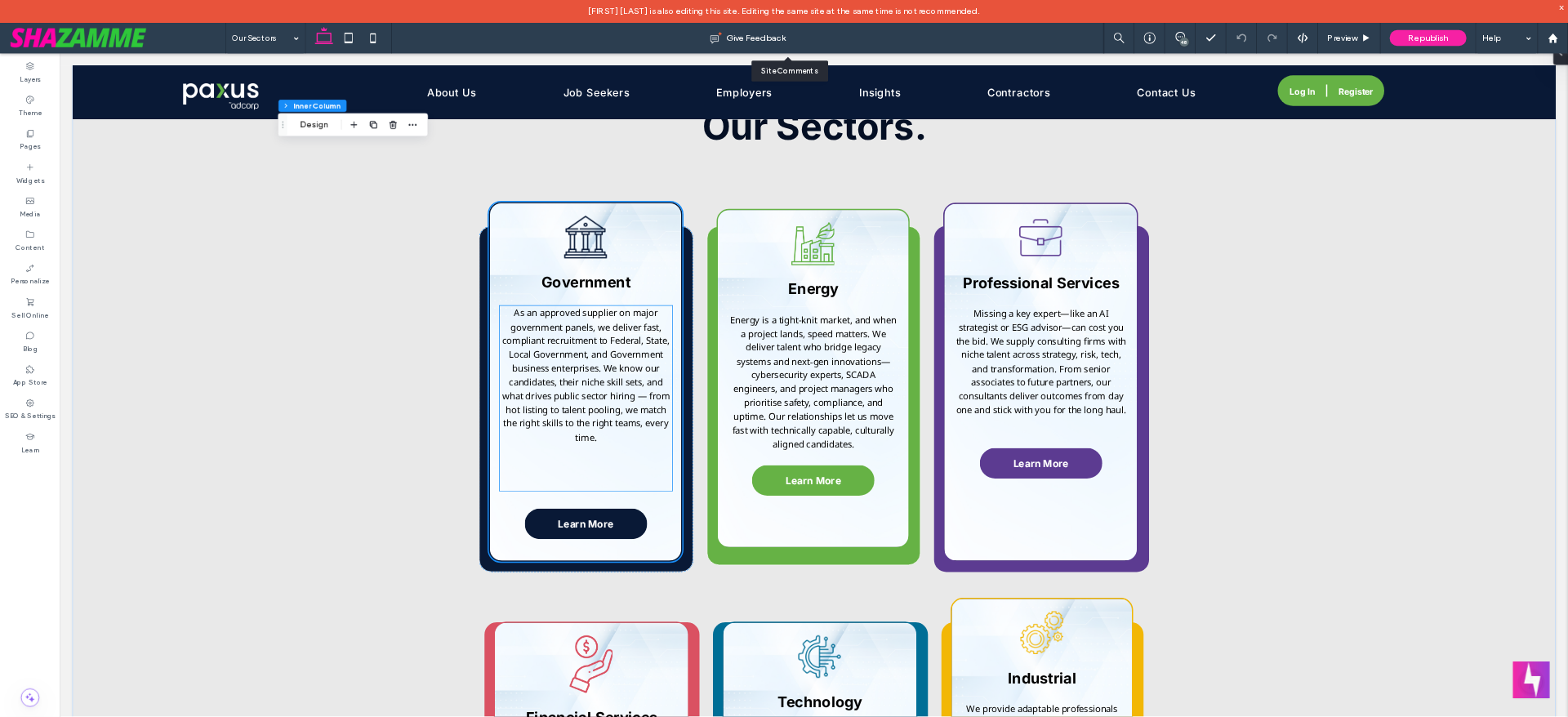 scroll, scrollTop: 1103, scrollLeft: 0, axis: vertical 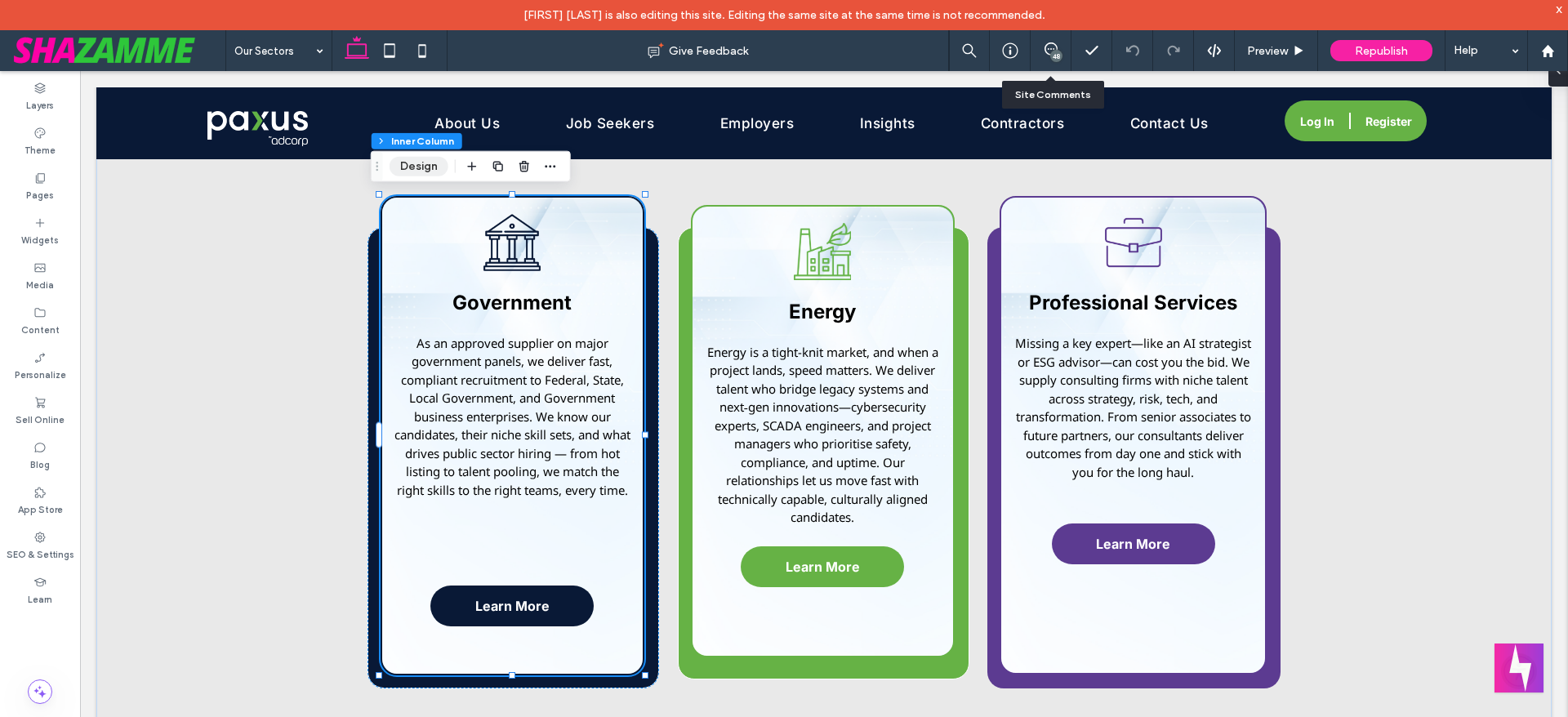 drag, startPoint x: 421, startPoint y: 176, endPoint x: 500, endPoint y: 198, distance: 82.0061 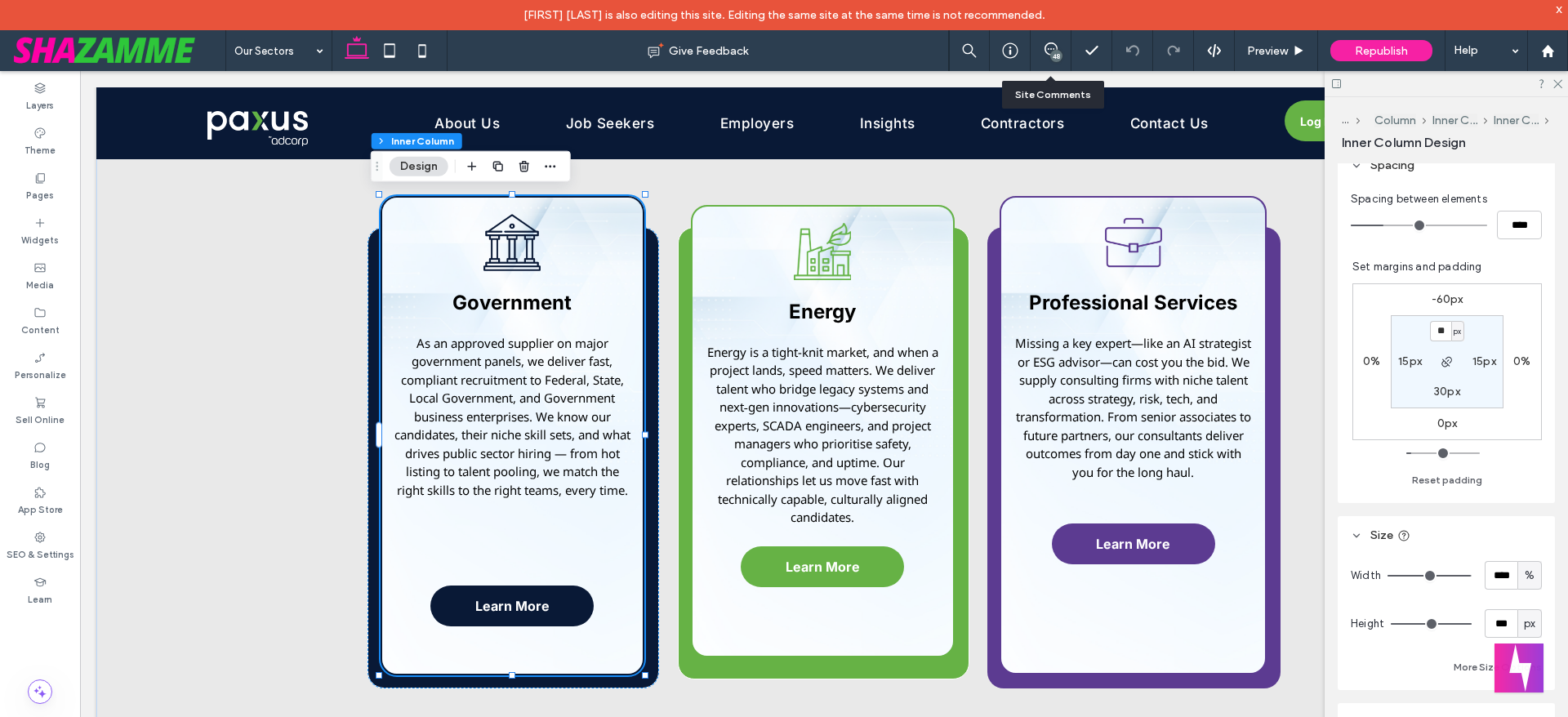 scroll, scrollTop: 449, scrollLeft: 0, axis: vertical 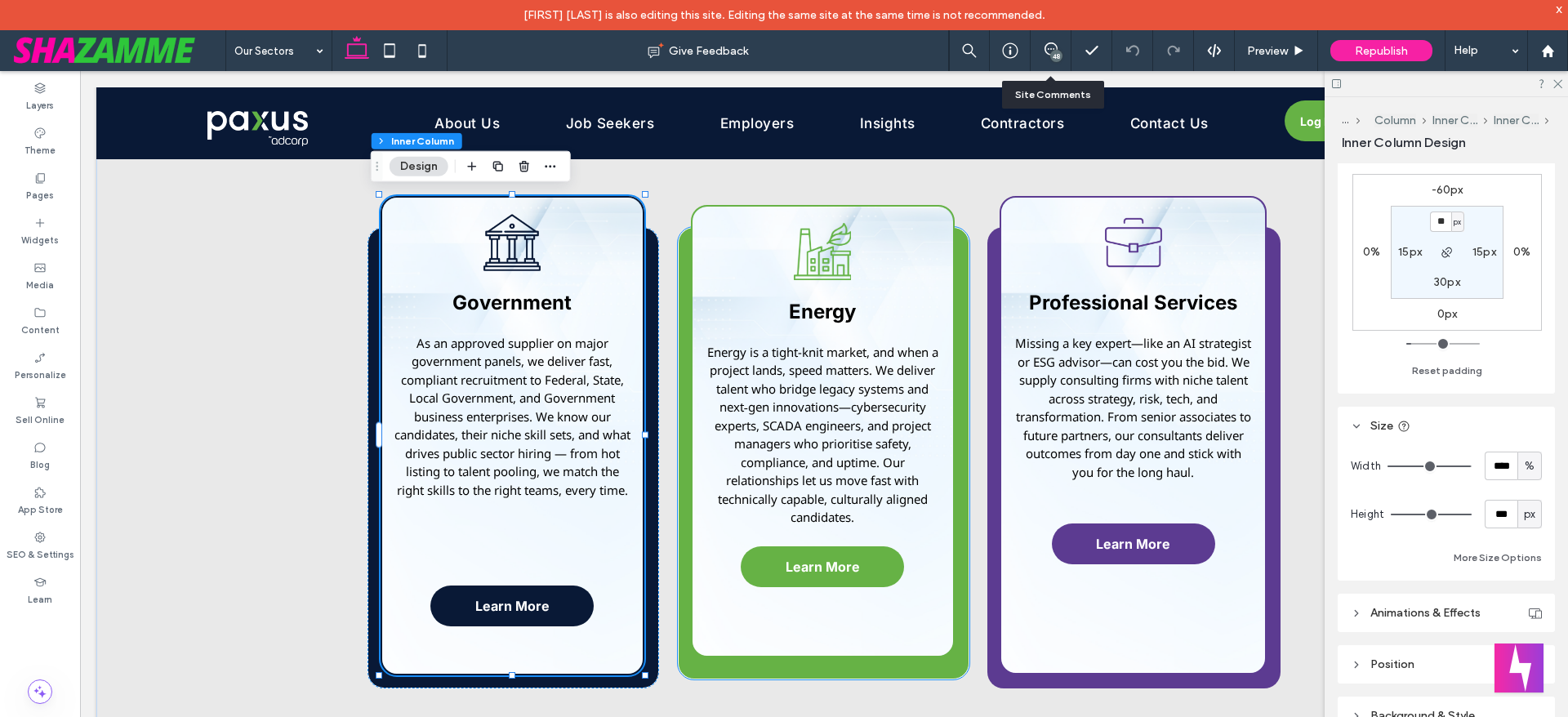 click on "Energy
Energy is a tight-knit market, and when a project lands, speed matters. We deliver talent who bridge legacy systems and next‐gen innovations—cybersecurity experts, SCADA engineers, and project managers who prioritise safety, compliance, and uptime. Our relationships let us move fast with technically capable, culturally aligned candidates.
Learn More" at bounding box center (822, 431) 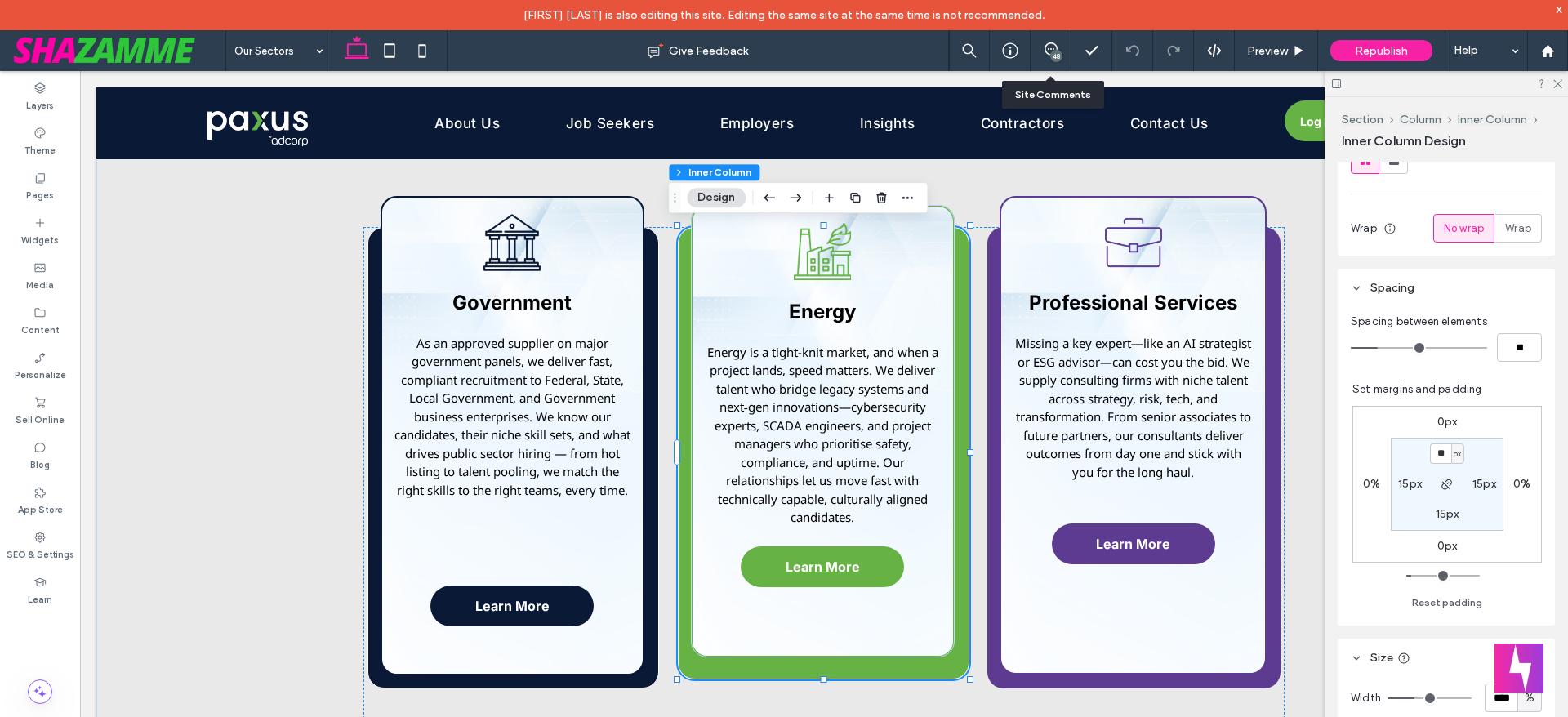 scroll, scrollTop: 286, scrollLeft: 0, axis: vertical 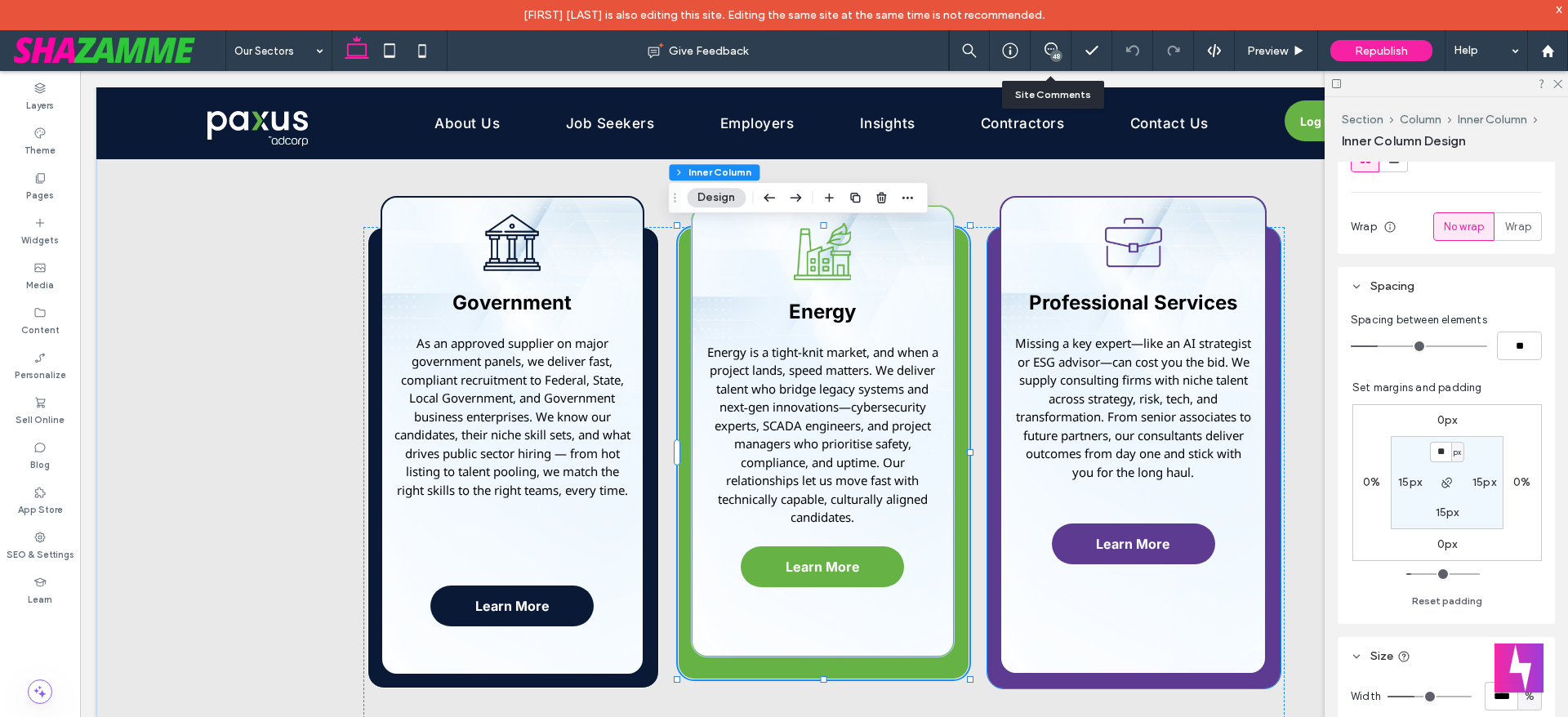 click on "Professional  Services
Missing a key expert—like an AI strategist or ESG advisor—can cost you the bid. We supply consulting firms with niche talent across strategy, risk, tech, and transformation. From senior associates to future partners, our consultants deliver outcomes from day one and stick with you for the long haul.
Learn More" at bounding box center [1133, 435] 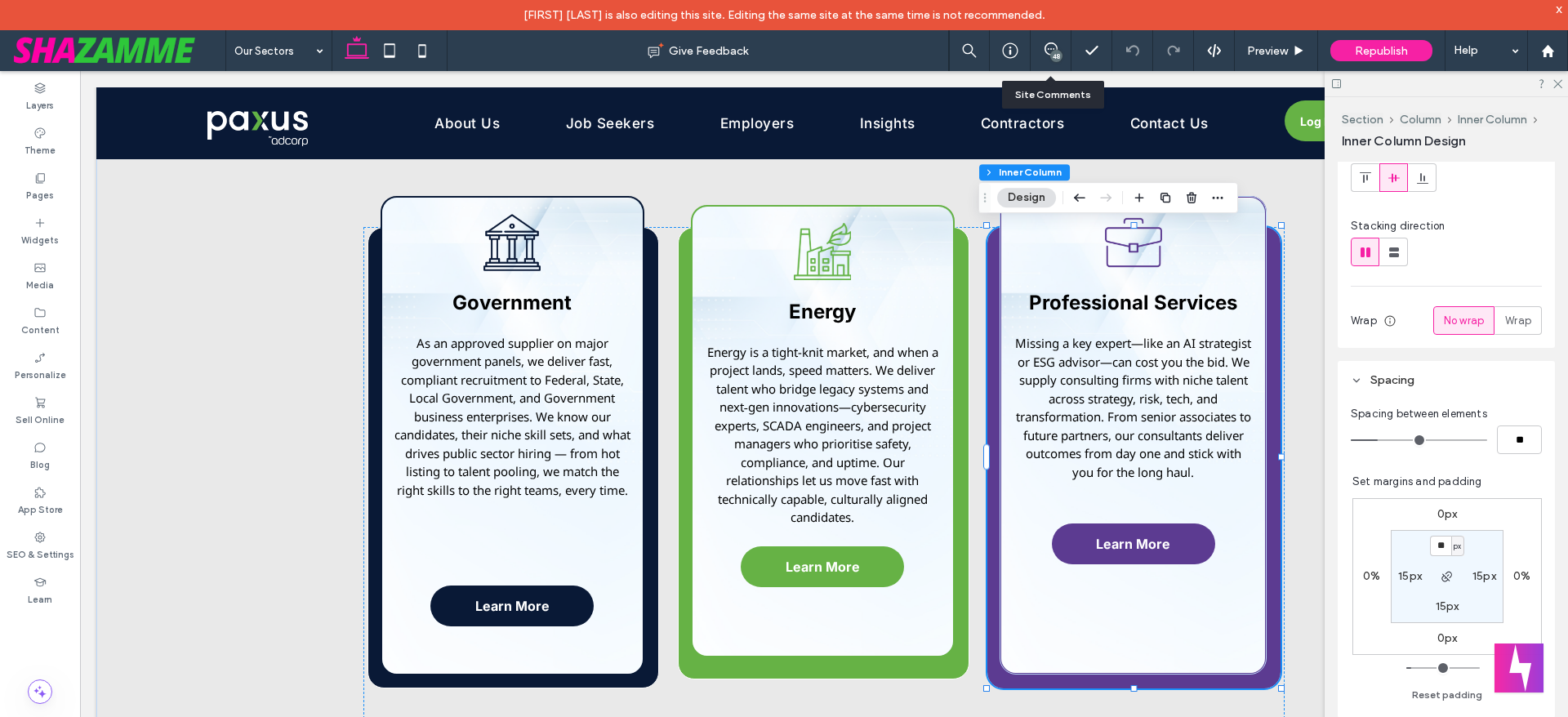 scroll, scrollTop: 245, scrollLeft: 0, axis: vertical 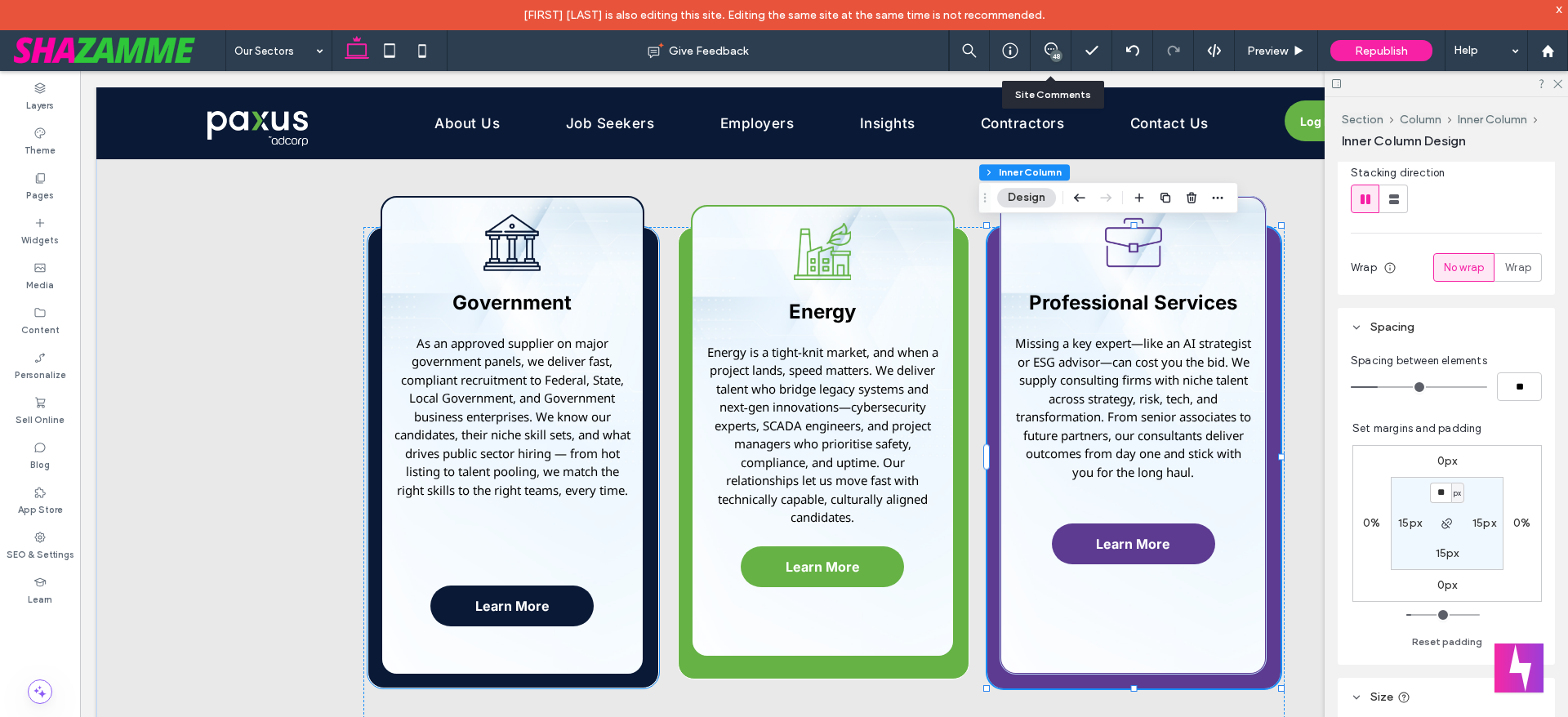 click at bounding box center [512, 510] 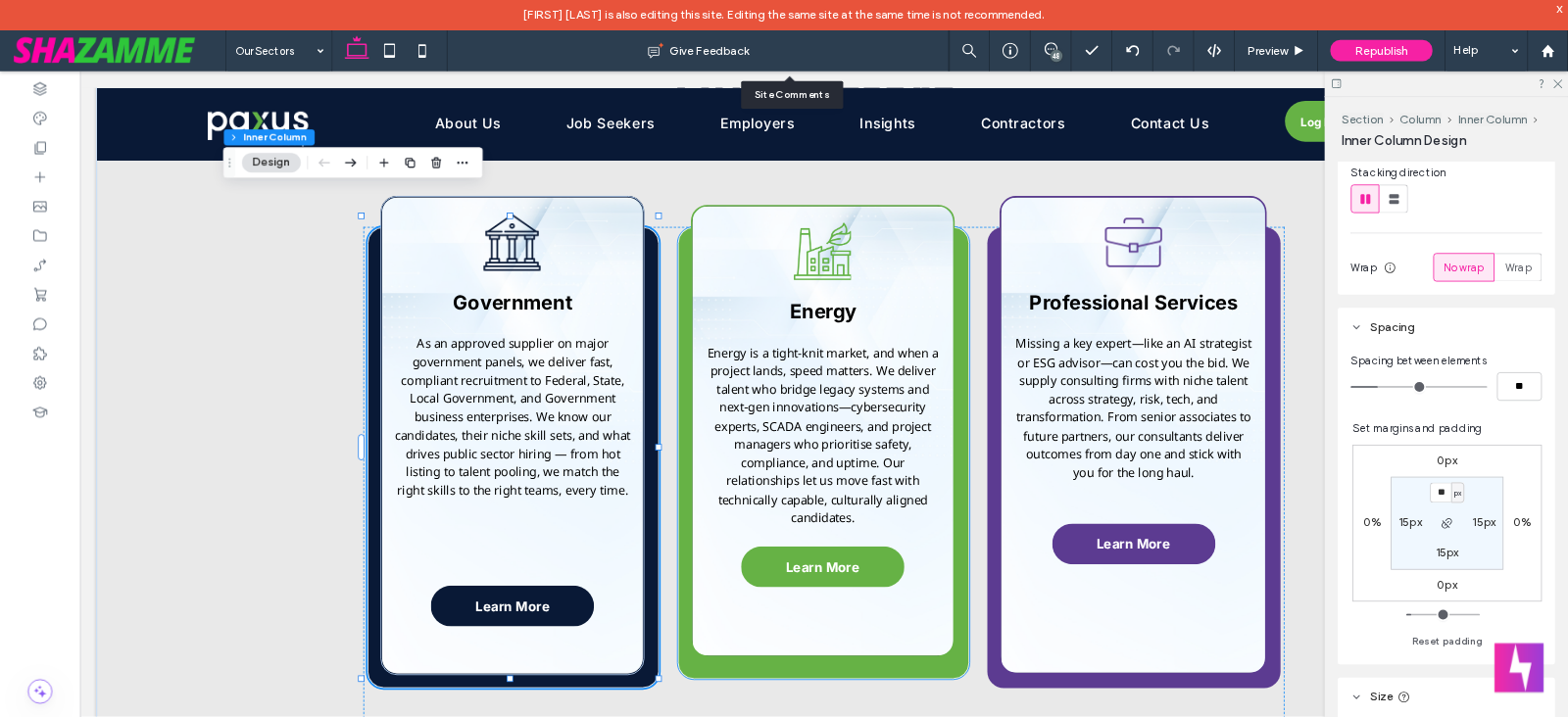 scroll, scrollTop: 294, scrollLeft: 0, axis: vertical 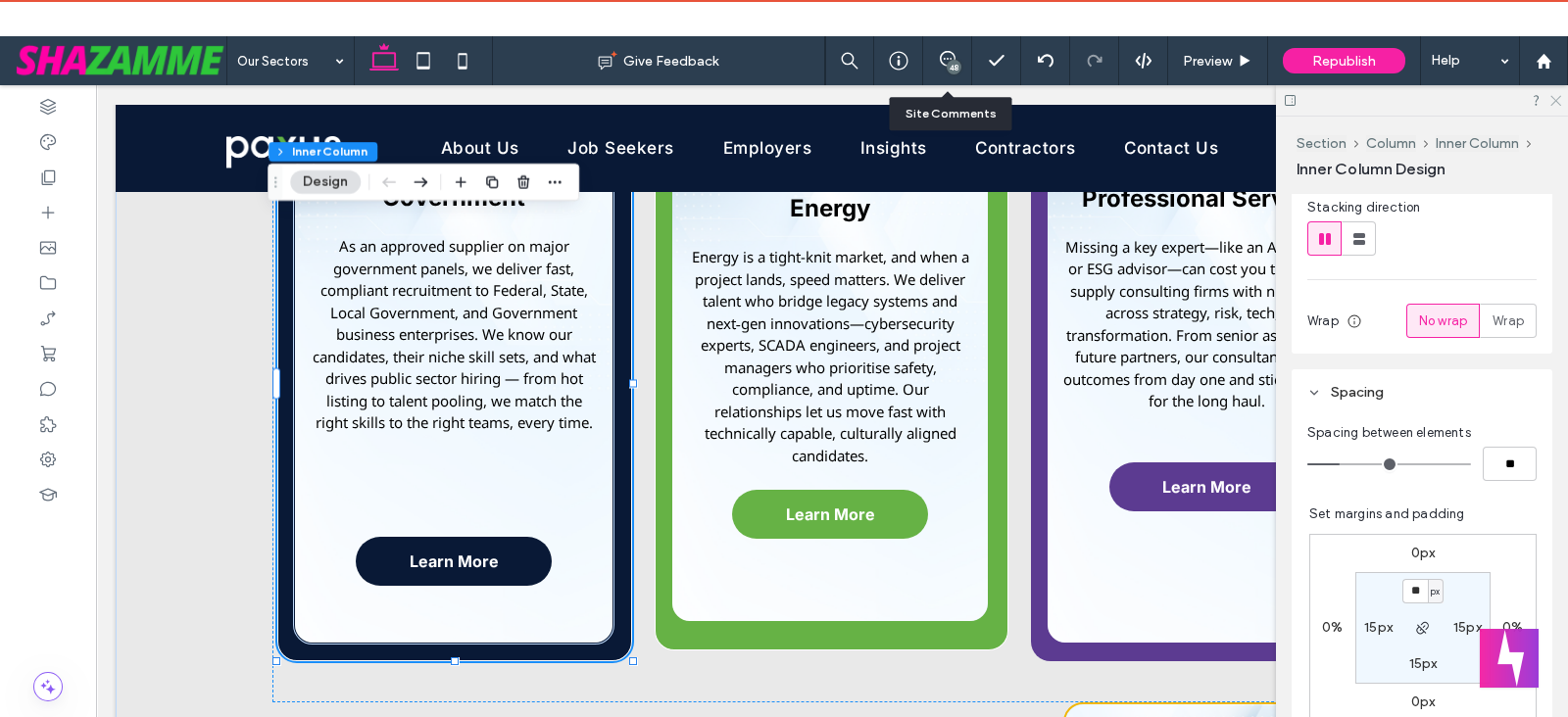 drag, startPoint x: 1560, startPoint y: 98, endPoint x: 208, endPoint y: 630, distance: 1452.9033 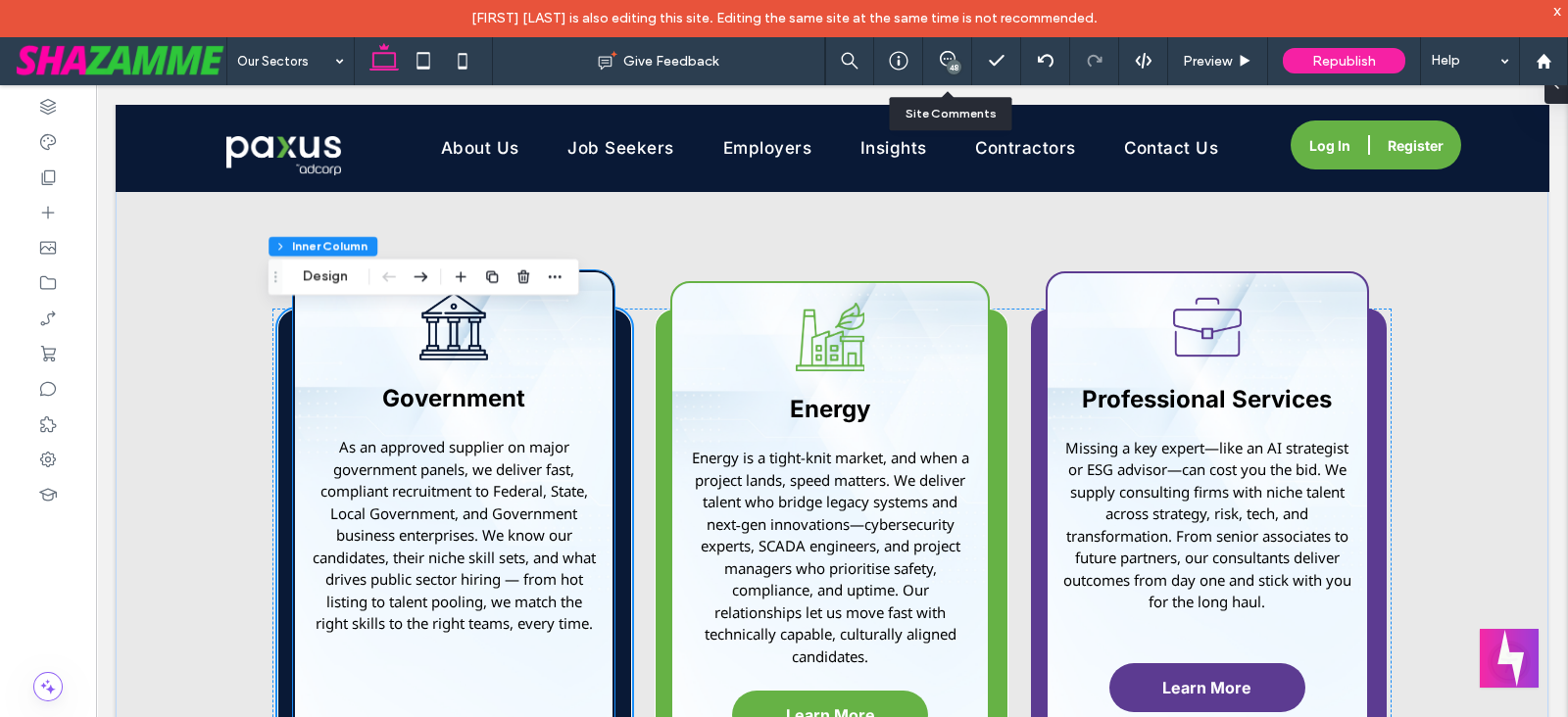 scroll, scrollTop: 1241, scrollLeft: 0, axis: vertical 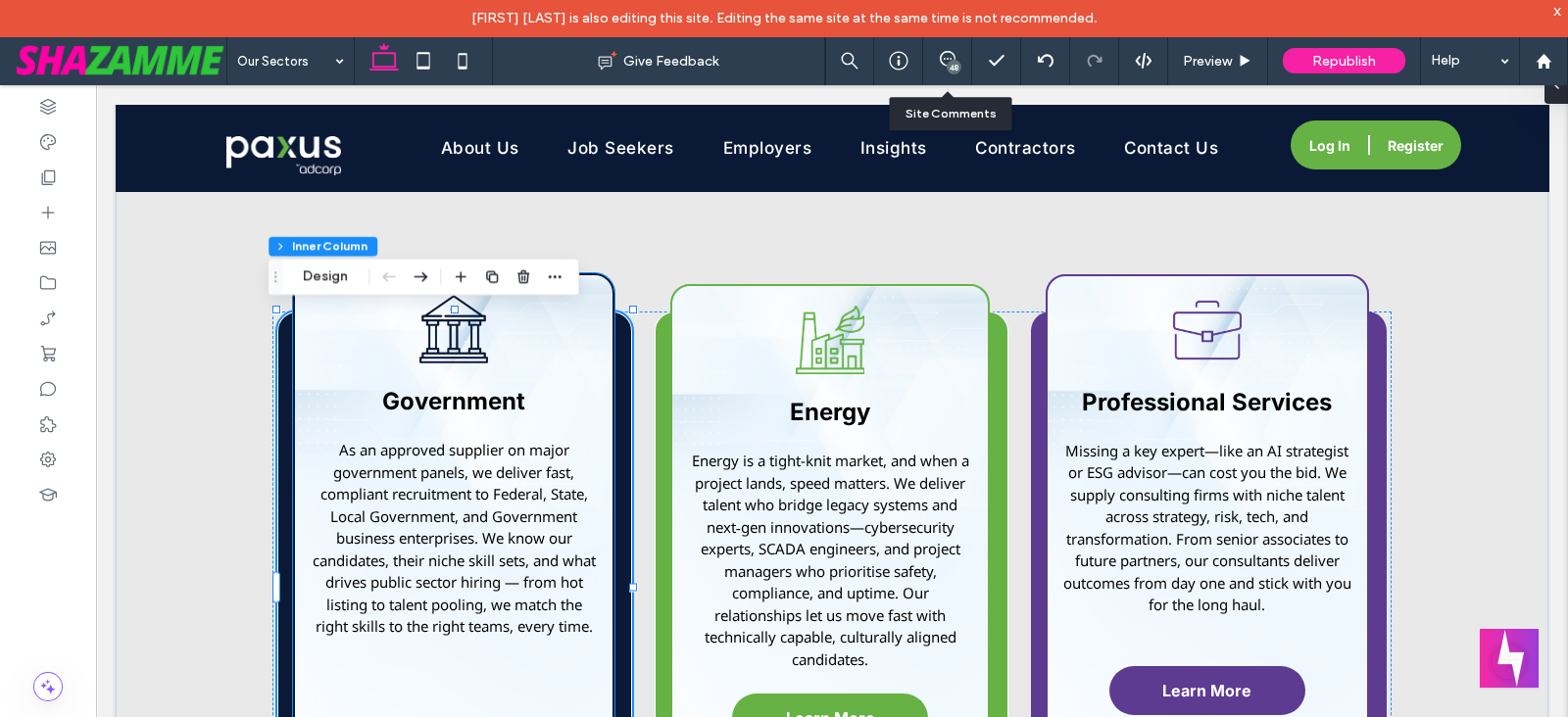 click on "Government
As an approved supplier on major government panels, we deliver fast, compliant recruitment to Federal, State, Local Government, and Government business enterprises. We know our candidates, their niche skill sets, and what drives public sector hiring — from hot listing to talent pooling, we match the right skills to the right teams, every time.
Learn More" at bounding box center [454, 560] 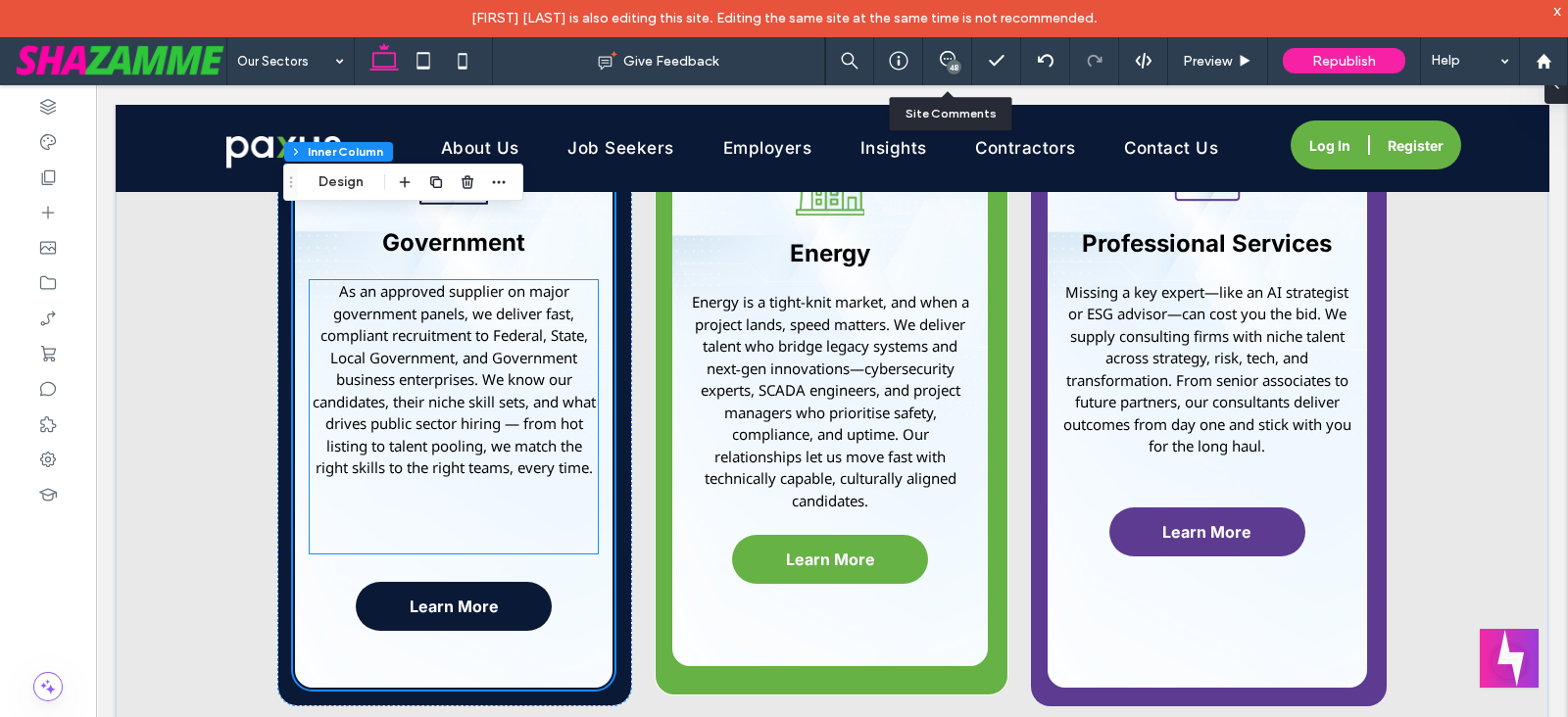 scroll, scrollTop: 1405, scrollLeft: 0, axis: vertical 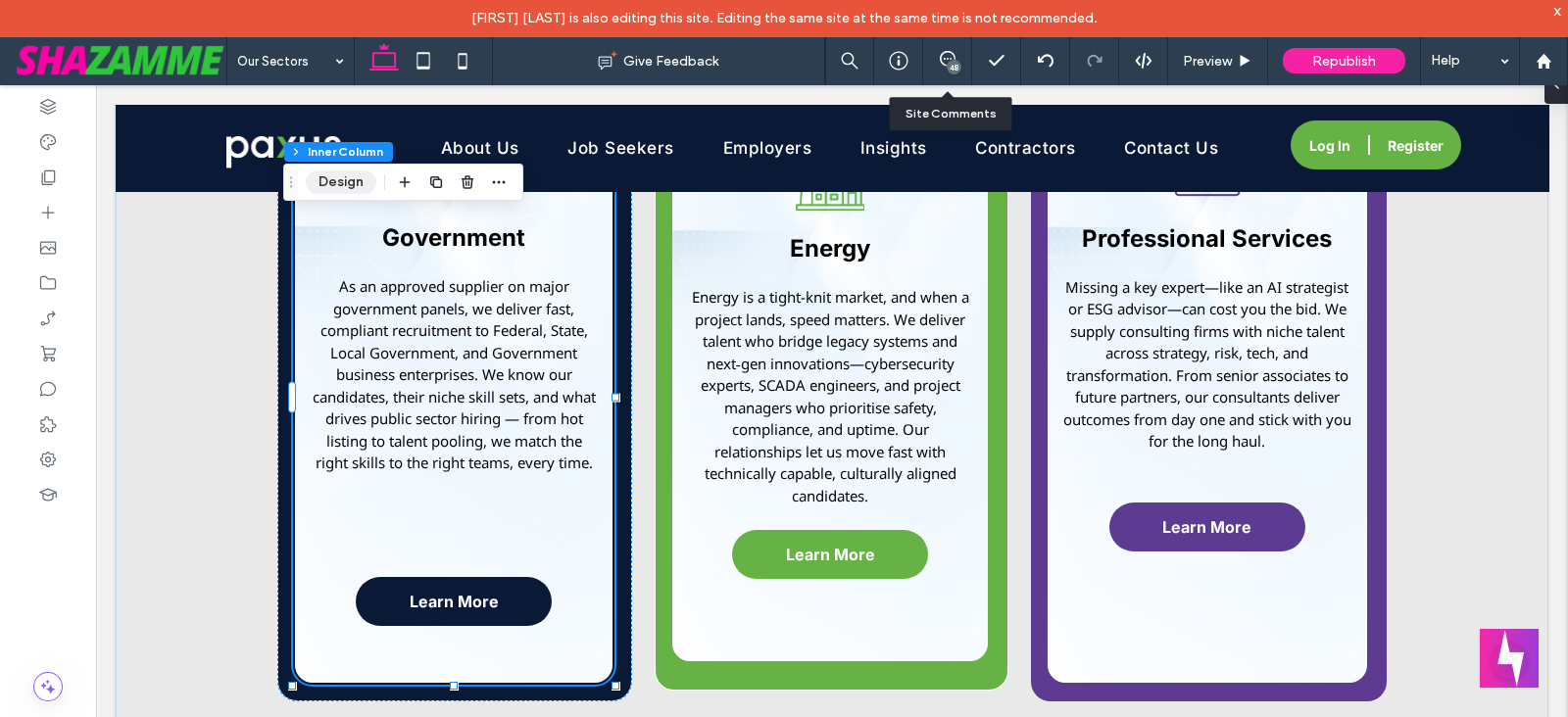 click on "Design" at bounding box center (341, 182) 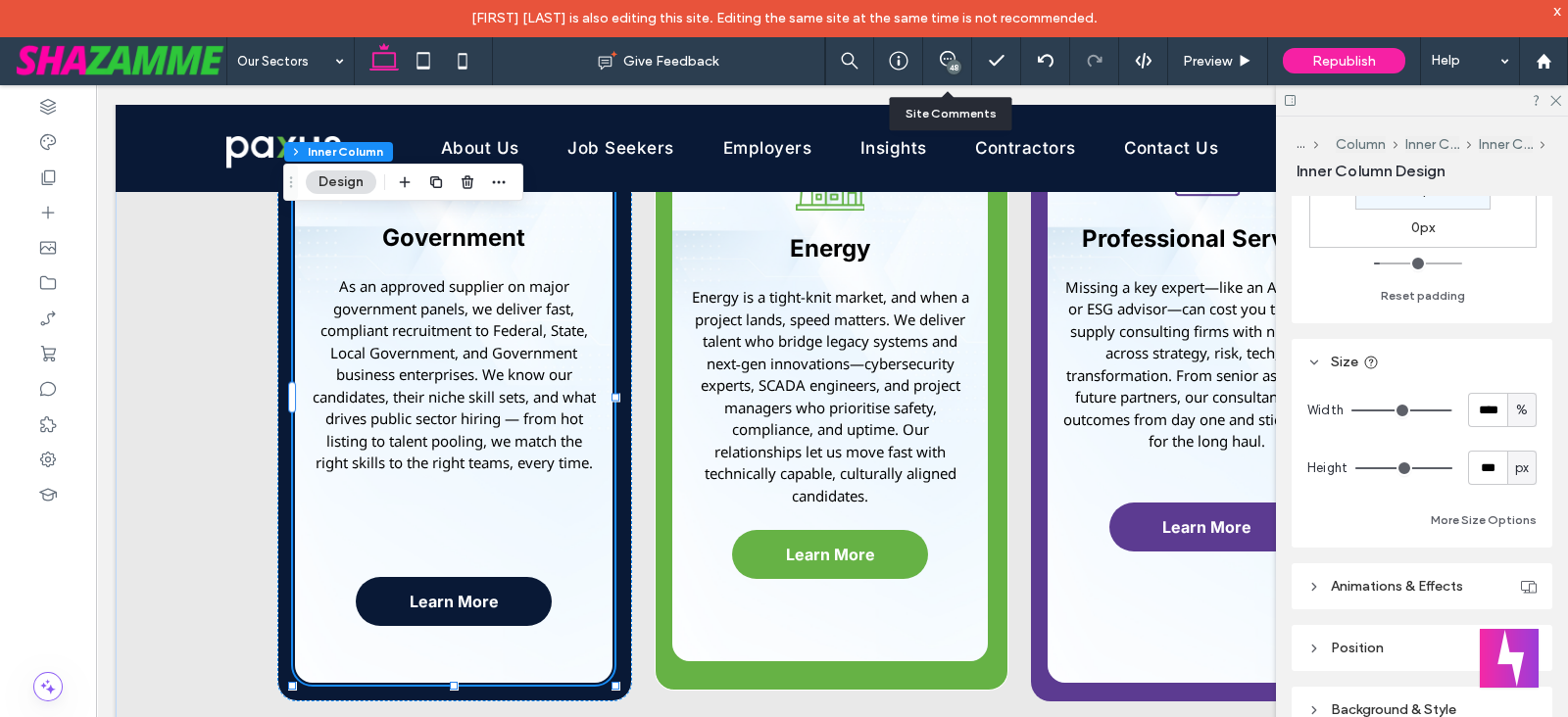 scroll, scrollTop: 693, scrollLeft: 0, axis: vertical 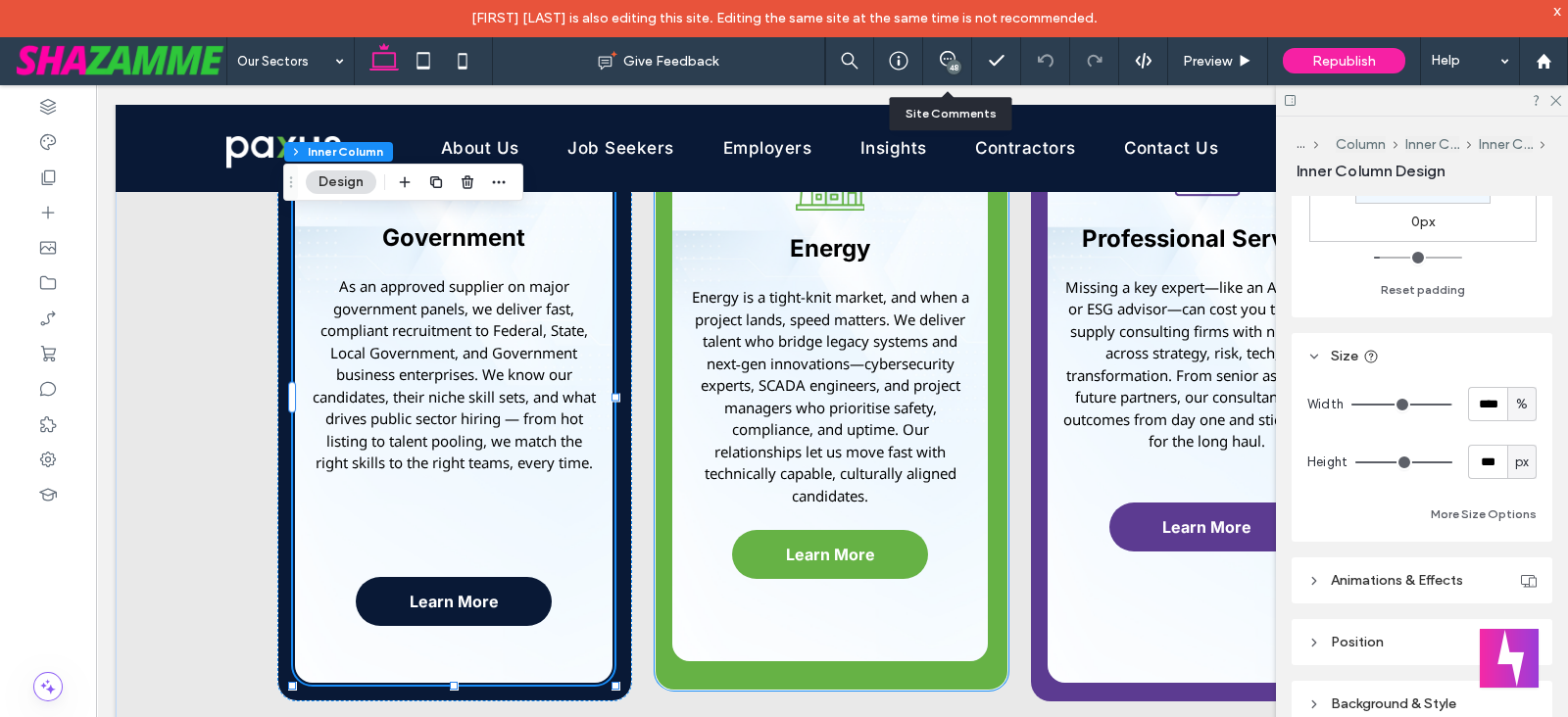 click on "Energy
Energy is a tight-knit market, and when a project lands, speed matters. We deliver talent who bridge legacy systems and next‐gen innovations—cybersecurity experts, SCADA engineers, and project managers who prioritise safety, compliance, and uptime. Our relationships let us move fast with technically capable, culturally aligned candidates.
Learn More" at bounding box center (830, 392) 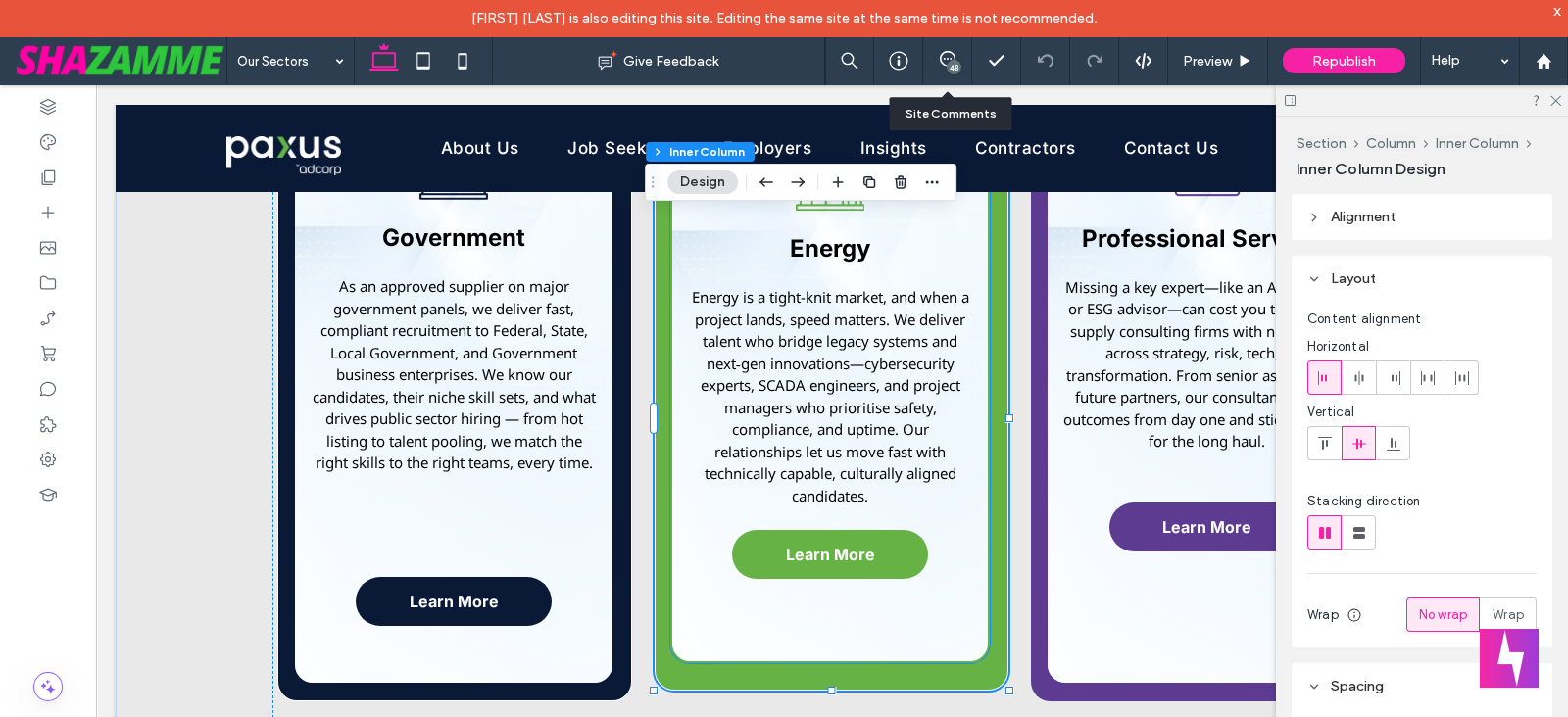 click on "Energy
Energy is a tight-knit market, and when a project lands, speed matters. We deliver talent who bridge legacy systems and next‐gen innovations—cybersecurity experts, SCADA engineers, and project managers who prioritise safety, compliance, and uptime. Our relationships let us move fast with technically capable, culturally aligned candidates.
Learn More" at bounding box center (830, 392) 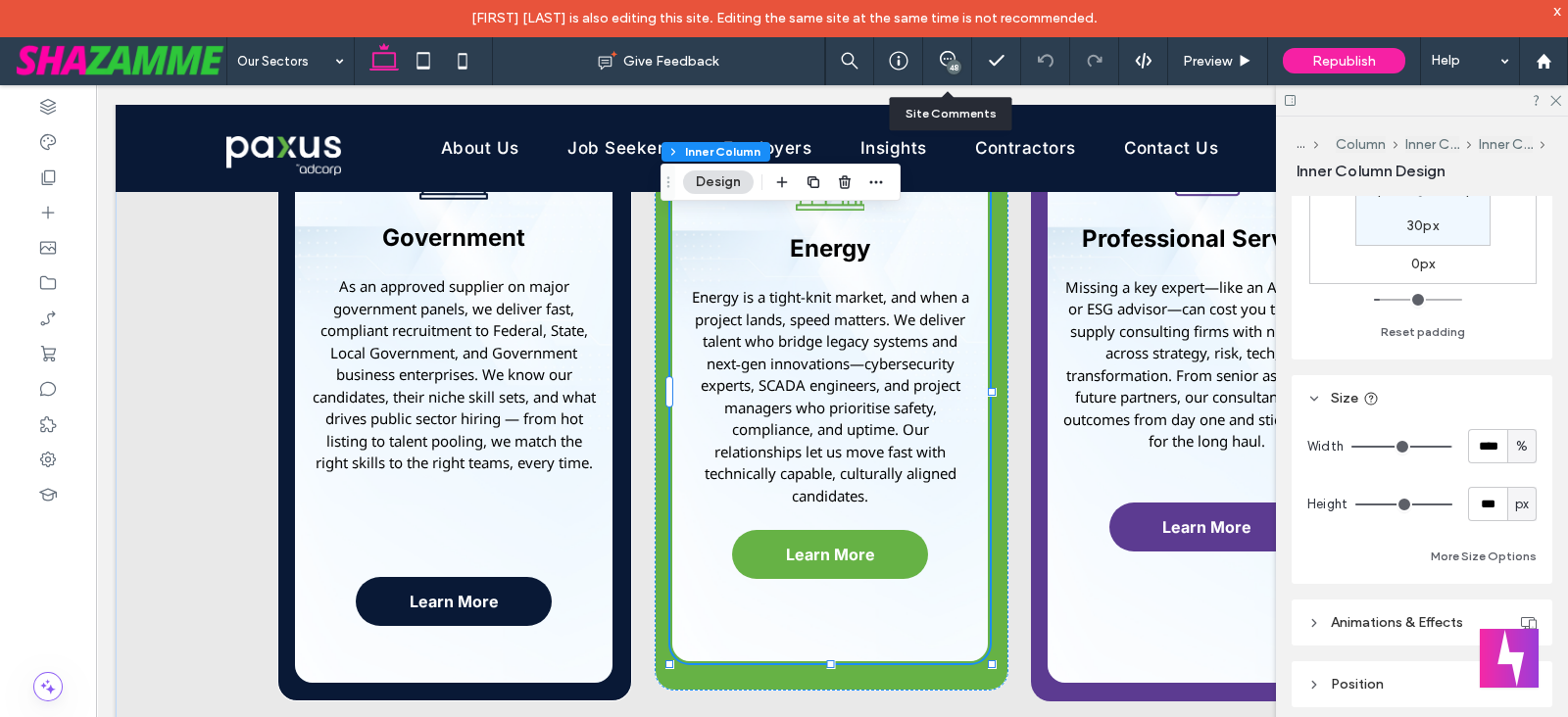scroll, scrollTop: 652, scrollLeft: 0, axis: vertical 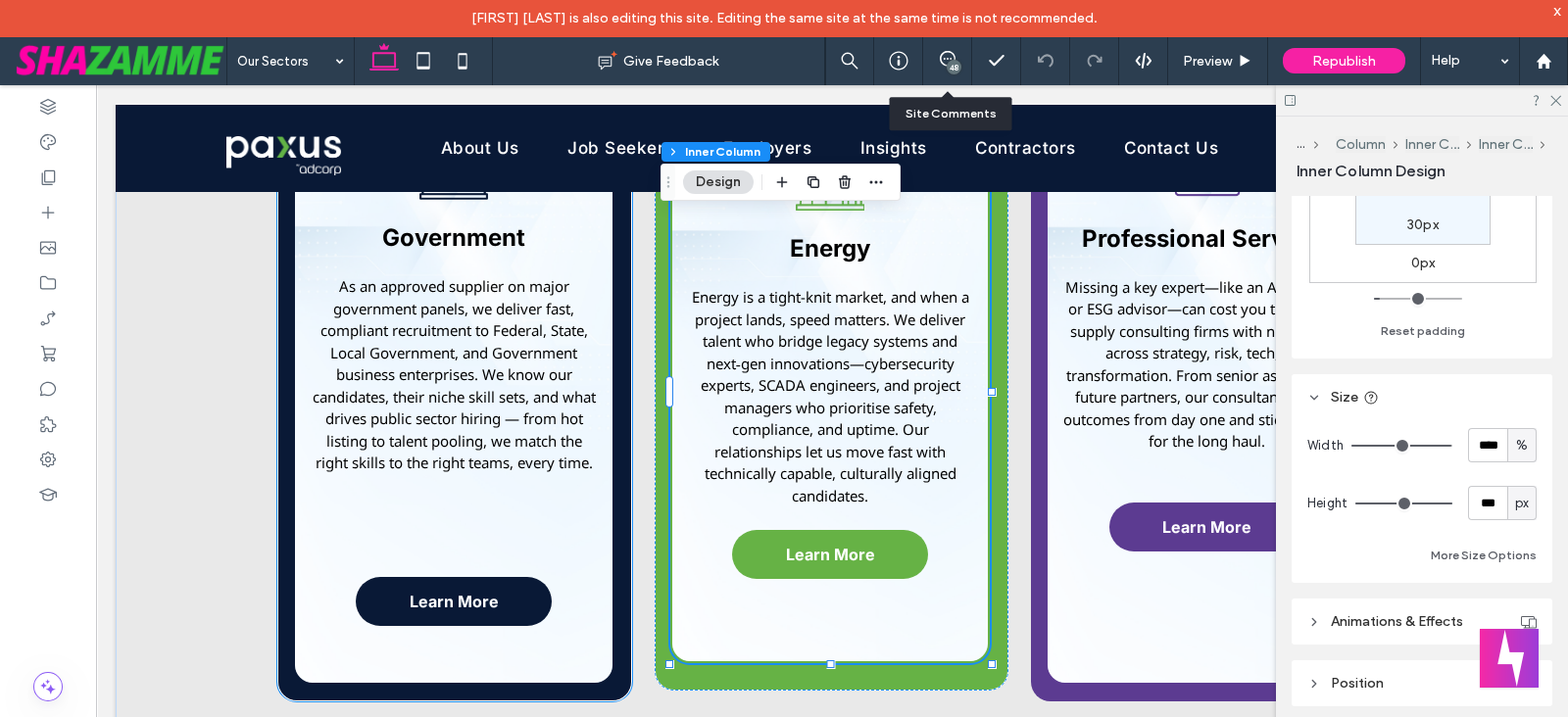 click at bounding box center (454, 511) 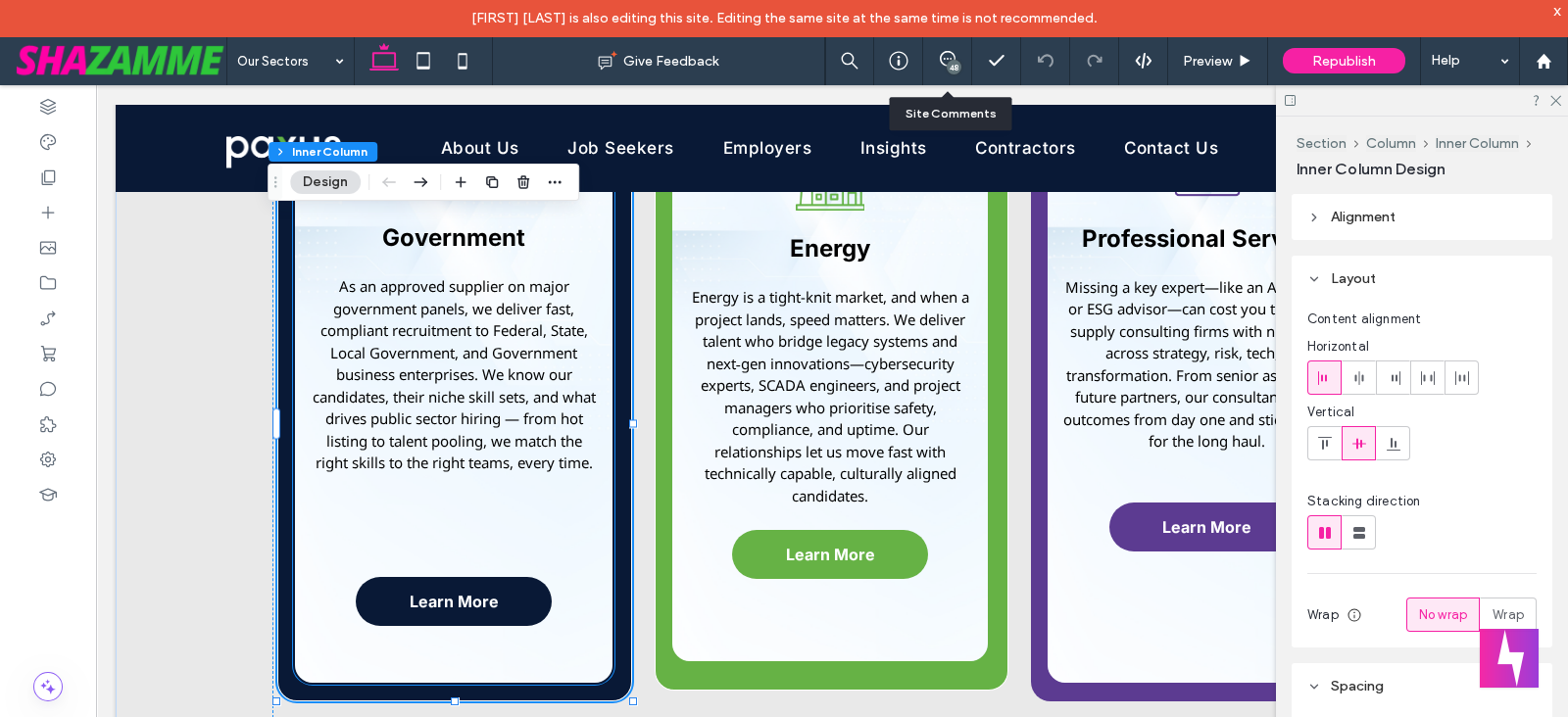 click at bounding box center [454, 537] 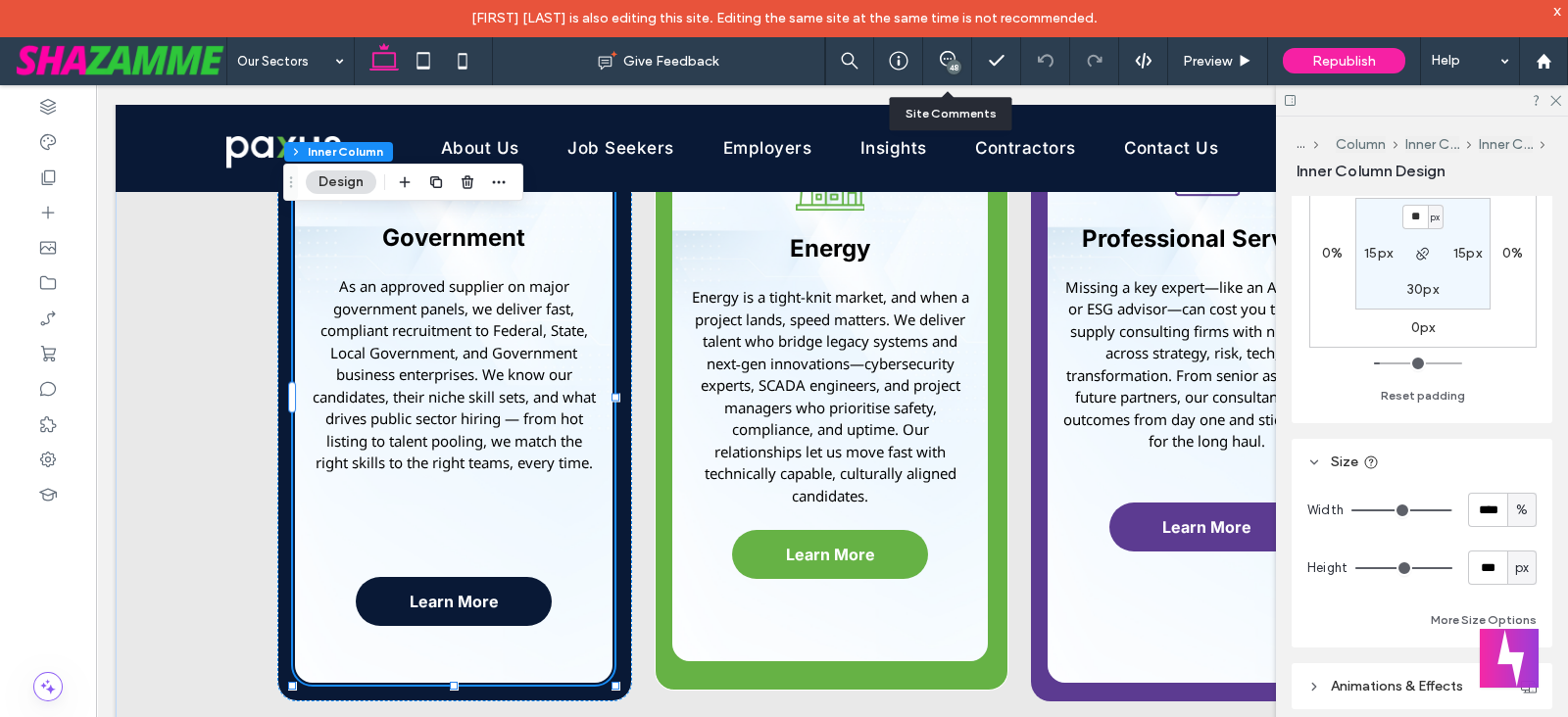 scroll, scrollTop: 735, scrollLeft: 0, axis: vertical 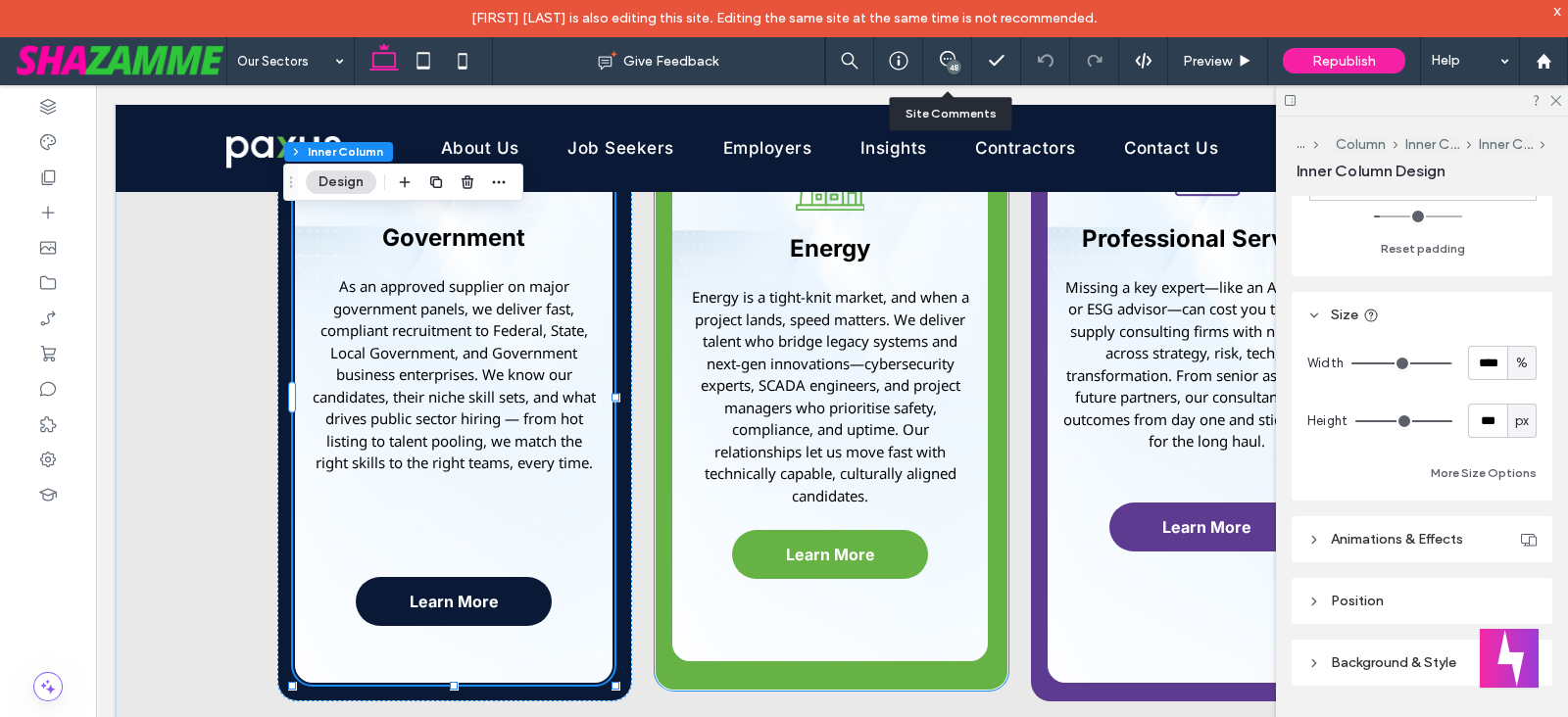 click on "Energy
Energy is a tight-knit market, and when a project lands, speed matters. We deliver talent who bridge legacy systems and next‐gen innovations—cybersecurity experts, SCADA engineers, and project managers who prioritise safety, compliance, and uptime. Our relationships let us move fast with technically capable, culturally aligned candidates.
Learn More" at bounding box center (830, 392) 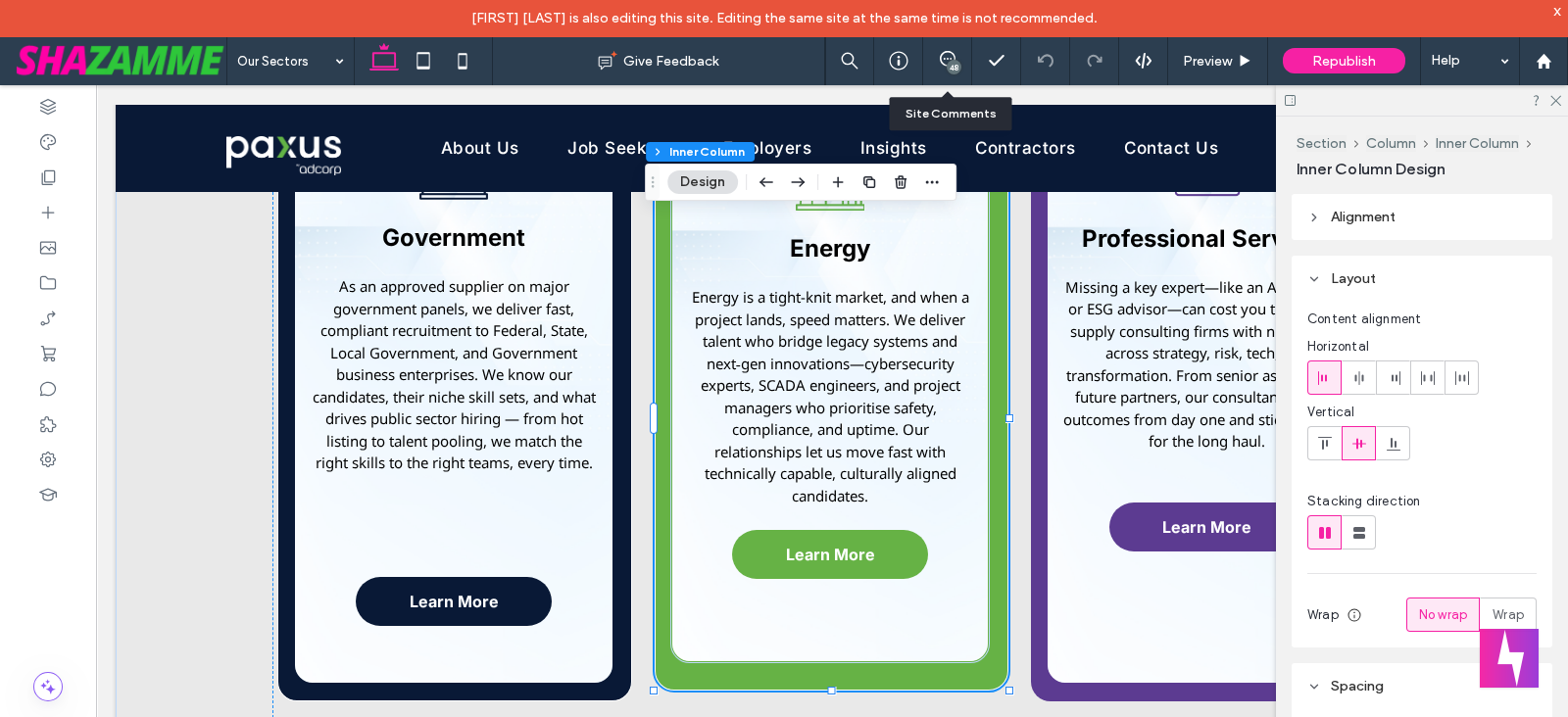 click on "Energy
Energy is a tight-knit market, and when a project lands, speed matters. We deliver talent who bridge legacy systems and next‐gen innovations—cybersecurity experts, SCADA engineers, and project managers who prioritise safety, compliance, and uptime. Our relationships let us move fast with technically capable, culturally aligned candidates.
Learn More" at bounding box center (830, 392) 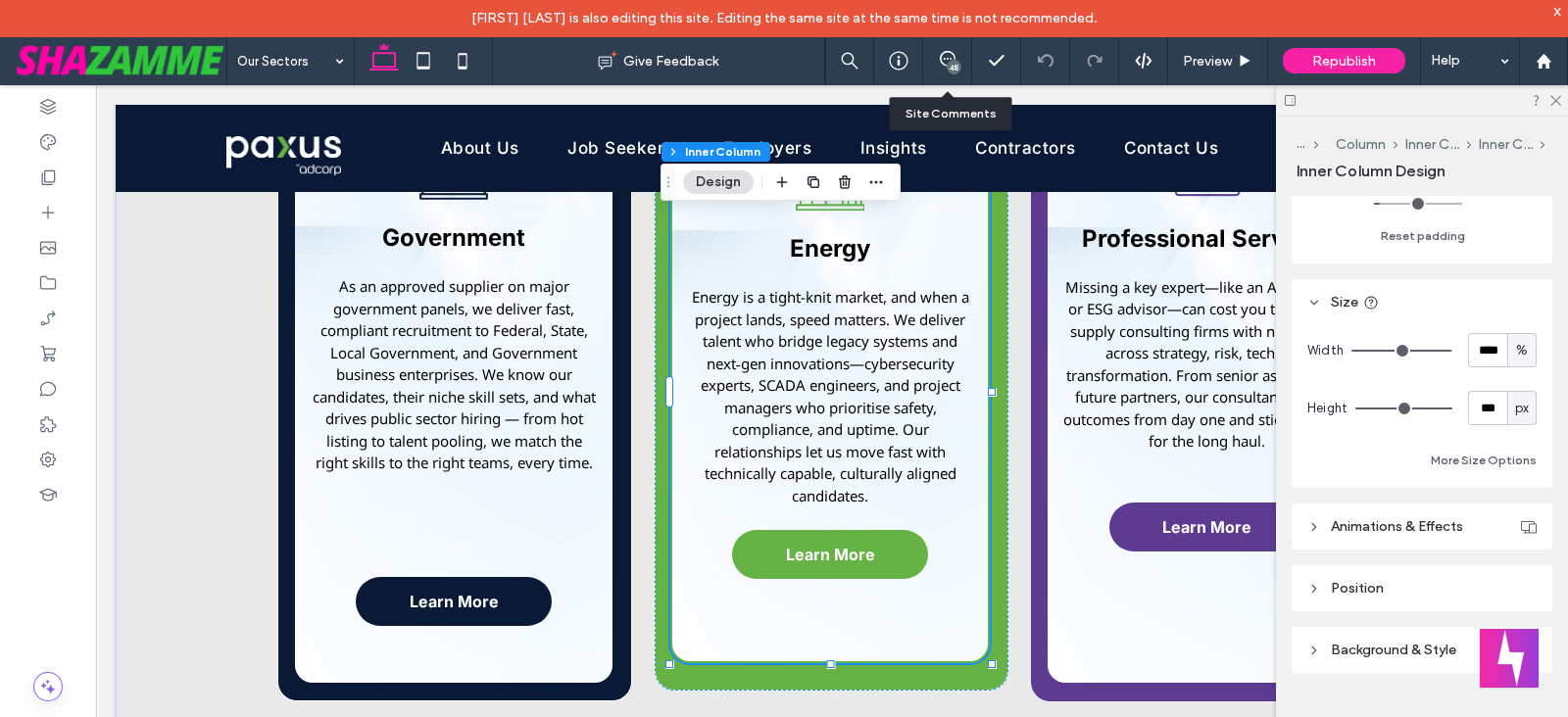 scroll, scrollTop: 750, scrollLeft: 0, axis: vertical 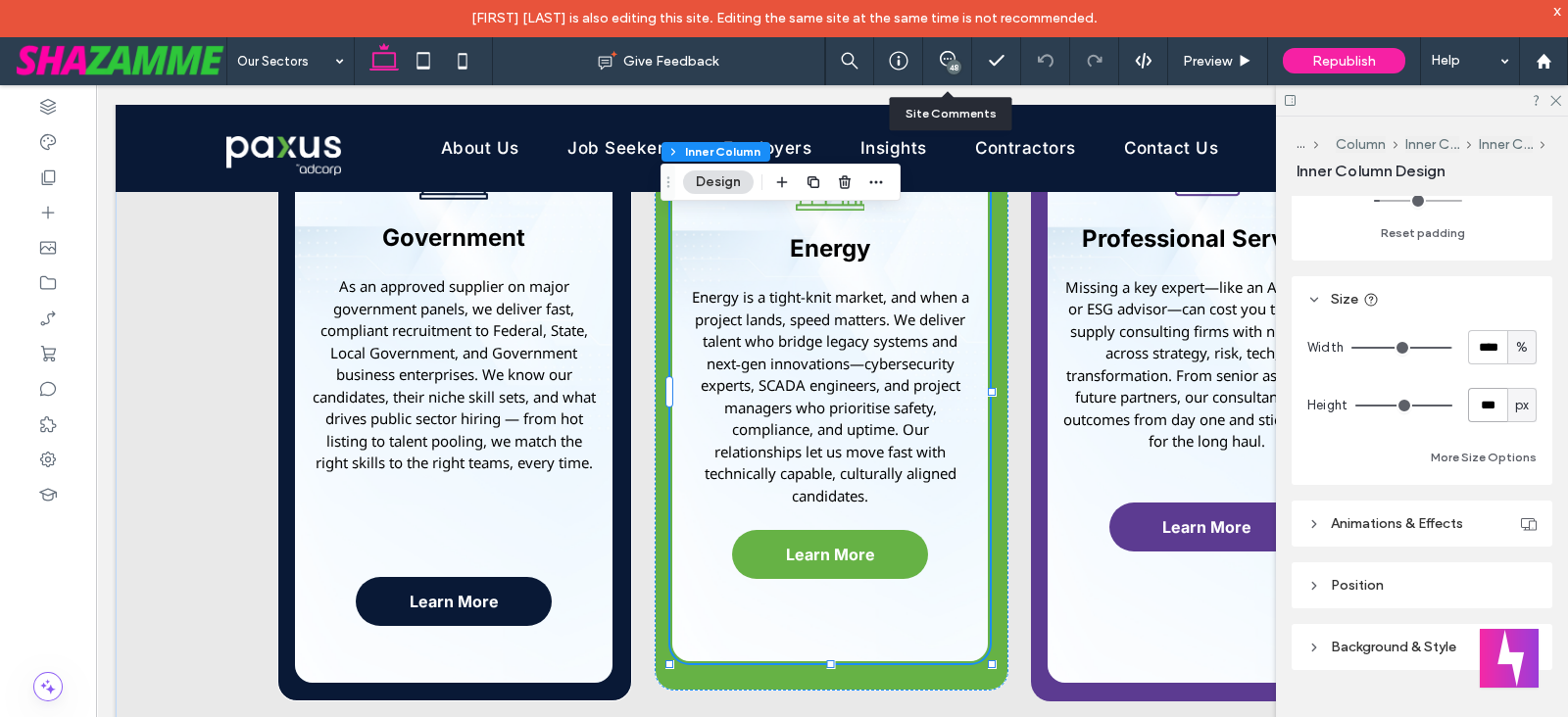 click on "***" at bounding box center (1488, 405) 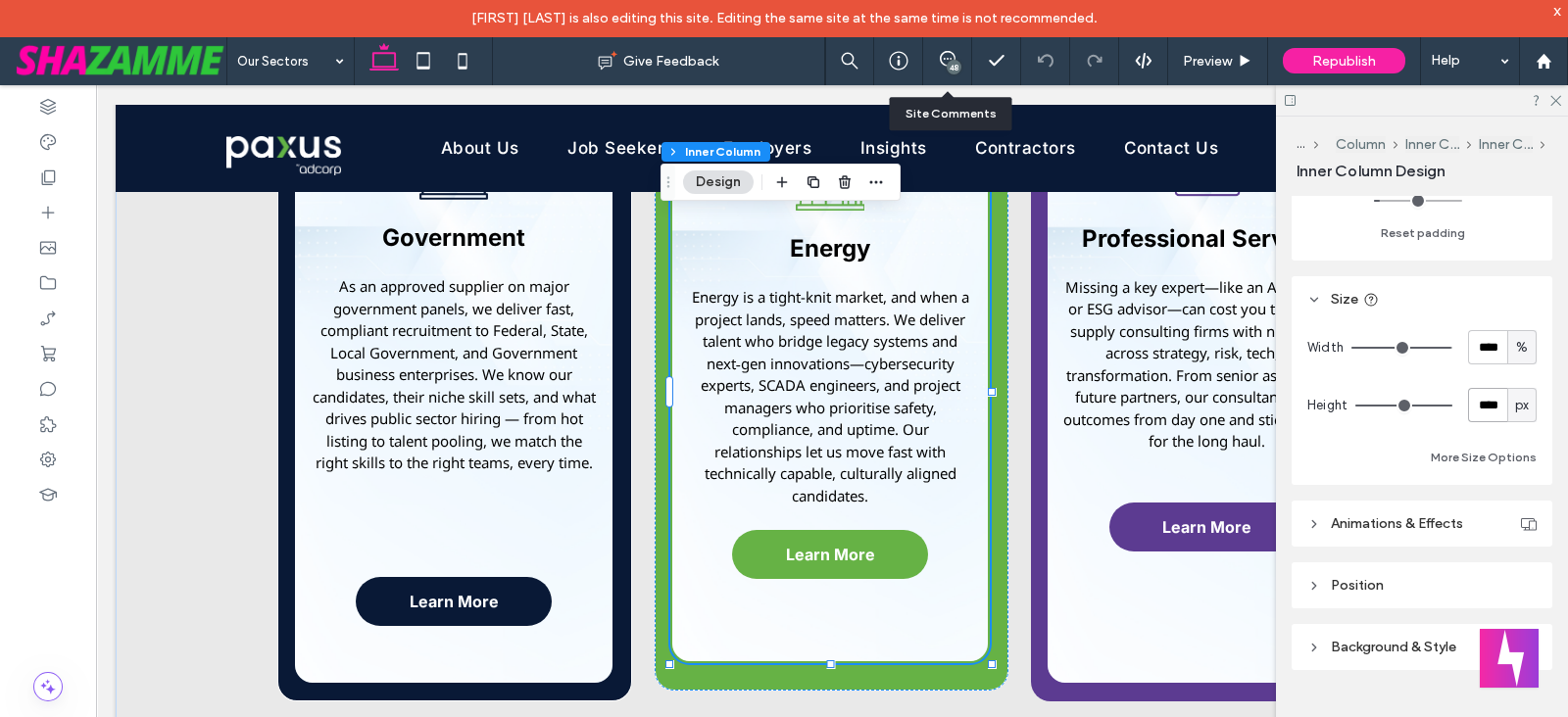 type on "****" 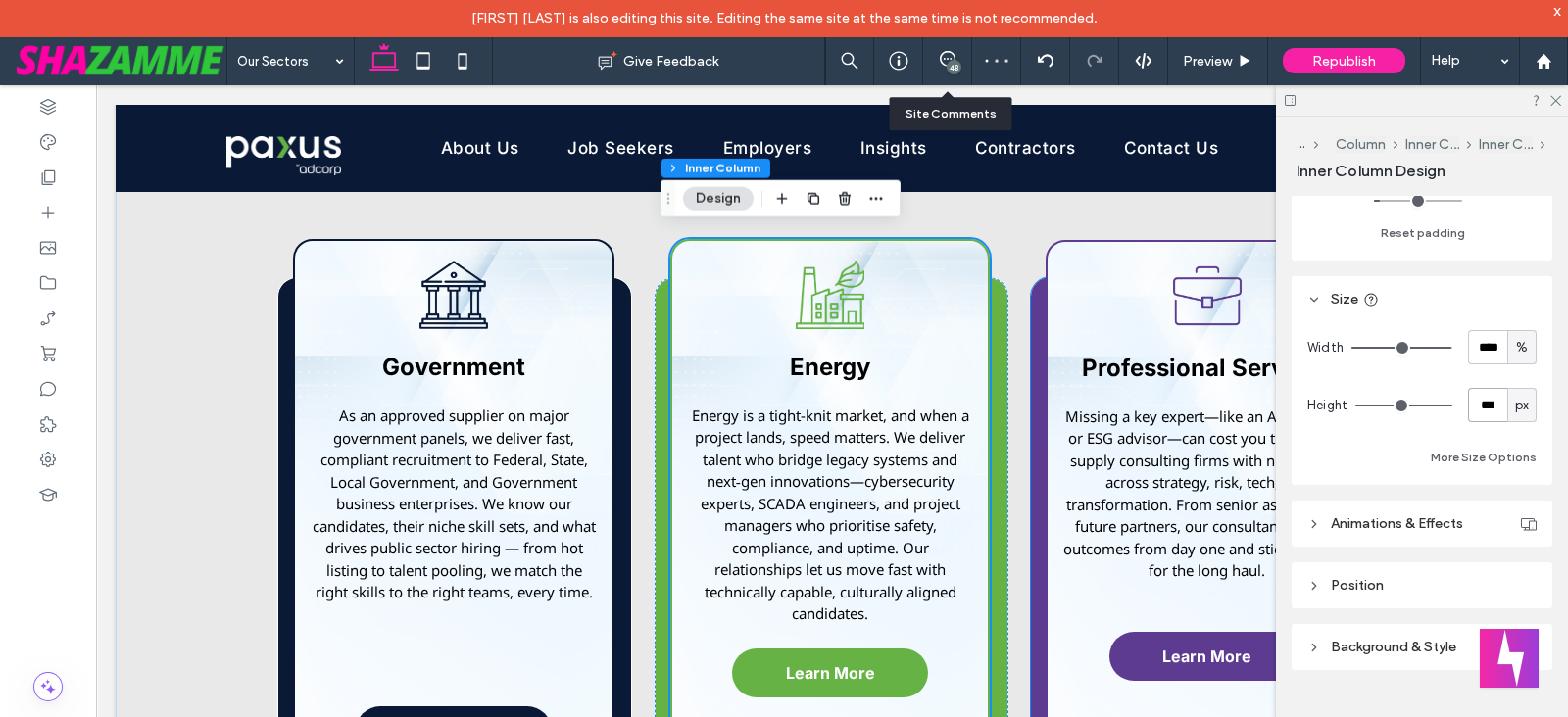 scroll, scrollTop: 1282, scrollLeft: 0, axis: vertical 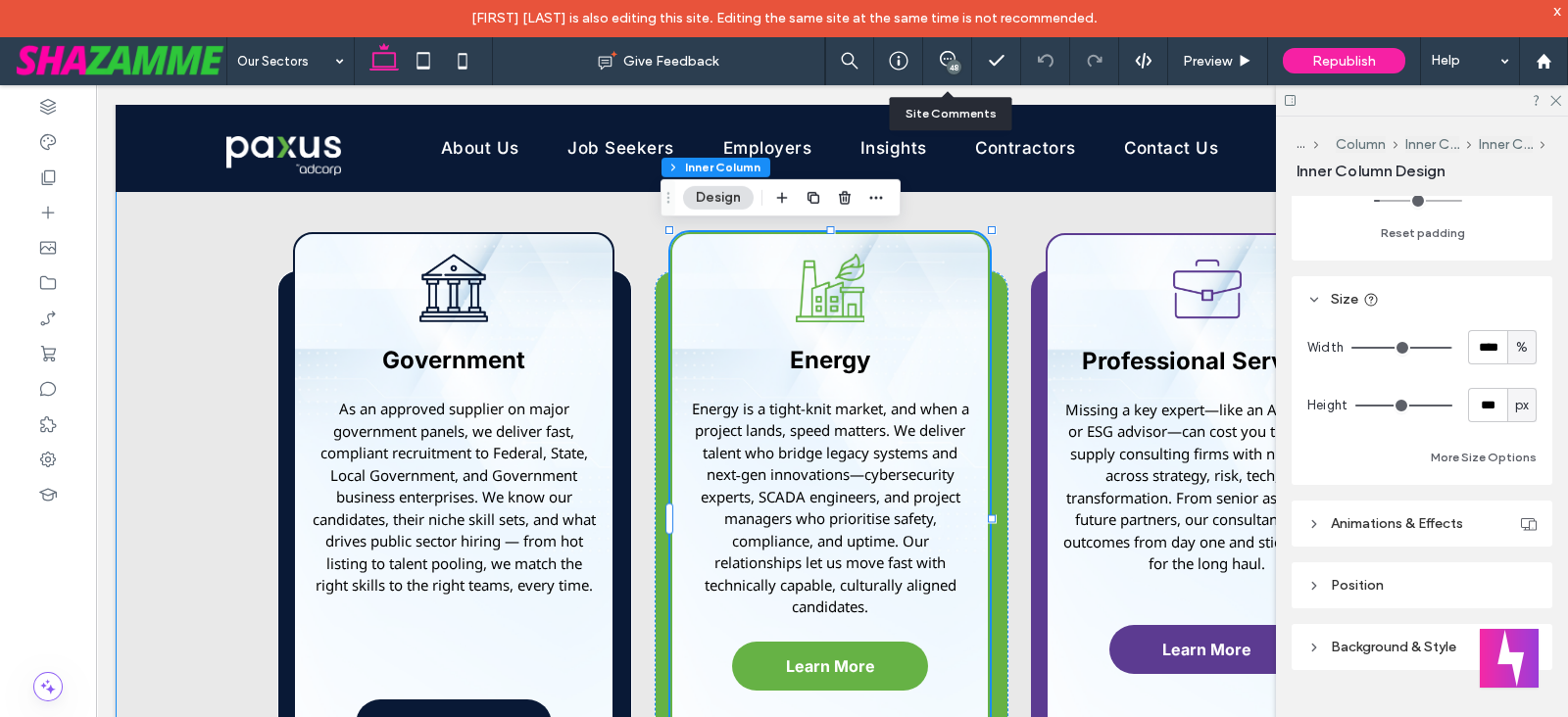 click on "A black and white drawing of a bank building with a dollar sign on the side.
Banking and Financial Services
In the fast-moving world of banking and financial services, precision, compliance, and risk management are non-negotiable. At Paxus, we specialise in sourcing professionals who not only understand the demands of this highly regulated environment — but thrive in it.
Read More
A graduation cap with a shield on top of it.
Education
The education sector is evolving rapidly — shaped by digital platforms, data-driven systems, and learner-first technology. Paxus supports this evolution by partnering with universities, TAFEs, private colleges, EdTech providers, and government departments to deliver professionals .
Read More
A black and white drawing of a heart and the word mom." at bounding box center (832, 786) 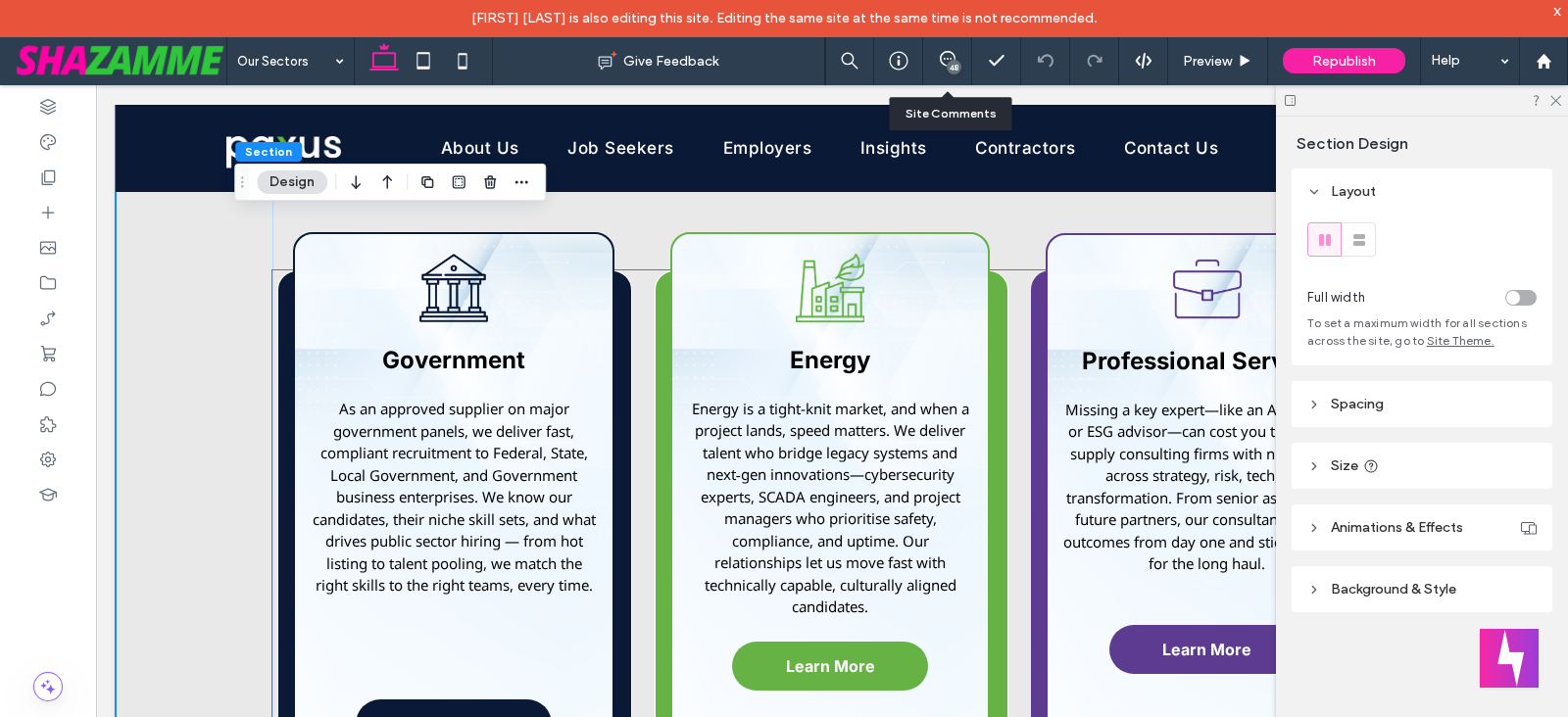 click on "Government
As an approved supplier on major government panels, we deliver fast, compliant recruitment to Federal, State, Local Government, and Government business enterprises. We know our candidates, their niche skill sets, and what drives public sector hiring — from hot listing to talent pooling, we match the right skills to the right teams, every time.
Learn More" at bounding box center [454, 519] 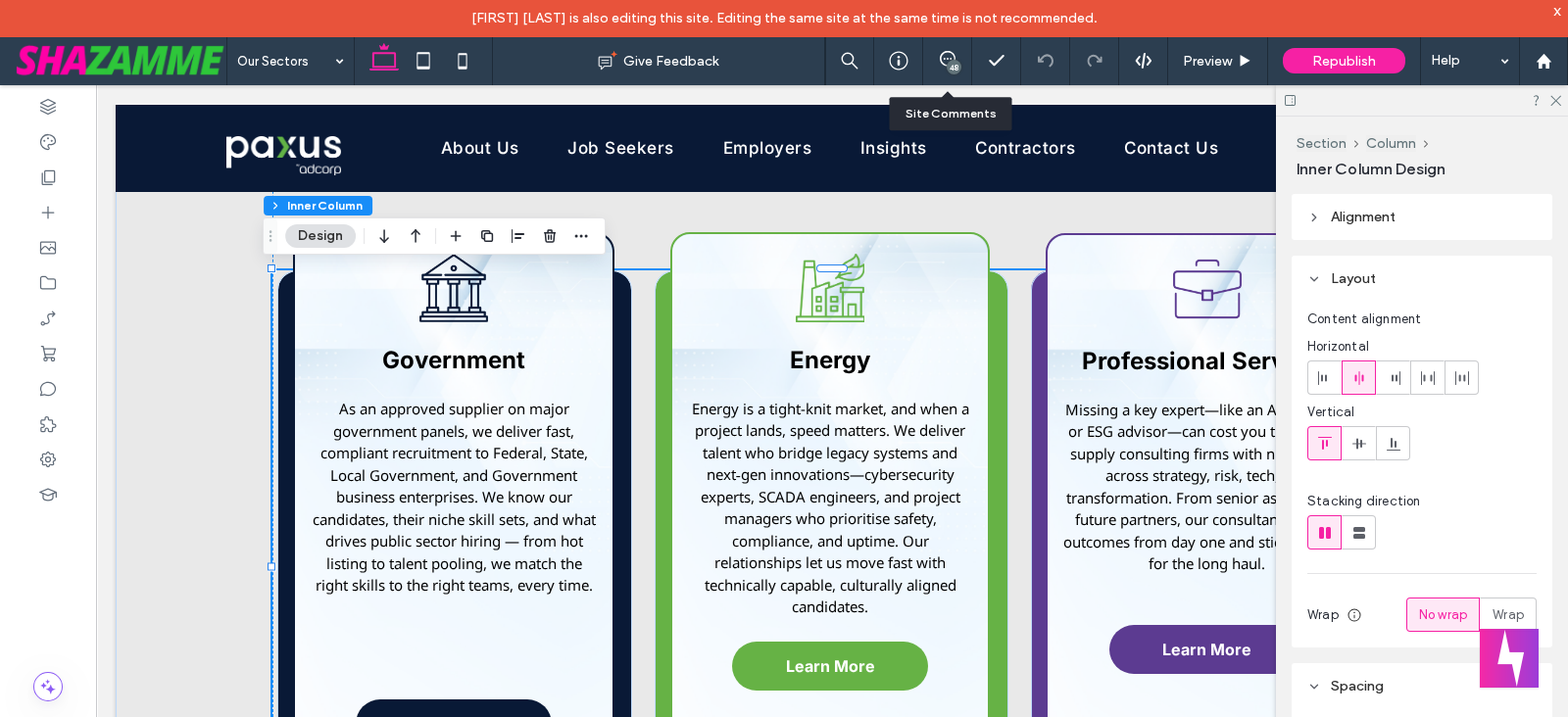 click on "Government
As an approved supplier on major government panels, we deliver fast, compliant recruitment to Federal, State, Local Government, and Government business enterprises. We know our candidates, their niche skill sets, and what drives public sector hiring — from hot listing to talent pooling, we match the right skills to the right teams, every time.
Learn More" at bounding box center [454, 519] 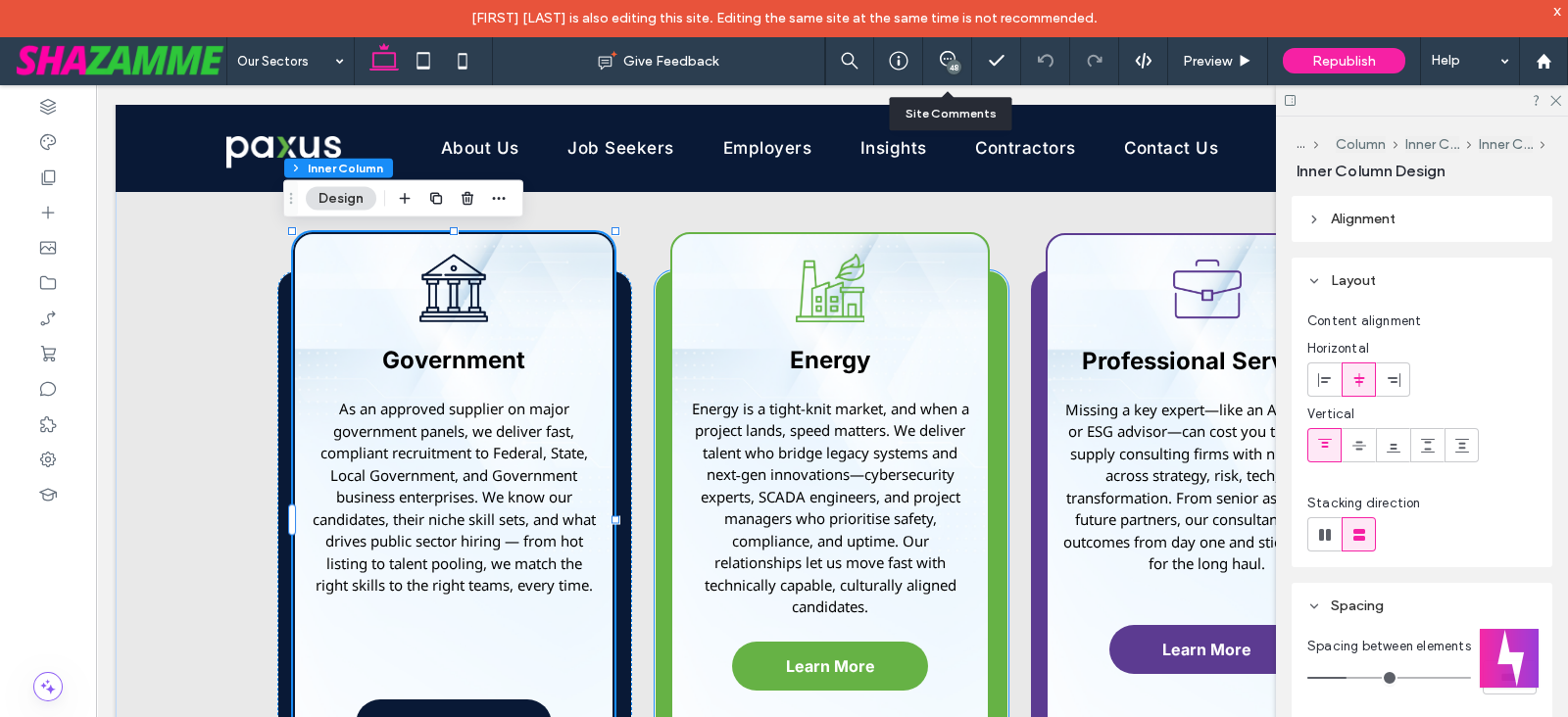 click on "Energy
Energy is a tight-knit market, and when a project lands, speed matters. We deliver talent who bridge legacy systems and next‐gen innovations—cybersecurity experts, SCADA engineers, and project managers who prioritise safety, compliance, and uptime. Our relationships let us move fast with technically capable, culturally aligned candidates.
Learn More" at bounding box center [830, 519] 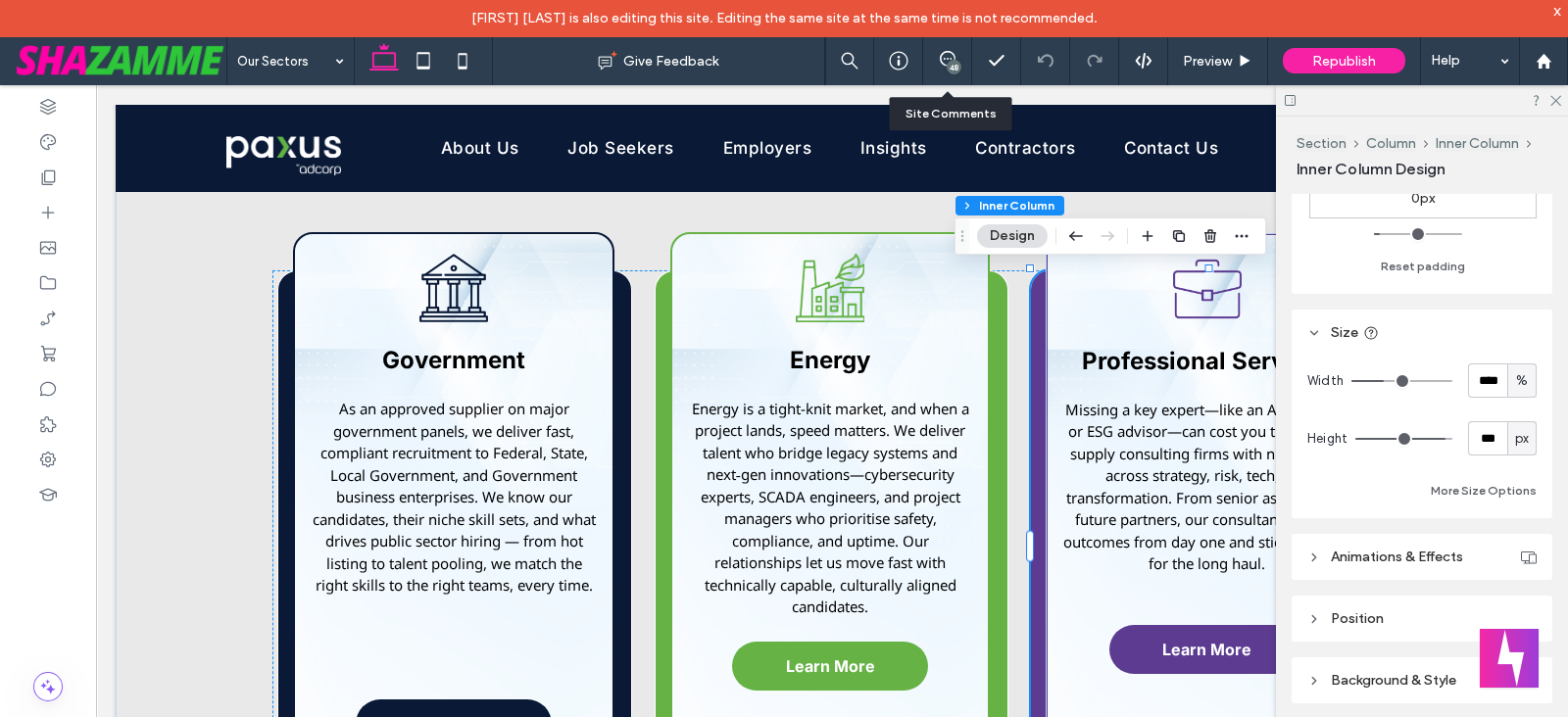 scroll, scrollTop: 816, scrollLeft: 0, axis: vertical 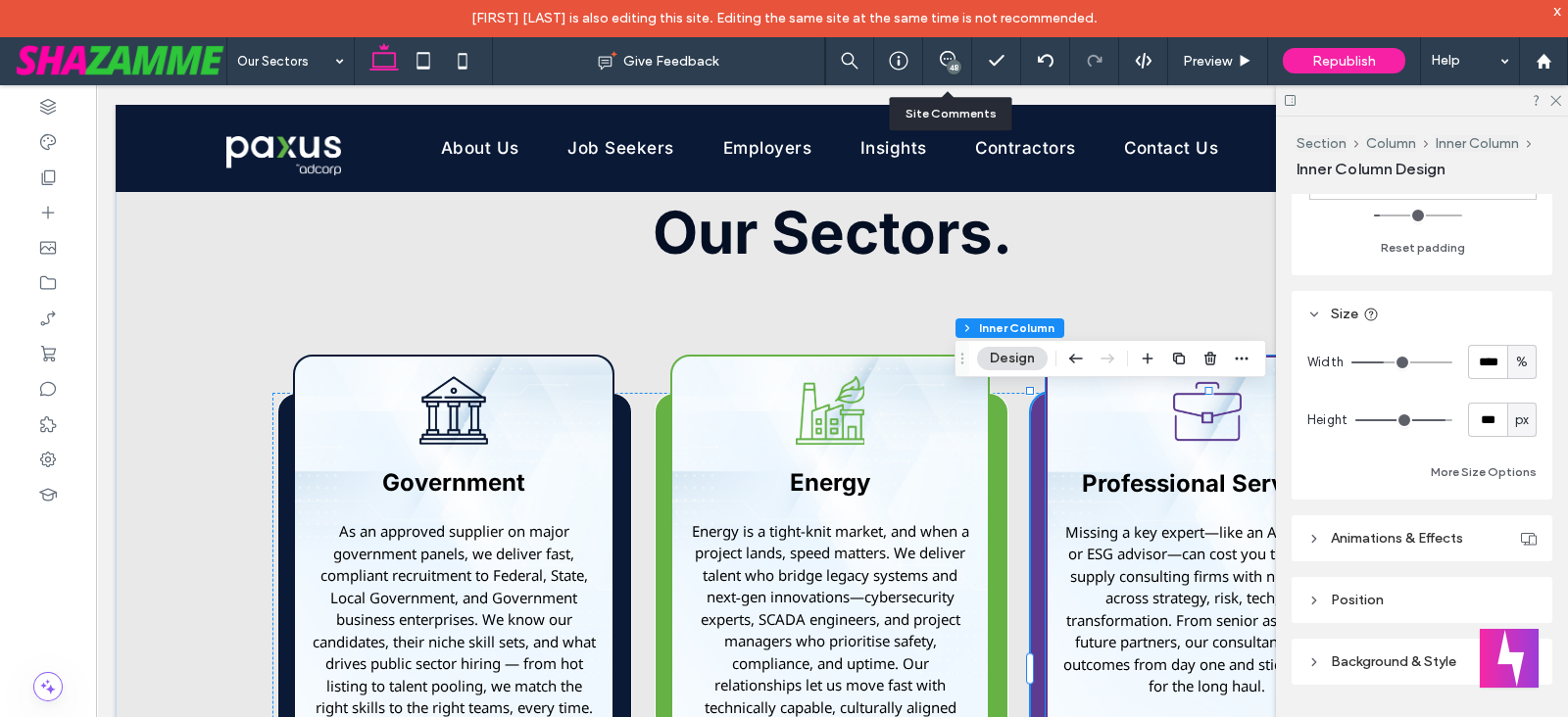 click on "Professional  Services
Missing a key expert—like an AI strategist or ESG advisor—can cost you the bid. We supply consulting firms with niche talent across strategy, risk, tech, and transformation. From senior associates to future partners, our consultants deliver outcomes from day one and stick with you for the long haul.
Learn More" at bounding box center (1207, 643) 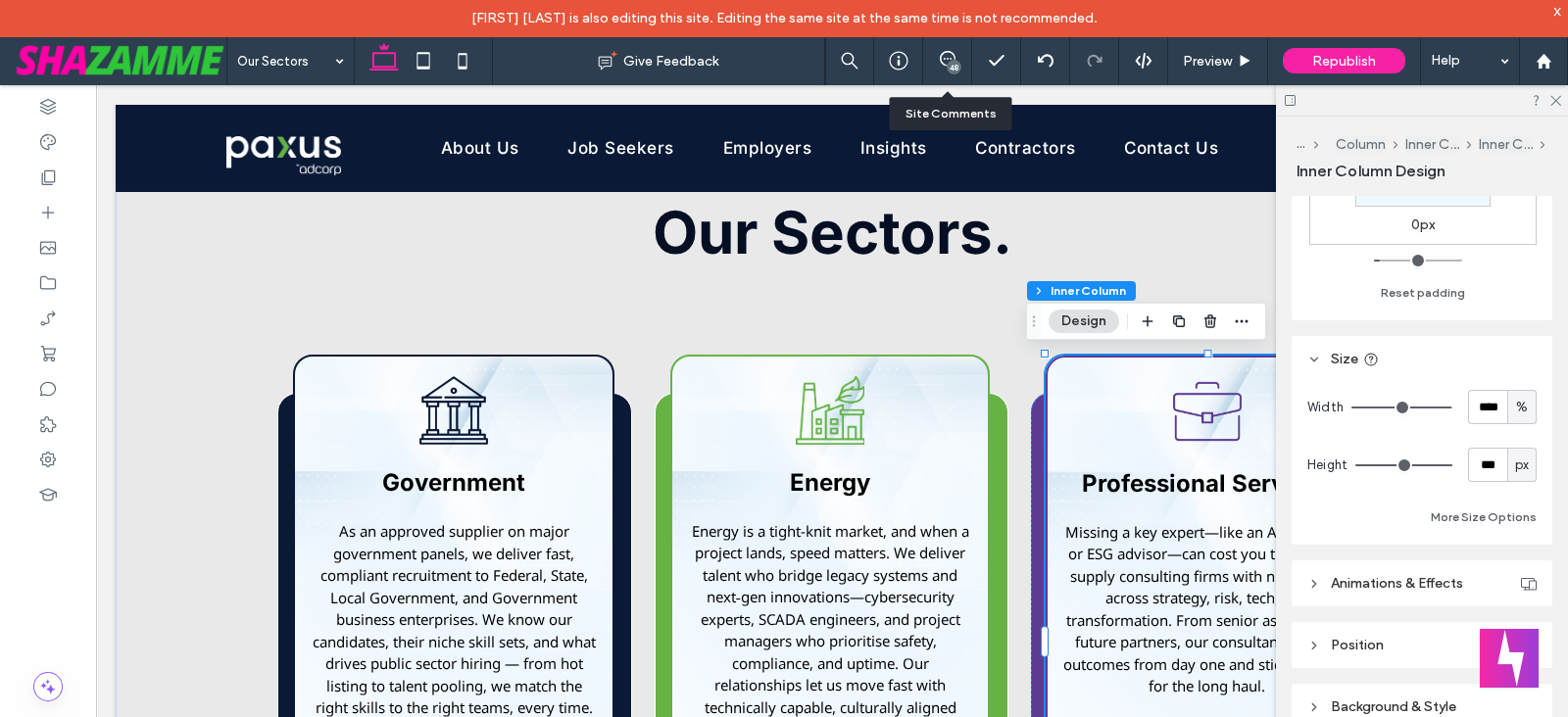 scroll, scrollTop: 693, scrollLeft: 0, axis: vertical 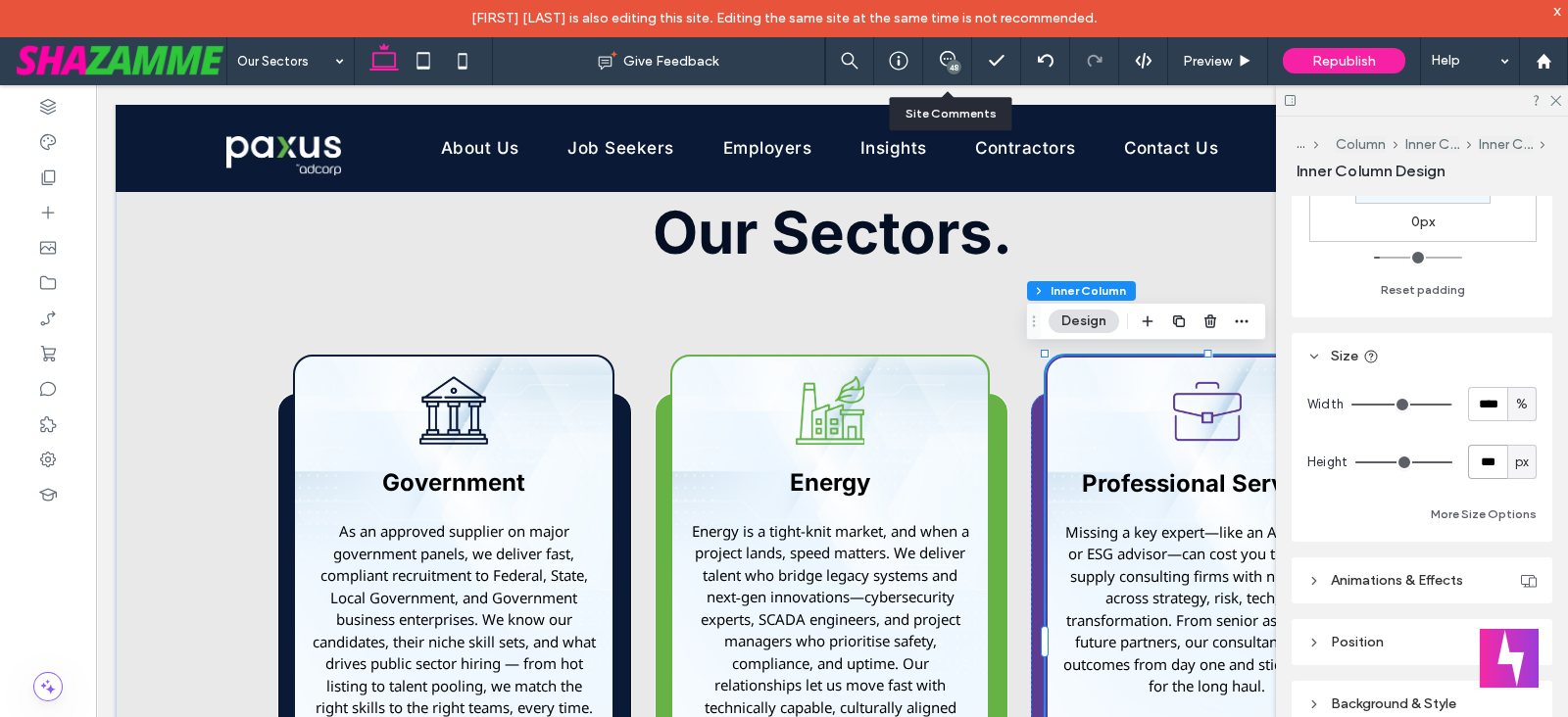 click on "***" at bounding box center (1488, 461) 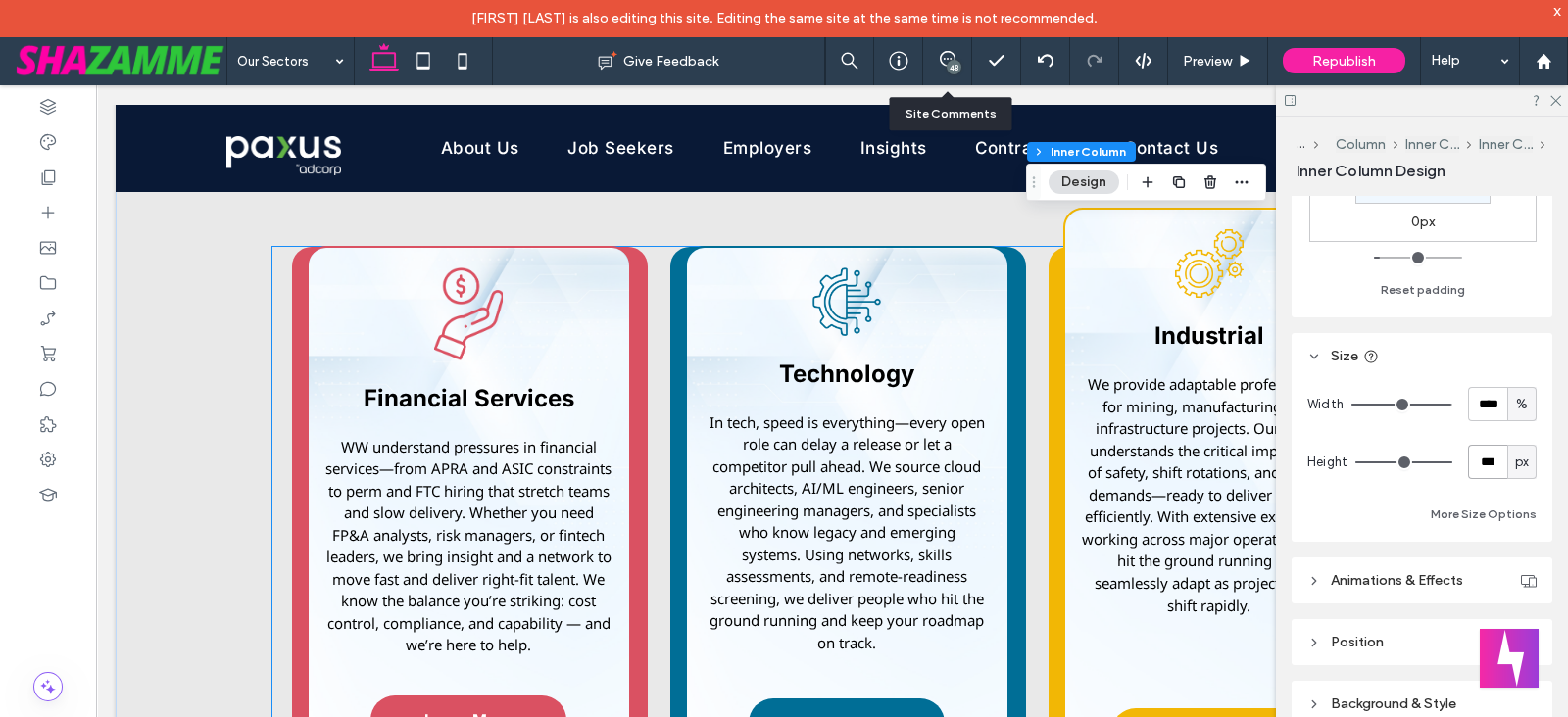scroll, scrollTop: 1894, scrollLeft: 0, axis: vertical 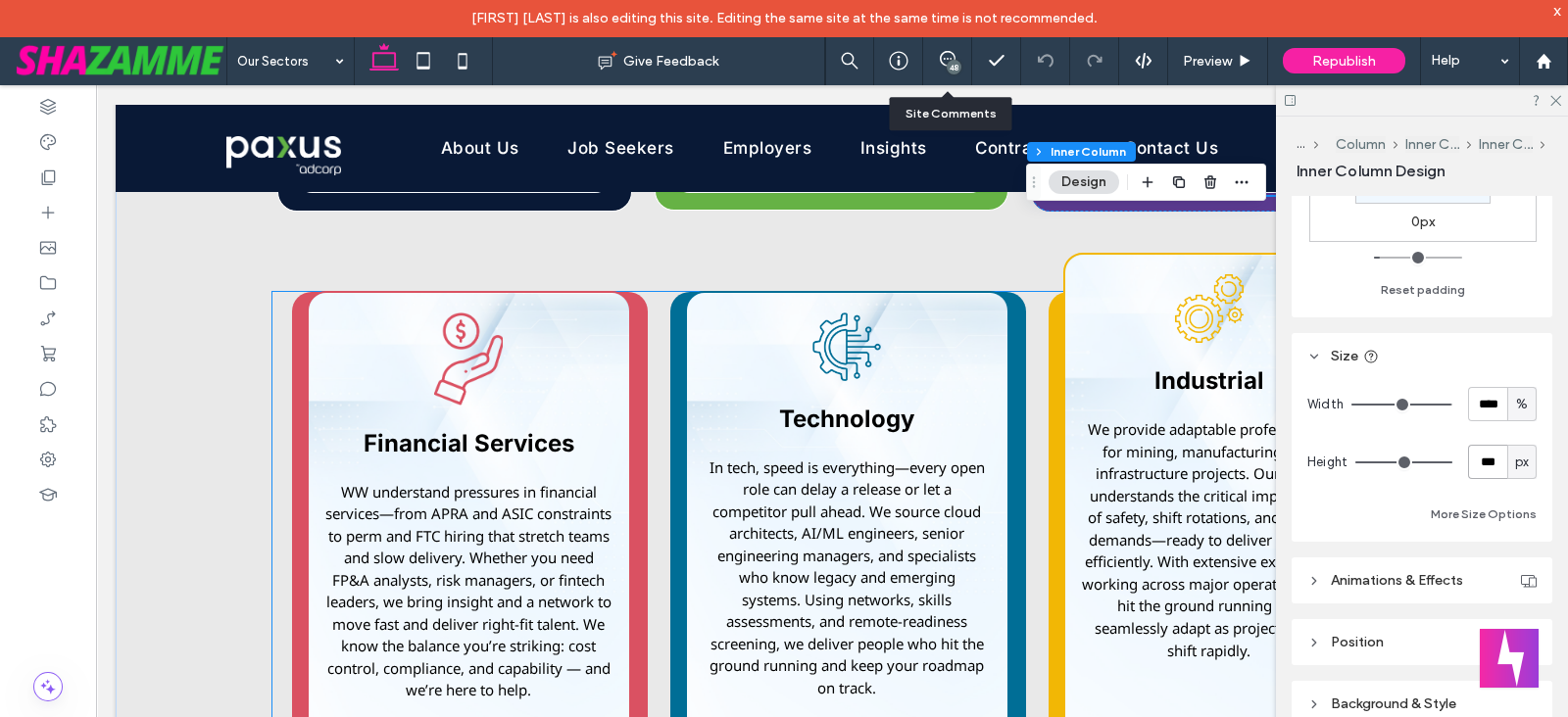 click on "Financial Services
WW understand pressures in financial services—from APRA and ASIC constraints to perm and FTC hiring that stretch teams and slow delivery. Whether you need FP&A analysts, risk managers, or fintech leaders, we bring insight and a network to move fast and deliver right-fit talent. We know the balance you’re striking: cost control, compliance, and capability — and we’re here to help.
Learn More" at bounding box center (468, 562) 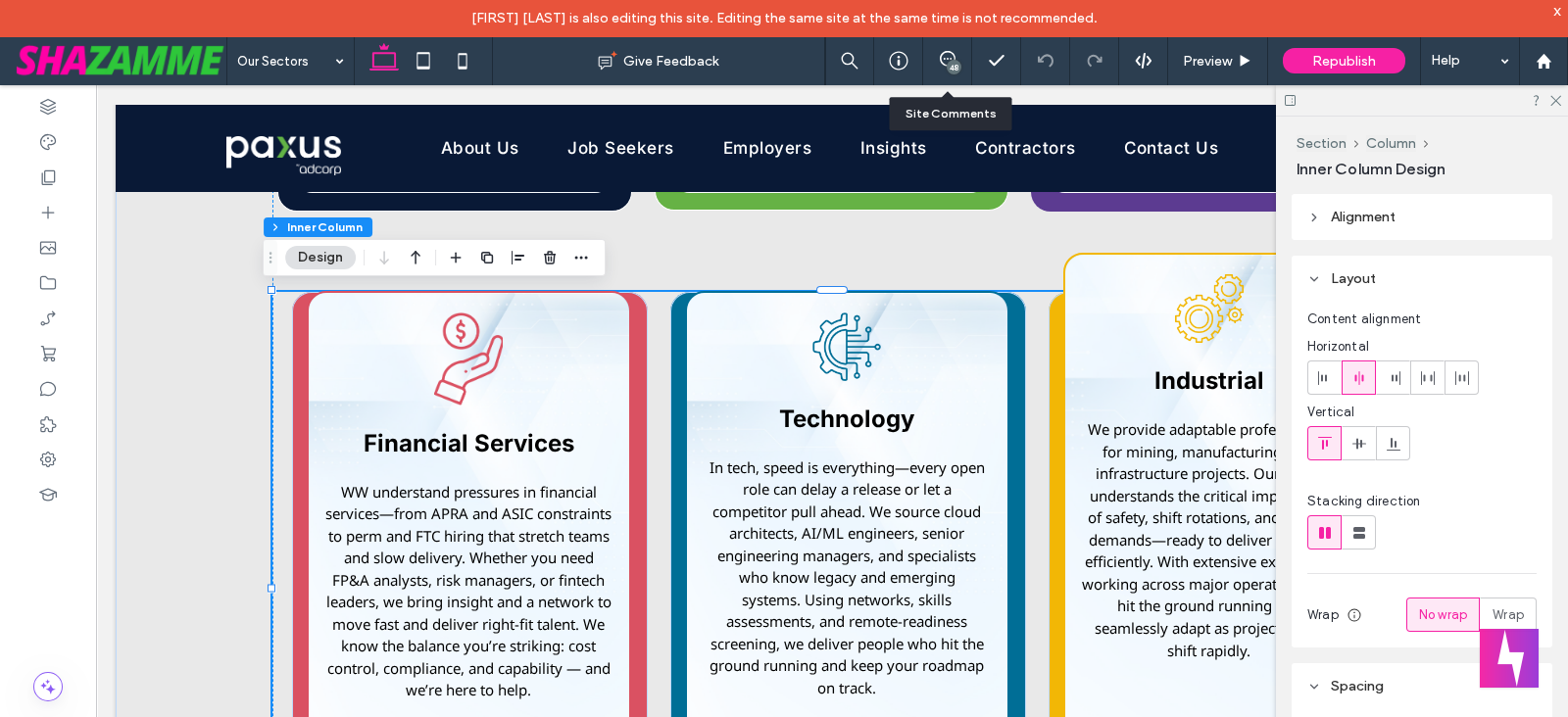 click on "Financial Services
WW understand pressures in financial services—from APRA and ASIC constraints to perm and FTC hiring that stretch teams and slow delivery. Whether you need FP&A analysts, risk managers, or fintech leaders, we bring insight and a network to move fast and deliver right-fit talent. We know the balance you’re striking: cost control, compliance, and capability — and we’re here to help.
Learn More" at bounding box center [468, 562] 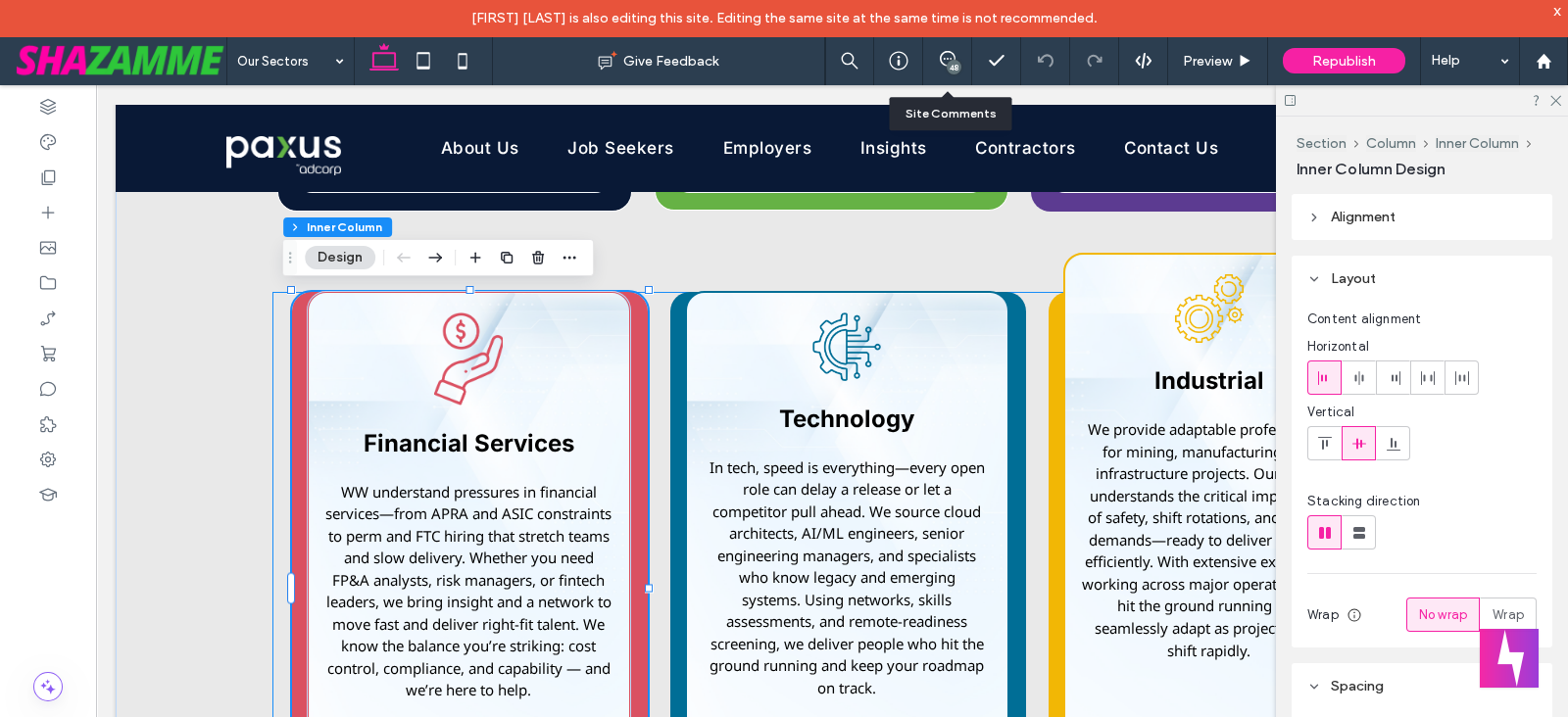 click on "Financial Services
WW understand pressures in financial services—from APRA and ASIC constraints to perm and FTC hiring that stretch teams and slow delivery. Whether you need FP&A analysts, risk managers, or fintech leaders, we bring insight and a network to move fast and deliver right-fit talent. We know the balance you’re striking: cost control, compliance, and capability — and we’re here to help.
Learn More" at bounding box center [468, 562] 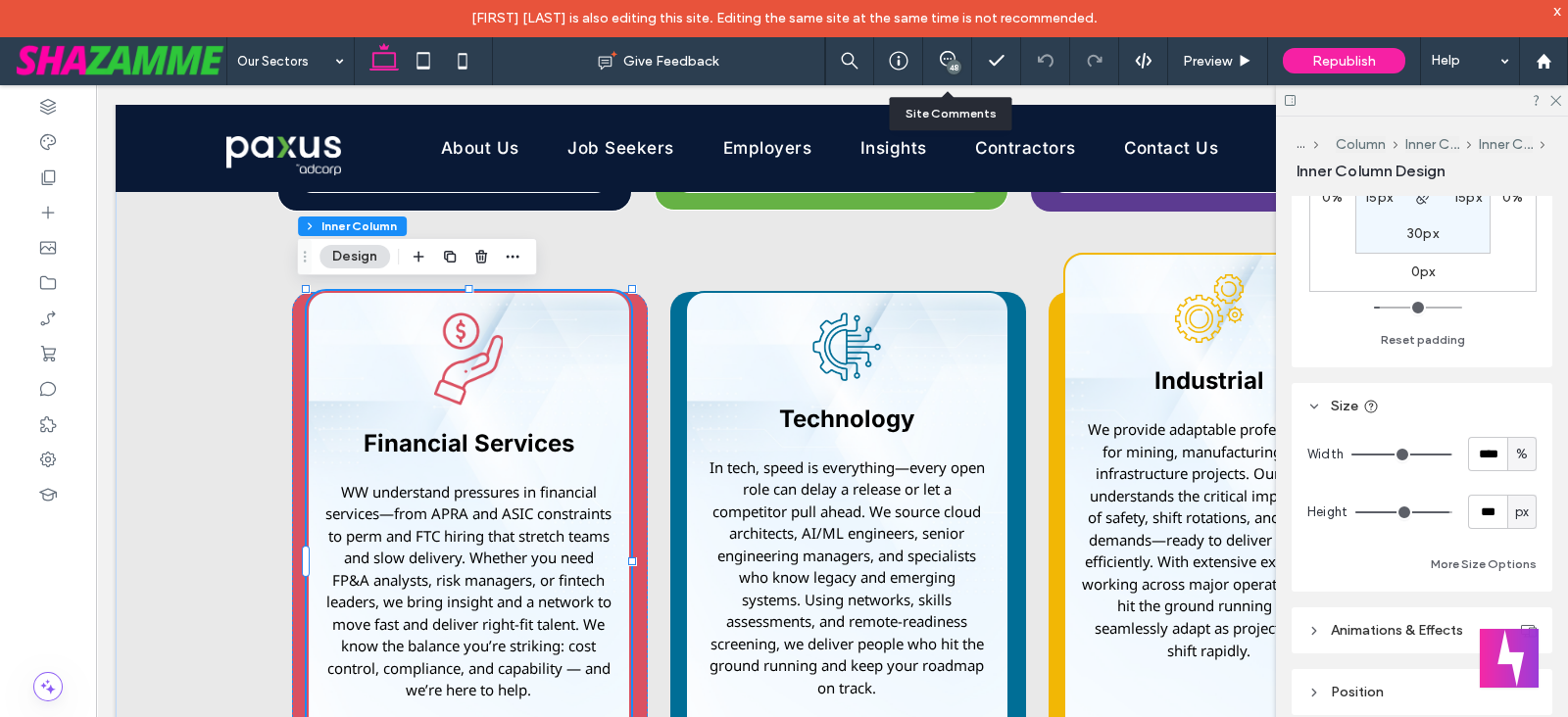 scroll, scrollTop: 750, scrollLeft: 0, axis: vertical 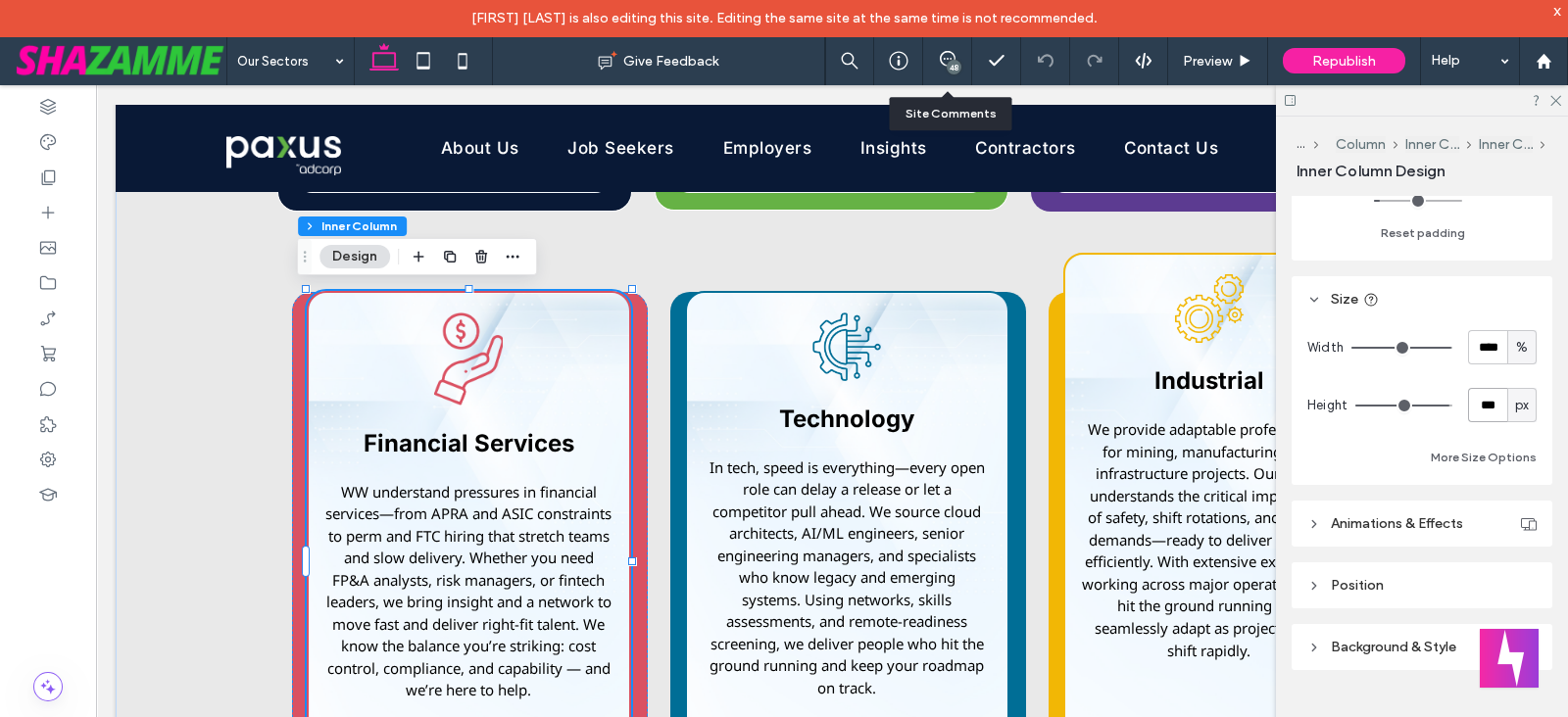 click on "***" at bounding box center [1488, 405] 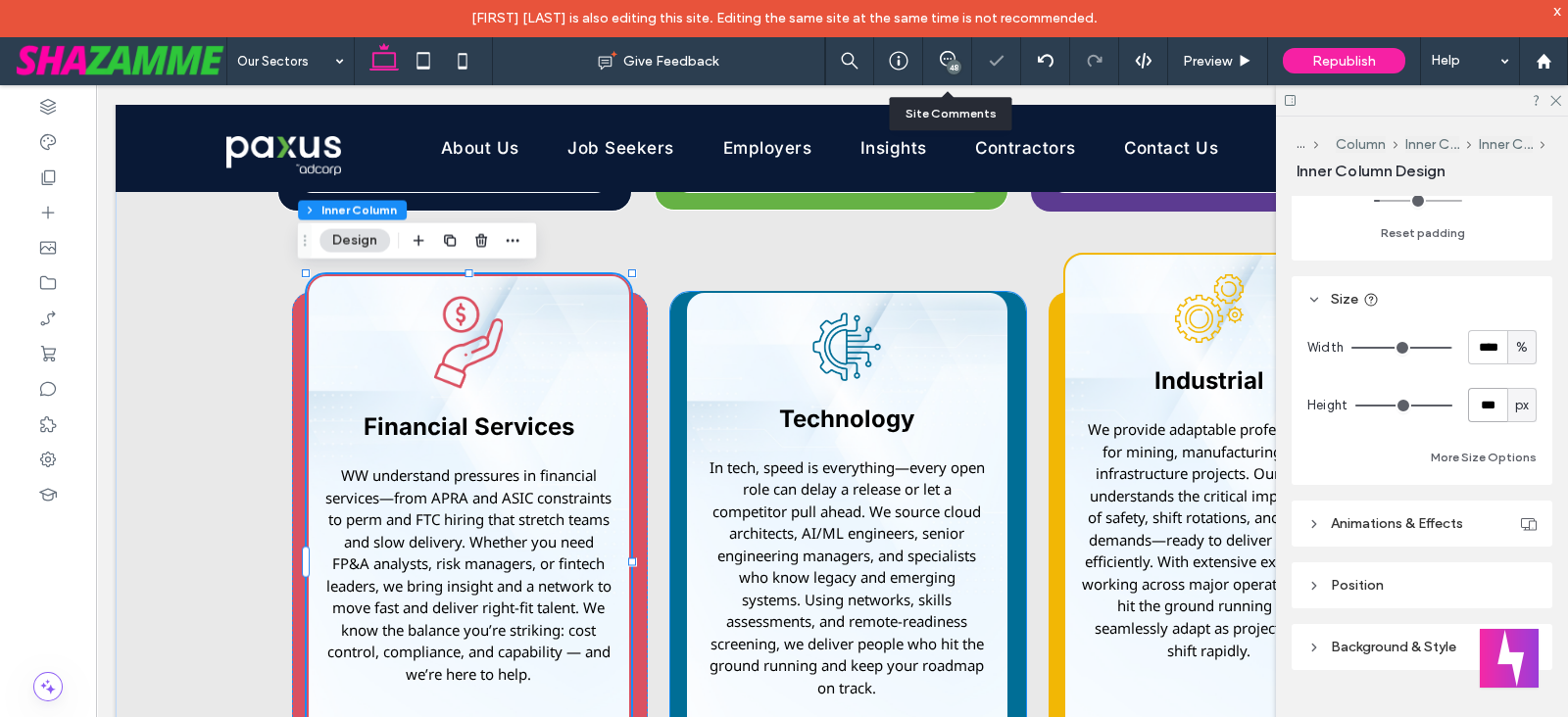click on "Technology" at bounding box center (847, 418) 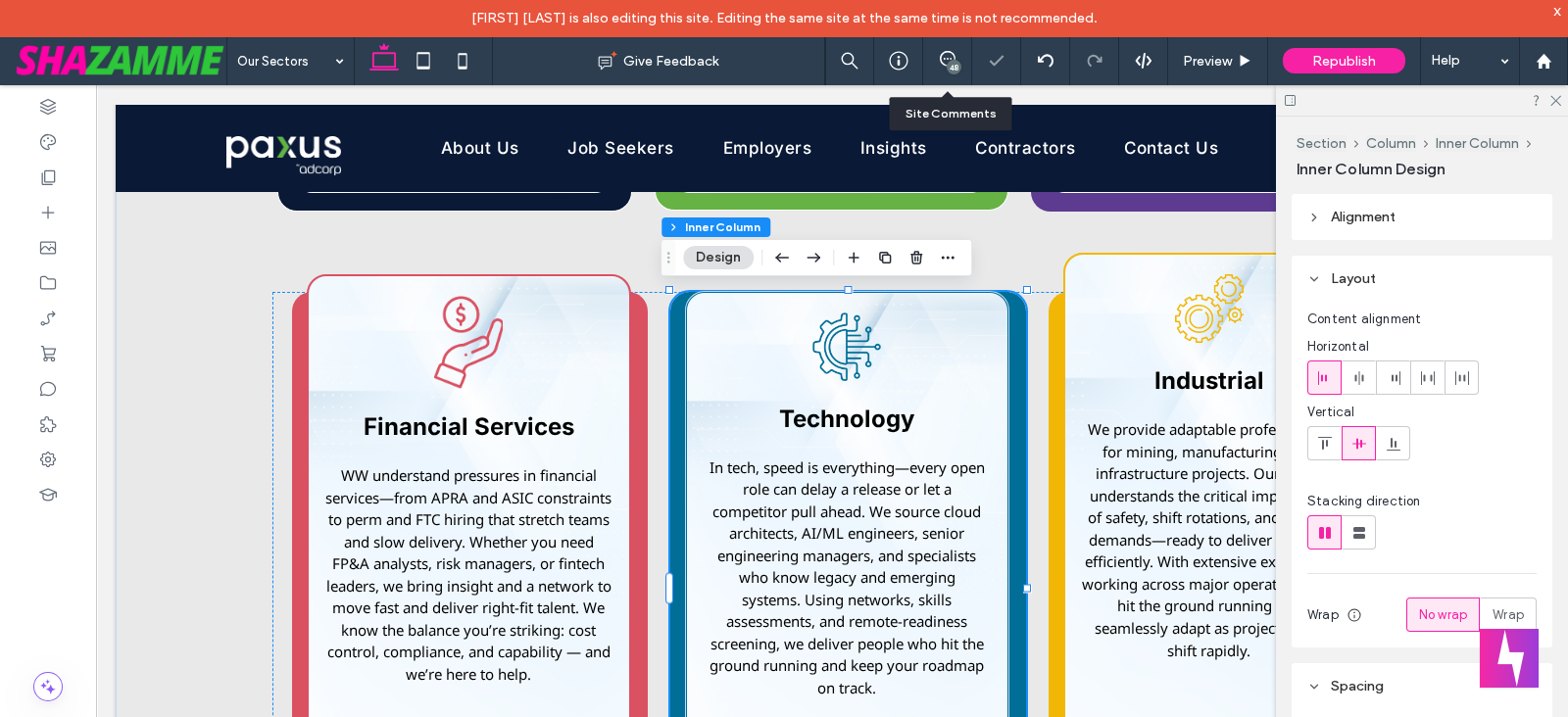 click on "Technology" at bounding box center [847, 418] 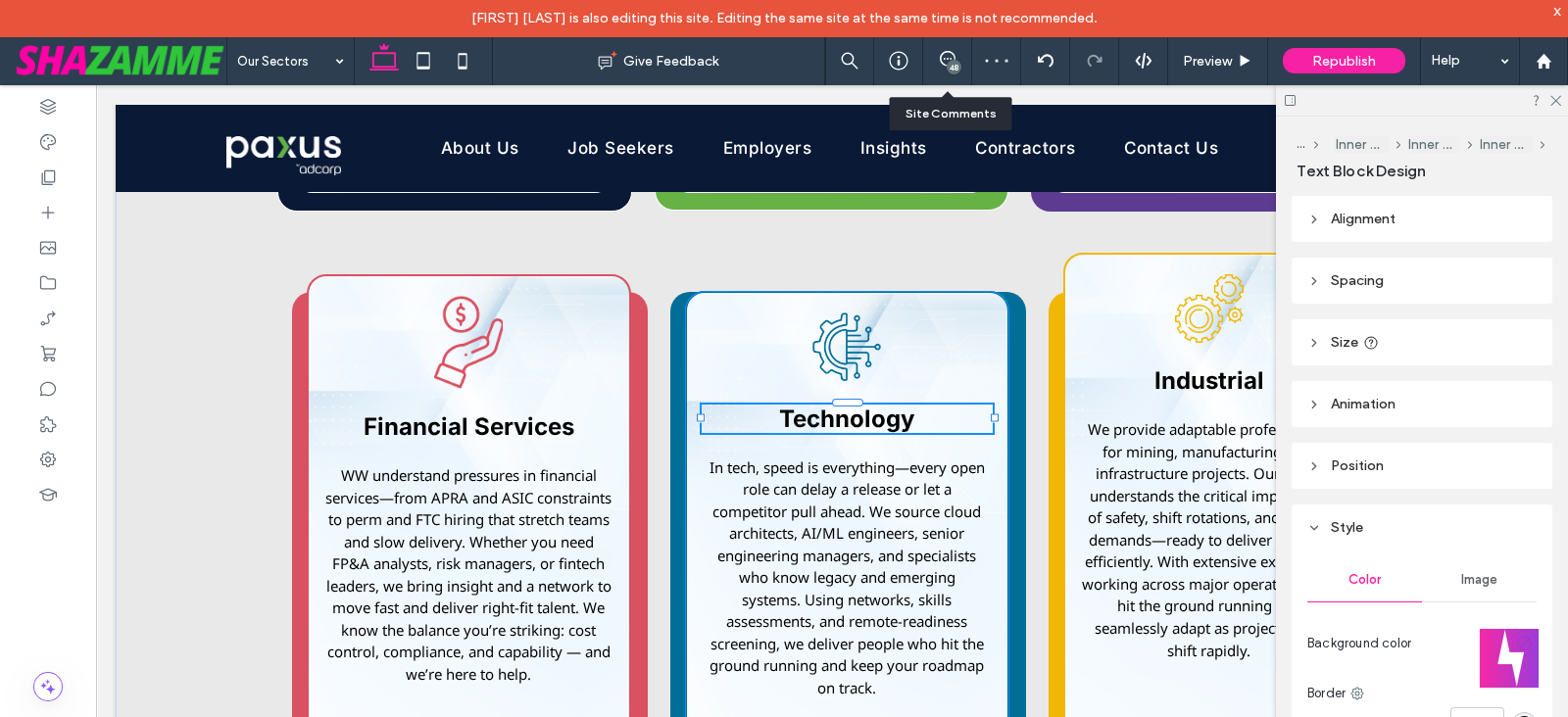 click on "Technology
In tech, speed is everything—every open role can delay a release or let a competitor pull ahead. We source cloud architects, AI/ML engineers, senior engineering managers, and specialists who know legacy and emerging systems. Using networks, skills assessments, and remote-readiness screening, we deliver people who hit the ground running and keep your roadmap on track.
Learn More" at bounding box center (847, 562) 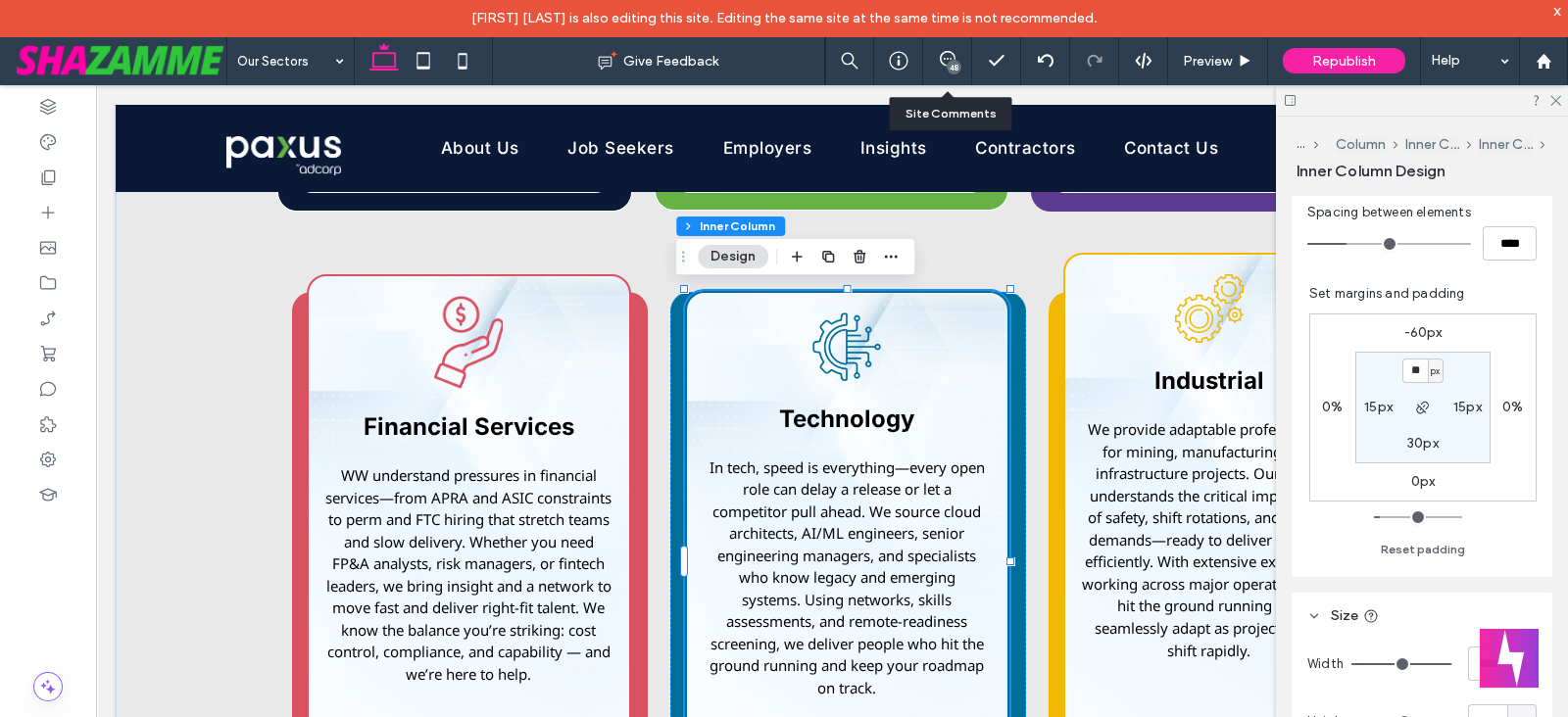 scroll, scrollTop: 612, scrollLeft: 0, axis: vertical 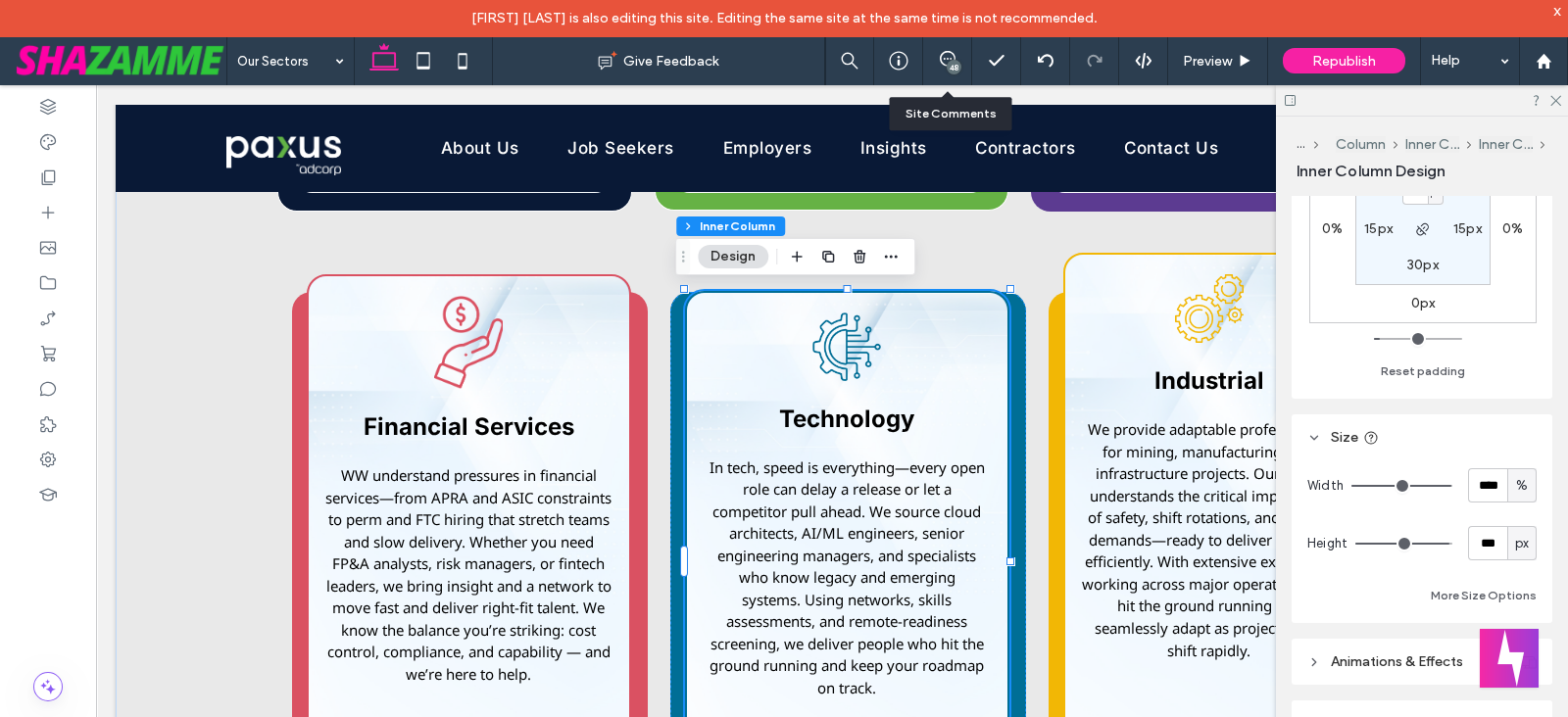 click on "px" at bounding box center (1522, 543) 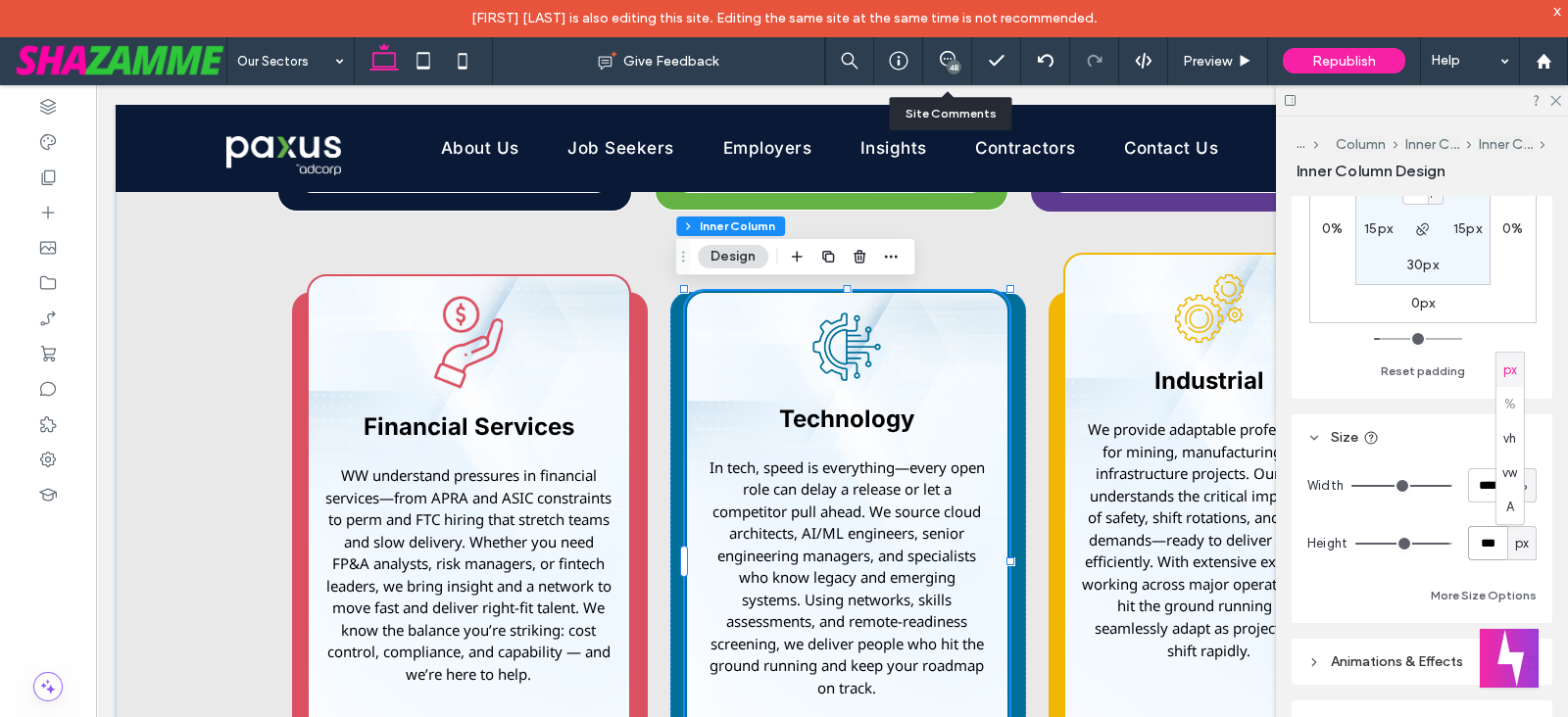 click on "***" at bounding box center [1488, 543] 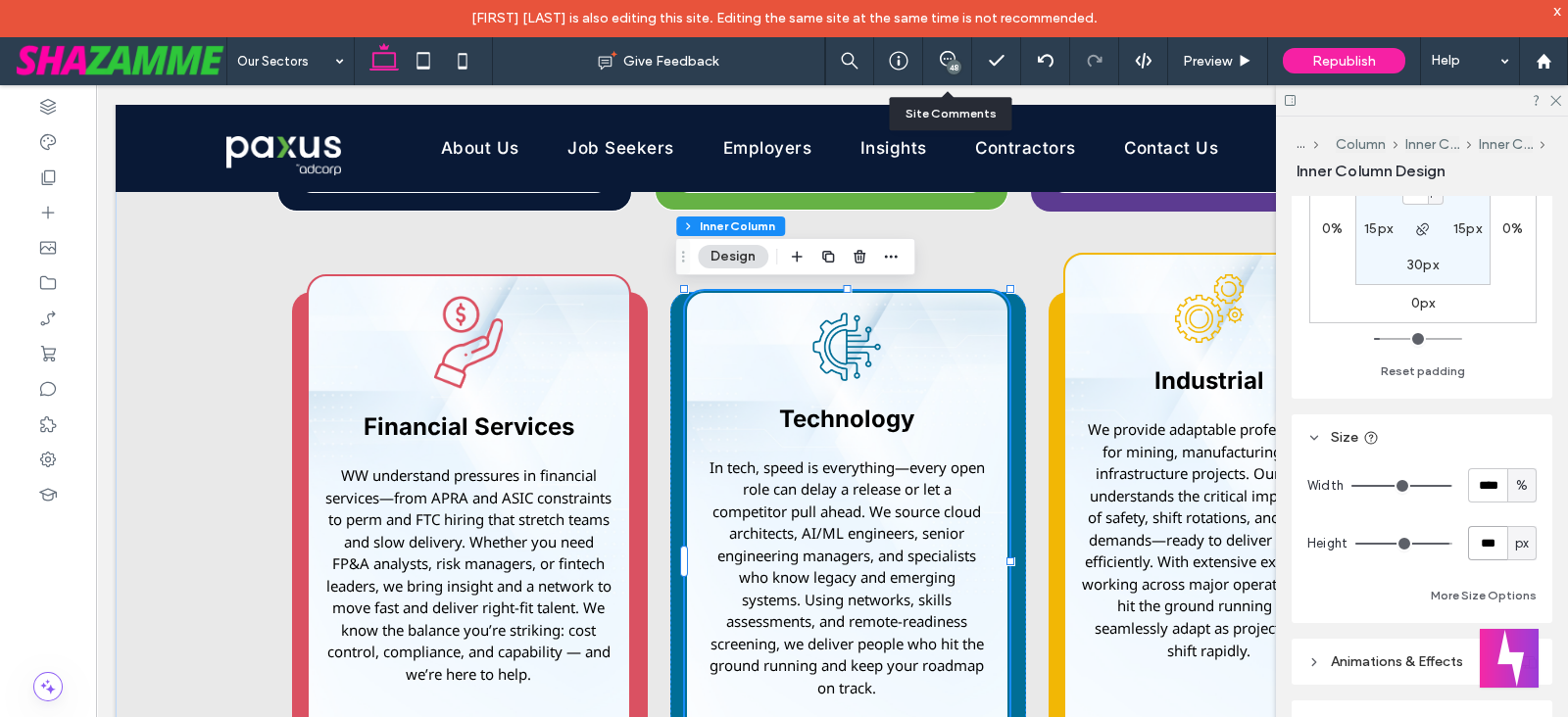 type on "***" 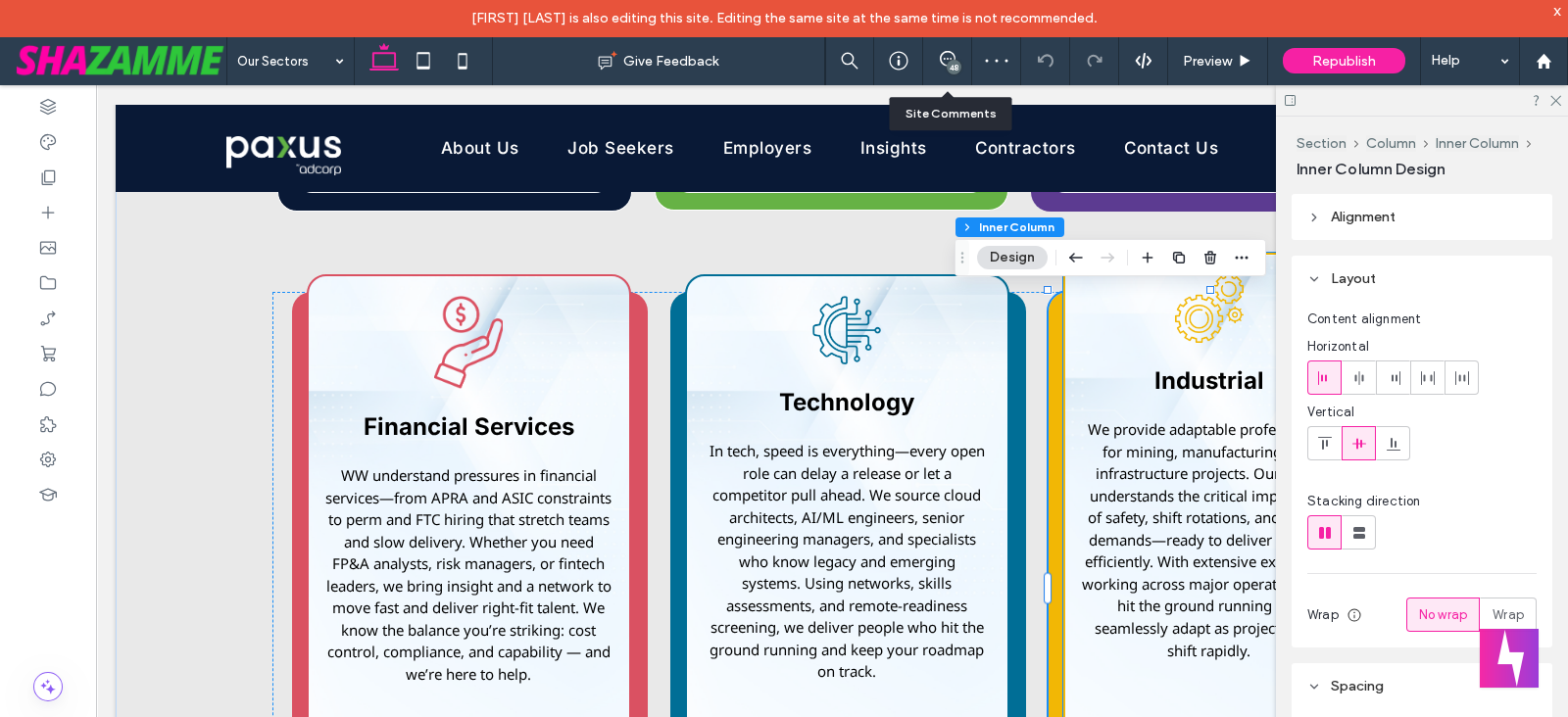 click on "Industrial
We provide adaptable professionals for mining, manufacturing, and infrastructure projects. Our talent understands the critical importance of safety, shift rotations, and on-site demands—ready to deliver fast and efficiently. With extensive experience working across major operators, they hit the ground running and seamlessly adapt as project needs shift rapidly.
Learn More" at bounding box center [1209, 561] 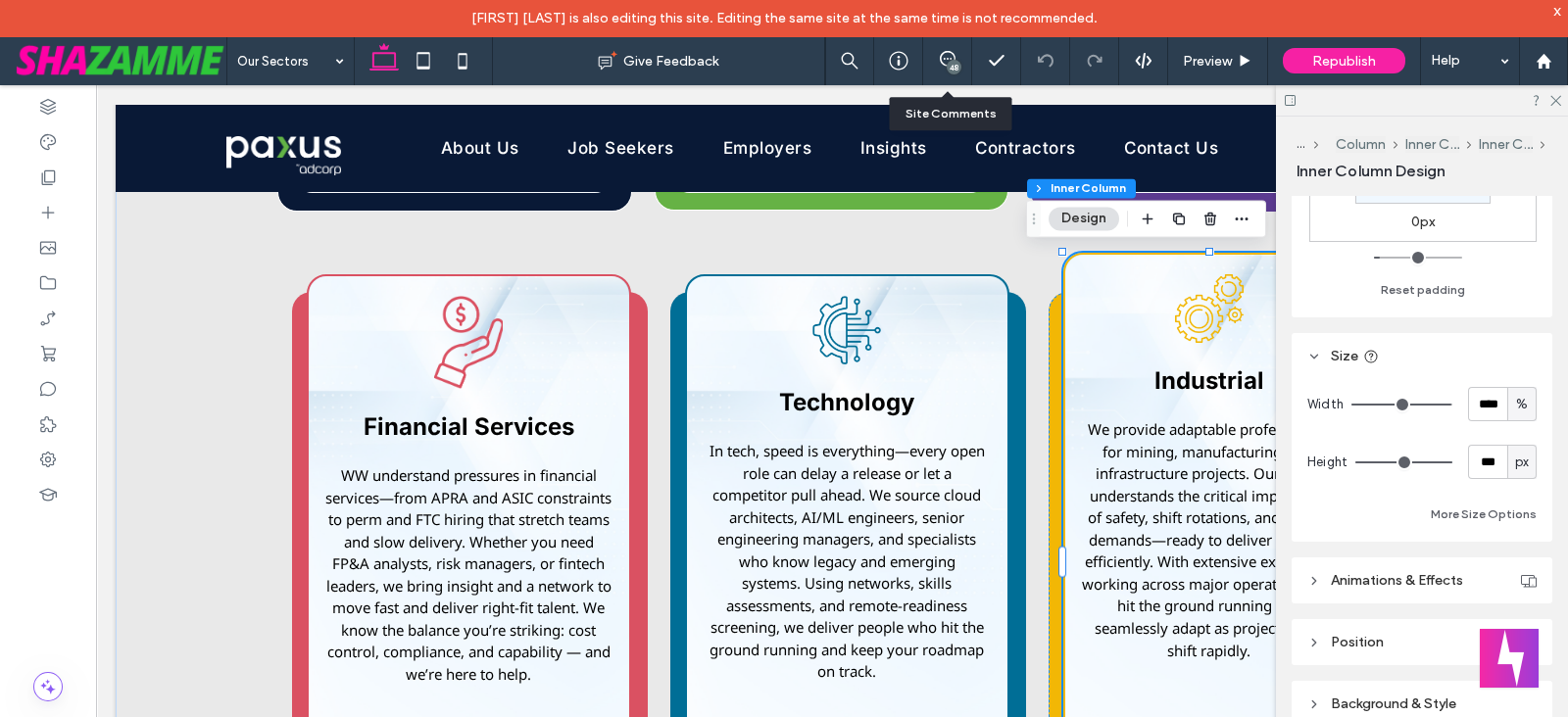 scroll, scrollTop: 750, scrollLeft: 0, axis: vertical 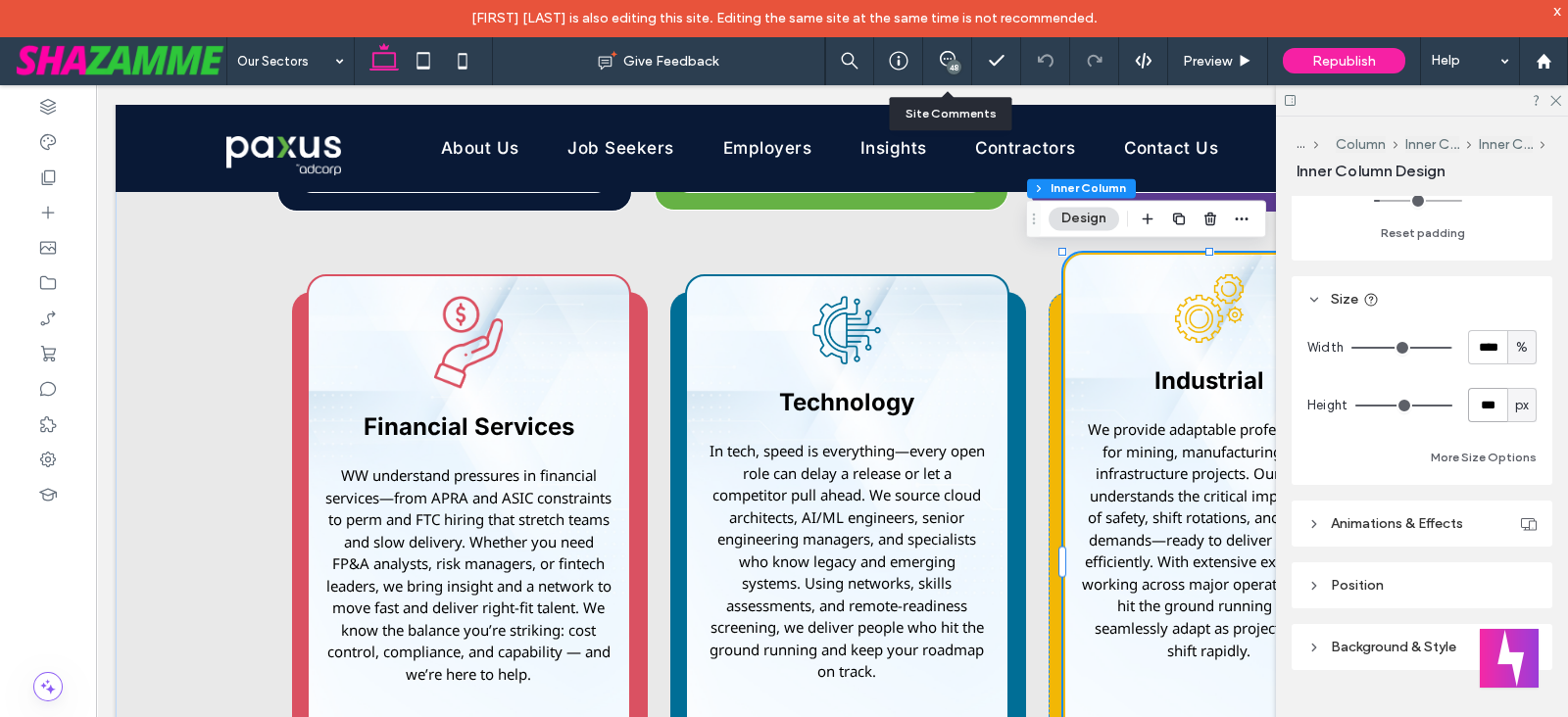 click on "***" at bounding box center (1488, 405) 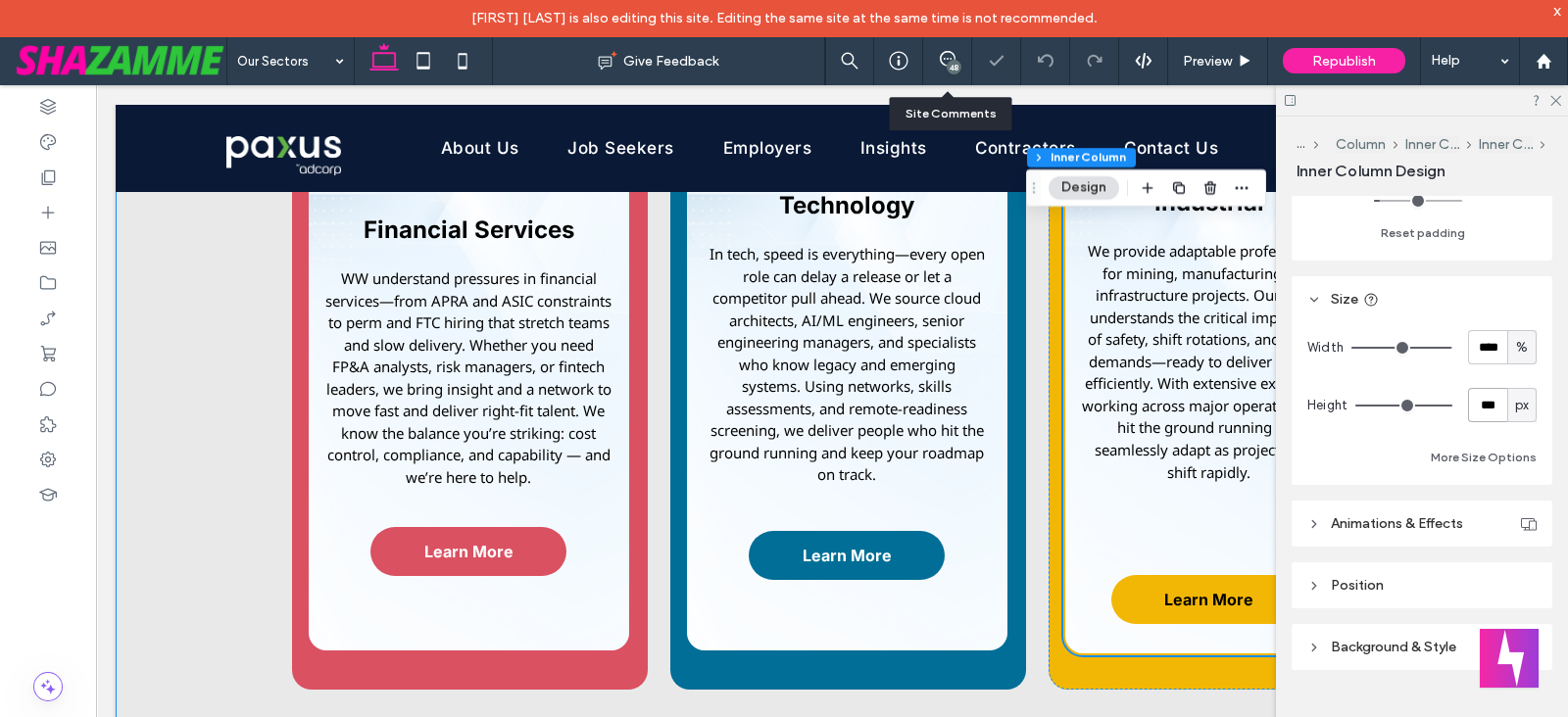 scroll, scrollTop: 2098, scrollLeft: 0, axis: vertical 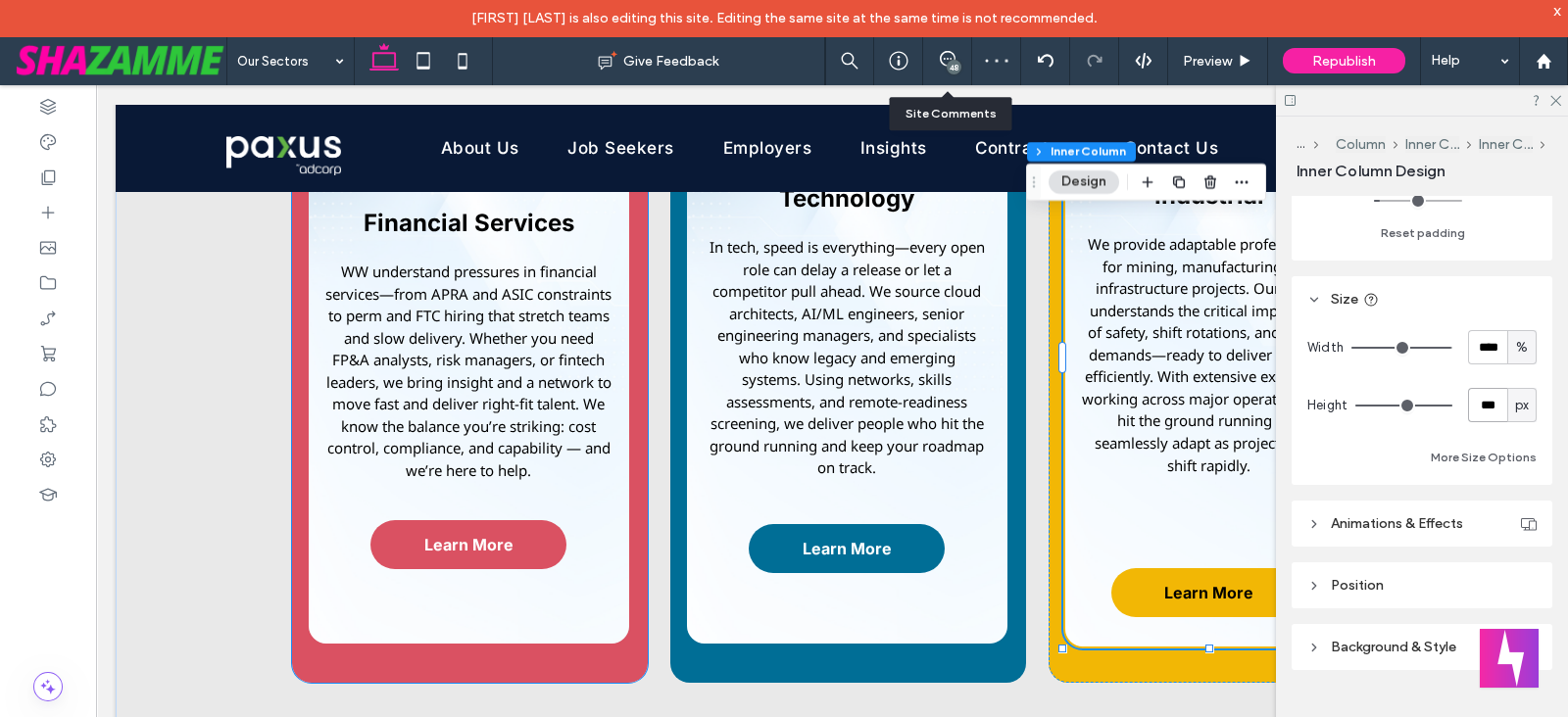 click on "Financial Services
WW understand pressures in financial services—from APRA and ASIC constraints to perm and FTC hiring that stretch teams and slow delivery. Whether you need FP&A analysts, risk managers, or fintech leaders, we bring insight and a network to move fast and deliver right-fit talent. We know the balance you’re striking: cost control, compliance, and capability — and we’re here to help.
Learn More" at bounding box center (469, 385) 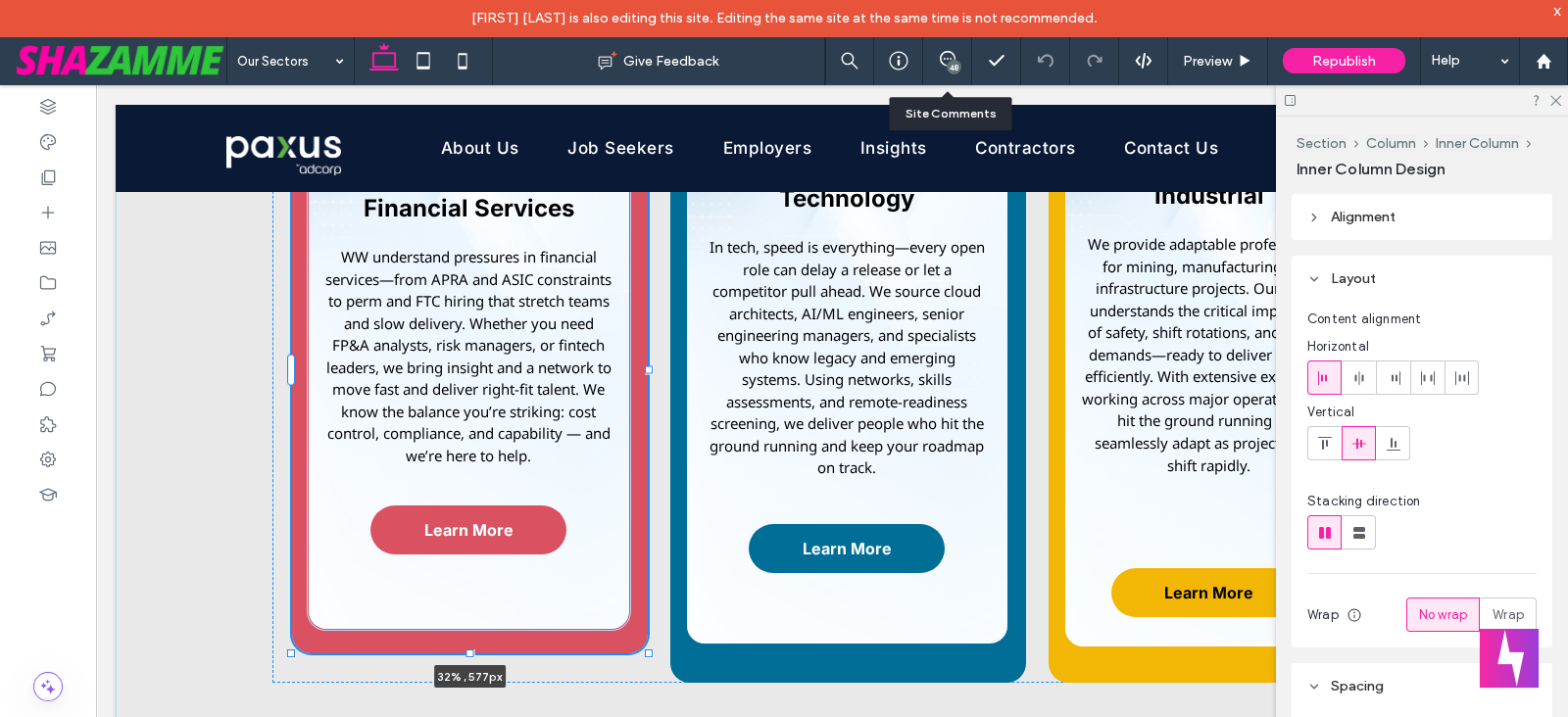 drag, startPoint x: 462, startPoint y: 683, endPoint x: 471, endPoint y: 653, distance: 31.32092 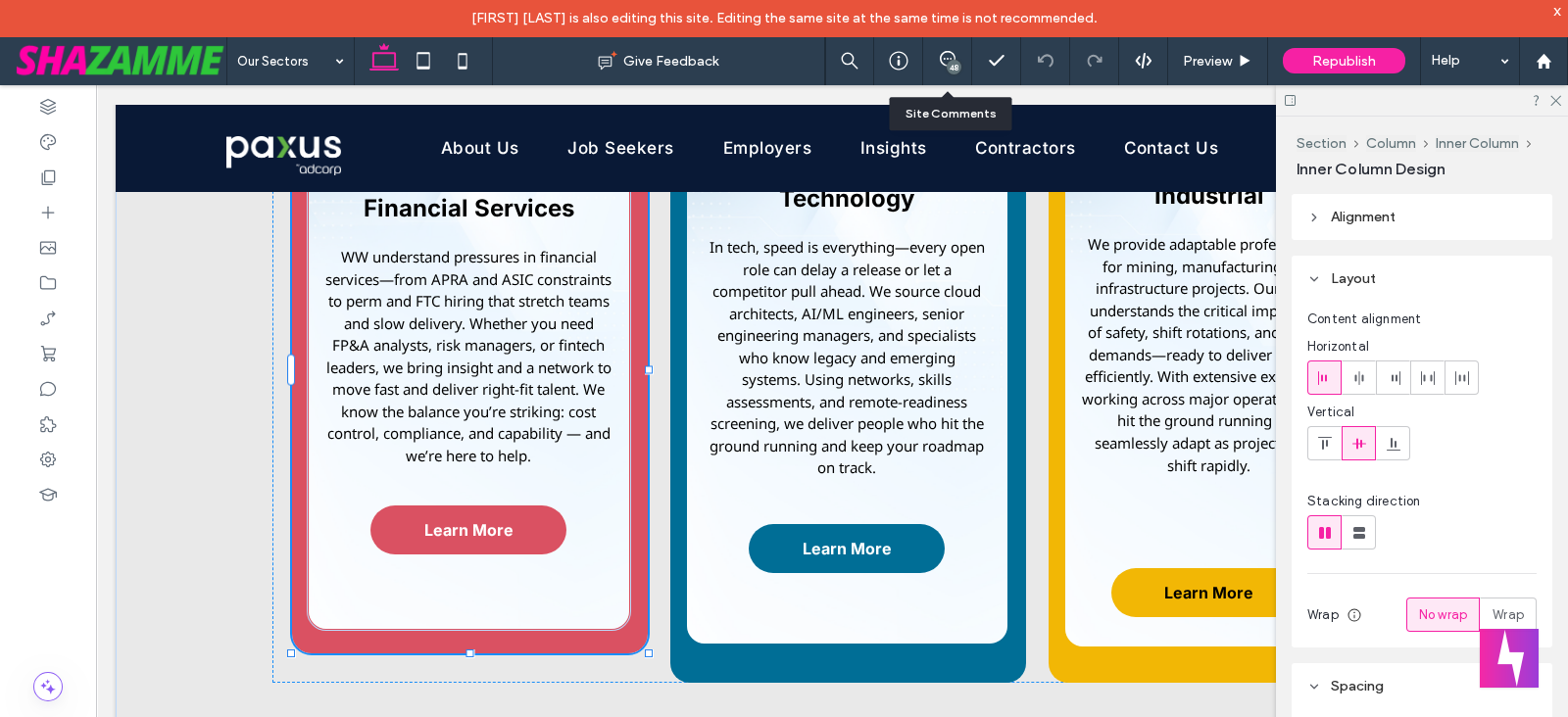 type on "***" 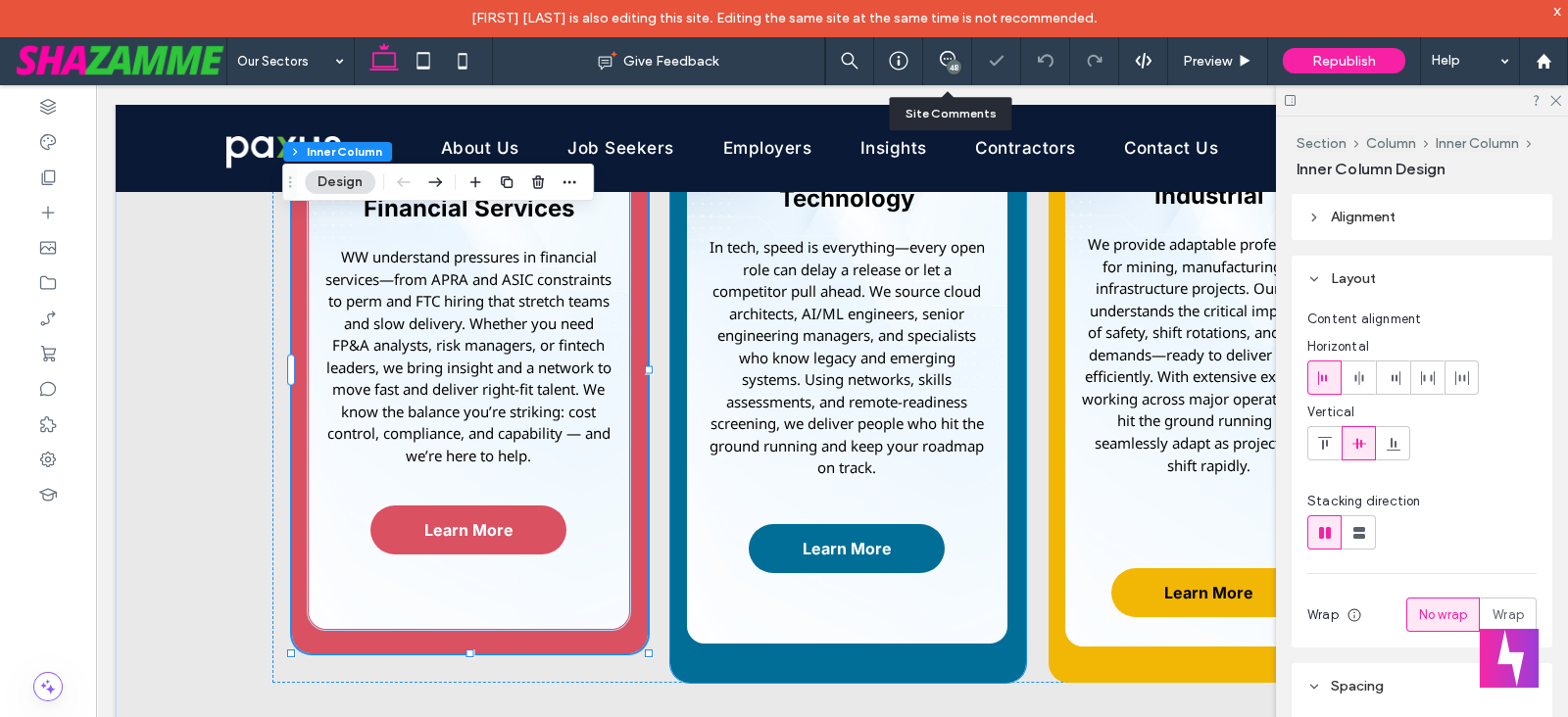 click on "Technology
In tech, speed is everything—every open role can delay a release or let a competitor pull ahead. We source cloud architects, AI/ML engineers, senior engineering managers, and specialists who know legacy and emerging systems. Using networks, skills assessments, and remote-readiness screening, we deliver people who hit the ground running and keep your roadmap on track.
Learn More" at bounding box center [848, 385] 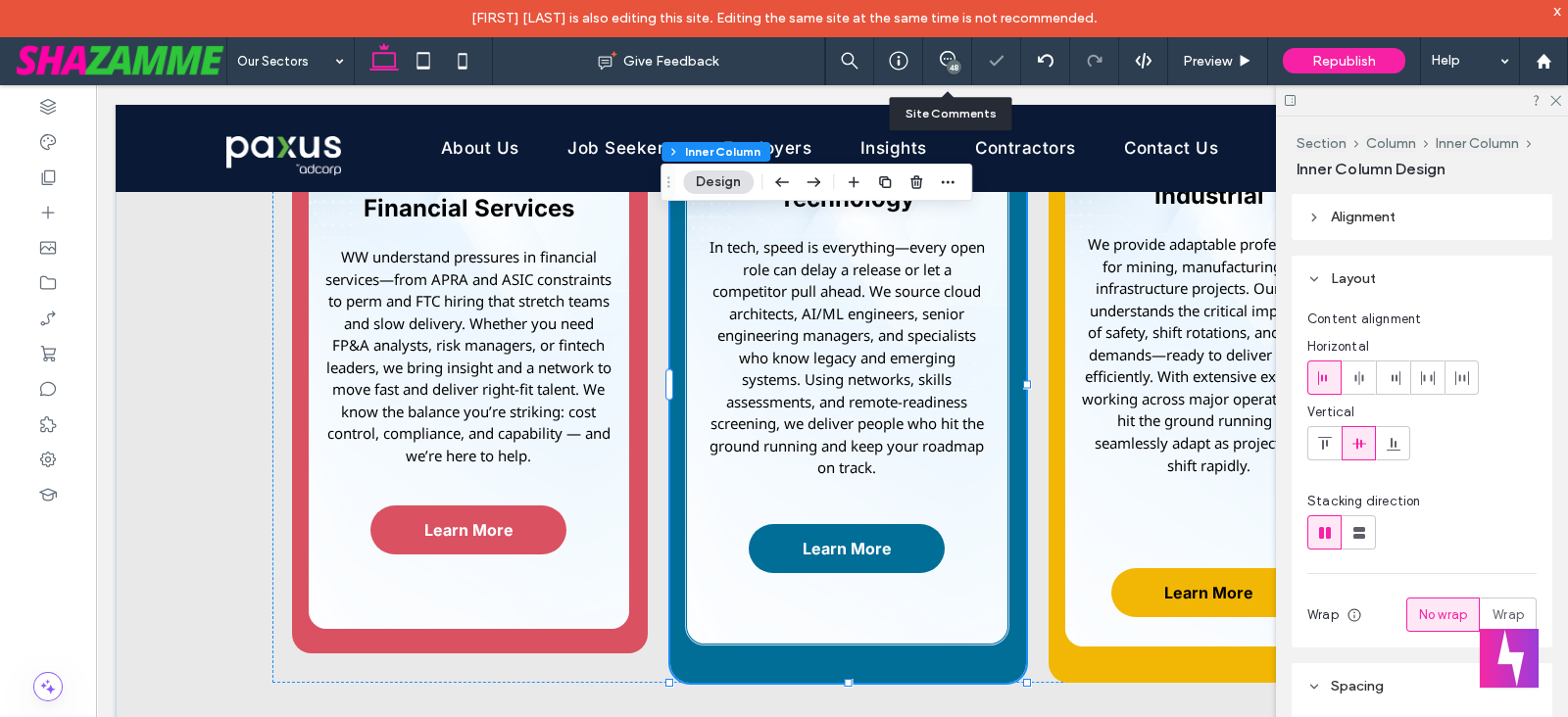 click on "Technology
In tech, speed is everything—every open role can delay a release or let a competitor pull ahead. We source cloud architects, AI/ML engineers, senior engineering managers, and specialists who know legacy and emerging systems. Using networks, skills assessments, and remote-readiness screening, we deliver people who hit the ground running and keep your roadmap on track.
Learn More" at bounding box center [848, 385] 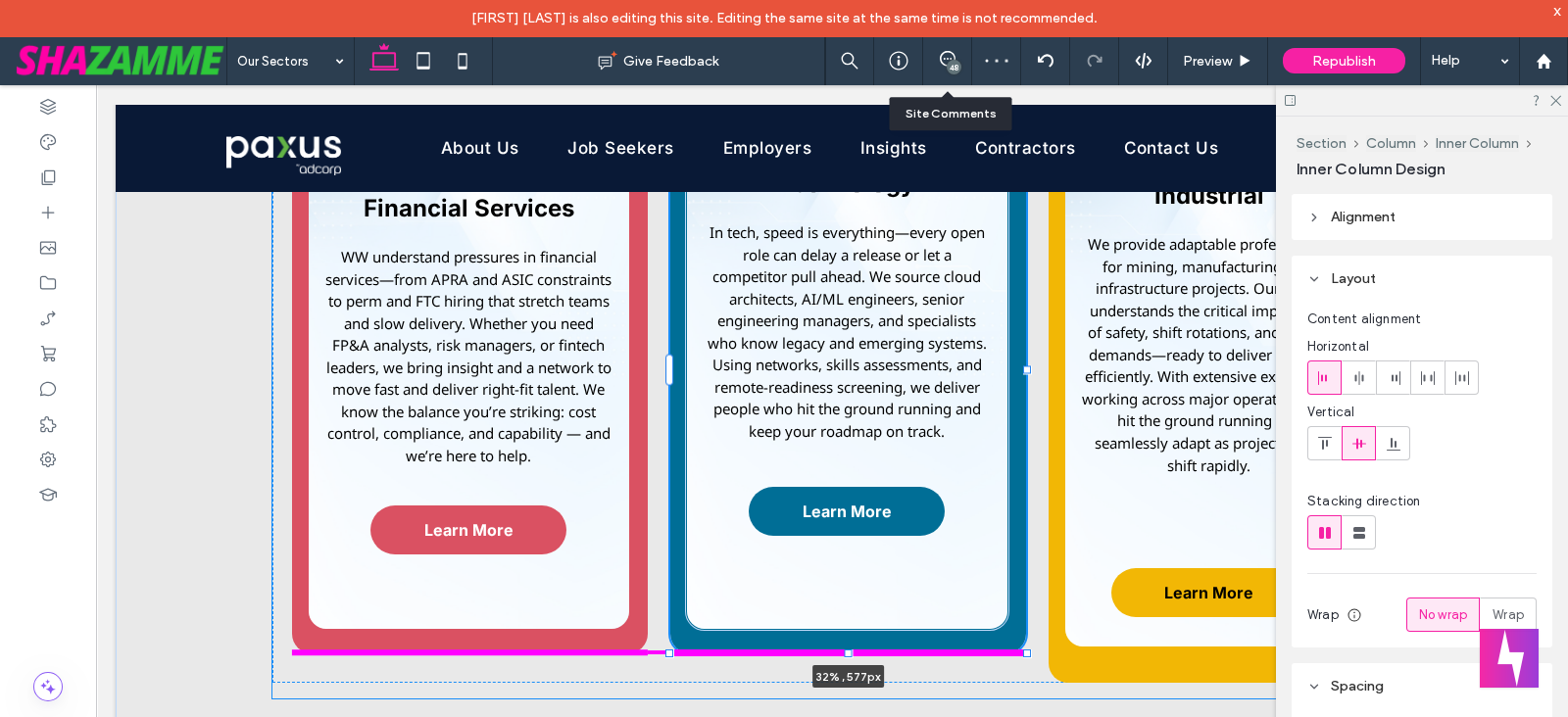 drag, startPoint x: 838, startPoint y: 678, endPoint x: 838, endPoint y: 645, distance: 33 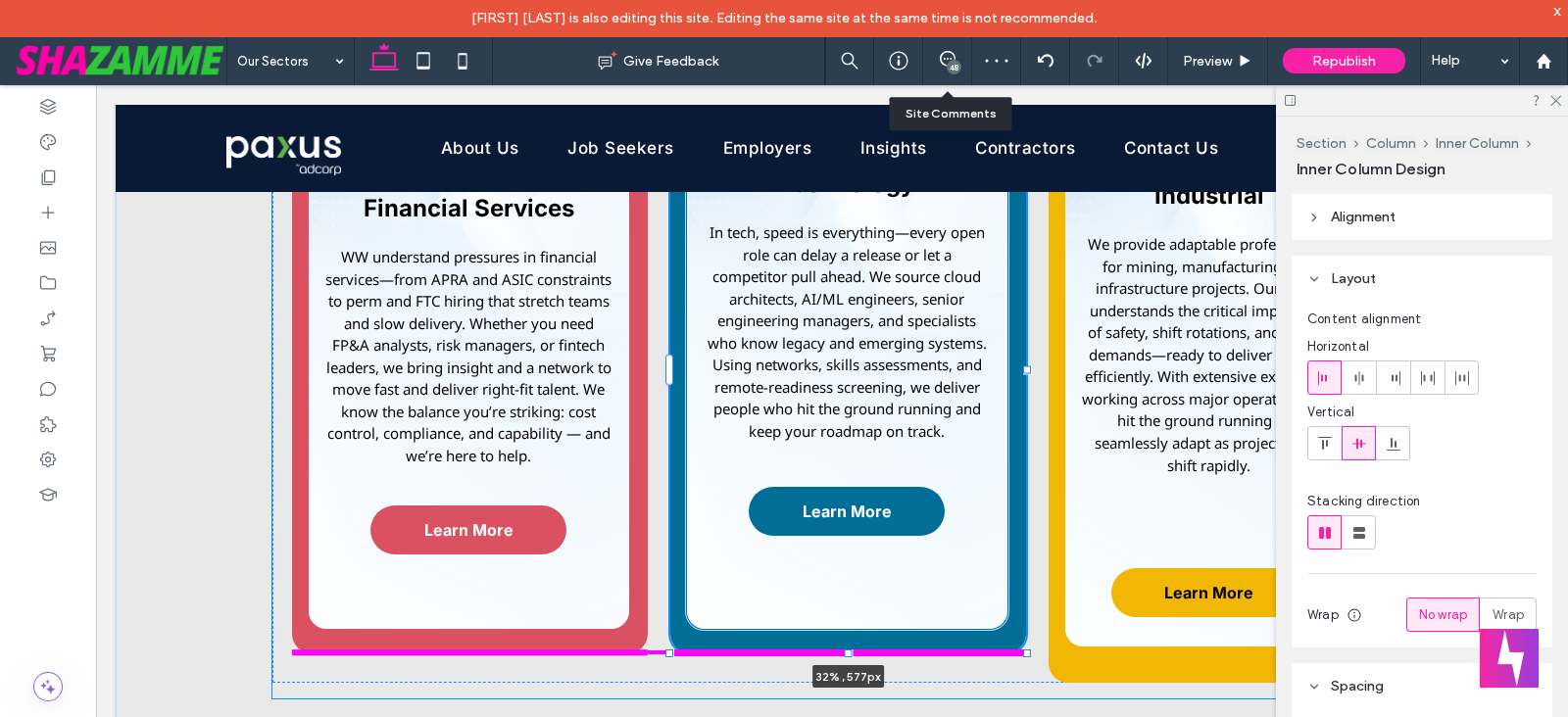 click on "A black and white drawing of a bank building with a dollar sign on the side.
Banking and Financial Services
In the fast-moving world of banking and financial services, precision, compliance, and risk management are non-negotiable. At Paxus, we specialise in sourcing professionals who not only understand the demands of this highly regulated environment — but thrive in it.
Read More
A graduation cap with a shield on top of it.
Education
The education sector is evolving rapidly — shaped by digital platforms, data-driven systems, and learner-first technology. Paxus supports this evolution by partnering with universities, TAFEs, private colleges, EdTech providers, and government departments to deliver professionals .
Read More
A black and white drawing of a heart and the word mom." at bounding box center (832, -30) 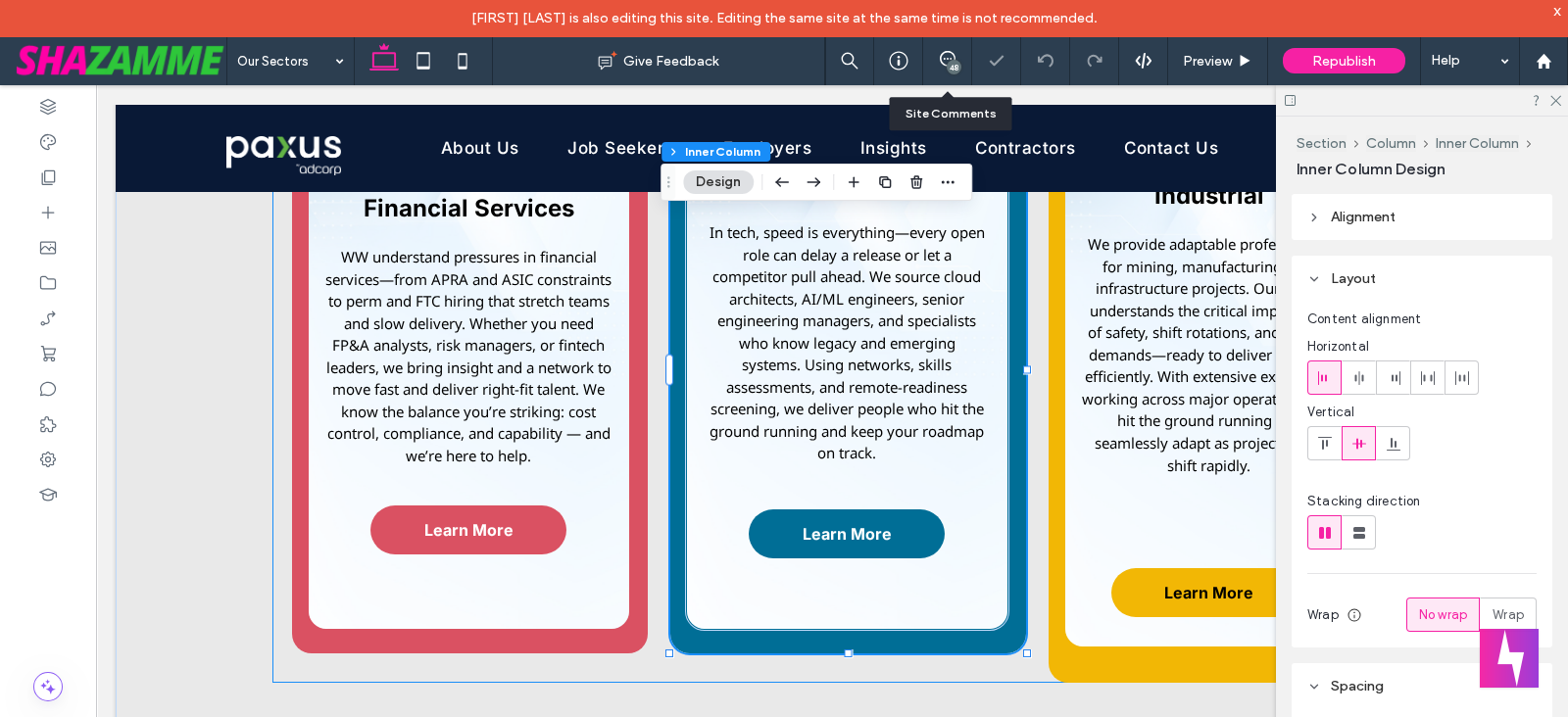 type on "***" 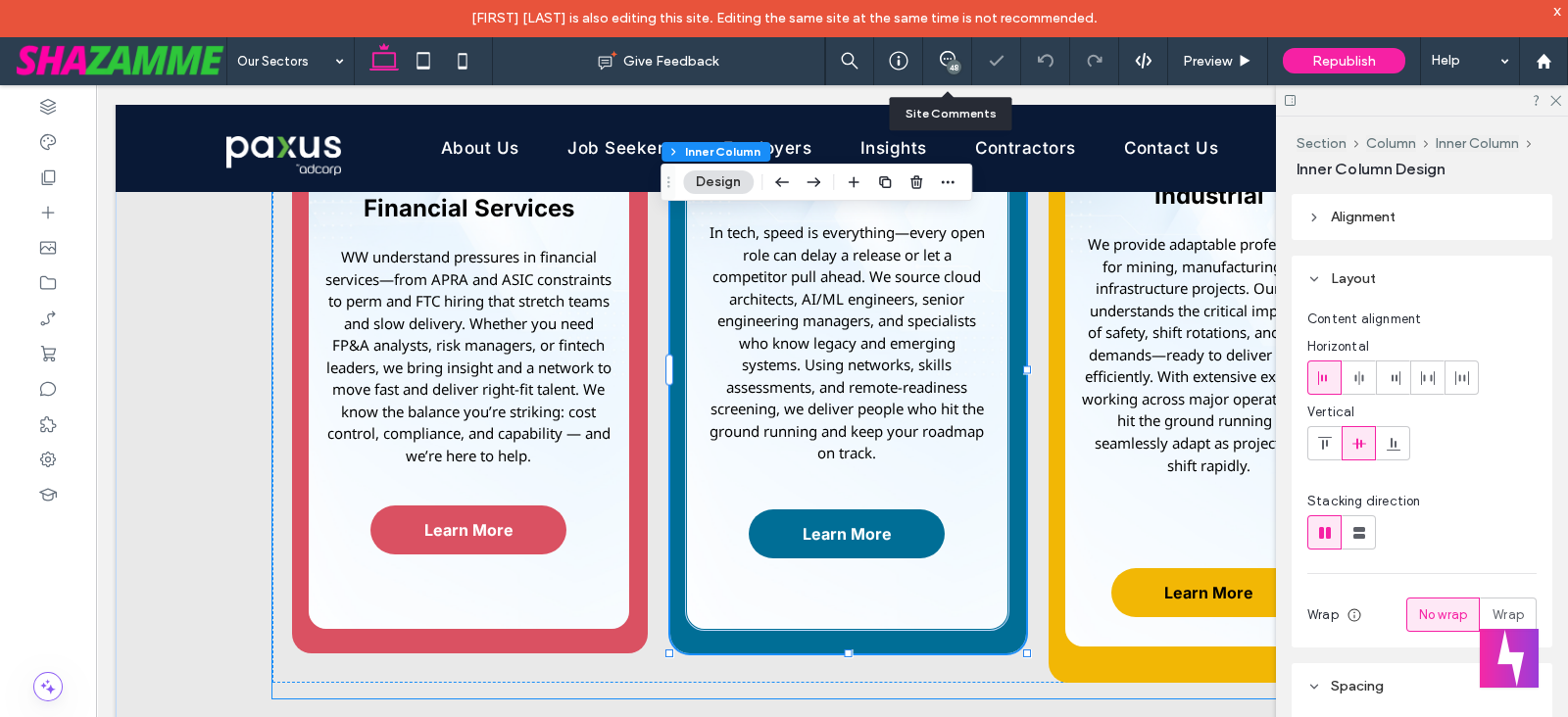 click on "A black and white drawing of a bank building with a dollar sign on the side.
Banking and Financial Services
In the fast-moving world of banking and financial services, precision, compliance, and risk management are non-negotiable. At Paxus, we specialise in sourcing professionals who not only understand the demands of this highly regulated environment — but thrive in it.
Read More
A graduation cap with a shield on top of it.
Education
The education sector is evolving rapidly — shaped by digital platforms, data-driven systems, and learner-first technology. Paxus supports this evolution by partnering with universities, TAFEs, private colleges, EdTech providers, and government departments to deliver professionals .
Read More
A black and white drawing of a heart and the word mom." at bounding box center (832, -29) 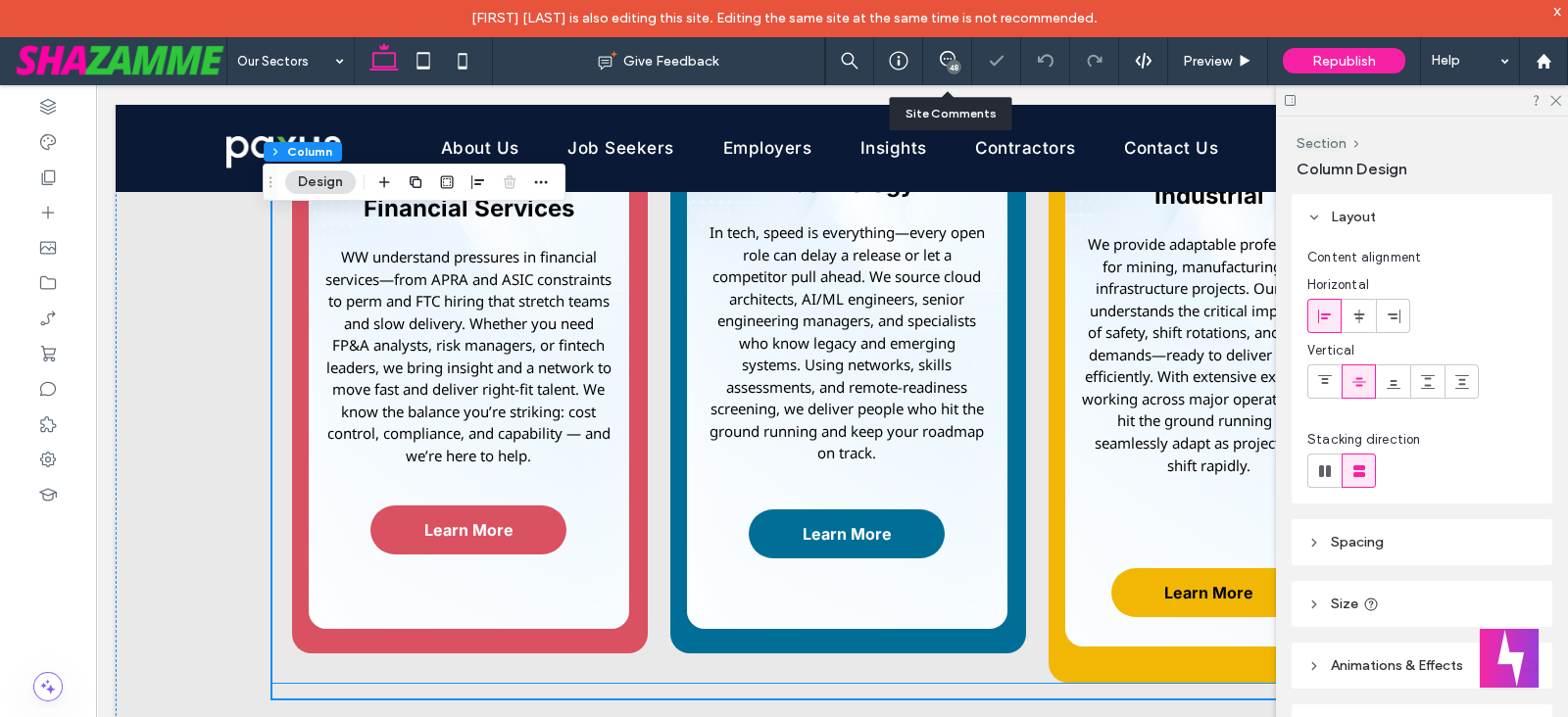click on "Industrial
We provide adaptable professionals for mining, manufacturing, and infrastructure projects. Our talent understands the critical importance of safety, shift rotations, and on-site demands—ready to deliver fast and efficiently. With extensive experience working across major operators, they hit the ground running and seamlessly adapt as project needs shift rapidly.
Learn More" at bounding box center [1210, 385] 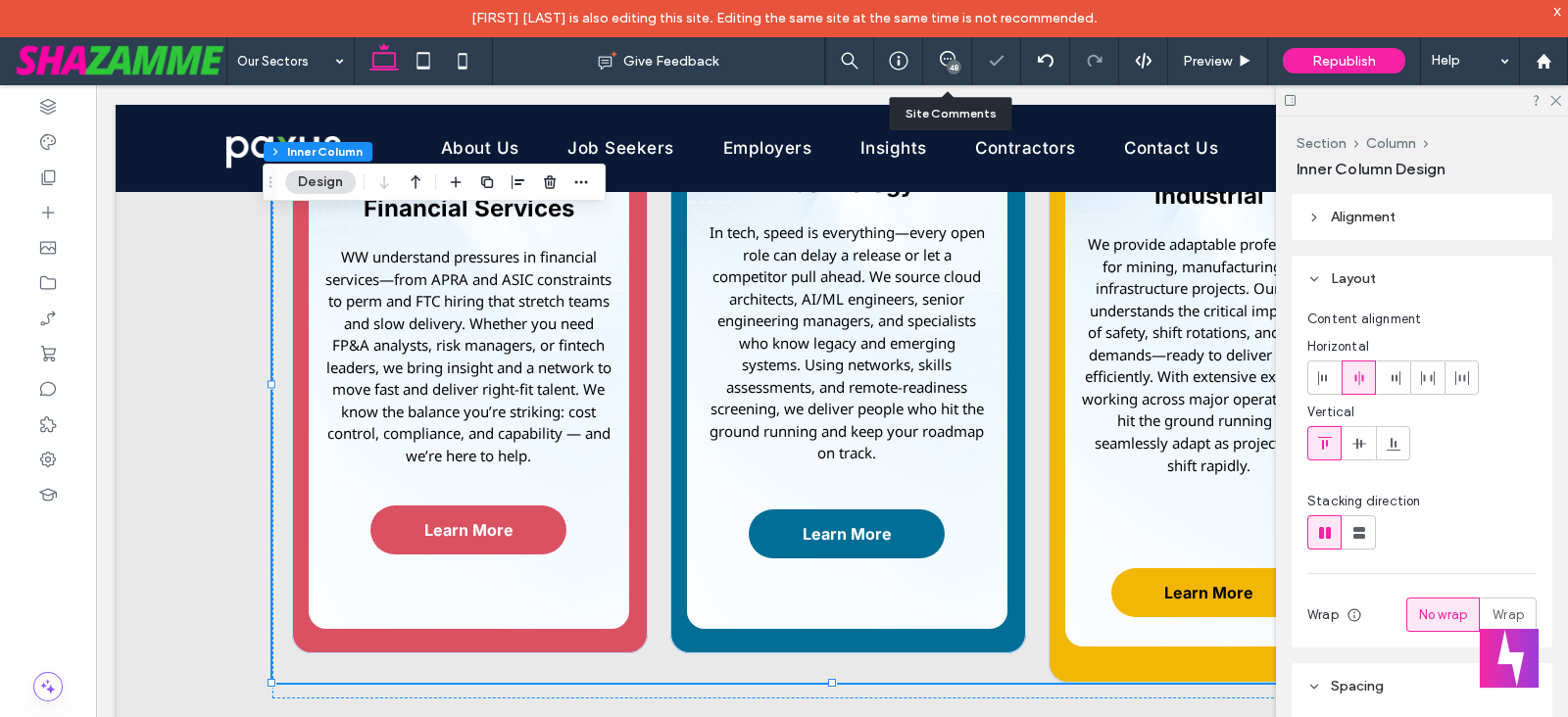 click on "Industrial
We provide adaptable professionals for mining, manufacturing, and infrastructure projects. Our talent understands the critical importance of safety, shift rotations, and on-site demands—ready to deliver fast and efficiently. With extensive experience working across major operators, they hit the ground running and seamlessly adapt as project needs shift rapidly.
Learn More" at bounding box center [1210, 385] 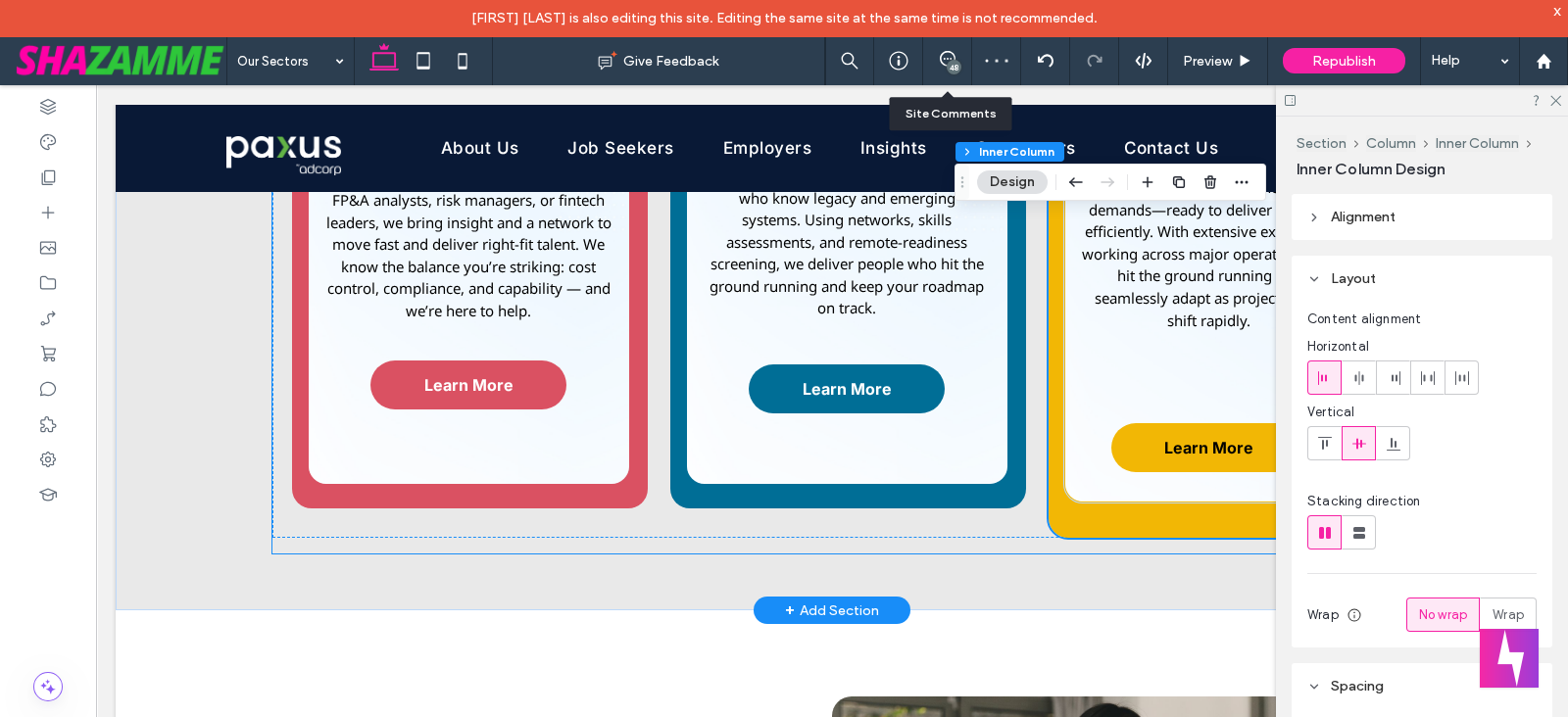 scroll, scrollTop: 2262, scrollLeft: 0, axis: vertical 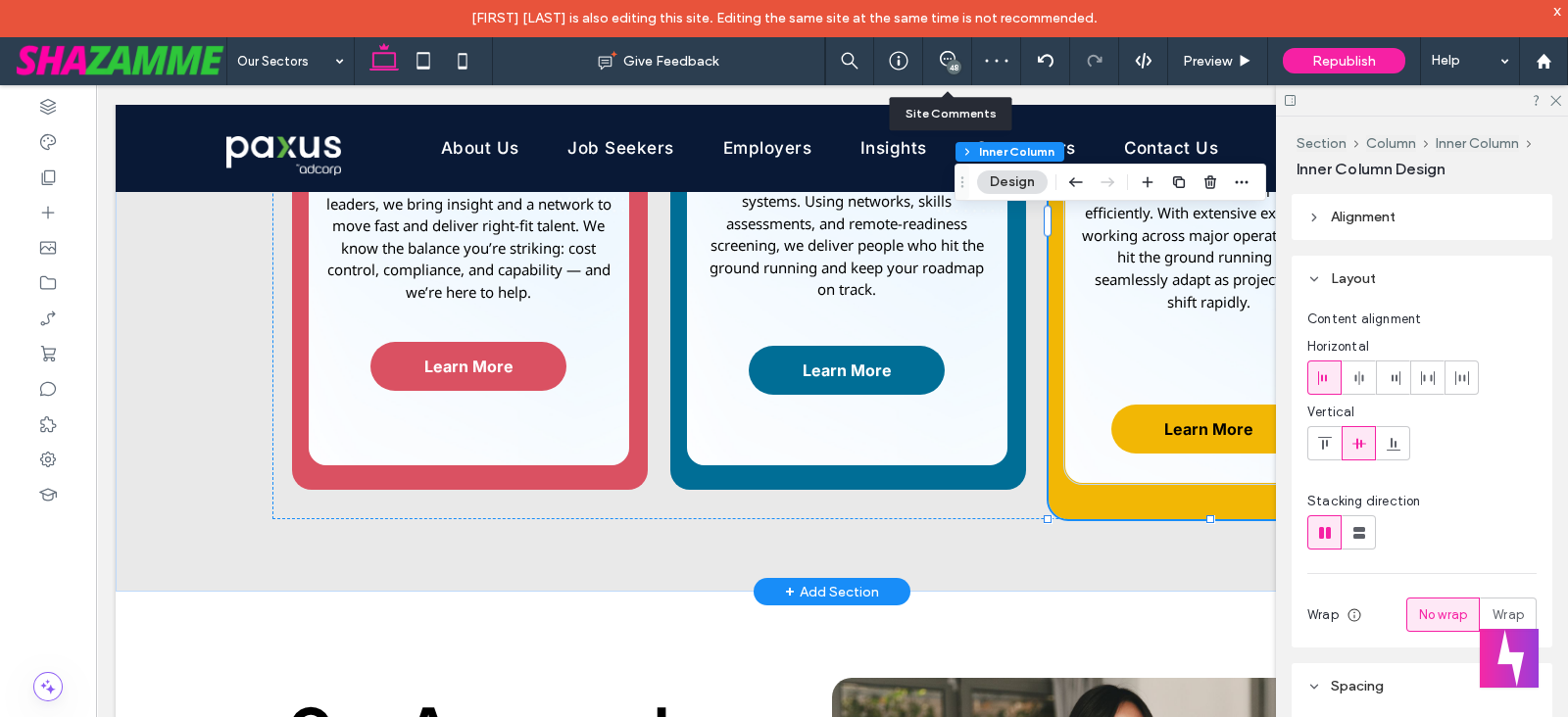 click on "Industrial
We provide adaptable professionals for mining, manufacturing, and infrastructure projects. Our talent understands the critical importance of safety, shift rotations, and on-site demands—ready to deliver fast and efficiently. With extensive experience working across major operators, they hit the ground running and seamlessly adapt as project needs shift rapidly.
Learn More" at bounding box center (1210, 221) 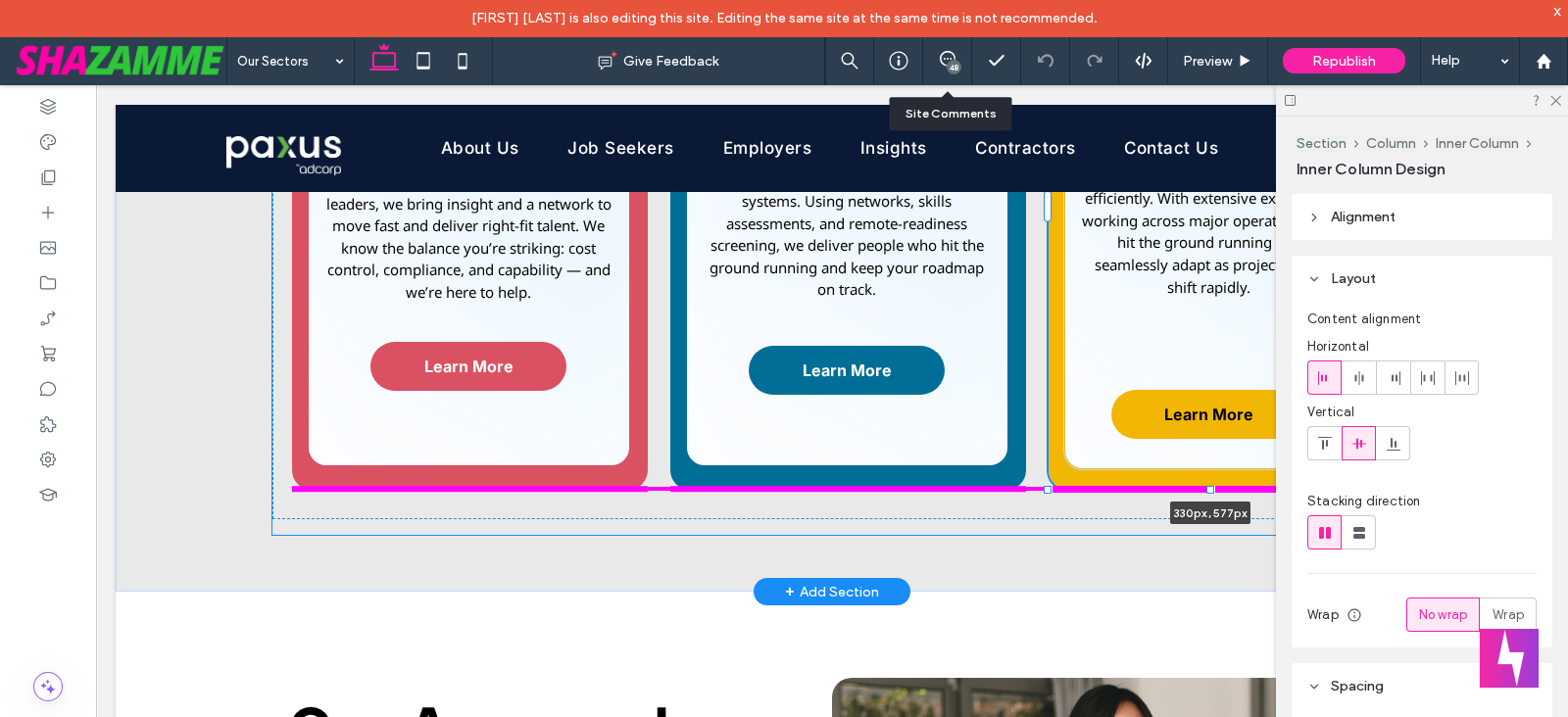 drag, startPoint x: 1199, startPoint y: 502, endPoint x: 1199, endPoint y: 491, distance: 11 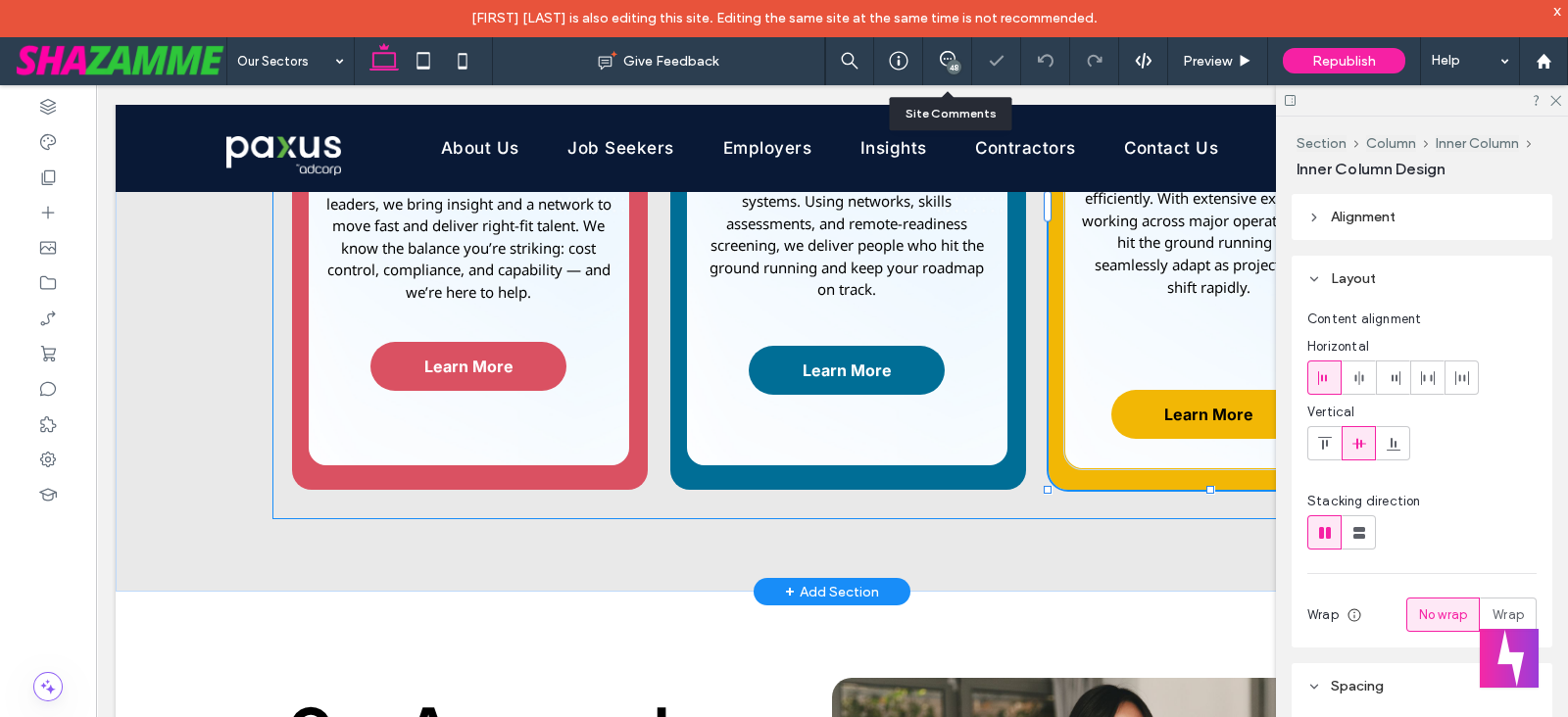 type on "***" 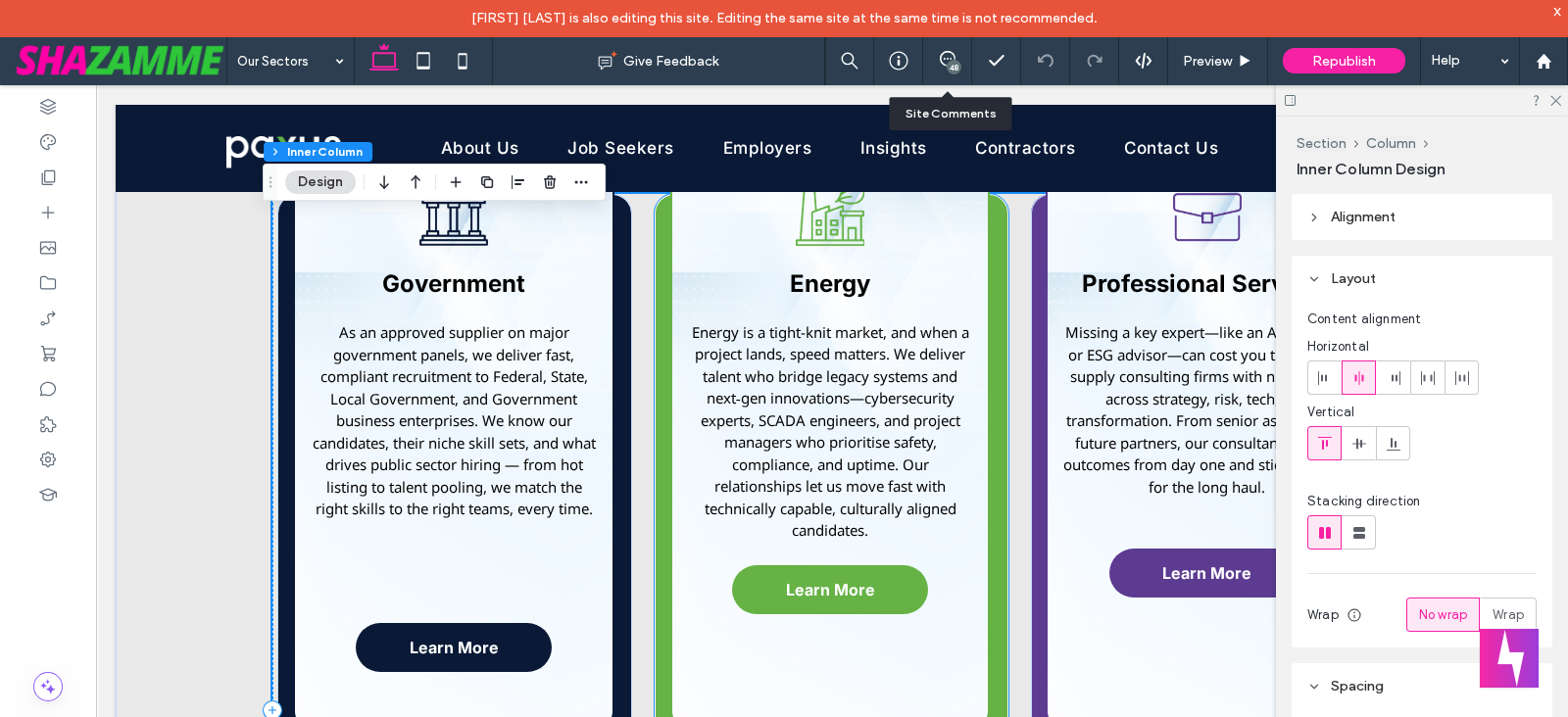 scroll, scrollTop: 1505, scrollLeft: 0, axis: vertical 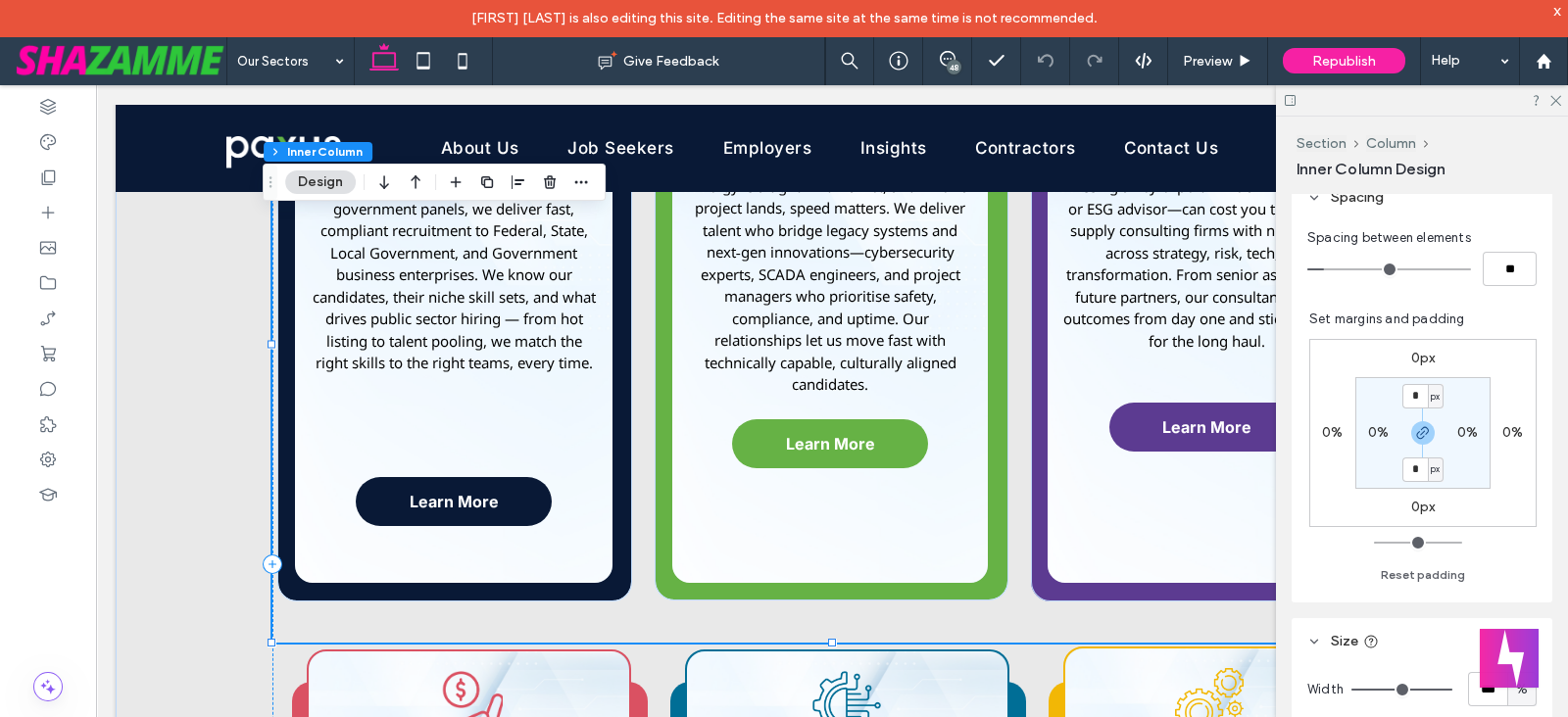 click on "0px 0% 0px 0% * px 0% * px 0% Reset padding" at bounding box center [1423, 457] 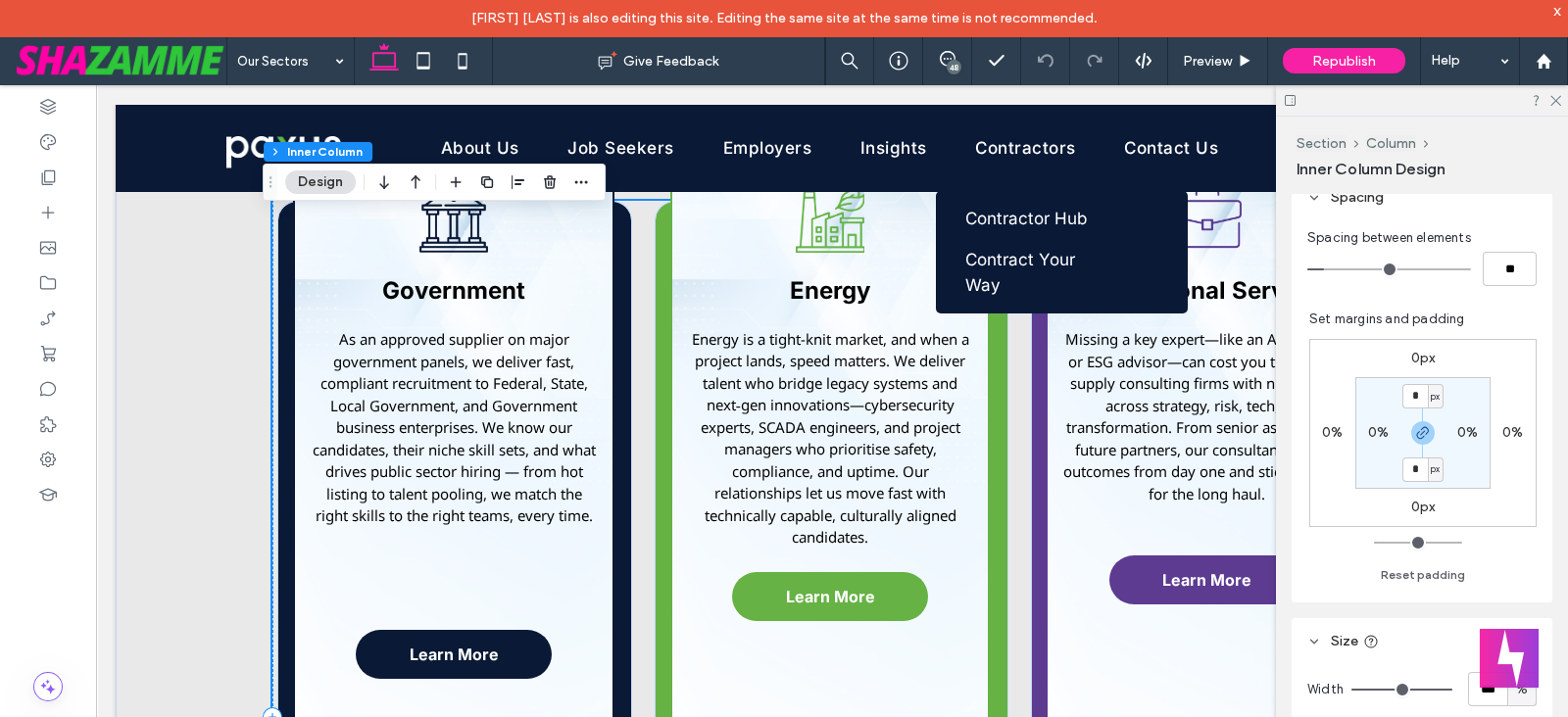 scroll, scrollTop: 1342, scrollLeft: 0, axis: vertical 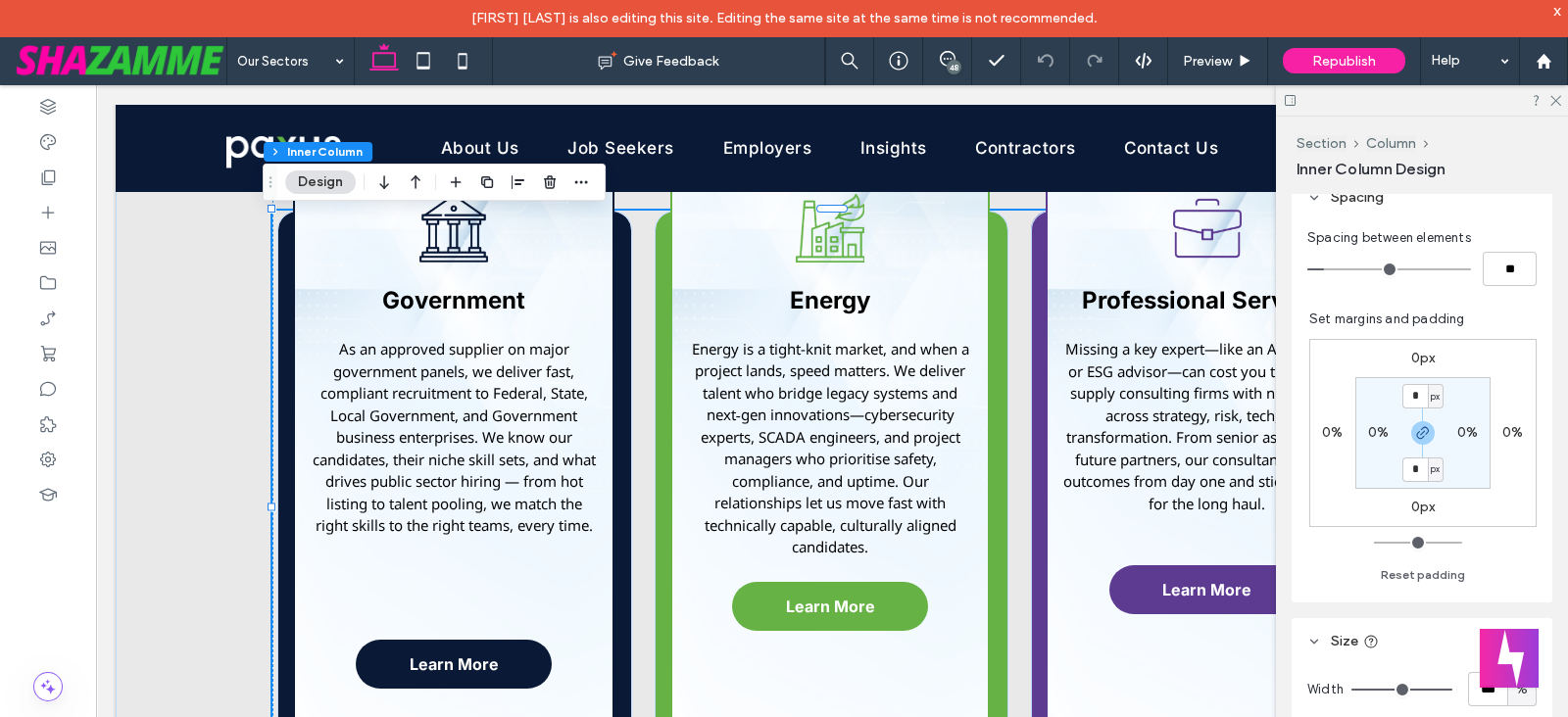 click on "48" at bounding box center (948, 61) 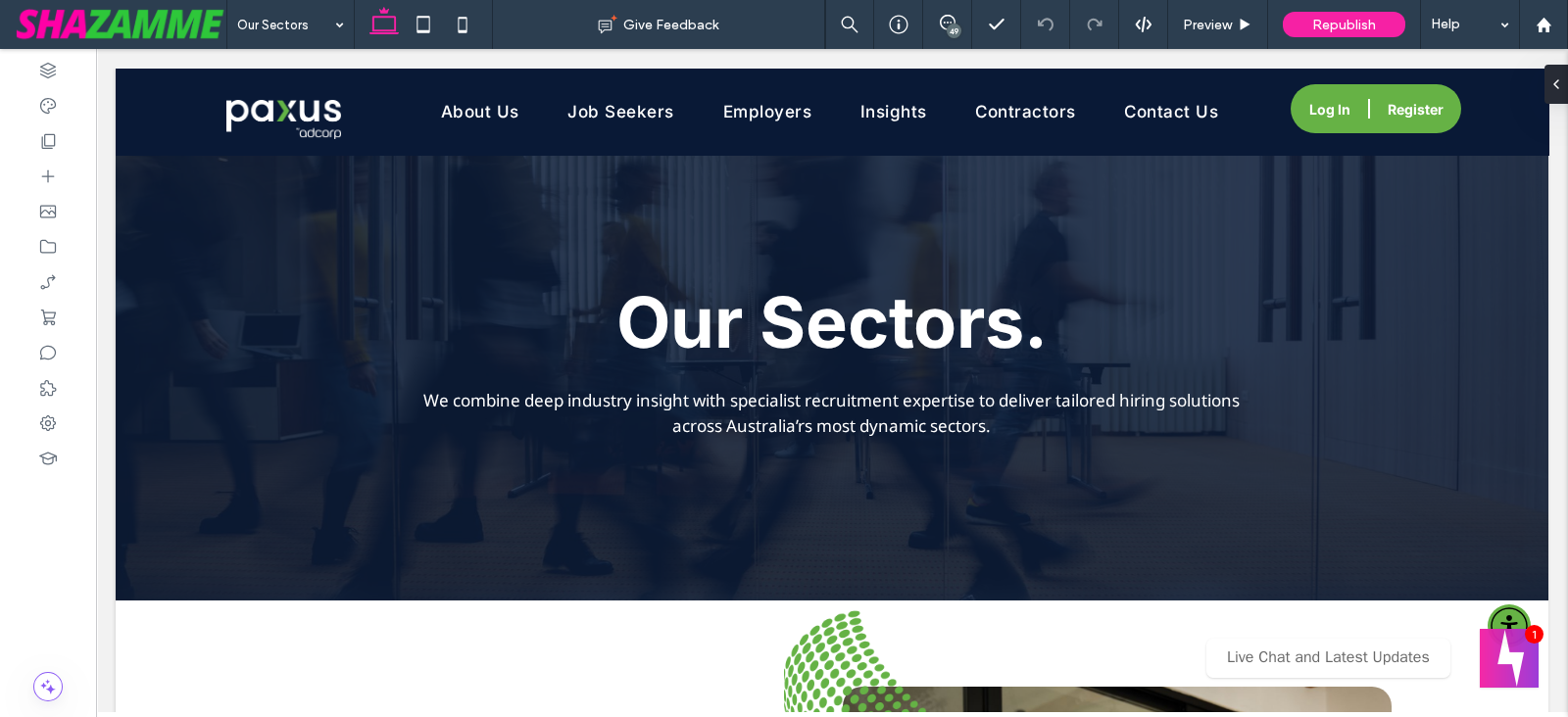 scroll, scrollTop: 0, scrollLeft: 0, axis: both 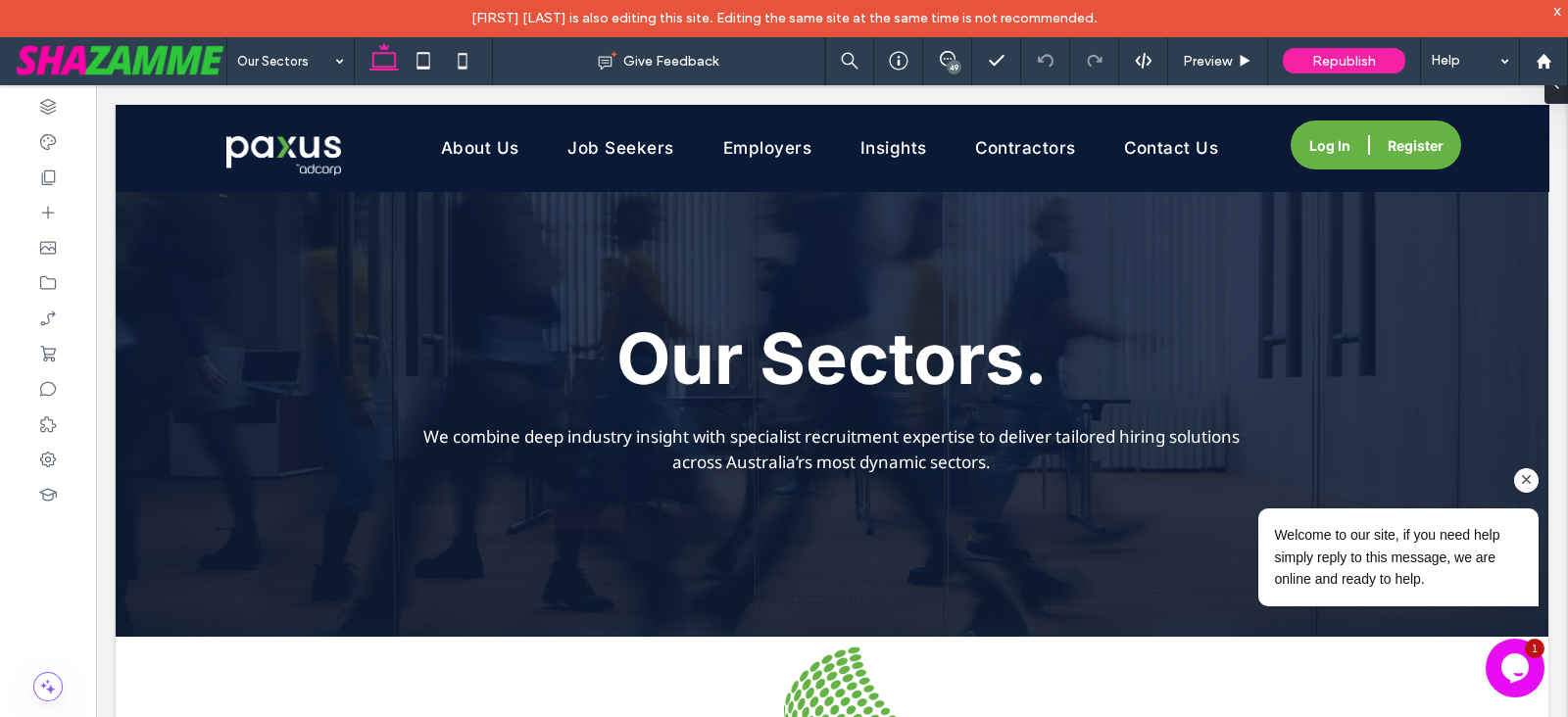 click on "Welcome to our site, if you need help simply reply to this message, we are online and ready to help." at bounding box center [1372, 476] 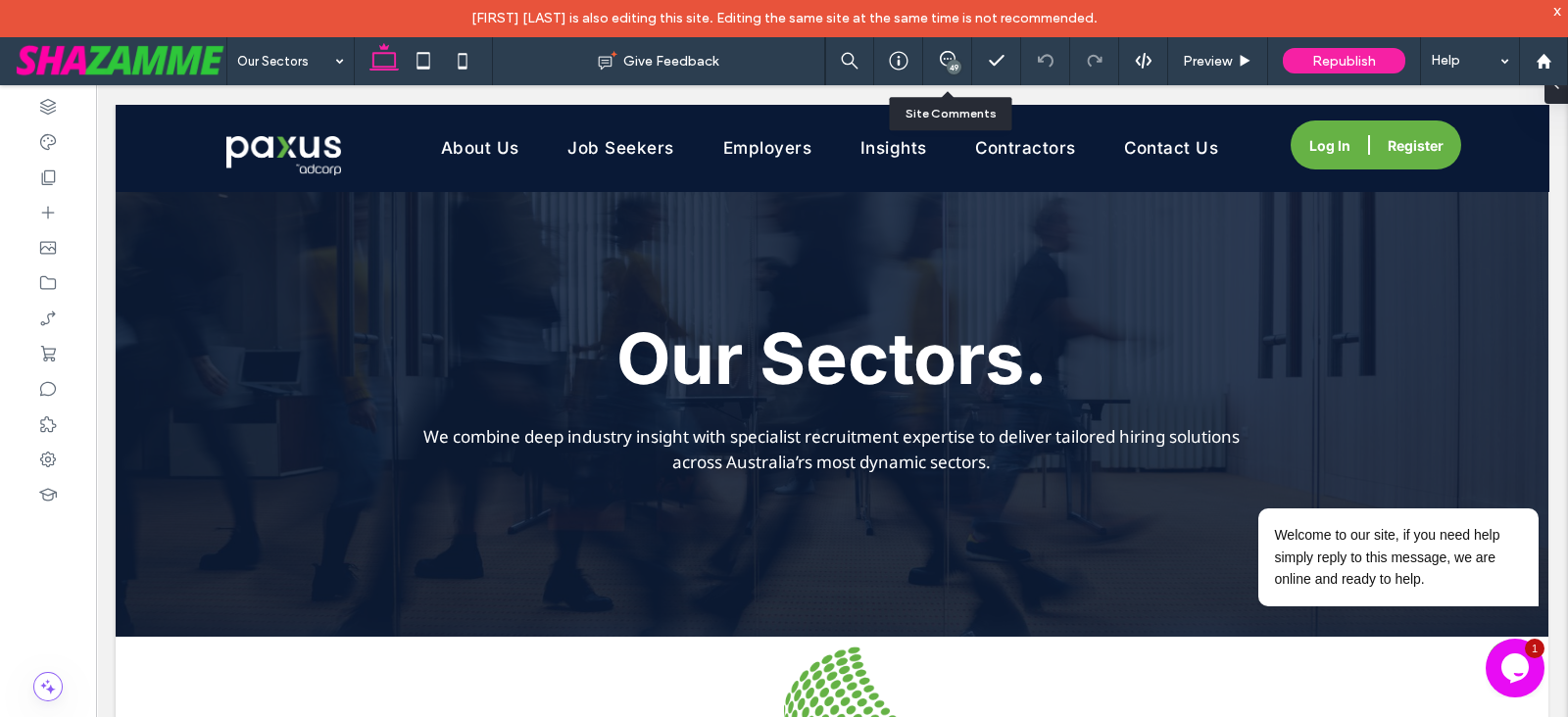 click on "49" at bounding box center (947, 61) 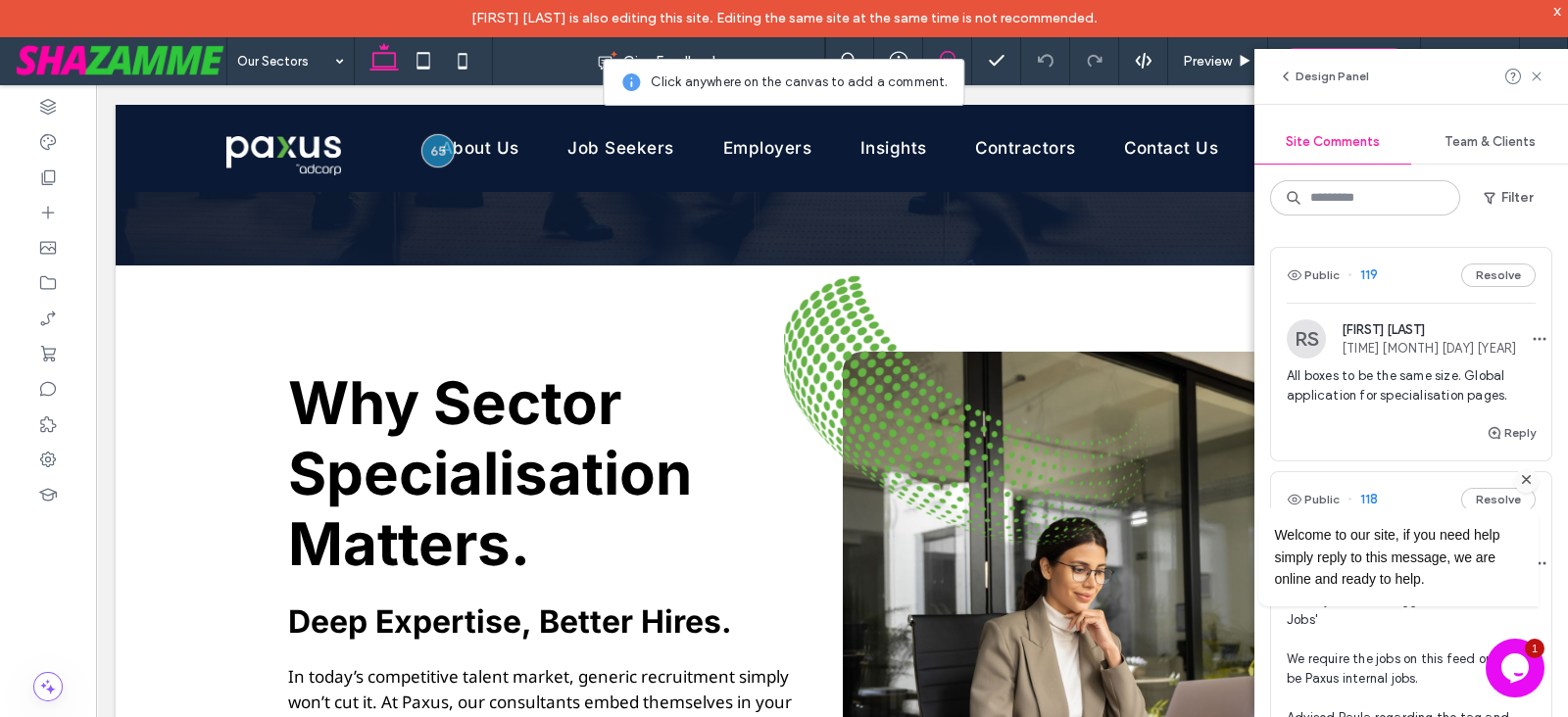 scroll, scrollTop: 204, scrollLeft: 0, axis: vertical 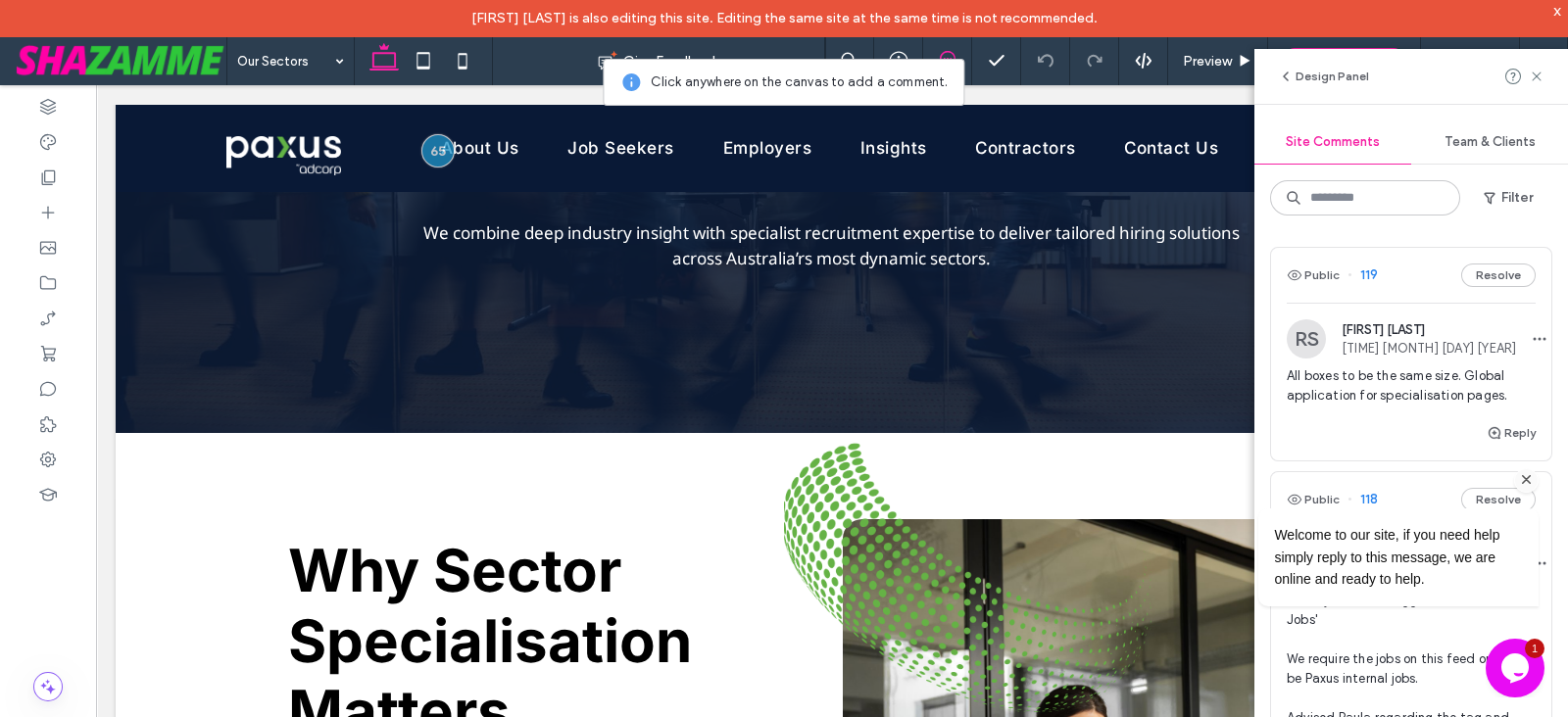 click at bounding box center [1527, 480] 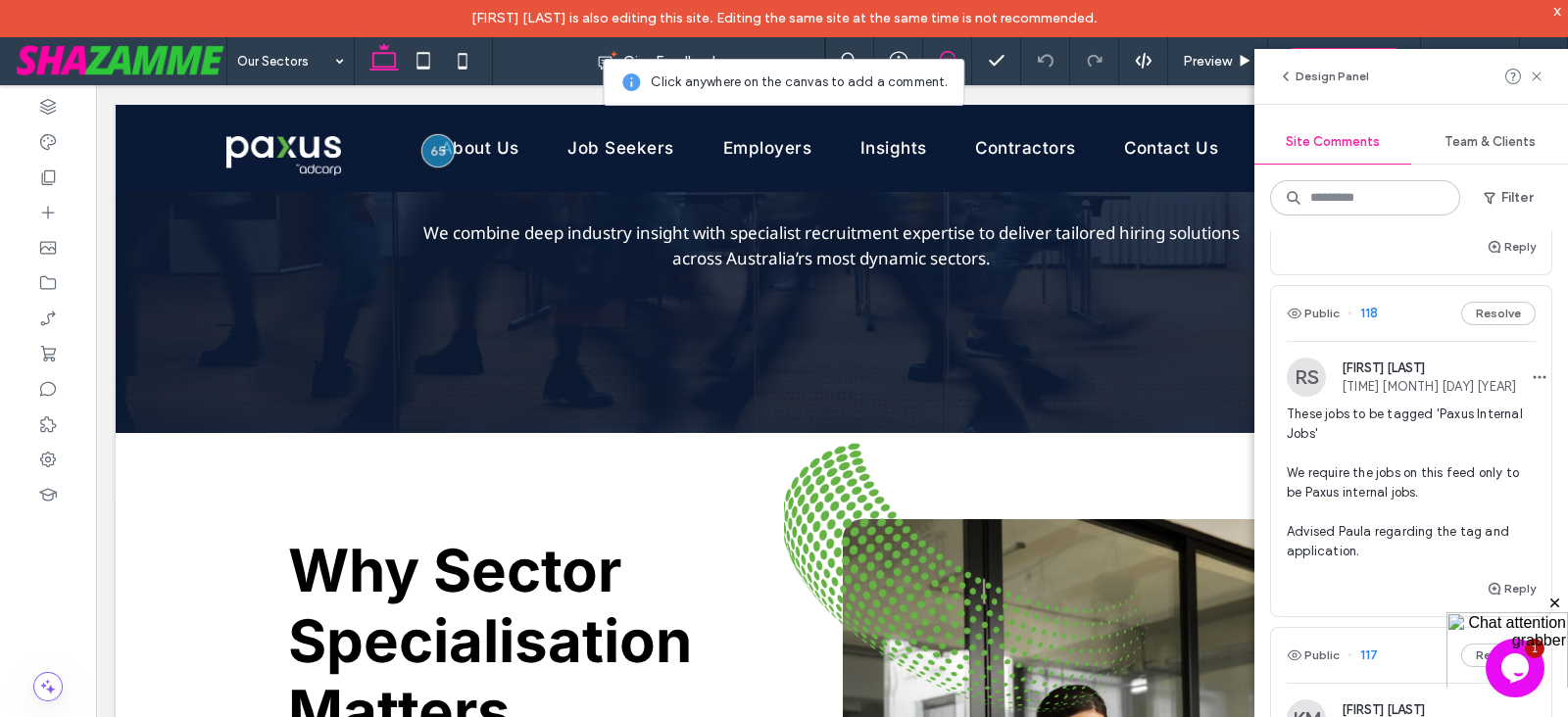 scroll, scrollTop: 244, scrollLeft: 0, axis: vertical 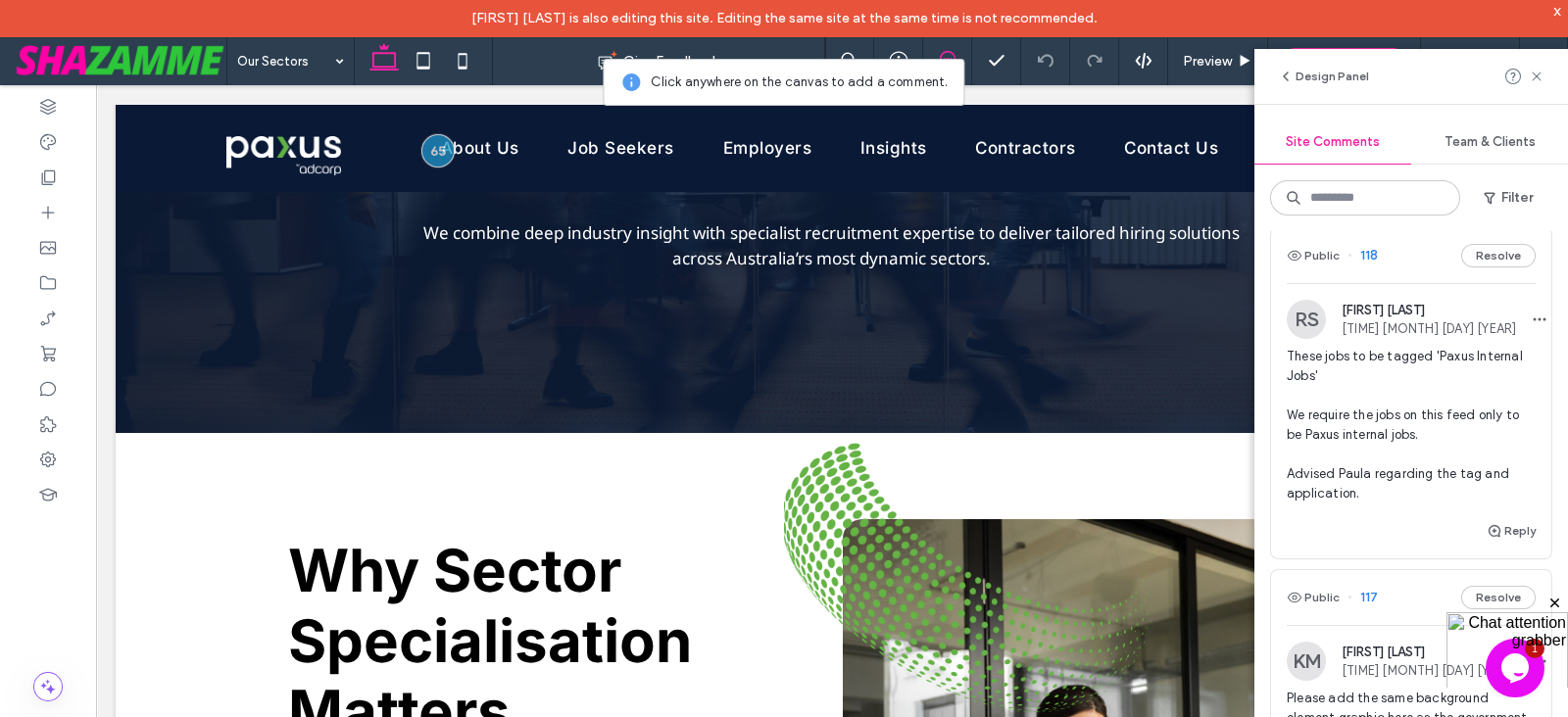 click at bounding box center (1555, 603) 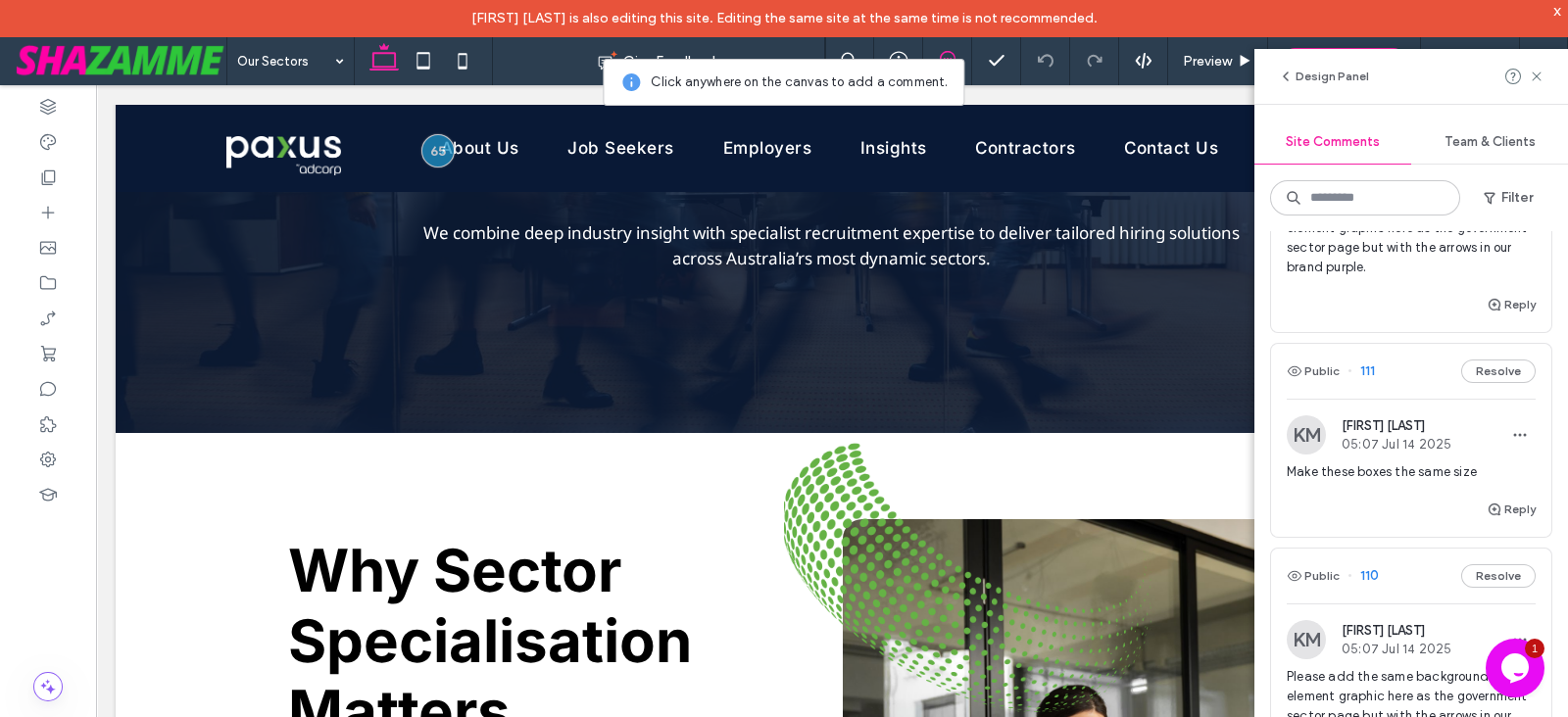 scroll, scrollTop: 1877, scrollLeft: 0, axis: vertical 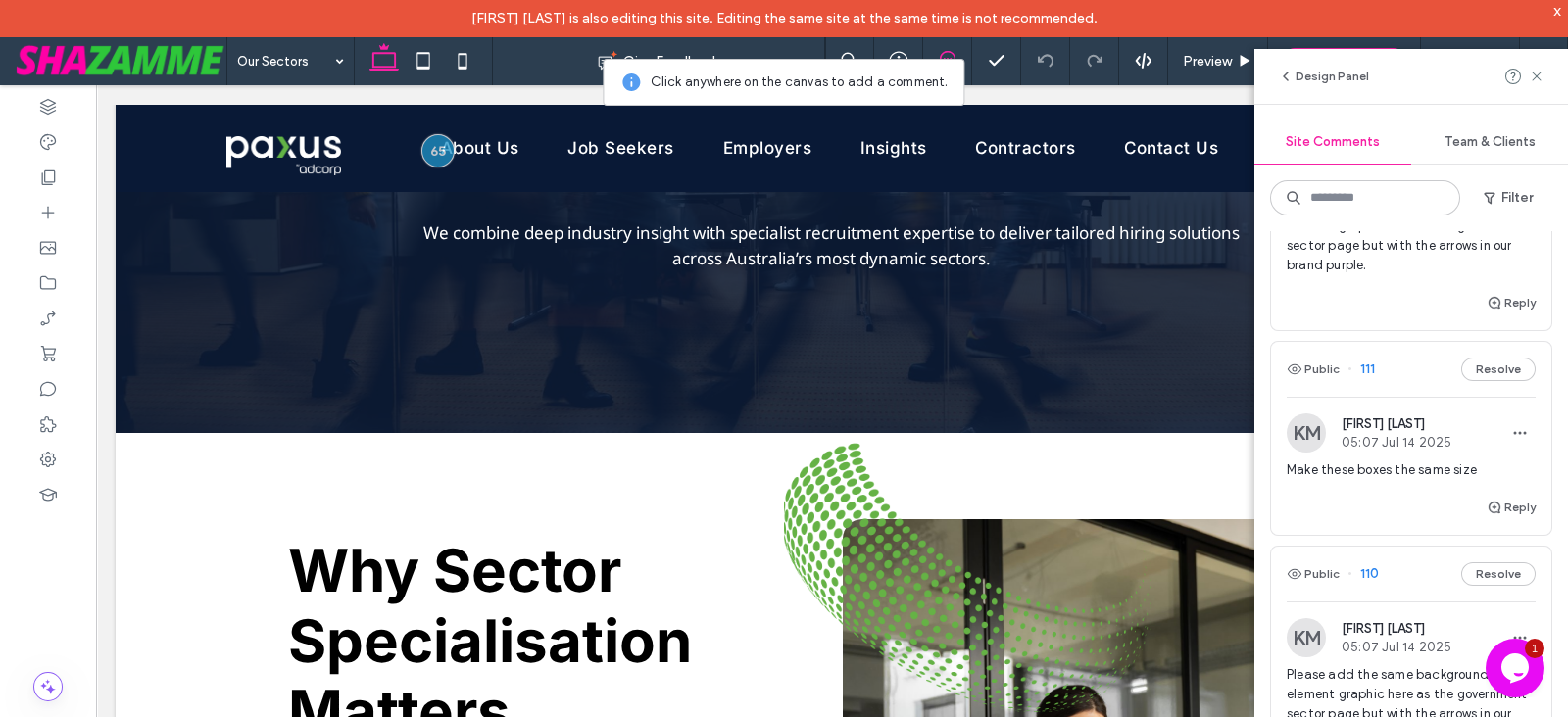 click on "Reply" at bounding box center (1411, 515) 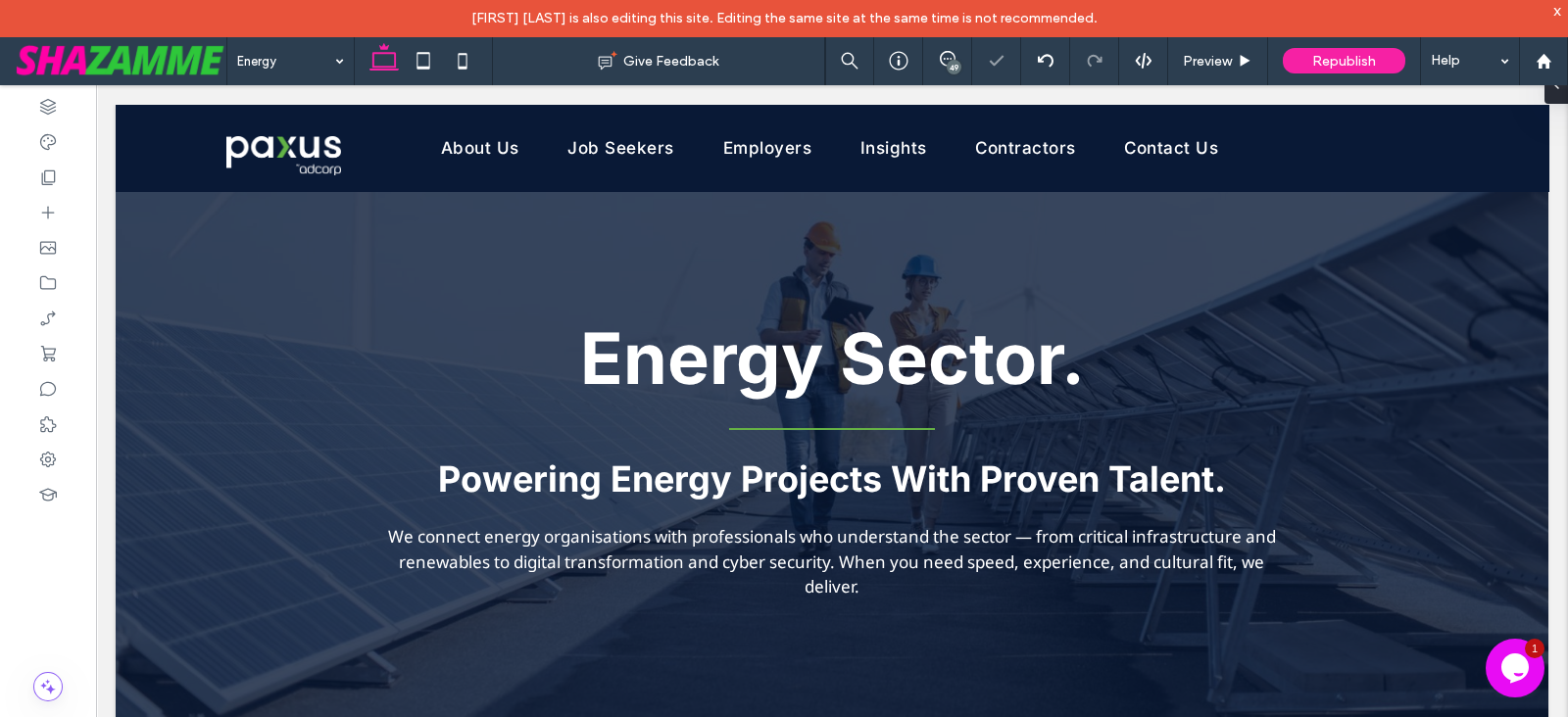 scroll, scrollTop: 0, scrollLeft: 0, axis: both 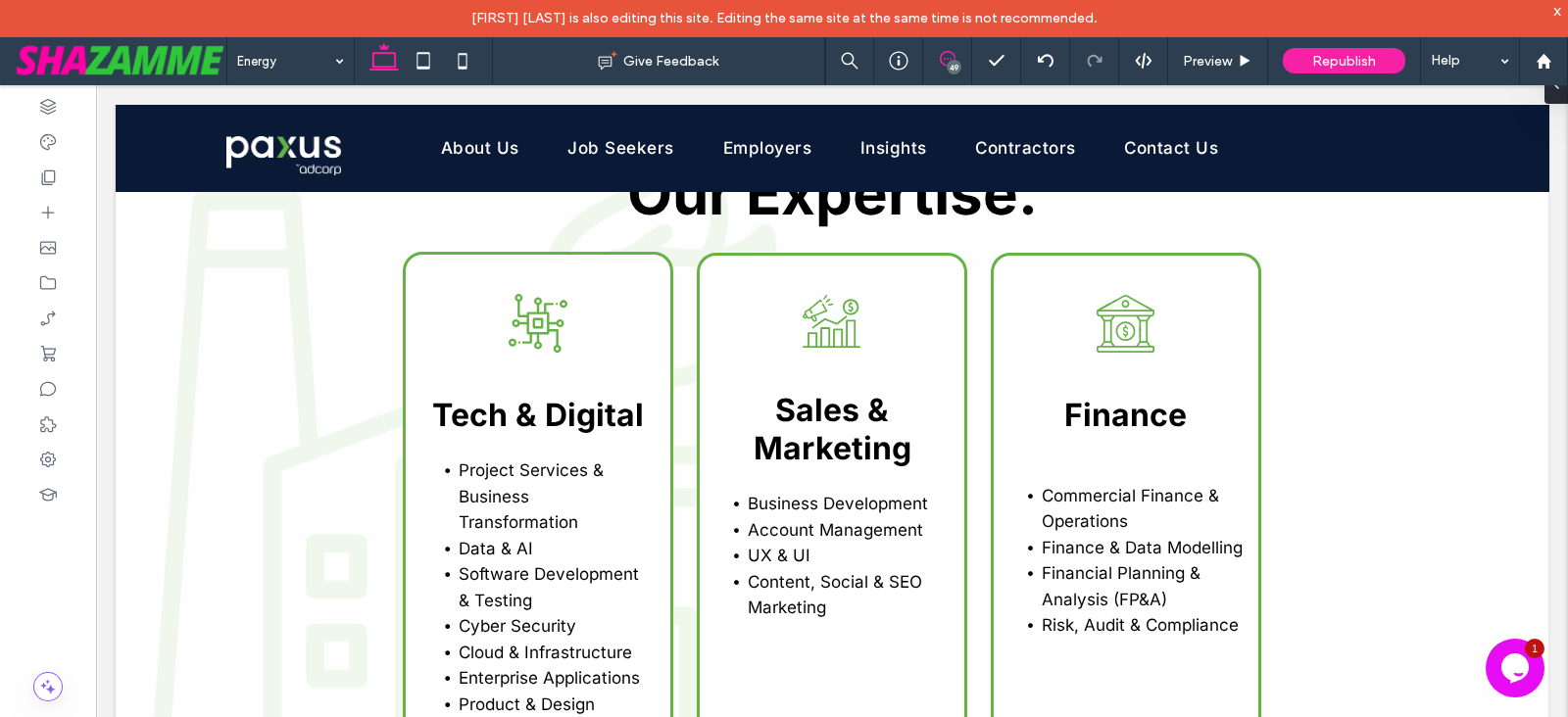 click at bounding box center [947, 59] 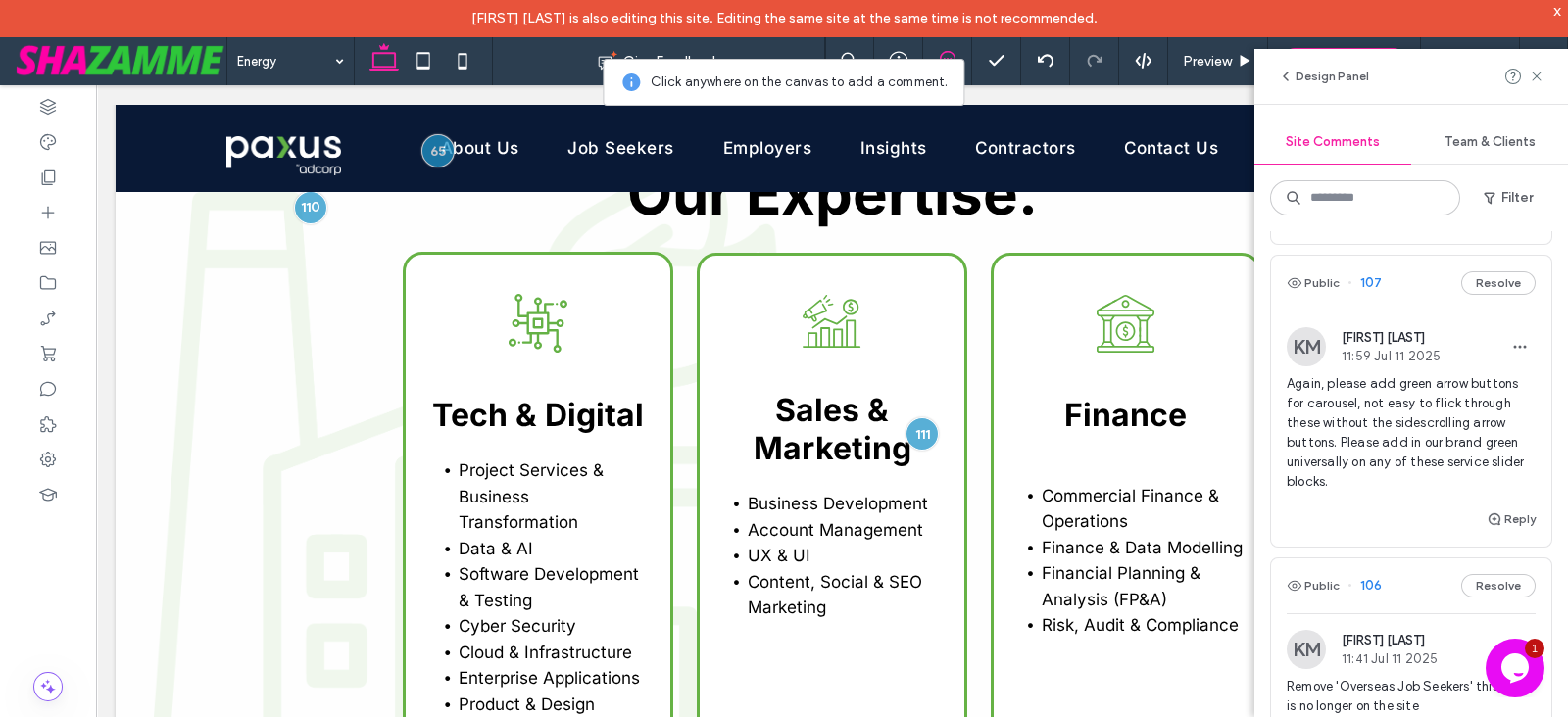 scroll, scrollTop: 2979, scrollLeft: 0, axis: vertical 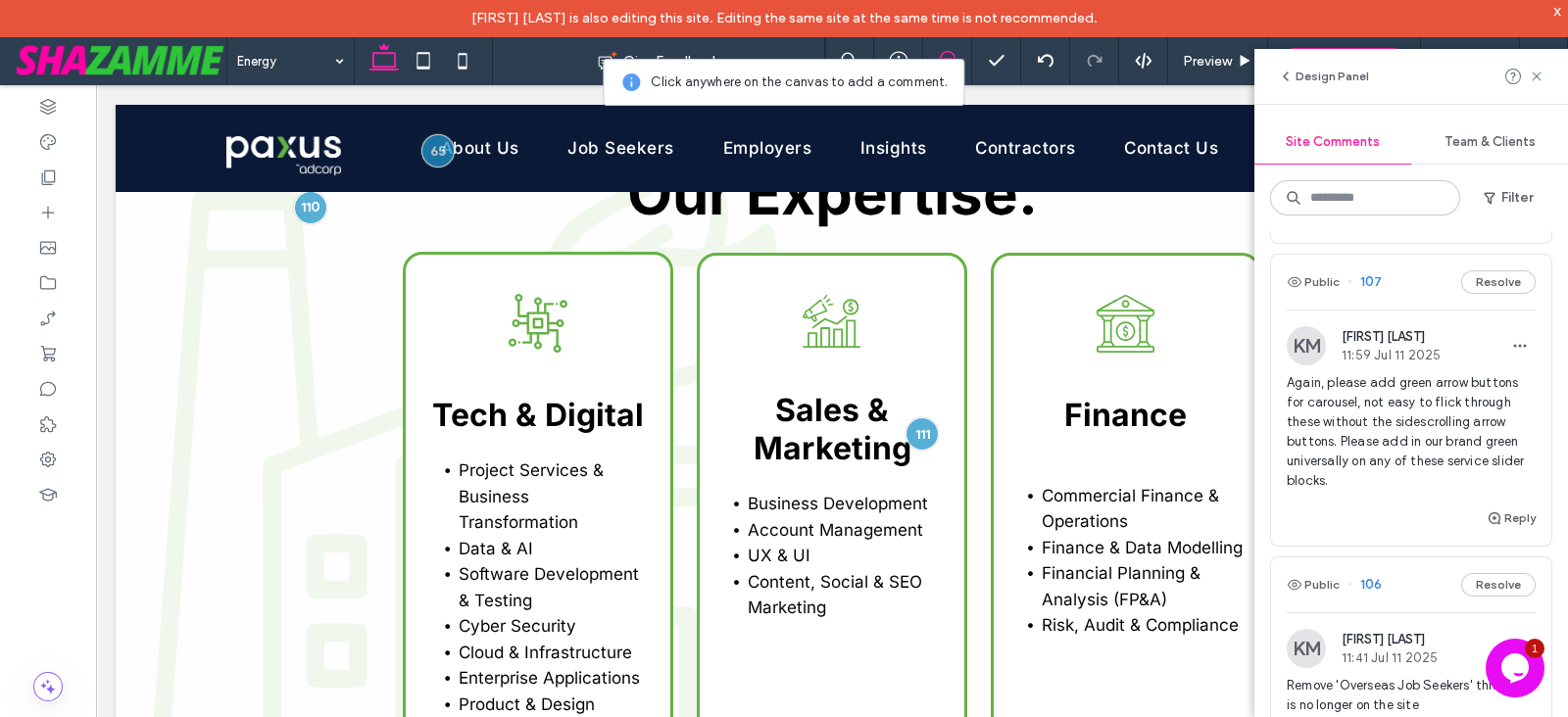 click on "Again, please add green arrow buttons for carousel, not easy to flick through these without the sidescrolling arrow buttons. Please add in our brand green universally on any of these service slider blocks." at bounding box center [1411, 440] 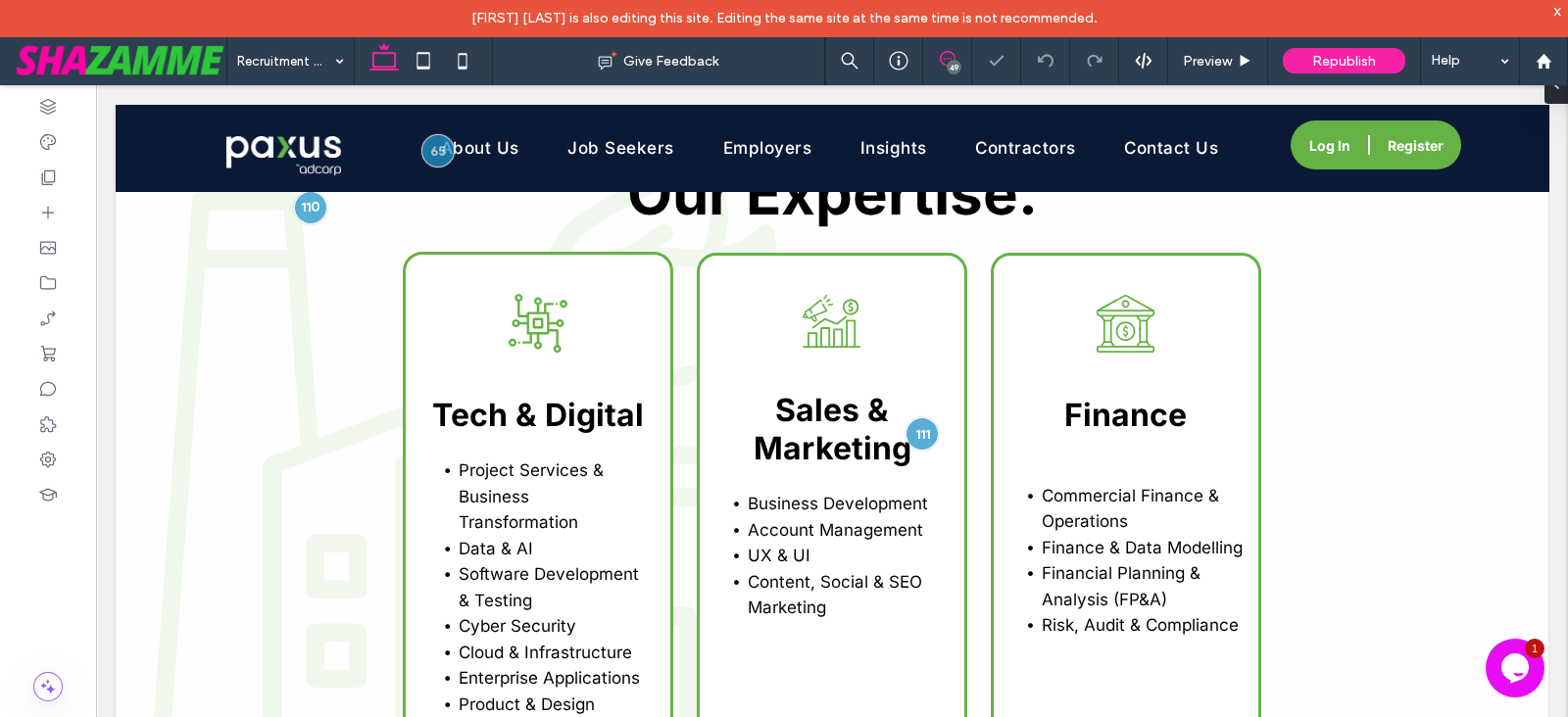 scroll, scrollTop: 0, scrollLeft: 0, axis: both 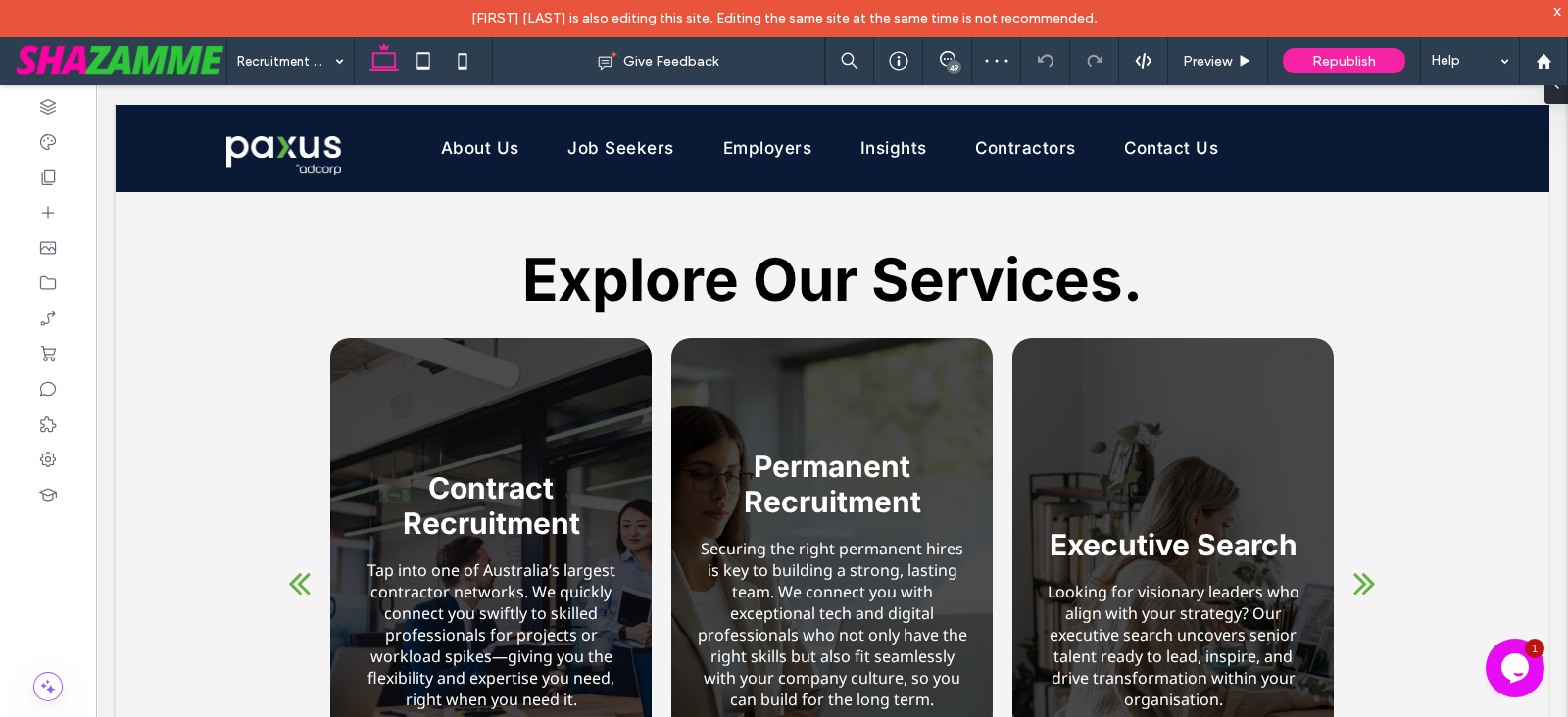 click on "49" at bounding box center (954, 67) 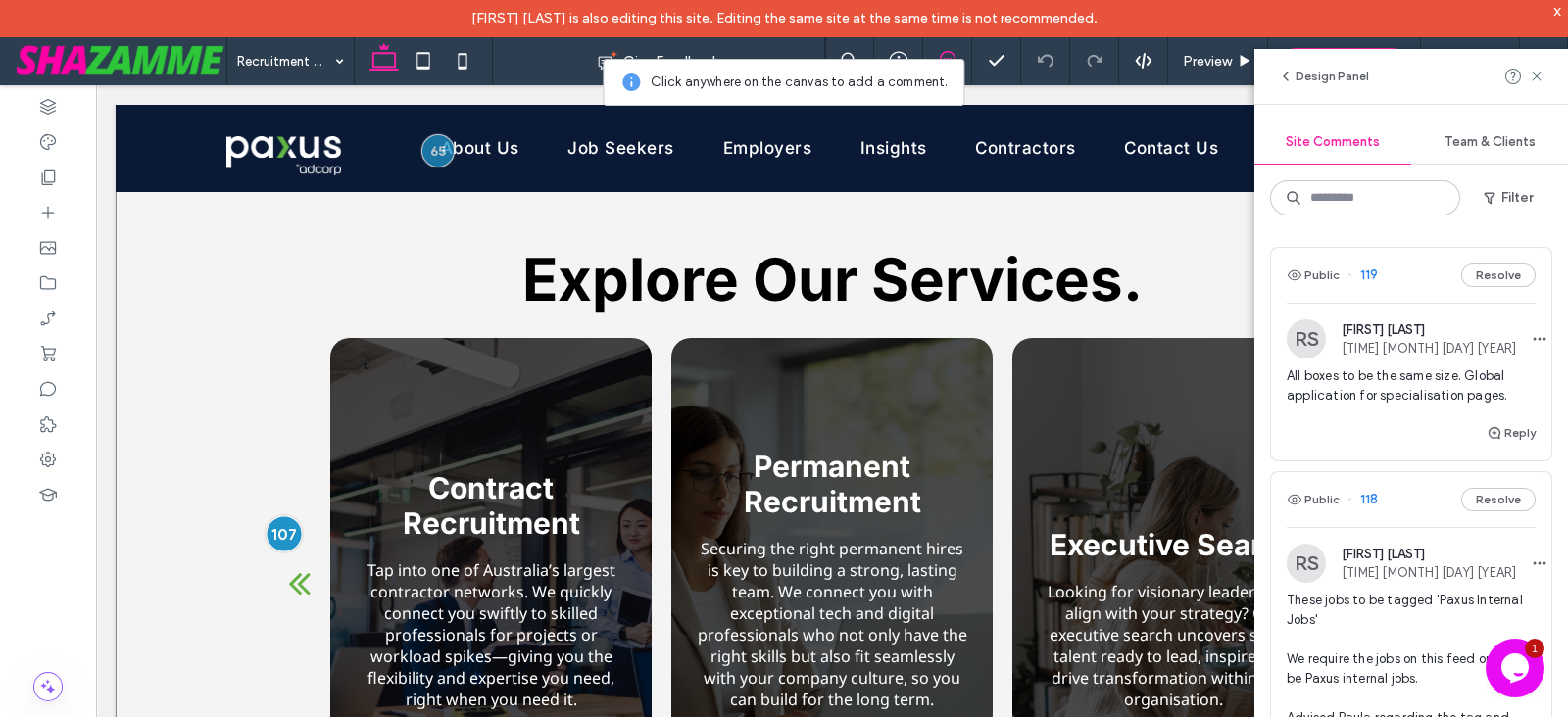 click at bounding box center (283, 533) 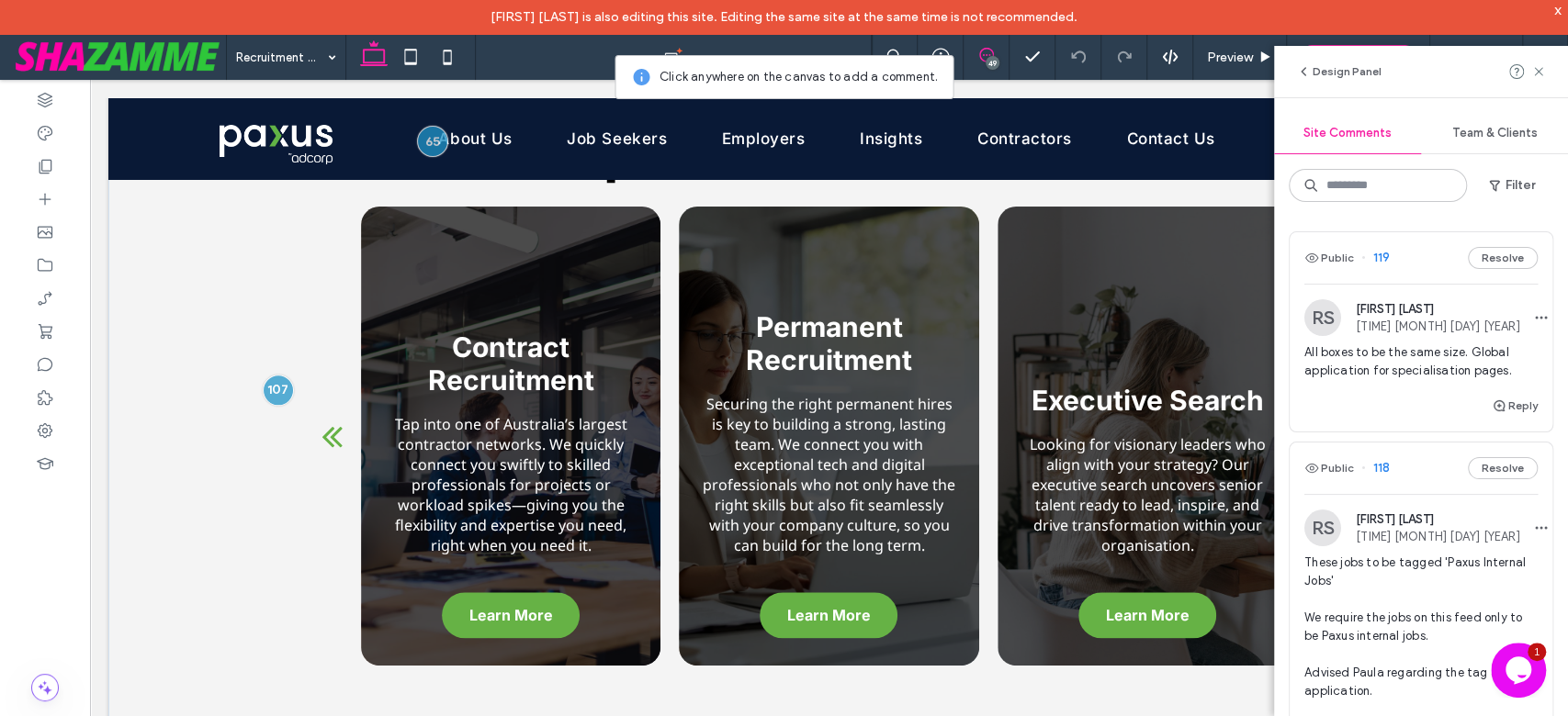 scroll, scrollTop: 1219, scrollLeft: 0, axis: vertical 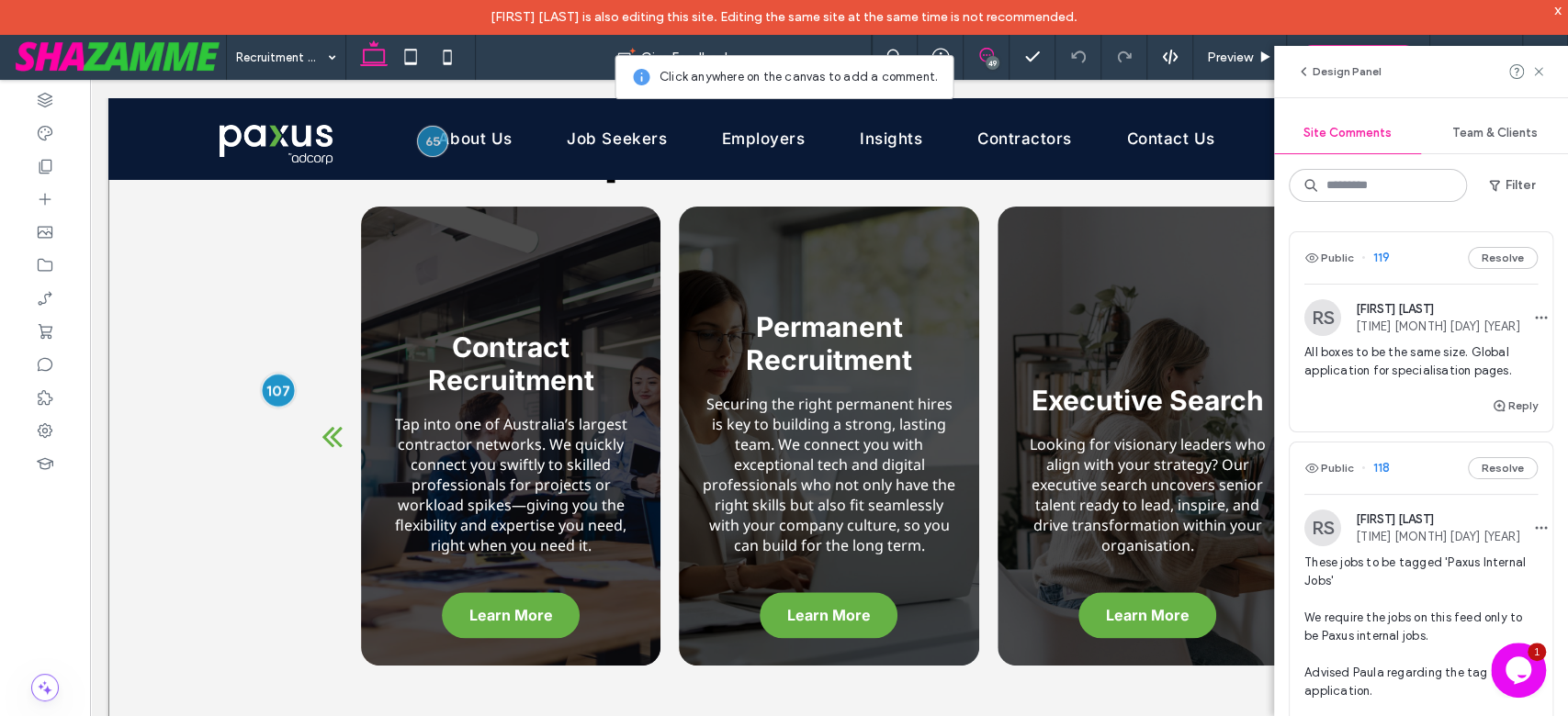 click at bounding box center [277, 389] 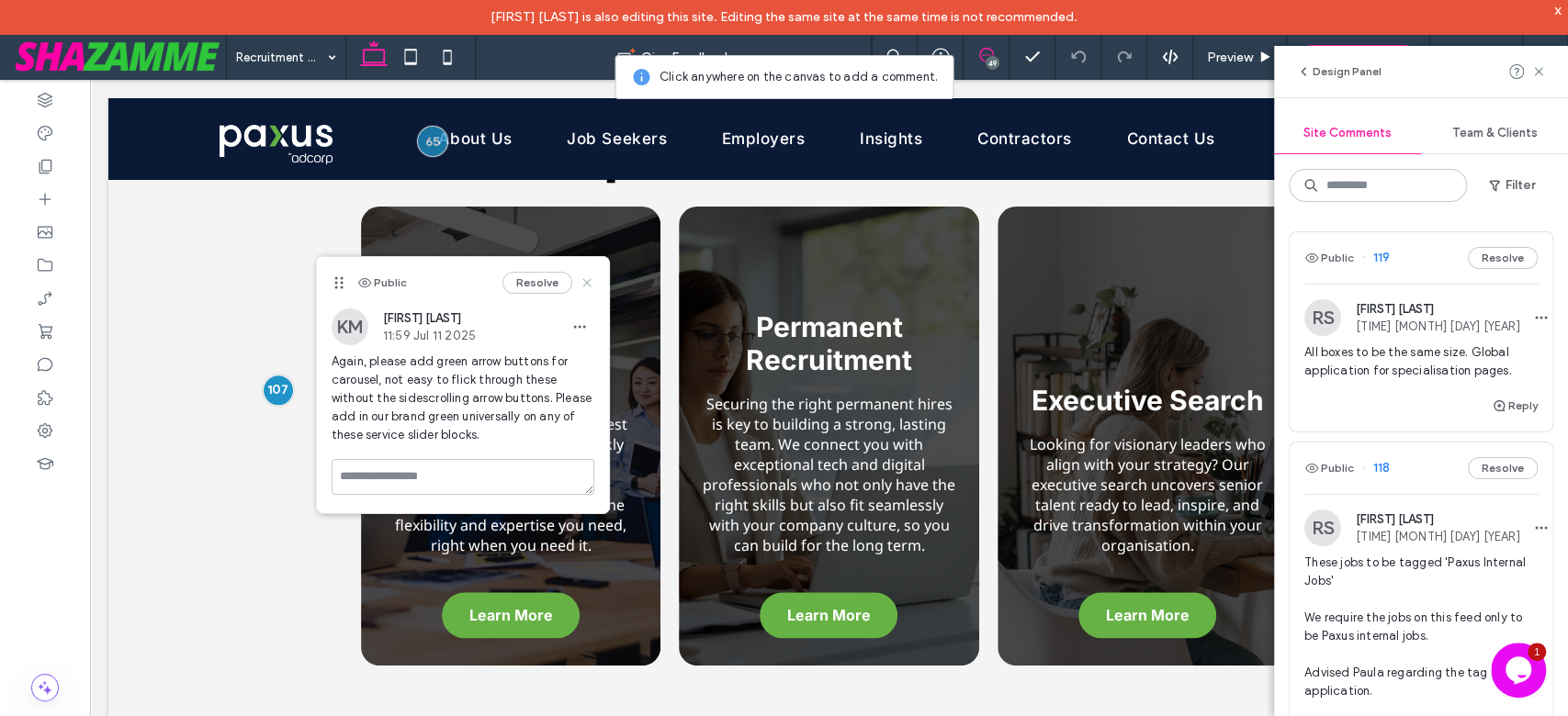 drag, startPoint x: 585, startPoint y: 283, endPoint x: 495, endPoint y: 211, distance: 115.25624 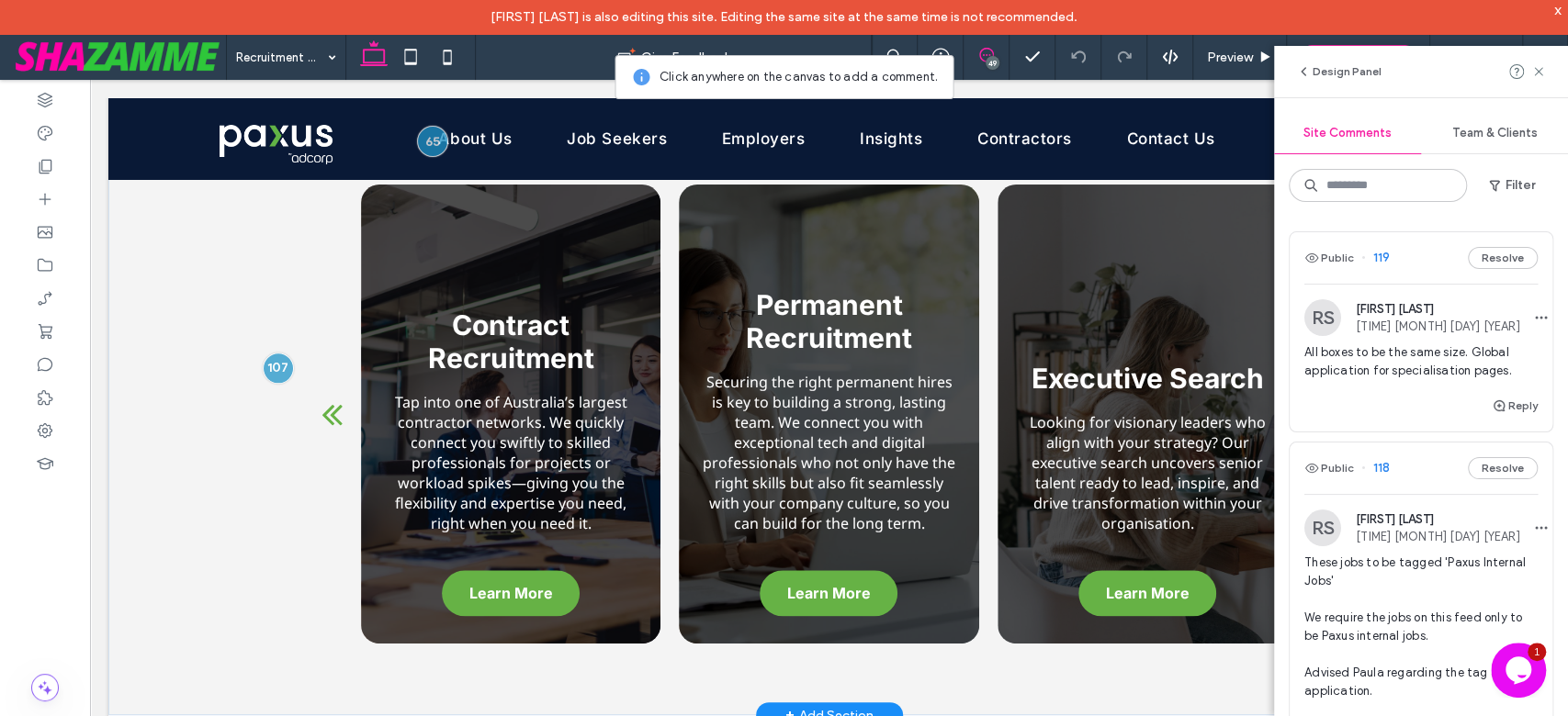 scroll, scrollTop: 1260, scrollLeft: 0, axis: vertical 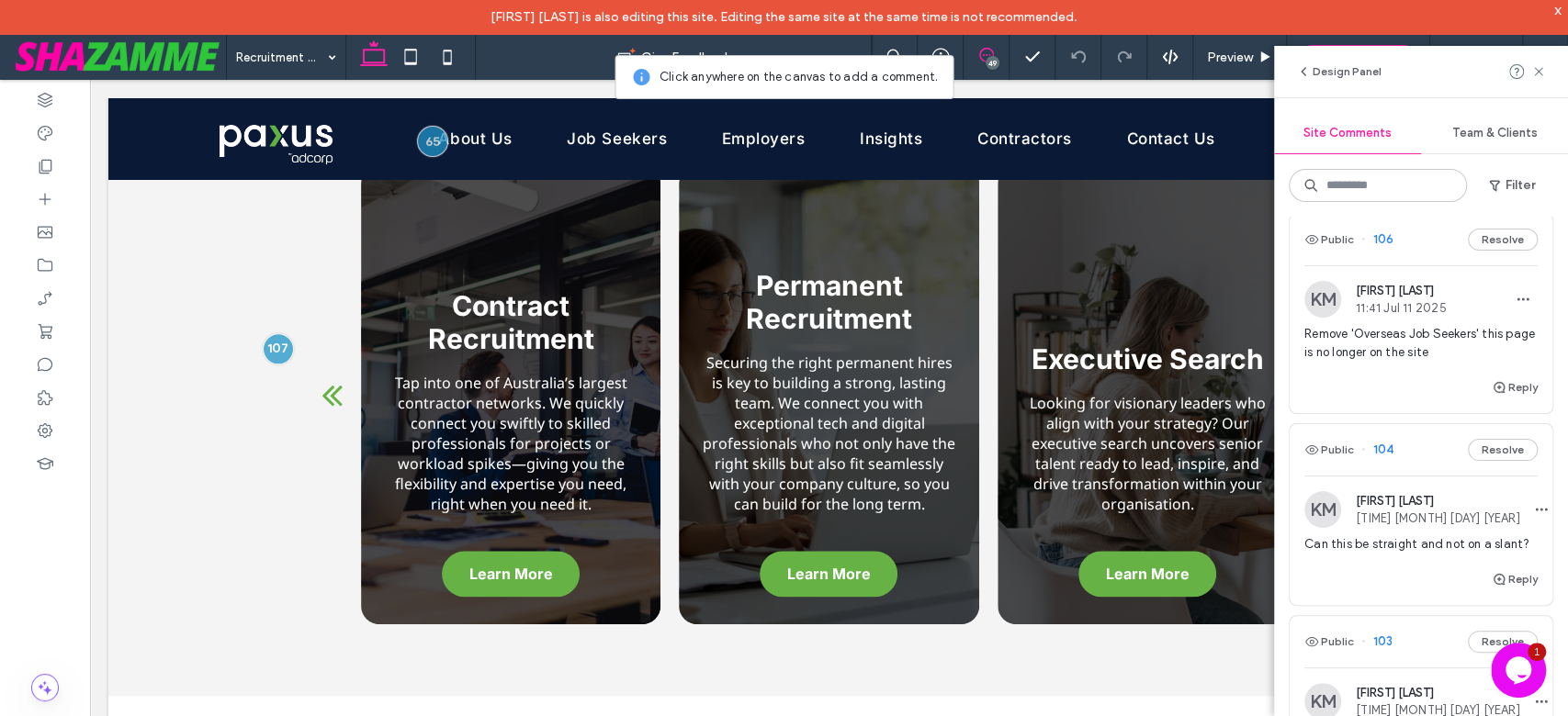 click on "Remove 'Overseas Job Seekers' this page is no longer on the site" at bounding box center [1421, 351] 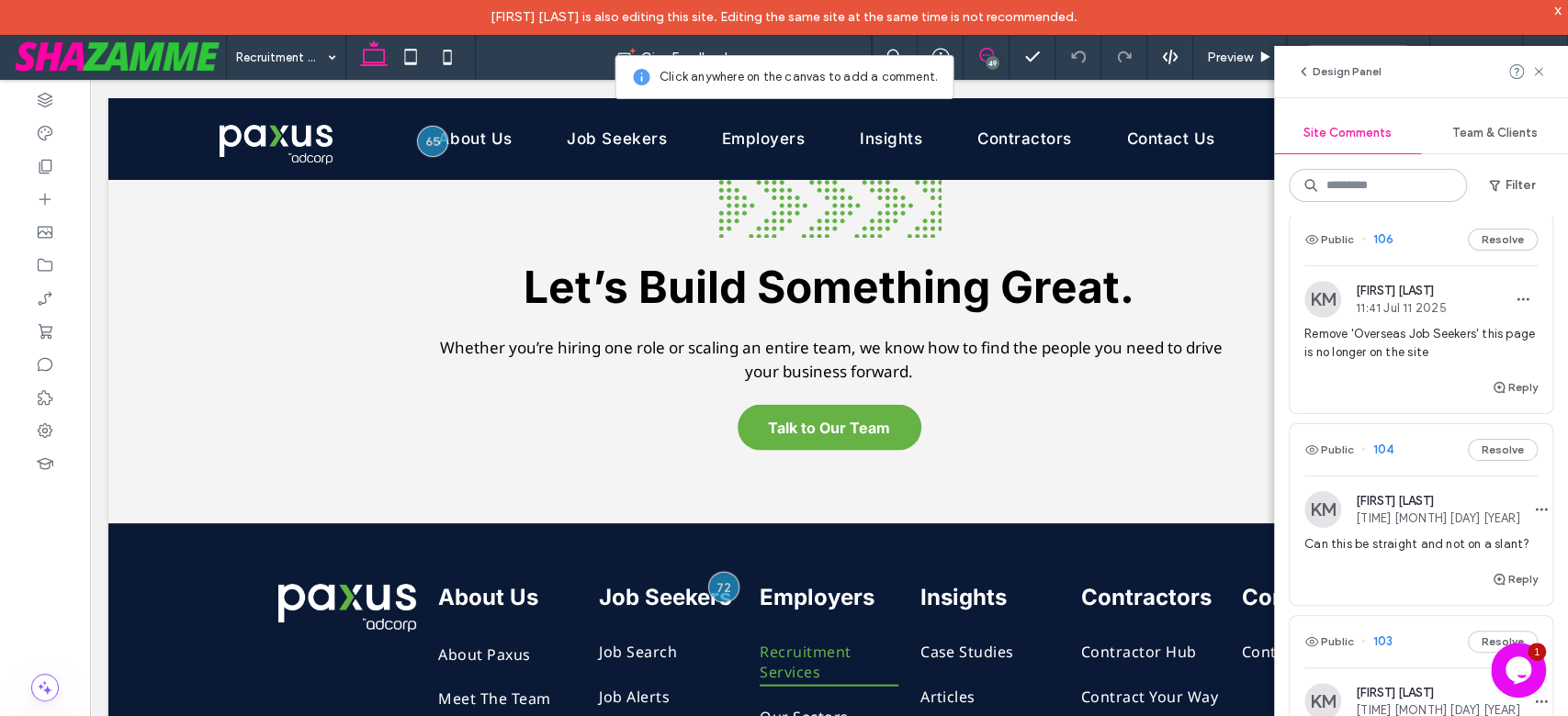 scroll, scrollTop: 2692, scrollLeft: 0, axis: vertical 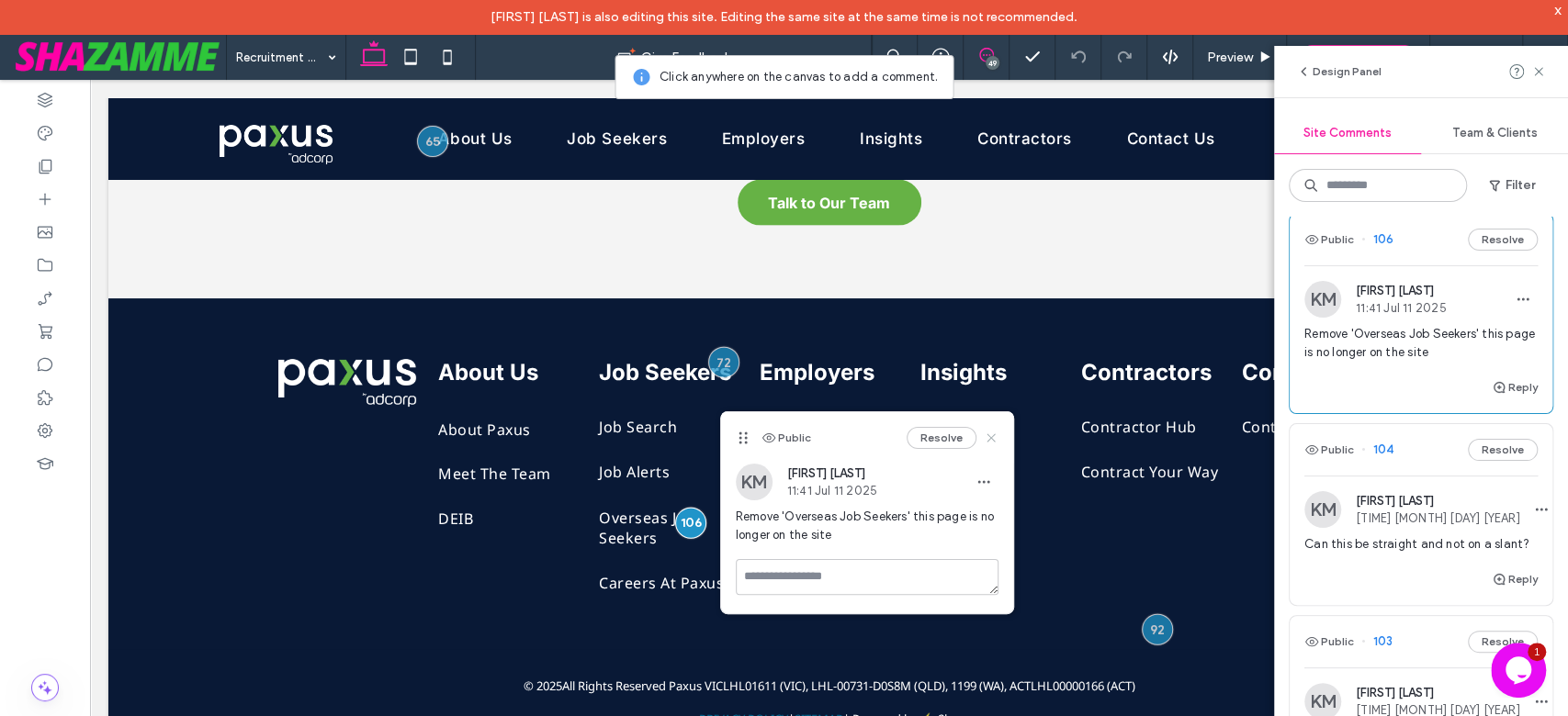 click 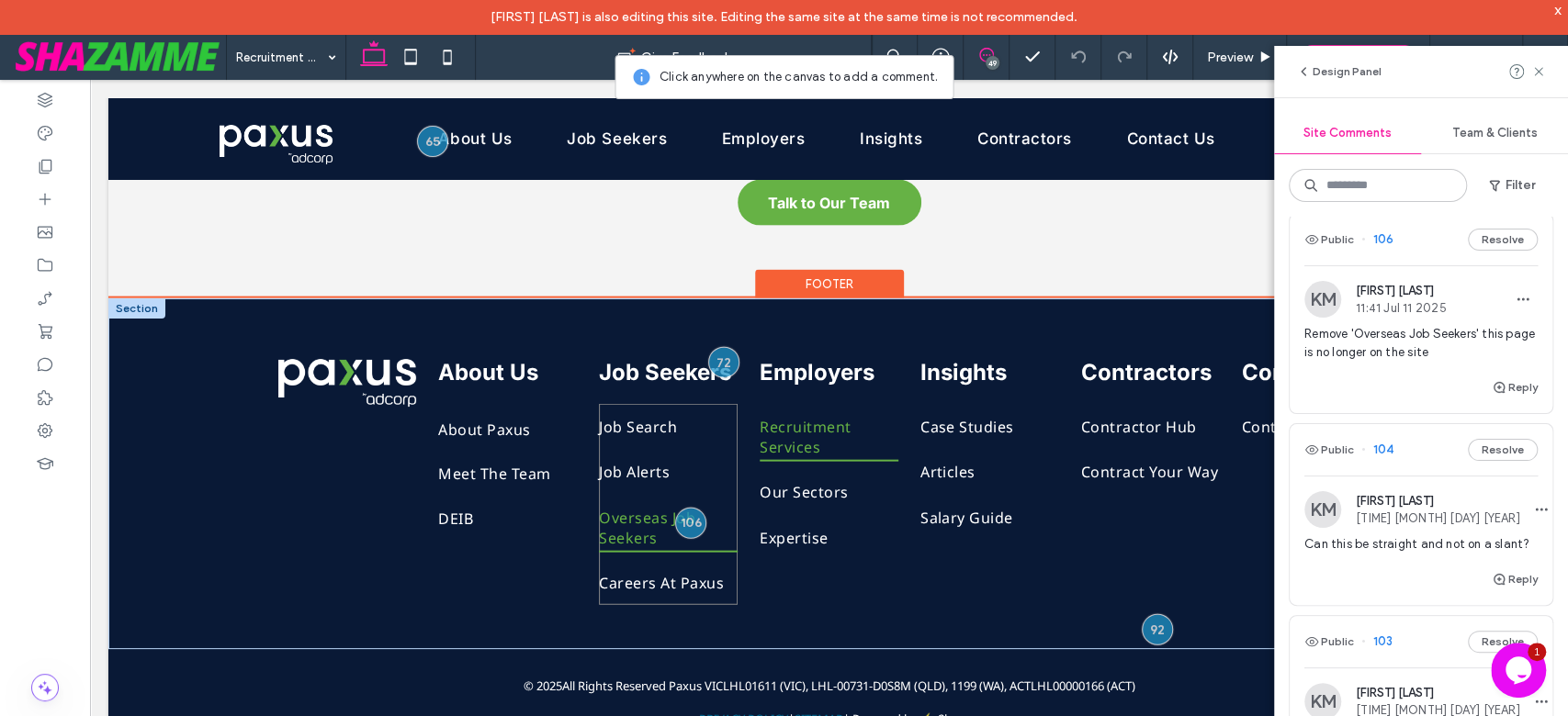 click on "Overseas Job Seekers" at bounding box center (668, 528) 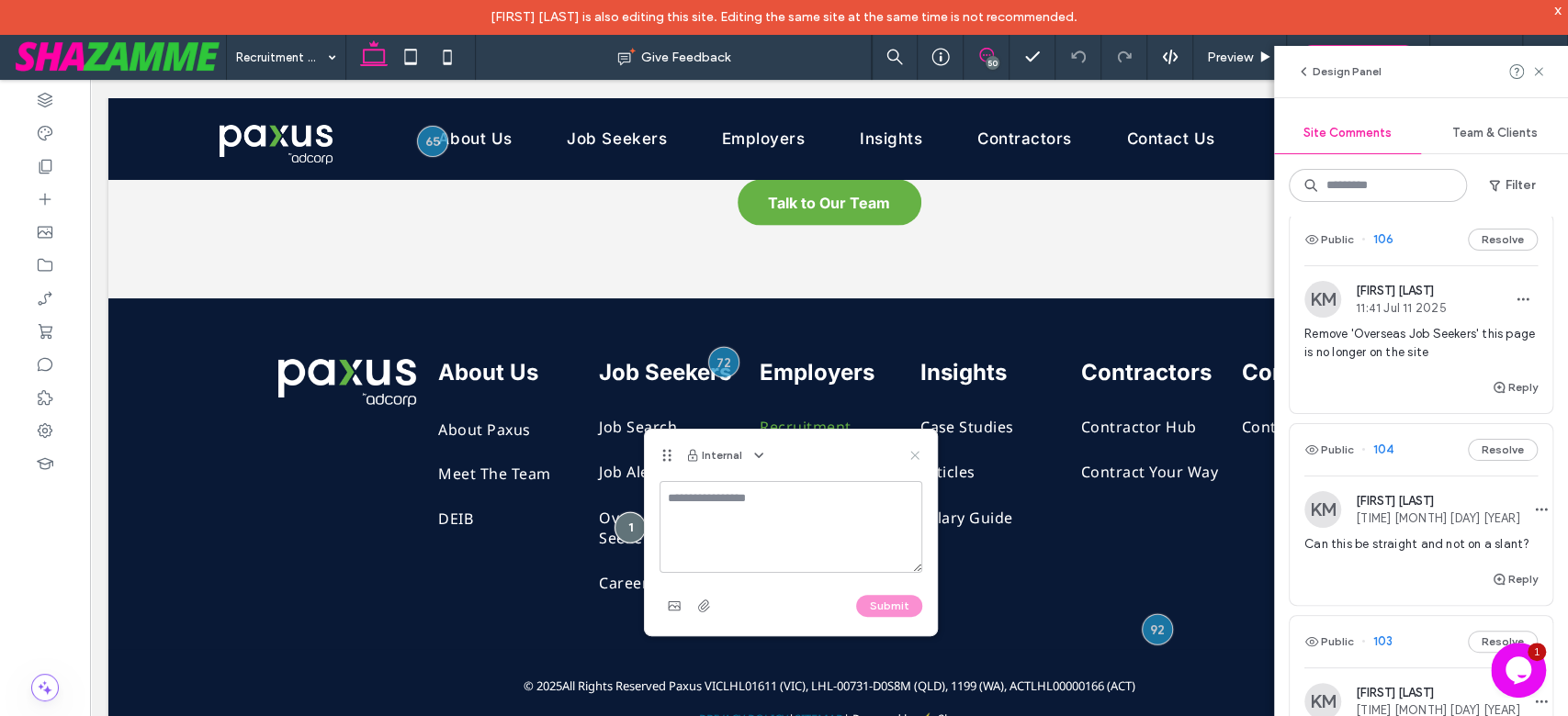 click 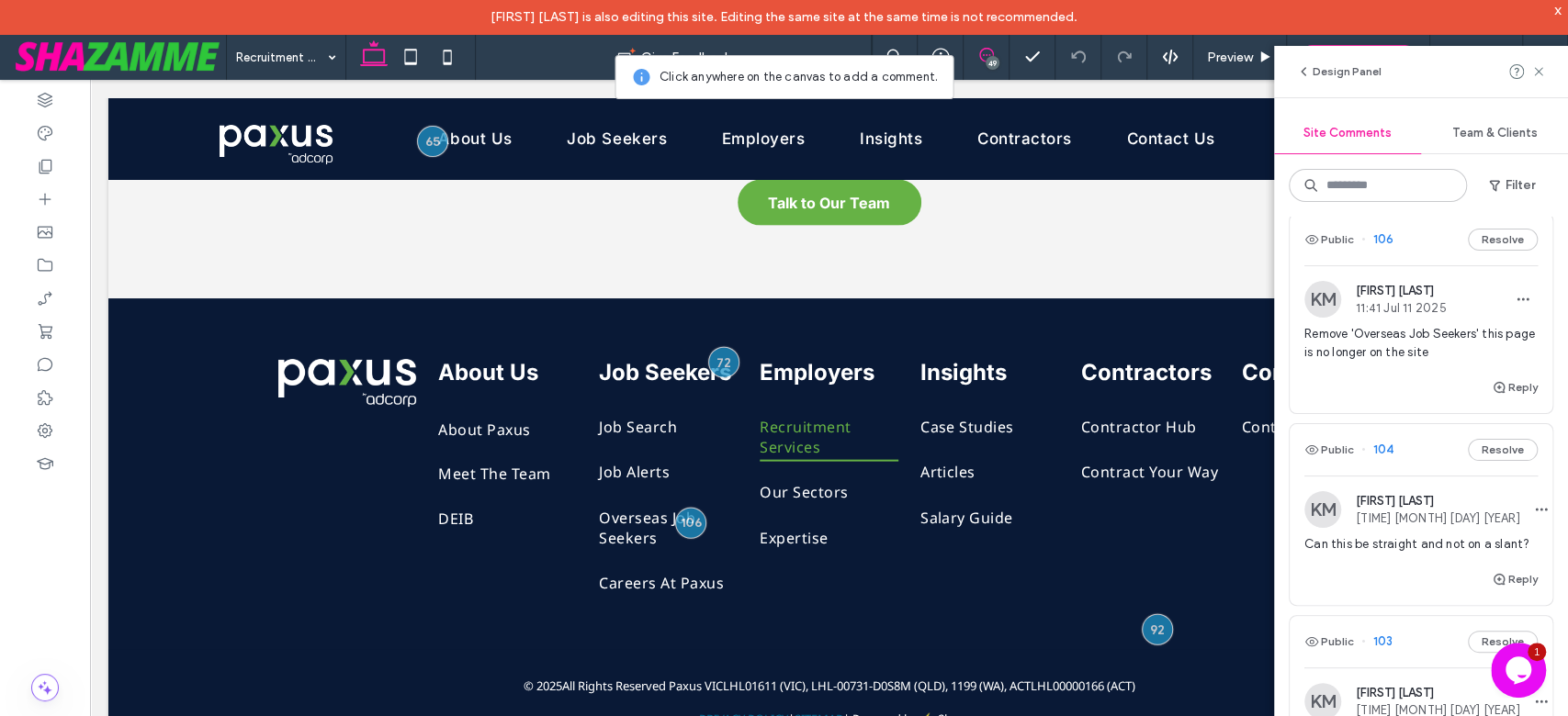 click on "Design Panel" at bounding box center (1421, 72) 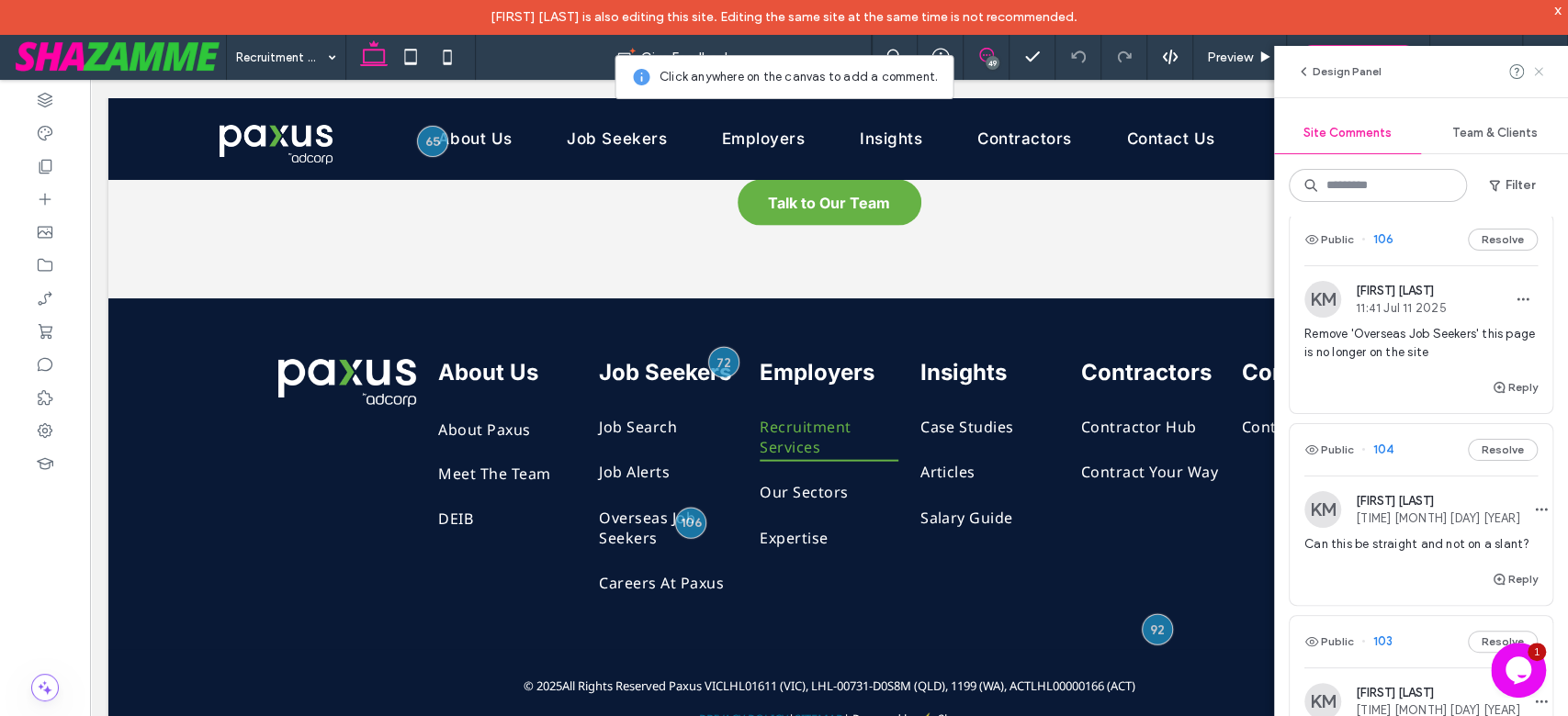 click 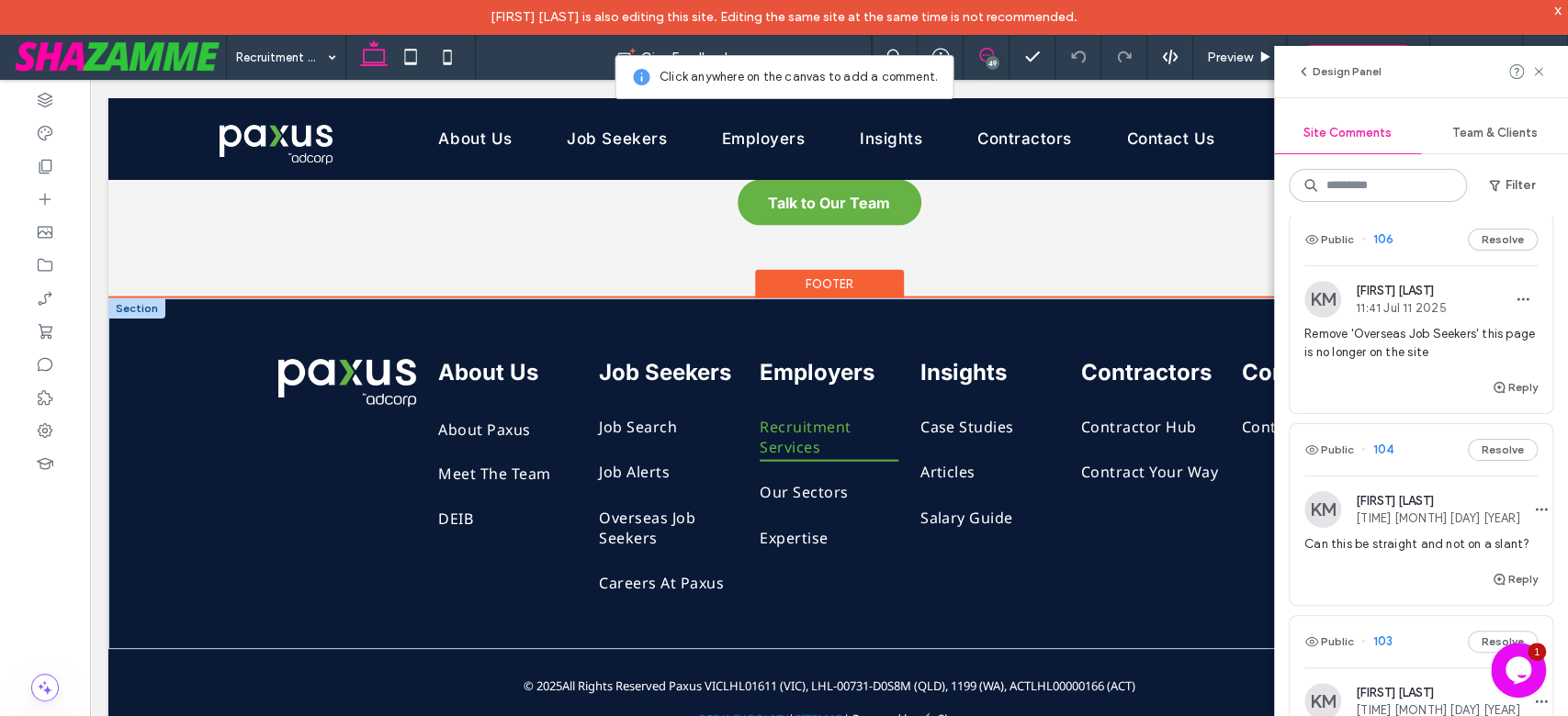 scroll, scrollTop: 0, scrollLeft: 0, axis: both 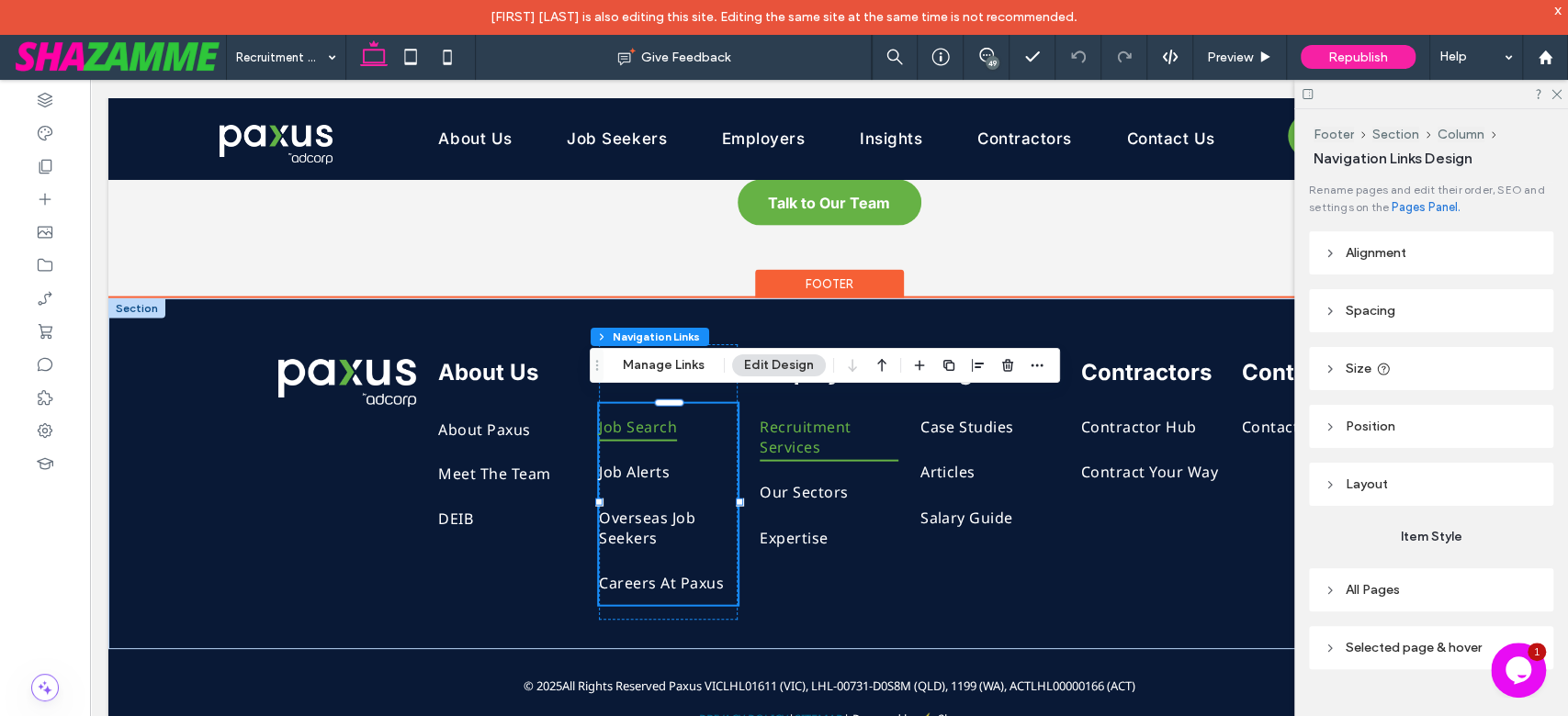 type on "***" 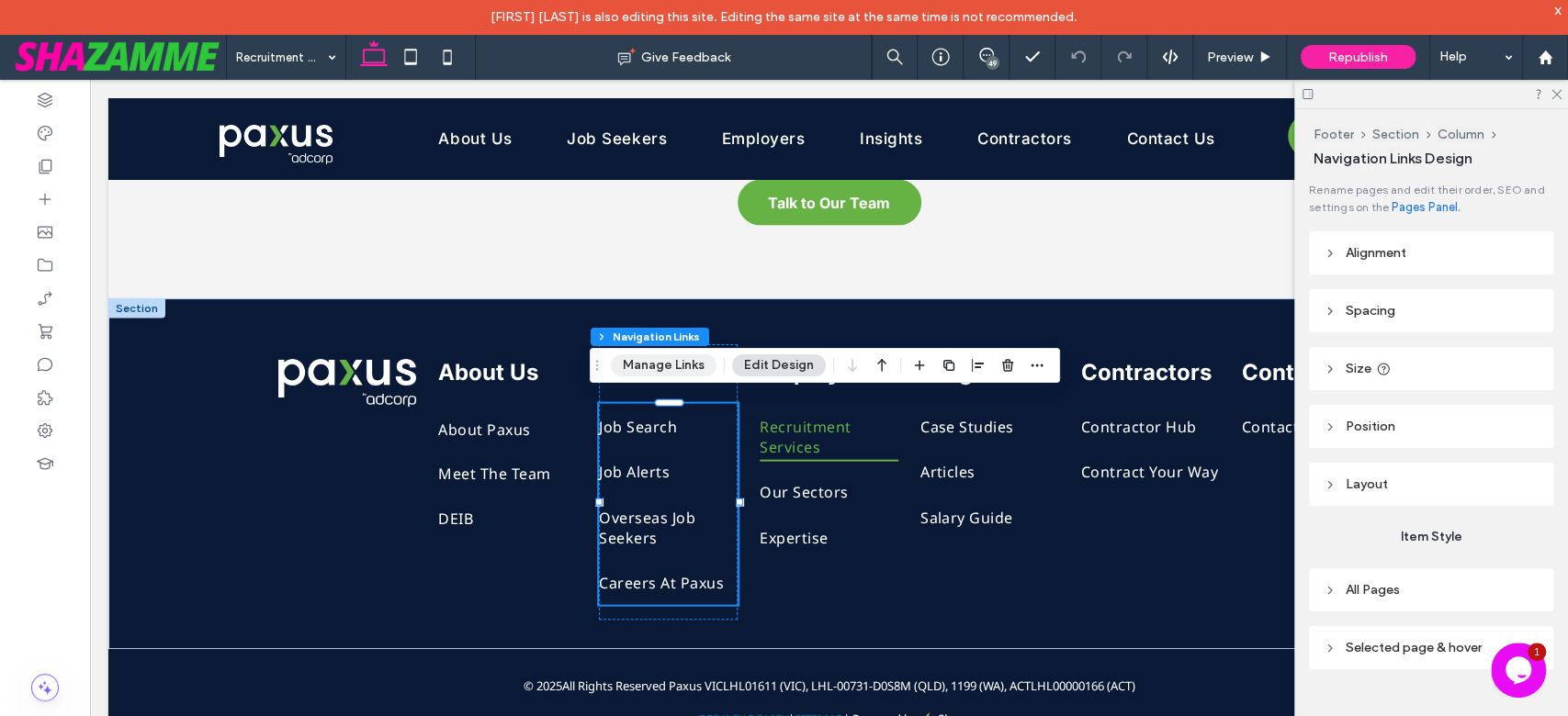 click on "Manage Links" at bounding box center (663, 365) 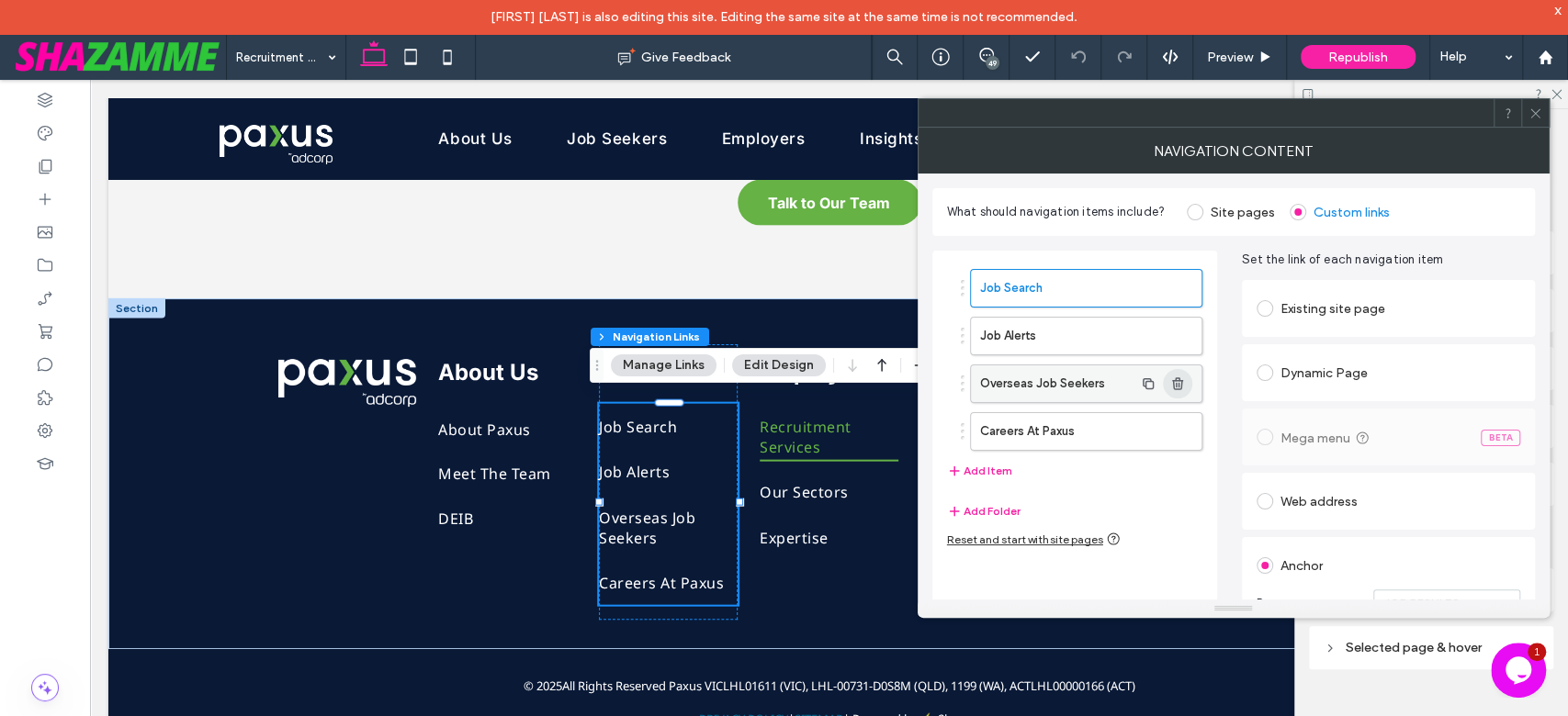 click 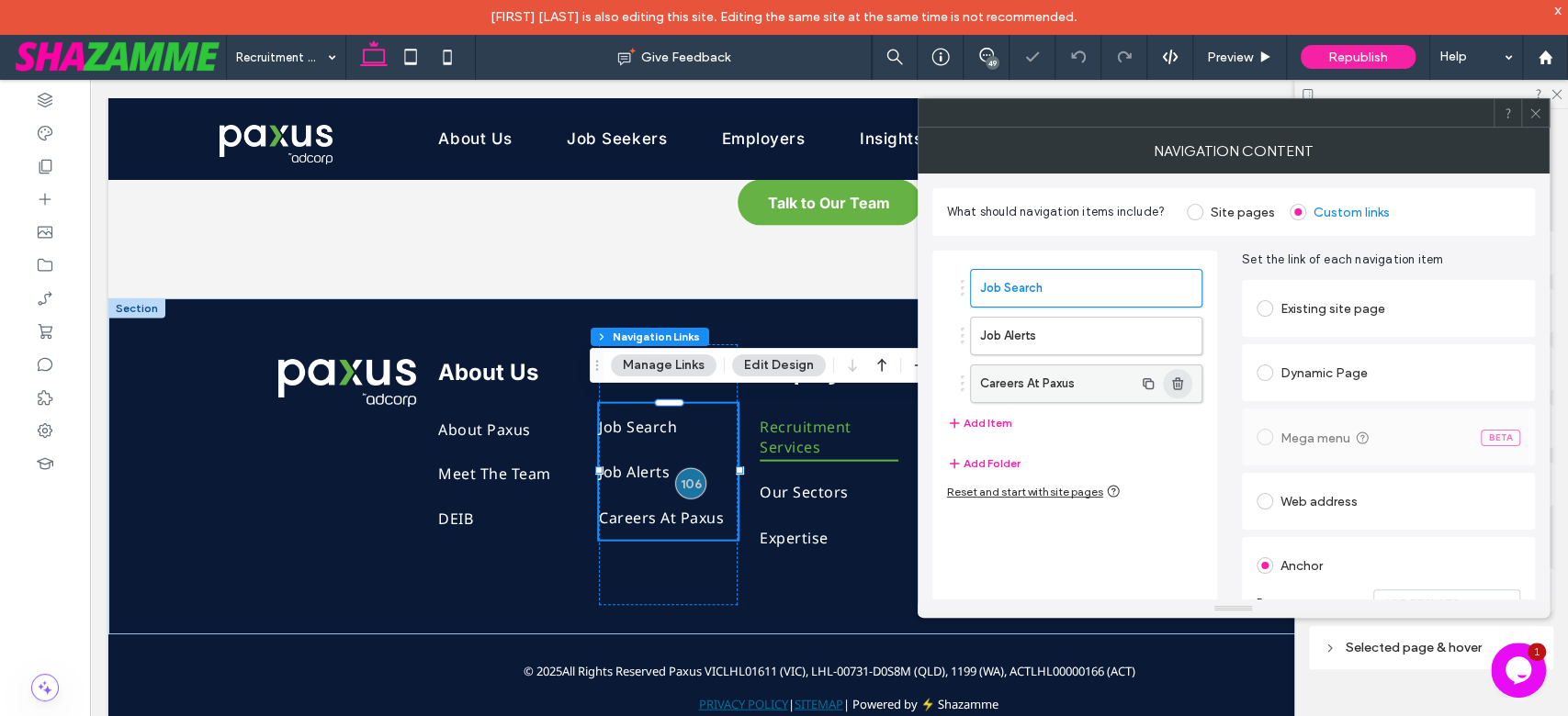 type on "*" 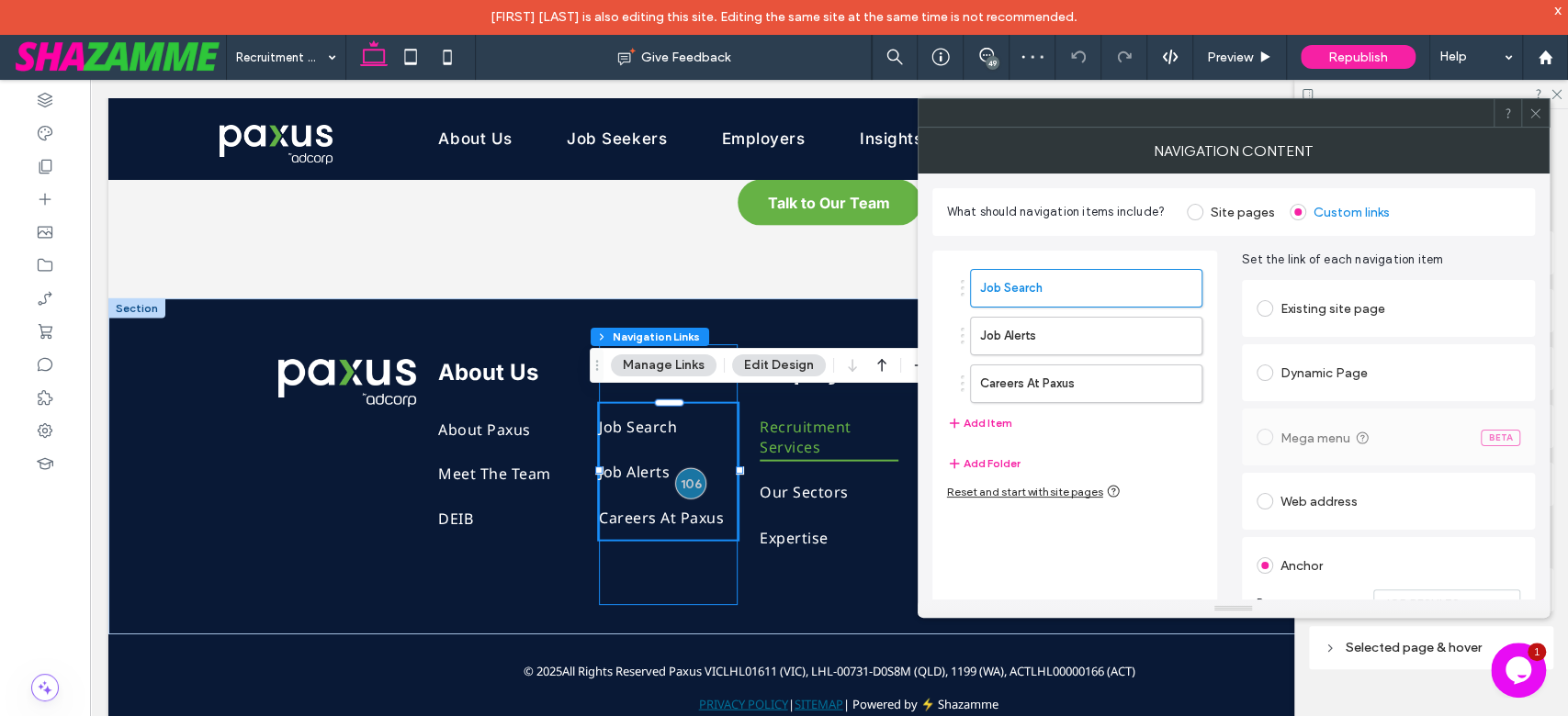 type 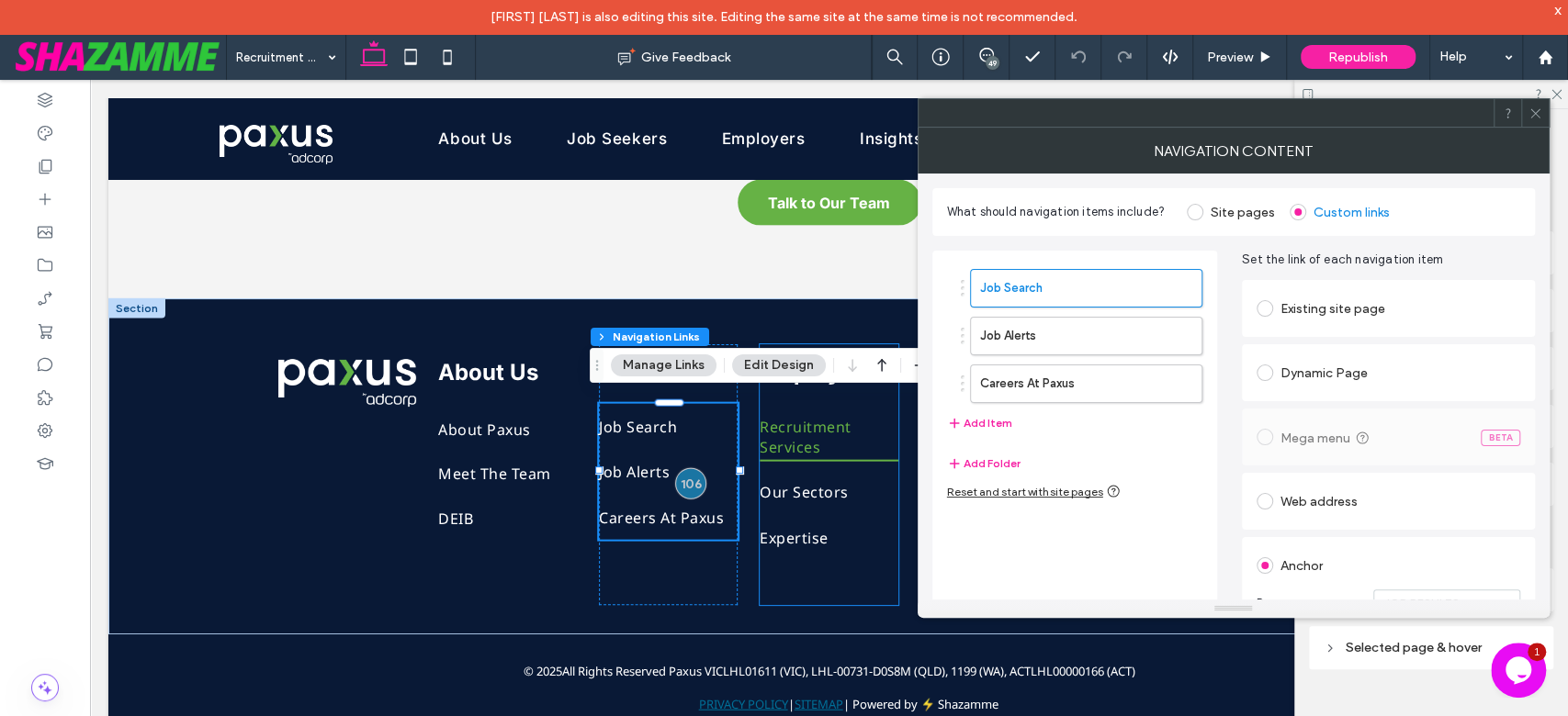 click on "Employers
Recruitment Services
Our Sectors
Expertise" at bounding box center (829, 475) 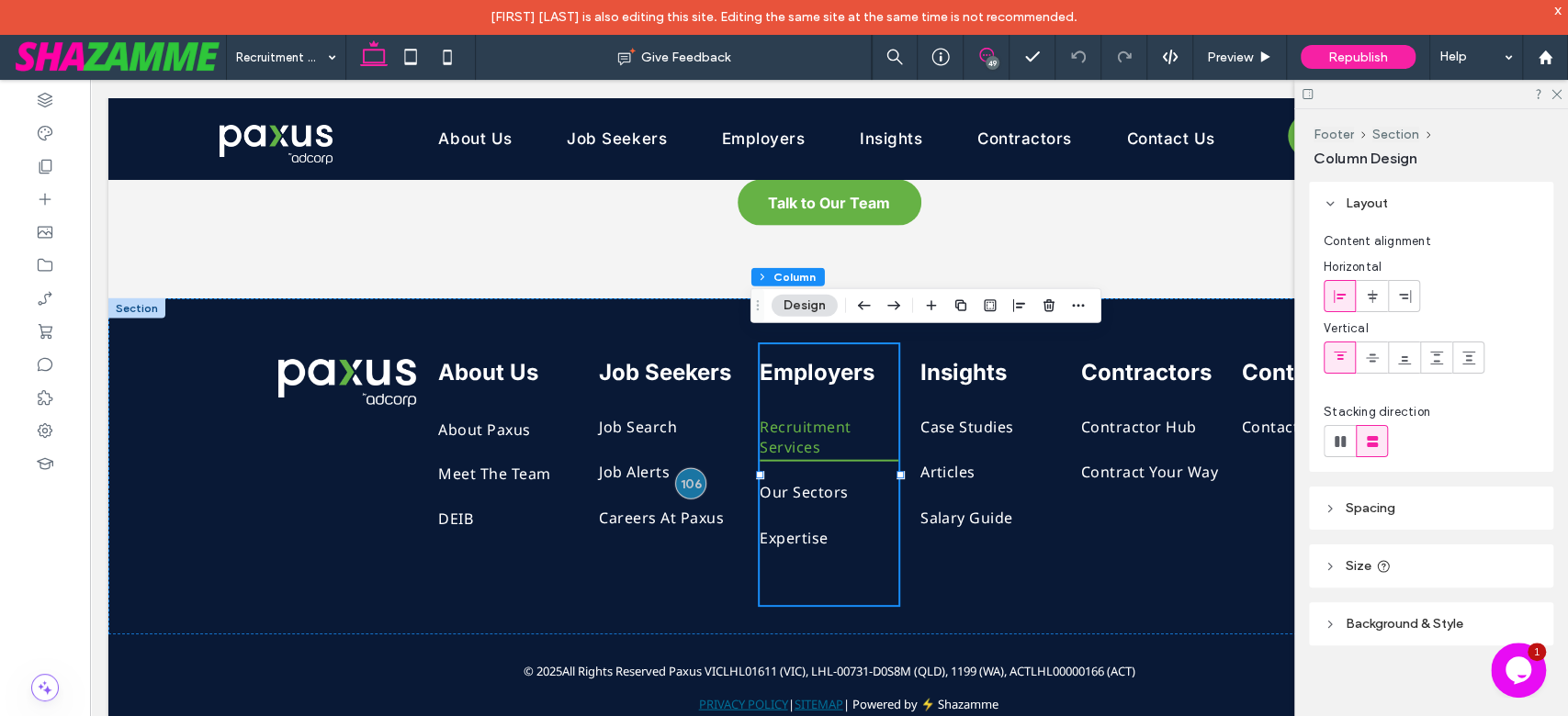 click 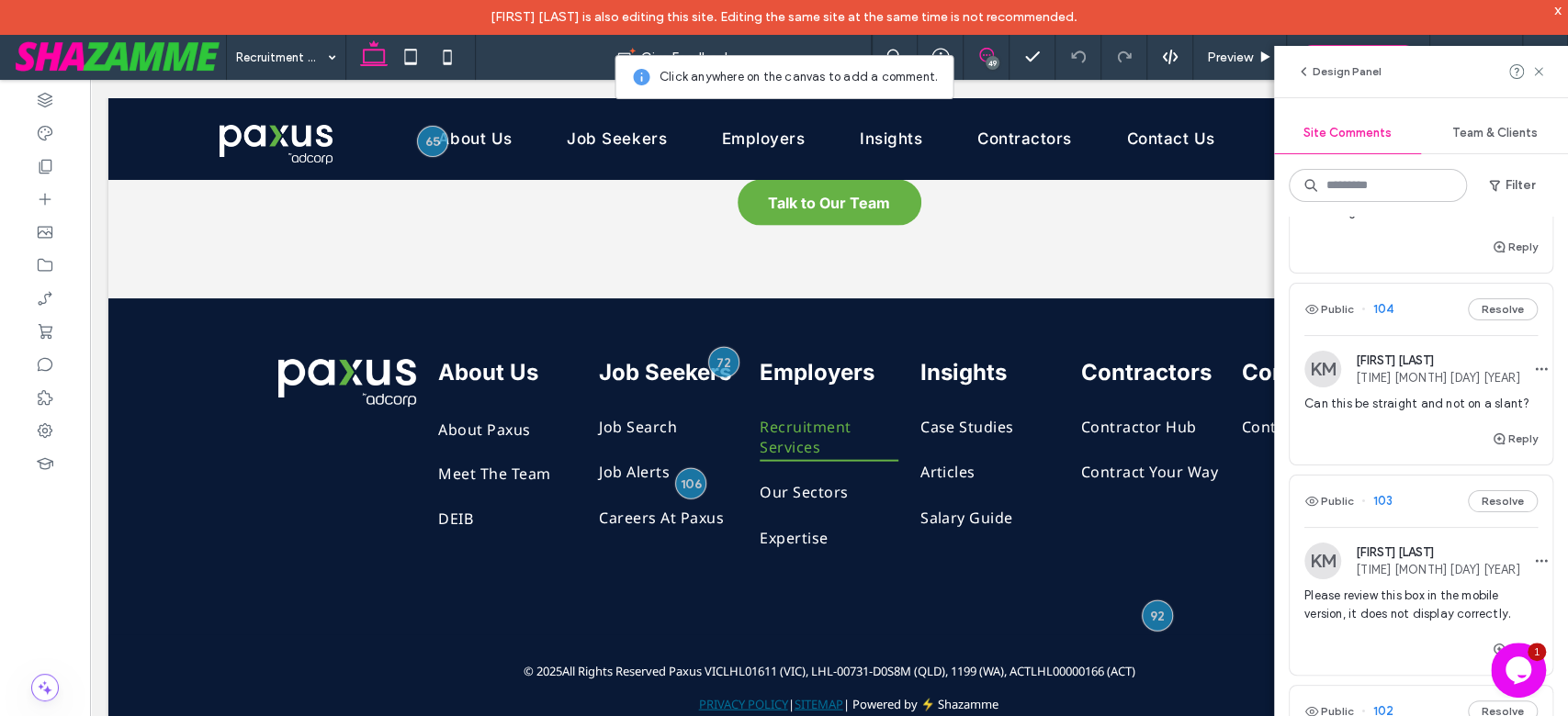 scroll, scrollTop: 3263, scrollLeft: 0, axis: vertical 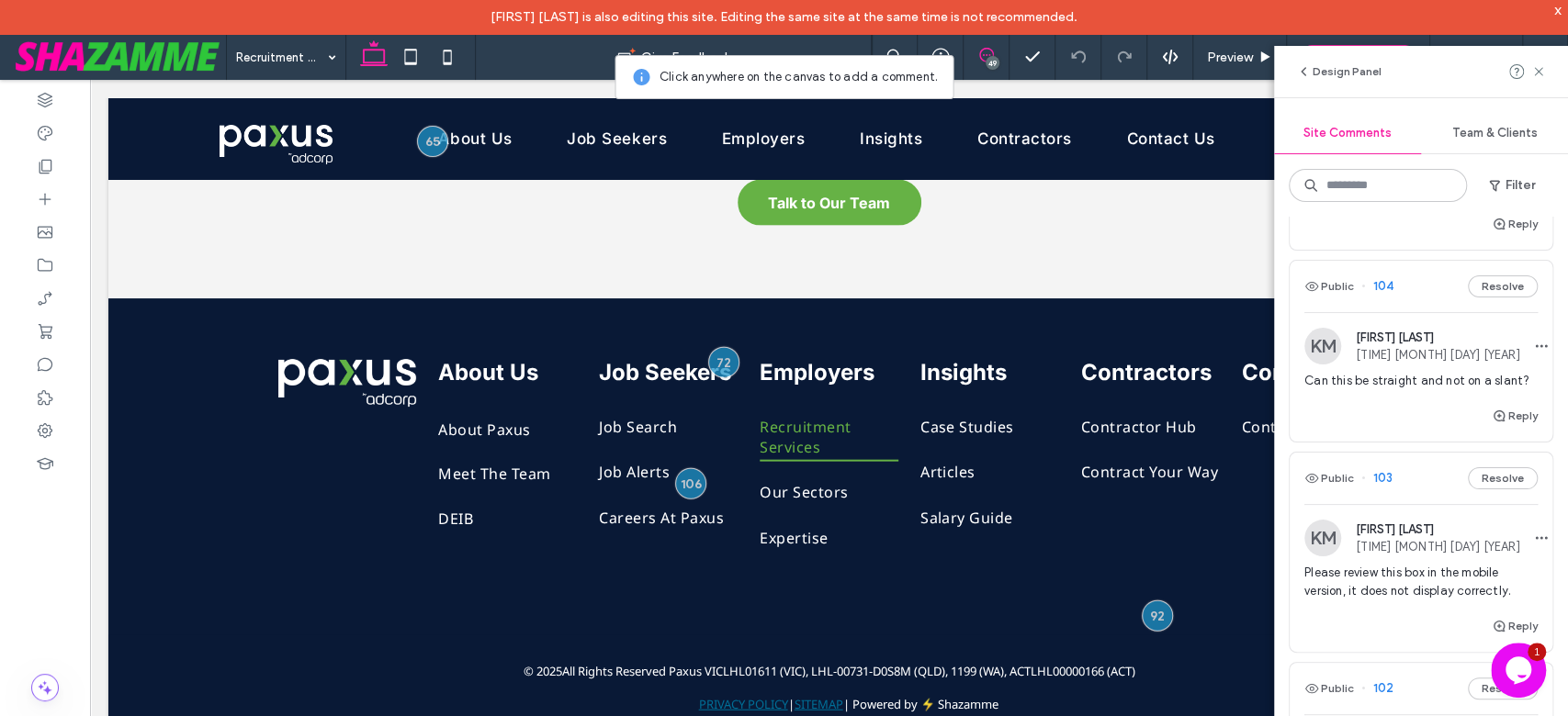 click on "Can this be straight and not on a slant?" at bounding box center (1421, 381) 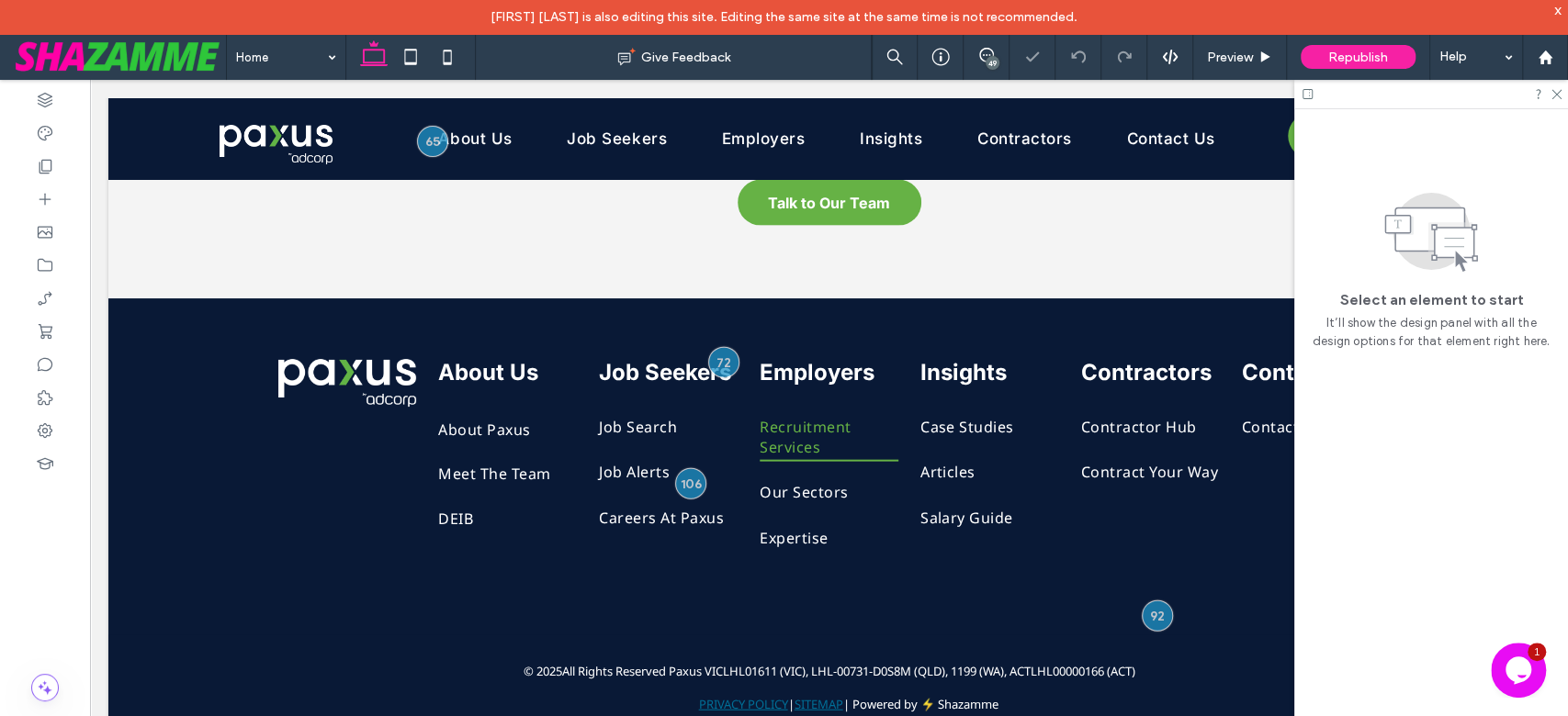 scroll, scrollTop: 0, scrollLeft: 0, axis: both 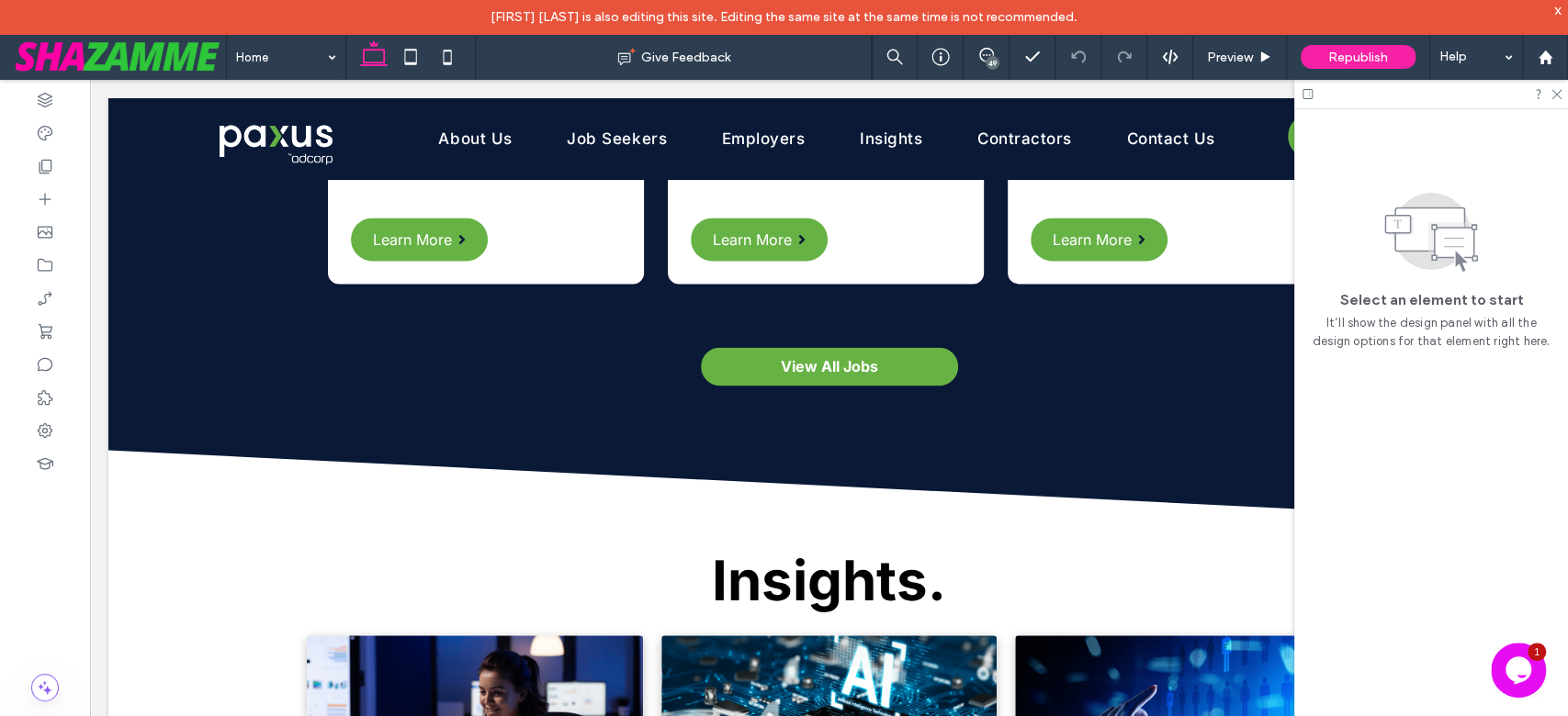 drag, startPoint x: 988, startPoint y: 60, endPoint x: 1201, endPoint y: 329, distance: 343.11806 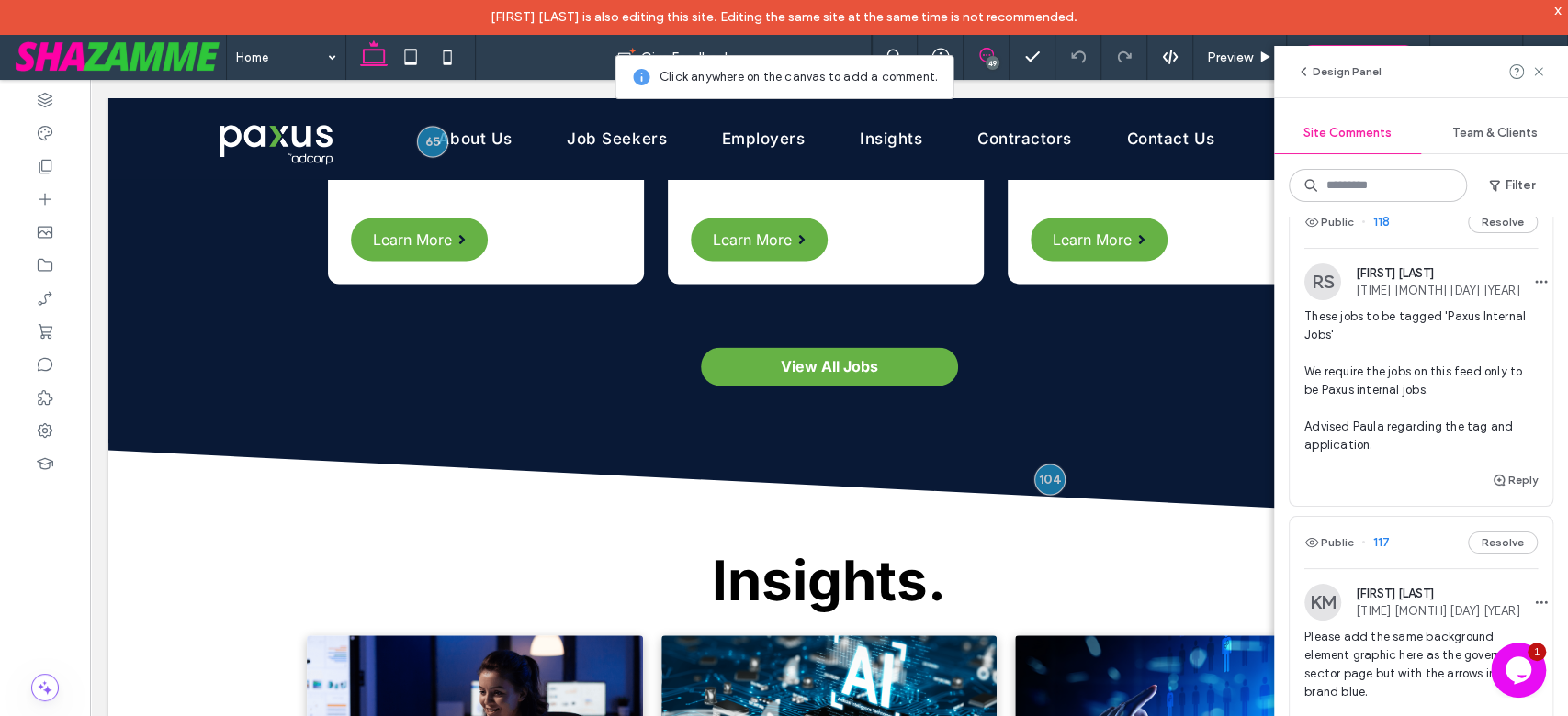 scroll, scrollTop: 326, scrollLeft: 0, axis: vertical 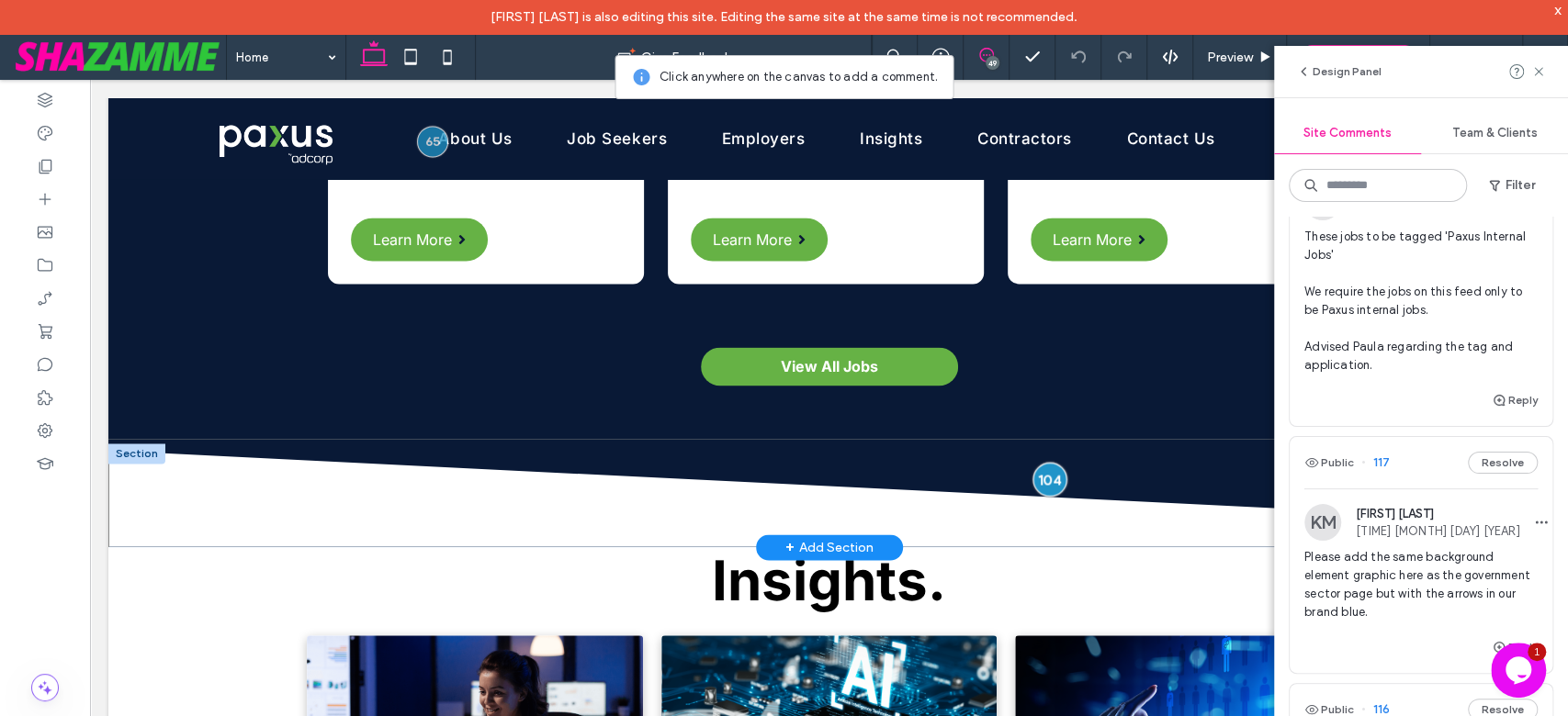 click at bounding box center [1049, 478] 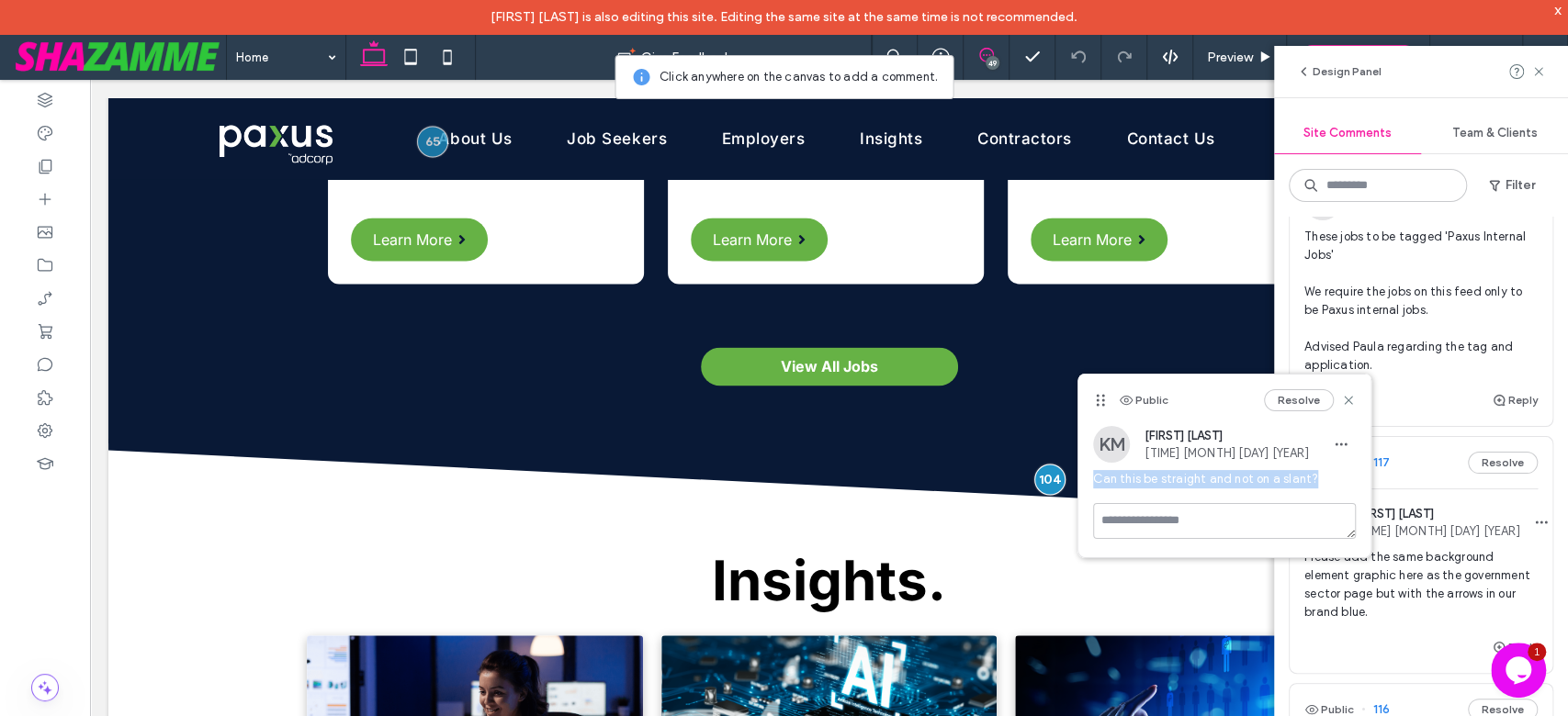 drag, startPoint x: 1088, startPoint y: 471, endPoint x: 1315, endPoint y: 478, distance: 227.108 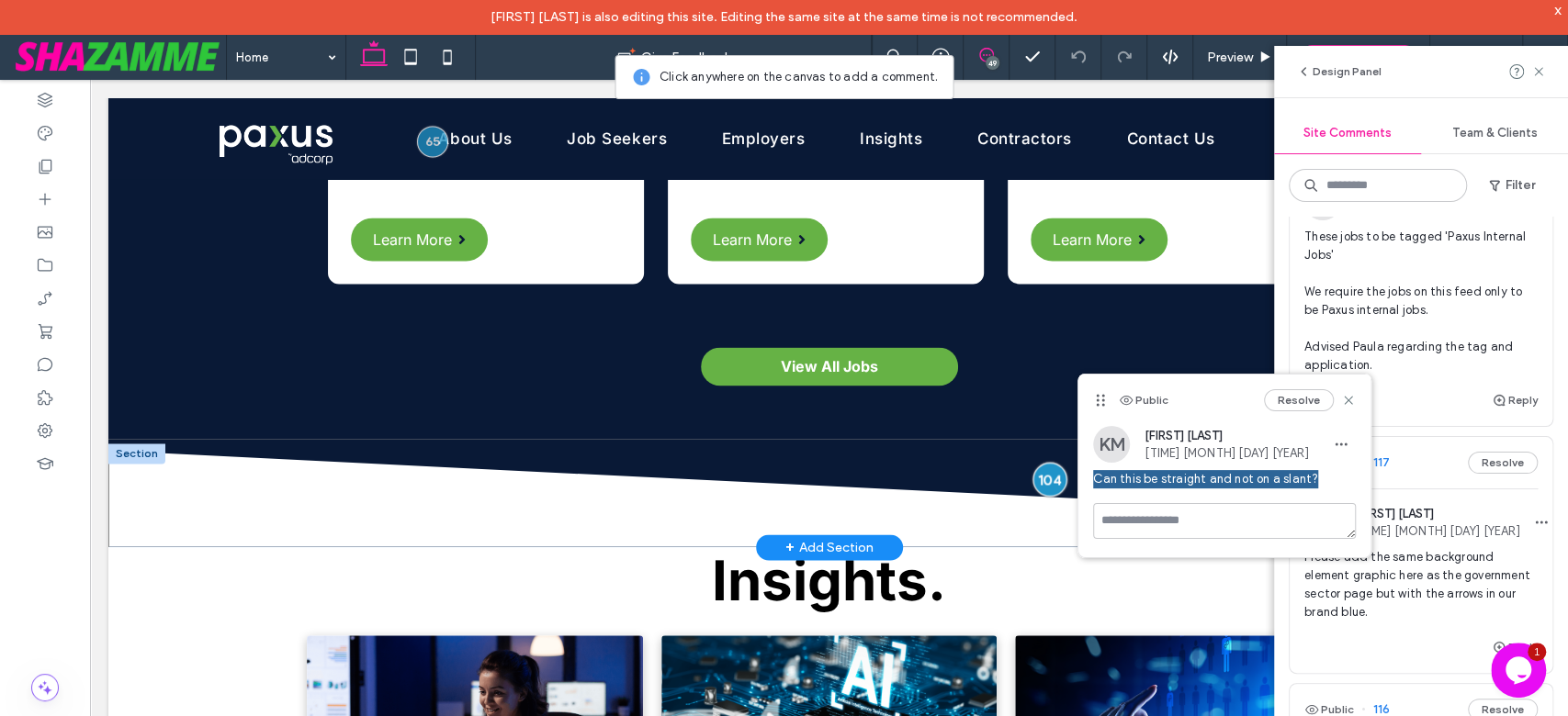 click at bounding box center (1049, 478) 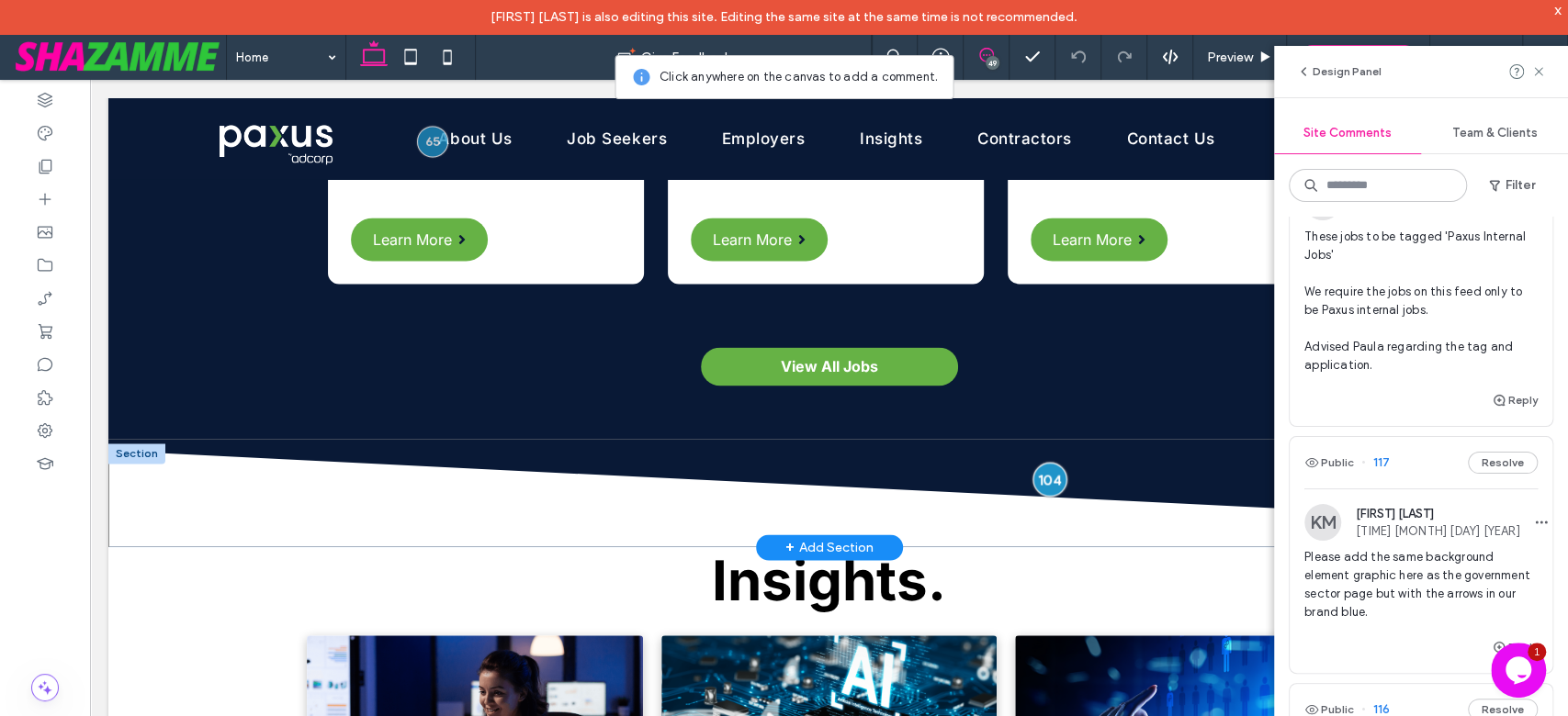 click at bounding box center [1049, 478] 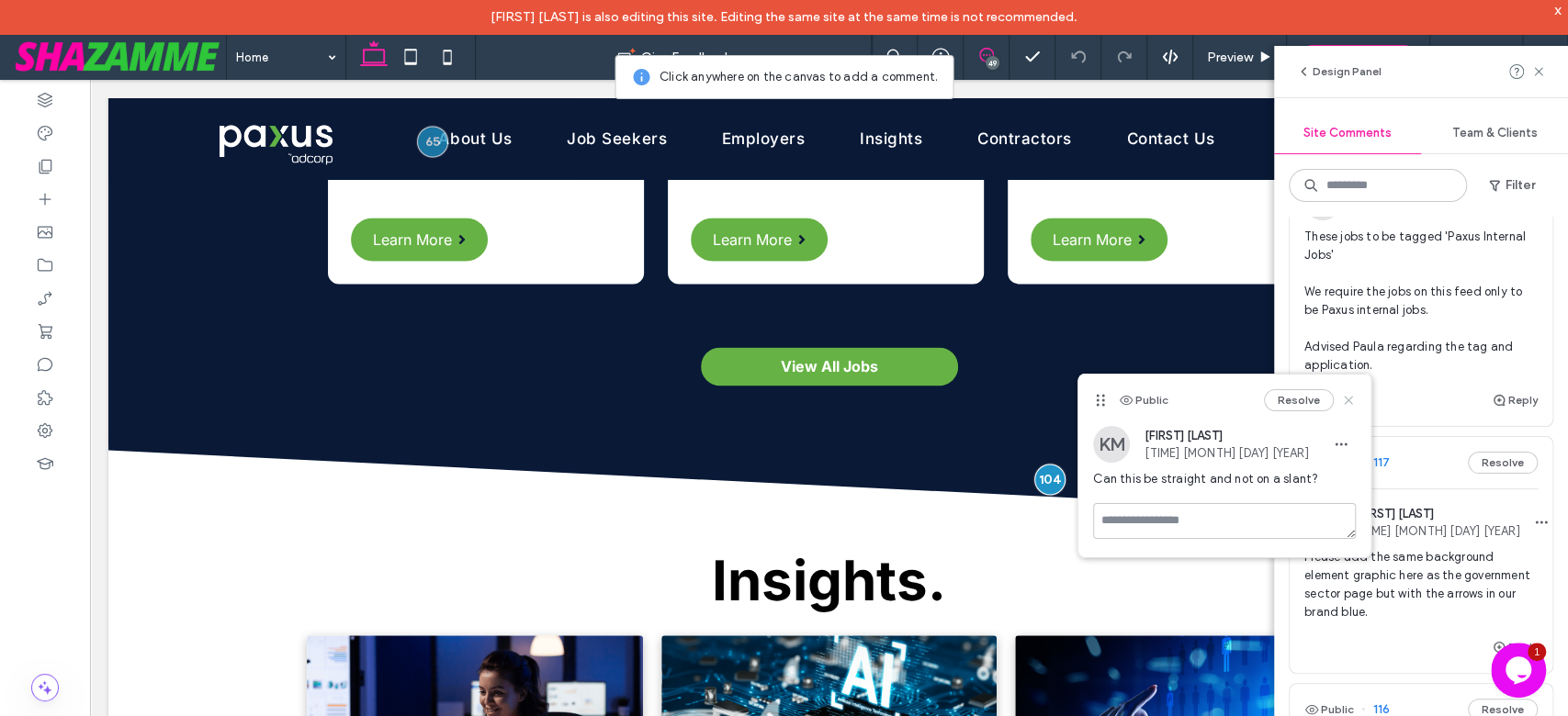 click 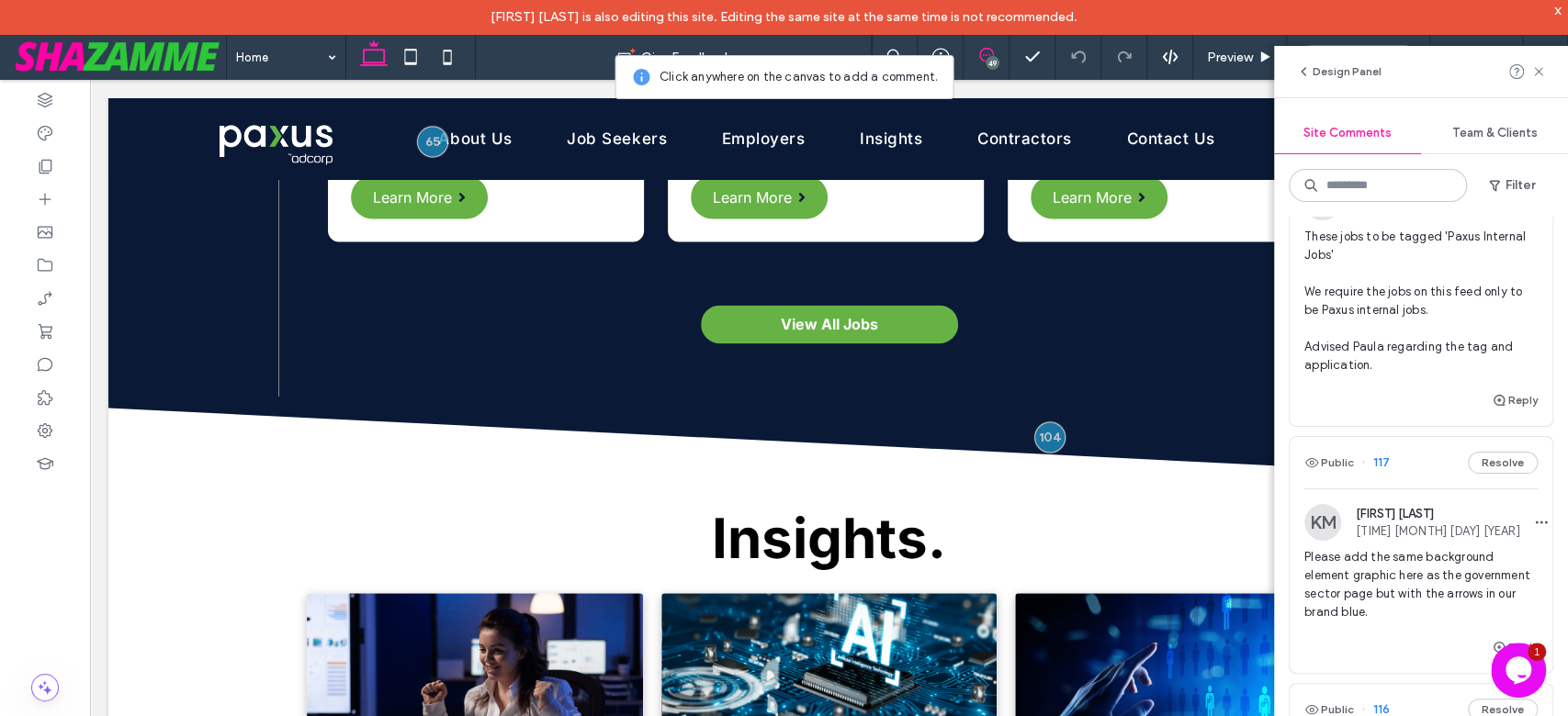 scroll, scrollTop: 6555, scrollLeft: 0, axis: vertical 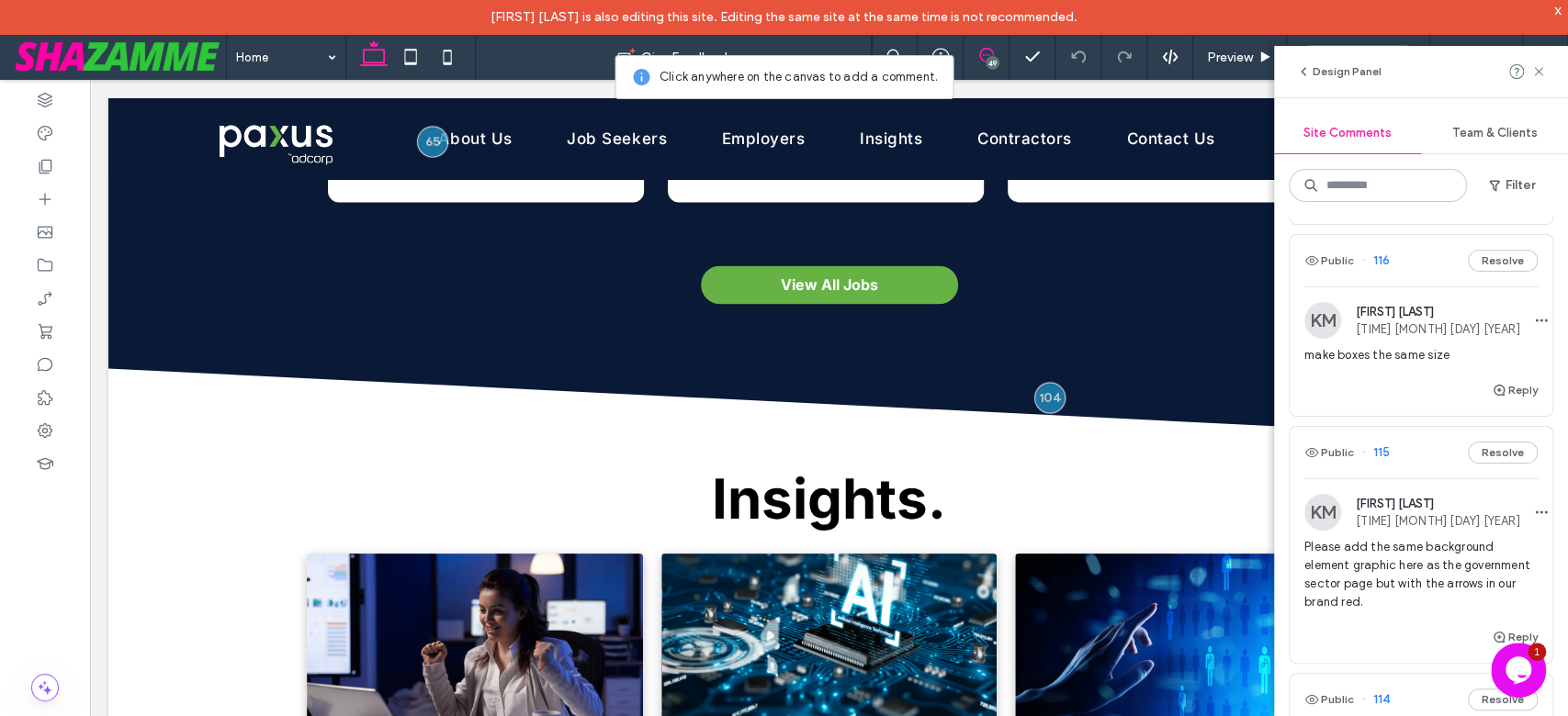 click 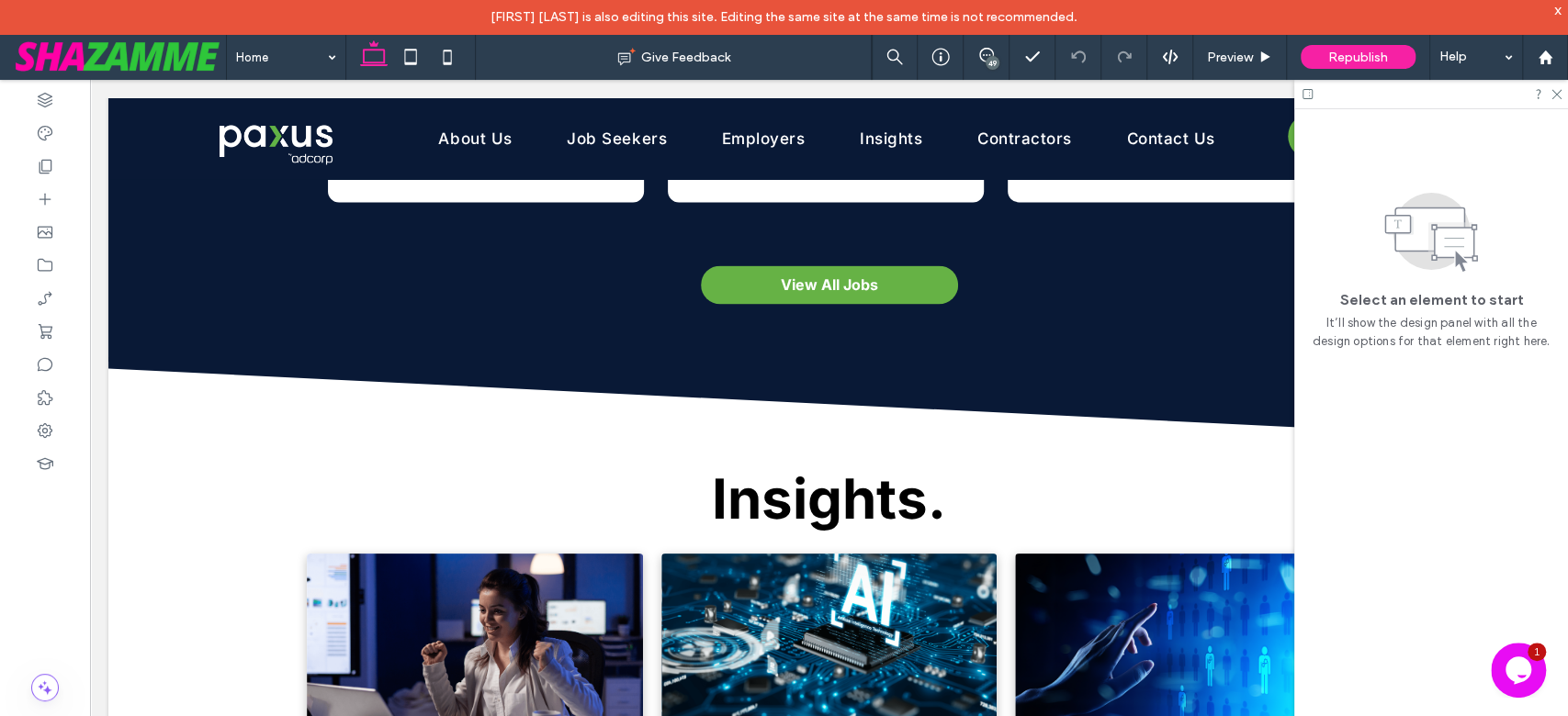 scroll, scrollTop: 0, scrollLeft: 0, axis: both 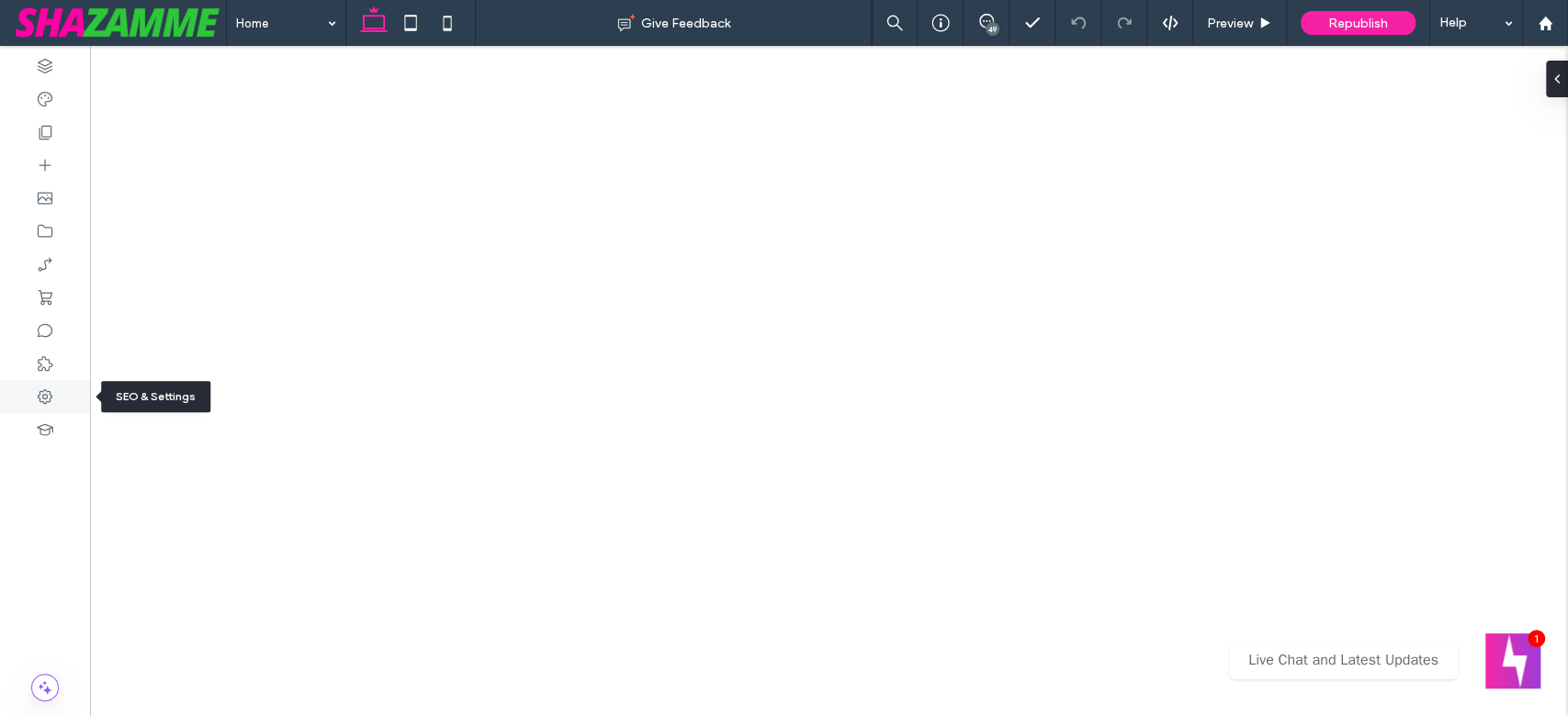 click 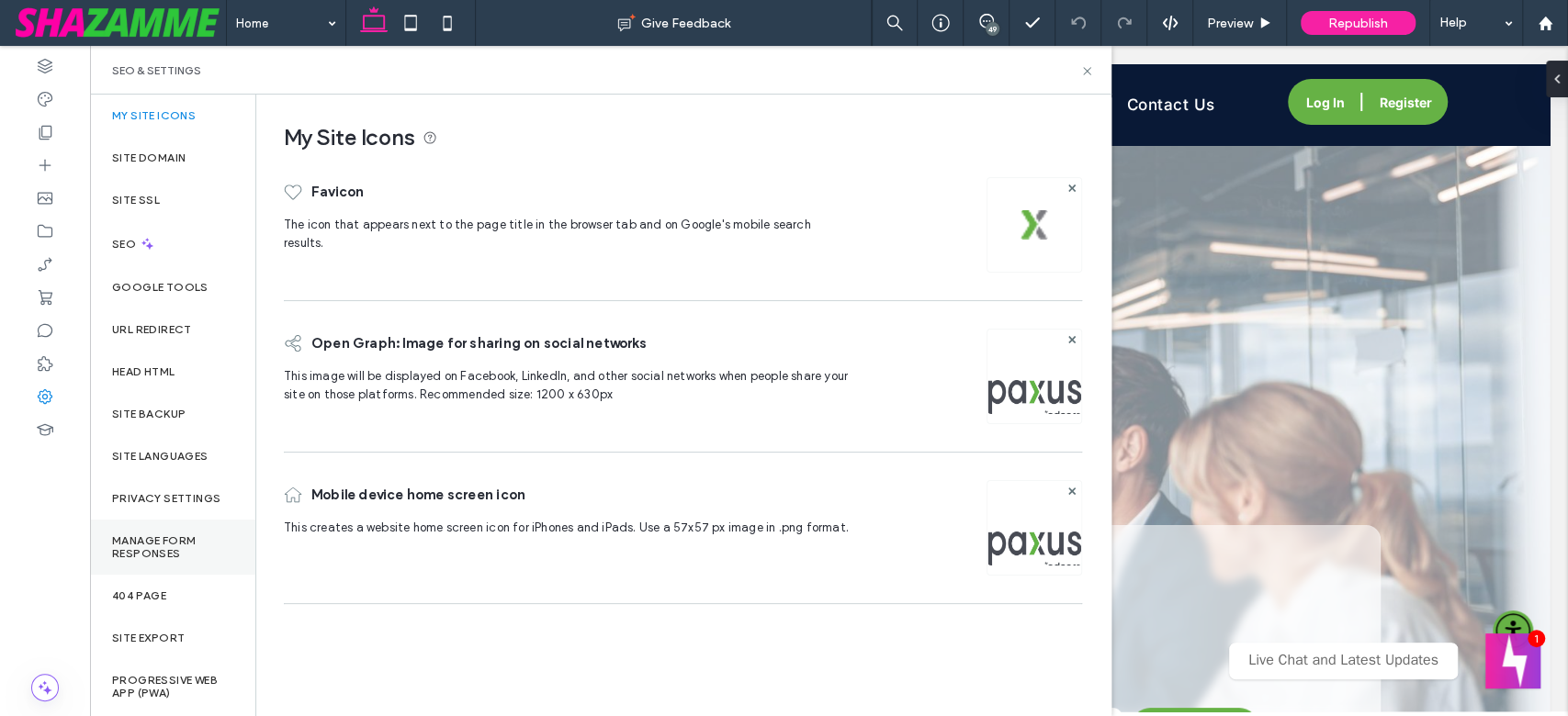 scroll, scrollTop: 0, scrollLeft: 0, axis: both 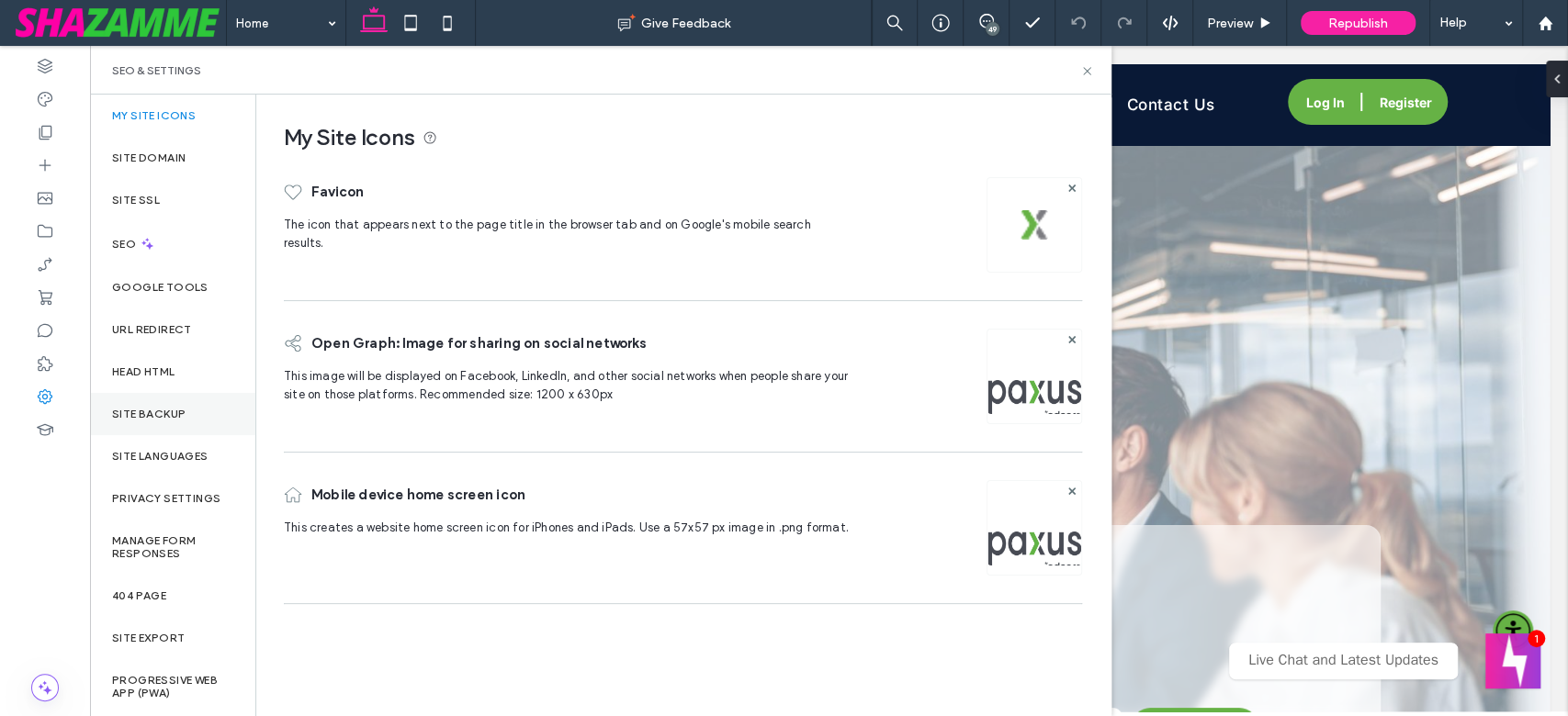 click on "Site Backup" at bounding box center (173, 414) 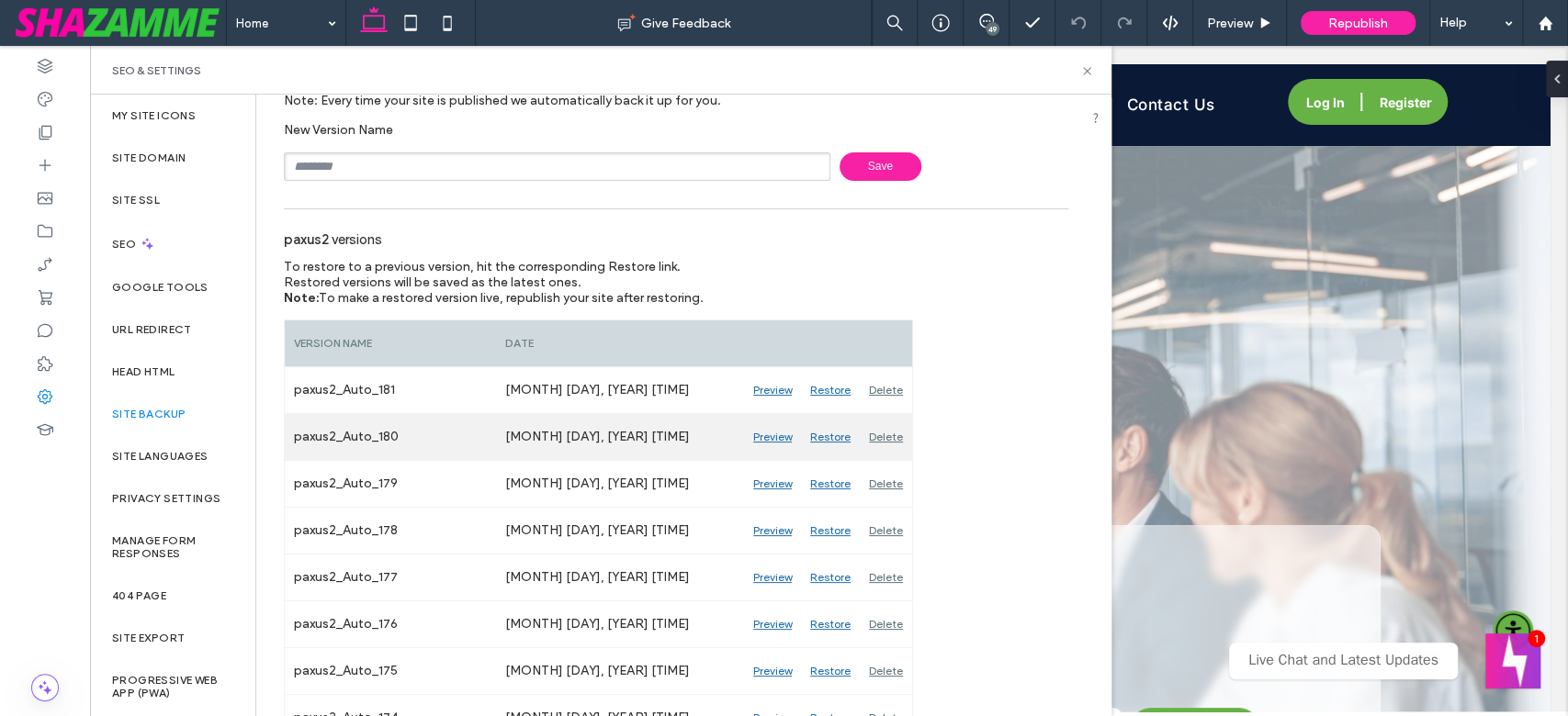 scroll, scrollTop: 122, scrollLeft: 0, axis: vertical 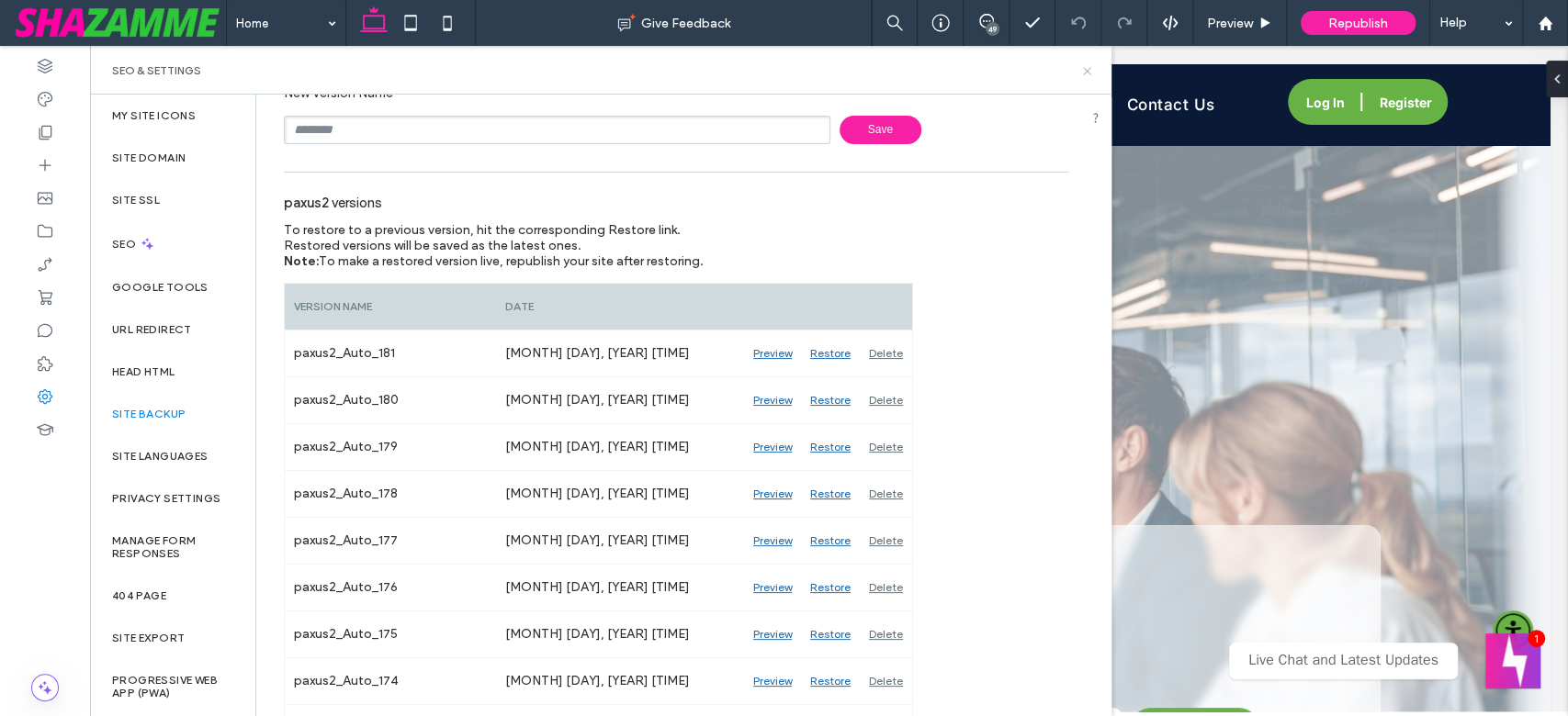 click 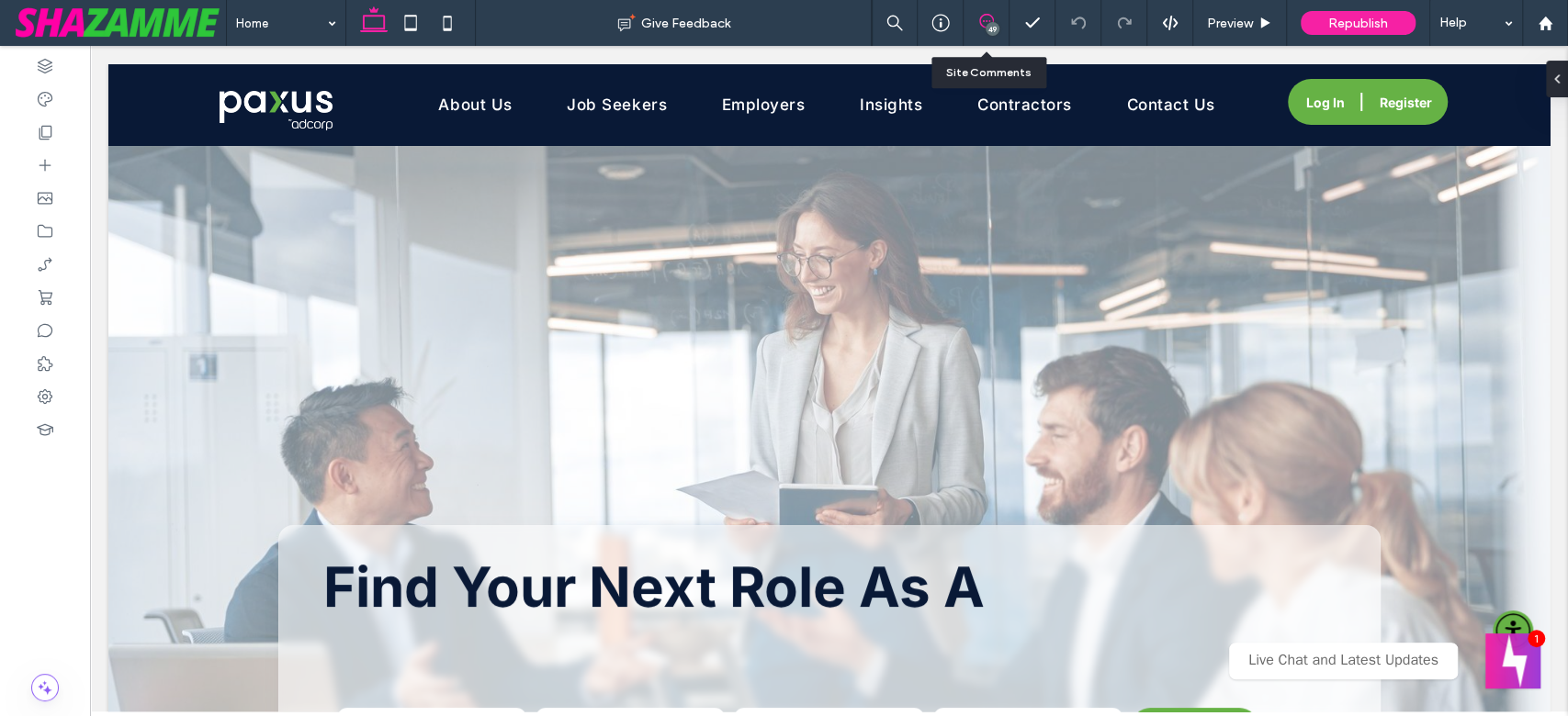 click 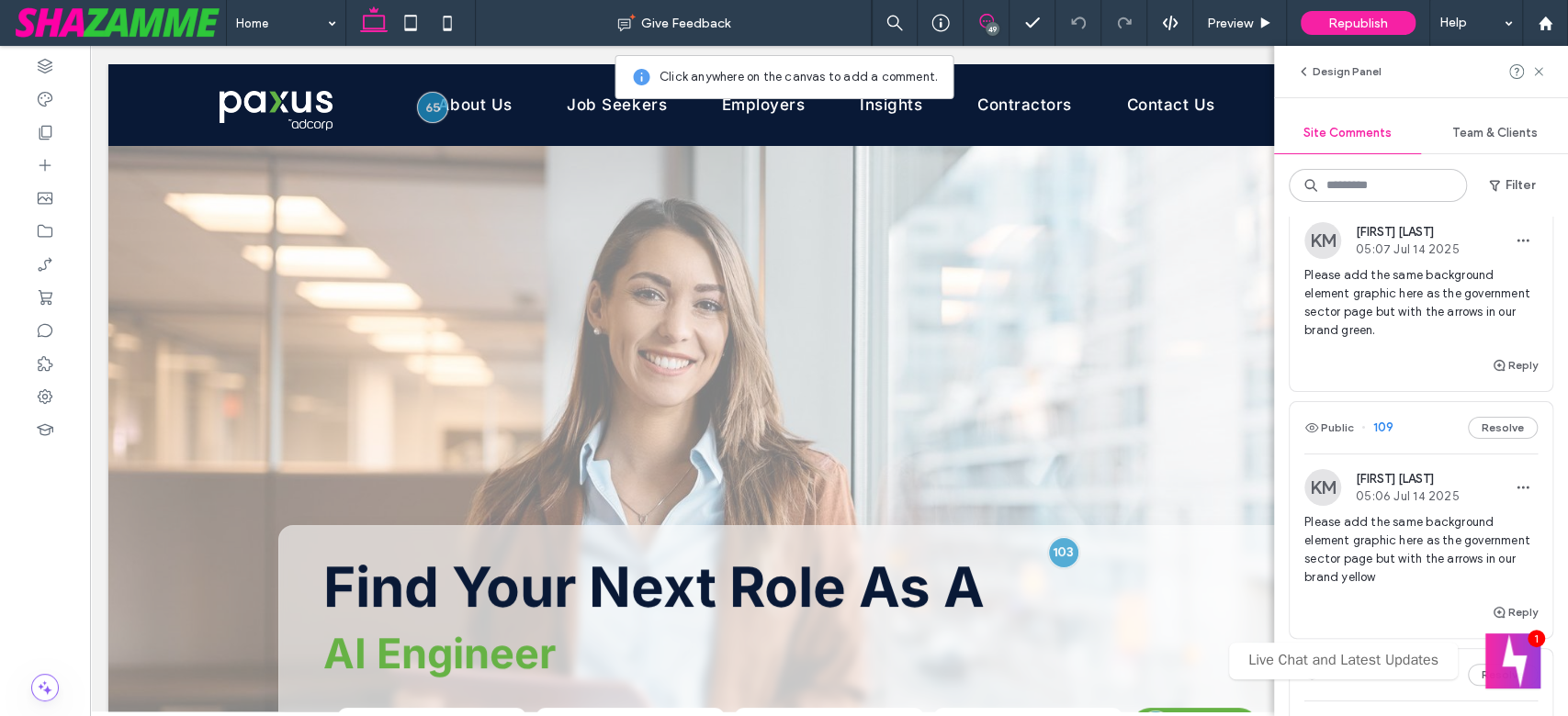 scroll, scrollTop: 2121, scrollLeft: 0, axis: vertical 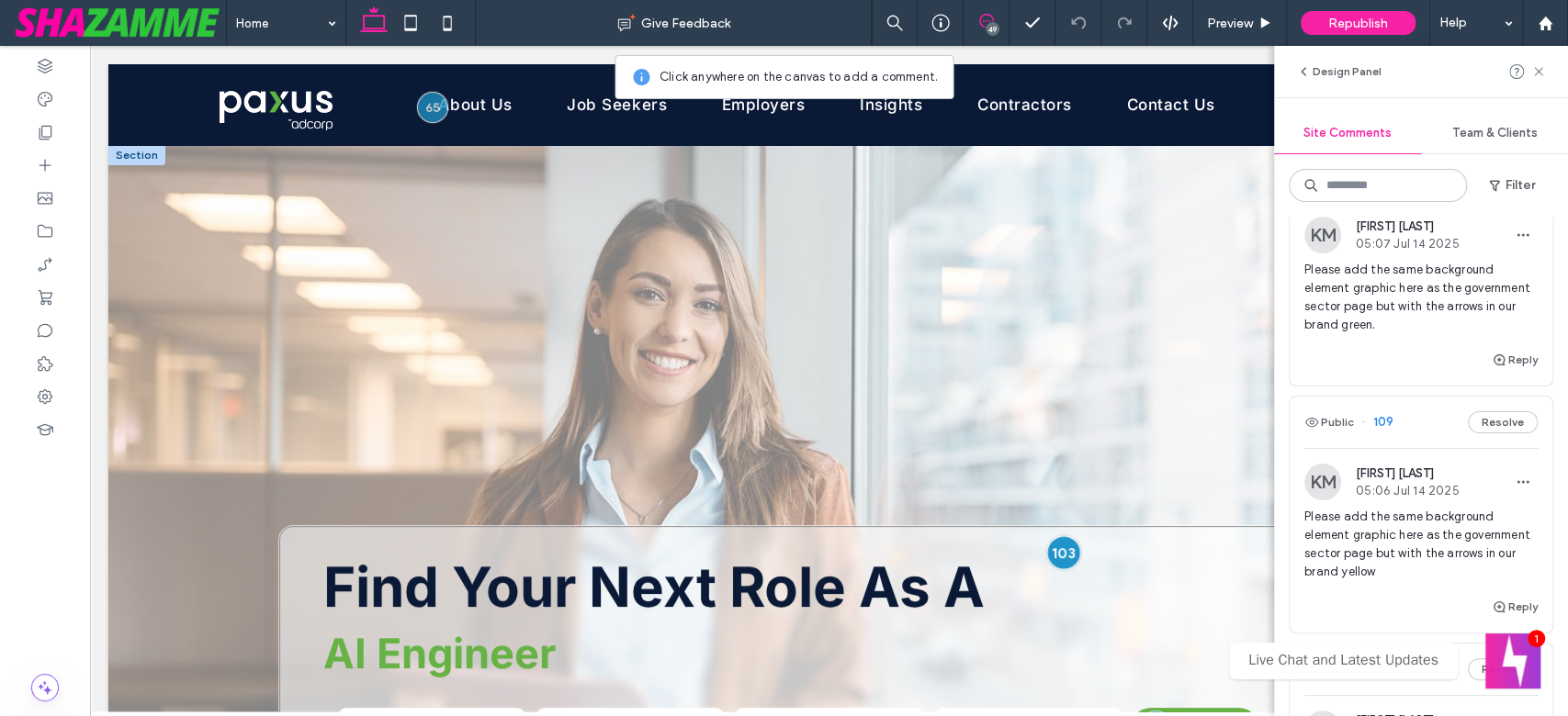 click at bounding box center [1063, 552] 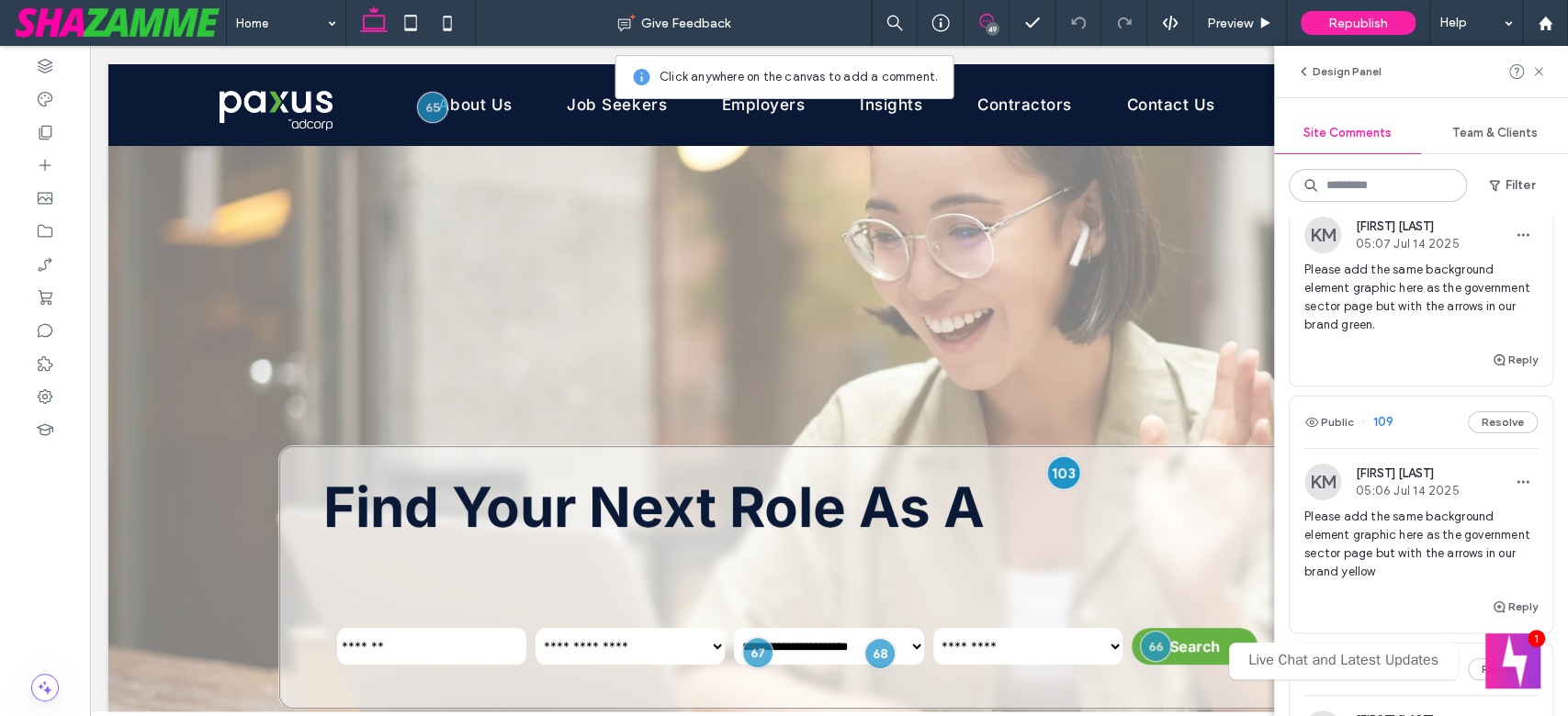 scroll, scrollTop: 81, scrollLeft: 0, axis: vertical 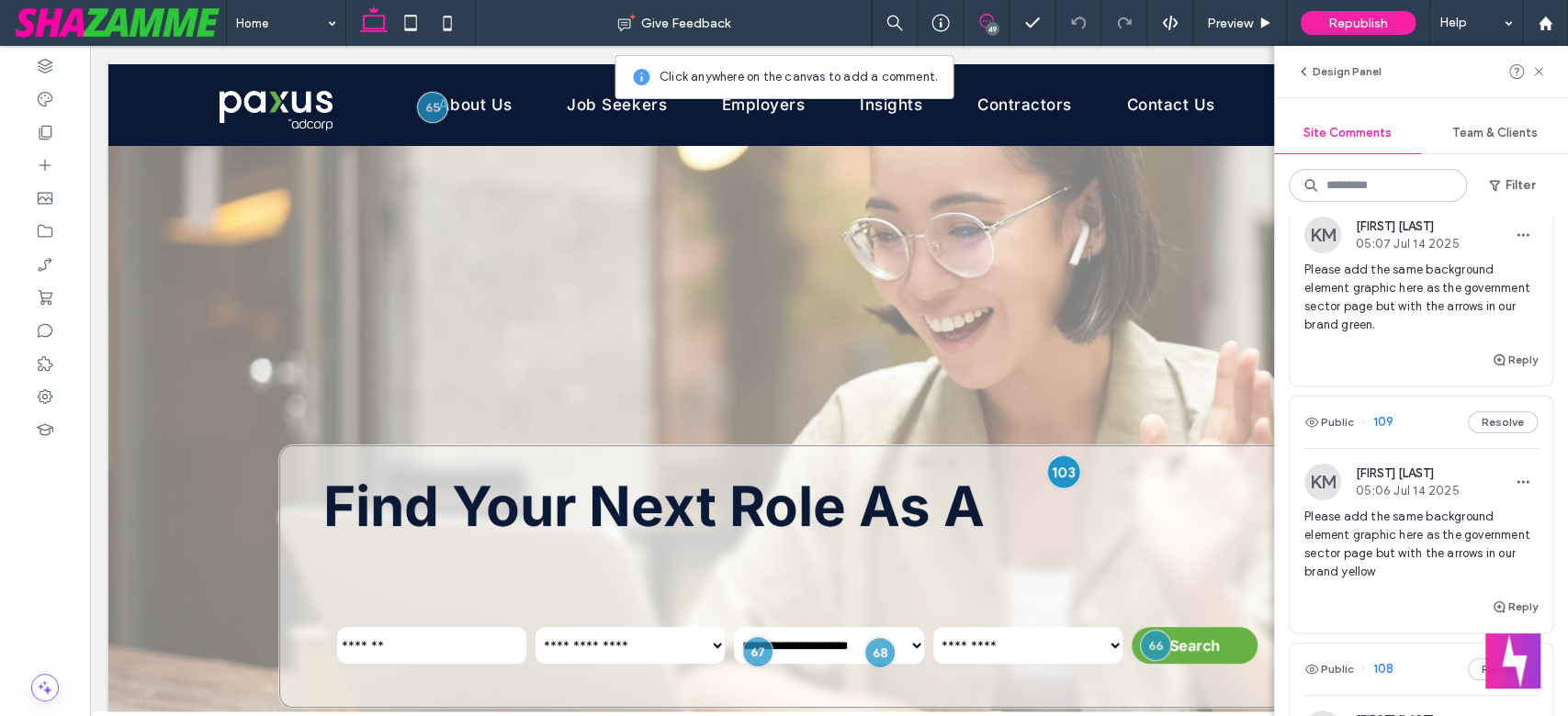click at bounding box center [1063, 471] 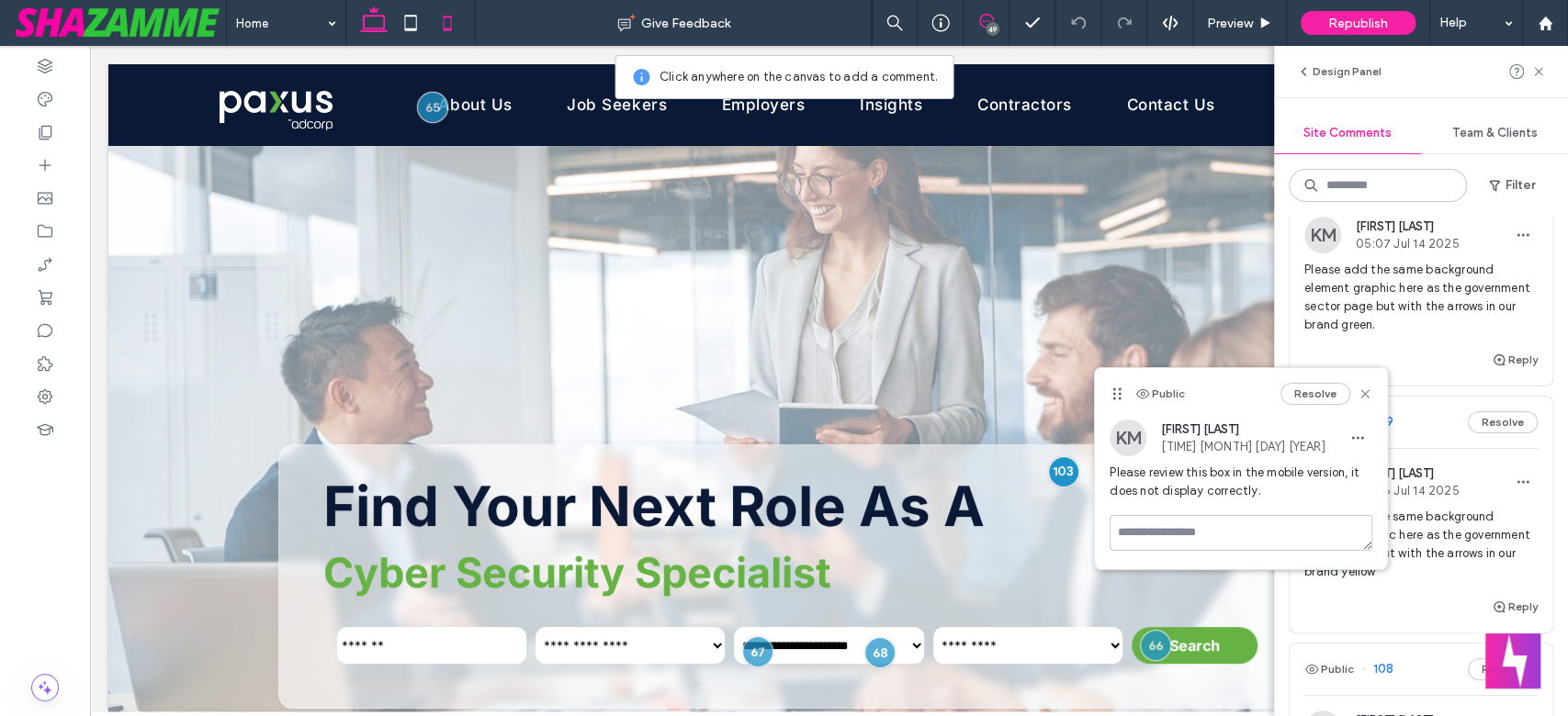 click 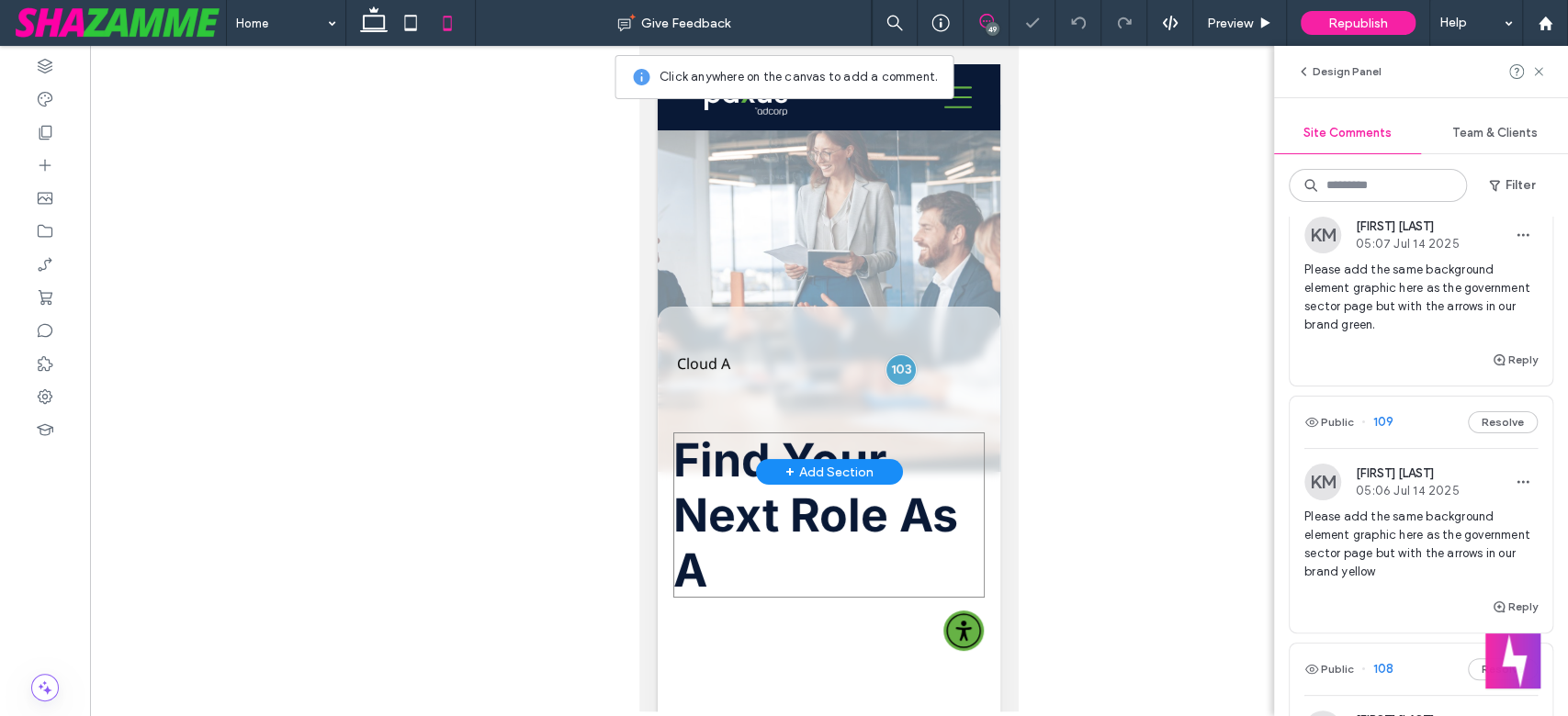 scroll, scrollTop: 40, scrollLeft: 0, axis: vertical 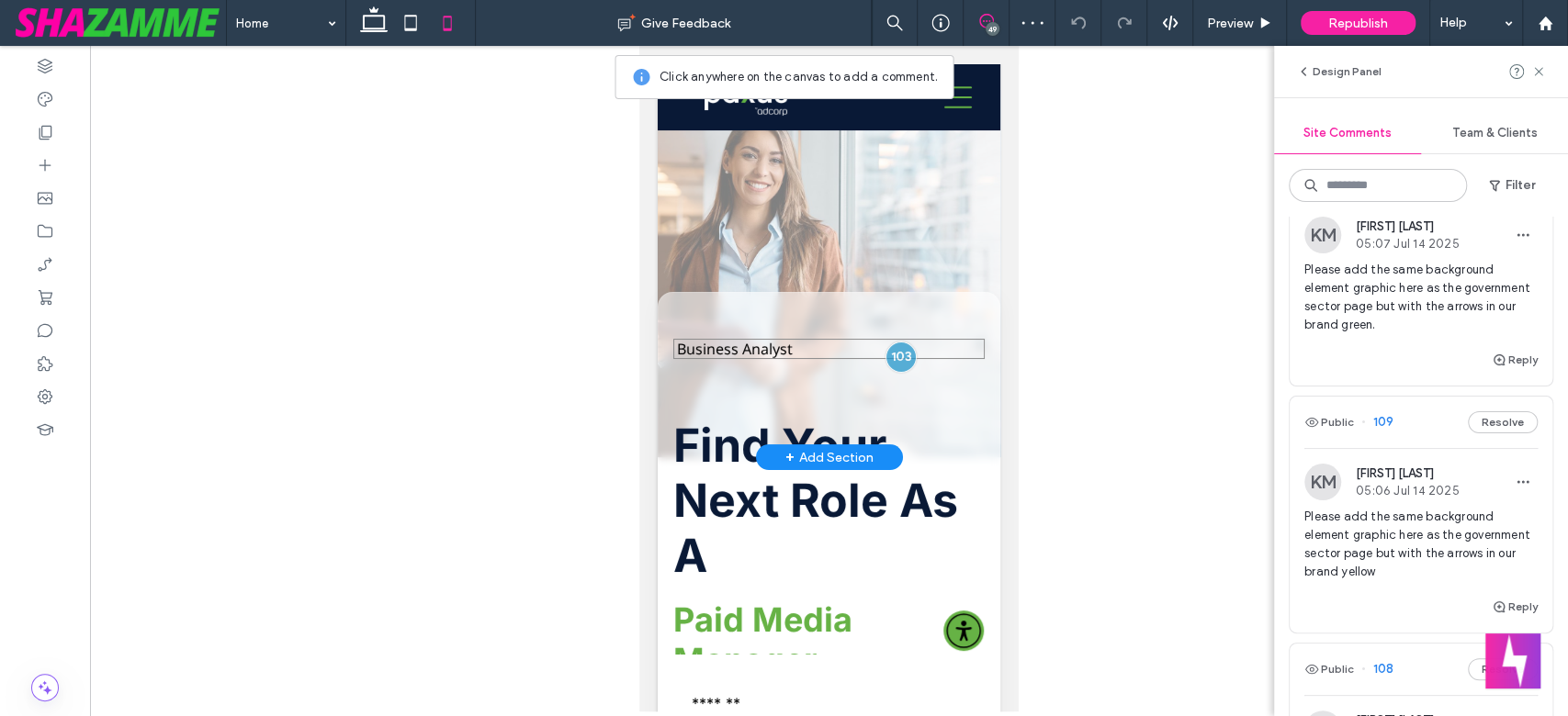 click on "Business Analyst
Data Engineer
Cloud Architect
AI Engineer
Digital Transformation Manager
Cyber Security Specialist
Paid Media Manager
Web Engineer" at bounding box center (829, 349) 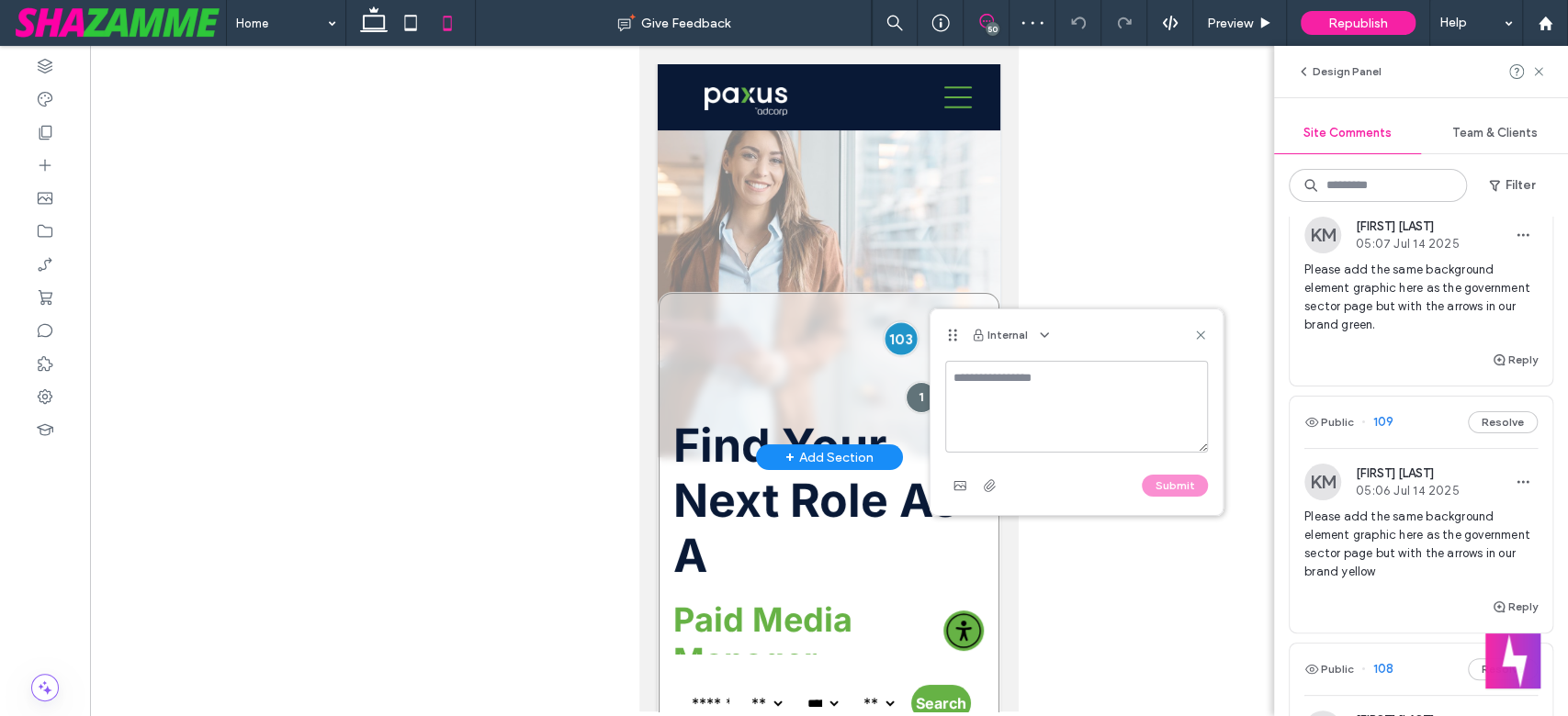 click at bounding box center (901, 338) 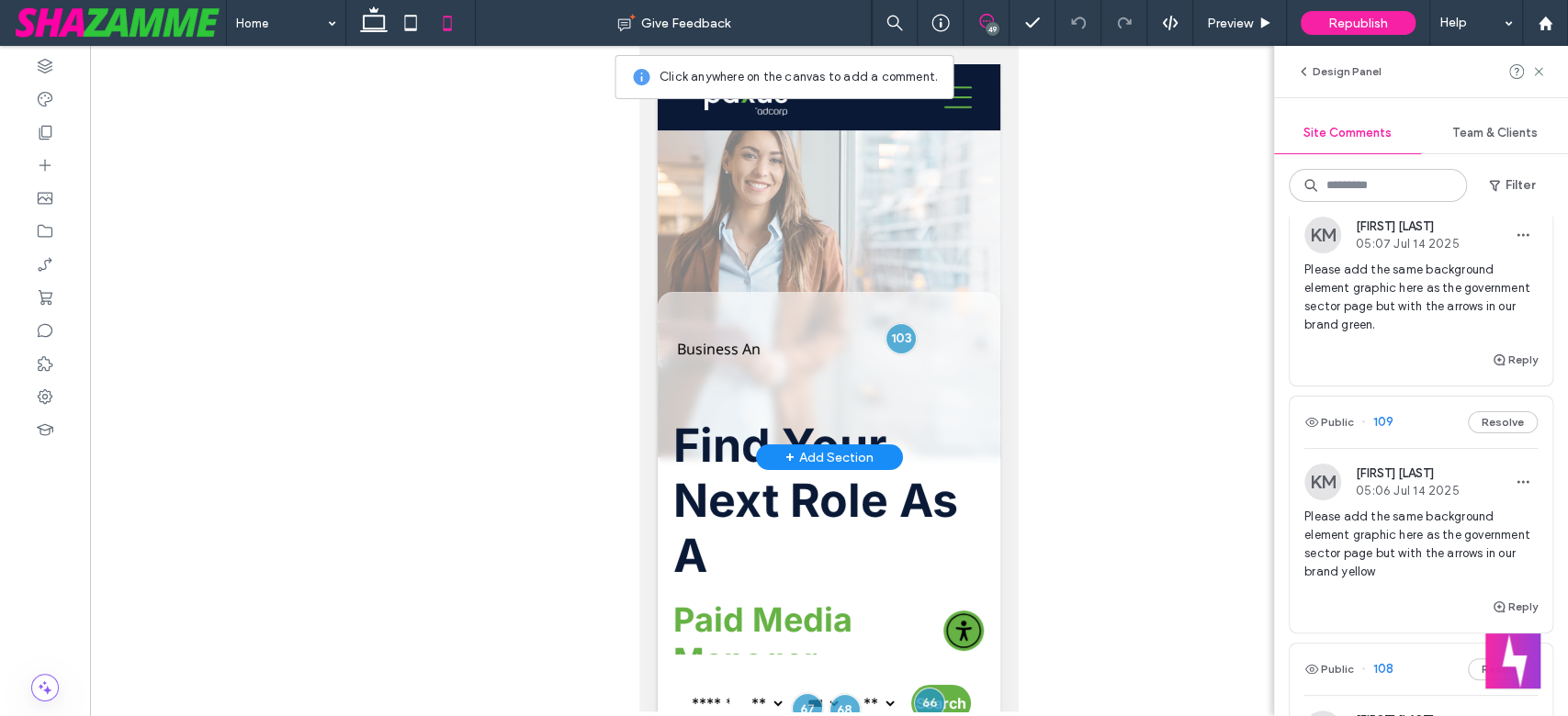 click 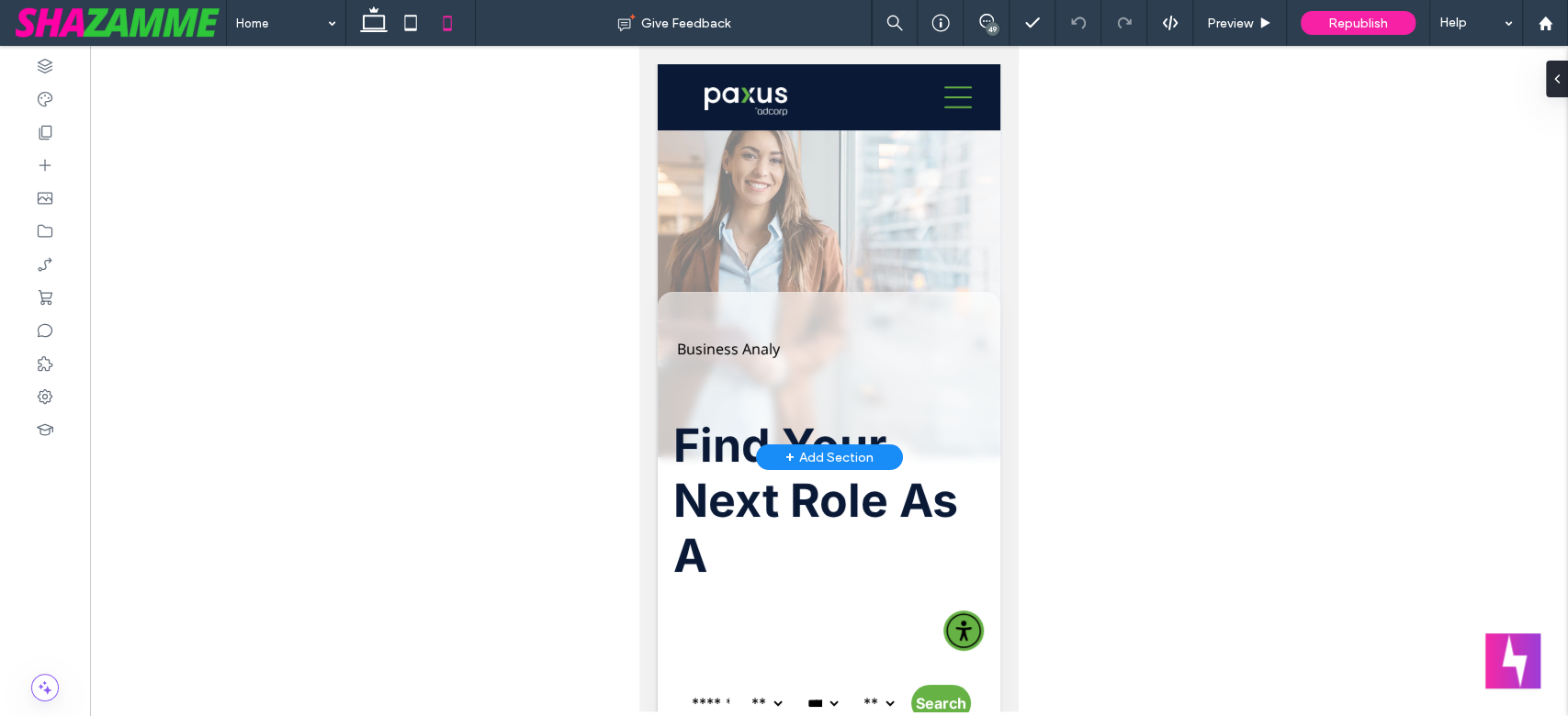 scroll, scrollTop: 0, scrollLeft: 0, axis: both 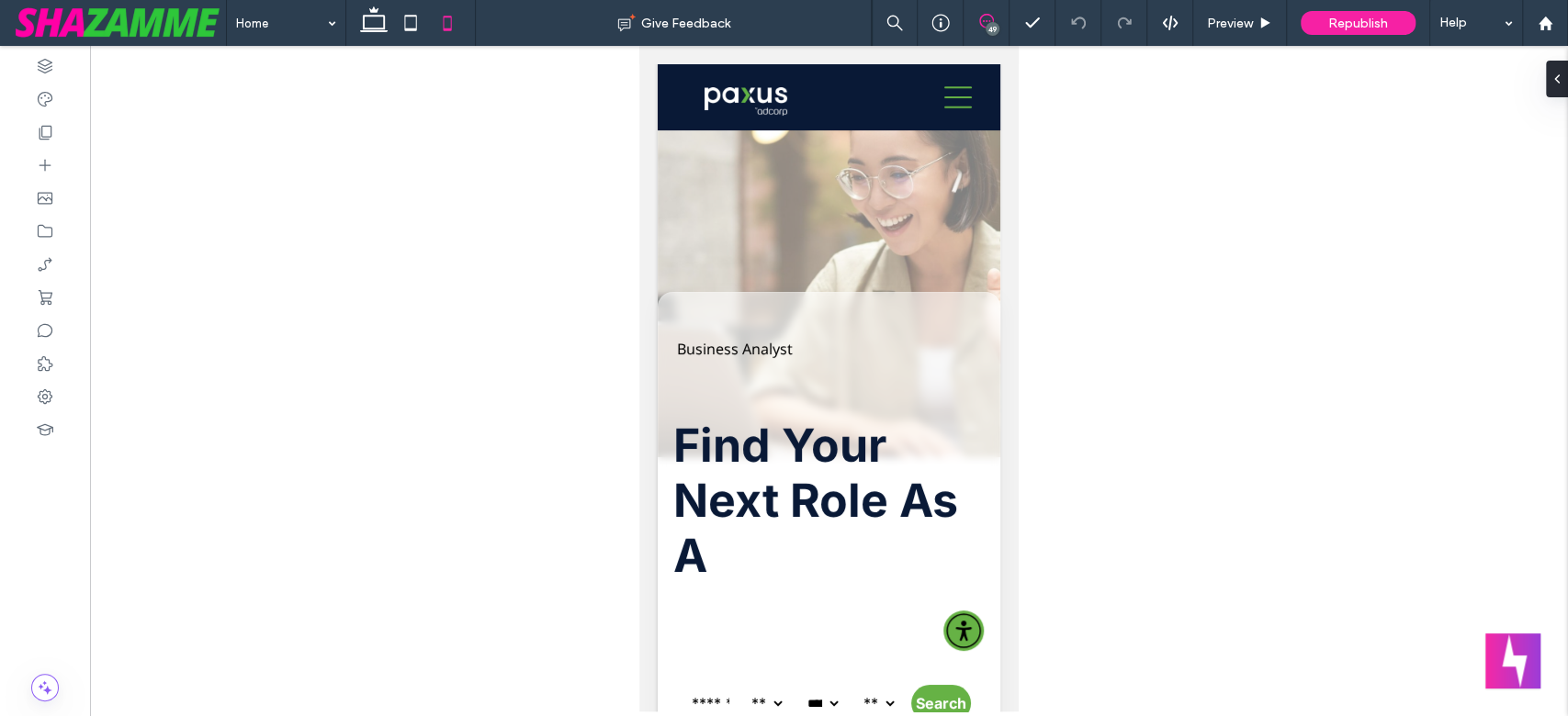 click 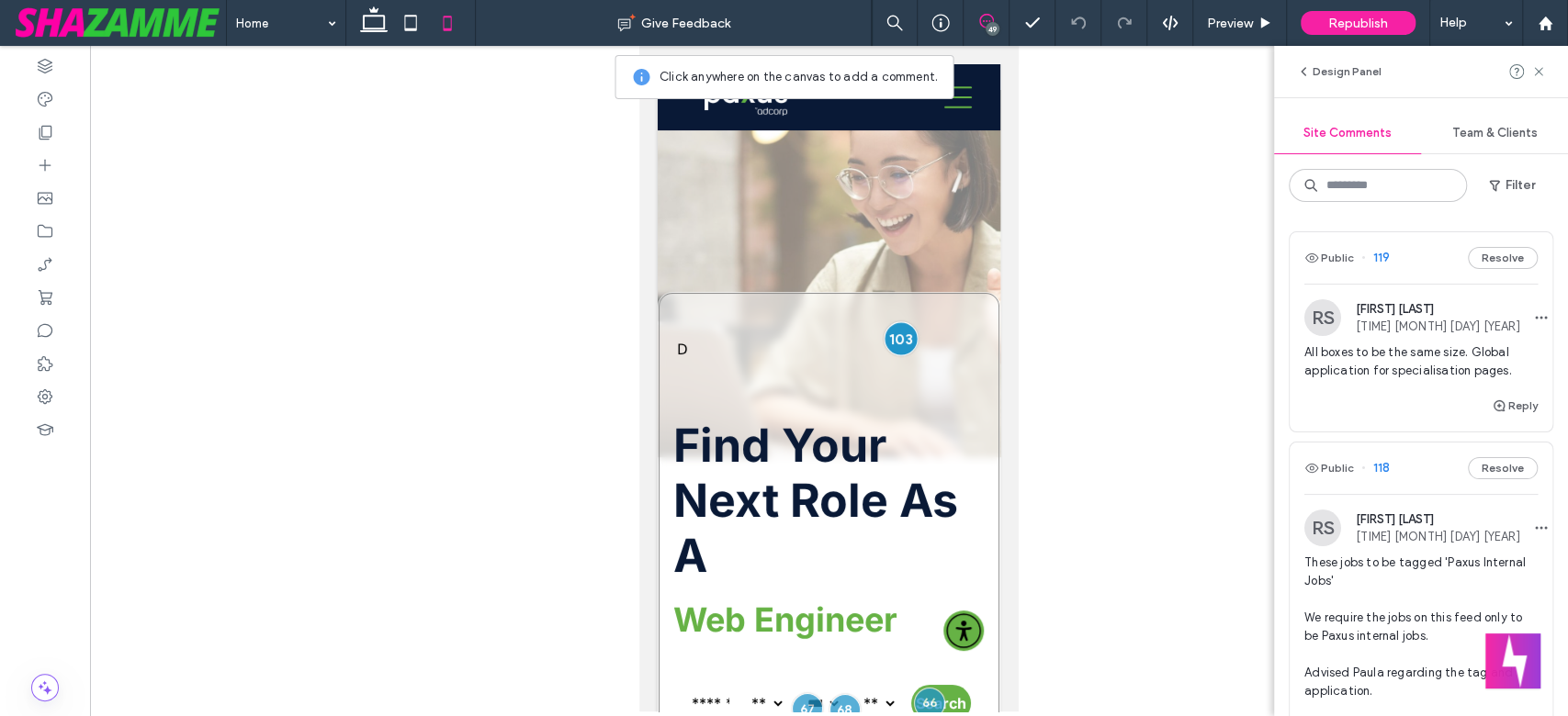 click at bounding box center [901, 338] 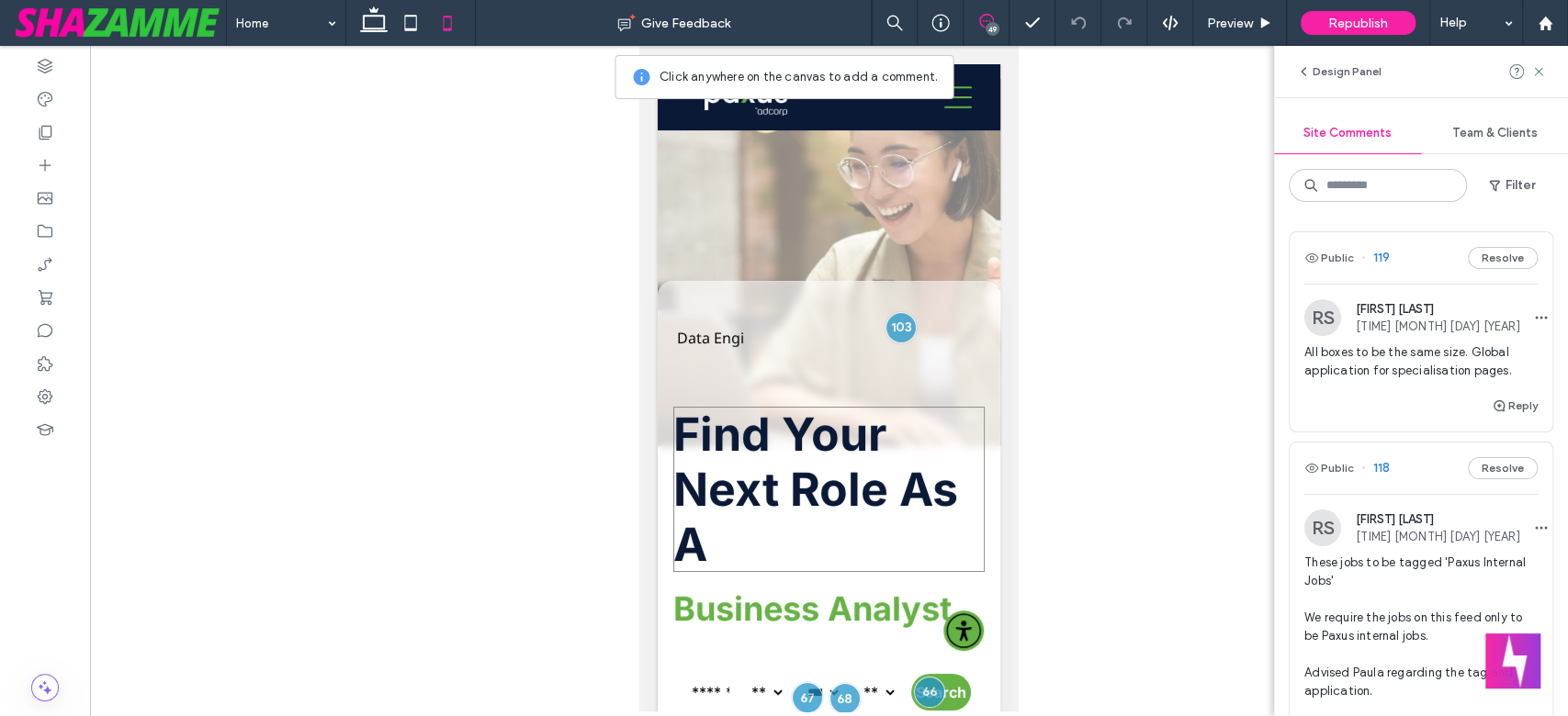 scroll, scrollTop: 122, scrollLeft: 0, axis: vertical 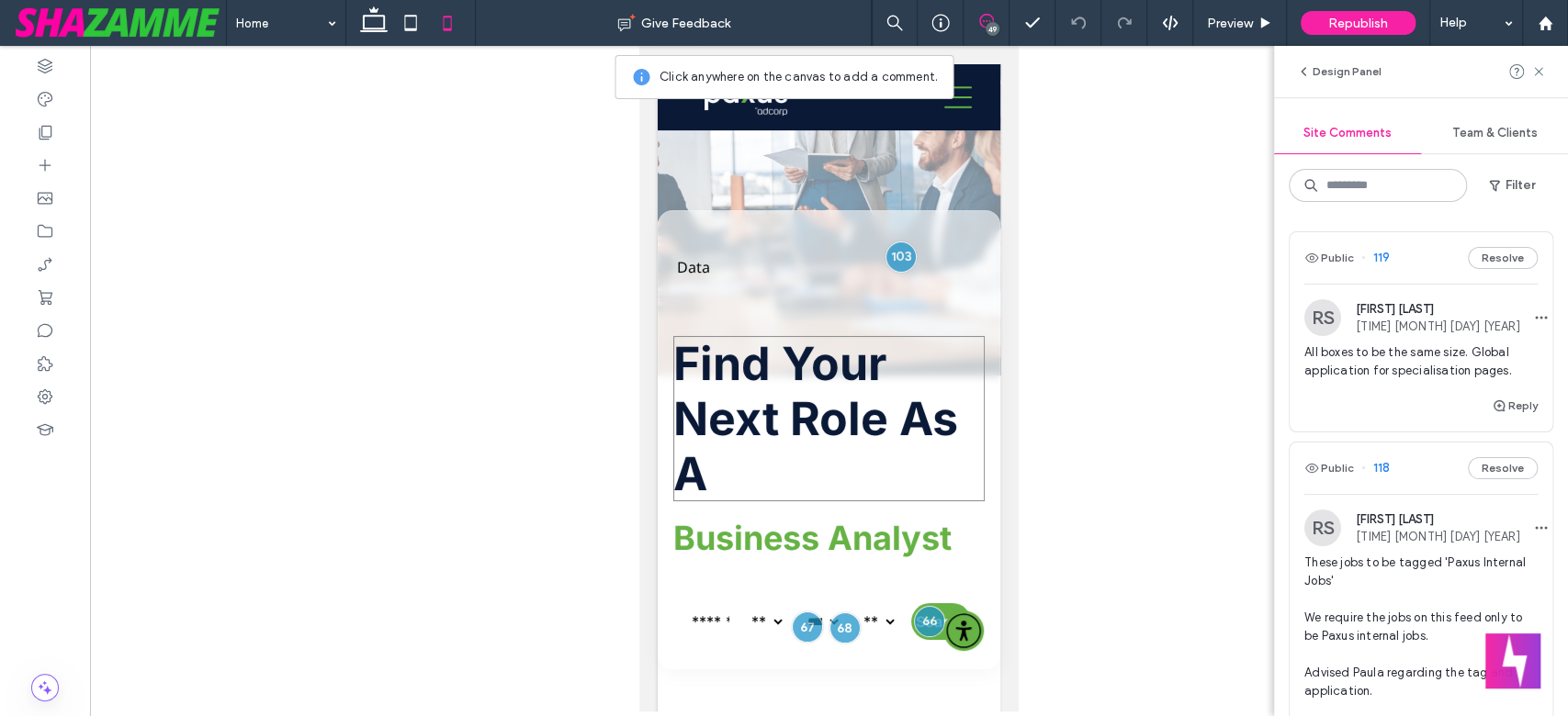 click on "find your next role as a" at bounding box center (829, 419) 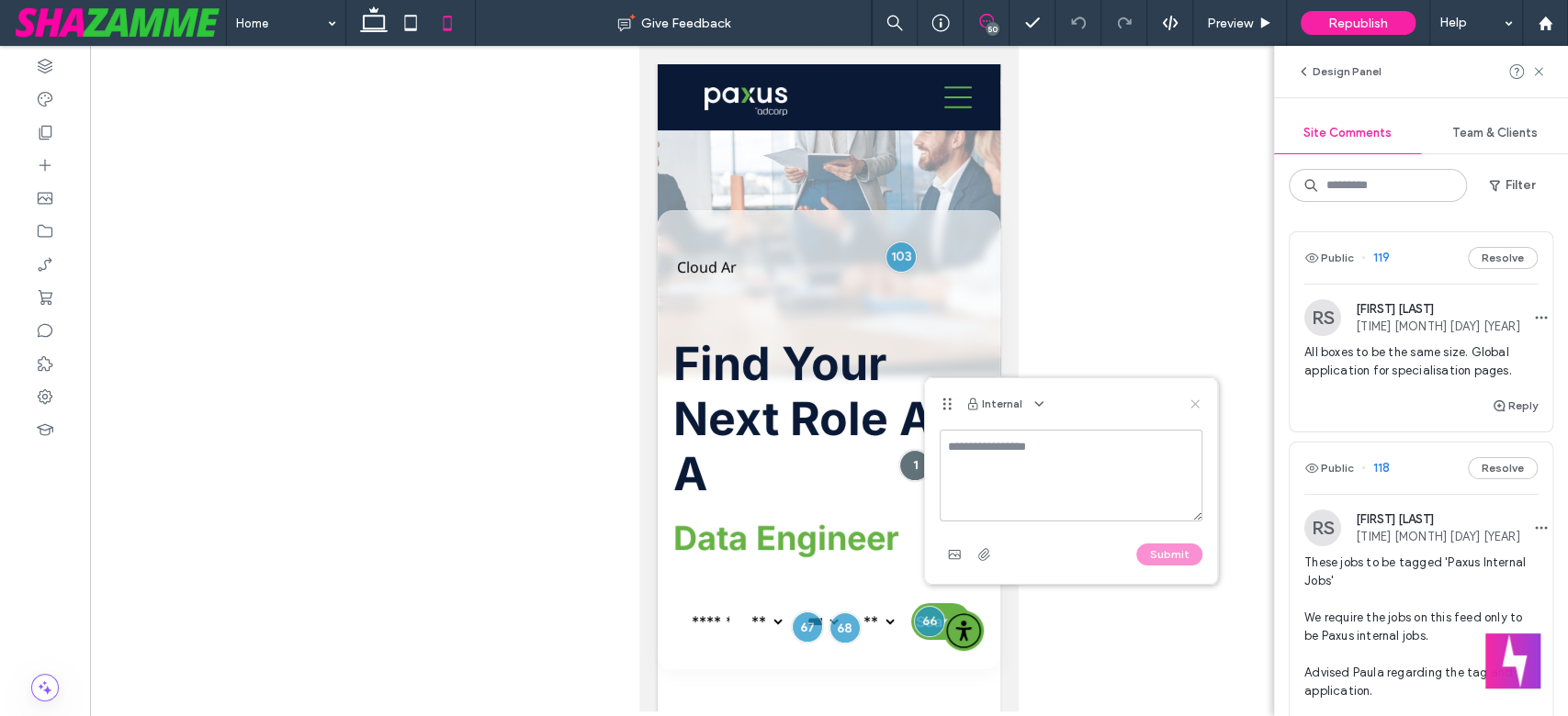 click on "Internal" at bounding box center (1071, 404) 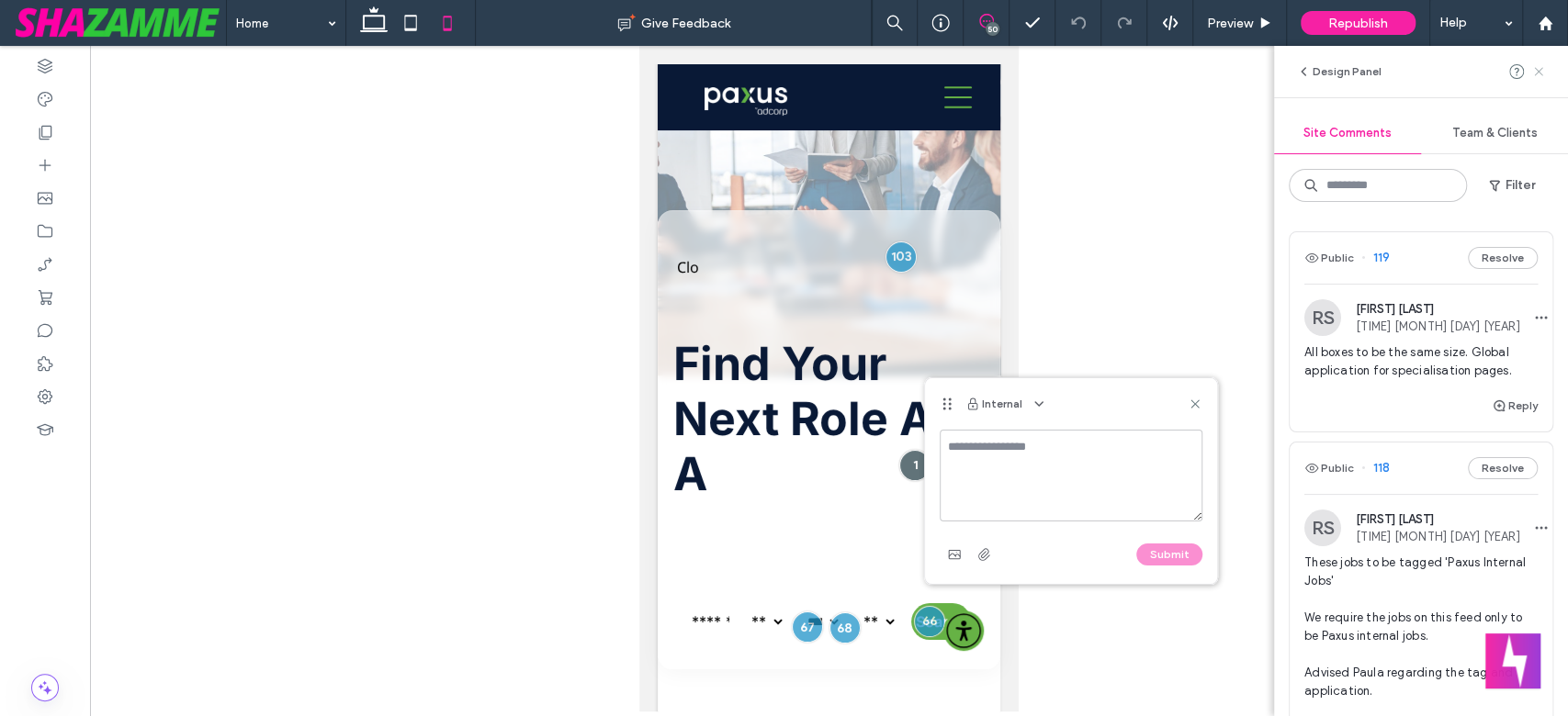 click at bounding box center [1539, 72] 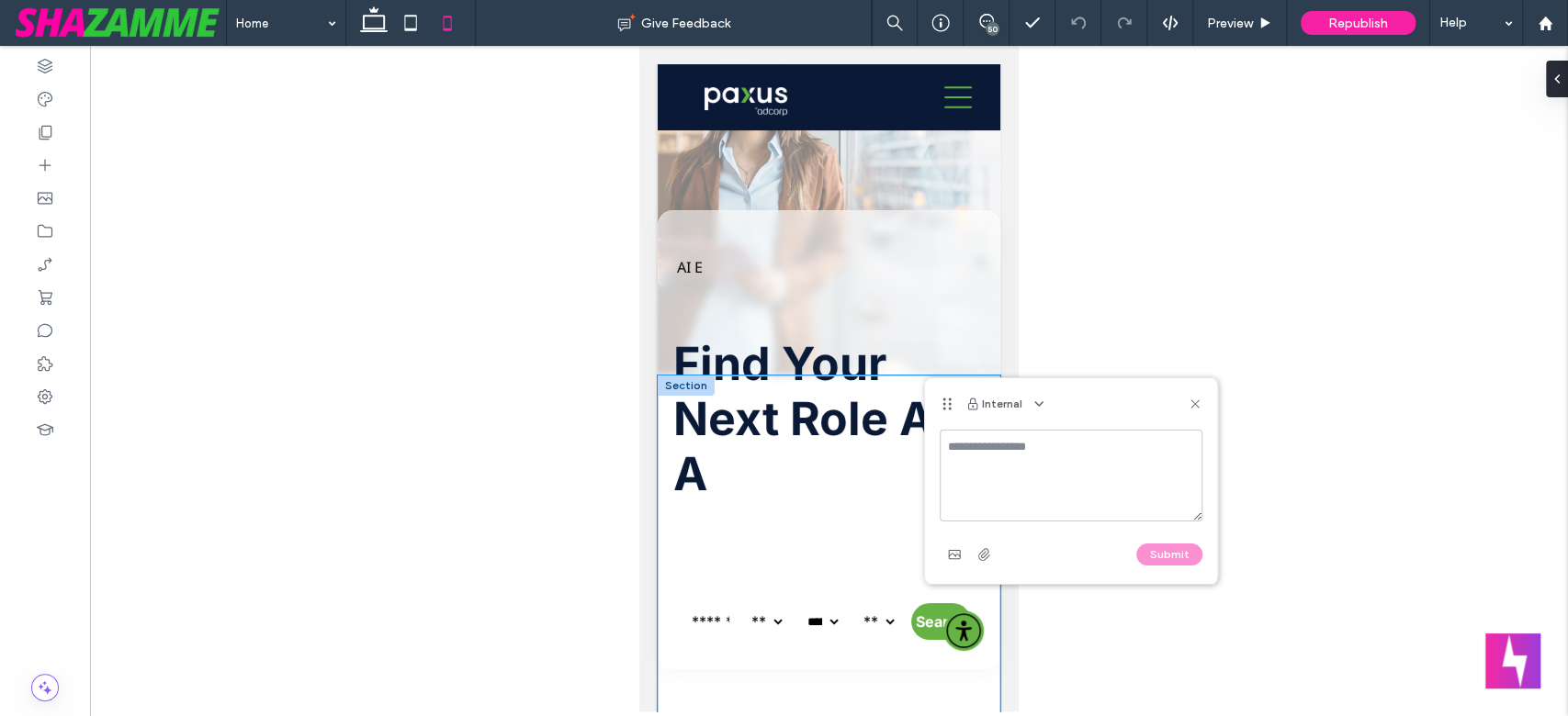 click on "Driven by Tech. Powered by
People.
Looking for your next role? Or on the hunt for exceptional tech talent to grow your team? You’ve come to the right place.
Paxus is one of Australia’s most experienced tech and digital recruitment specialists, connecting top talent with leading organisations across government, industrial, energy, financial services, technology and professional services sectors. Our expert team is built on deep sector knowledge, ensuring you are supported by true specialists who understand your industry and its challenges. Known for tech and digital recruitment, we also deliver exceptional talent in sales, marketing, and finance—covering the full spectrum of business functions for your team. We work with businesses of all sizes and place thousands of professionals in roles each year - all with transparency, integrity and a genuine commitment to finding you the right talent at the right time.
Read More" at bounding box center [829, 1196] 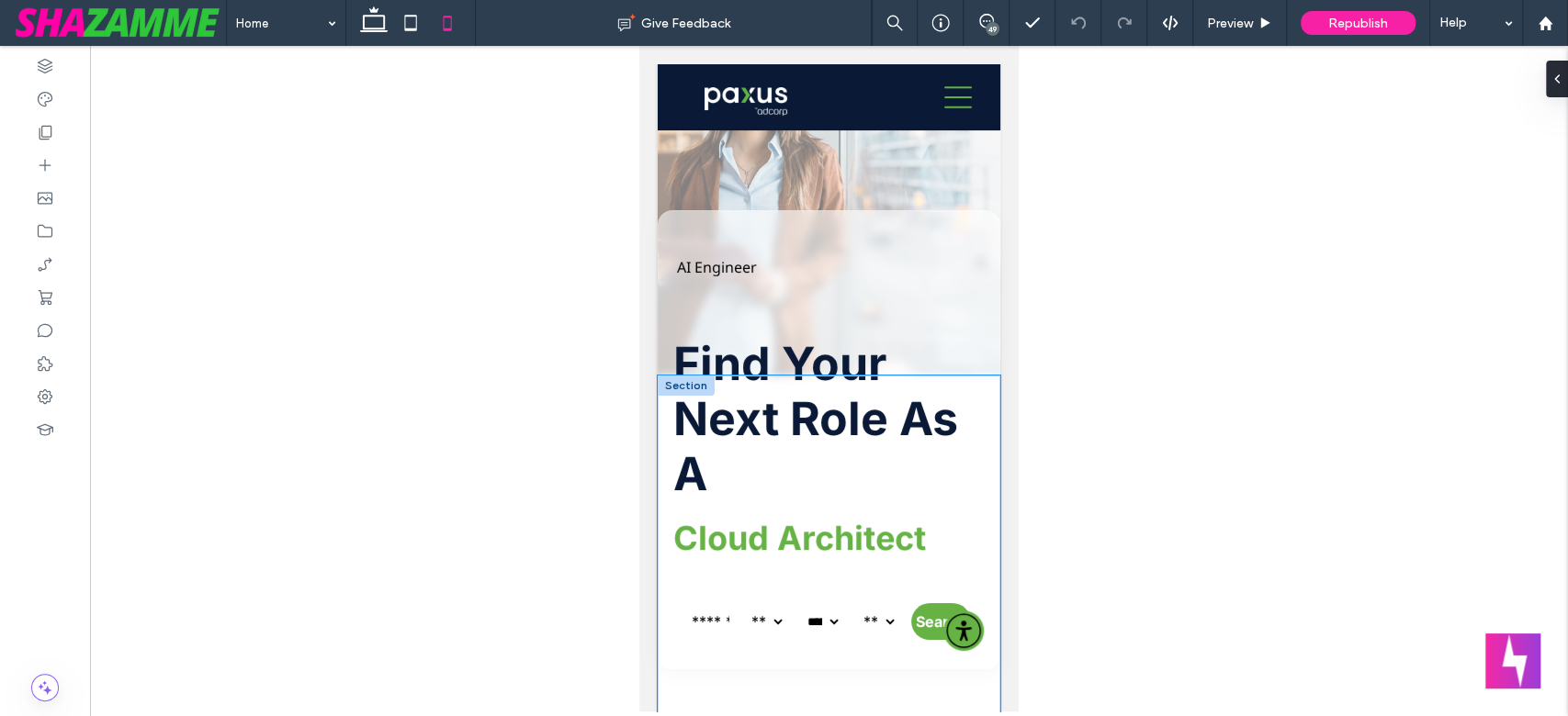 click on "Driven by Tech. Powered by
People.
Looking for your next role? Or on the hunt for exceptional tech talent to grow your team? You’ve come to the right place.
Paxus is one of Australia’s most experienced tech and digital recruitment specialists, connecting top talent with leading organisations across government, industrial, energy, financial services, technology and professional services sectors. Our expert team is built on deep sector knowledge, ensuring you are supported by true specialists who understand your industry and its challenges. Known for tech and digital recruitment, we also deliver exceptional talent in sales, marketing, and finance—covering the full spectrum of business functions for your team. We work with businesses of all sizes and place thousands of professionals in roles each year - all with transparency, integrity and a genuine commitment to finding you the right talent at the right time.
Read More" at bounding box center (829, 1196) 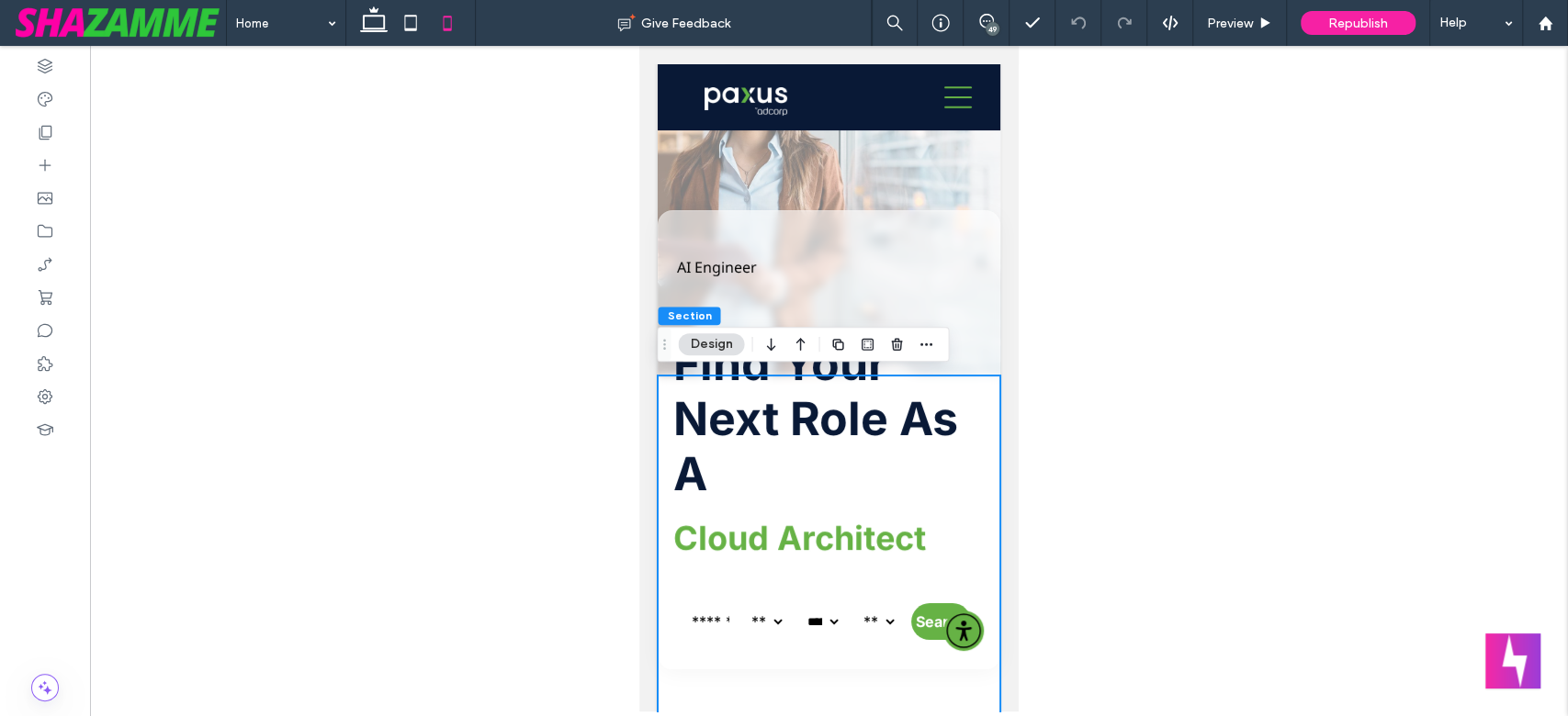 type on "***" 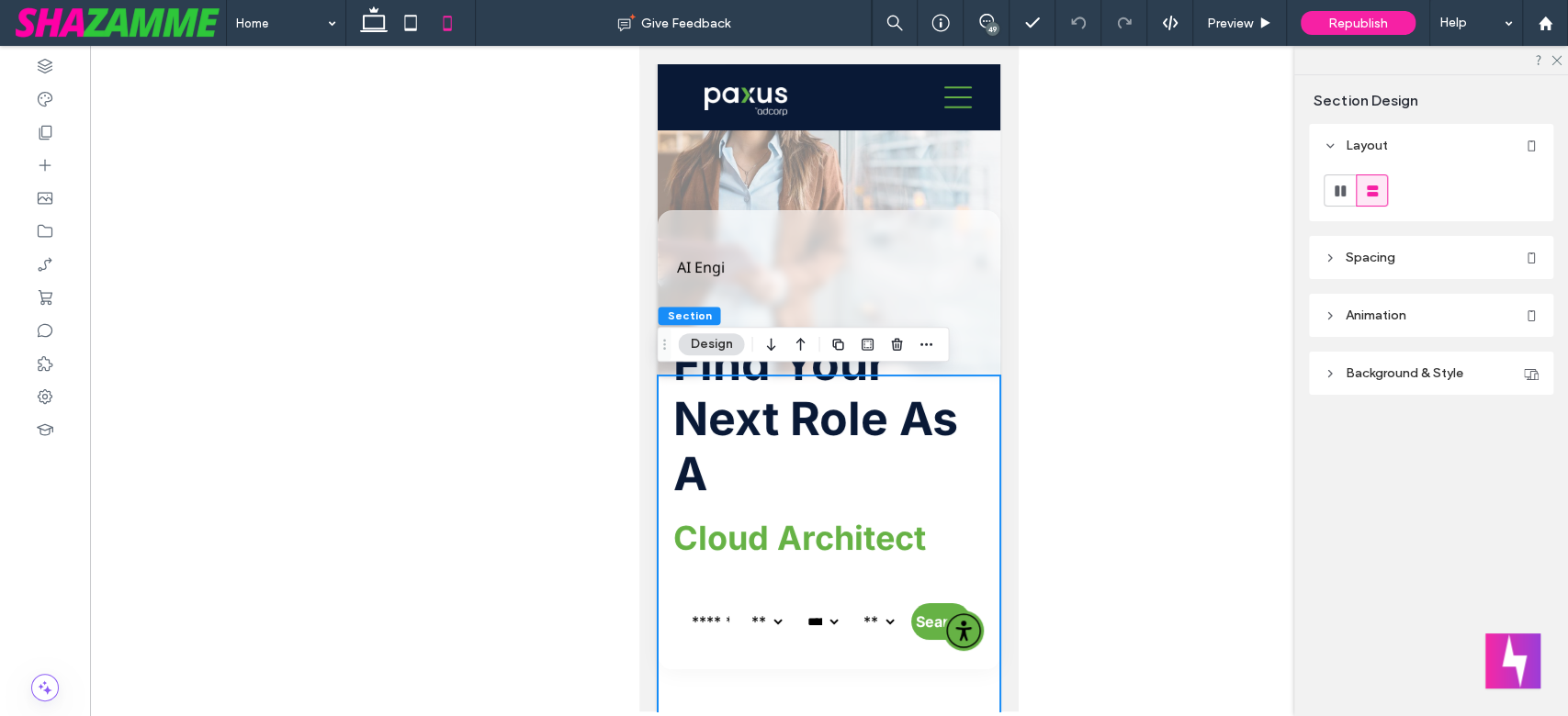 click on "Driven by Tech. Powered by
People.
Looking for your next role? Or on the hunt for exceptional tech talent to grow your team? You’ve come to the right place.
Paxus is one of Australia’s most experienced tech and digital recruitment specialists, connecting top talent with leading organisations across government, industrial, energy, financial services, technology and professional services sectors. Our expert team is built on deep sector knowledge, ensuring you are supported by true specialists who understand your industry and its challenges. Known for tech and digital recruitment, we also deliver exceptional talent in sales, marketing, and finance—covering the full spectrum of business functions for your team. We work with businesses of all sizes and place thousands of professionals in roles each year - all with transparency, integrity and a genuine commitment to finding you the right talent at the right time.
Read More" at bounding box center (829, 1196) 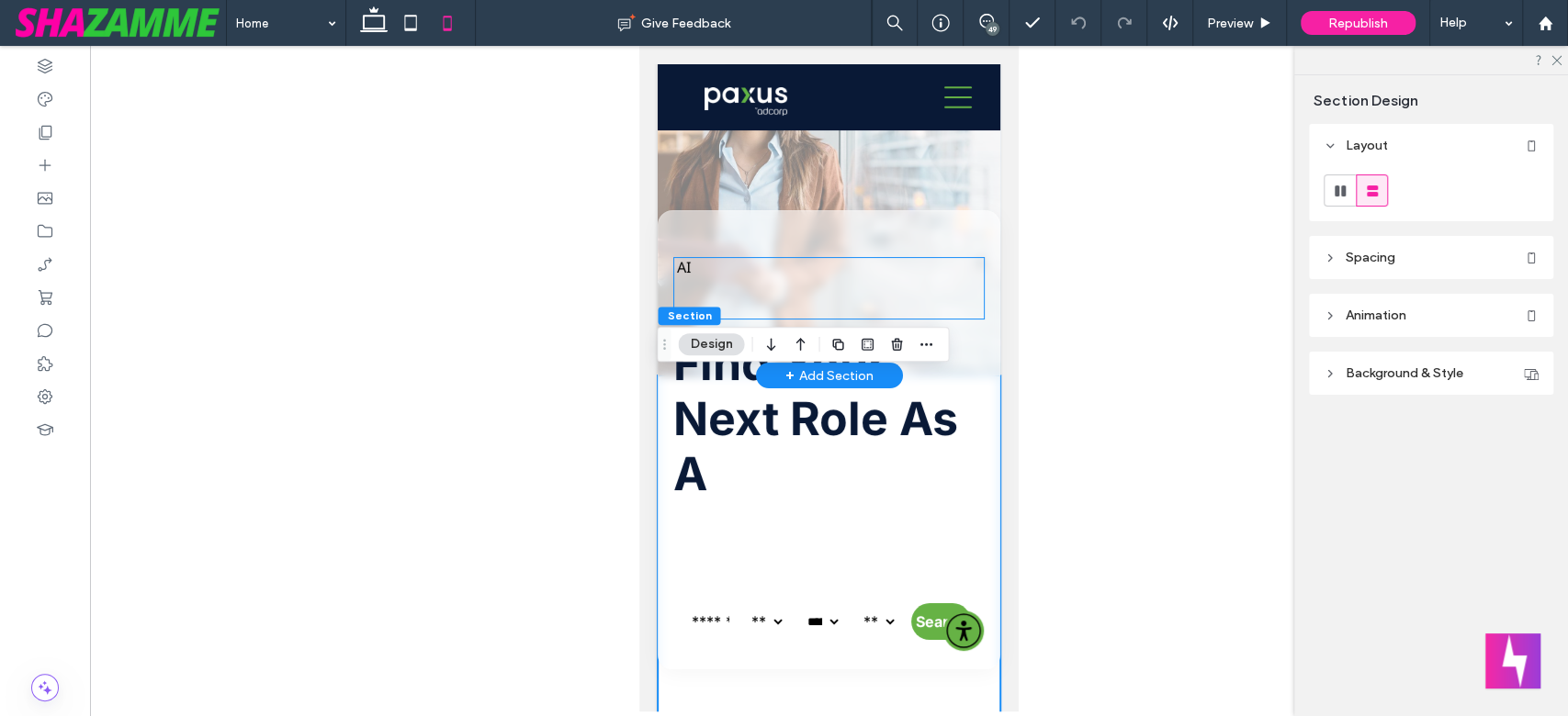 click on "Business Analyst
Data Engineer
Cloud Architect
AI Engineer
Digital Transformation Manager
Cyber Security Specialist
Paid Media Manager
Web Engineer
AI" at bounding box center (829, 267) 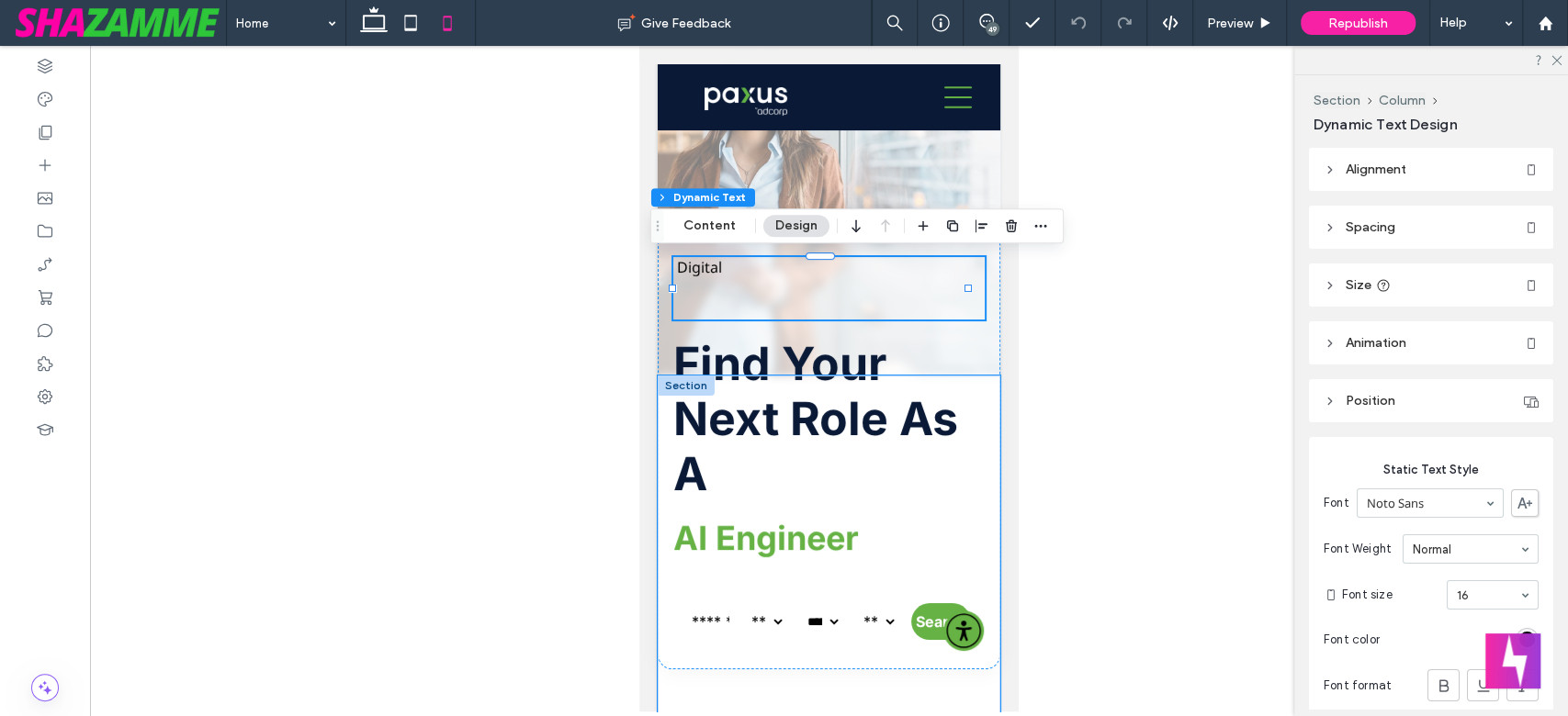 click on "Driven by Tech. Powered by
People.
Looking for your next role? Or on the hunt for exceptional tech talent to grow your team? You’ve come to the right place.
Paxus is one of Australia’s most experienced tech and digital recruitment specialists, connecting top talent with leading organisations across government, industrial, energy, financial services, technology and professional services sectors. Our expert team is built on deep sector knowledge, ensuring you are supported by true specialists who understand your industry and its challenges. Known for tech and digital recruitment, we also deliver exceptional talent in sales, marketing, and finance—covering the full spectrum of business functions for your team. We work with businesses of all sizes and place thousands of professionals in roles each year - all with transparency, integrity and a genuine commitment to finding you the right talent at the right time.
Read More" at bounding box center [829, 1196] 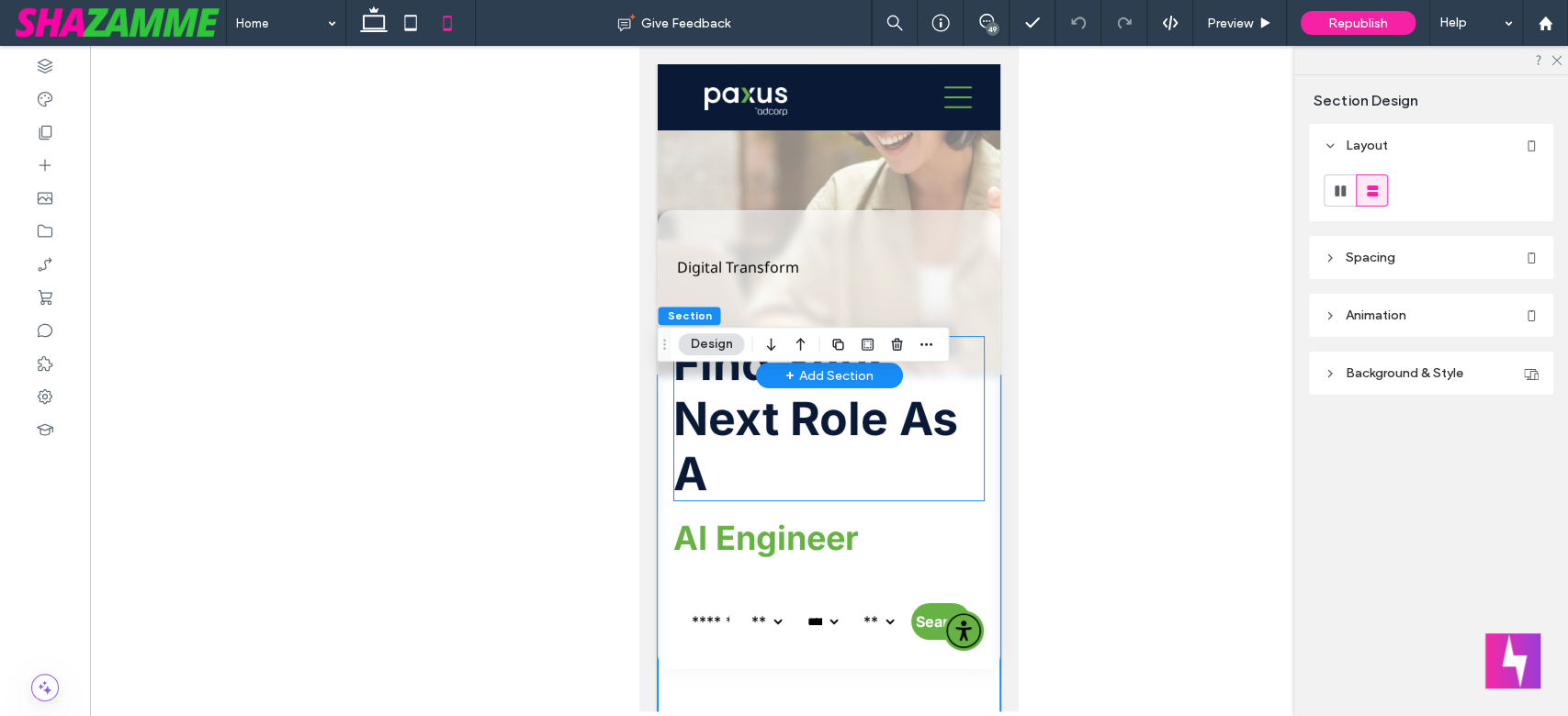 click on "find your next role as a" at bounding box center [829, 419] 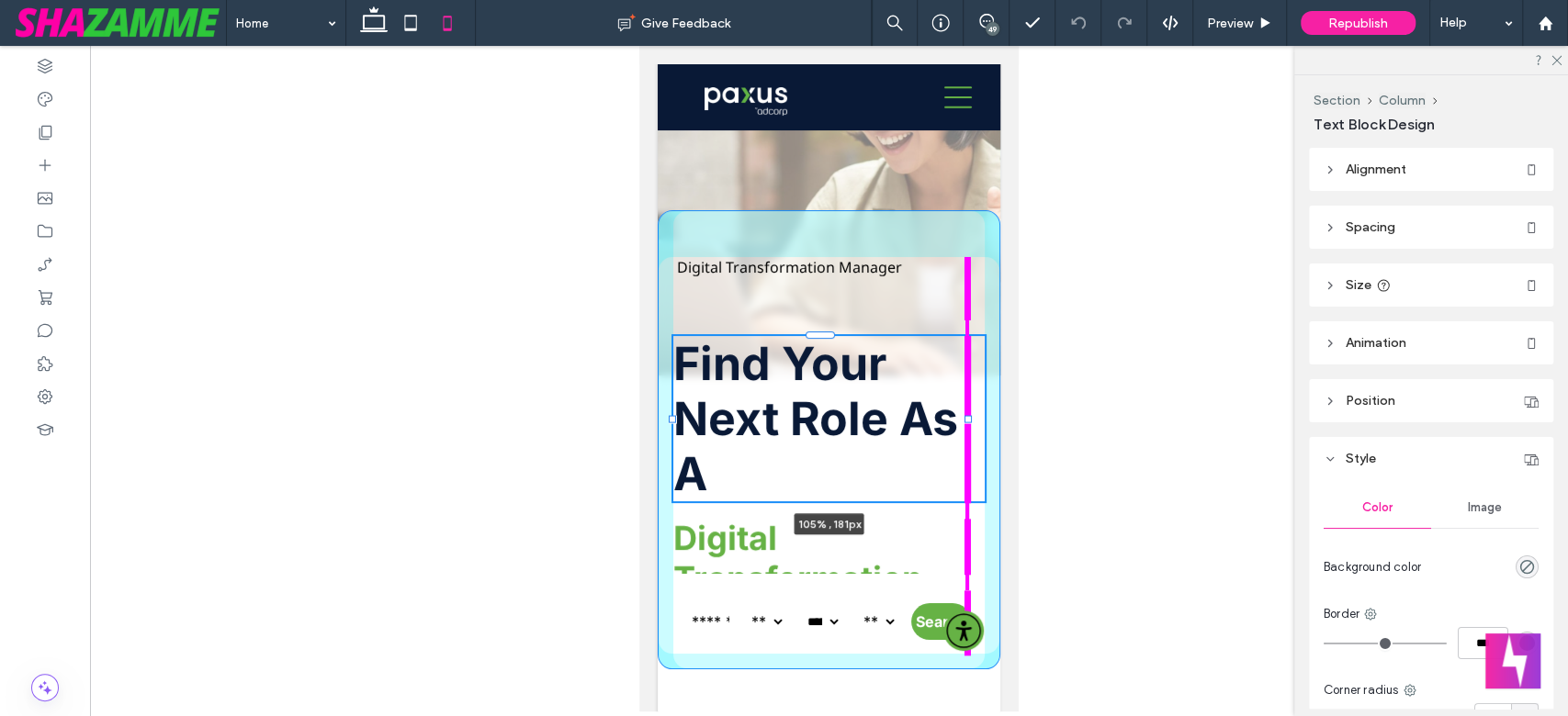 drag, startPoint x: 968, startPoint y: 416, endPoint x: 987, endPoint y: 416, distance: 19 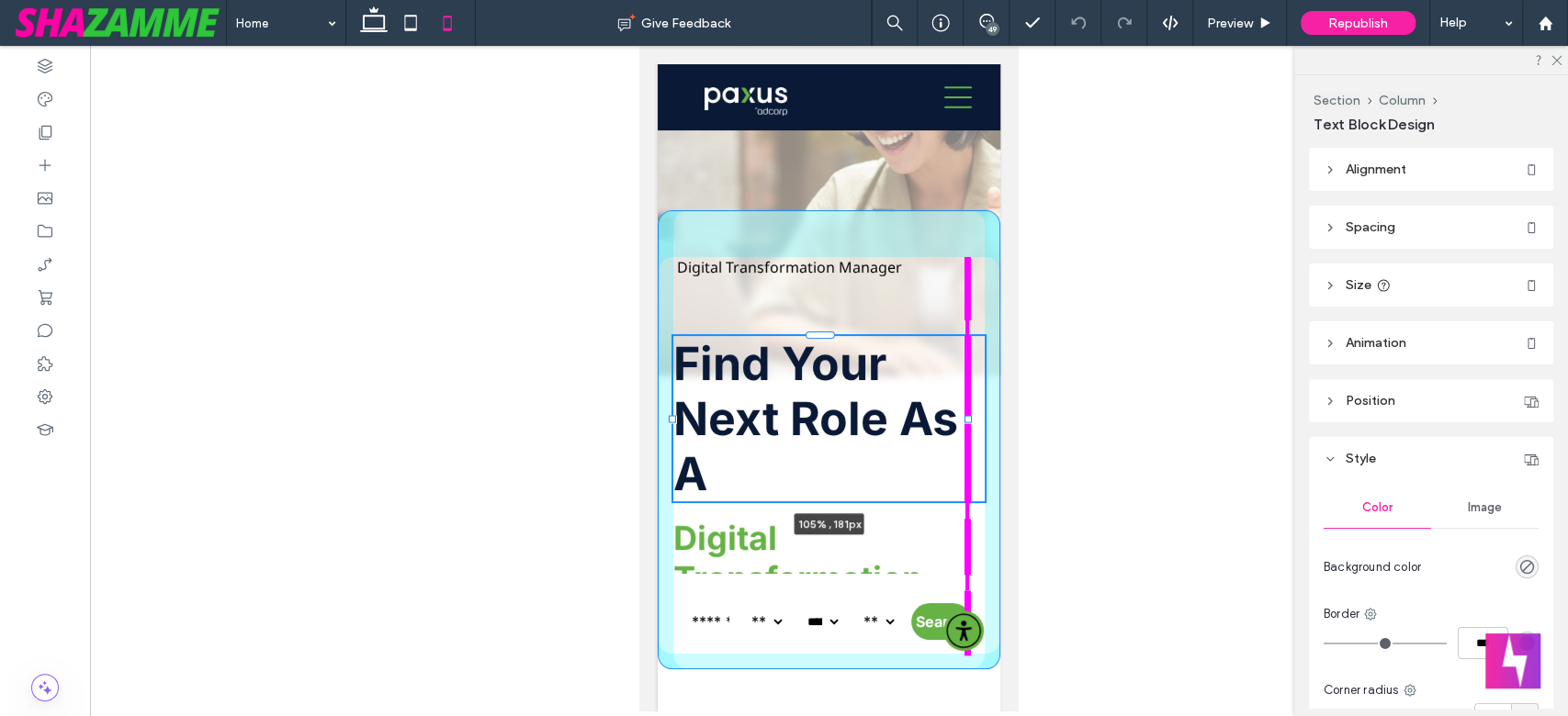 click on "About Us
About Paxus
Meet The Team
DEIB
Job Seekers
Job Search
Job Alert
Overseas Job Seekers
Careers At Paxus
Employers
Recruitment Services
Contract Recruitment
Permanent Recruitment
International Recruitment
Talent Solutions
Payroll Management Services
IT Staff Augmentation
Our Sectors
Government
Industrial
Professional Services
Financial Services
Education
Health & Life Sciences
Defences
Expertise
Tech & Digital
Finance" at bounding box center (829, 11667) 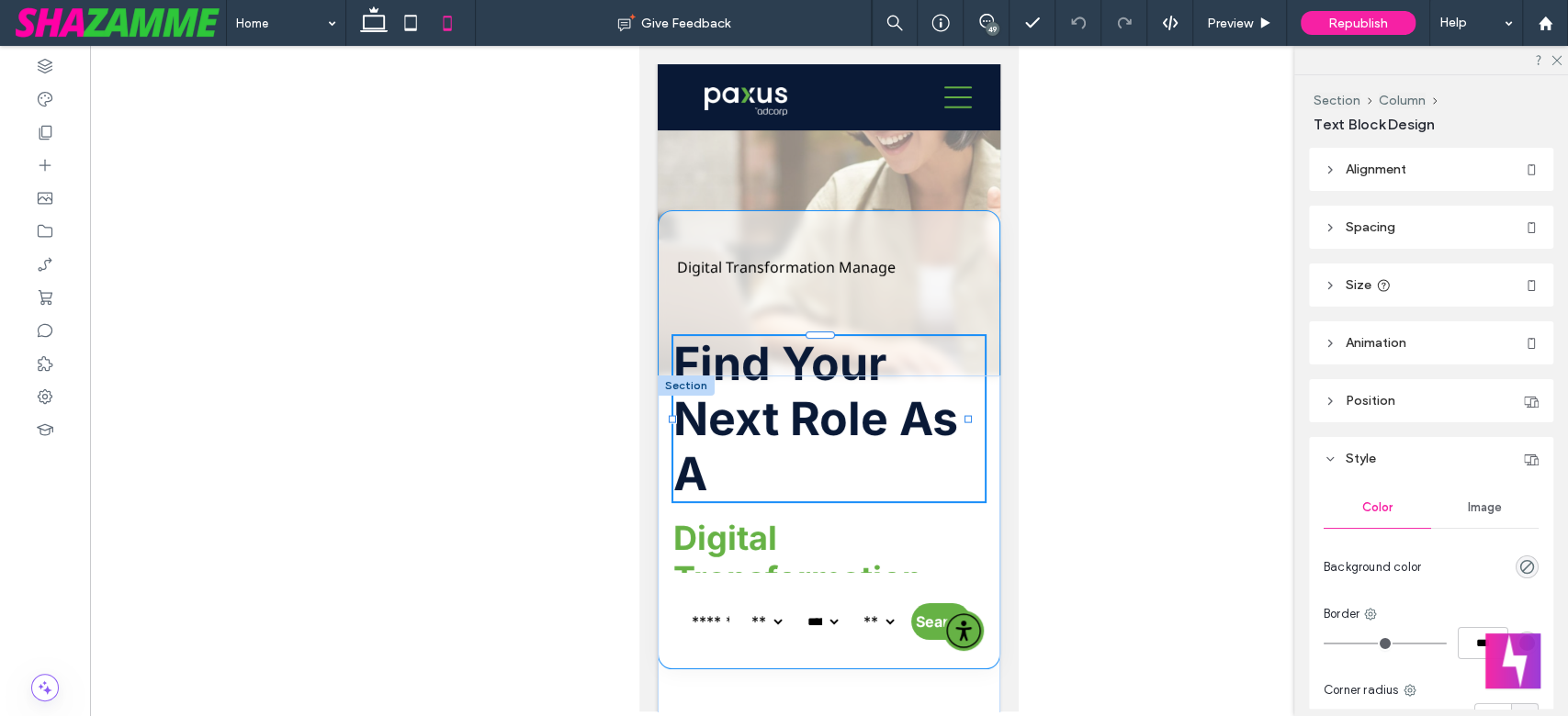 type on "**" 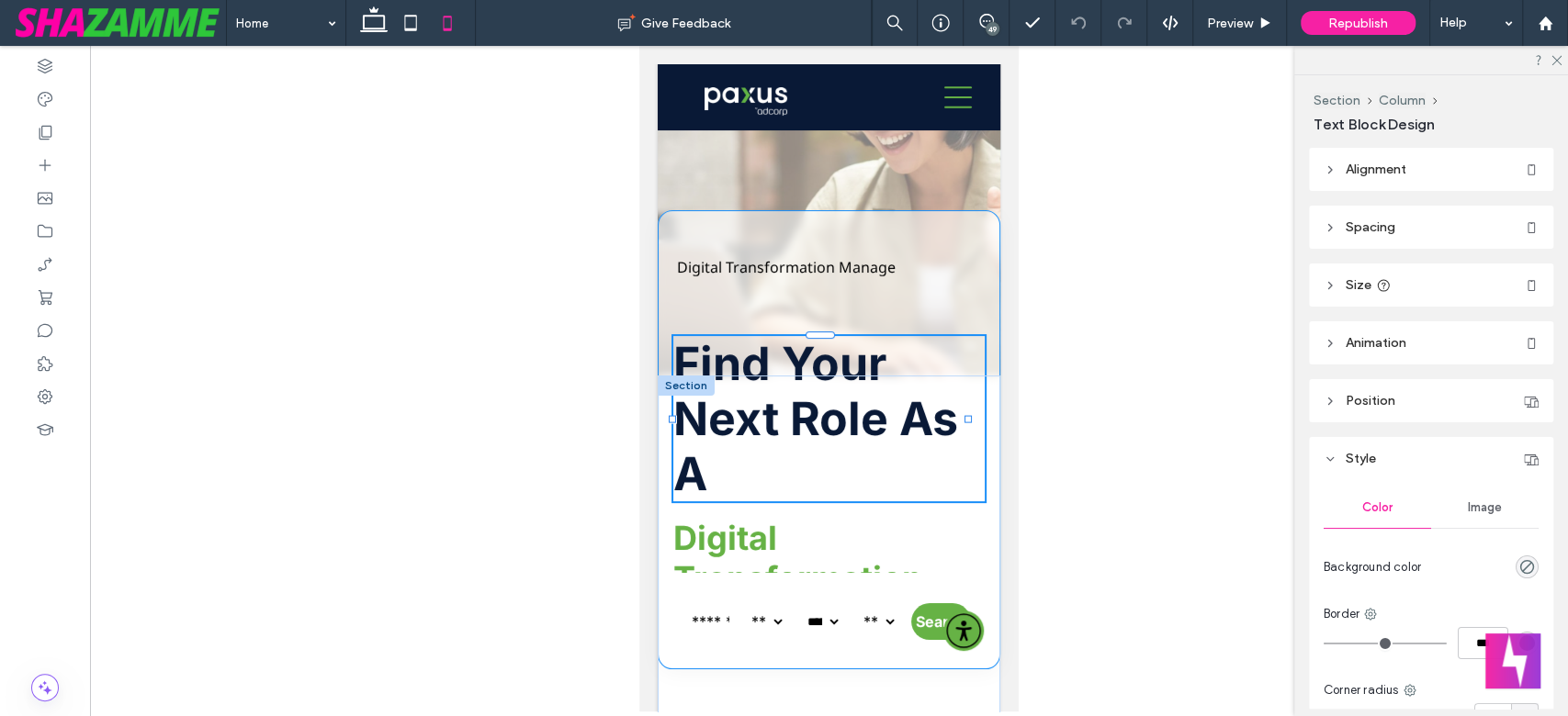 type on "****" 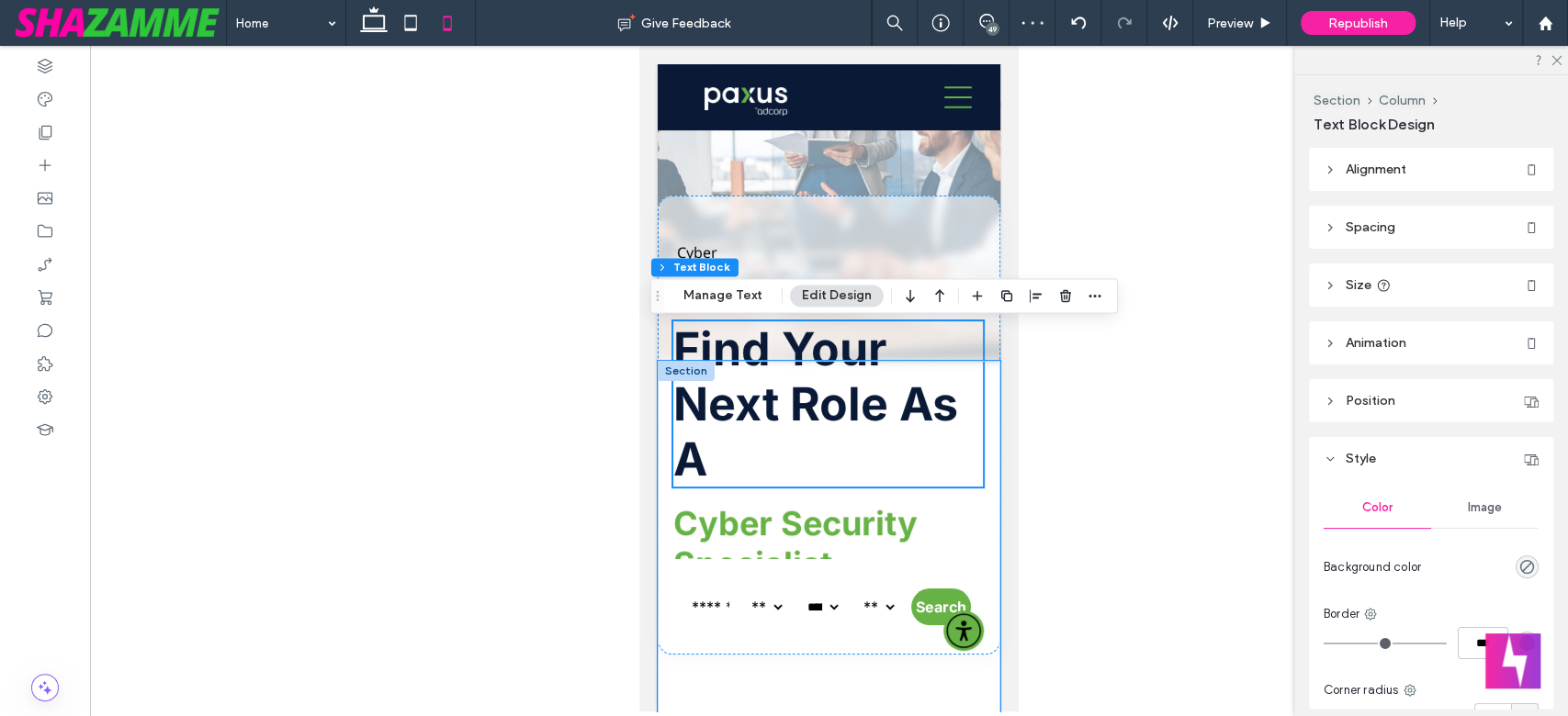 scroll, scrollTop: 122, scrollLeft: 0, axis: vertical 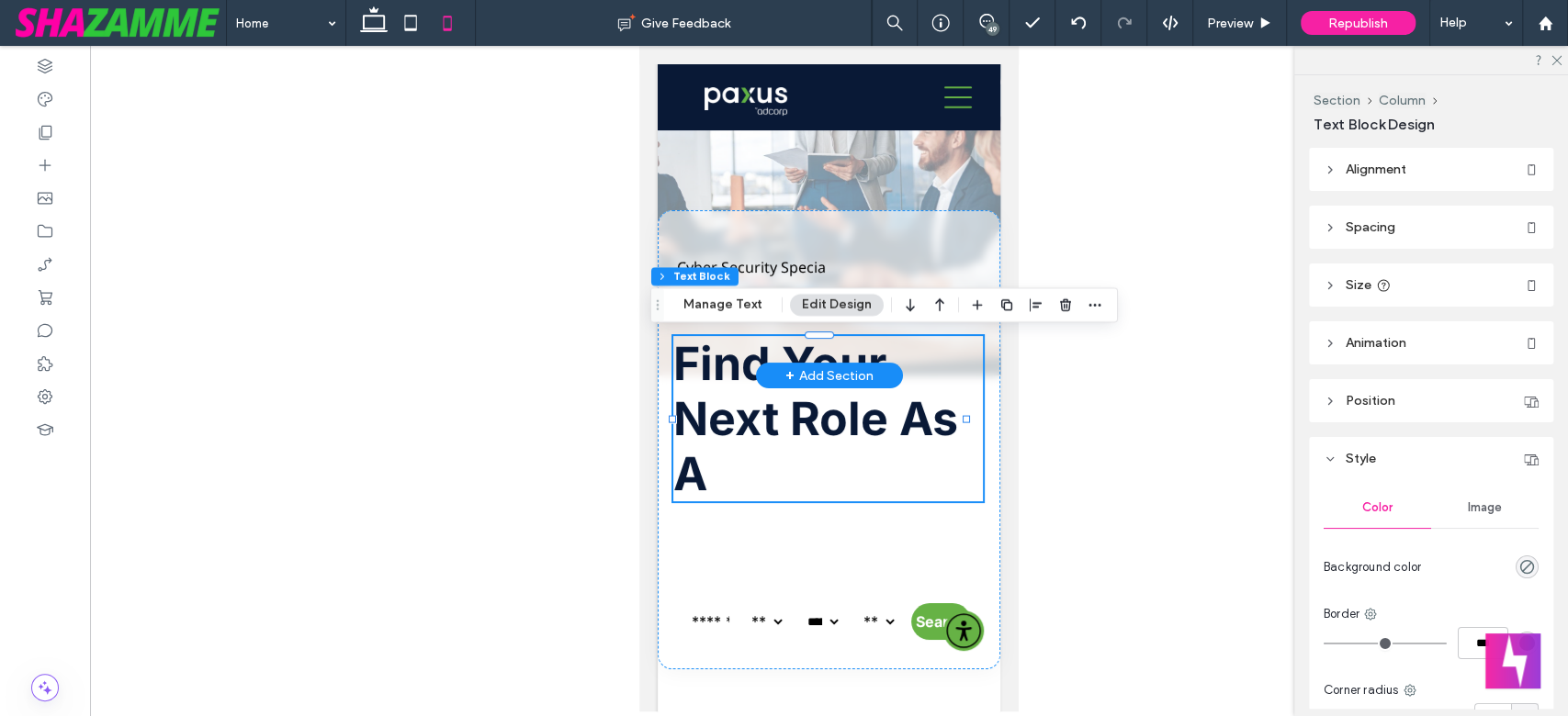 click on "find your next role as a" at bounding box center [828, 419] 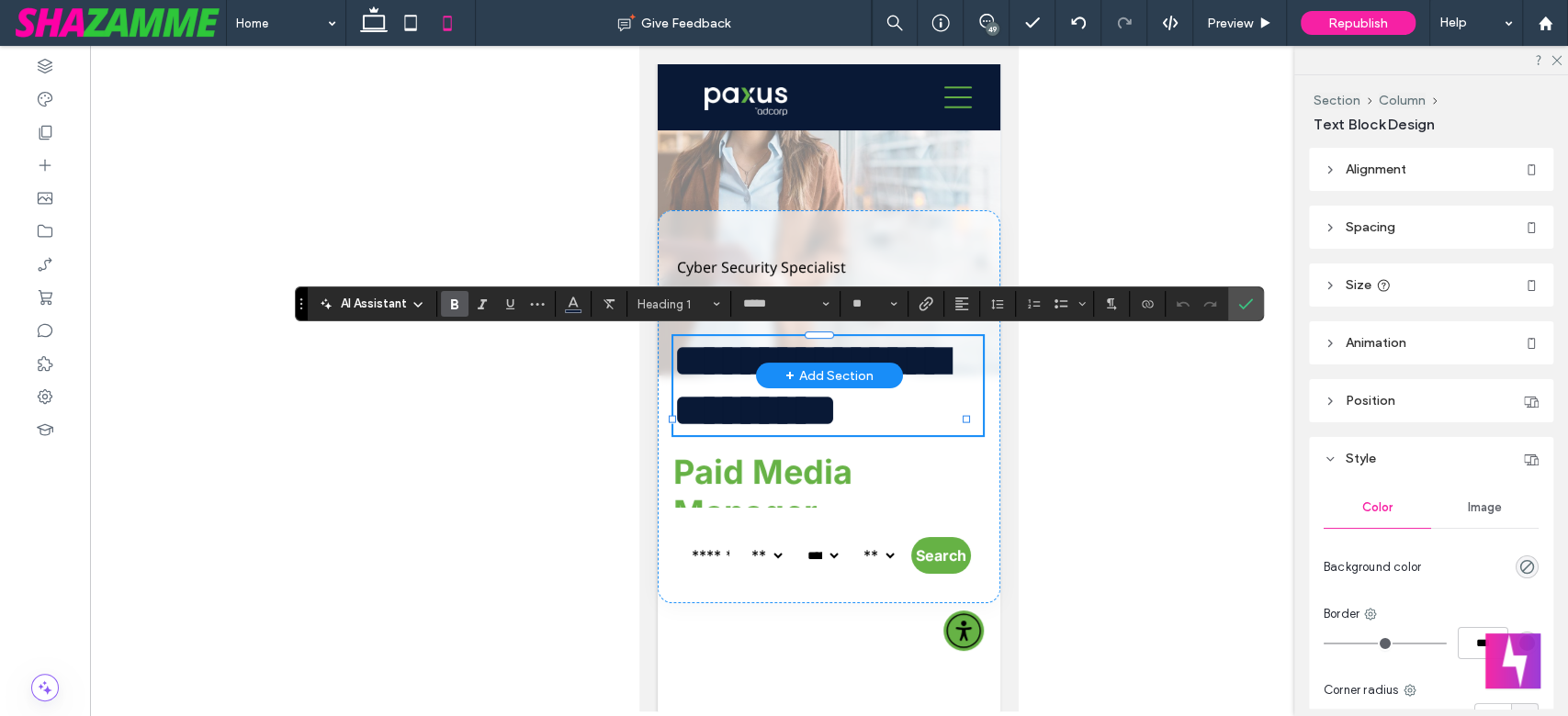 type on "*****" 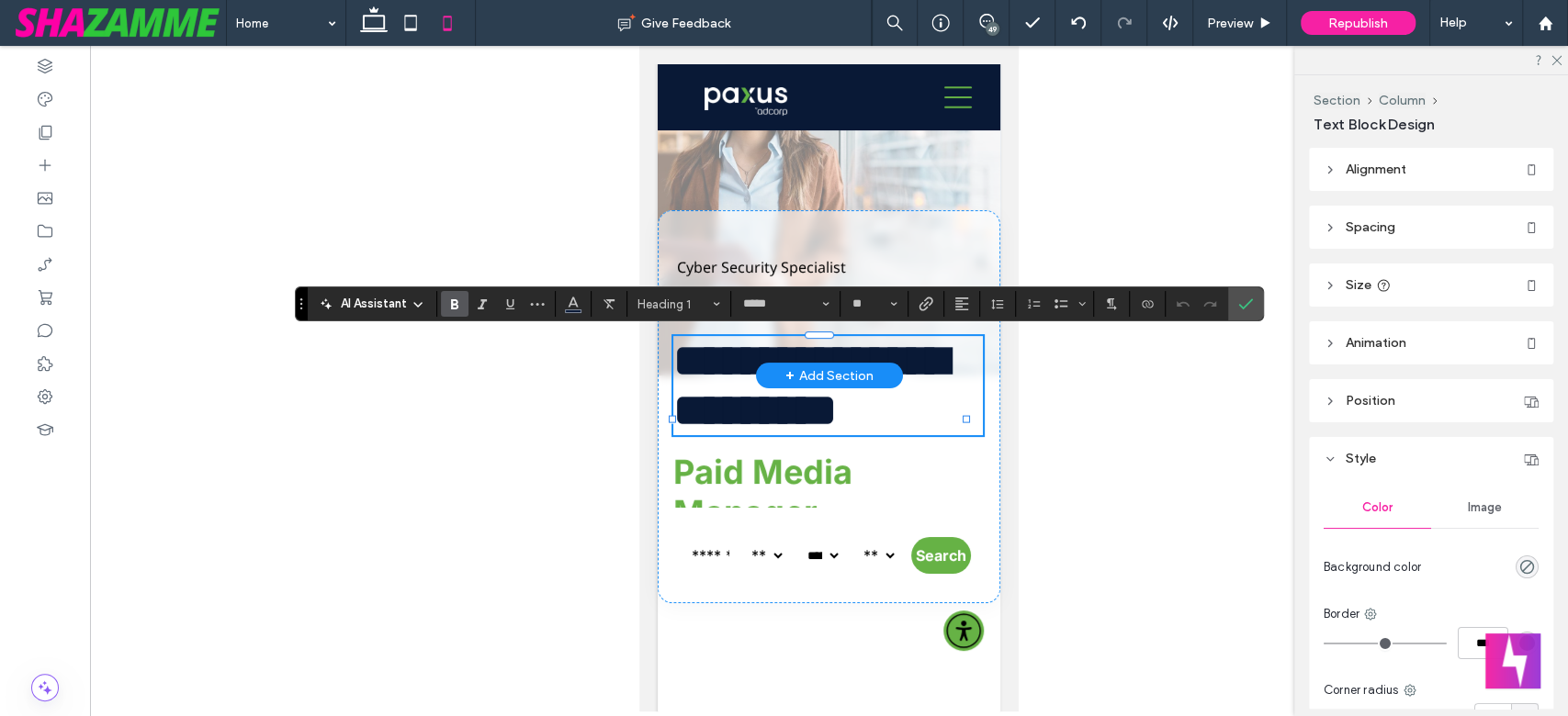 type on "**" 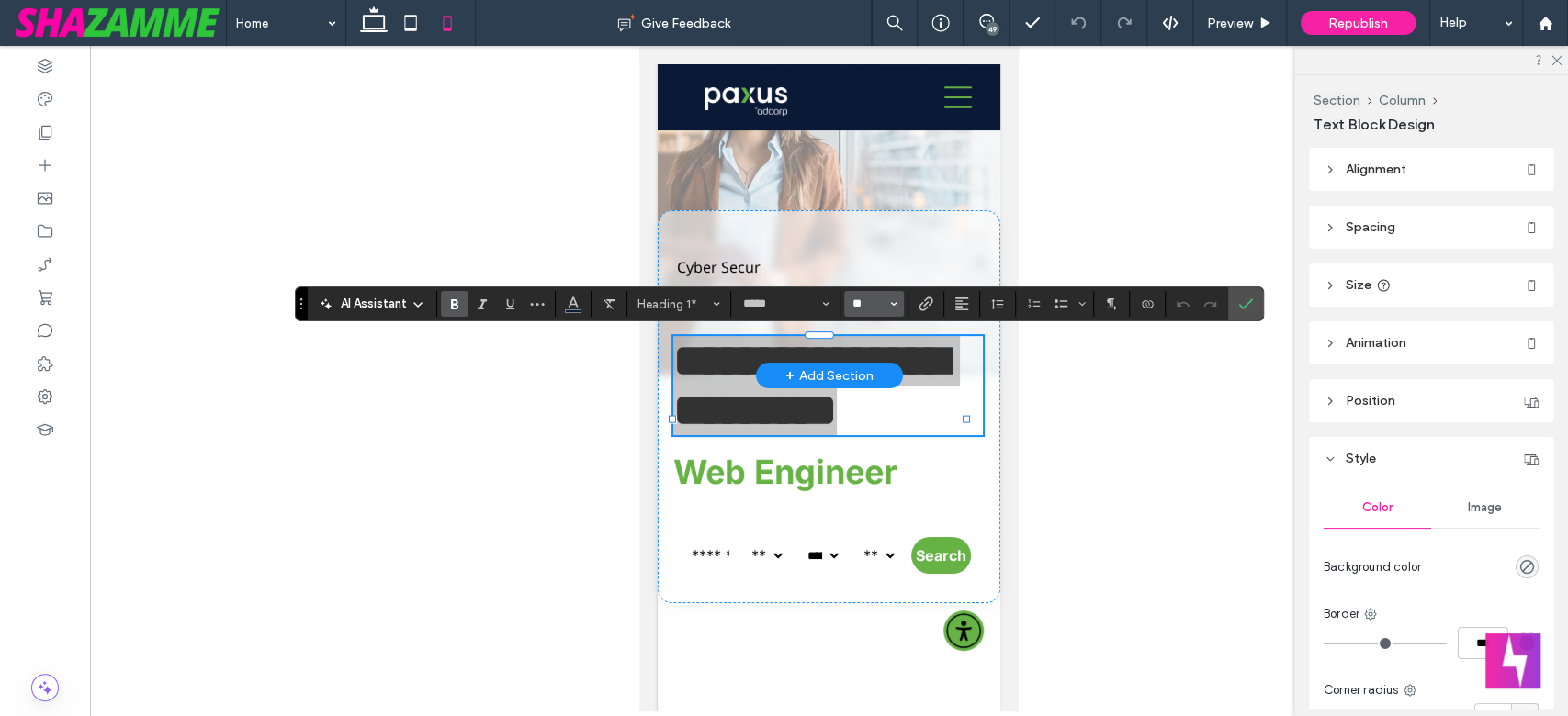 click on "**" at bounding box center [868, 304] 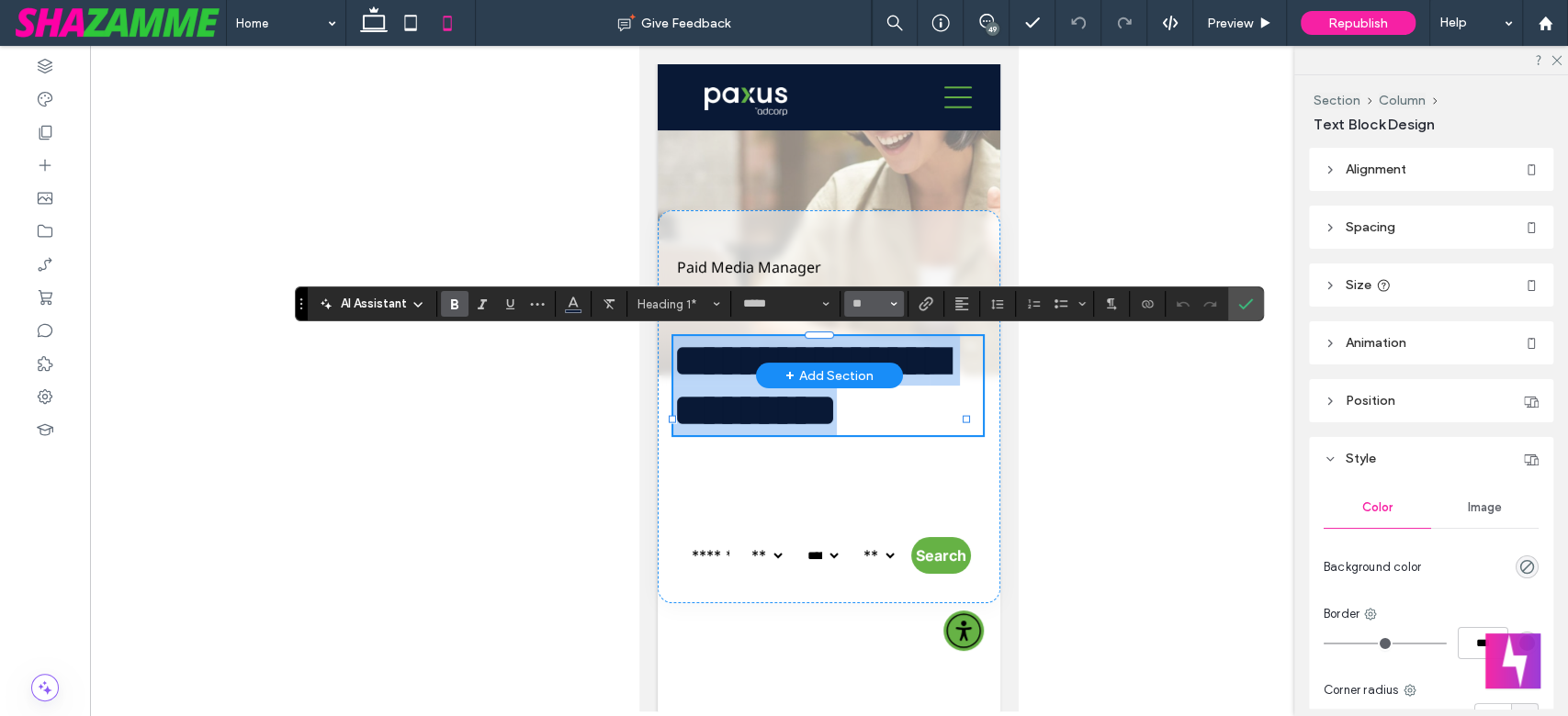 type on "**" 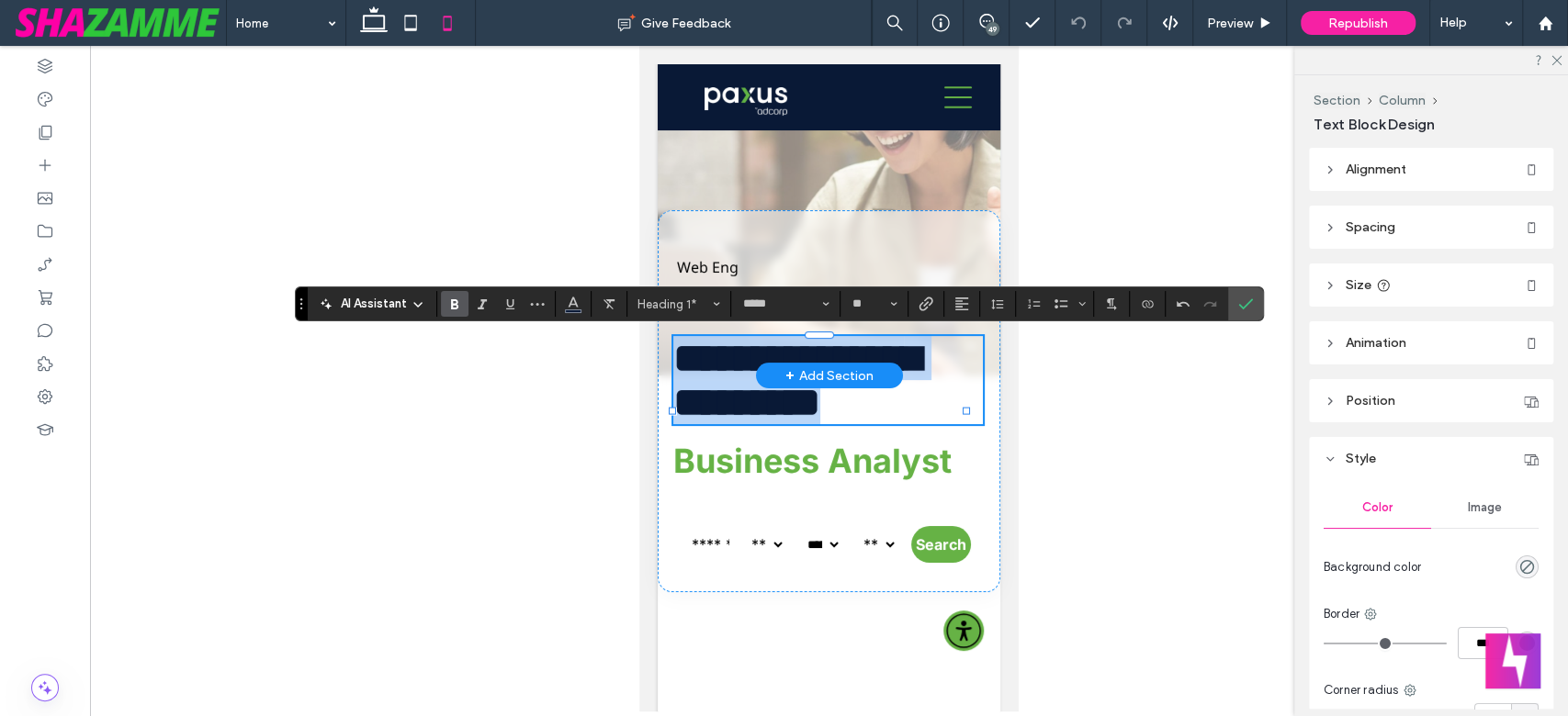 click on "**********" at bounding box center (828, 380) 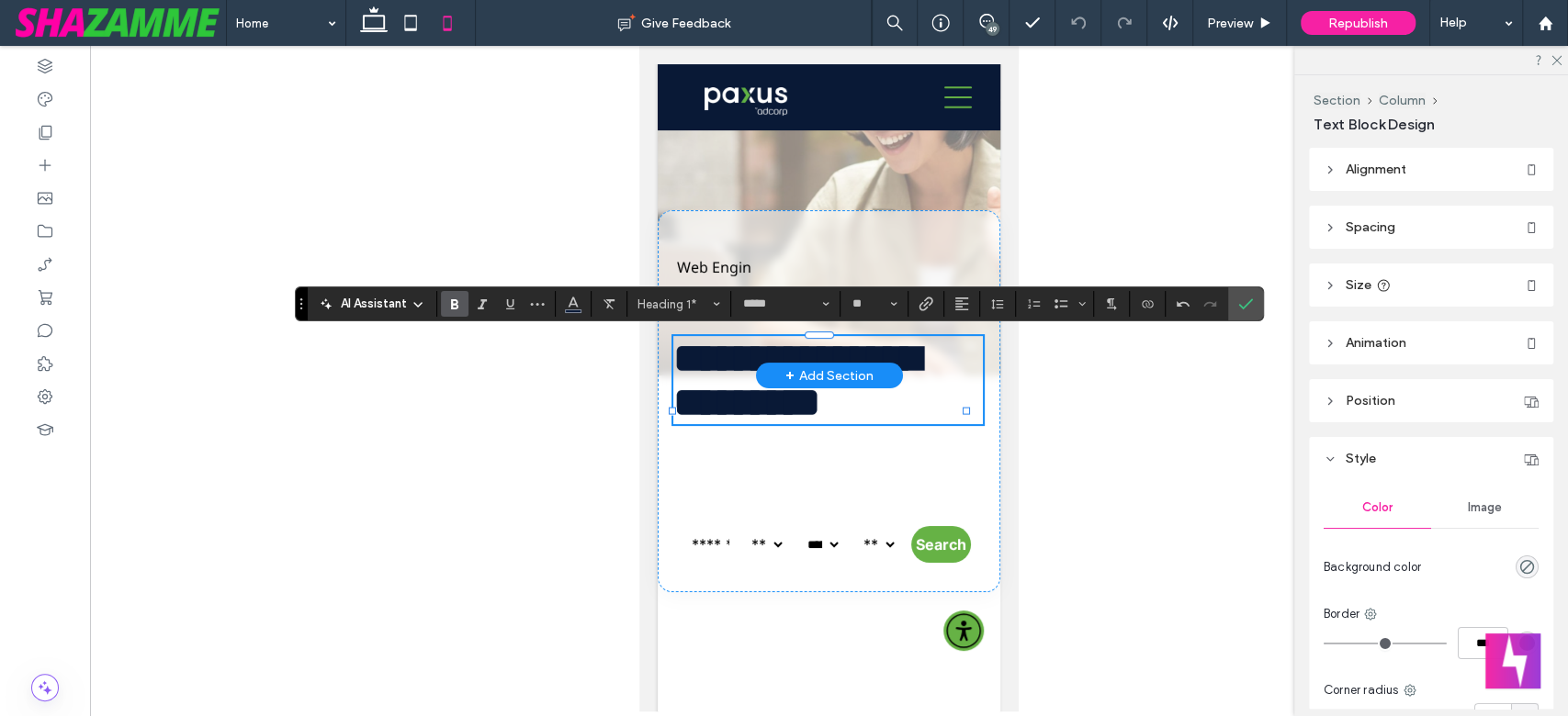 click on "**********" at bounding box center [828, 380] 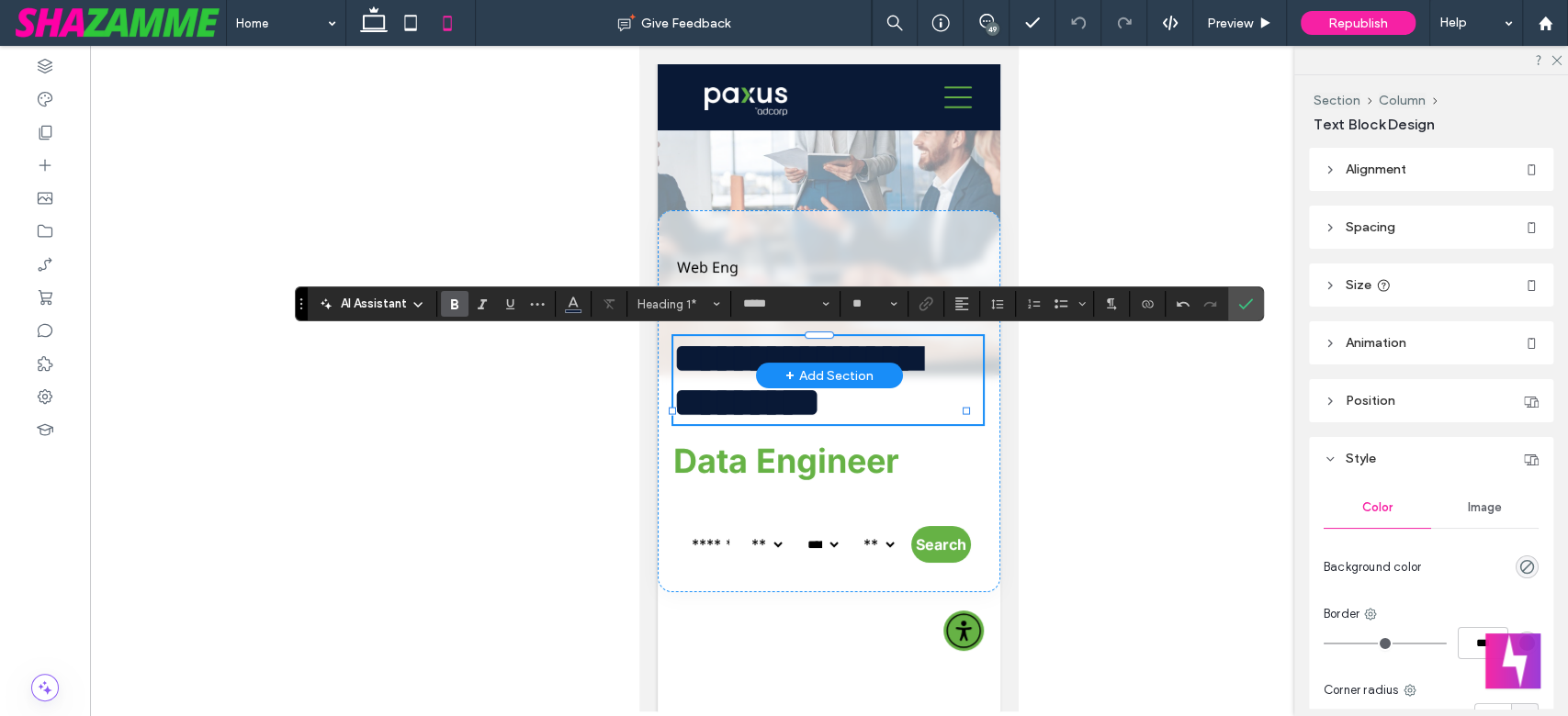 type 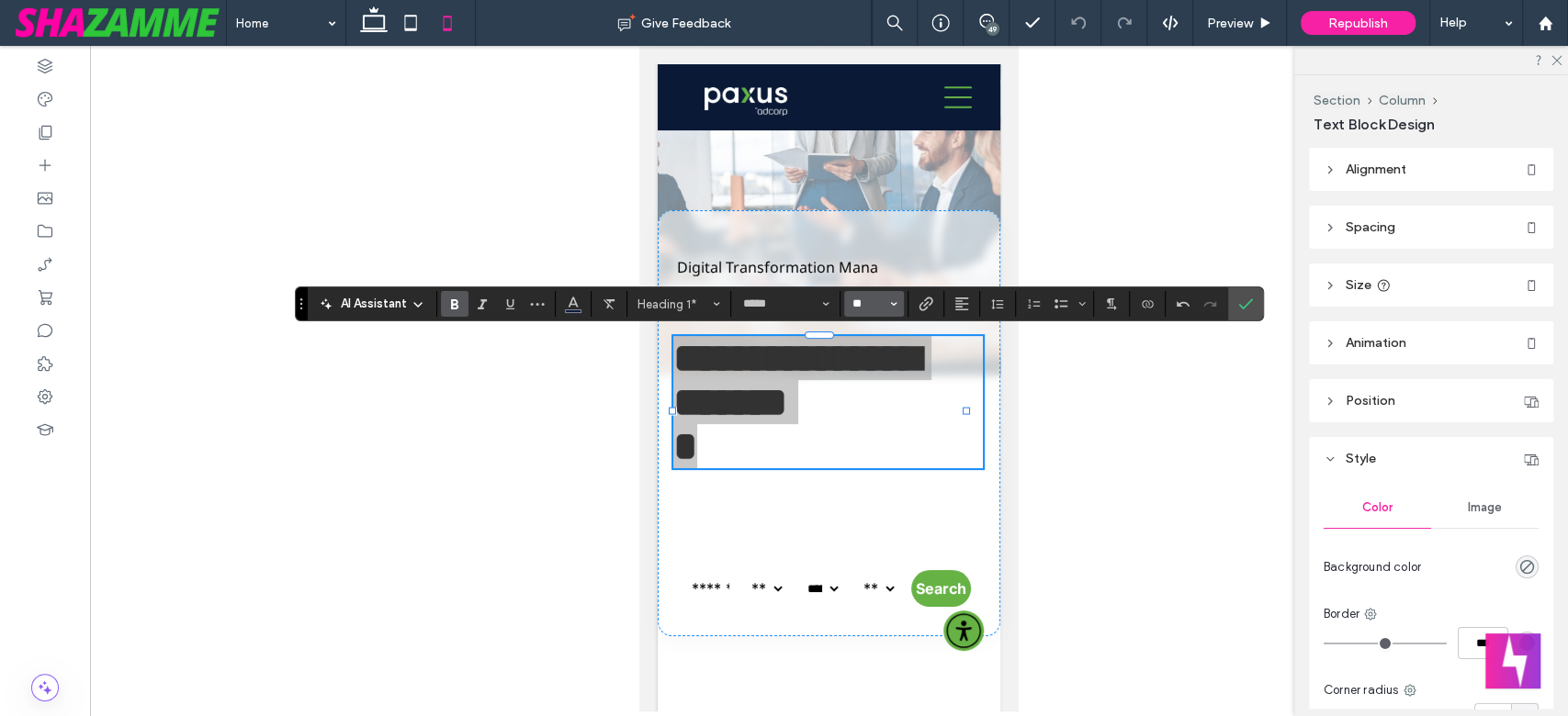 click on "**" at bounding box center [868, 304] 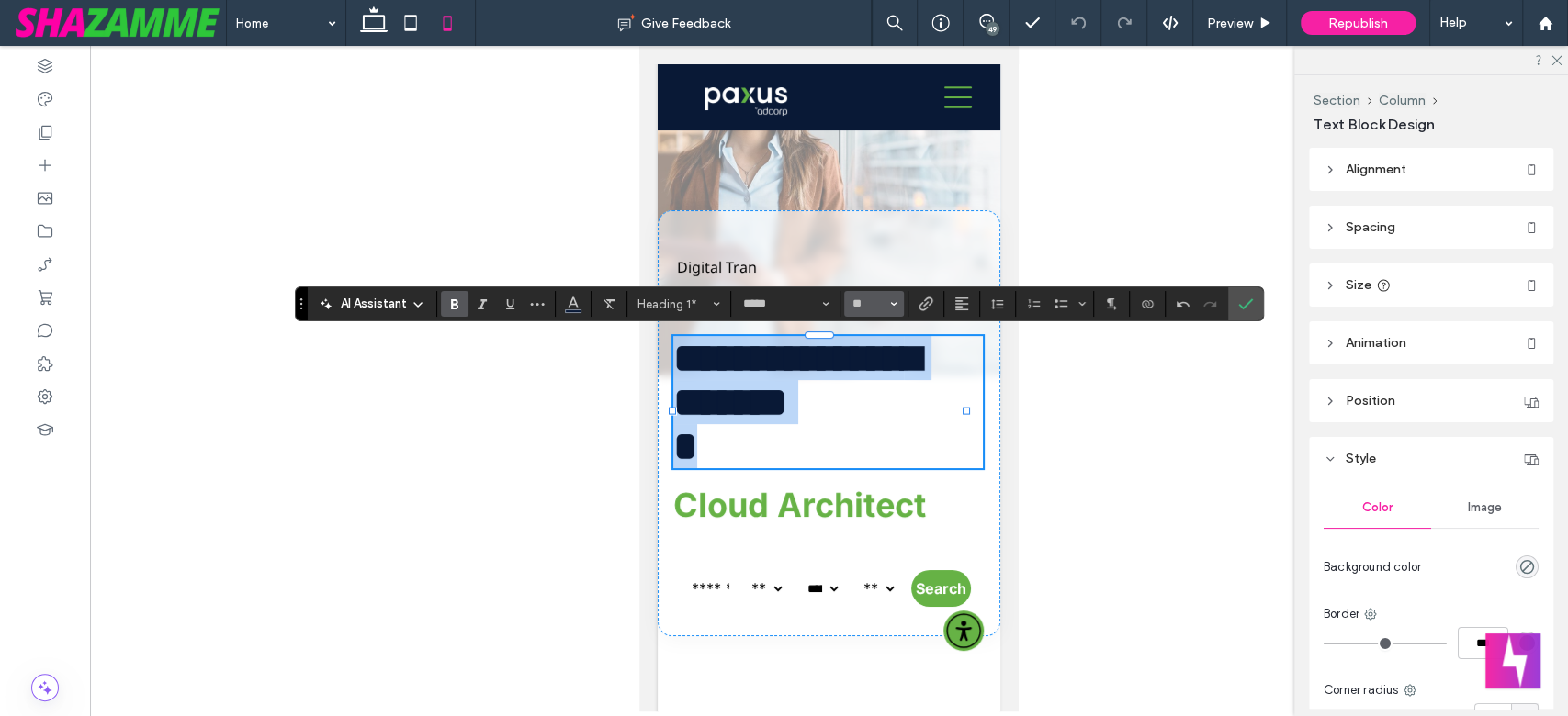 type on "**" 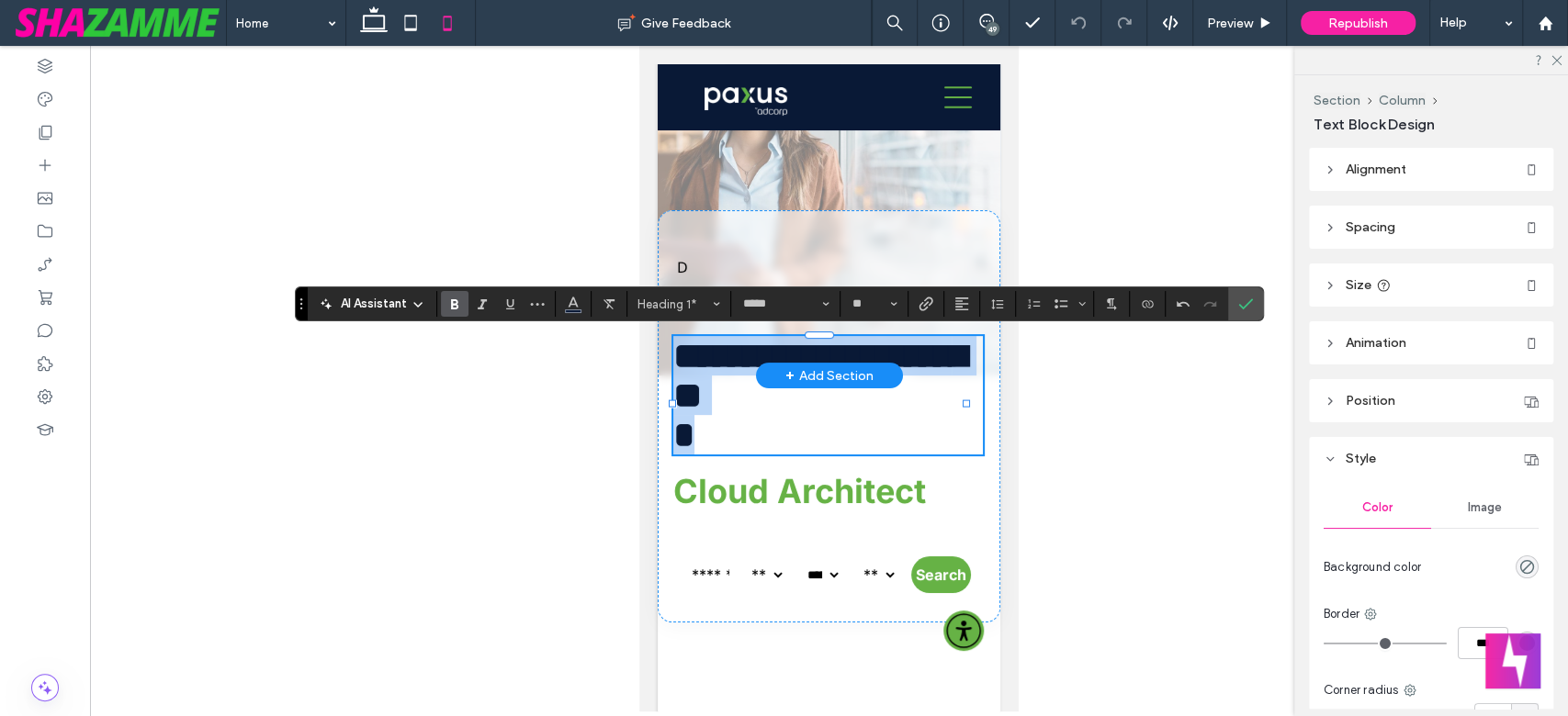 click on "*" at bounding box center [828, 434] 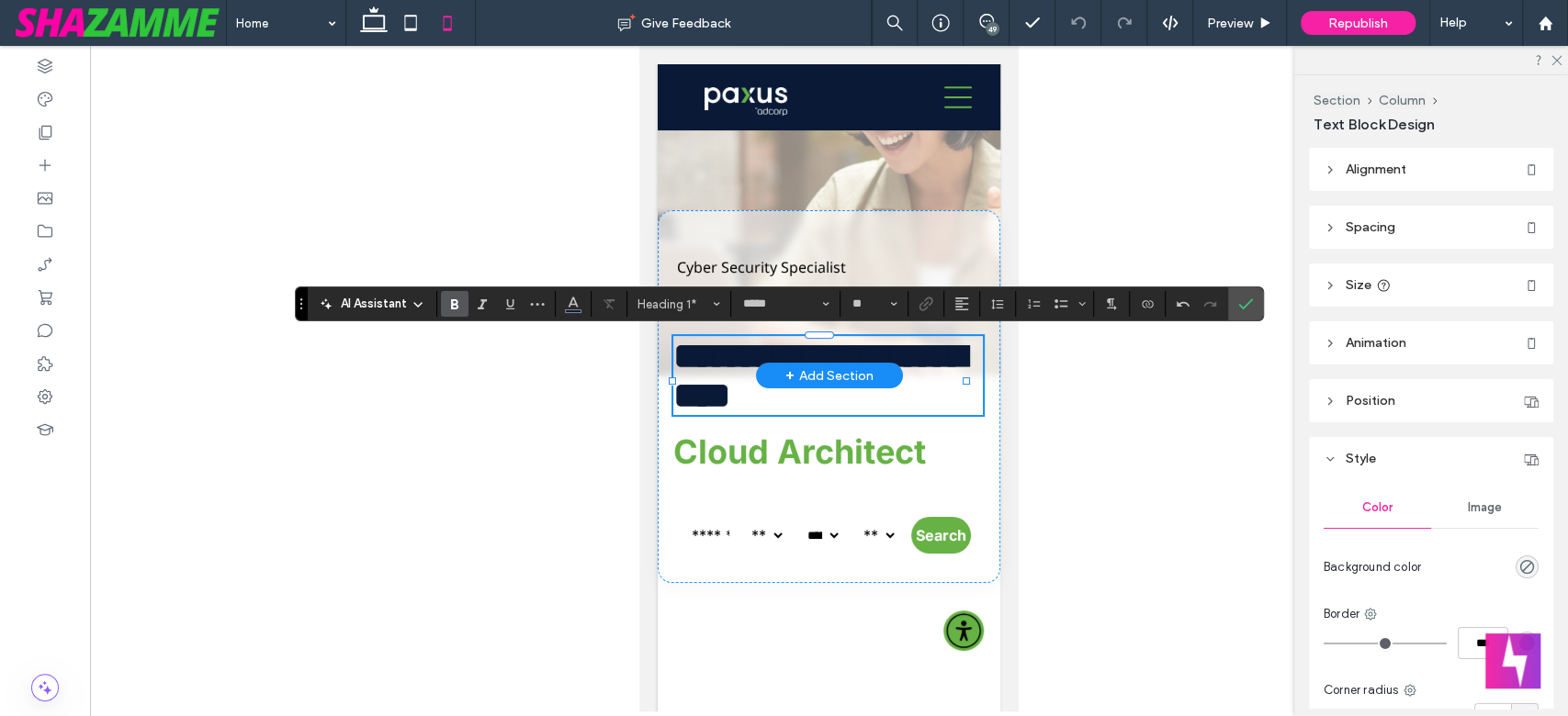 click on "**********" at bounding box center (828, 375) 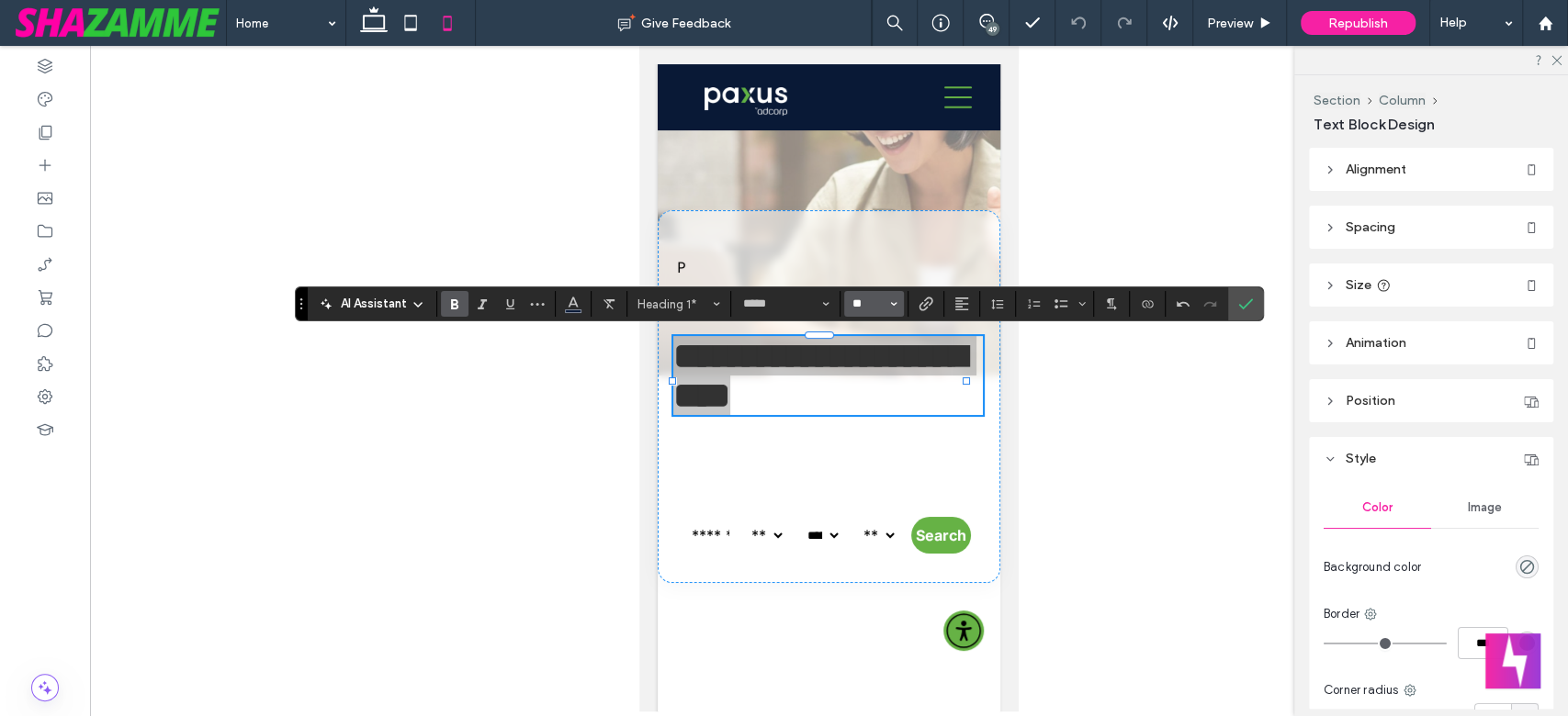 click on "**" at bounding box center [868, 304] 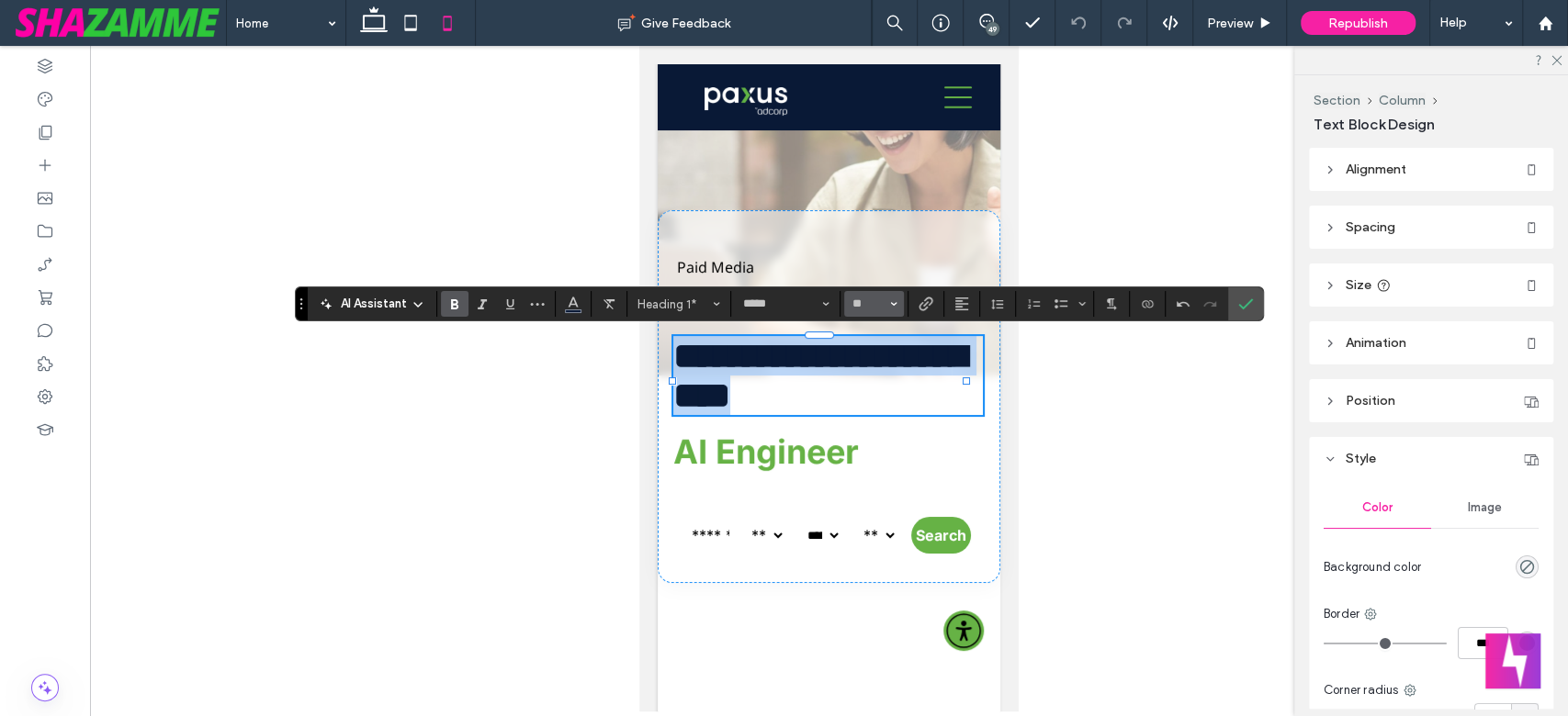 type on "**" 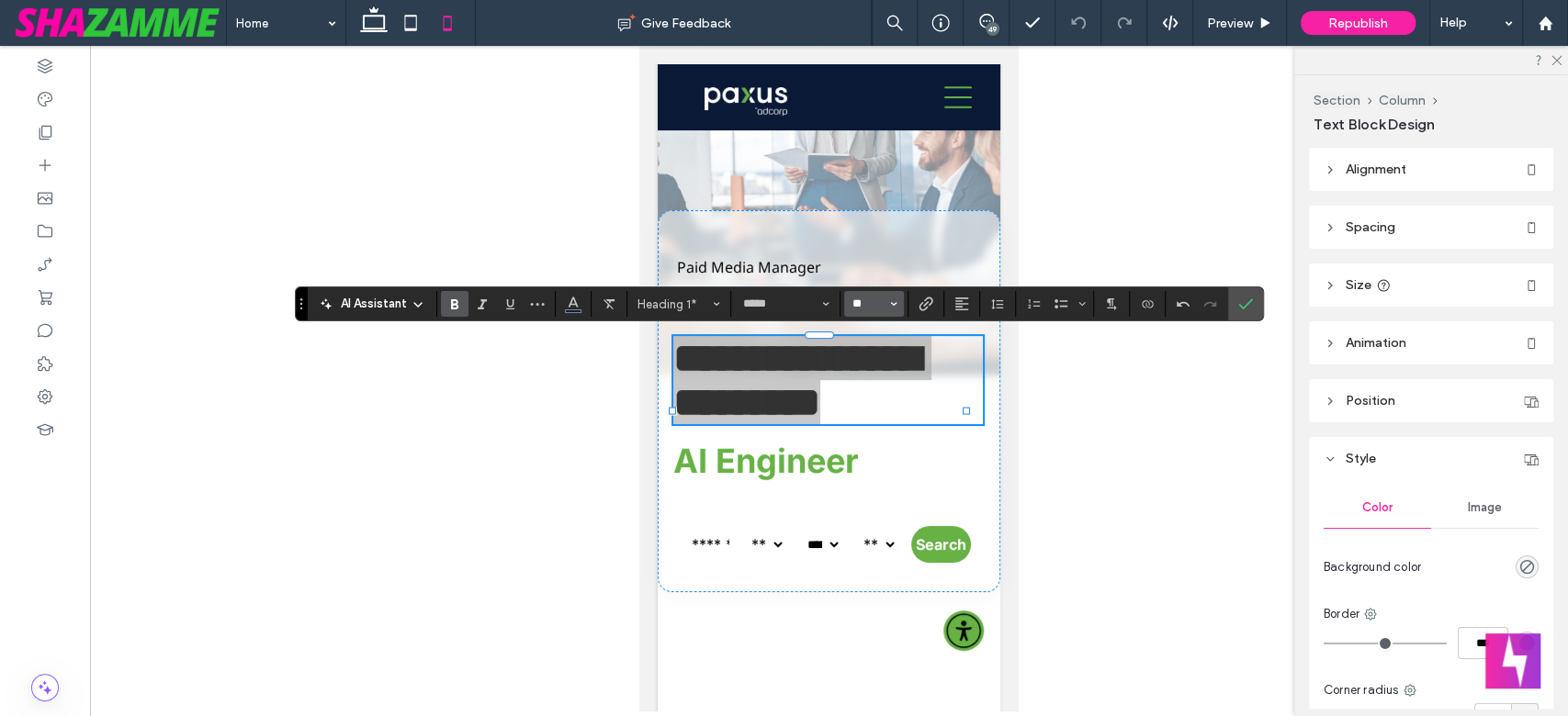click on "**" at bounding box center [868, 304] 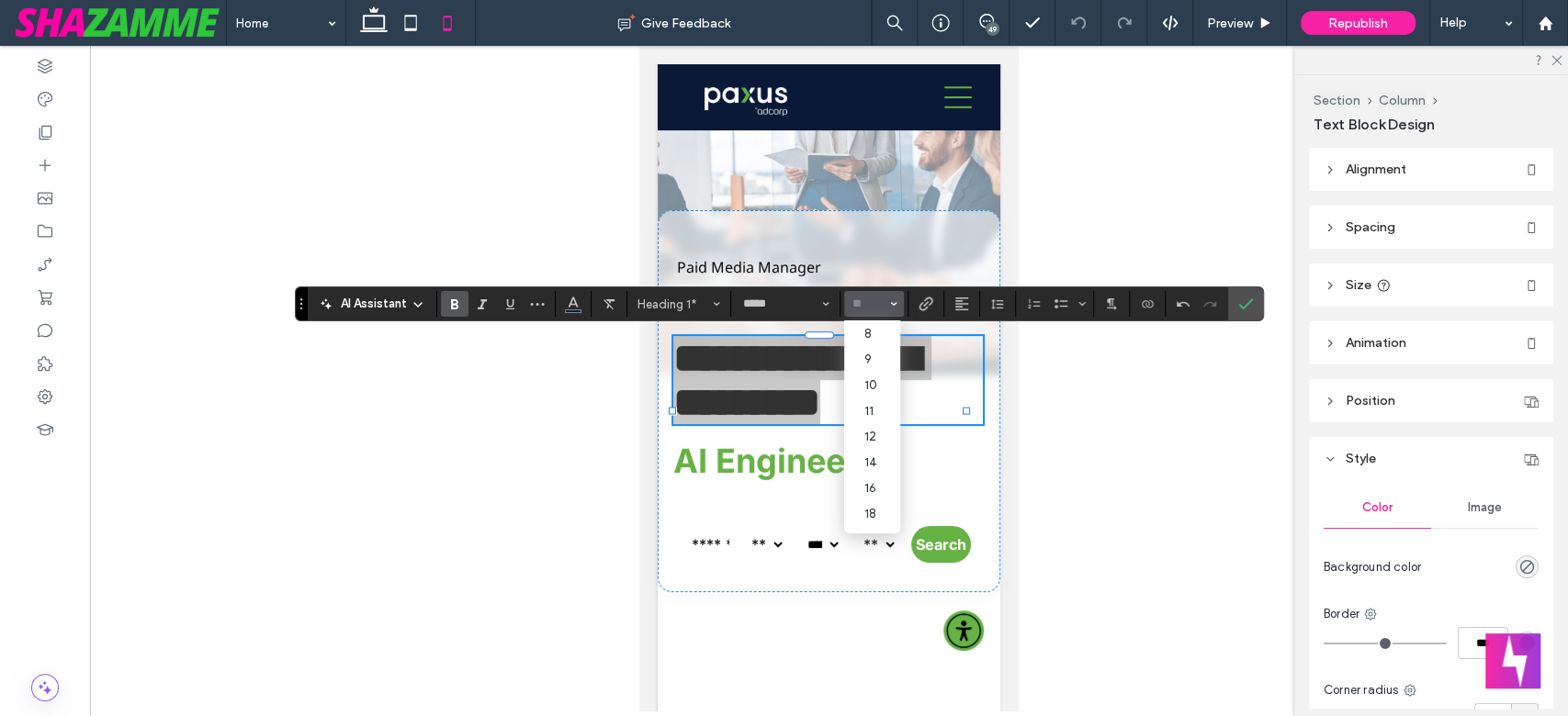 click at bounding box center [868, 304] 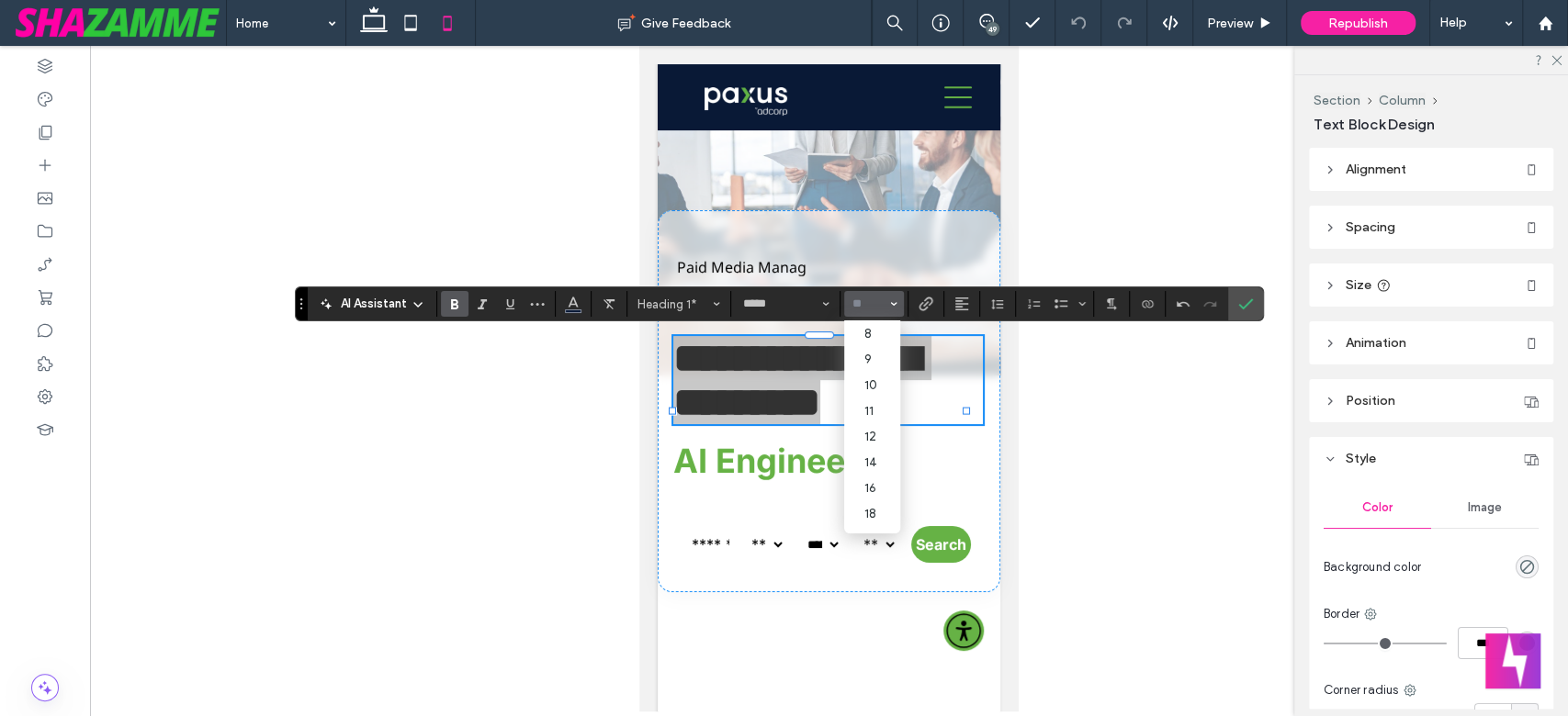 click at bounding box center [868, 304] 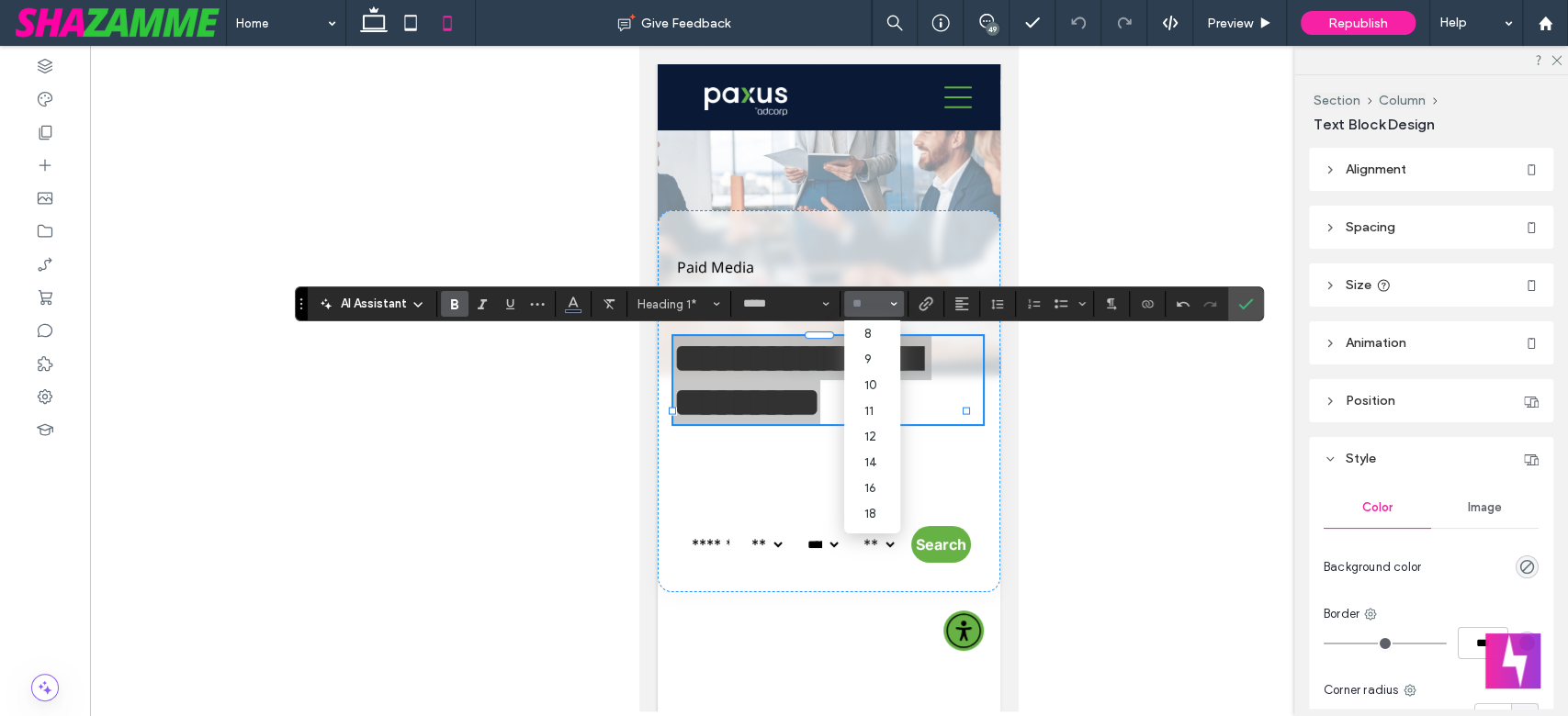 click at bounding box center (868, 304) 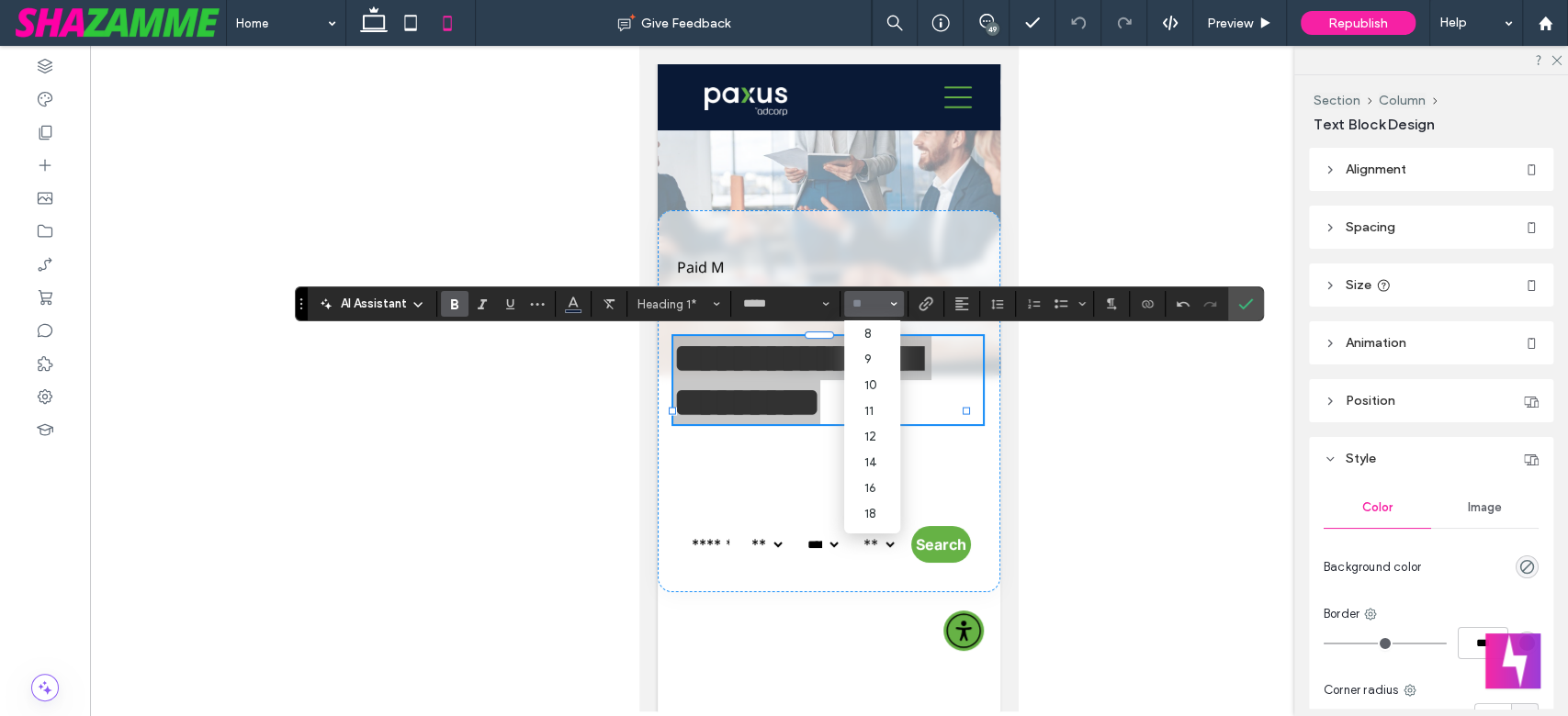 click at bounding box center (868, 304) 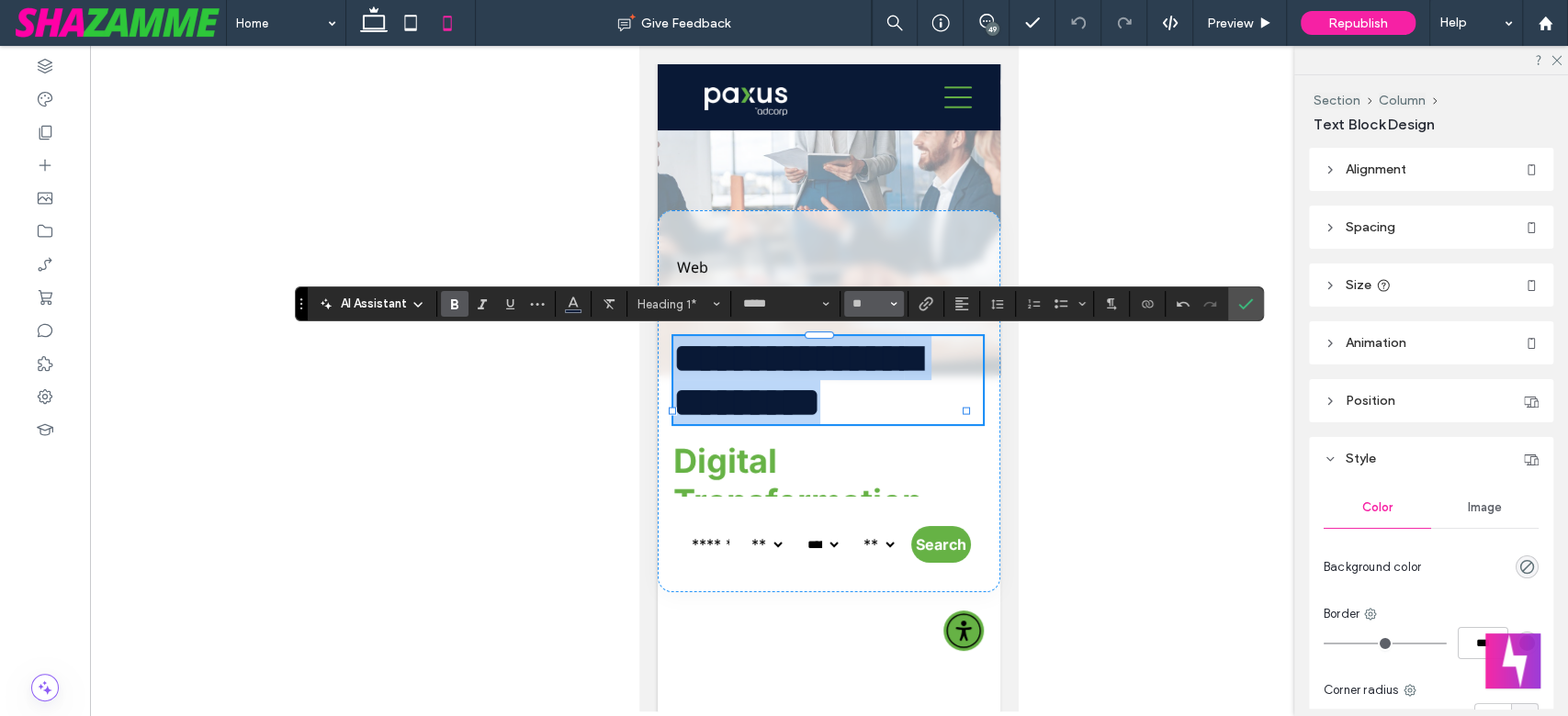 type on "**" 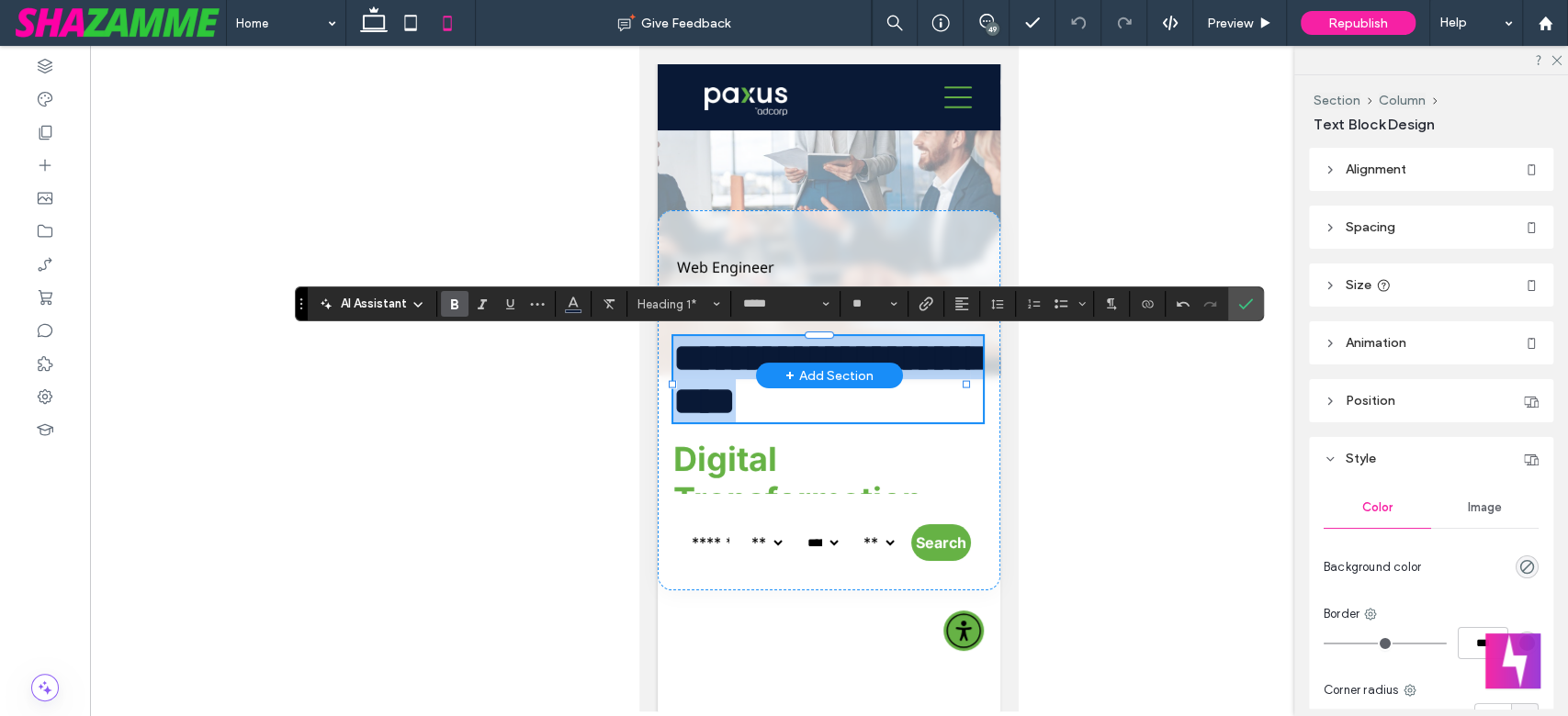 click on "**********" at bounding box center (828, 379) 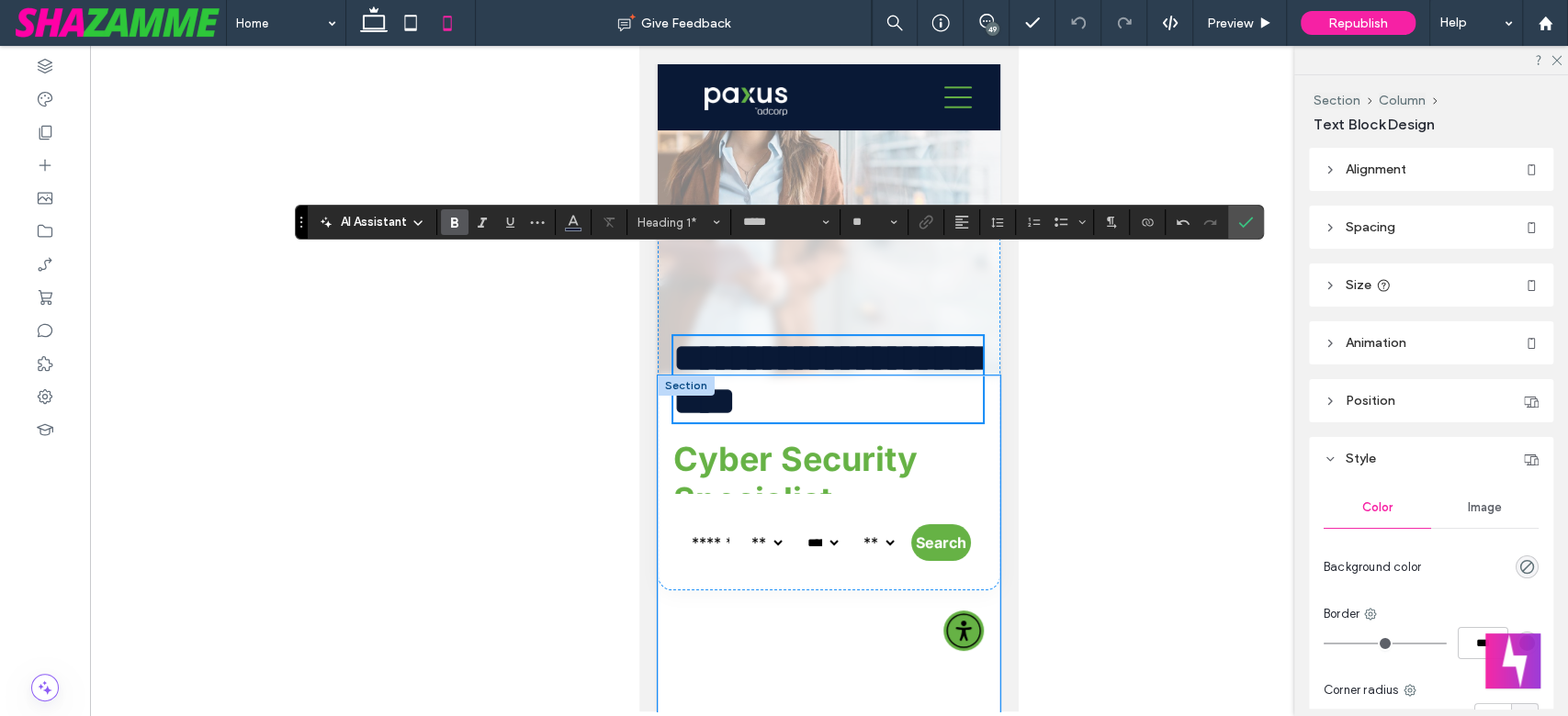 scroll, scrollTop: 204, scrollLeft: 0, axis: vertical 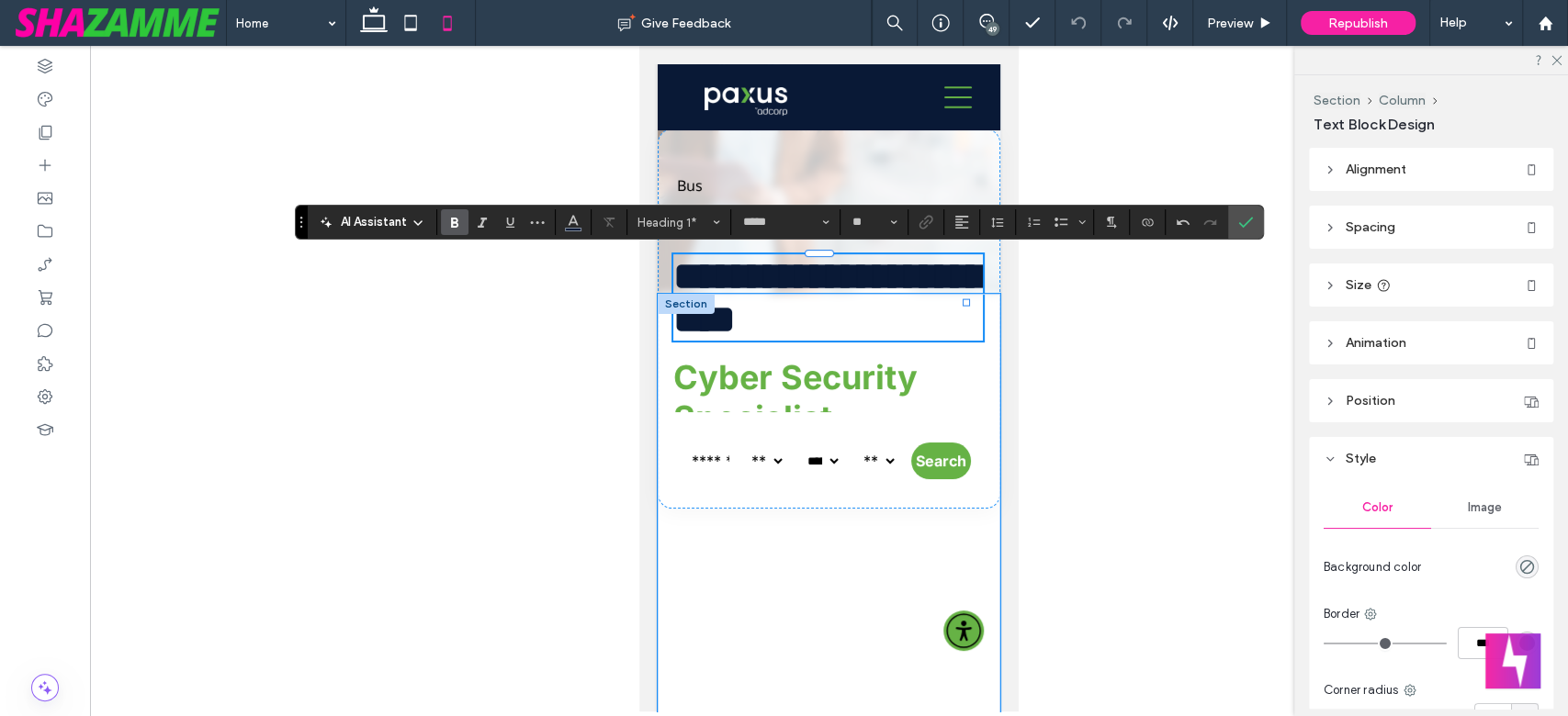 drag, startPoint x: 786, startPoint y: 574, endPoint x: 874, endPoint y: 580, distance: 88.20431 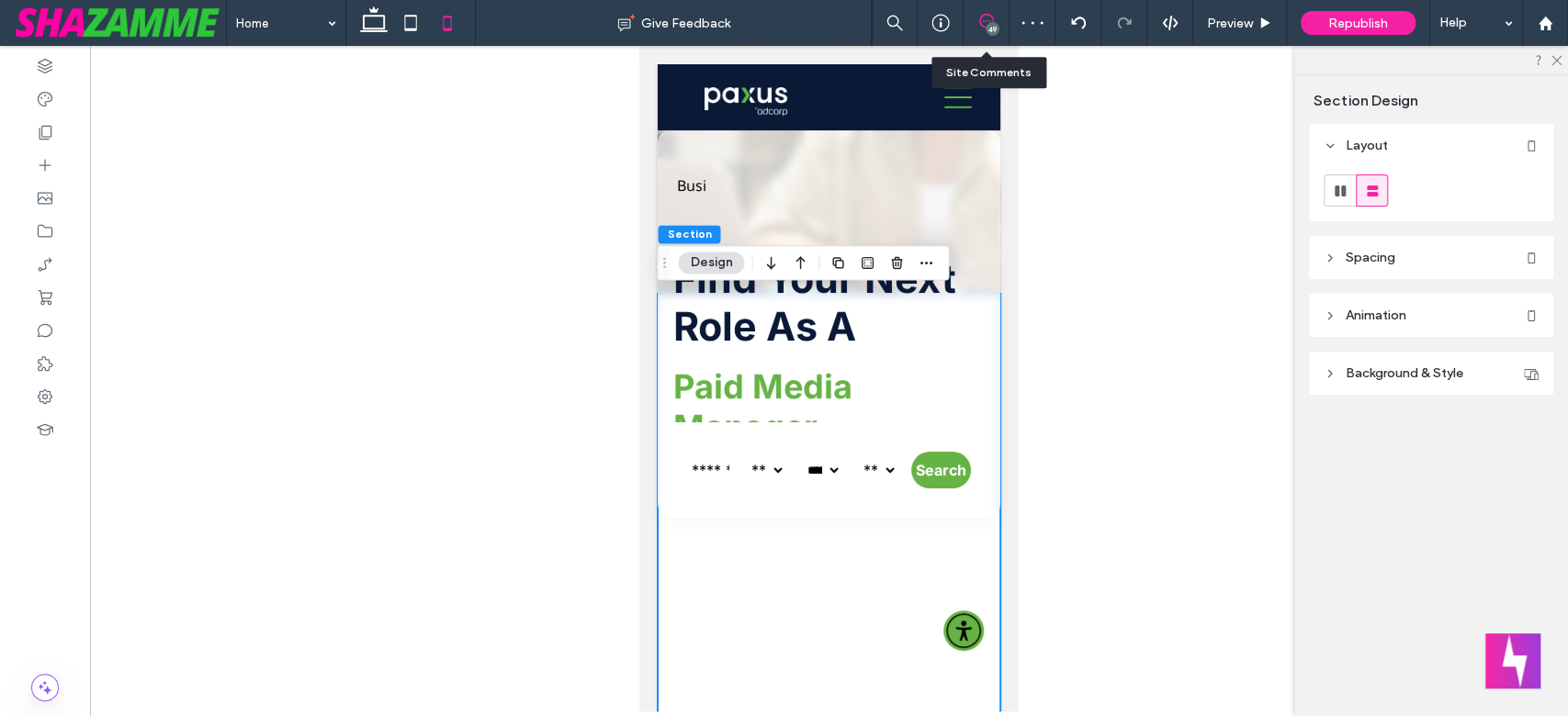 click 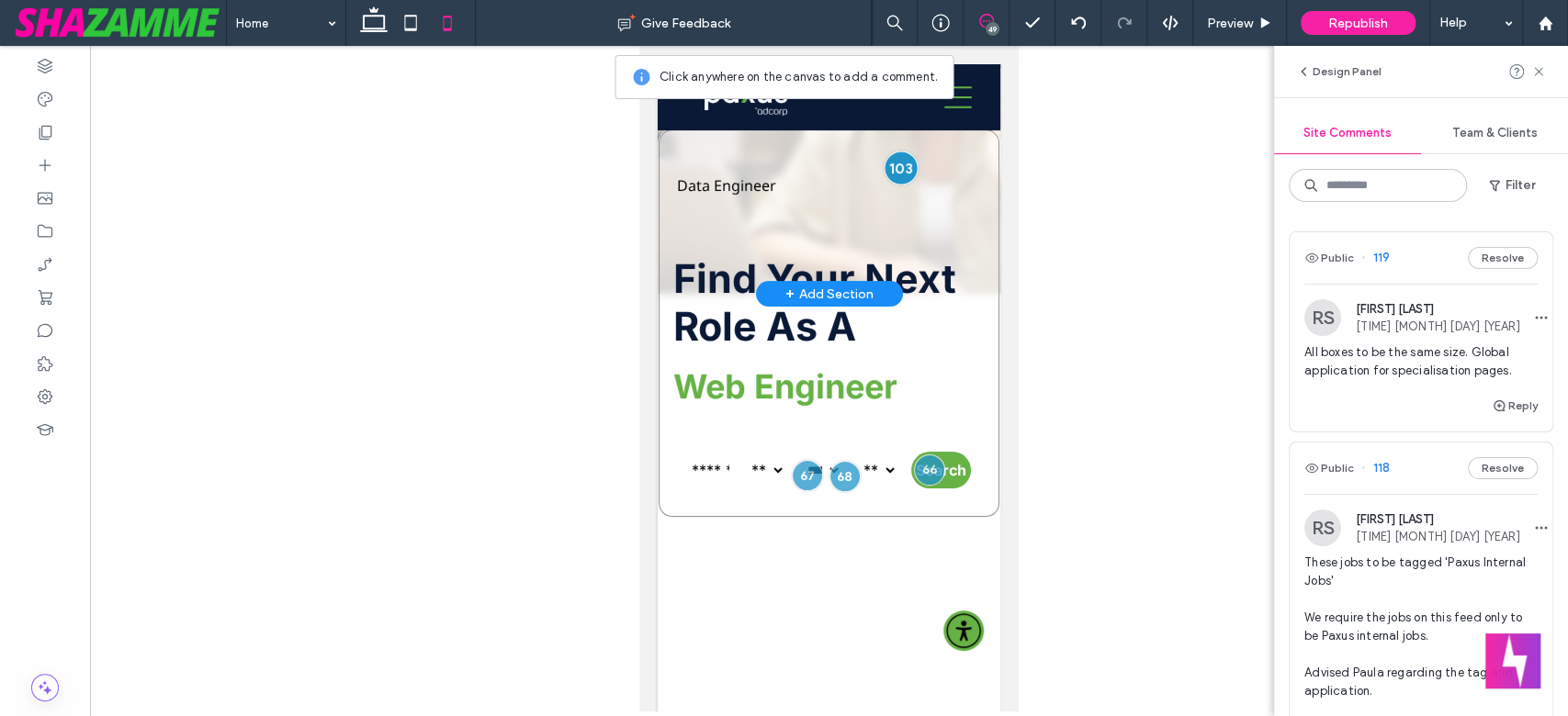 click at bounding box center (901, 168) 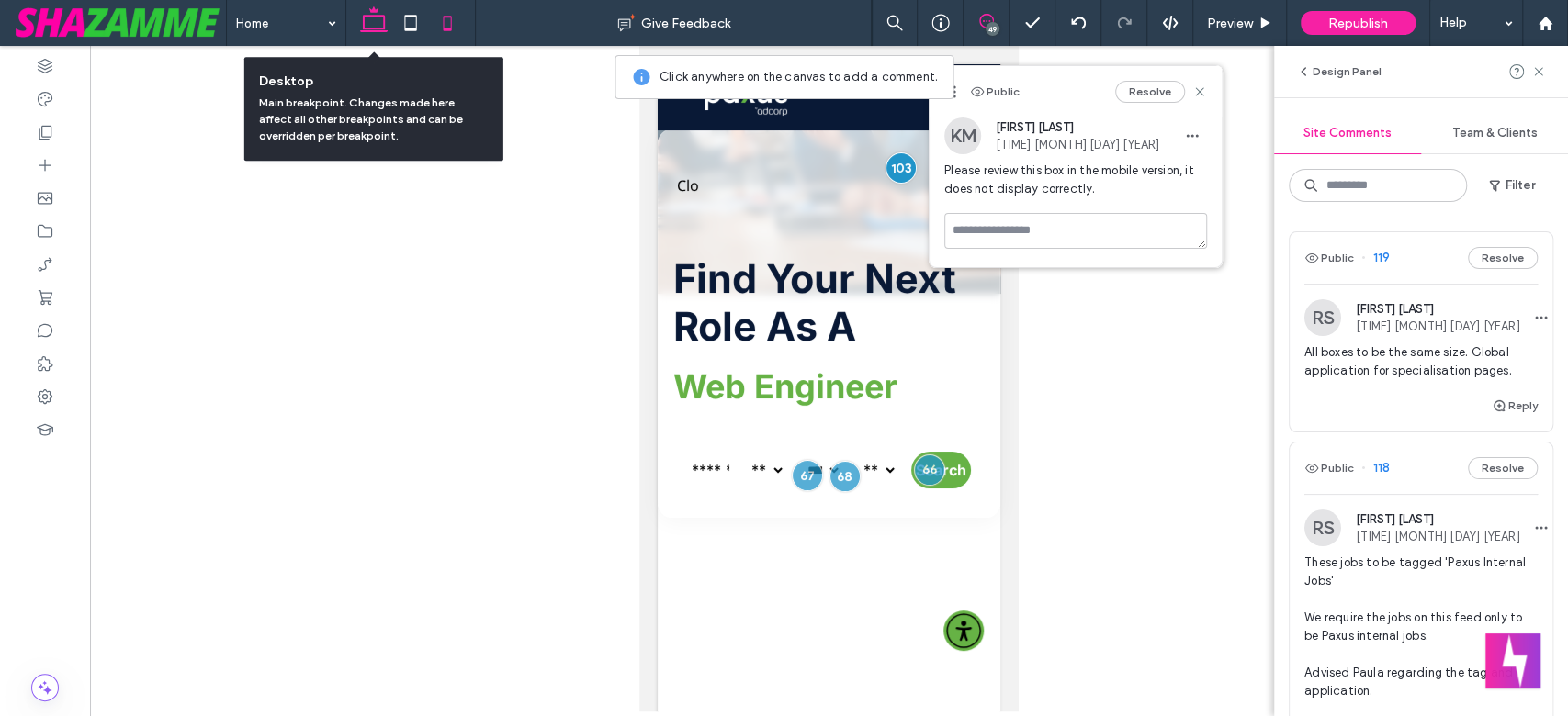 click 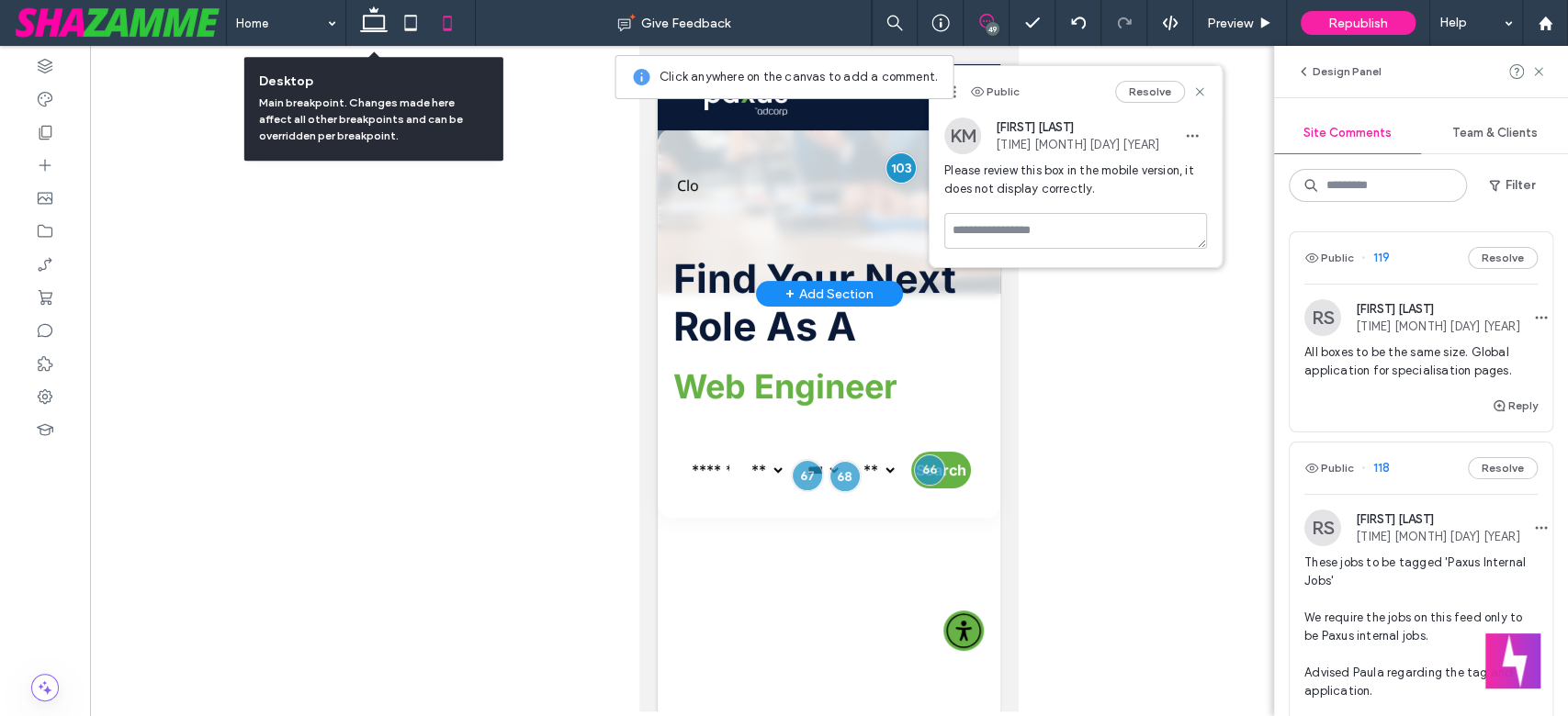 scroll, scrollTop: 217, scrollLeft: 0, axis: vertical 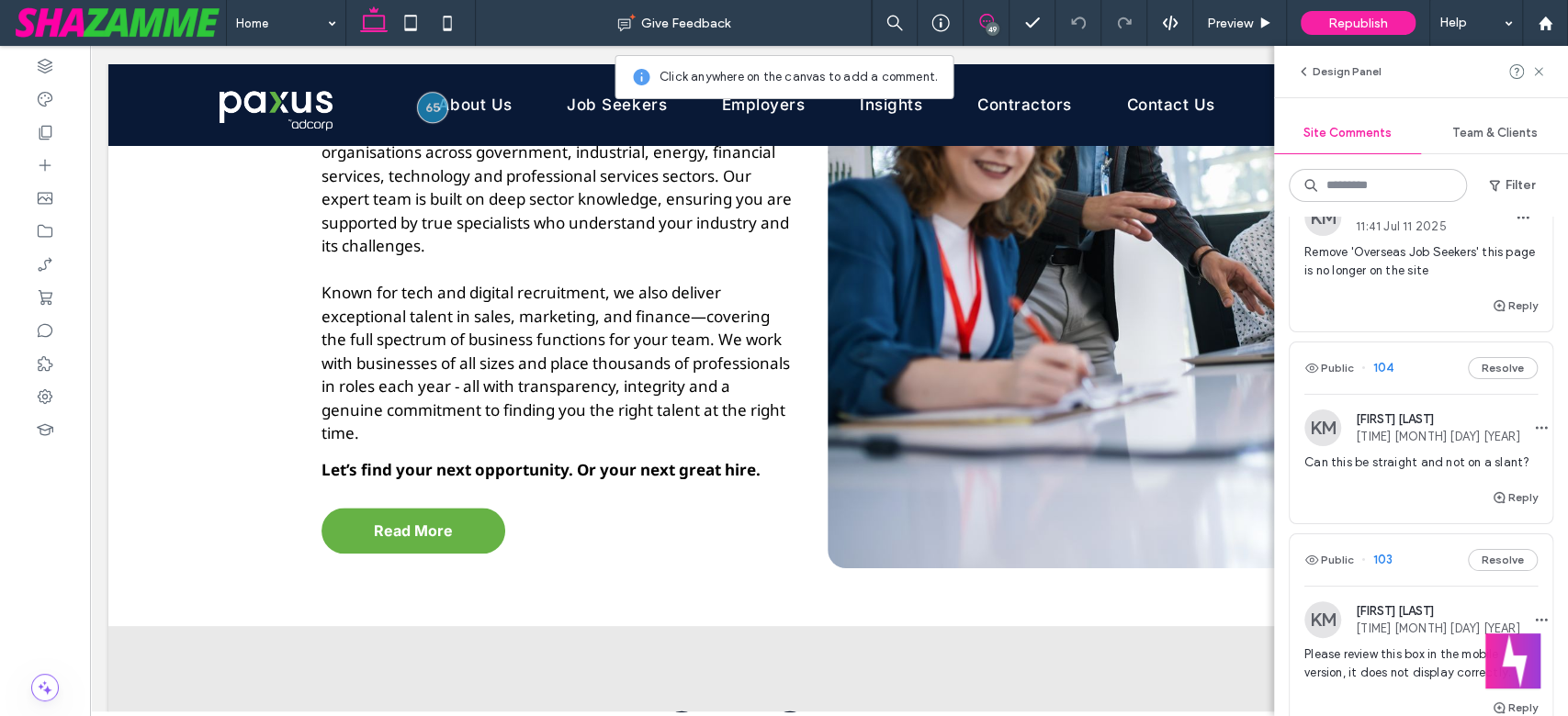 click on "Reply" at bounding box center [1421, 505] 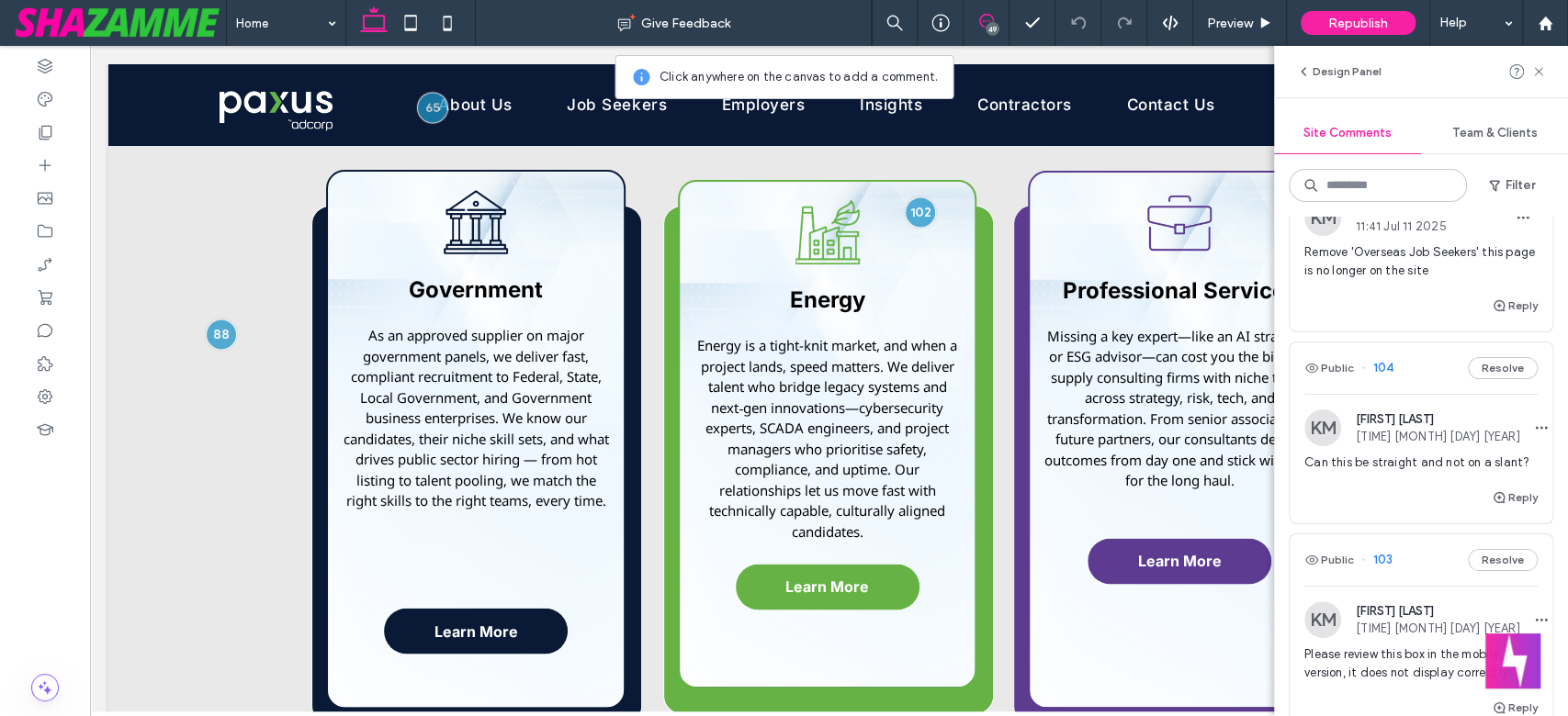 scroll, scrollTop: 6506, scrollLeft: 0, axis: vertical 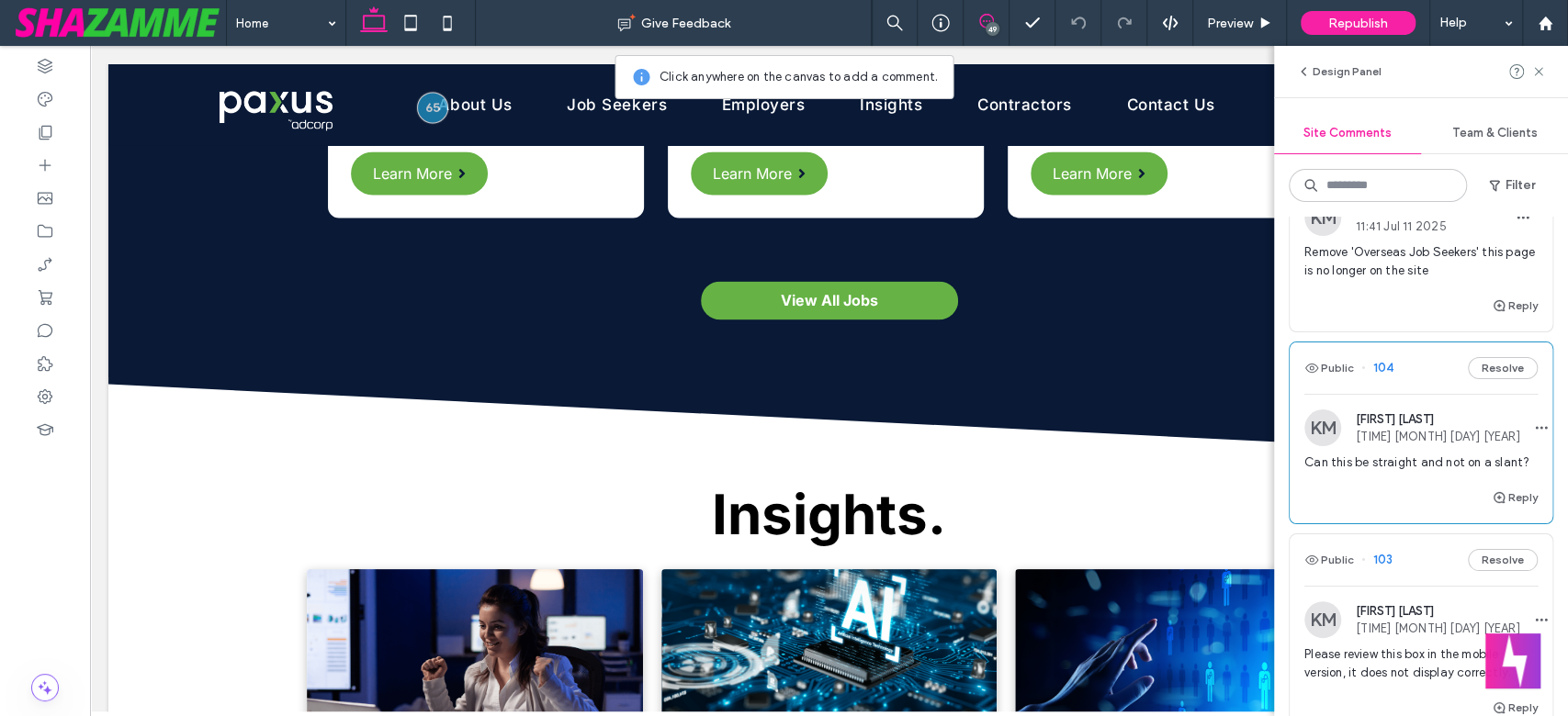 click on "Design Panel" at bounding box center [1421, 72] 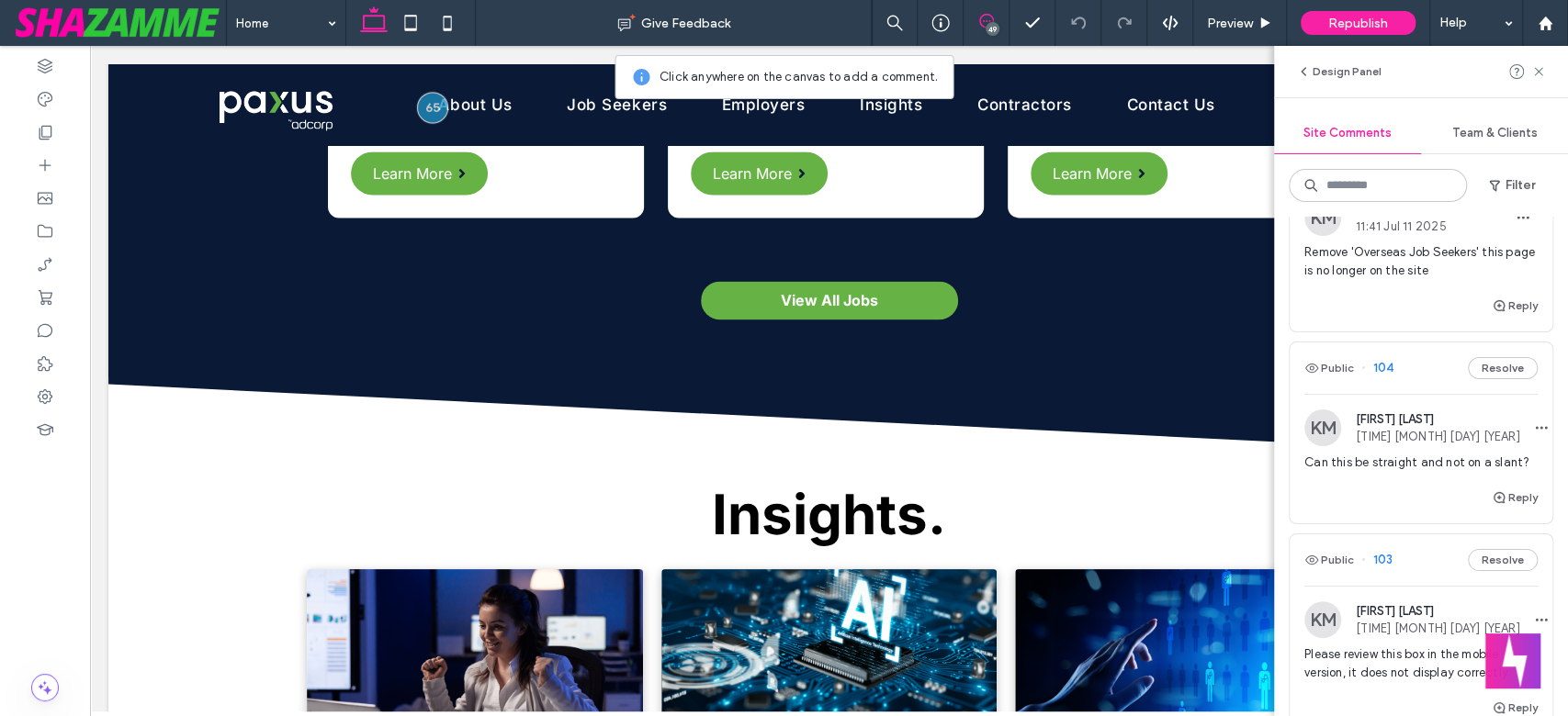 click at bounding box center [1528, 72] 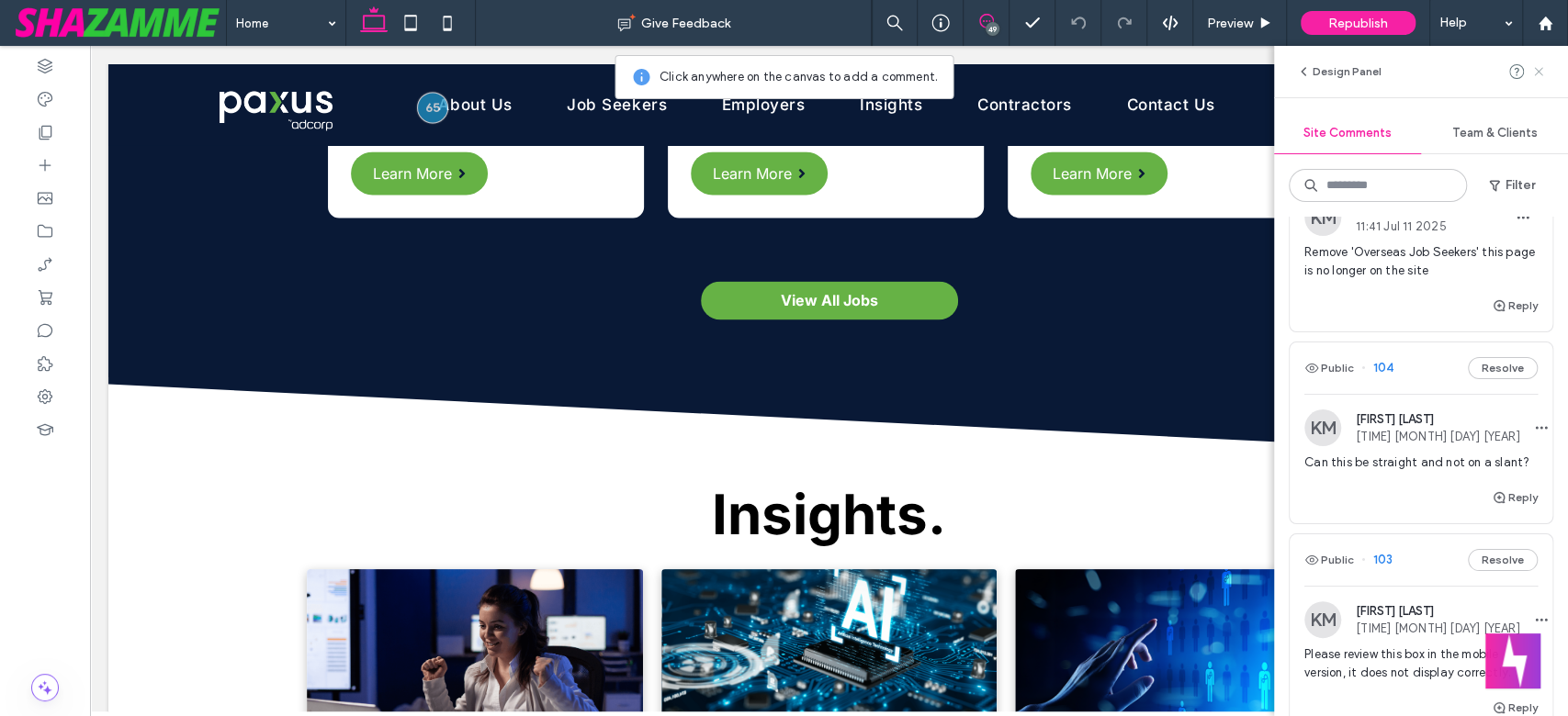 click 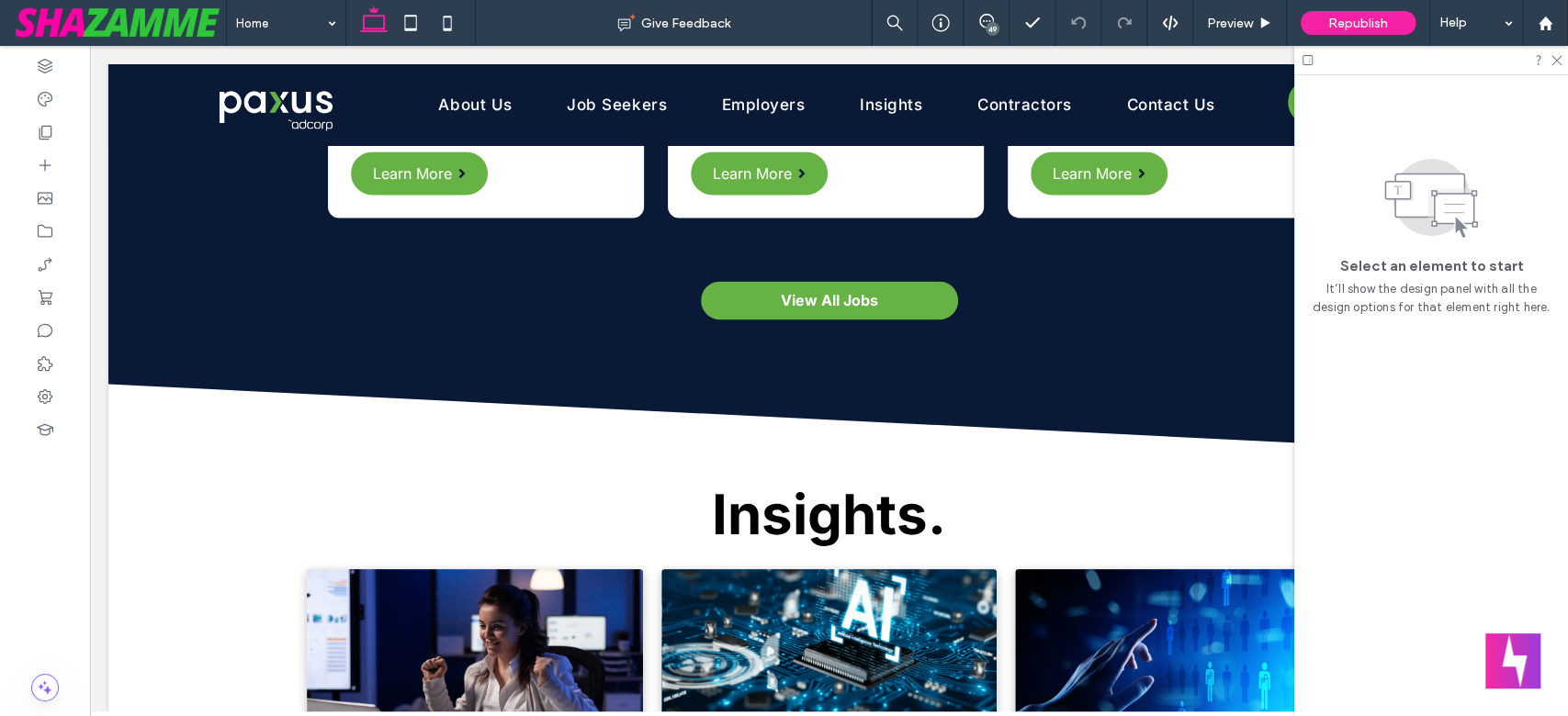 scroll, scrollTop: 0, scrollLeft: 0, axis: both 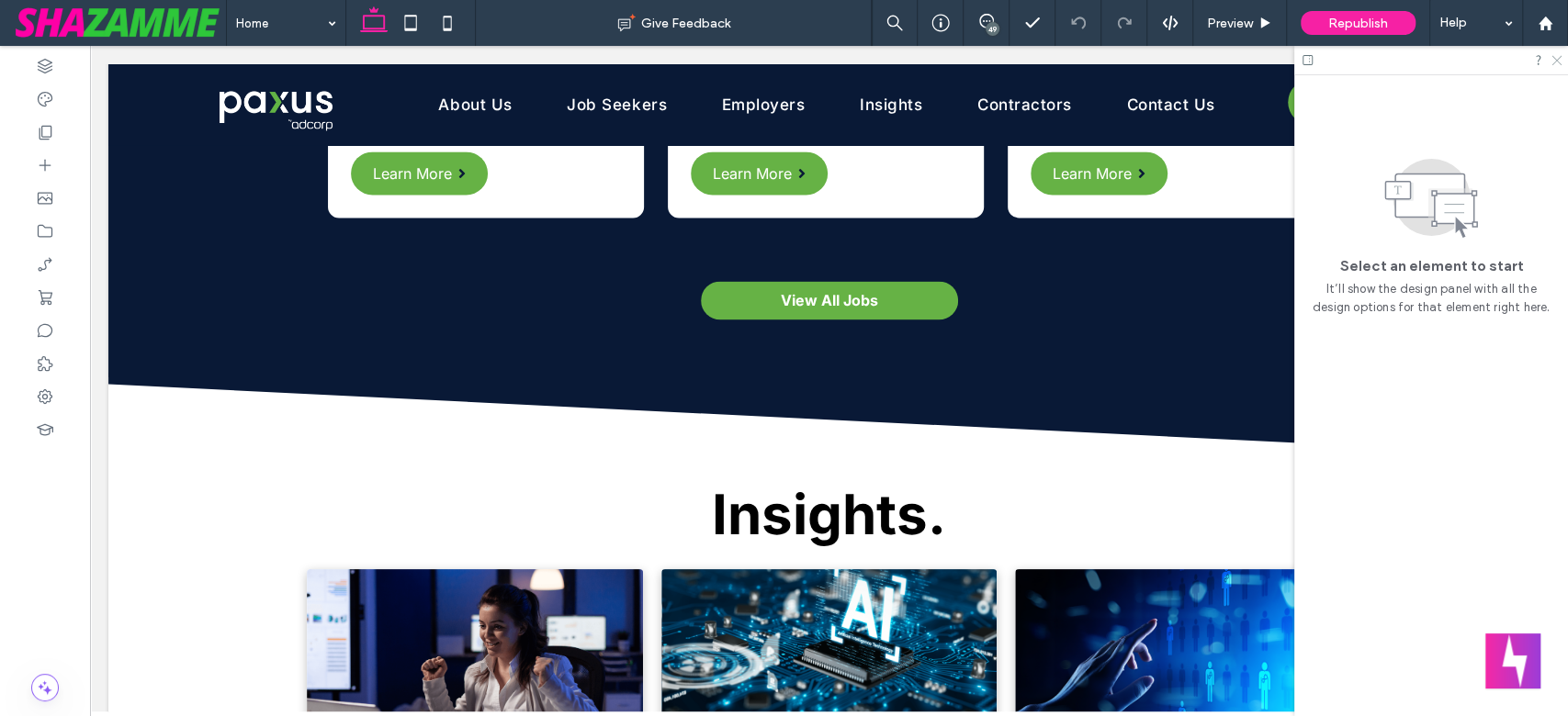 click 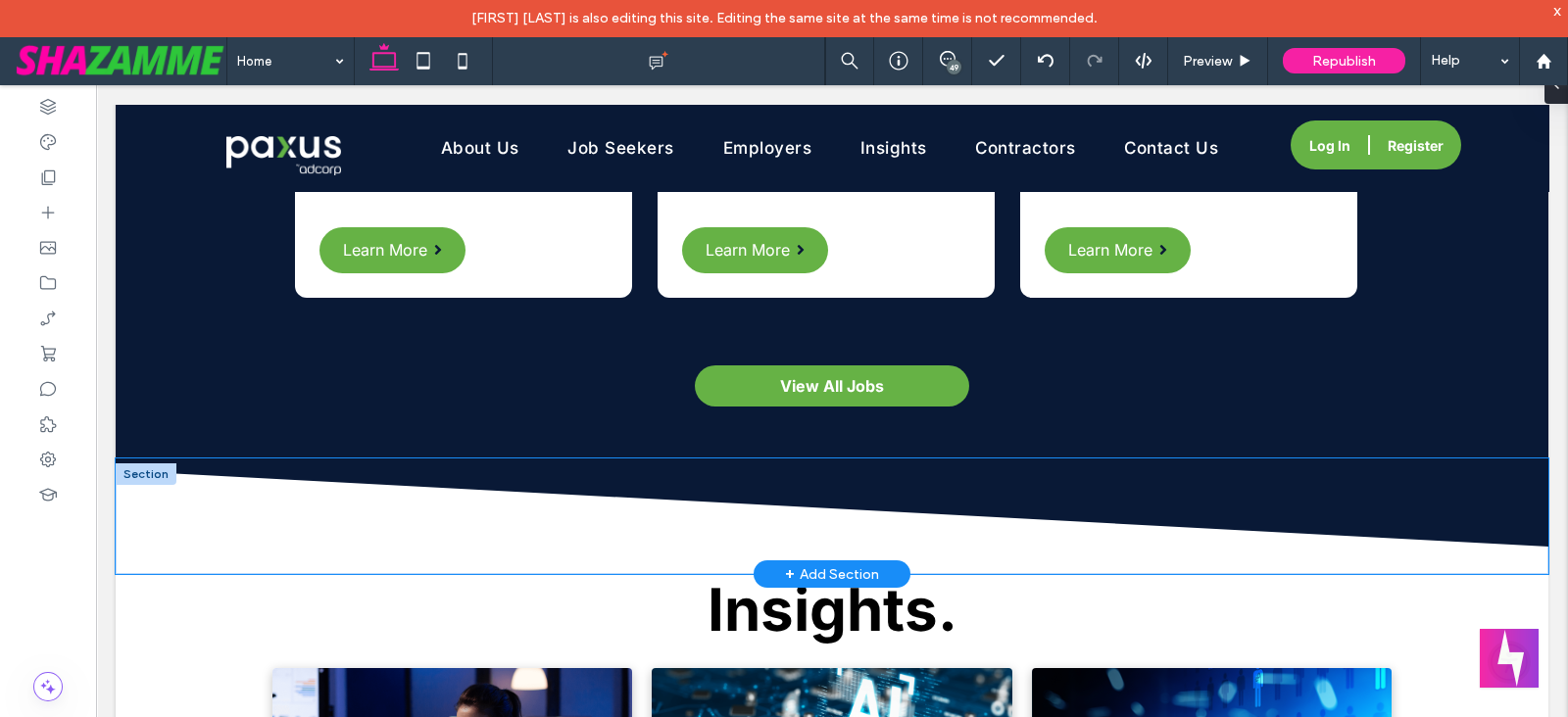 scroll, scrollTop: 6860, scrollLeft: 0, axis: vertical 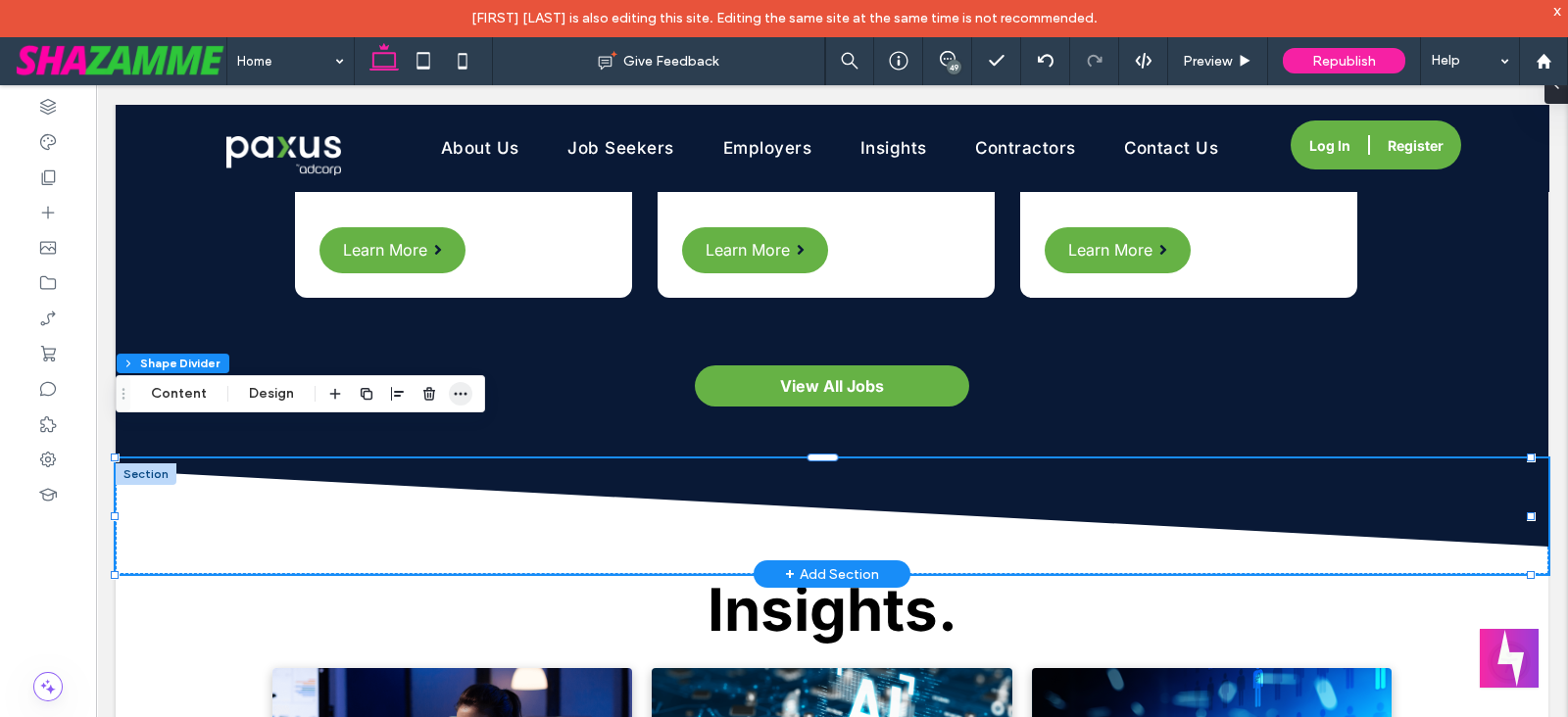 click 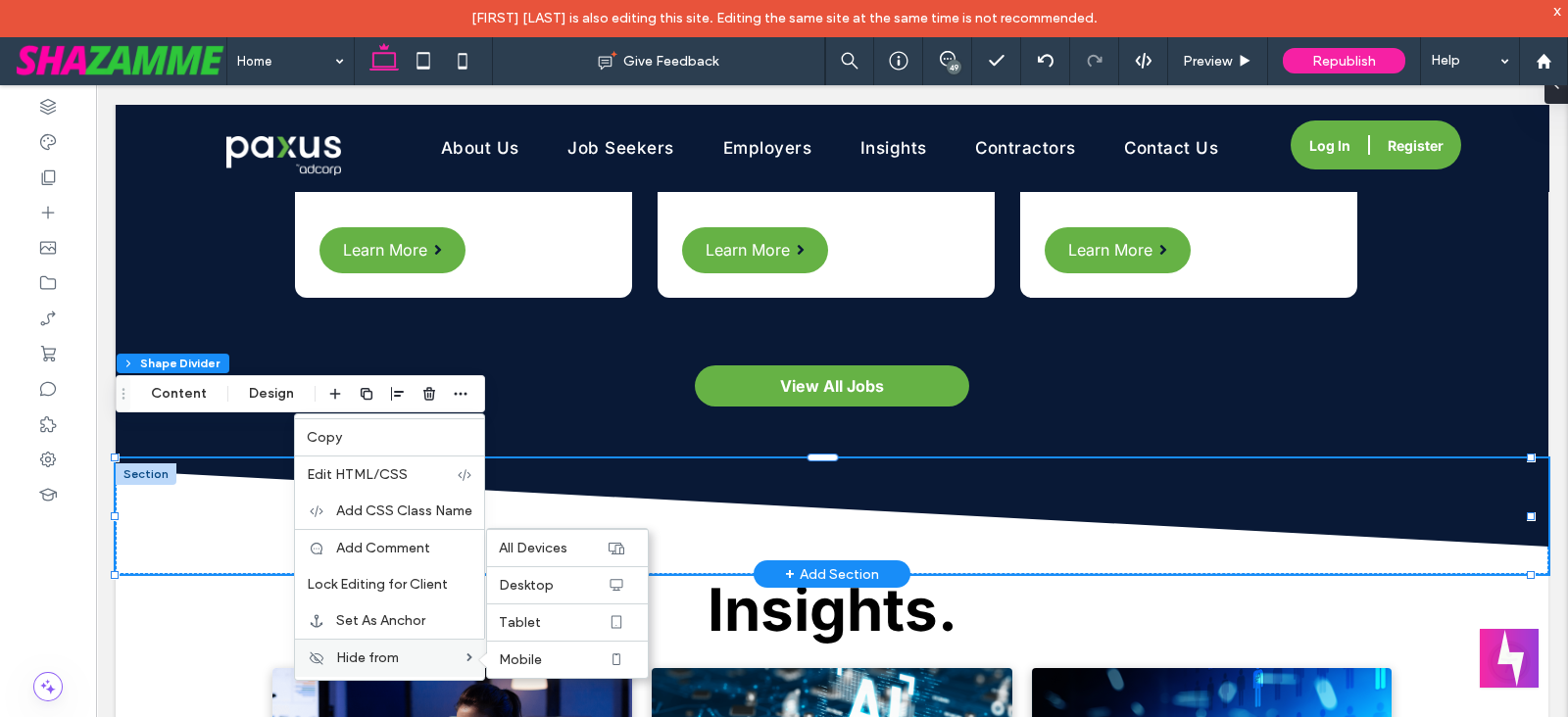 click on "Hide from" at bounding box center [368, 657] 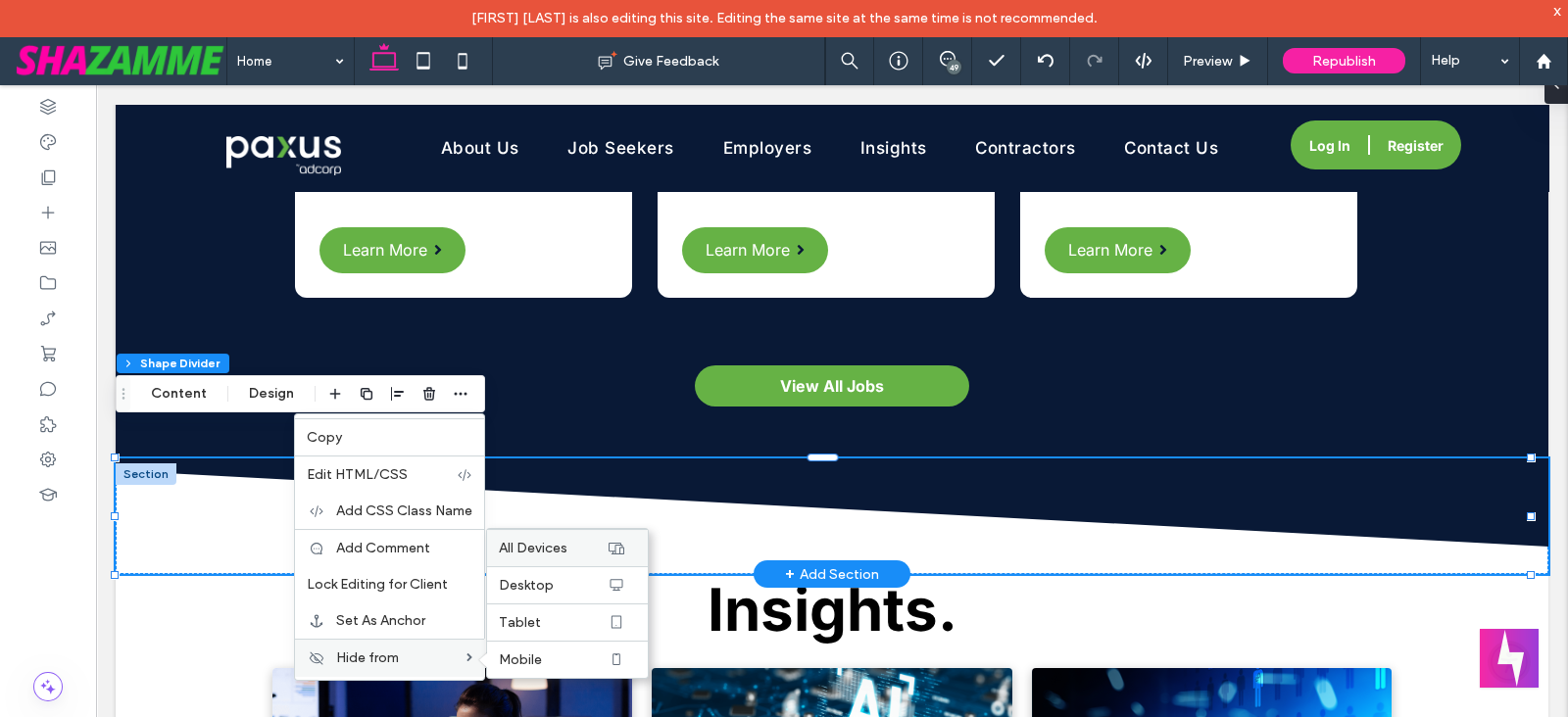 click on "All Devices" at bounding box center (567, 548) 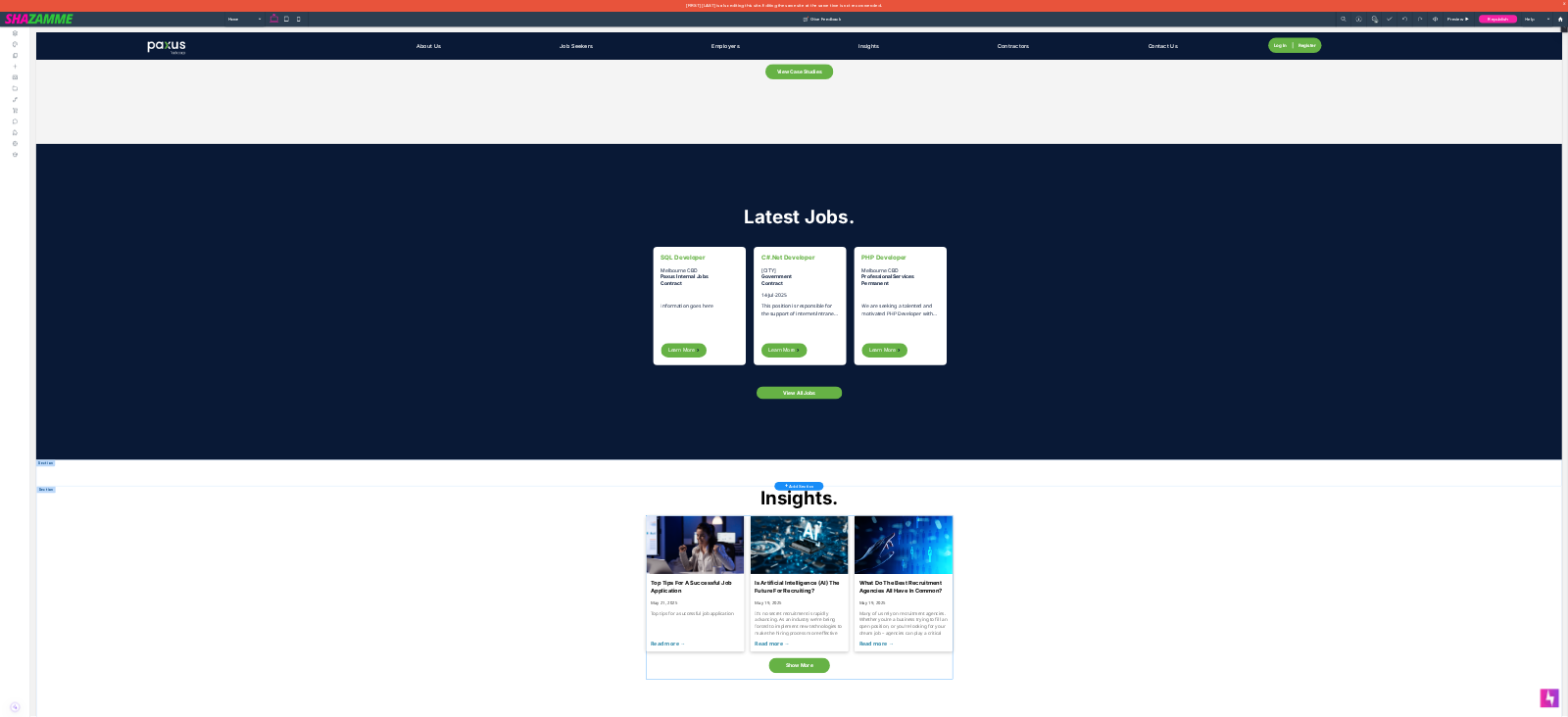 scroll, scrollTop: 7487, scrollLeft: 0, axis: vertical 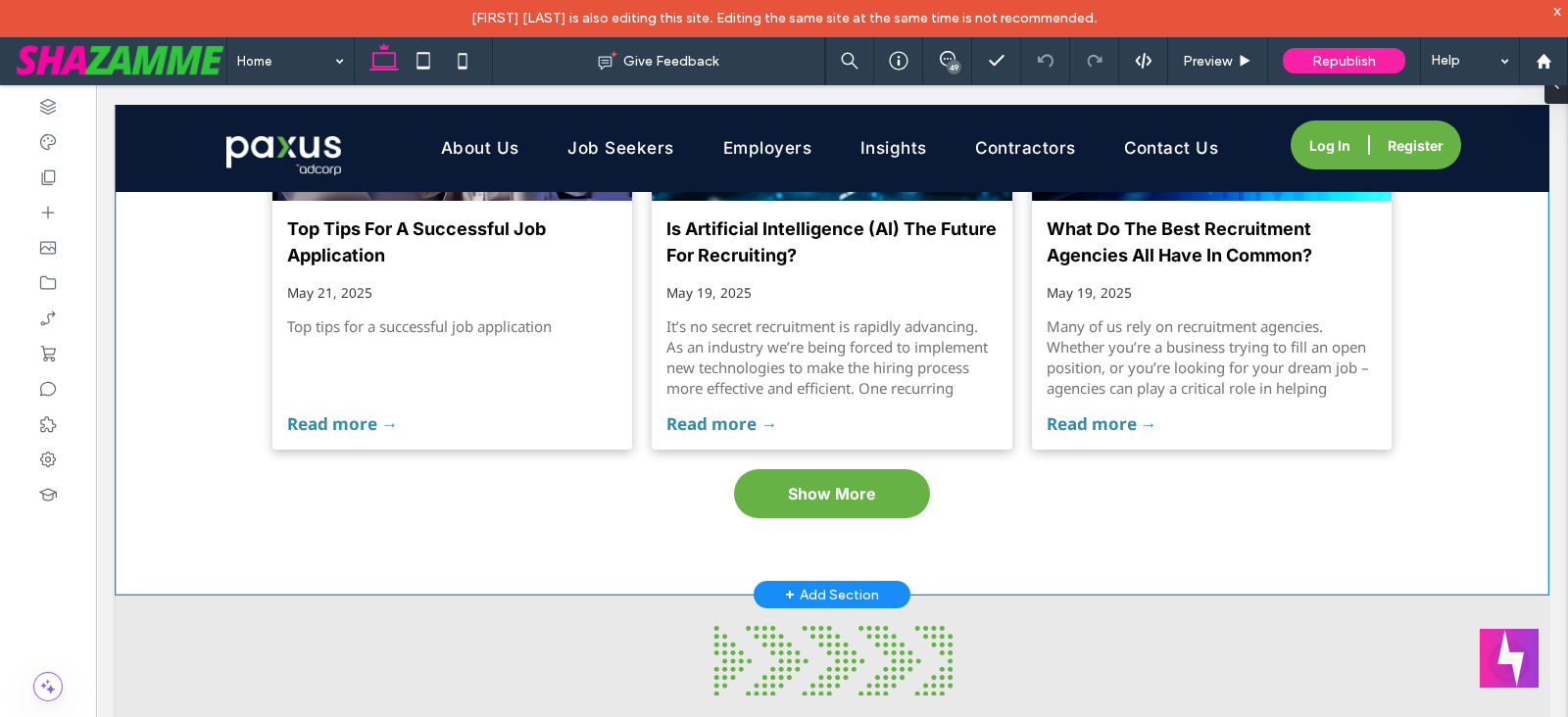 click on "Insights.
Top tips for a successful job application
[MONTH] [DAY], [YEAR]
Top tips for a successful job application                                           ﻿
Read more →
Is artificial intelligence (AI) the future for recruiting?
[MONTH] [DAY], [YEAR]
​It’s no secret recruitment is rapidly advancing. As an industry we’re being forced to implement new technologies to make the hiring process more effective and efficient. One recurring question we’re seeing through numerous panels, webinars, and forums is: How will artificial intelligence (AI) change the future of recruiting?
Read more →
What do the best recruitment agencies all have in common?
[MONTH] [DAY], [YEAR]
Read more →
Show More" at bounding box center (832, 258) 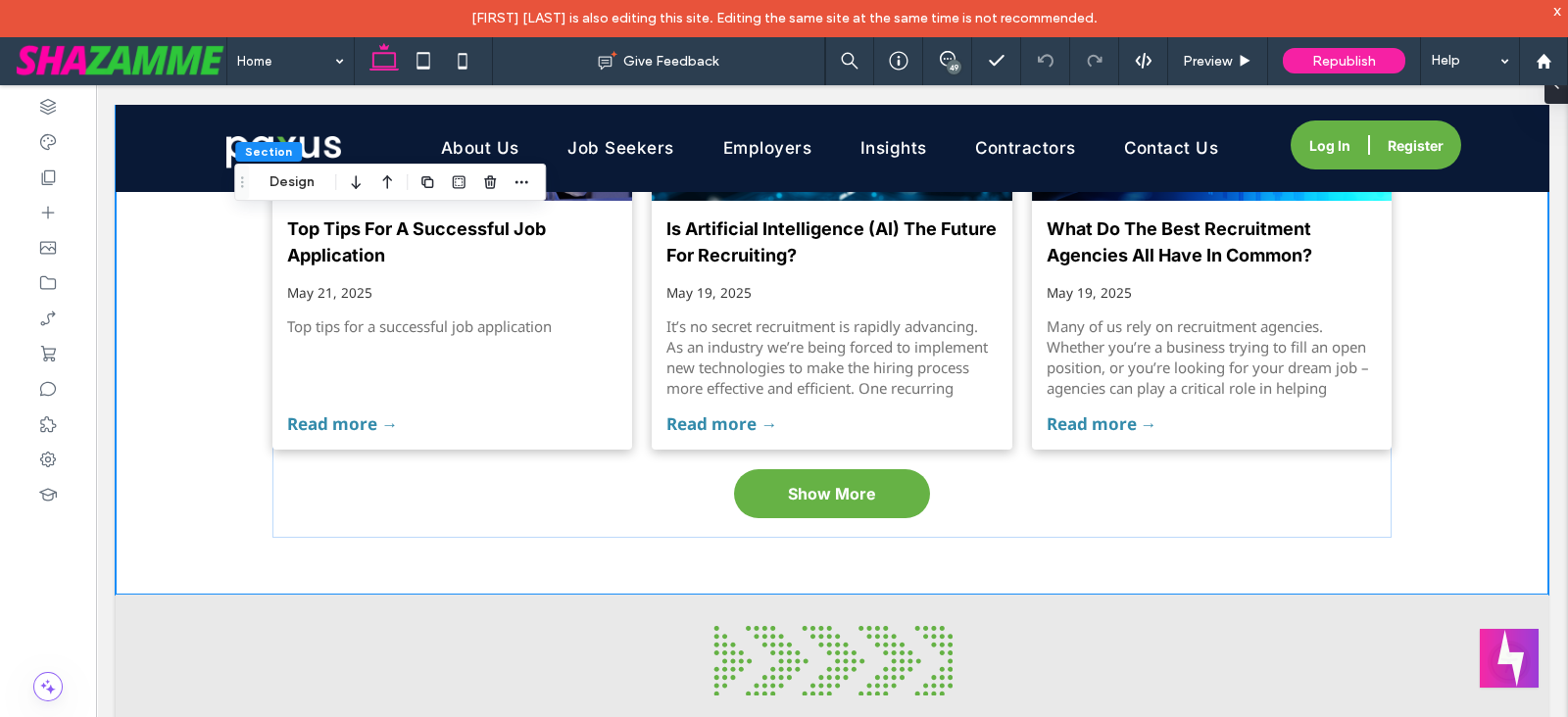 click 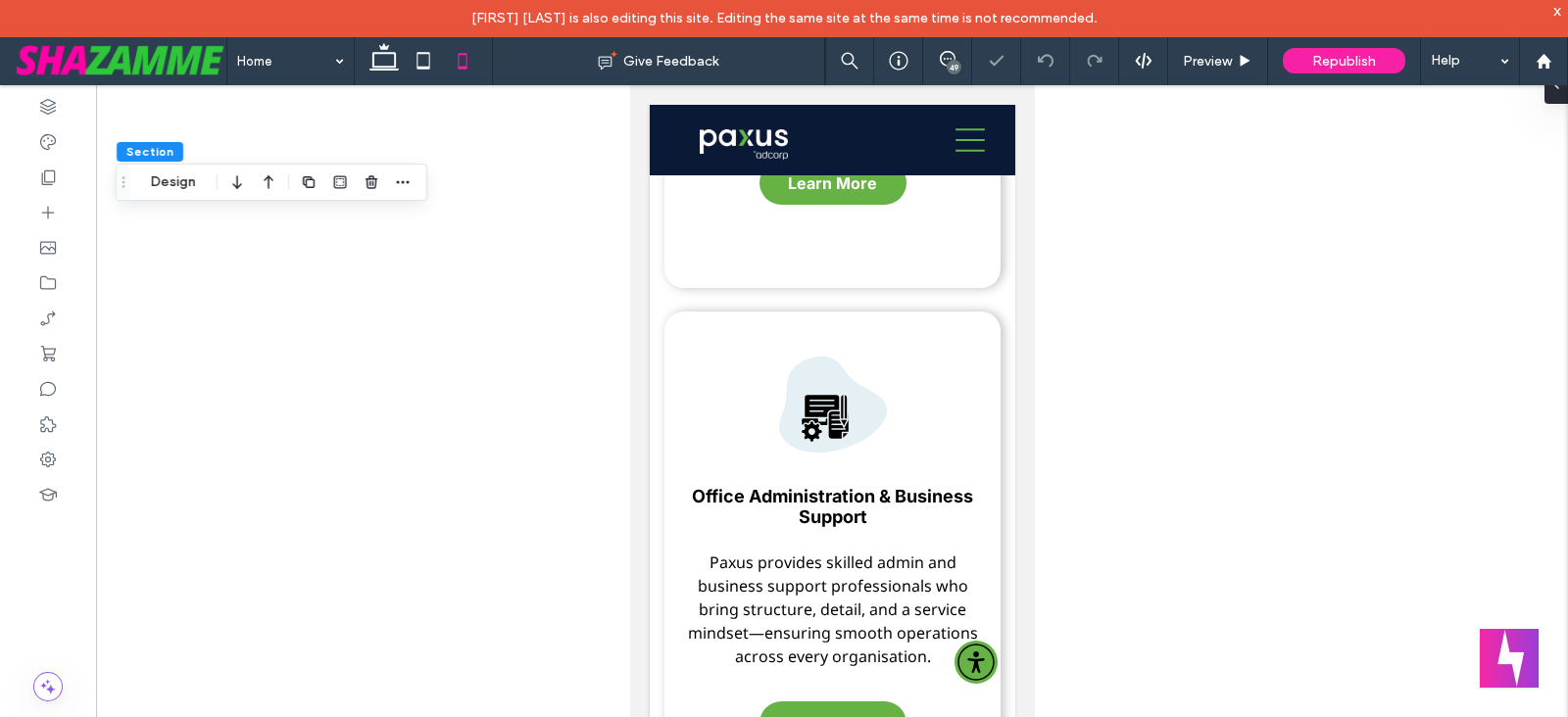 type on "**" 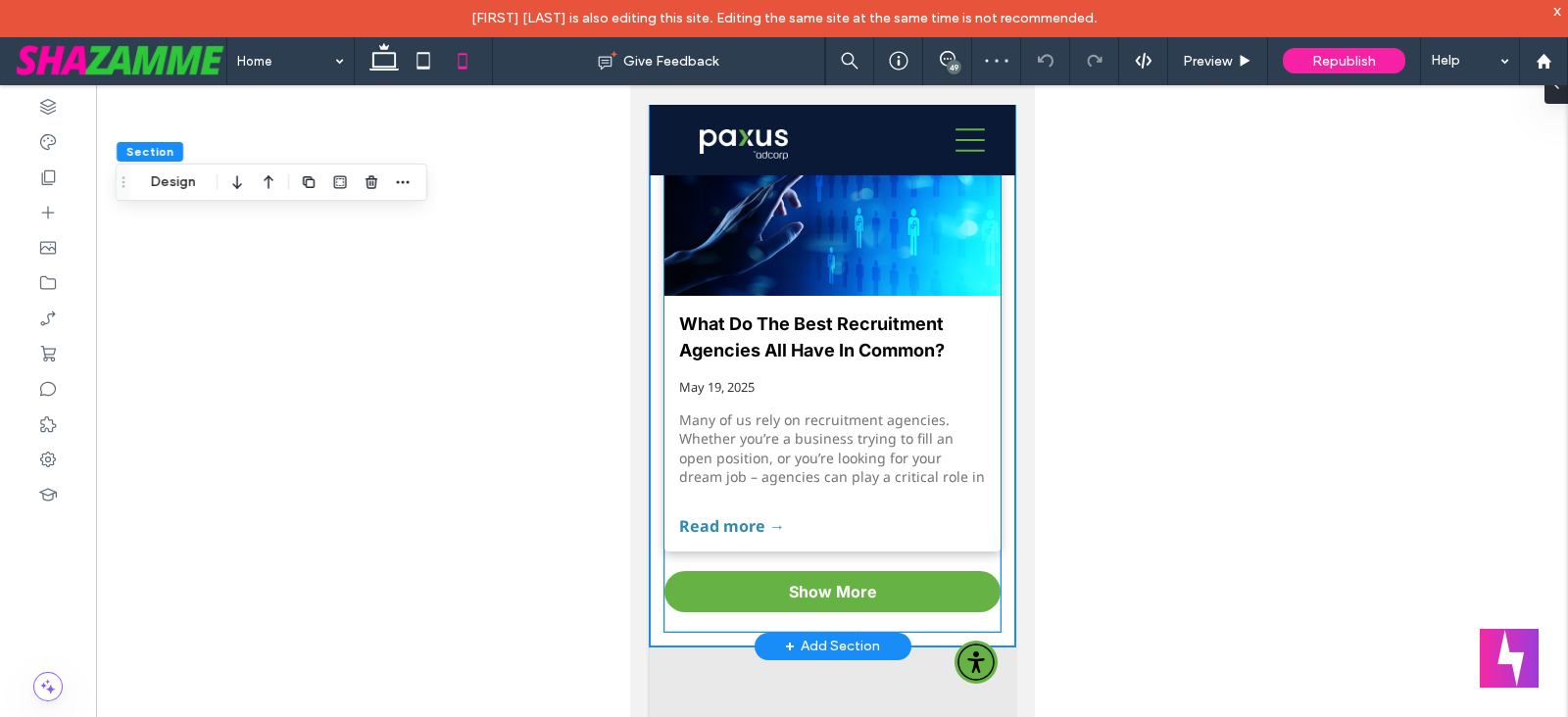 scroll, scrollTop: 22670, scrollLeft: 0, axis: vertical 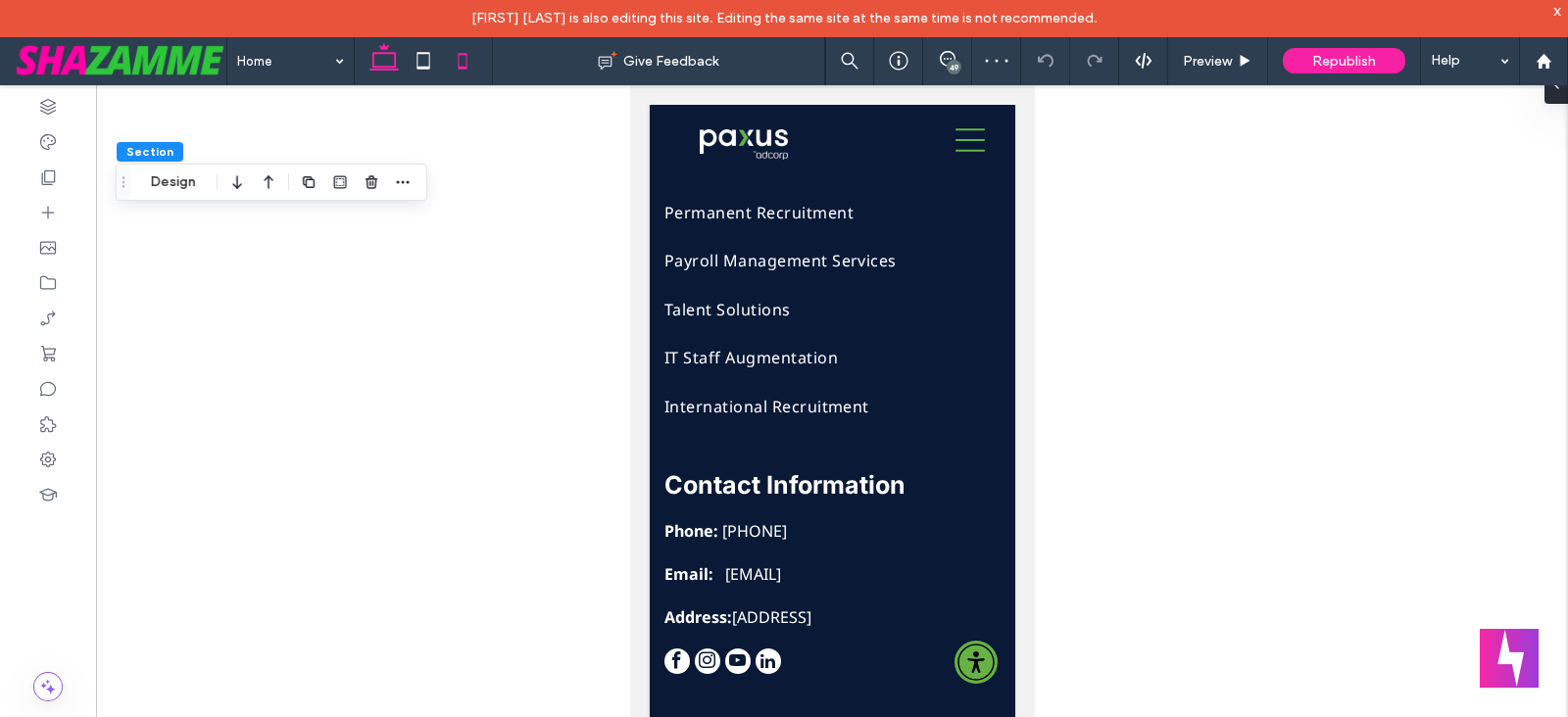 drag, startPoint x: 379, startPoint y: 61, endPoint x: 337, endPoint y: 199, distance: 144.25 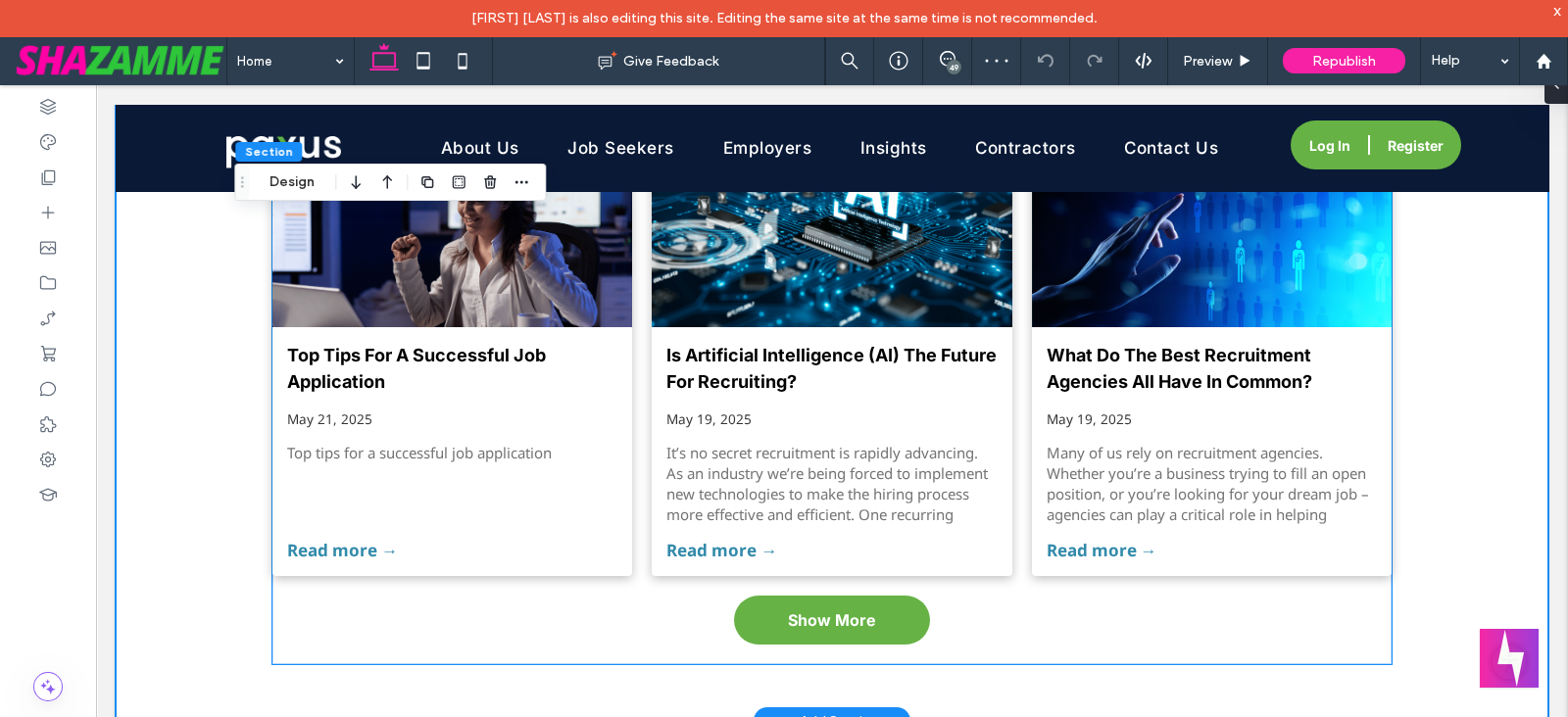 type on "*" 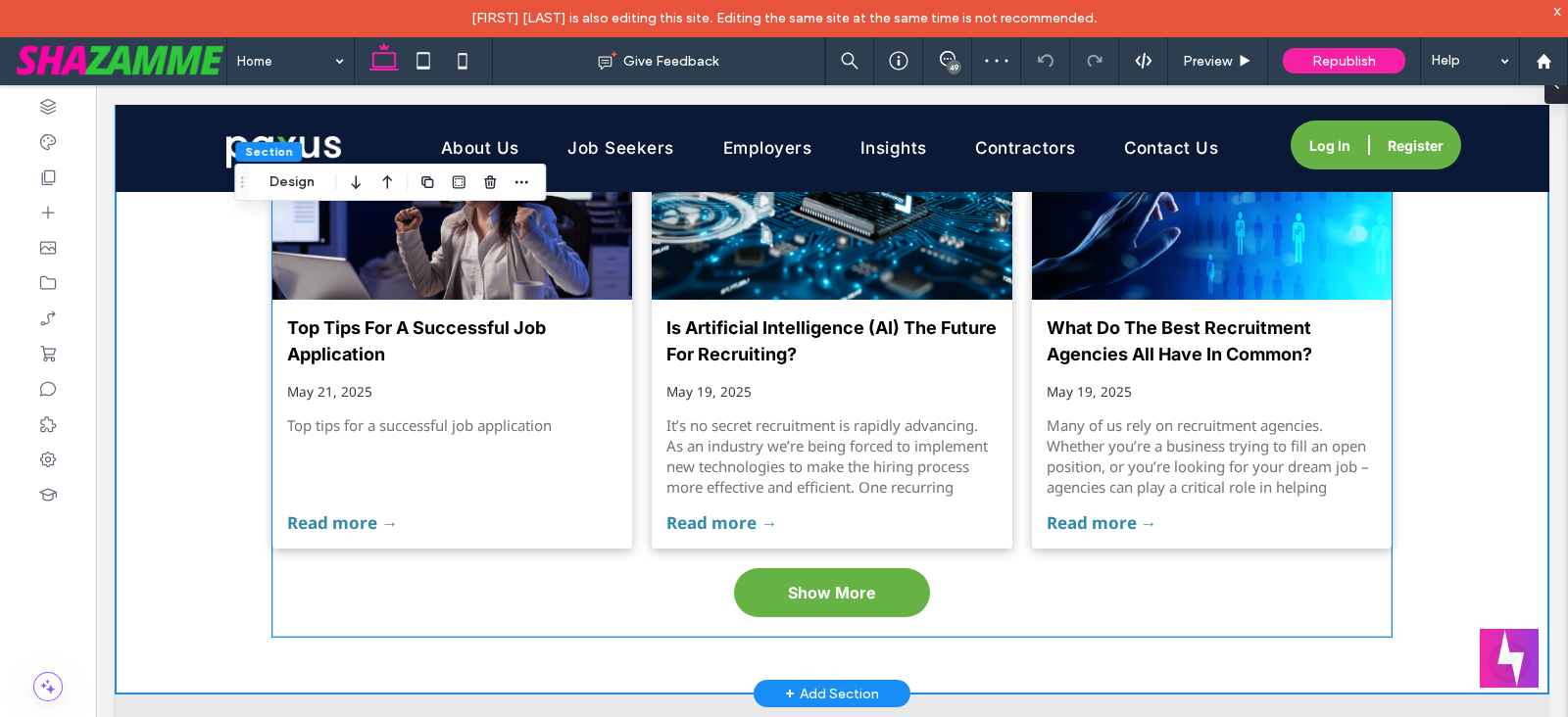 scroll, scrollTop: 7458, scrollLeft: 0, axis: vertical 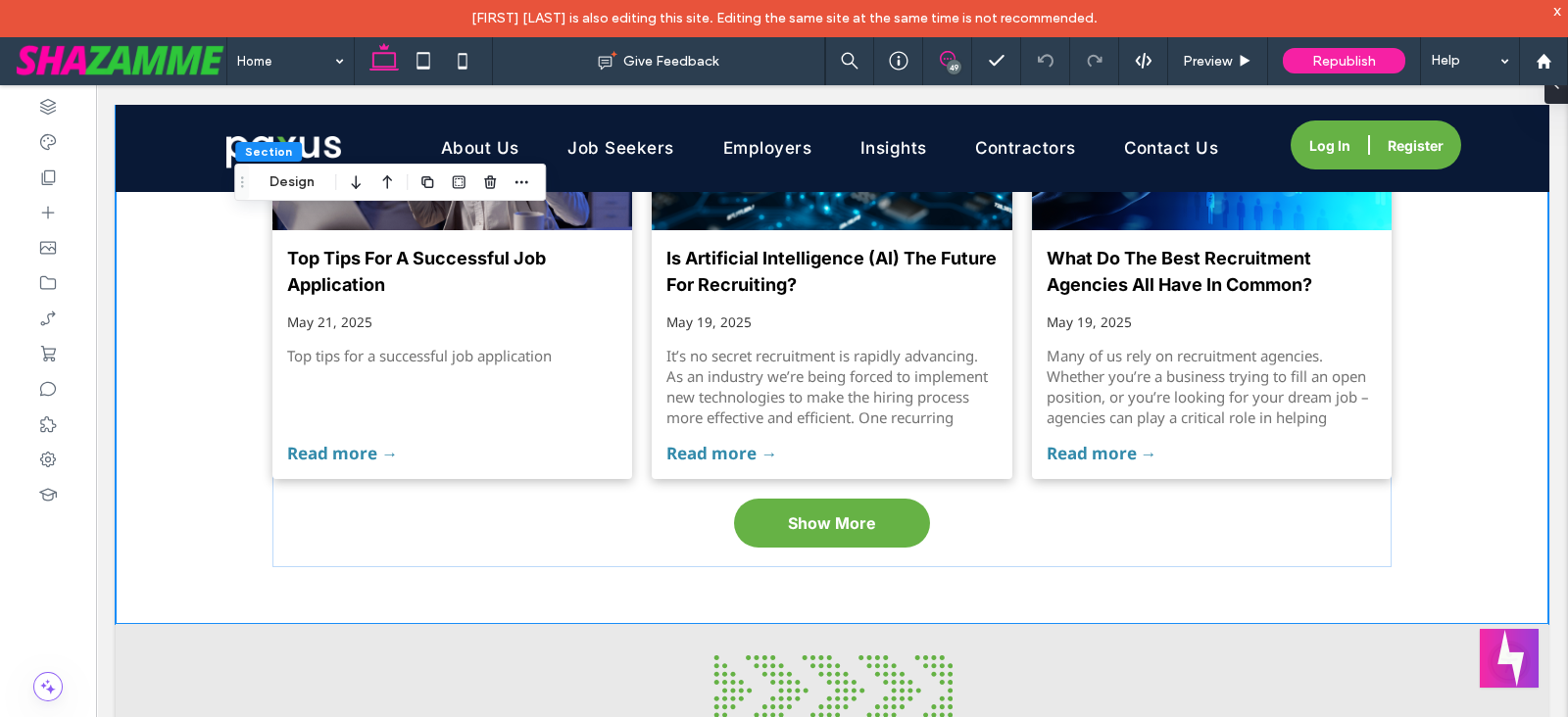 click 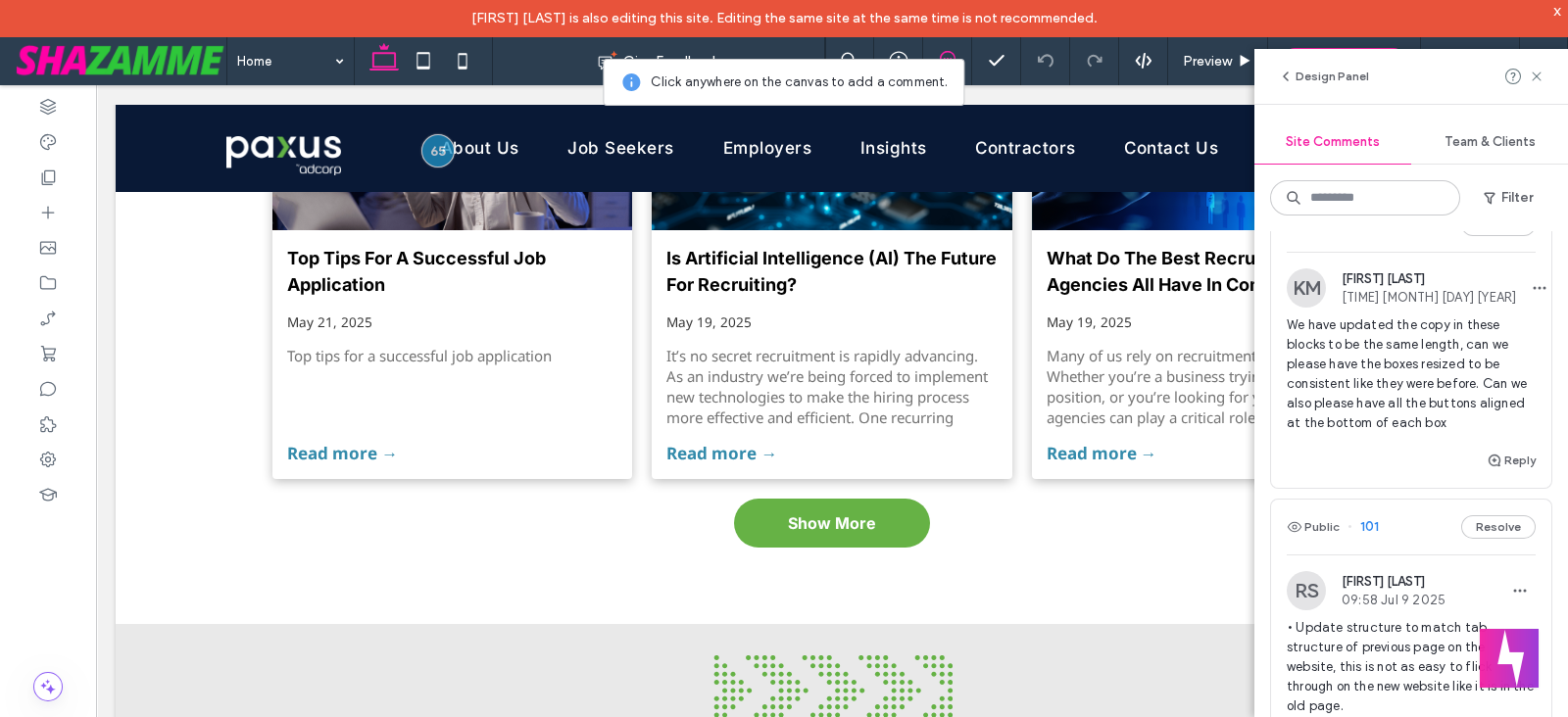 scroll, scrollTop: 3999, scrollLeft: 0, axis: vertical 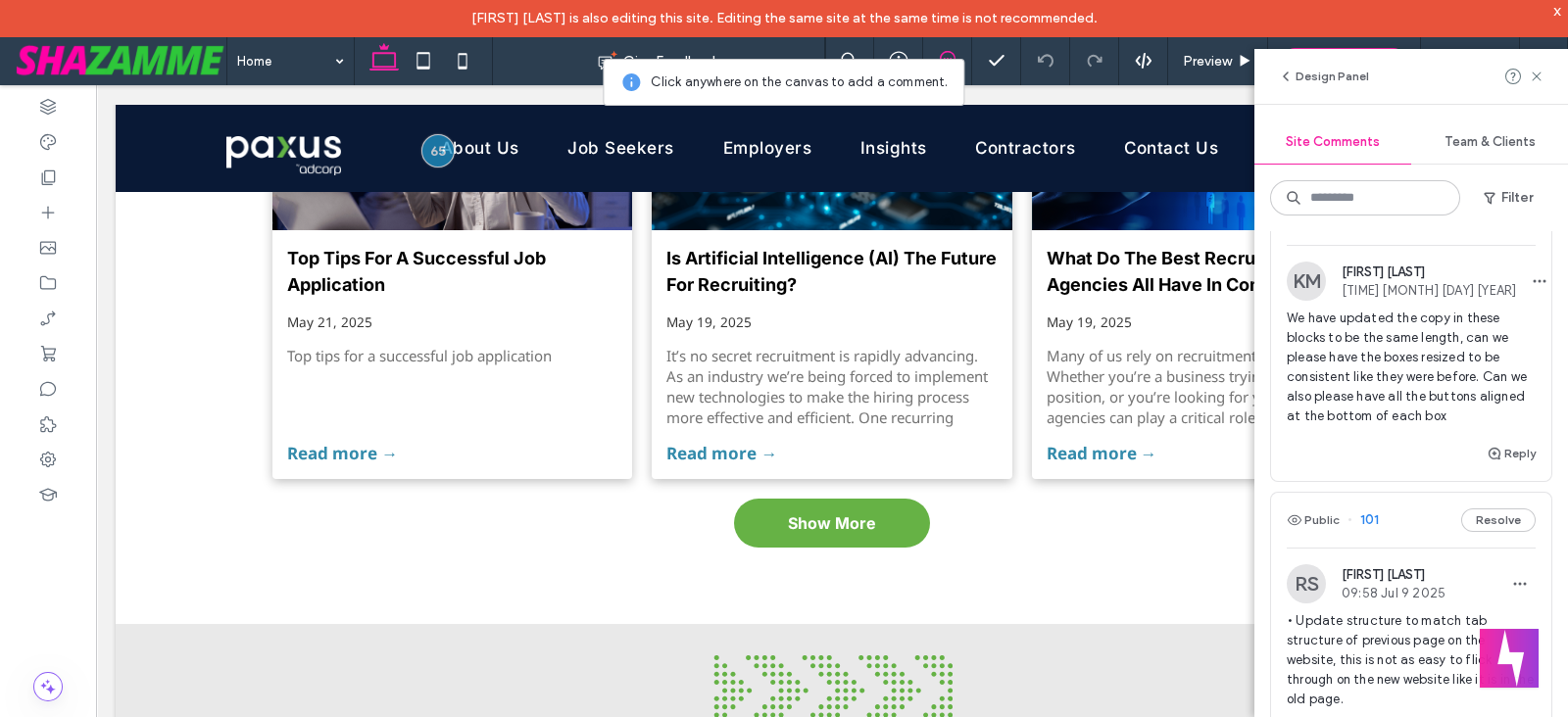 click on "We have updated the copy in these blocks to be the same length, can we please have the boxes resized to be consistent like they were before. Can we also please have all the buttons aligned at the bottom of each box" at bounding box center (1411, 367) 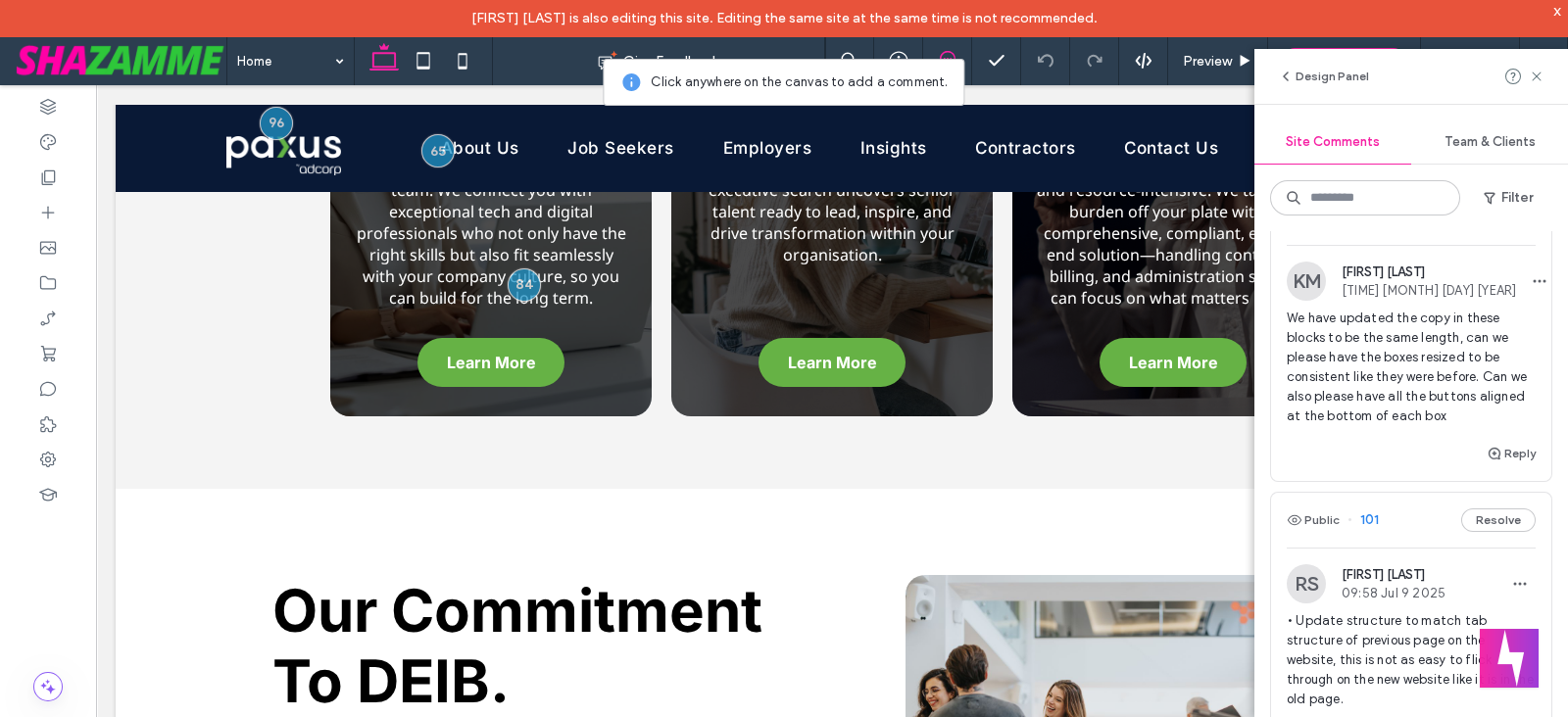 scroll, scrollTop: 1867, scrollLeft: 0, axis: vertical 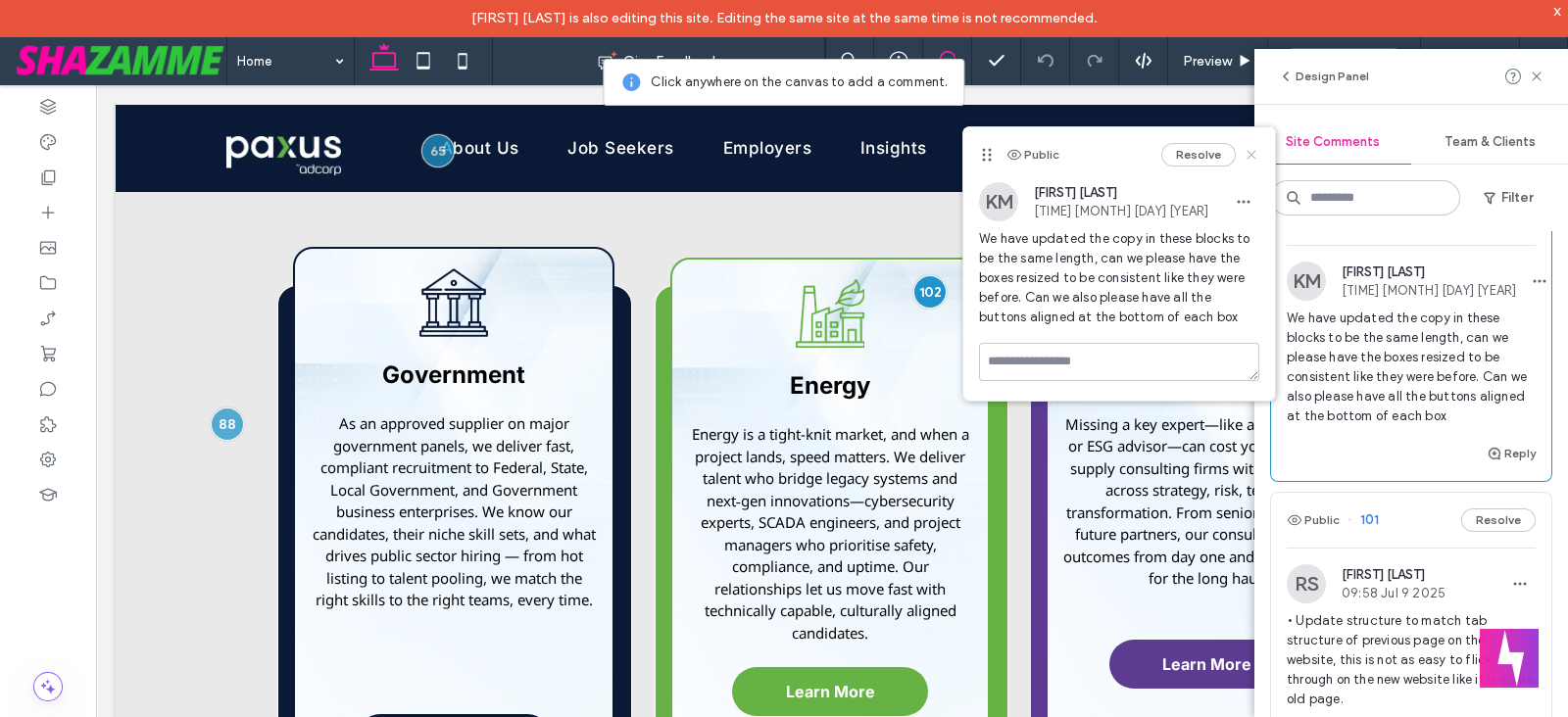 click 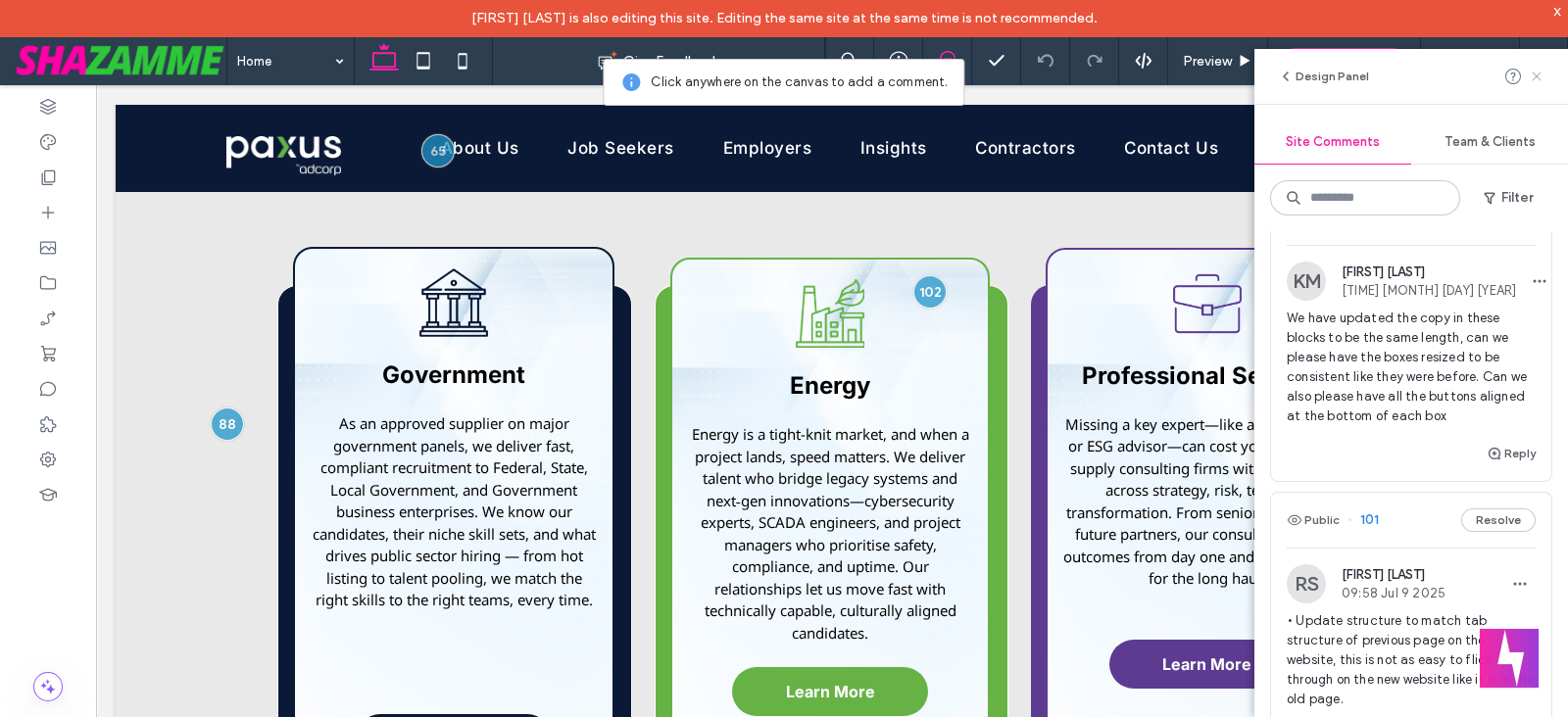 click 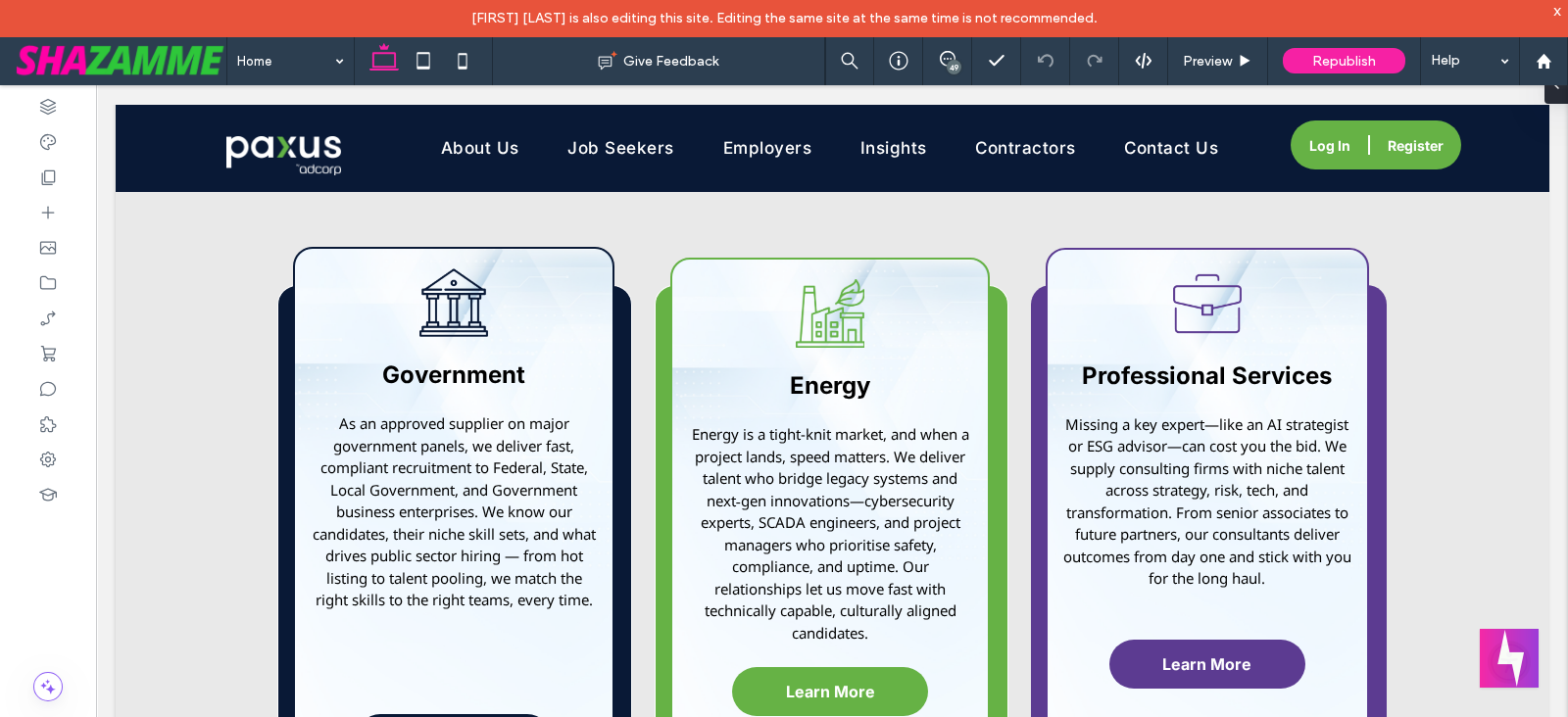 scroll, scrollTop: 0, scrollLeft: 0, axis: both 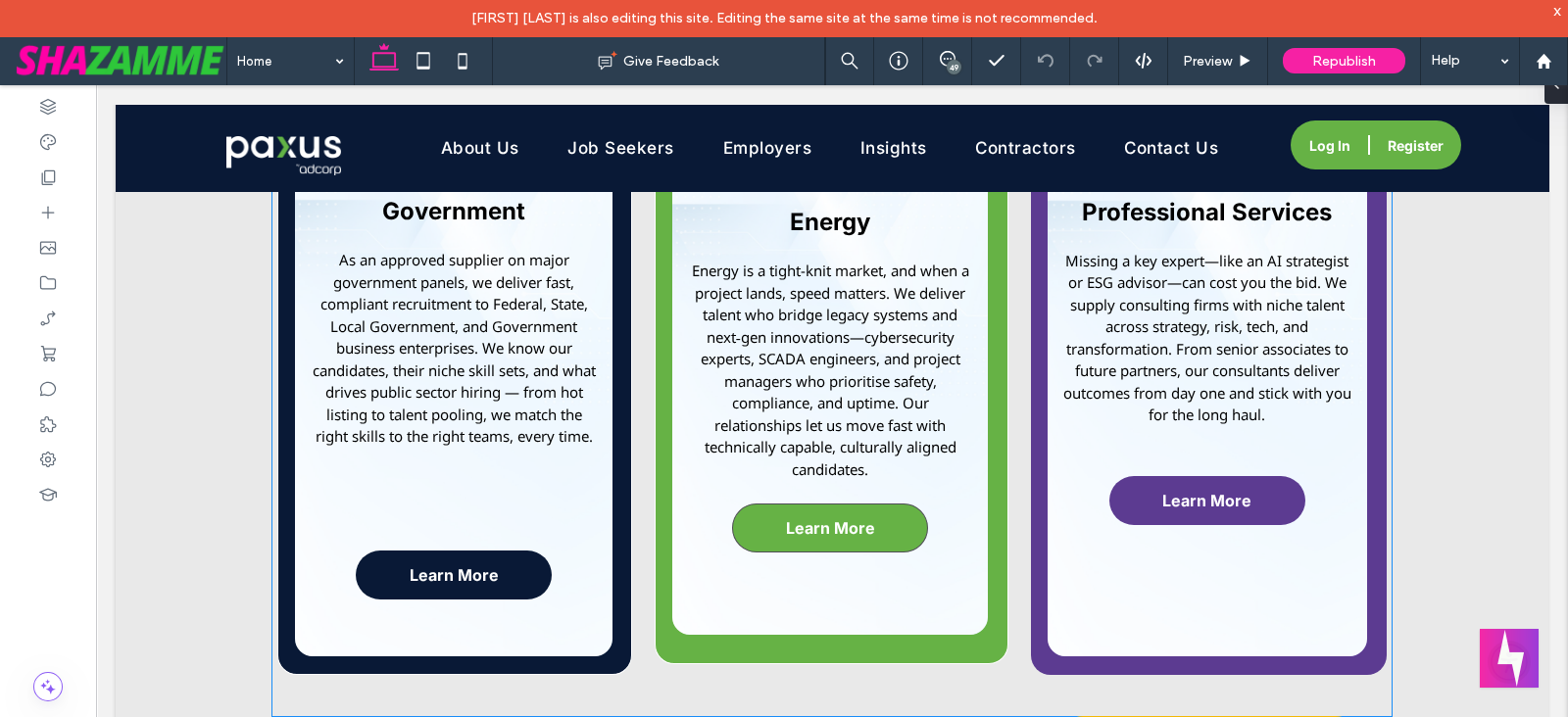click on "Learn More" at bounding box center (830, 528) 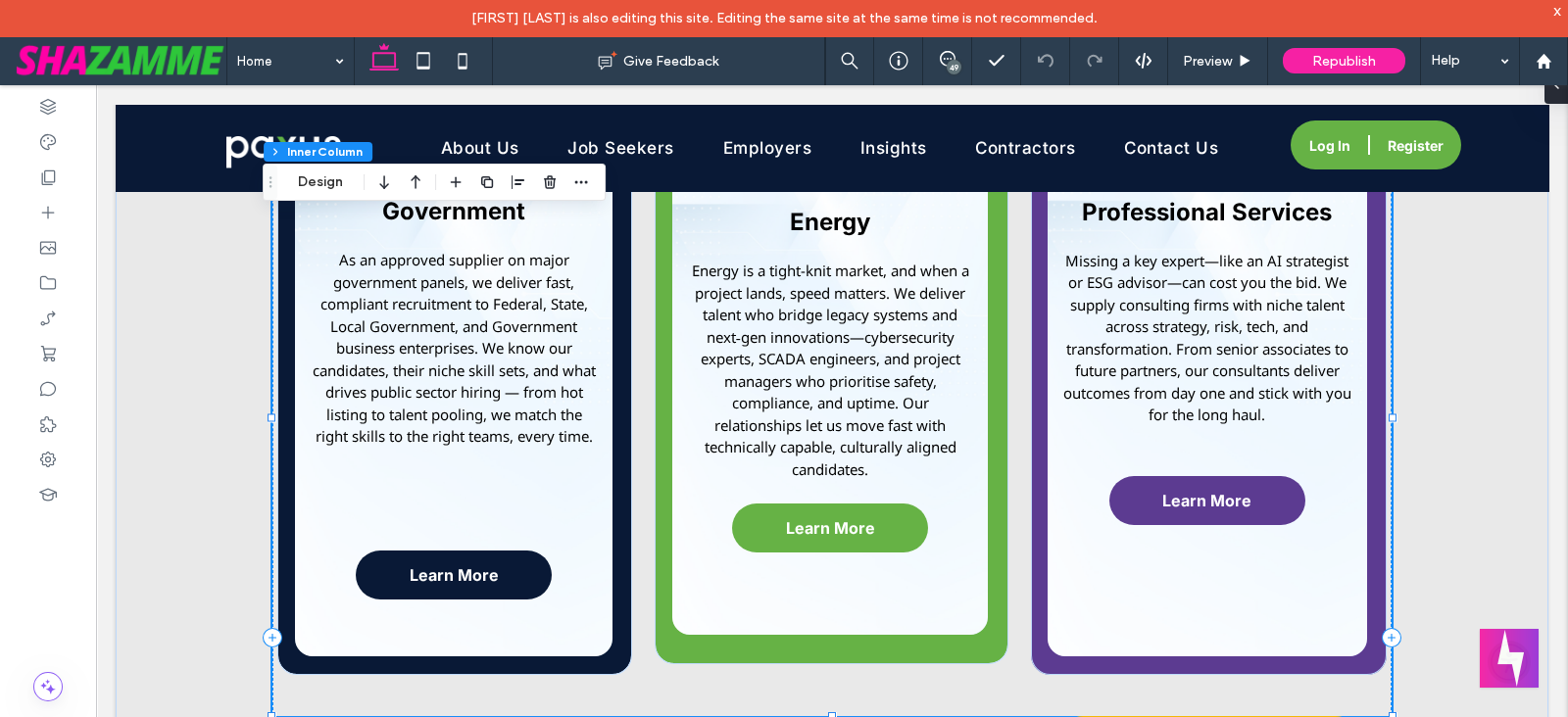 scroll, scrollTop: 1396, scrollLeft: 0, axis: vertical 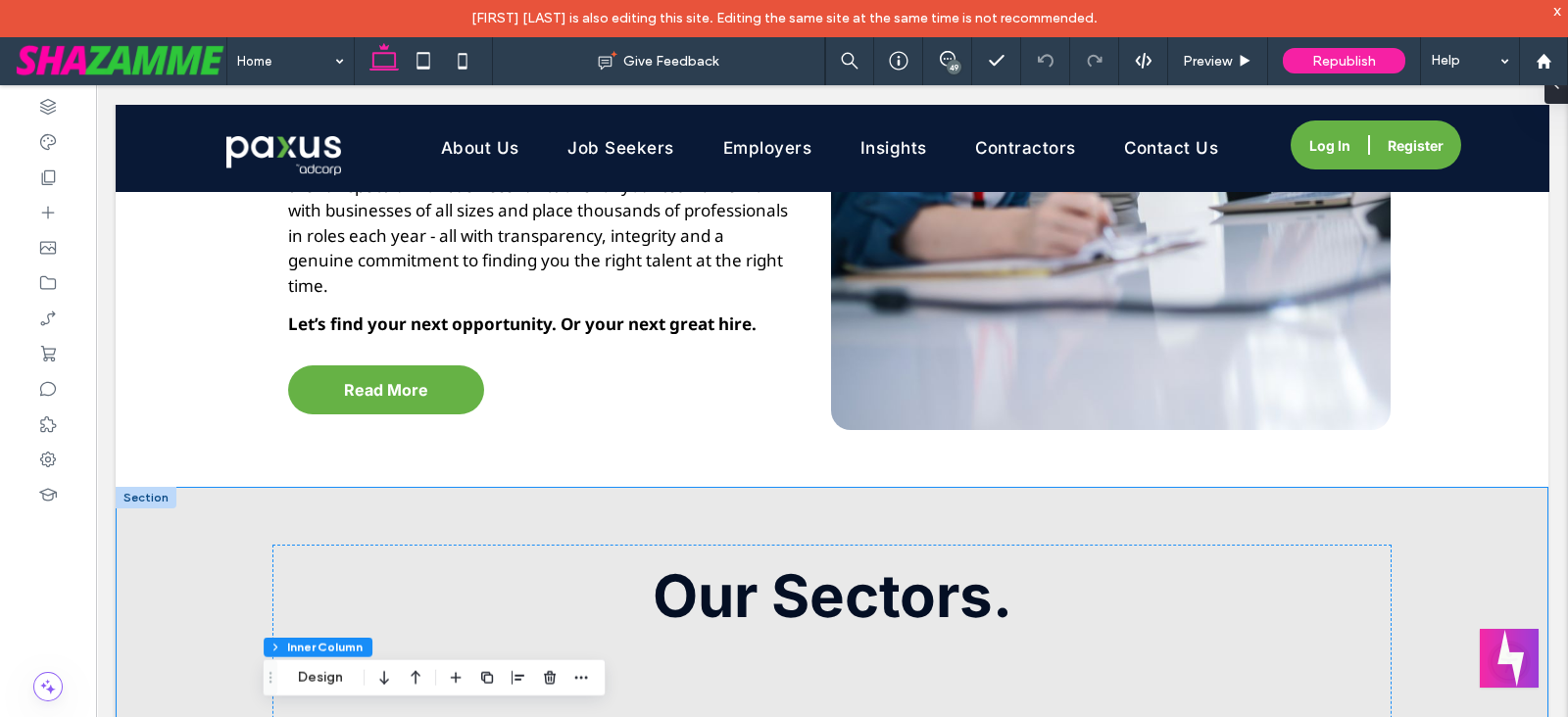 click on "A black and white drawing of a bank building with a dollar sign on the side.
Banking and Financial Services
In the fast-moving world of banking and financial services, precision, compliance, and risk management are non-negotiable. At Paxus, we specialise in sourcing professionals who not only understand the demands of this highly regulated environment — but thrive in it.
Read More
A graduation cap with a shield on top of it.
Education
The education sector is evolving rapidly — shaped by digital platforms, data-driven systems, and learner-first technology. Paxus supports this evolution by partnering with universities, TAFEs, private colleges, EdTech providers, and government departments to deliver professionals .
Read More
A black and white drawing of a heart and the word mom." at bounding box center (832, 1271) 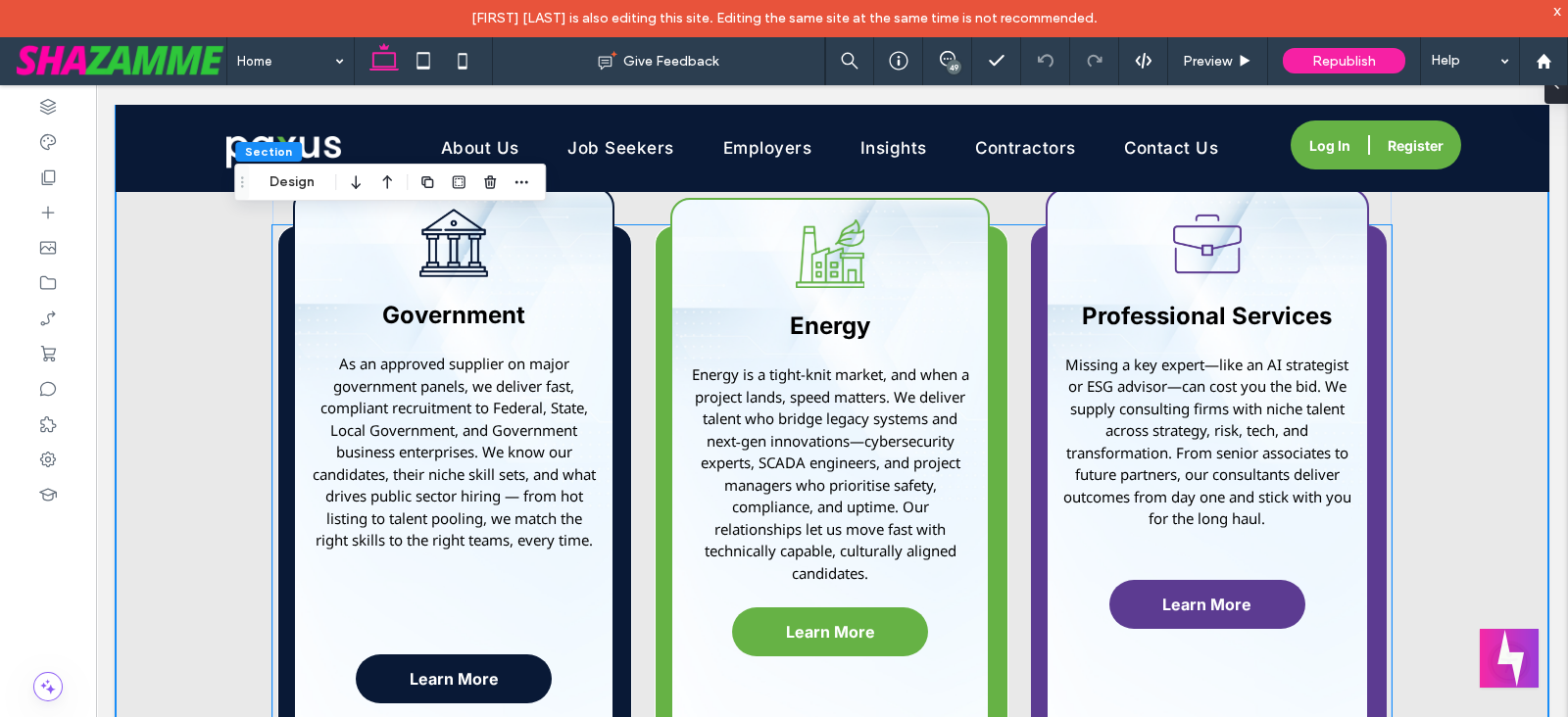 scroll, scrollTop: 2172, scrollLeft: 0, axis: vertical 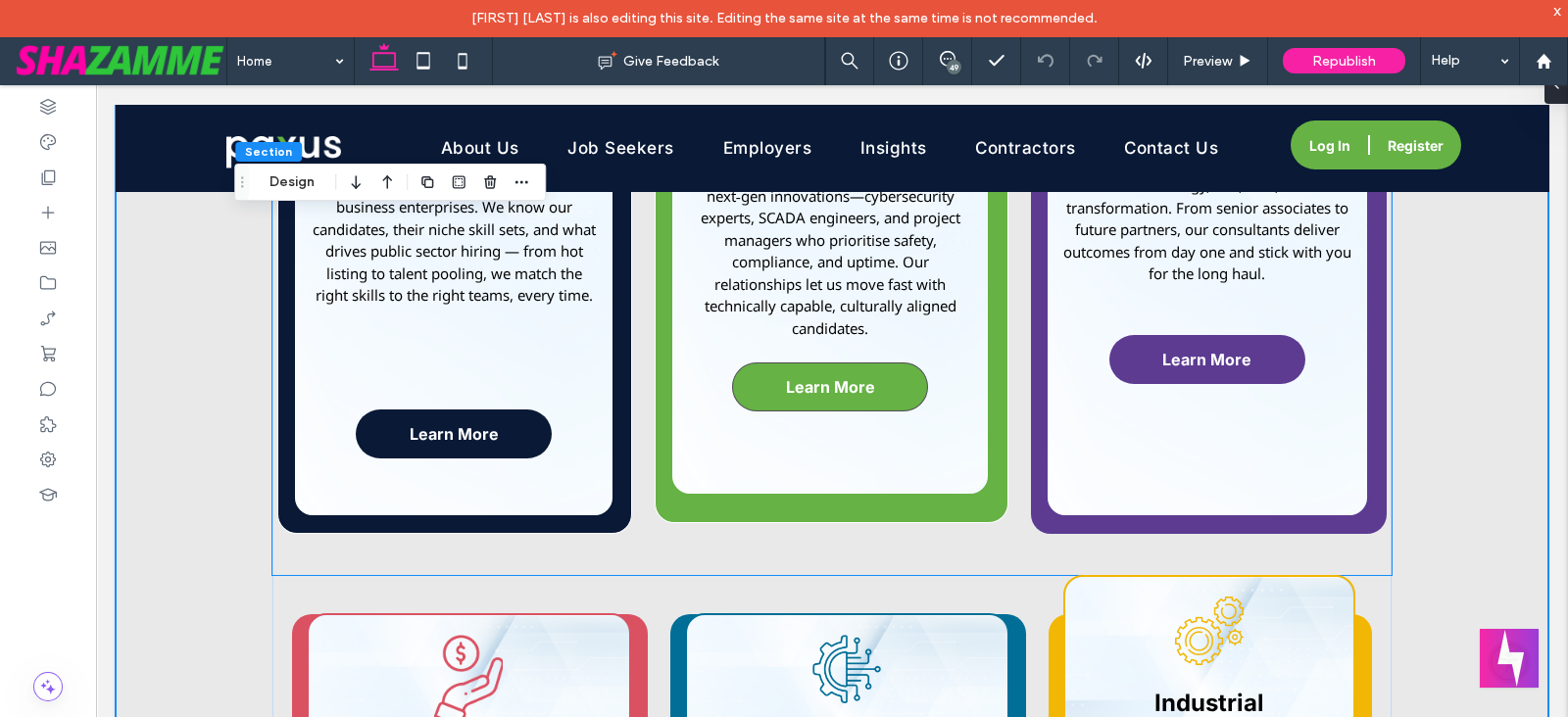 click on "Learn More" at bounding box center (830, 387) 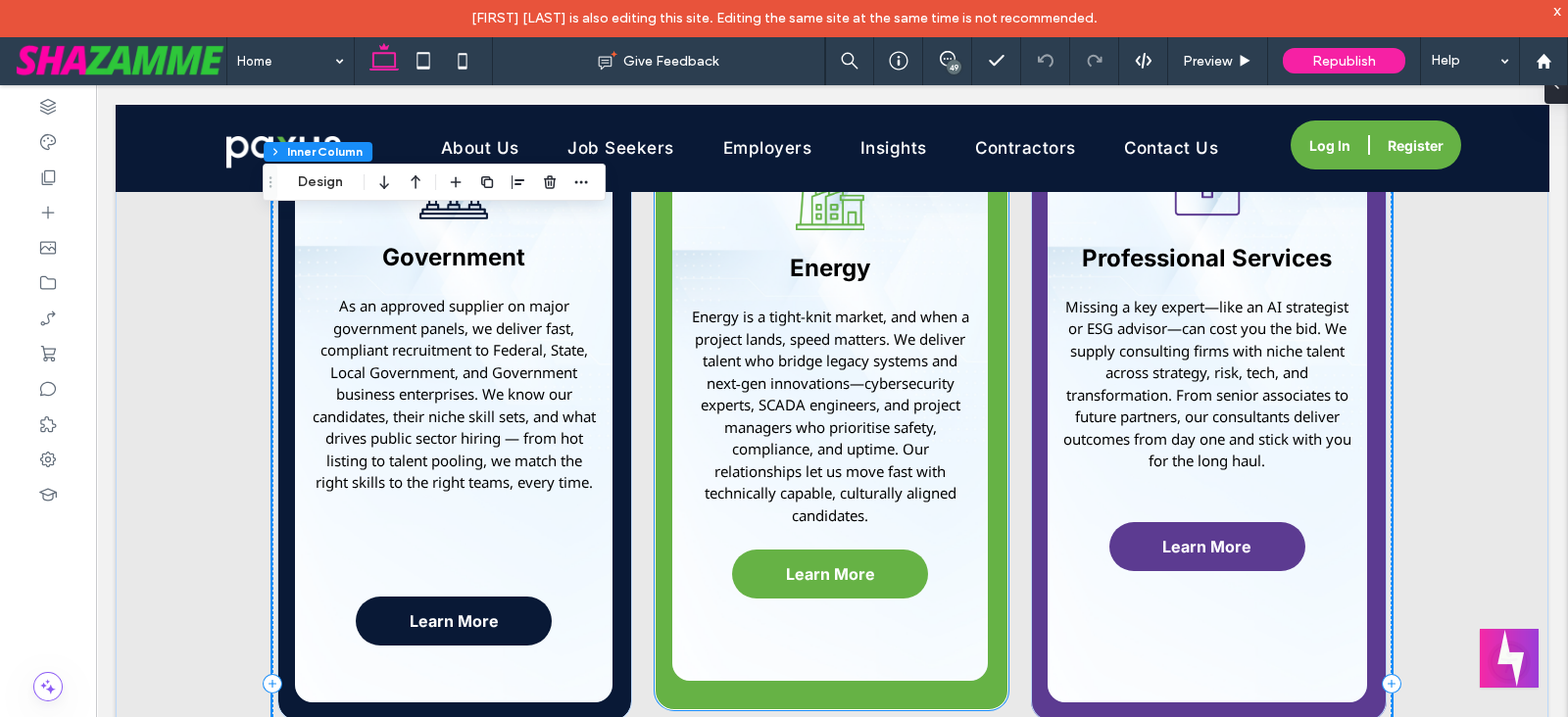 scroll, scrollTop: 1986, scrollLeft: 0, axis: vertical 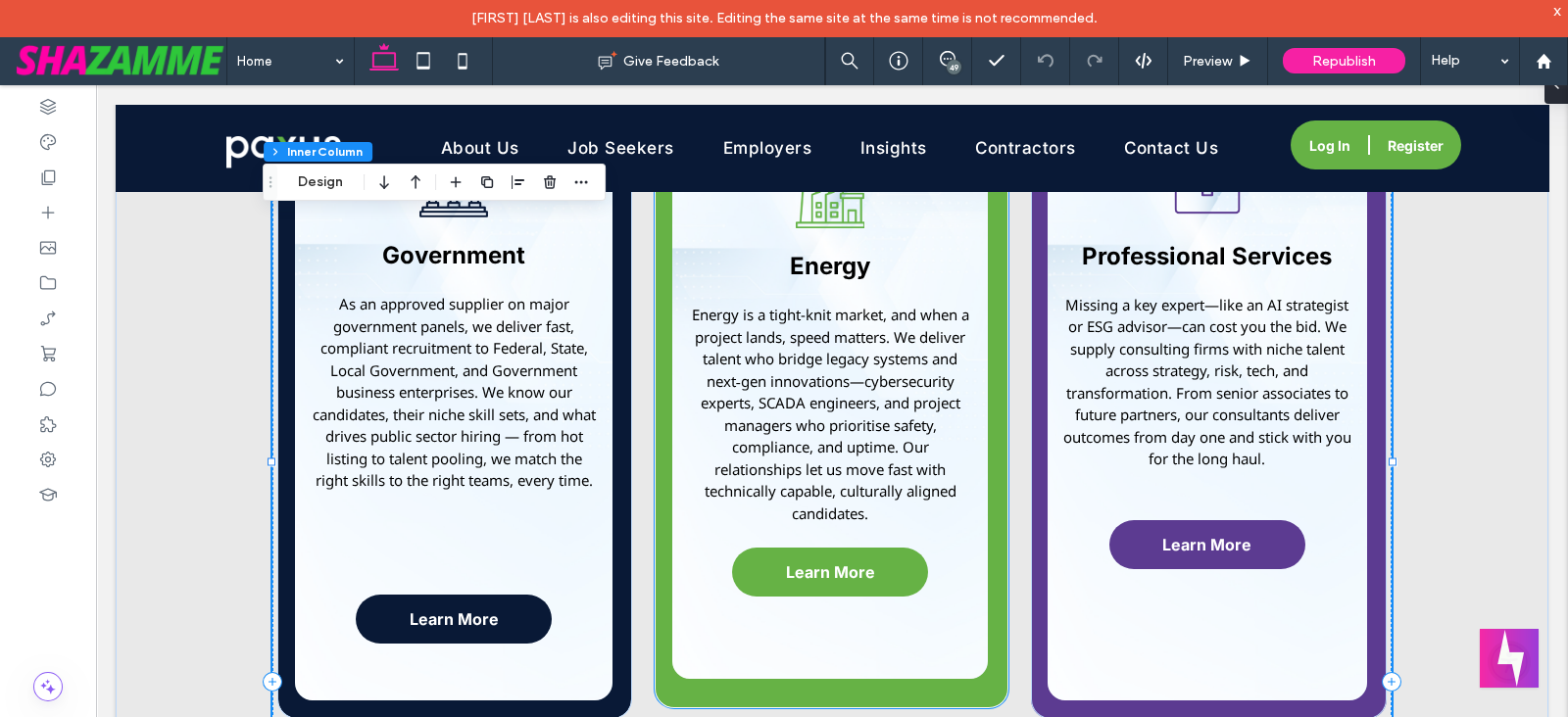 click on "Energy is a tight-knit market, and when a project lands, speed matters. We deliver talent who bridge legacy systems and next‐gen innovations—cybersecurity experts, SCADA engineers, and project managers who prioritise safety, compliance, and uptime. Our relationships let us move fast with technically capable, culturally aligned candidates." at bounding box center (830, 413) 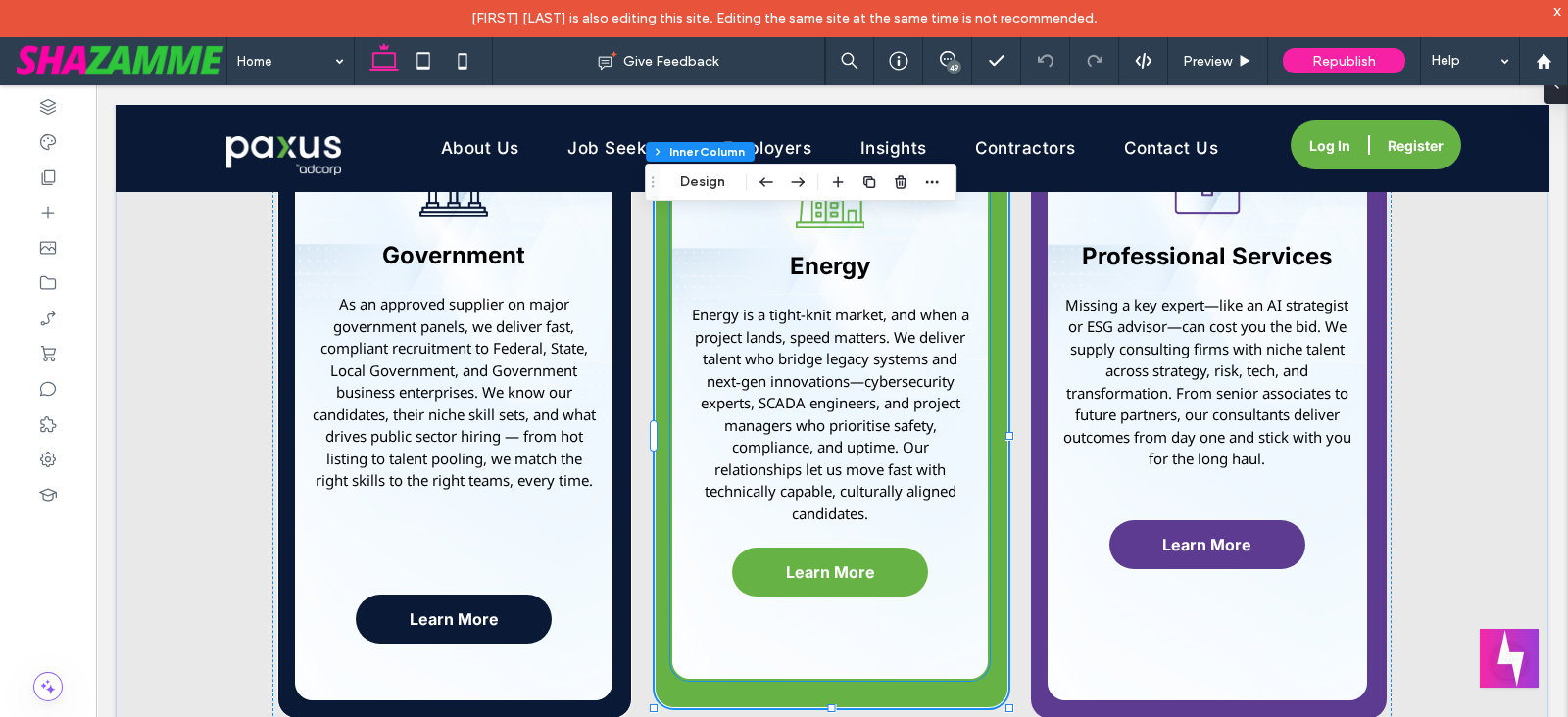 click on "Energy is a tight-knit market, and when a project lands, speed matters. We deliver talent who bridge legacy systems and next‐gen innovations—cybersecurity experts, SCADA engineers, and project managers who prioritise safety, compliance, and uptime. Our relationships let us move fast with technically capable, culturally aligned candidates." at bounding box center [830, 413] 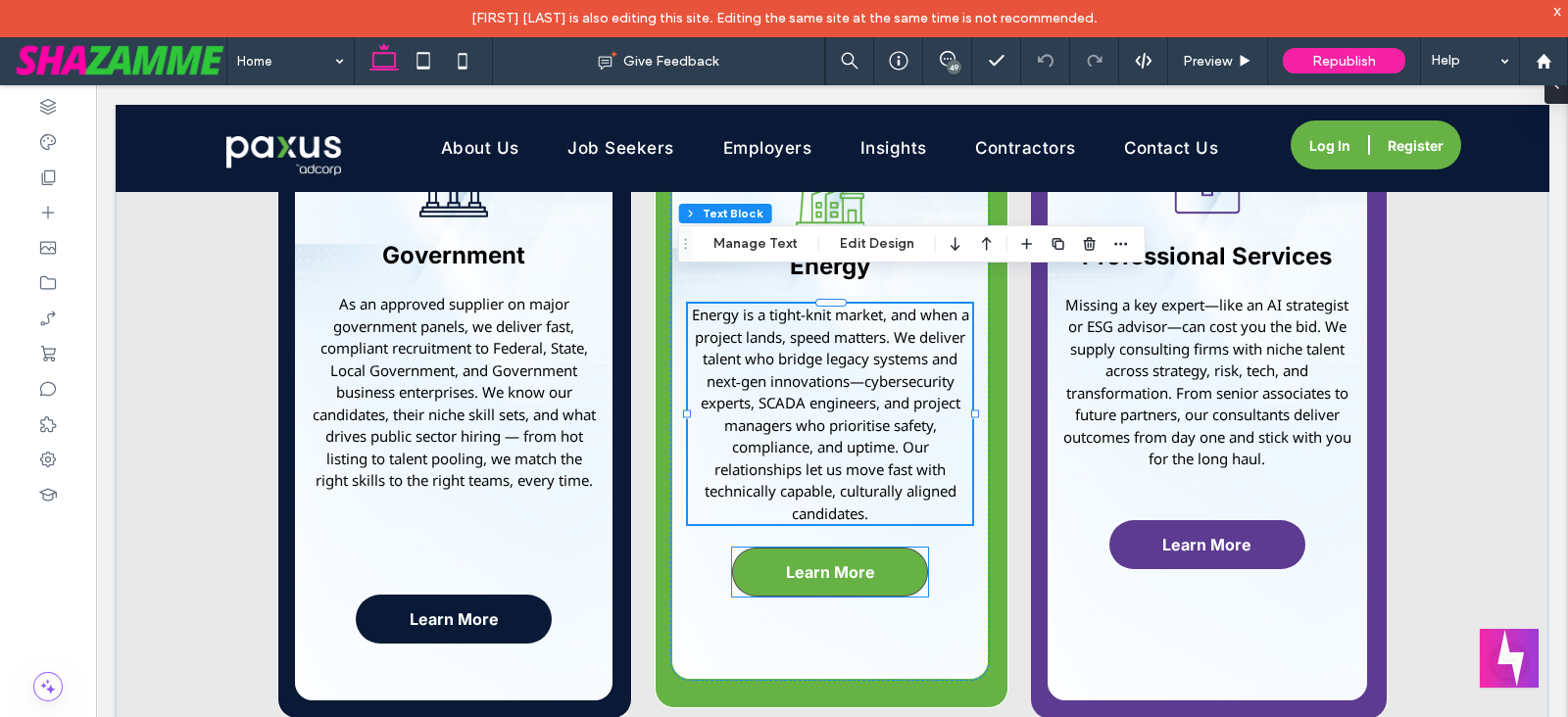 click on "Learn More" at bounding box center (830, 572) 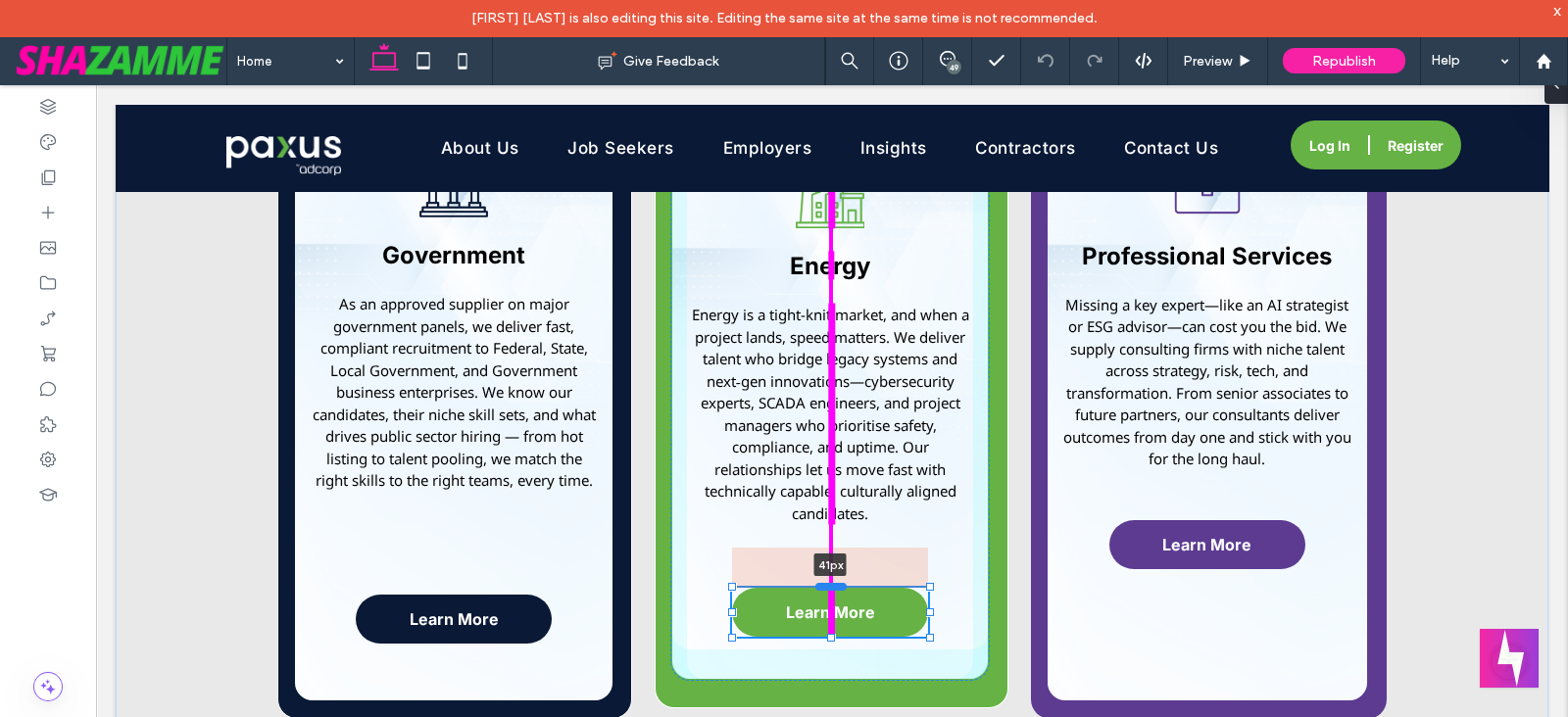 drag, startPoint x: 820, startPoint y: 516, endPoint x: 819, endPoint y: 555, distance: 39.012818 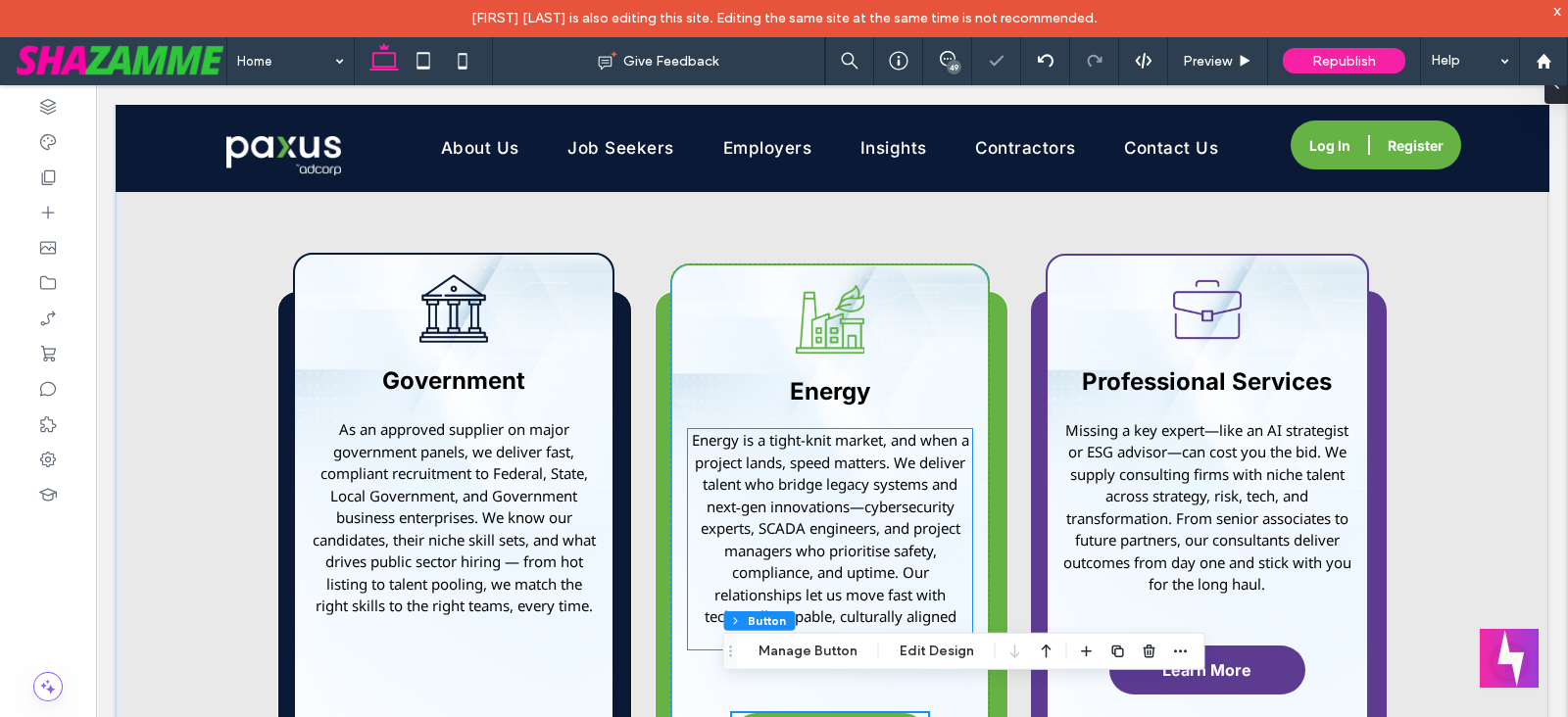 scroll, scrollTop: 1864, scrollLeft: 0, axis: vertical 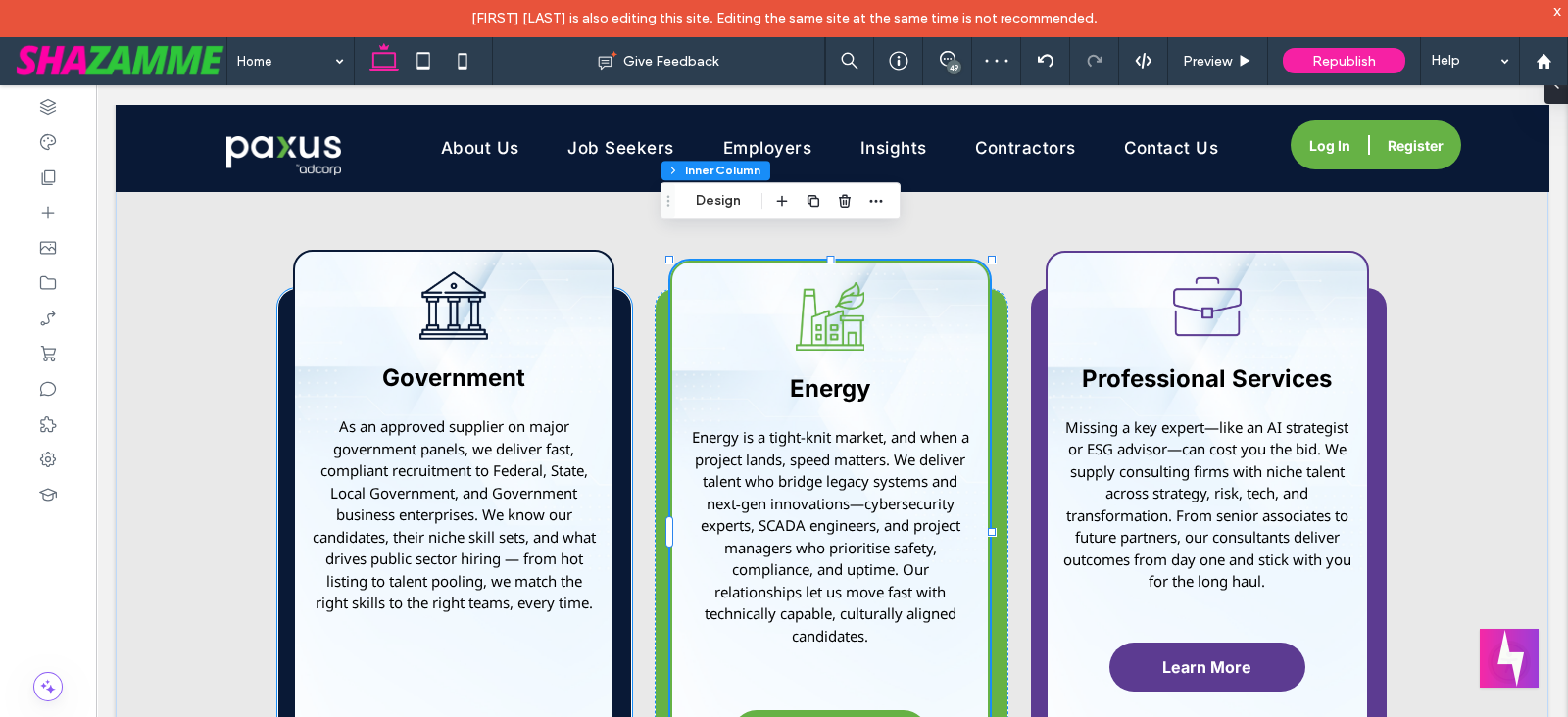 click on "Government
As an approved supplier on major government panels, we deliver fast, compliant recruitment to Federal, State, Local Government, and Government business enterprises. We know our candidates, their niche skill sets, and what drives public sector hiring — from hot listing to talent pooling, we match the right skills to the right teams, every time.
Learn More" at bounding box center (454, 537) 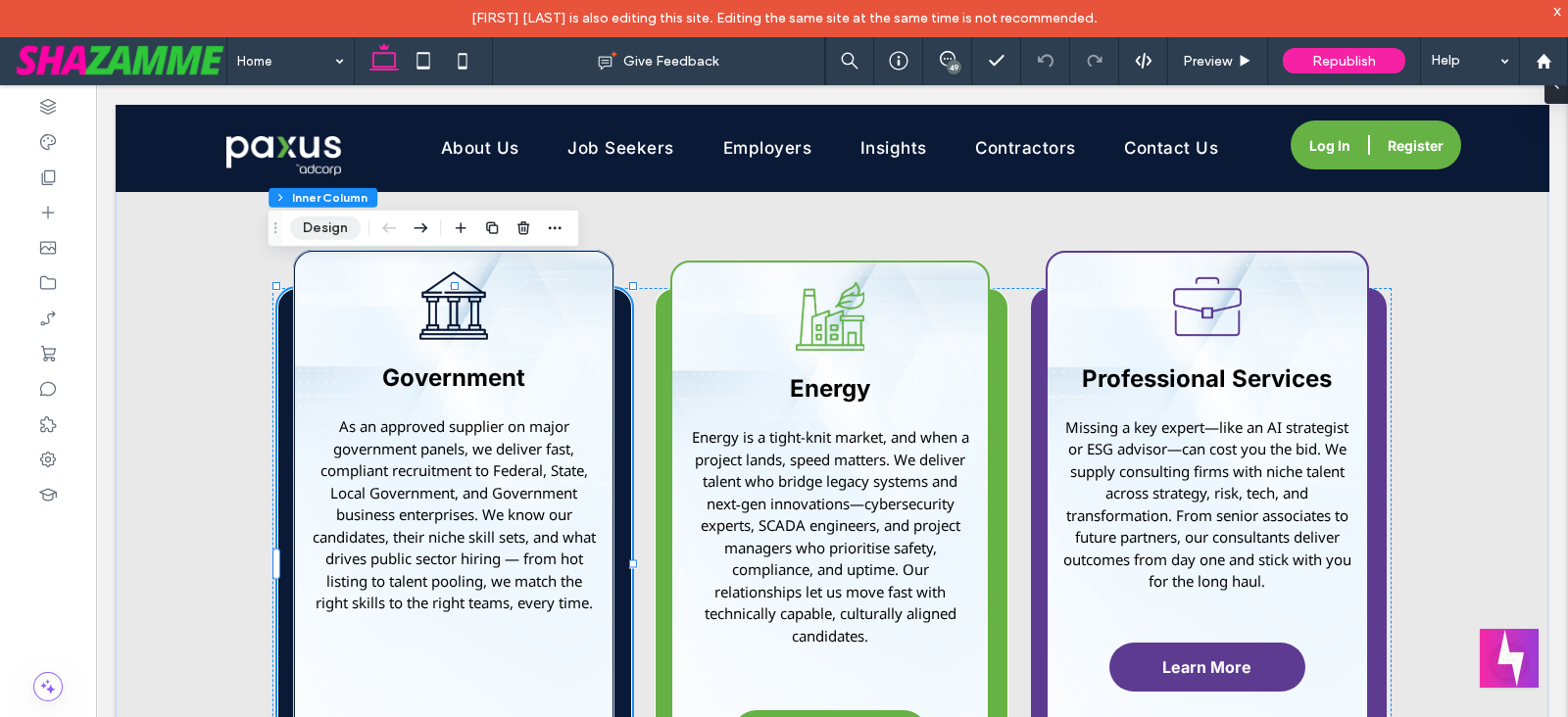 click on "Design" at bounding box center [325, 228] 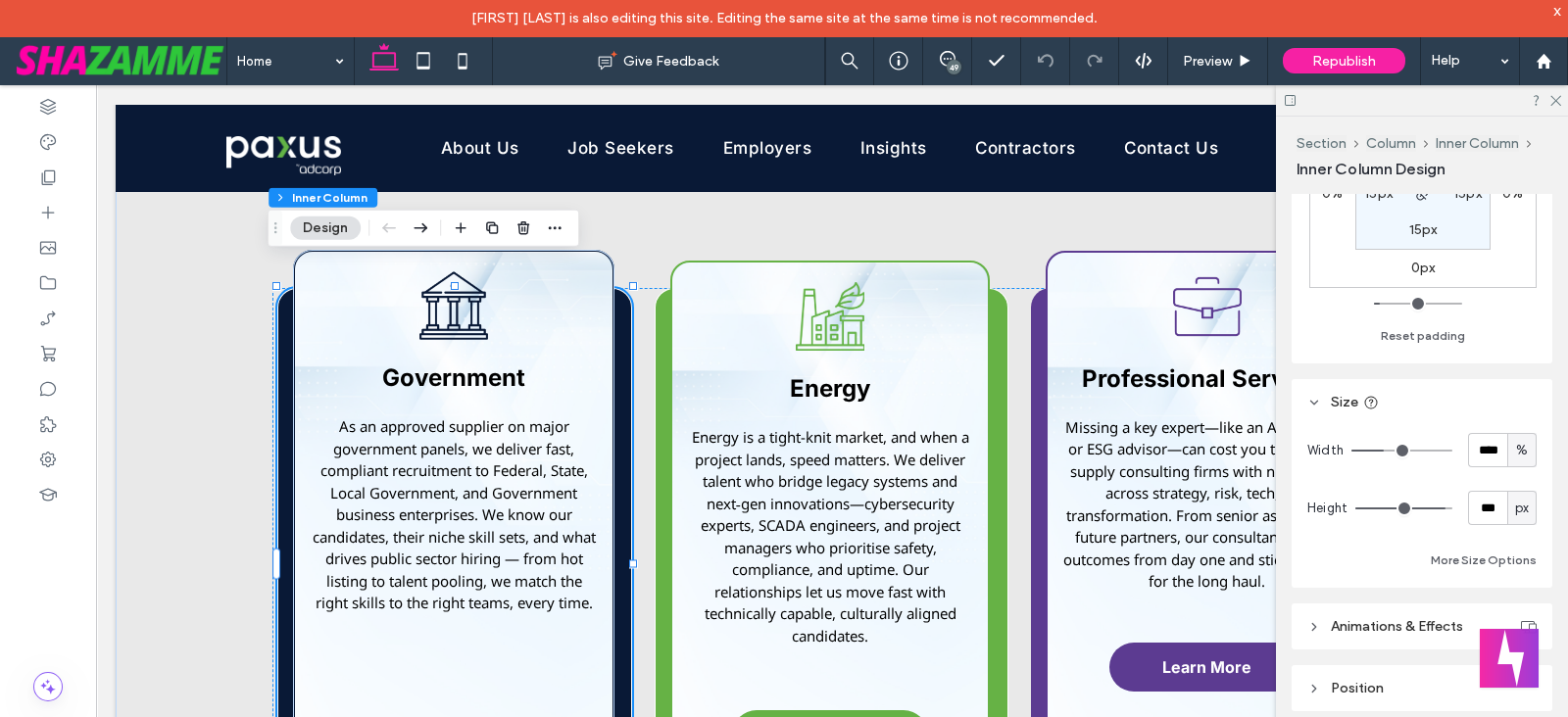 scroll, scrollTop: 735, scrollLeft: 0, axis: vertical 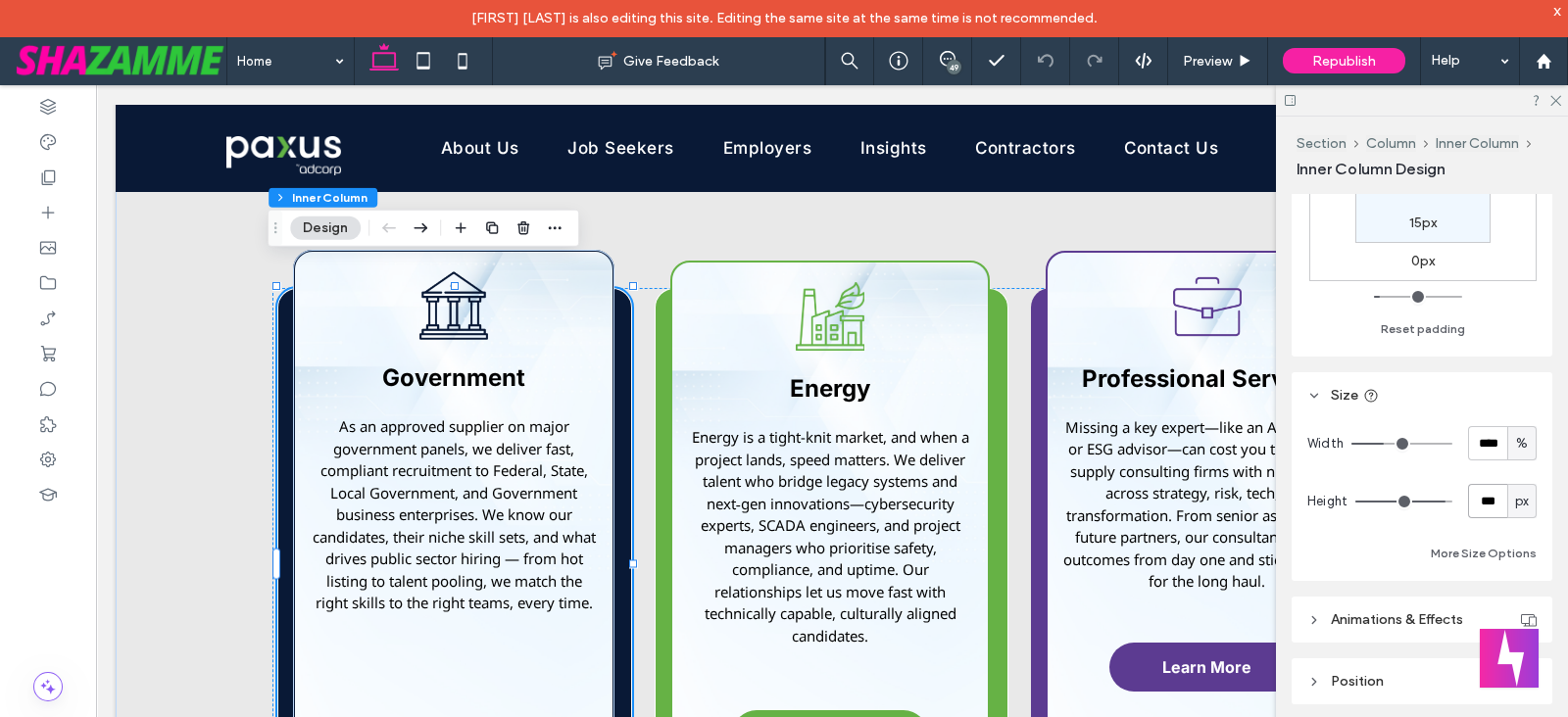 click on "***" at bounding box center (1488, 501) 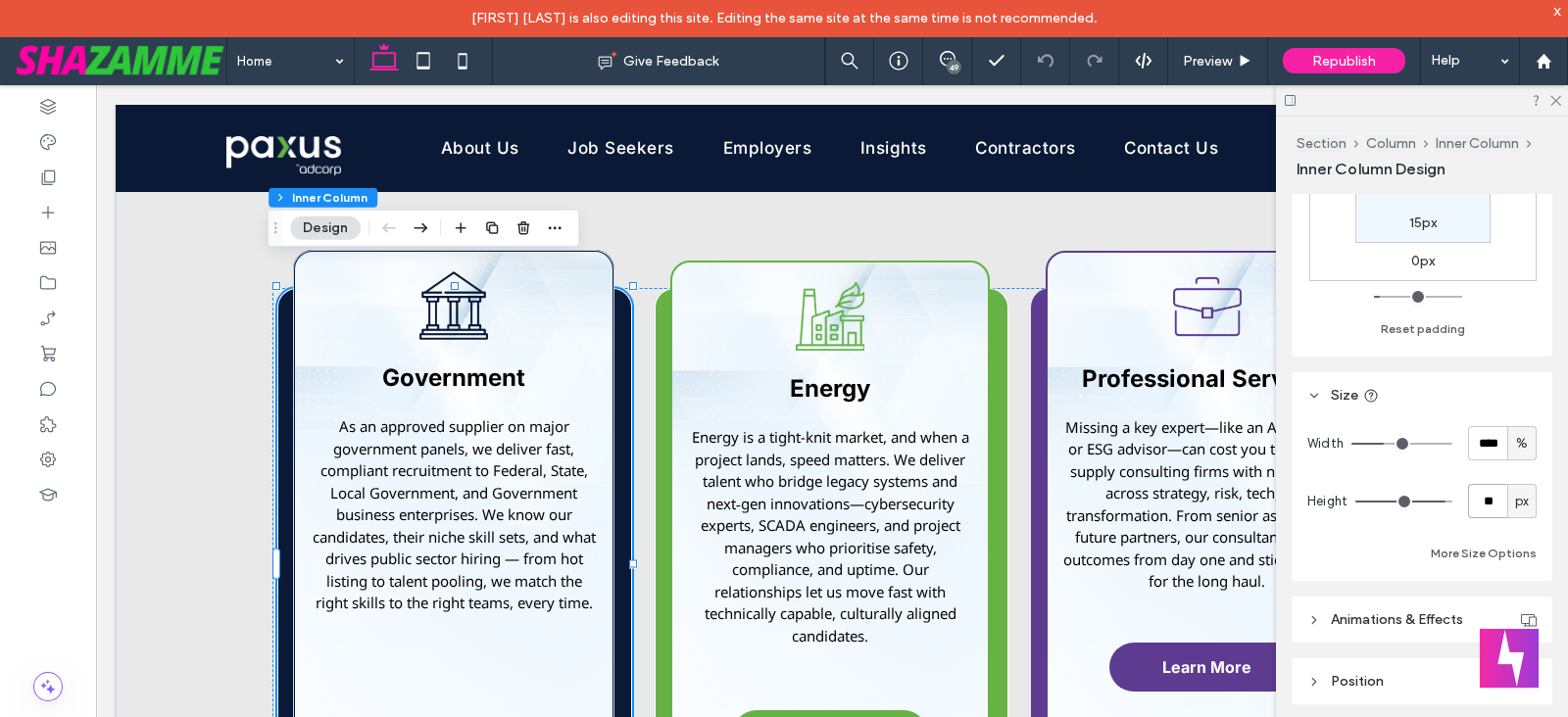 type on "*" 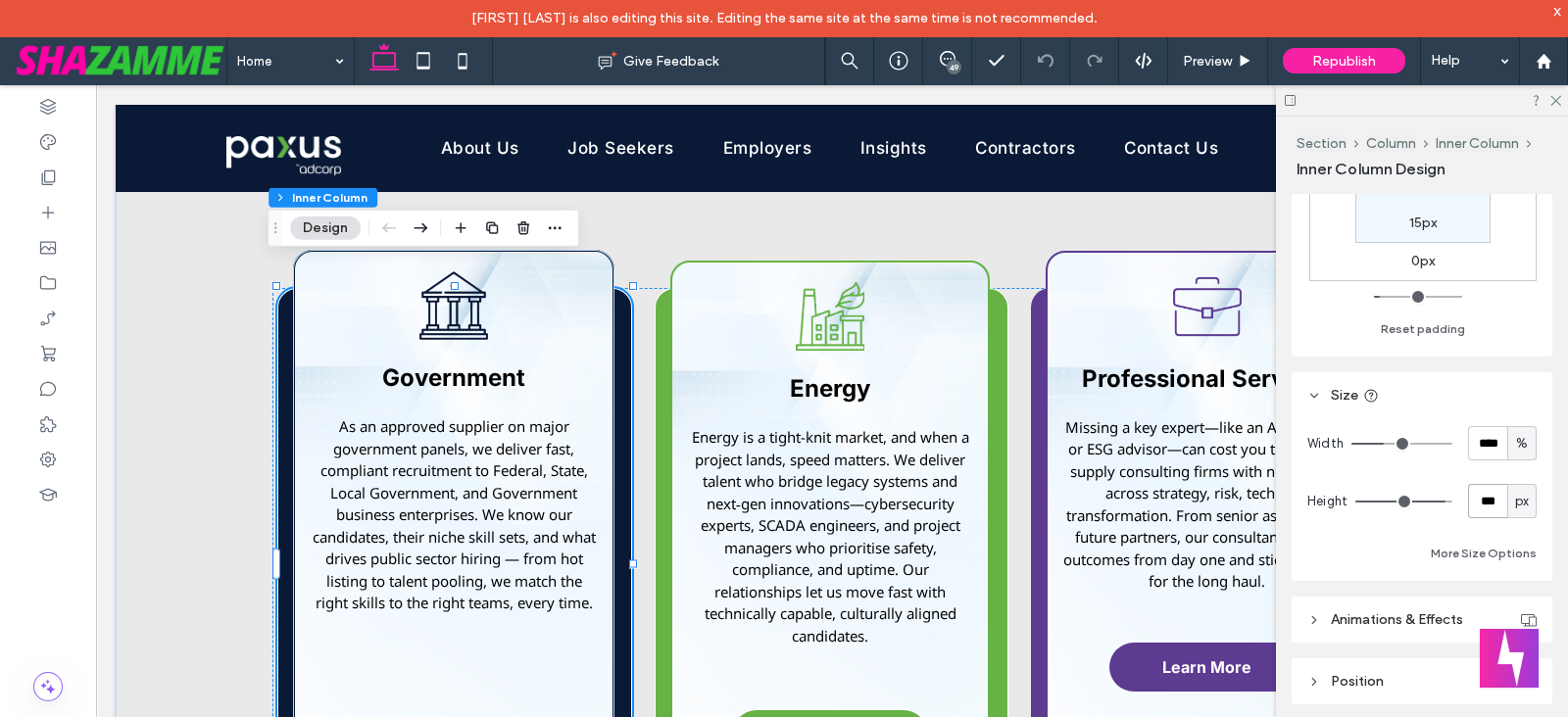 type on "***" 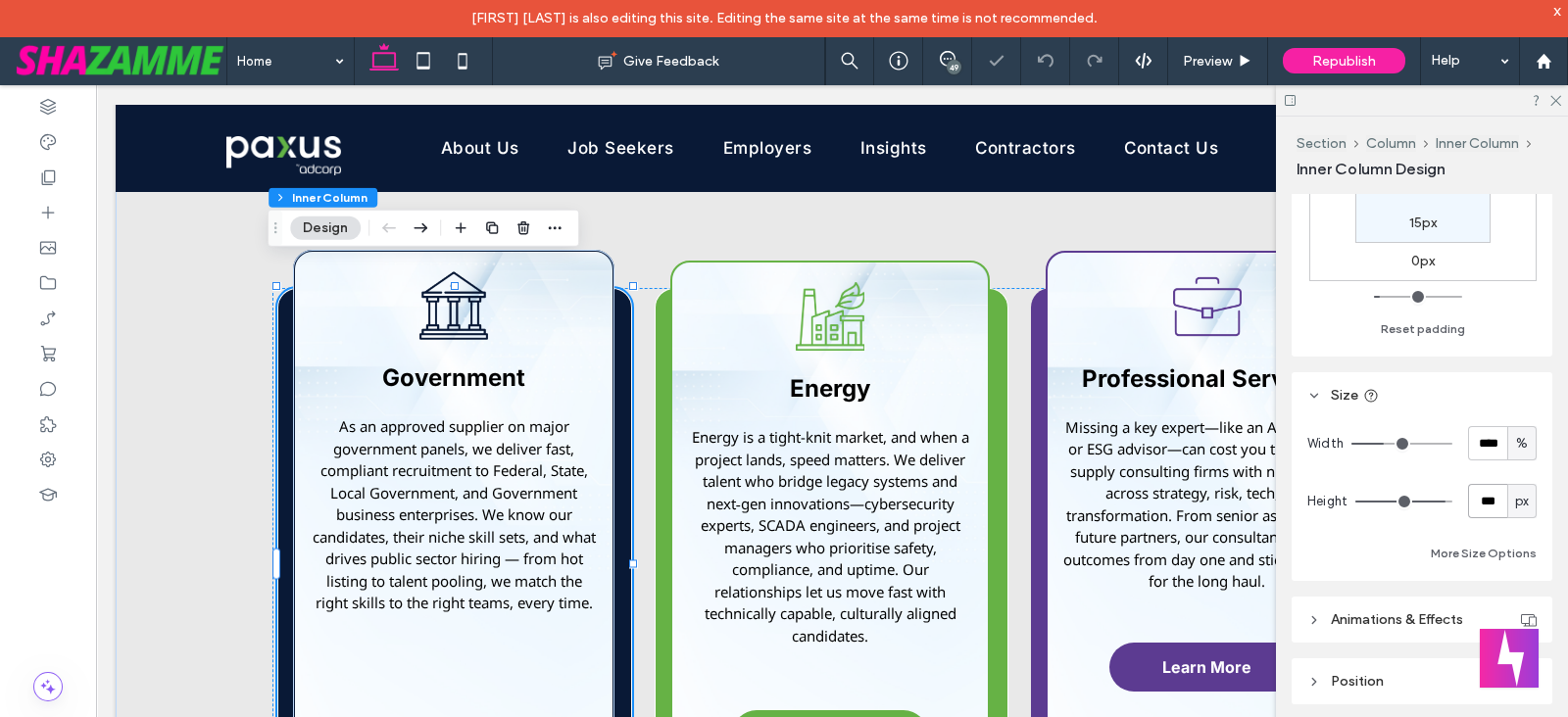 type on "***" 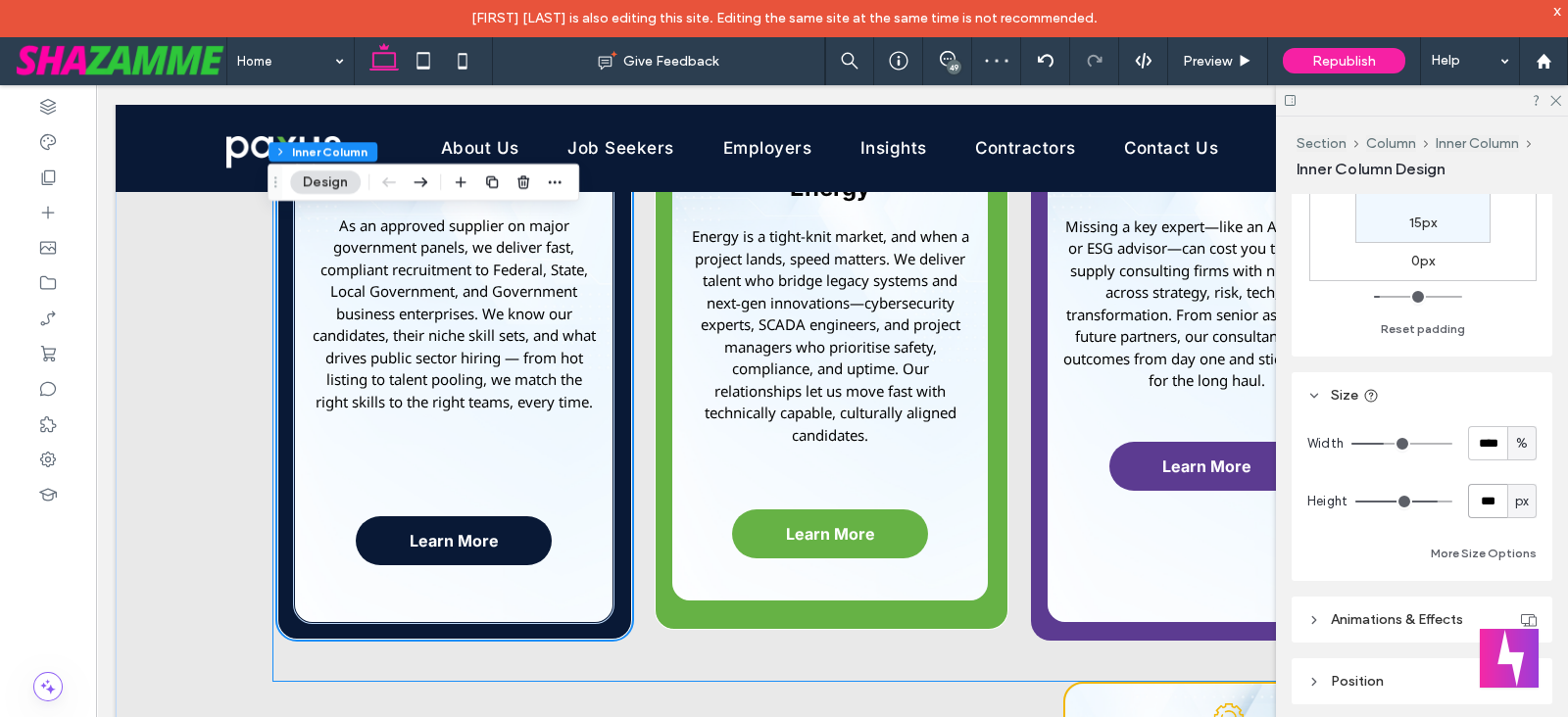 scroll, scrollTop: 2068, scrollLeft: 0, axis: vertical 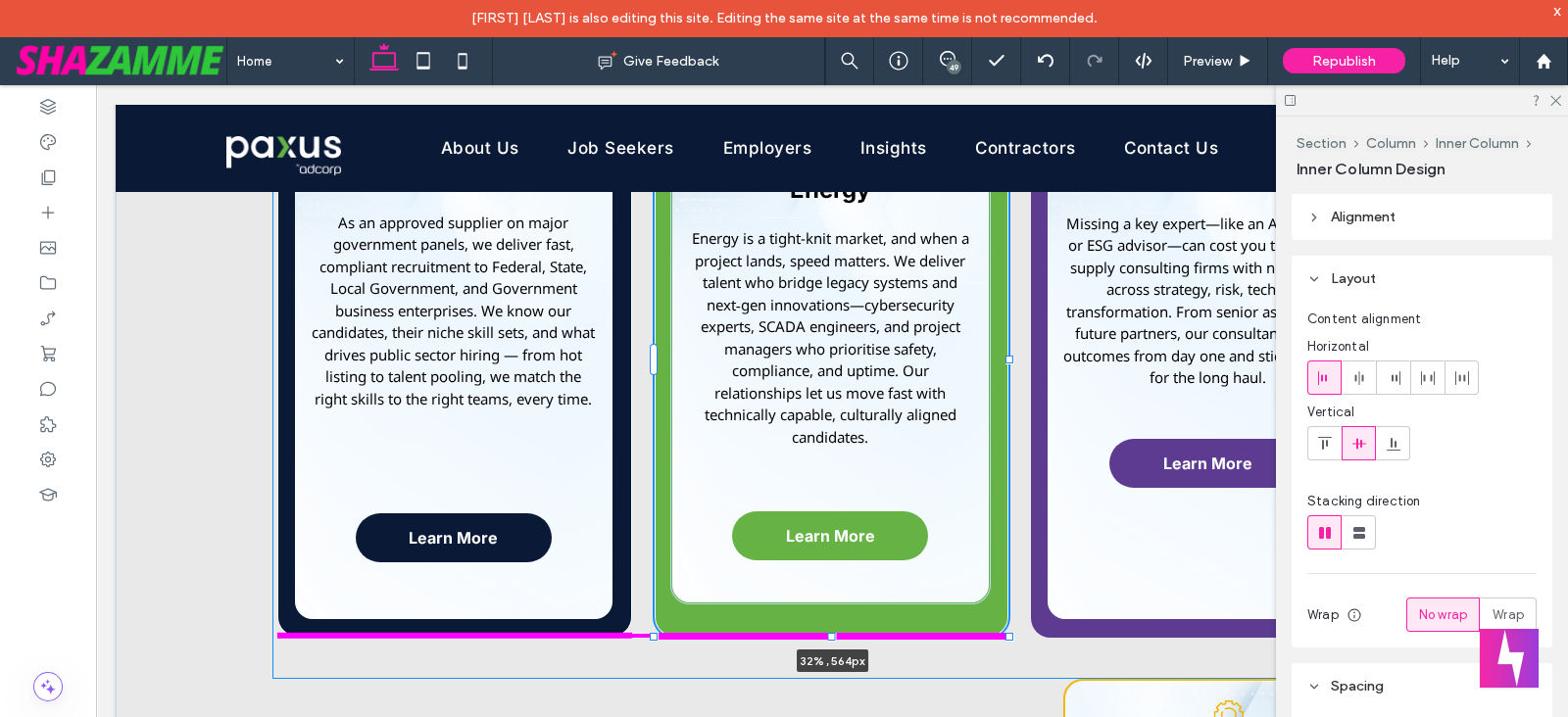 drag, startPoint x: 826, startPoint y: 595, endPoint x: 821, endPoint y: 604, distance: 10.29563 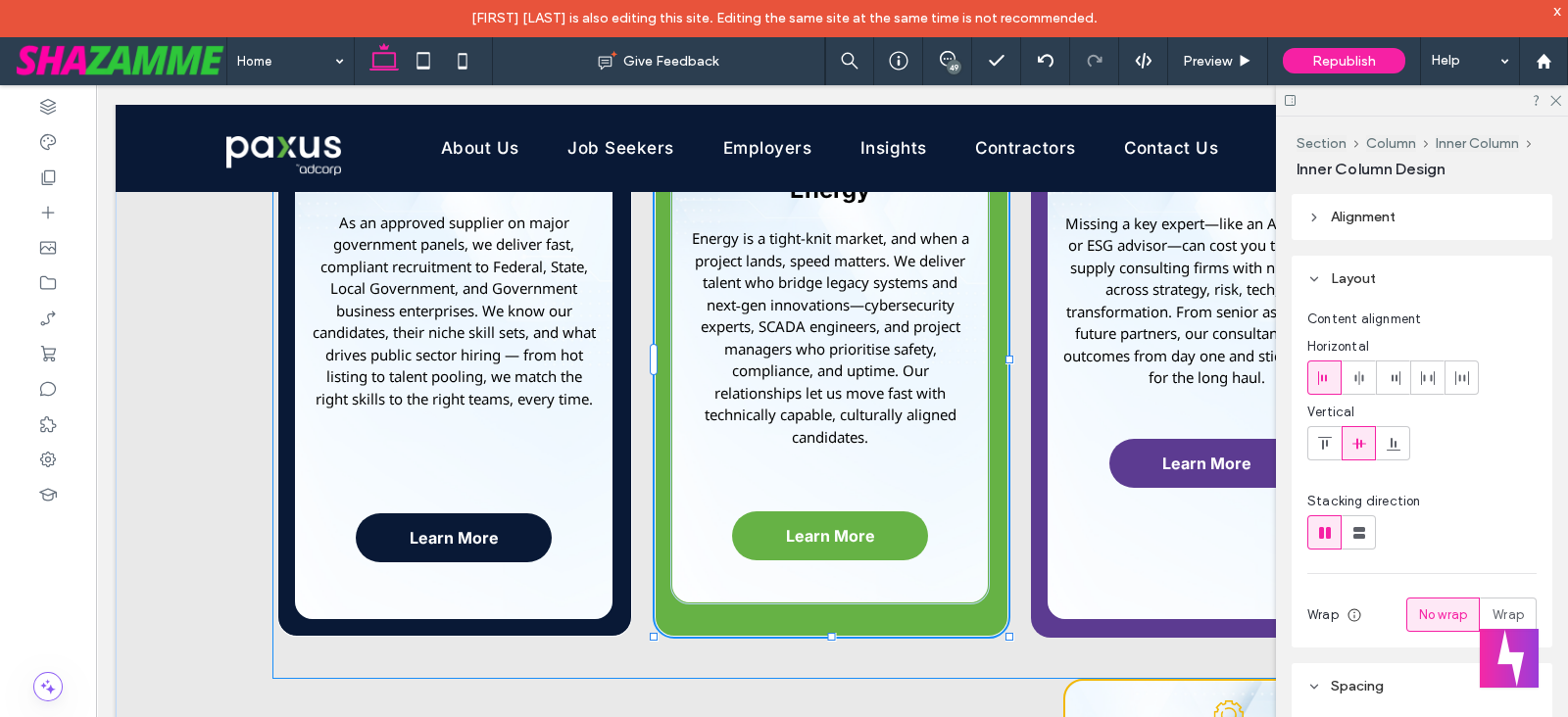 type on "***" 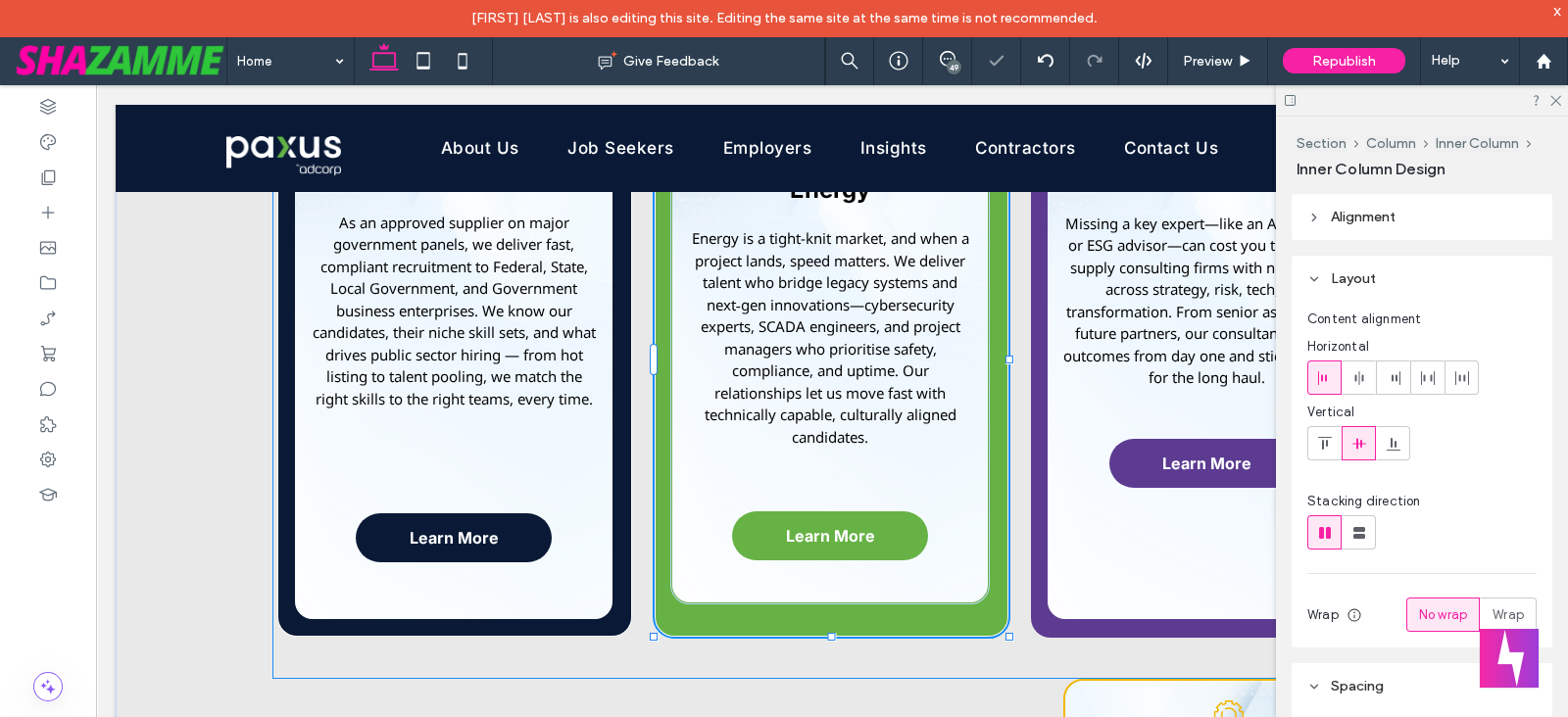 type on "***" 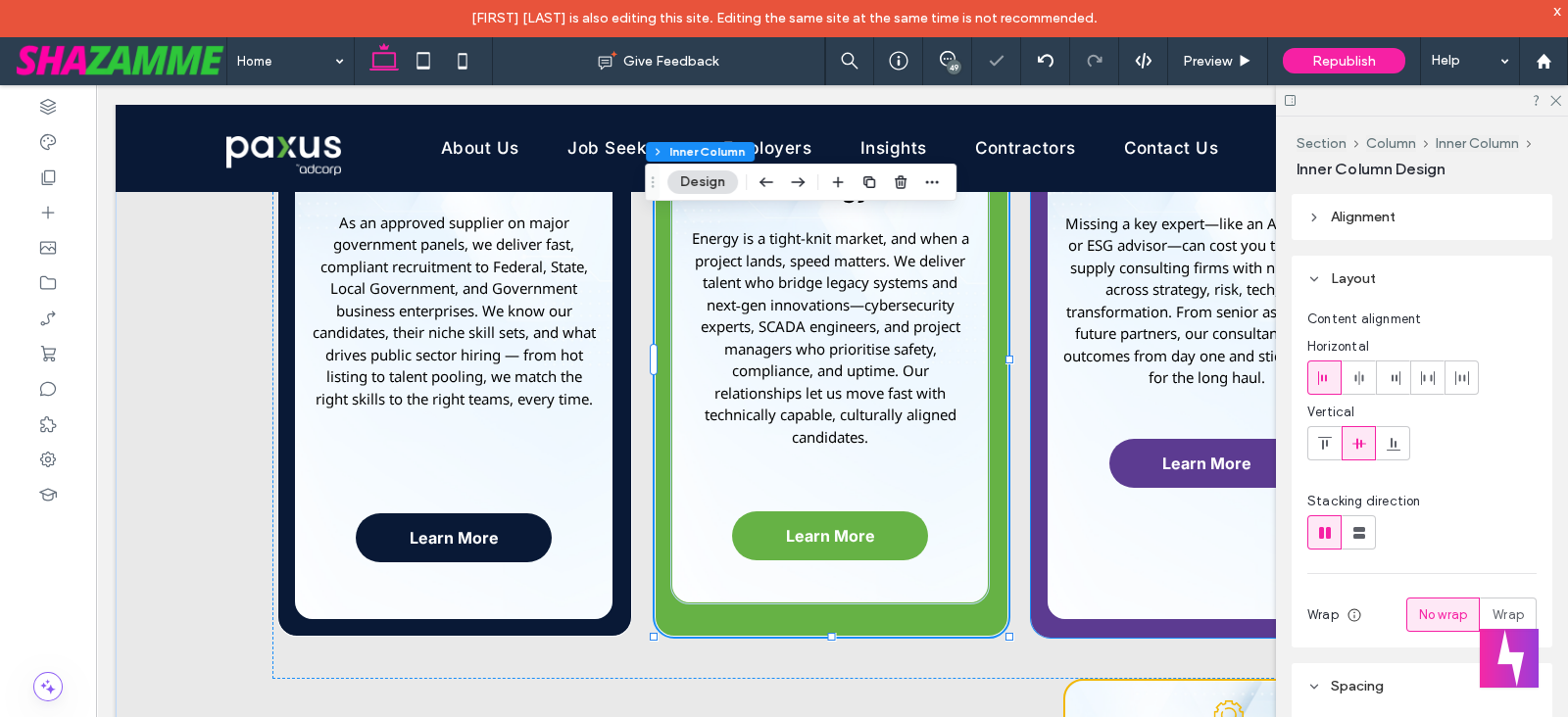 click on "Government
As an approved supplier on major government panels, we deliver fast, compliant recruitment to Federal, State, Local Government, and Government business enterprises. We know our candidates, their niche skill sets, and what drives public sector hiring — from hot listing to talent pooling, we match the right skills to the right teams, every time.
Learn More
Energy
Energy is a tight-knit market, and when a project lands, speed matters. We deliver talent who bridge legacy systems and next‐gen innovations—cybersecurity experts, SCADA engineers, and project managers who prioritise safety, compliance, and uptime. Our relationships let us move fast with technically capable, culturally aligned candidates.
Learn More
32% , 564px
Professional  Services
Learn More" at bounding box center (832, 381) 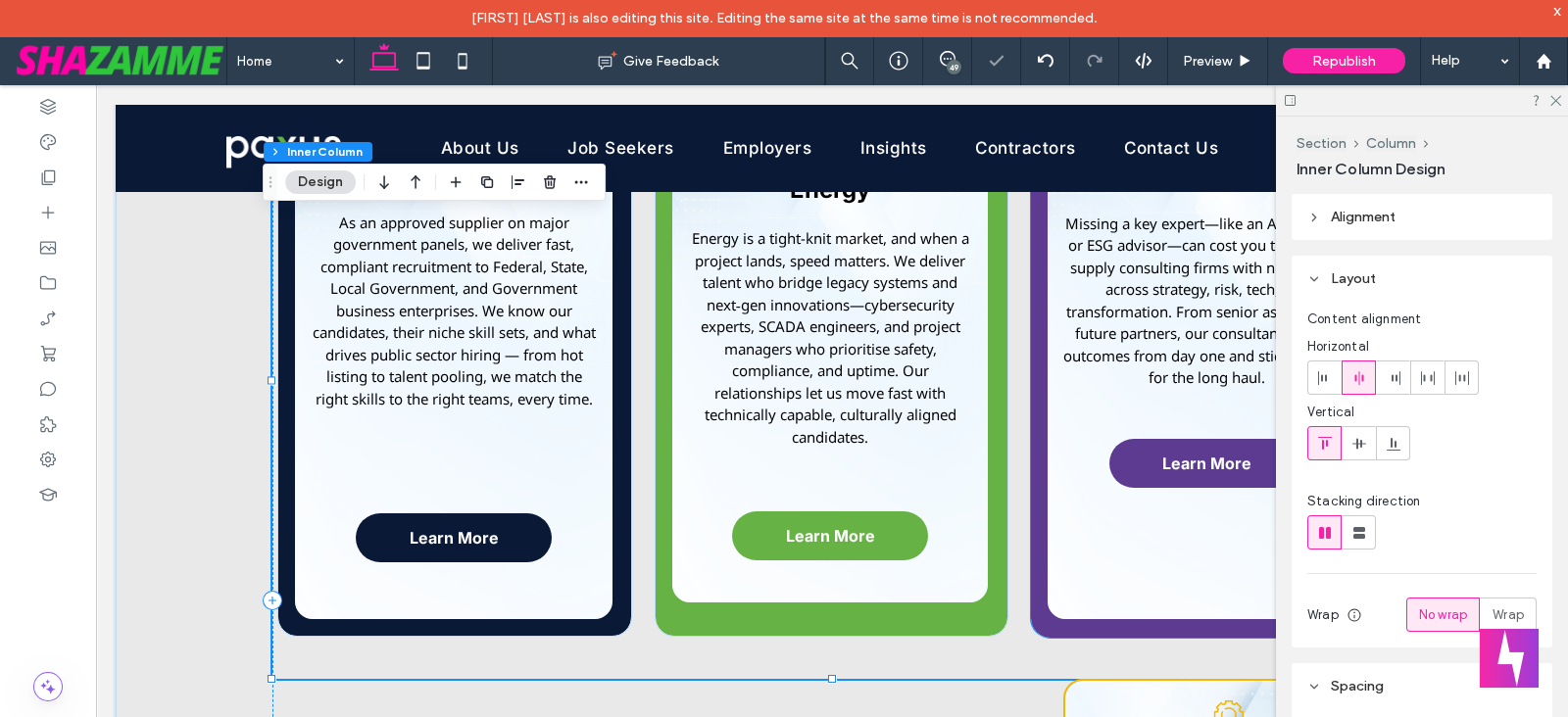 click on "Professional  Services
Missing a key expert—like an AI strategist or ESG advisor—can cost you the bid. We supply consulting firms with niche talent across strategy, risk, tech, and transformation. From senior associates to future partners, our consultants deliver outcomes from day one and stick with you for the long haul.
Learn More" at bounding box center (1208, 360) 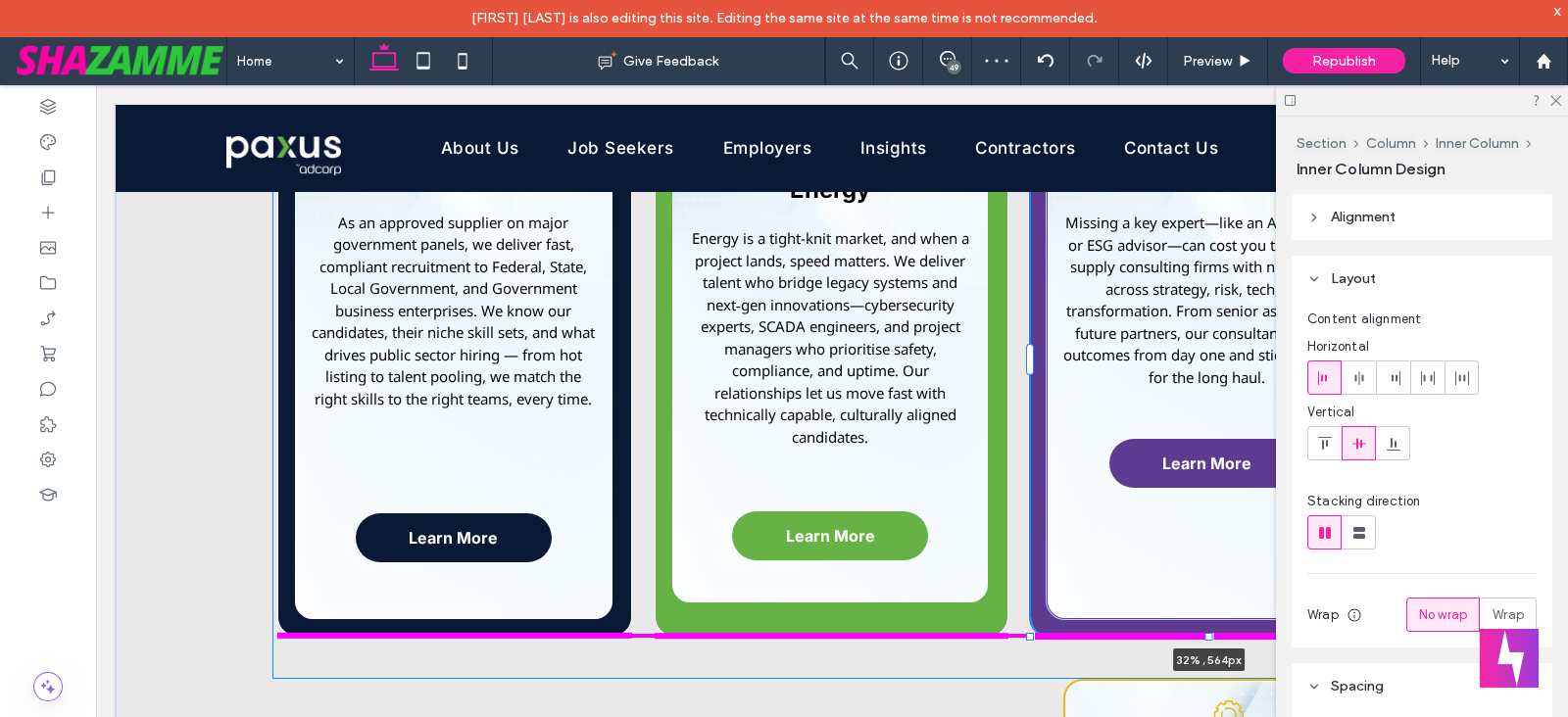 click on "A black and white drawing of a bank building with a dollar sign on the side.
Banking and Financial Services
In the fast-moving world of banking and financial services, precision, compliance, and risk management are non-negotiable. At Paxus, we specialise in sourcing professionals who not only understand the demands of this highly regulated environment — but thrive in it.
Read More
A graduation cap with a shield on top of it.
Education
The education sector is evolving rapidly — shaped by digital platforms, data-driven systems, and learner-first technology. Paxus supports this evolution by partnering with universities, TAFEs, private colleges, EdTech providers, and government departments to deliver professionals .
Read More
A black and white drawing of a heart and the word mom." at bounding box center (832, 599) 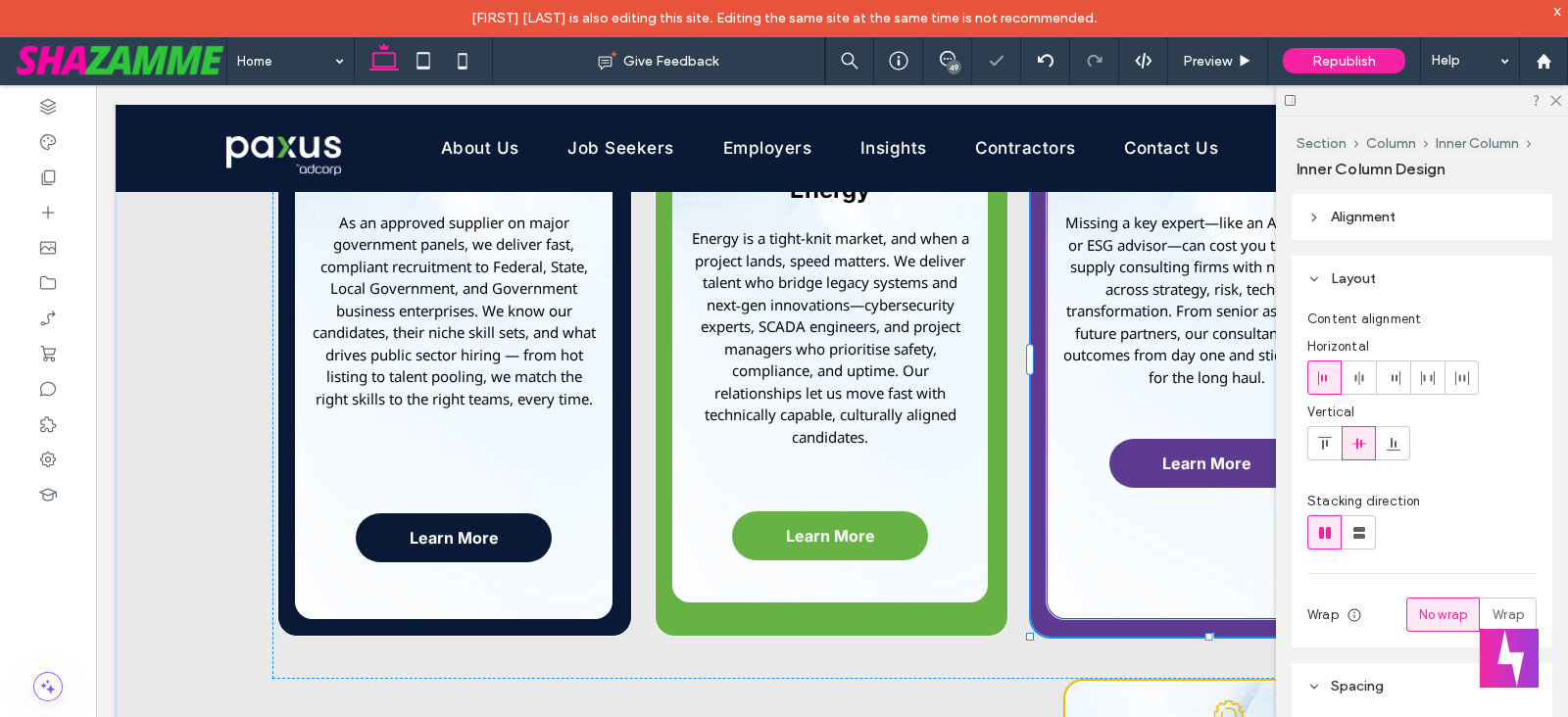 type on "***" 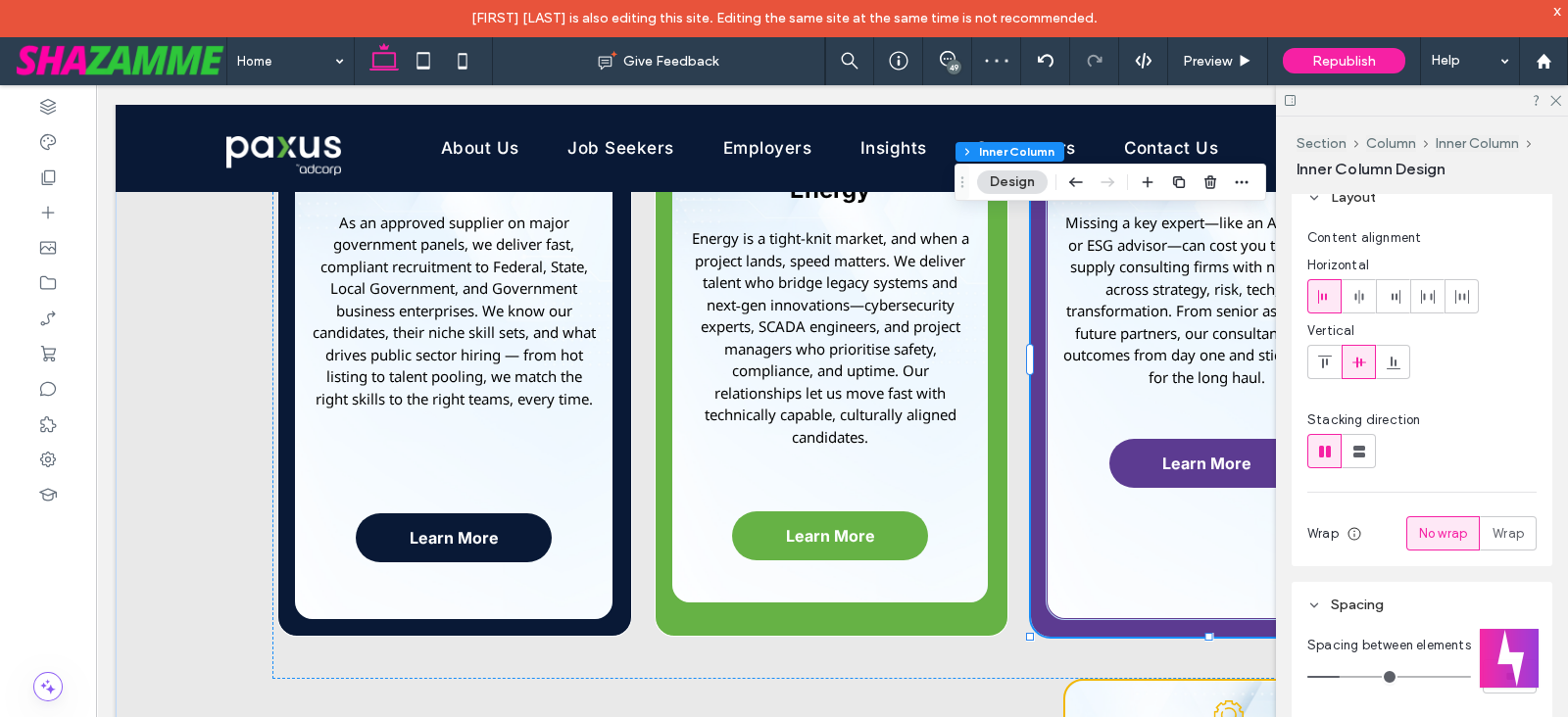 scroll, scrollTop: 189, scrollLeft: 0, axis: vertical 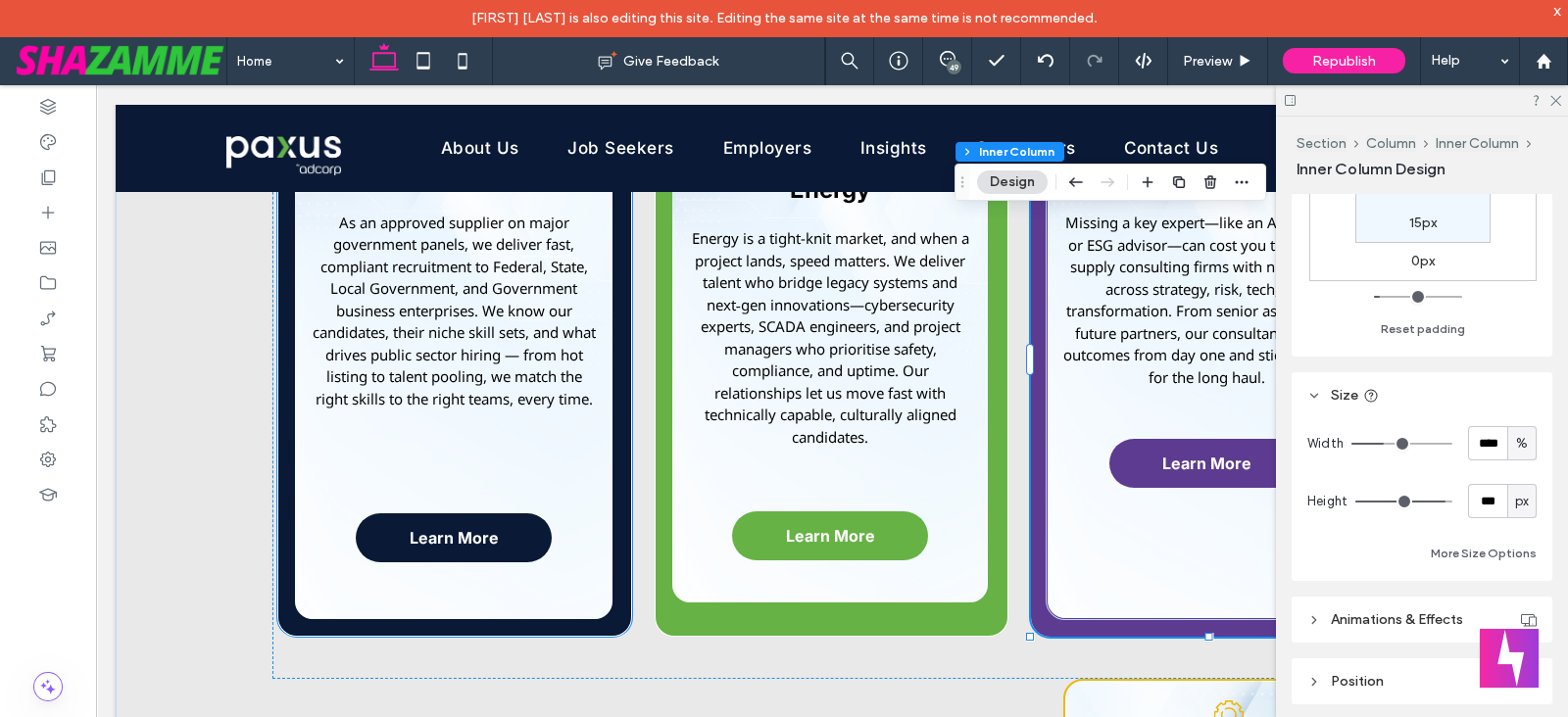 click on "Government
As an approved supplier on major government panels, we deliver fast, compliant recruitment to Federal, State, Local Government, and Government business enterprises. We know our candidates, their niche skill sets, and what drives public sector hiring — from hot listing to talent pooling, we match the right skills to the right teams, every time.
Learn More" at bounding box center (454, 333) 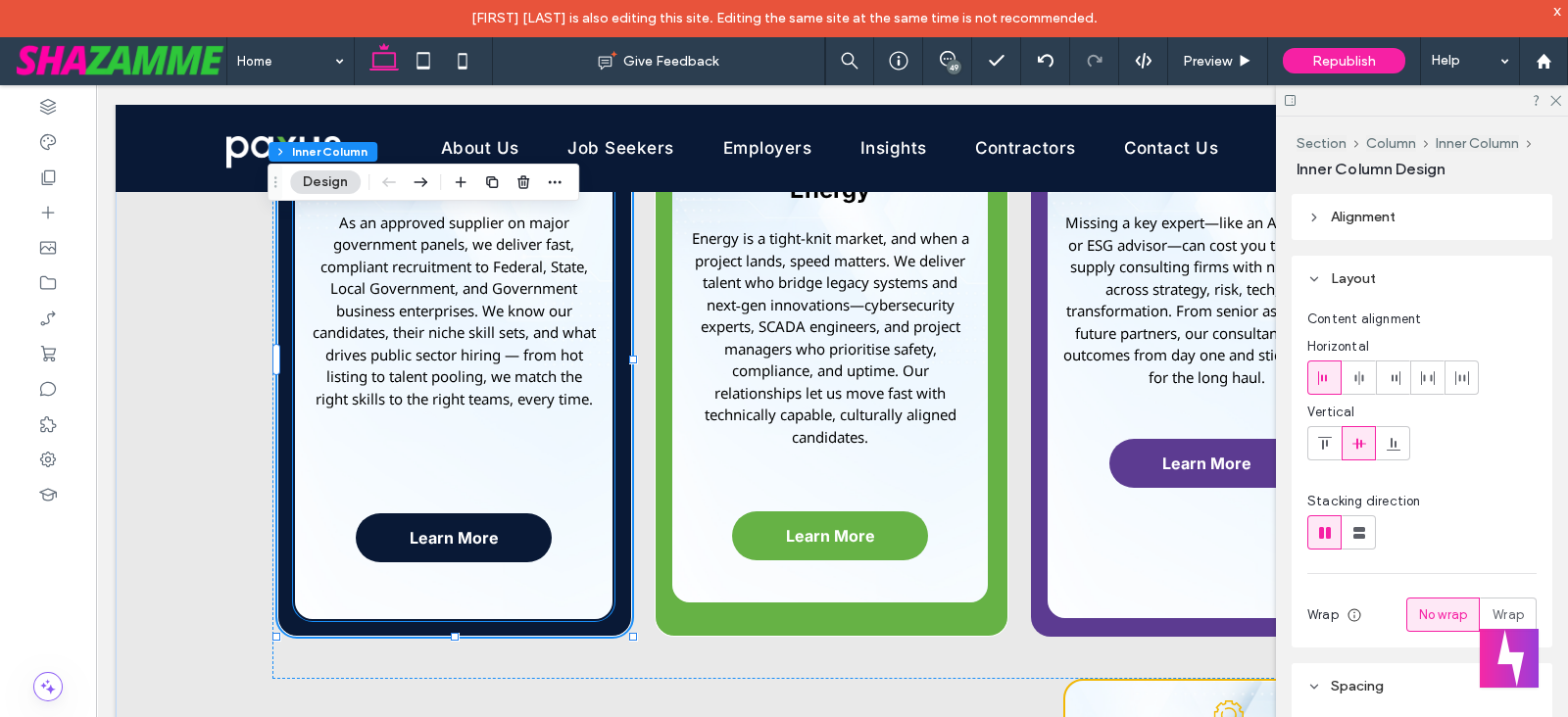 click on "Government
As an approved supplier on major government panels, we deliver fast, compliant recruitment to Federal, State, Local Government, and Government business enterprises. We know our candidates, their niche skill sets, and what drives public sector hiring — from hot listing to talent pooling, we match the right skills to the right teams, every time.
Learn More" at bounding box center [454, 333] 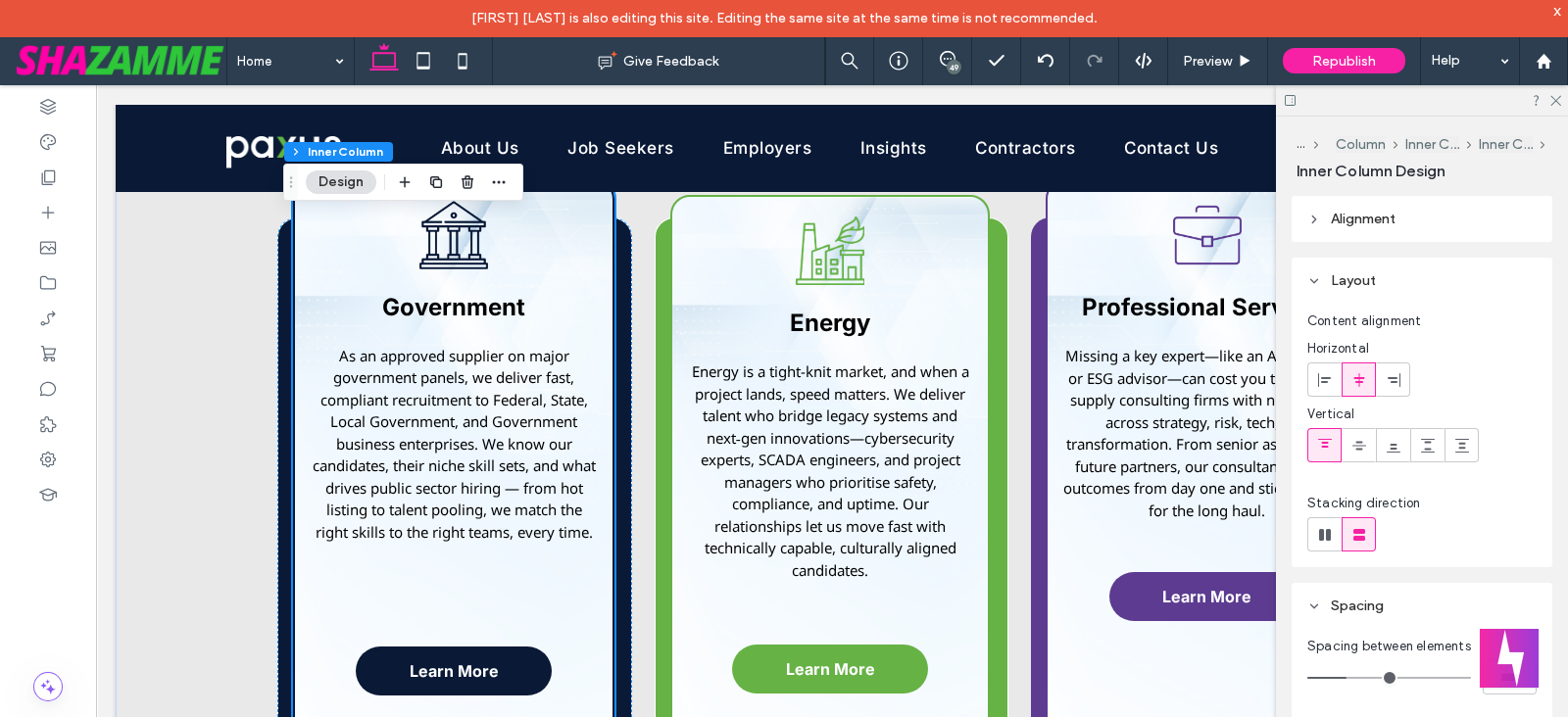 scroll, scrollTop: 2068, scrollLeft: 0, axis: vertical 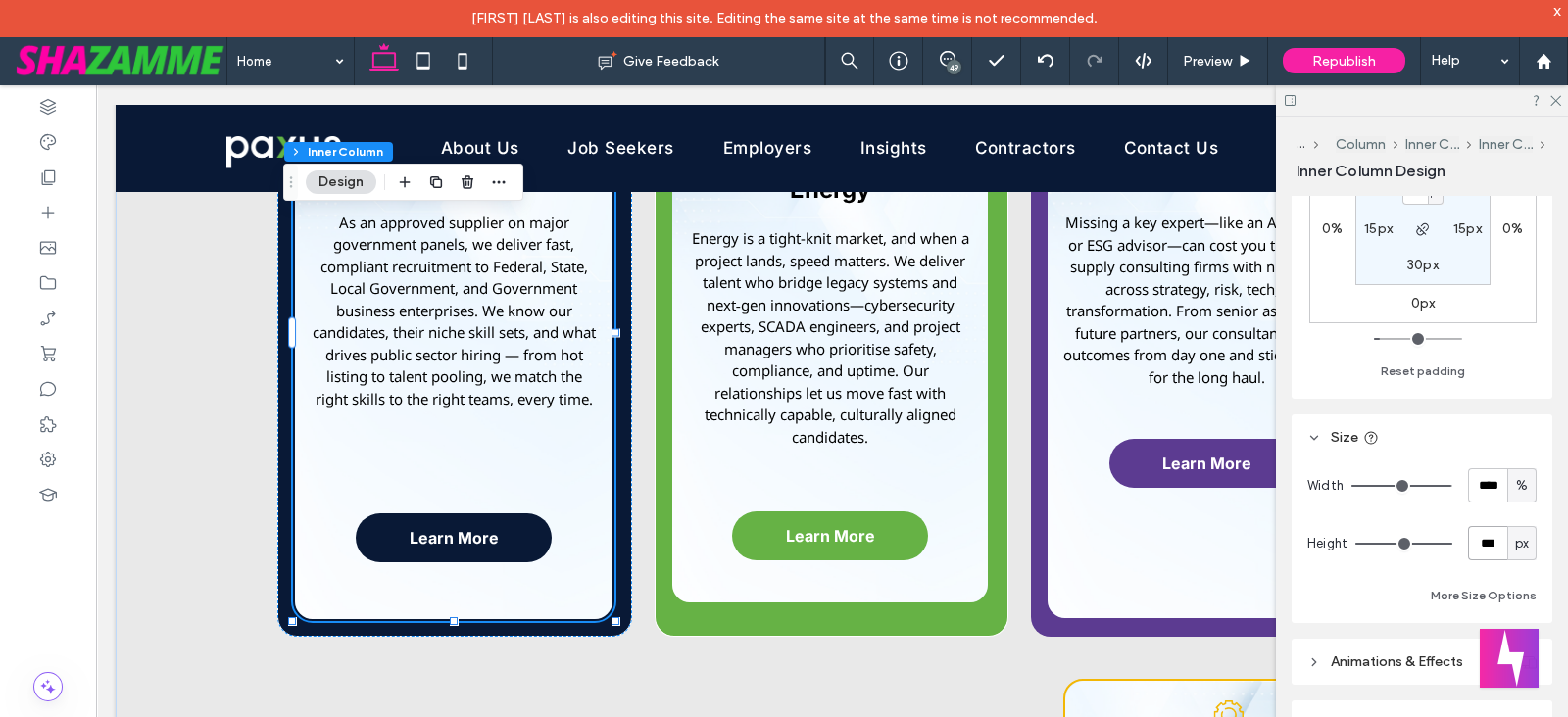 click on "***" at bounding box center [1488, 543] 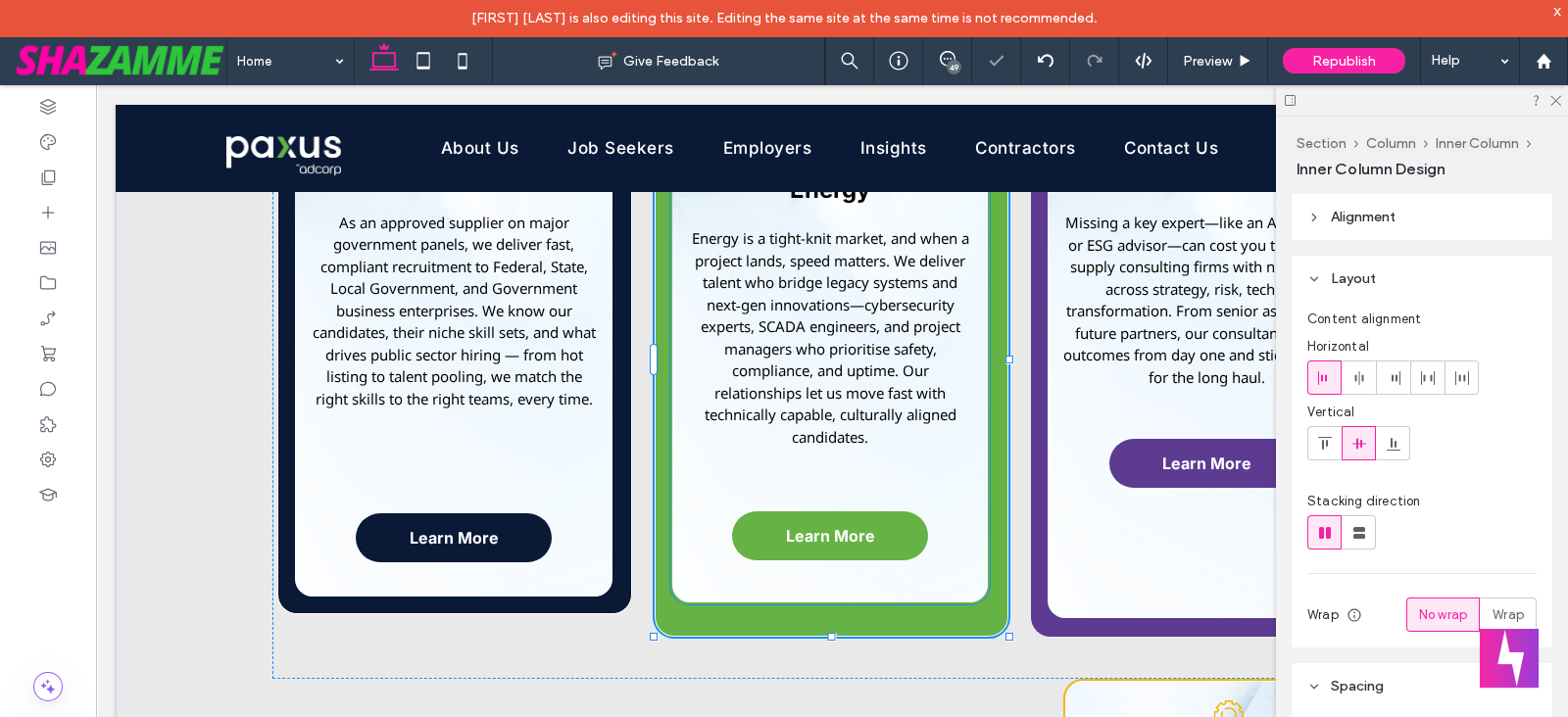 click on "Energy
Energy is a tight-knit market, and when a project lands, speed matters. We deliver talent who bridge legacy systems and next‐gen innovations—cybersecurity experts, SCADA engineers, and project managers who prioritise safety, compliance, and uptime. Our relationships let us move fast with technically capable, culturally aligned candidates.
Learn More" at bounding box center (830, 333) 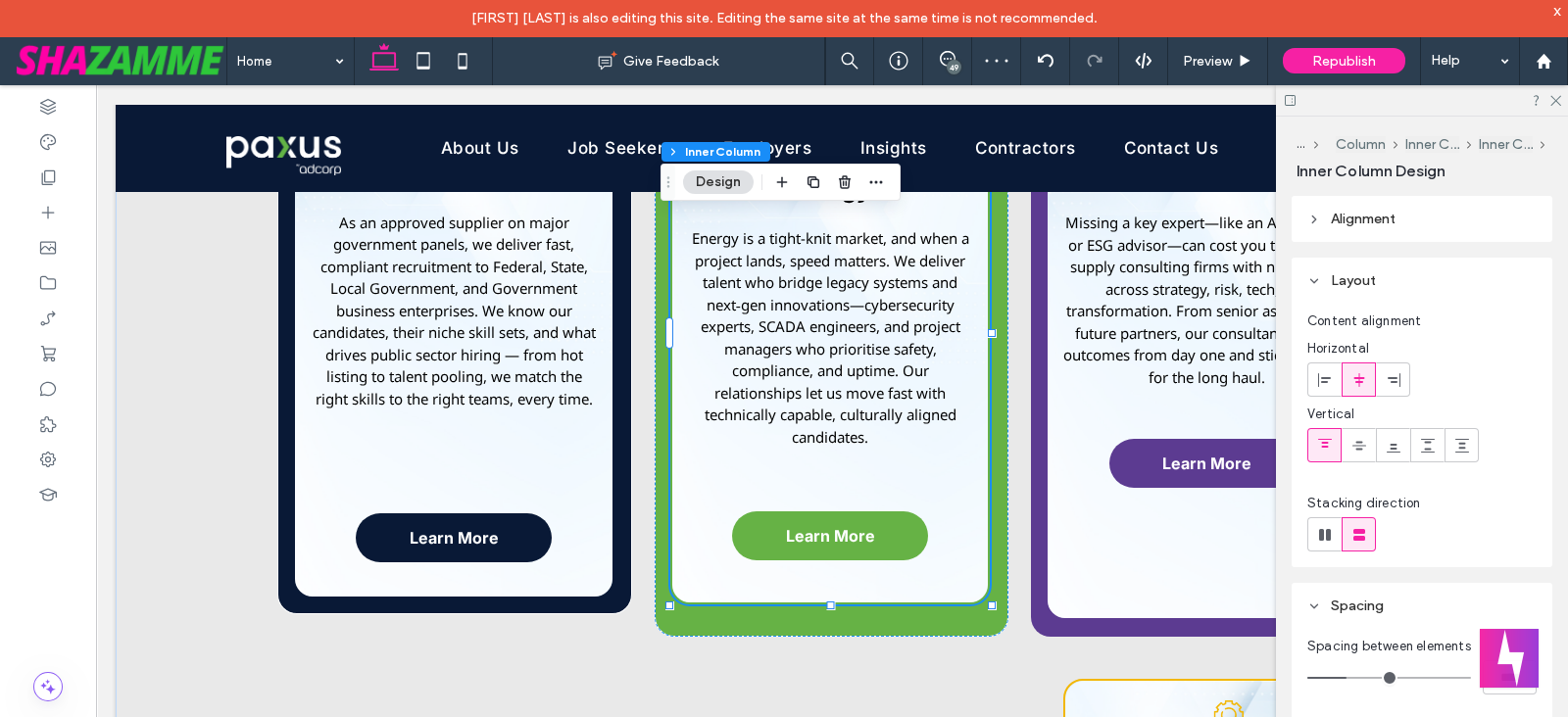 click on "Energy
Energy is a tight-knit market, and when a project lands, speed matters. We deliver talent who bridge legacy systems and next‐gen innovations—cybersecurity experts, SCADA engineers, and project managers who prioritise safety, compliance, and uptime. Our relationships let us move fast with technically capable, culturally aligned candidates.
Learn More" at bounding box center (830, 333) 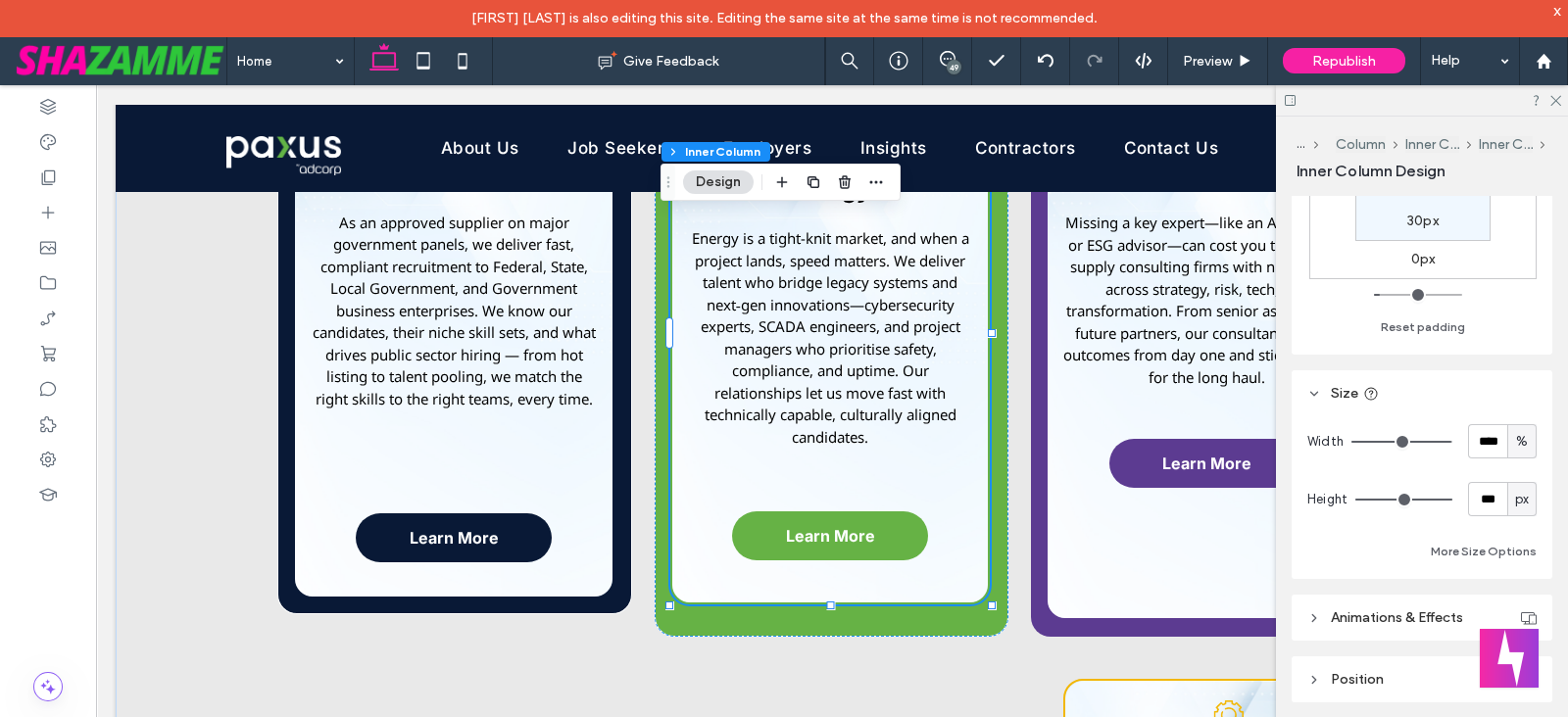 scroll, scrollTop: 693, scrollLeft: 0, axis: vertical 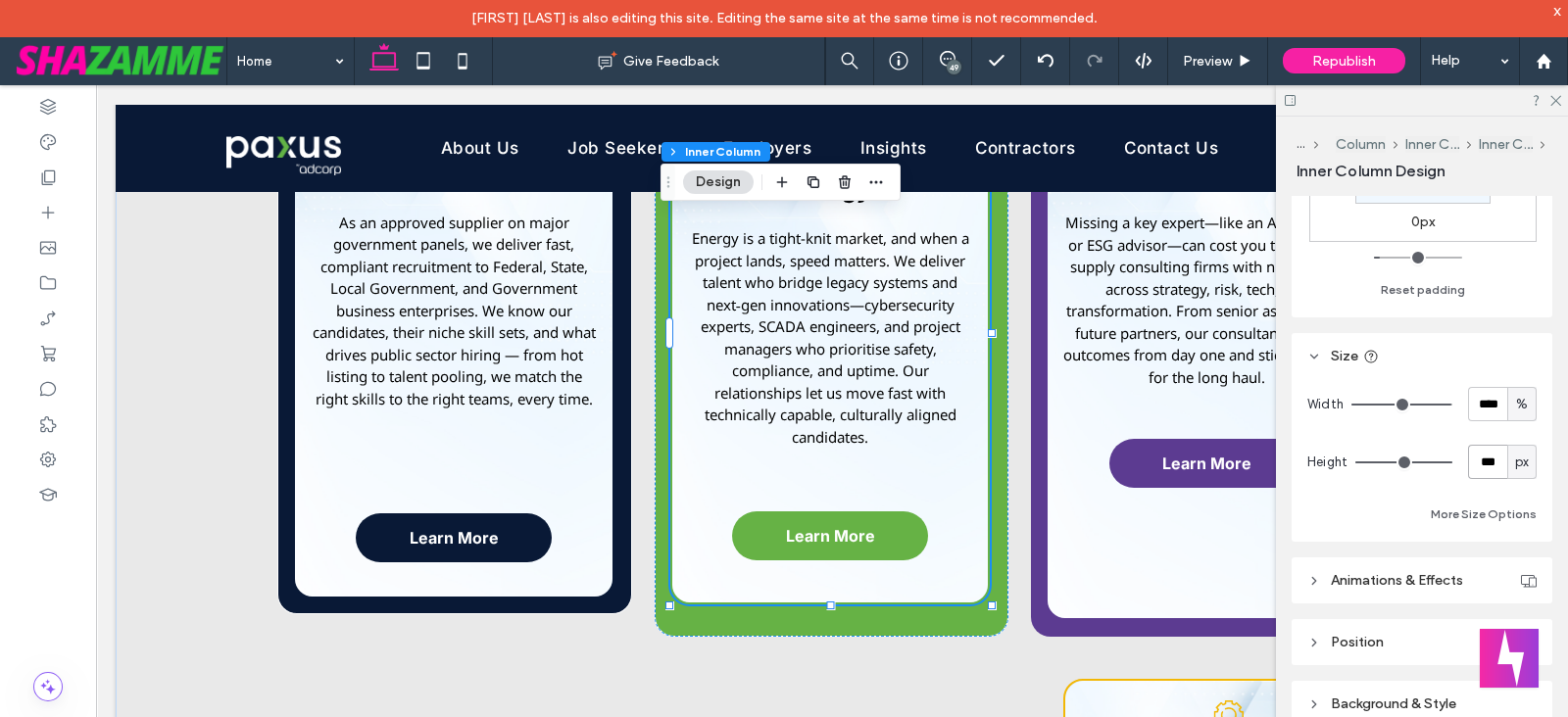 click on "***" at bounding box center [1488, 461] 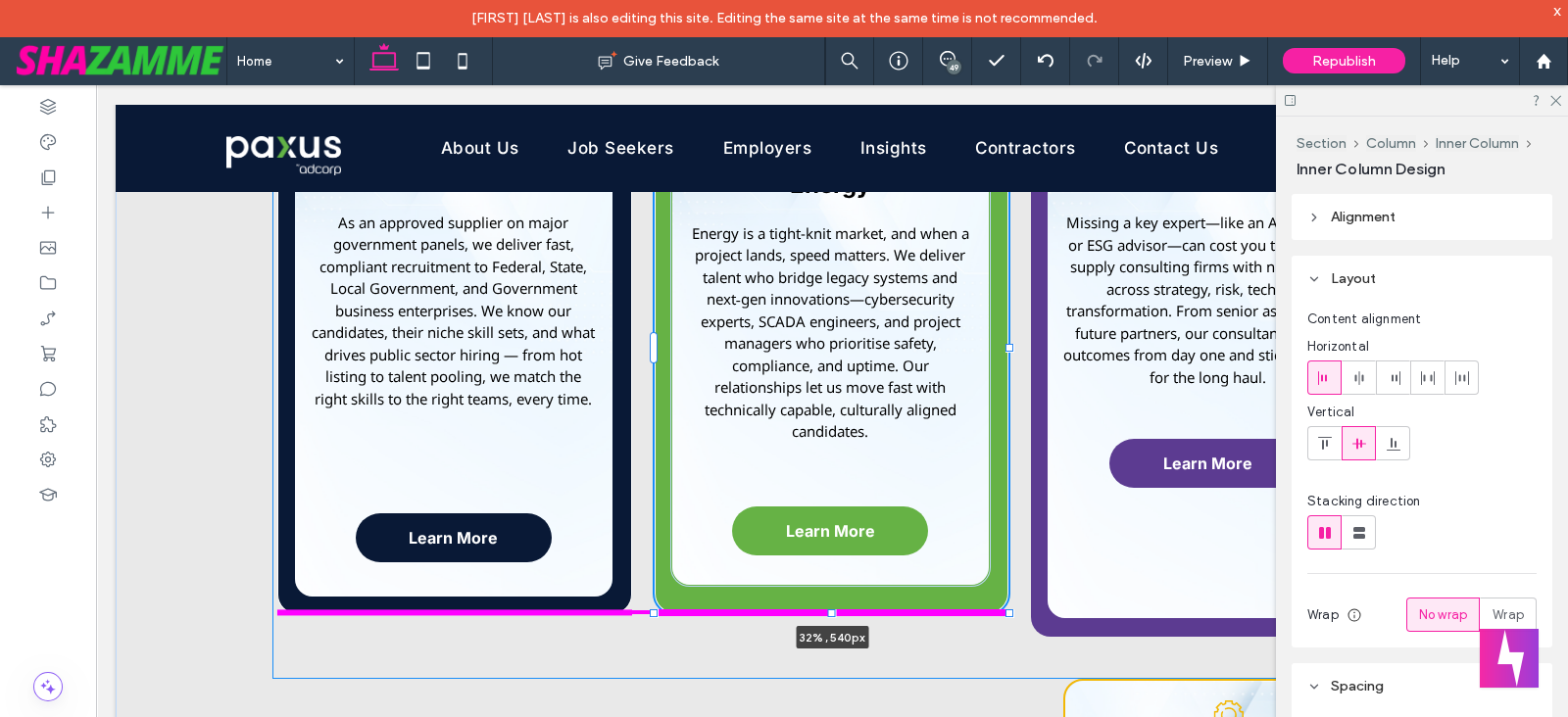 drag, startPoint x: 822, startPoint y: 607, endPoint x: 820, endPoint y: 582, distance: 25.079872 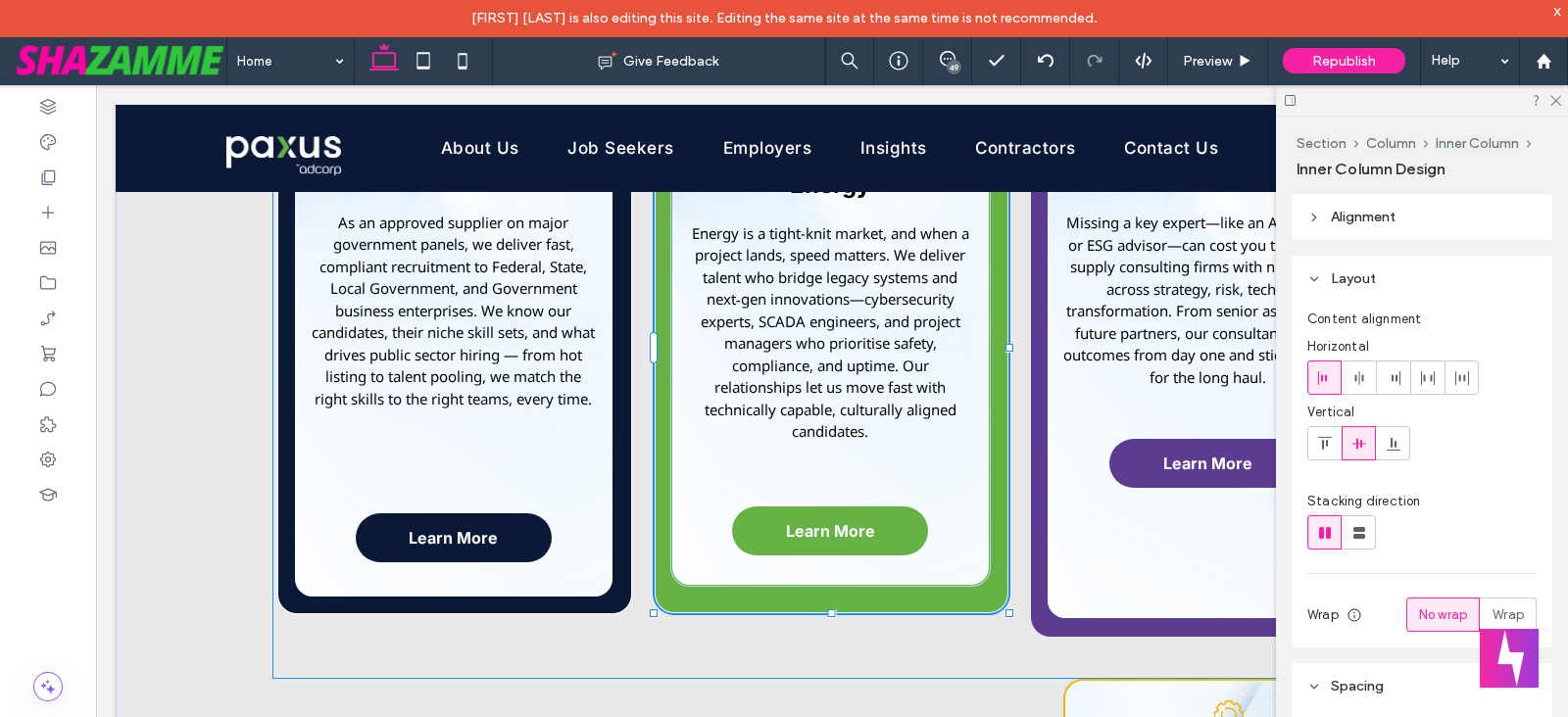 type on "***" 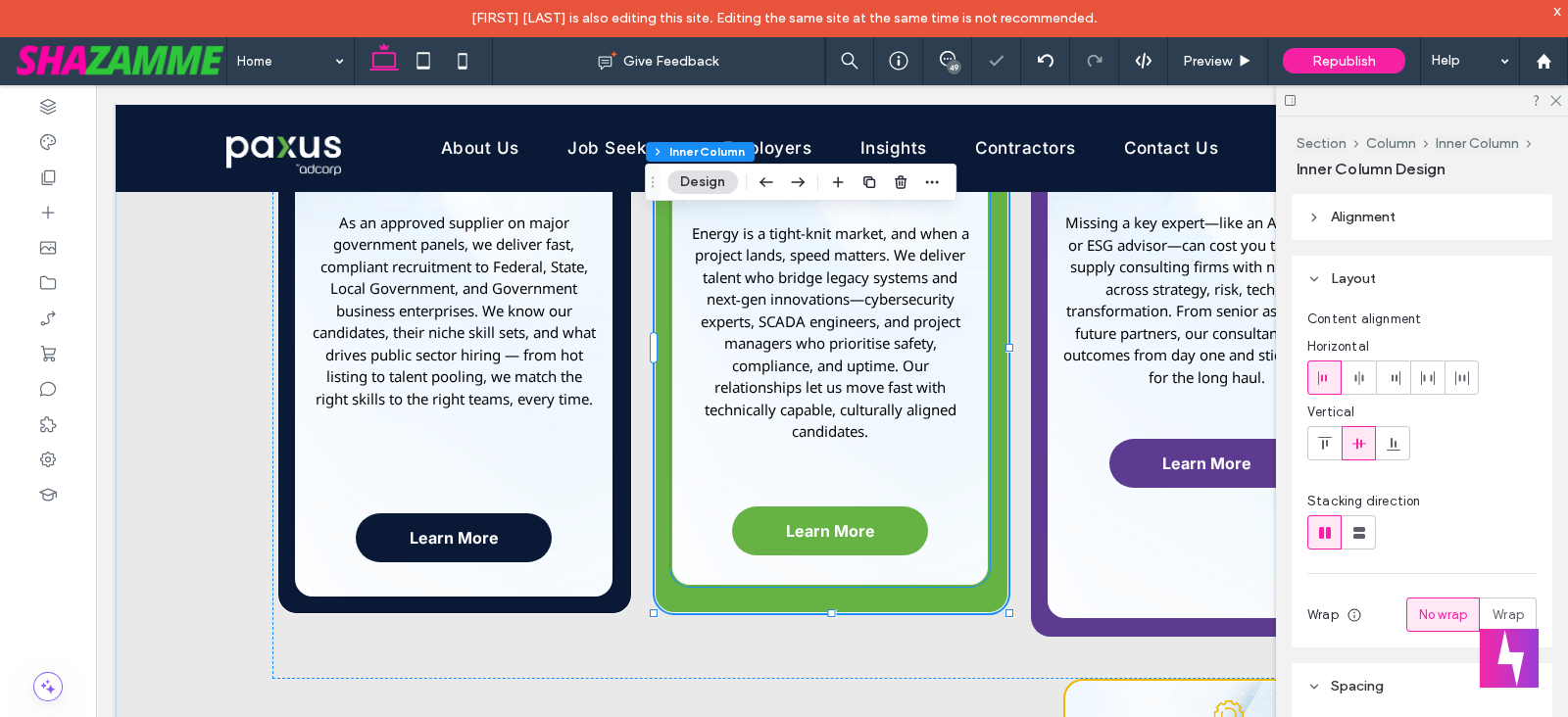 type on "***" 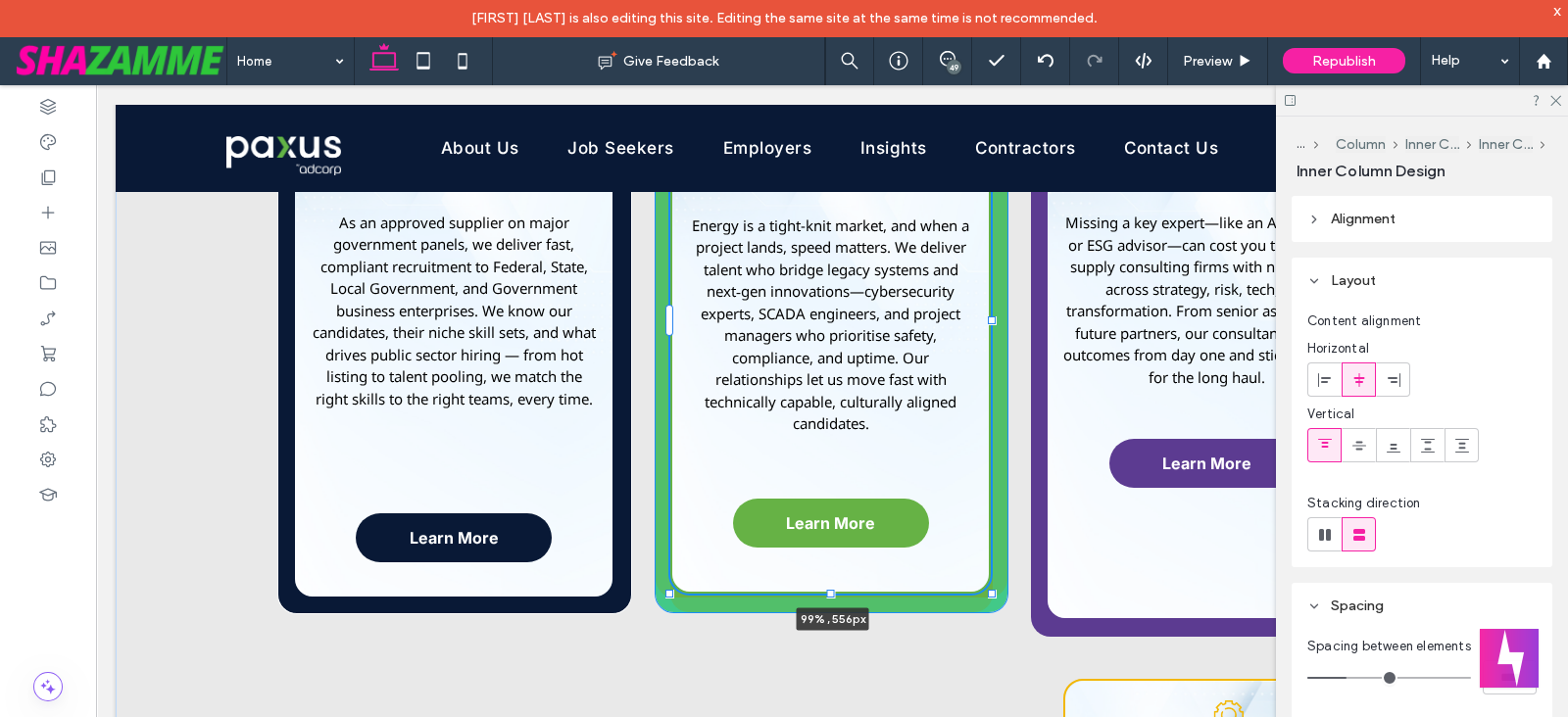 click at bounding box center [831, 594] 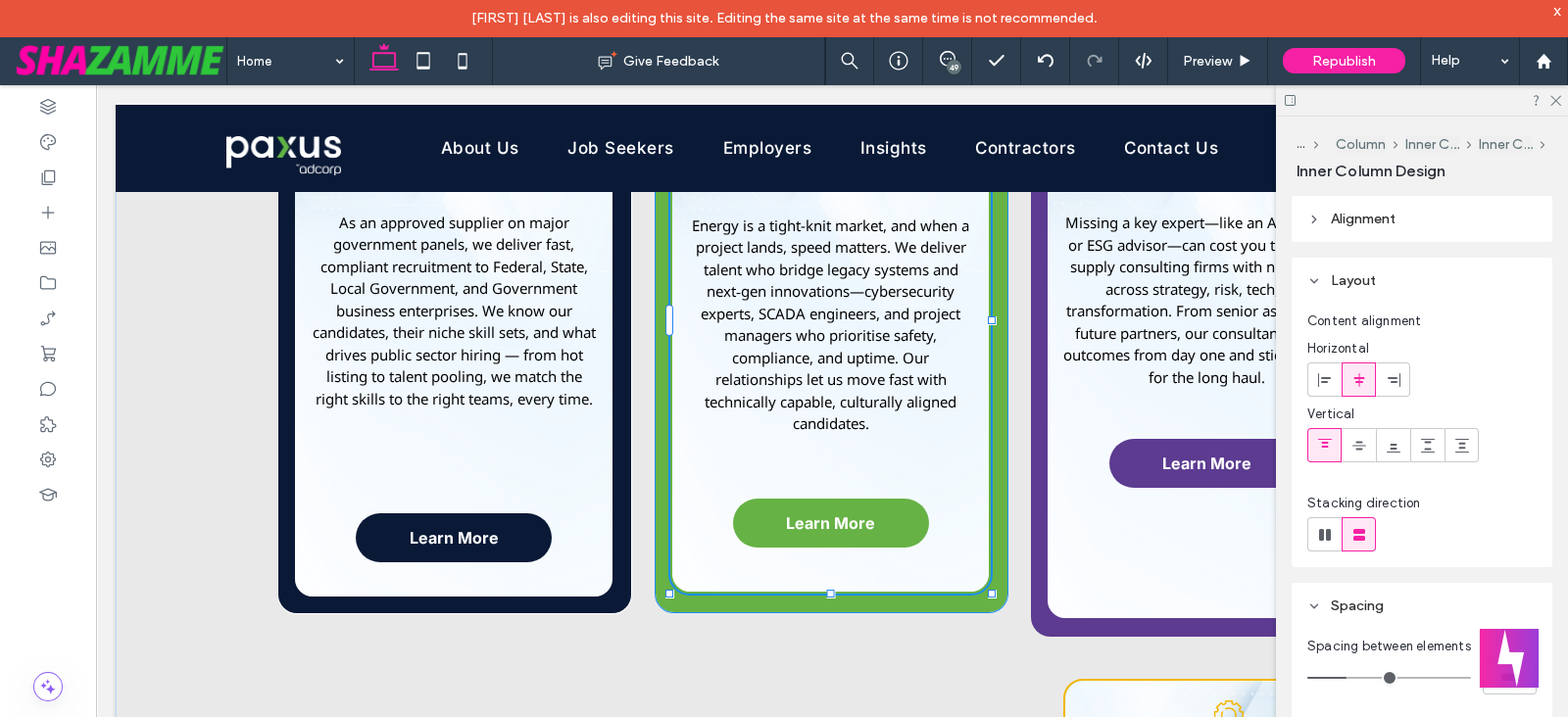 type on "***" 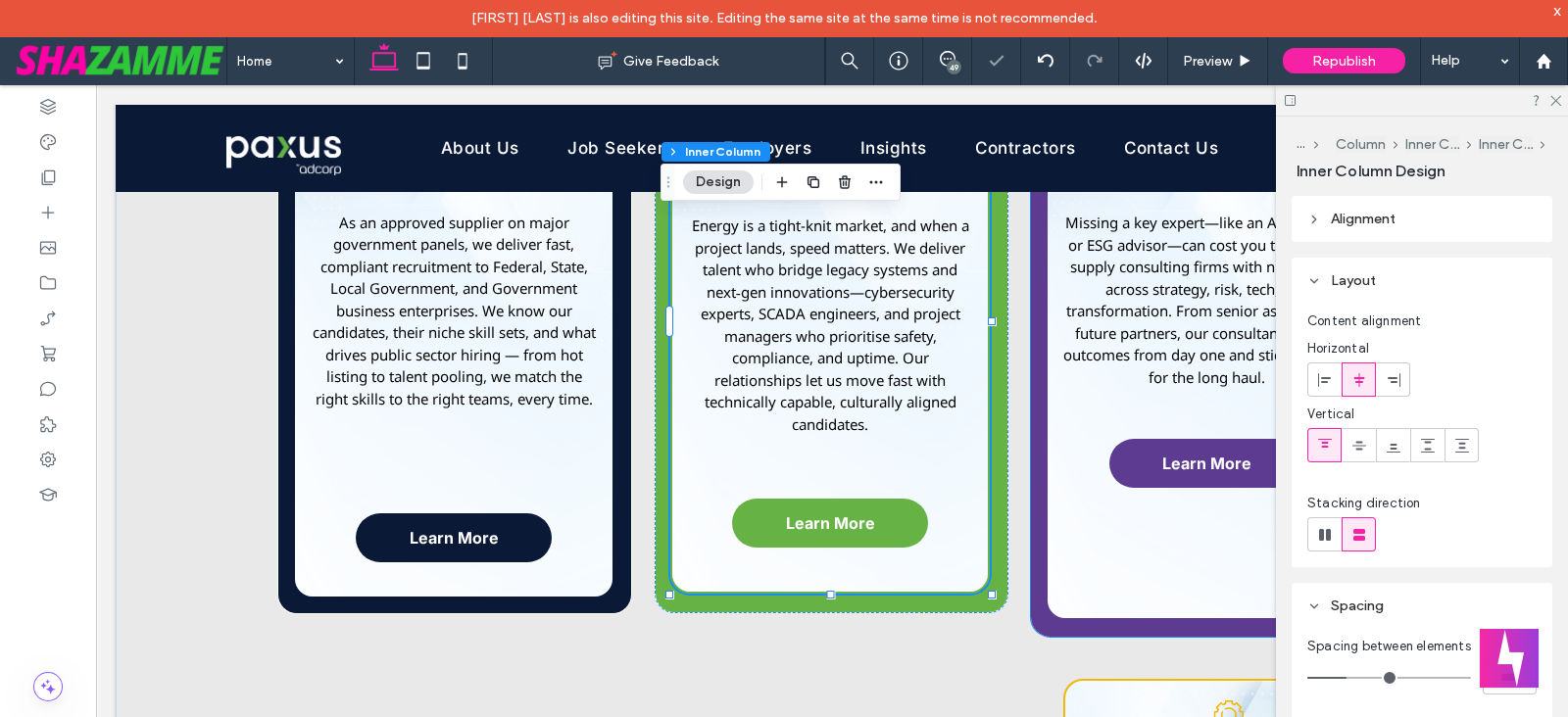 click on "Professional  Services
Missing a key expert—like an AI strategist or ESG advisor—can cost you the bid. We supply consulting firms with niche talent across strategy, risk, tech, and transformation. From senior associates to future partners, our consultants deliver outcomes from day one and stick with you for the long haul.
Learn More" at bounding box center (1207, 333) 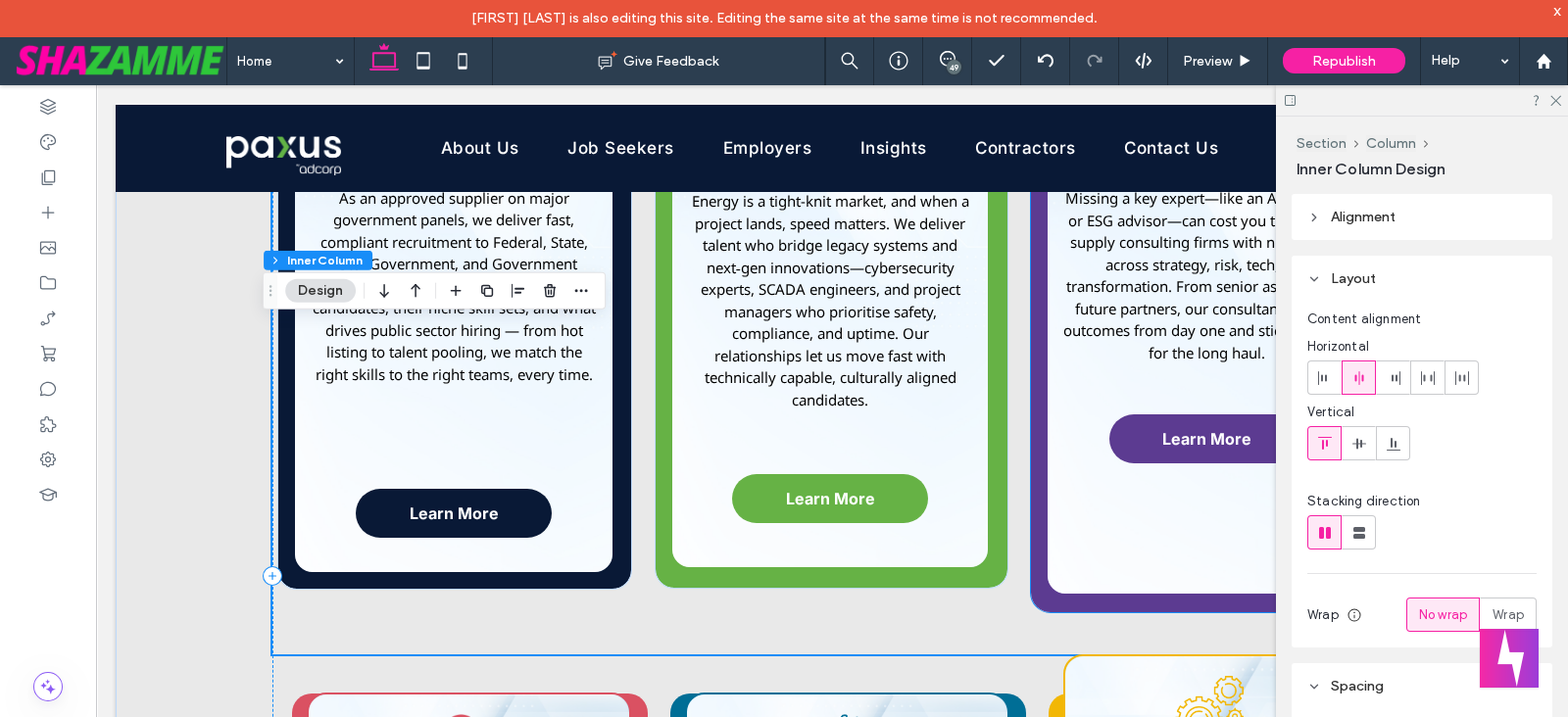 scroll, scrollTop: 1801, scrollLeft: 0, axis: vertical 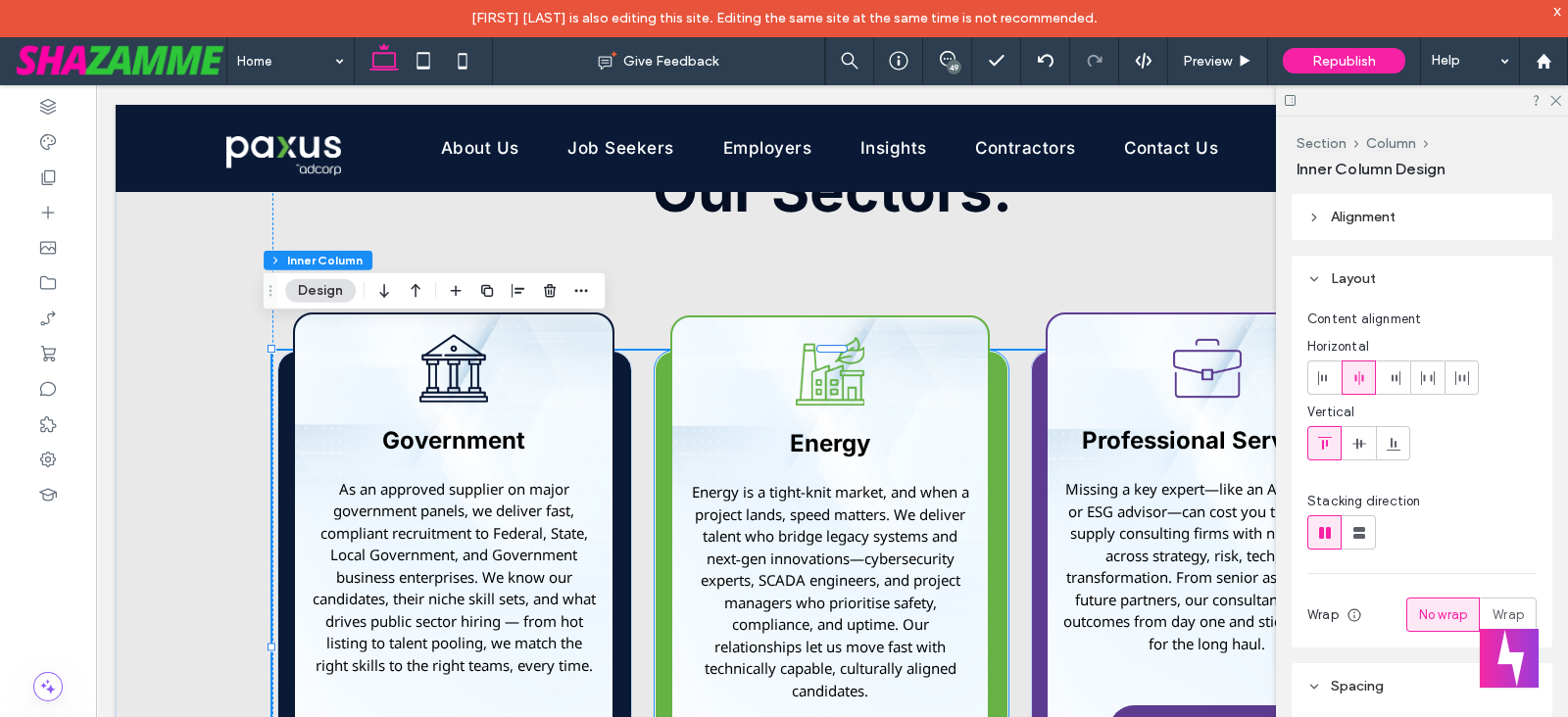 click on "Energy
Energy is a tight-knit market, and when a project lands, speed matters. We deliver talent who bridge legacy systems and next‐gen innovations—cybersecurity experts, SCADA engineers, and project managers who prioritise safety, compliance, and uptime. Our relationships let us move fast with technically capable, culturally aligned candidates.
Learn More" at bounding box center (830, 588) 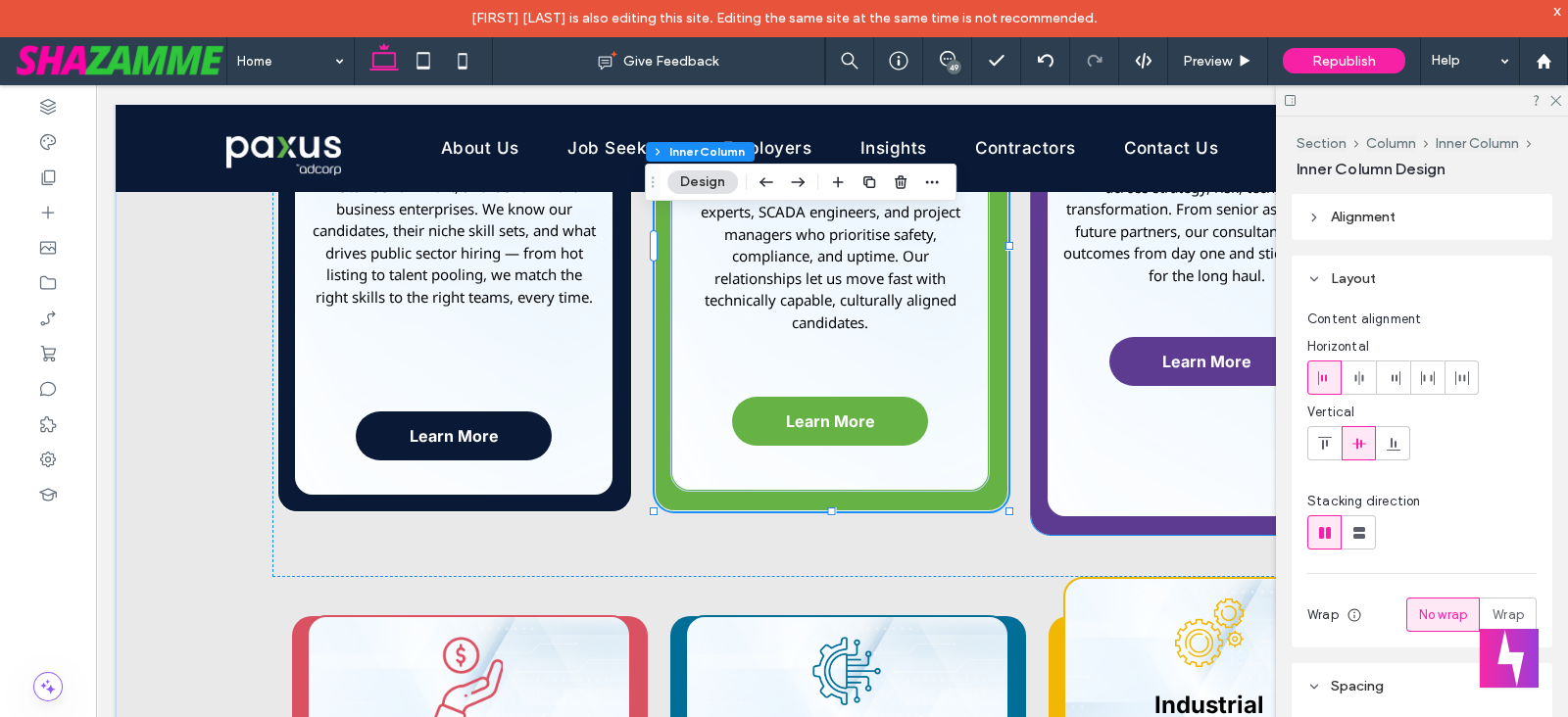 scroll, scrollTop: 2127, scrollLeft: 0, axis: vertical 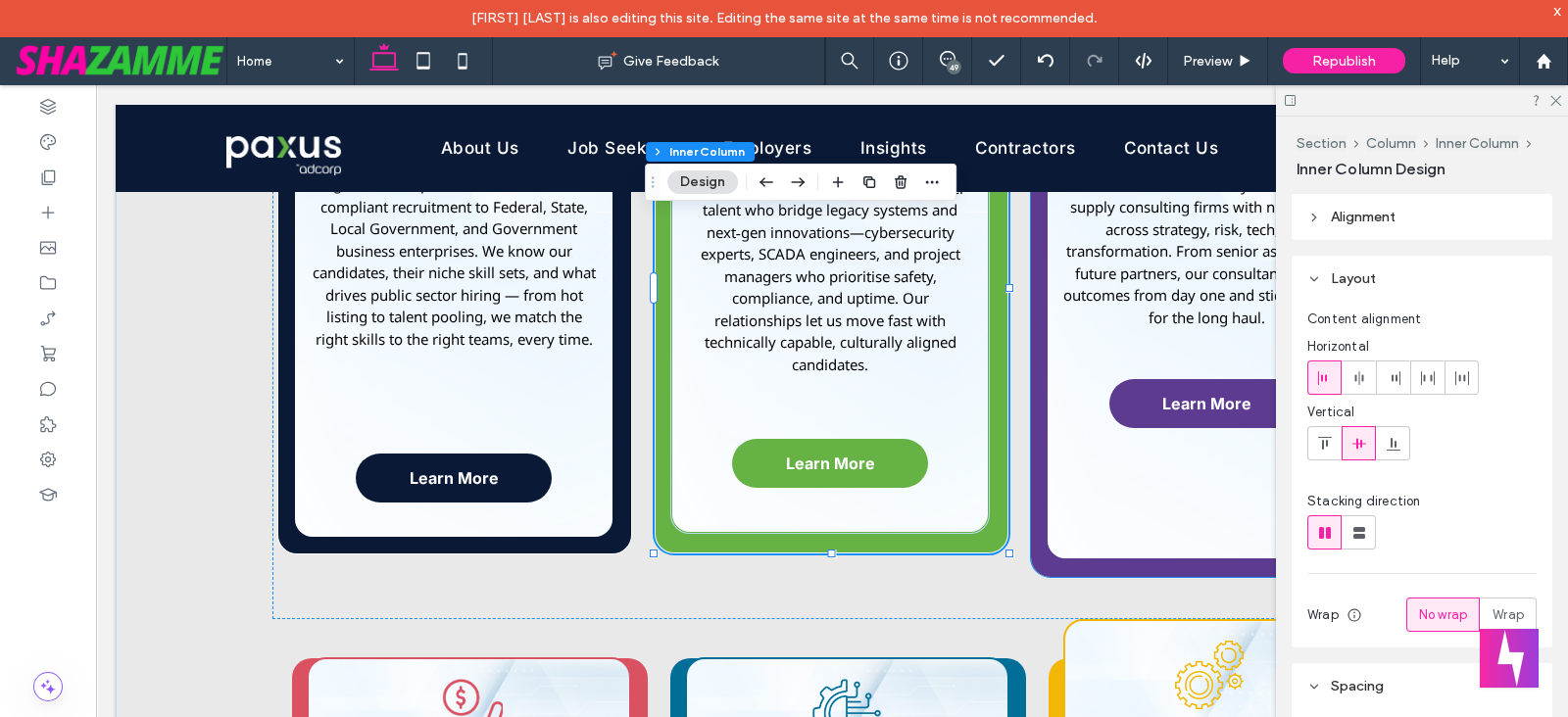 click on "Professional  Services
Missing a key expert—like an AI strategist or ESG advisor—can cost you the bid. We supply consulting firms with niche talent across strategy, risk, tech, and transformation. From senior associates to future partners, our consultants deliver outcomes from day one and stick with you for the long haul.
Learn More" at bounding box center [1207, 273] 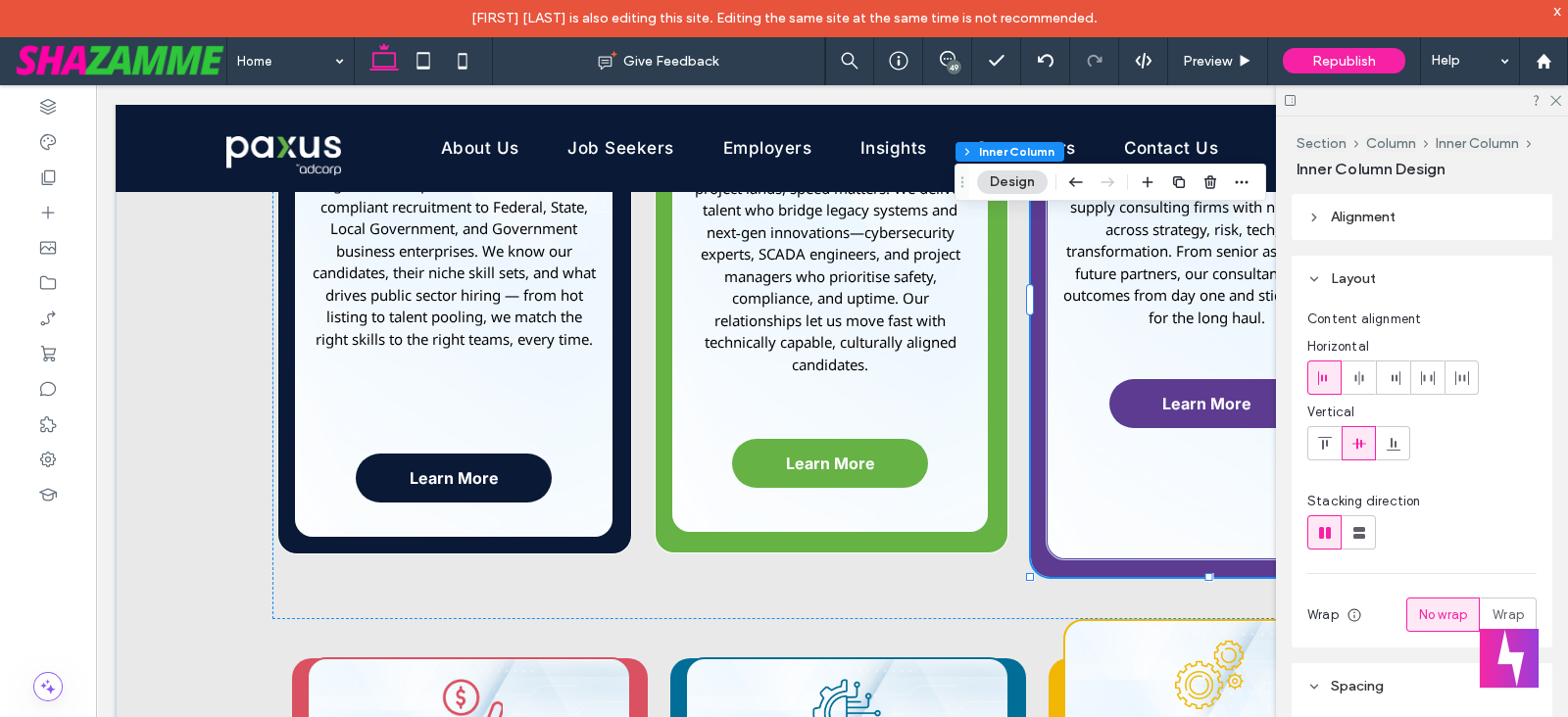 click on "Professional  Services
Missing a key expert—like an AI strategist or ESG advisor—can cost you the bid. We supply consulting firms with niche talent across strategy, risk, tech, and transformation. From senior associates to future partners, our consultants deliver outcomes from day one and stick with you for the long haul.
Learn More" at bounding box center [1207, 273] 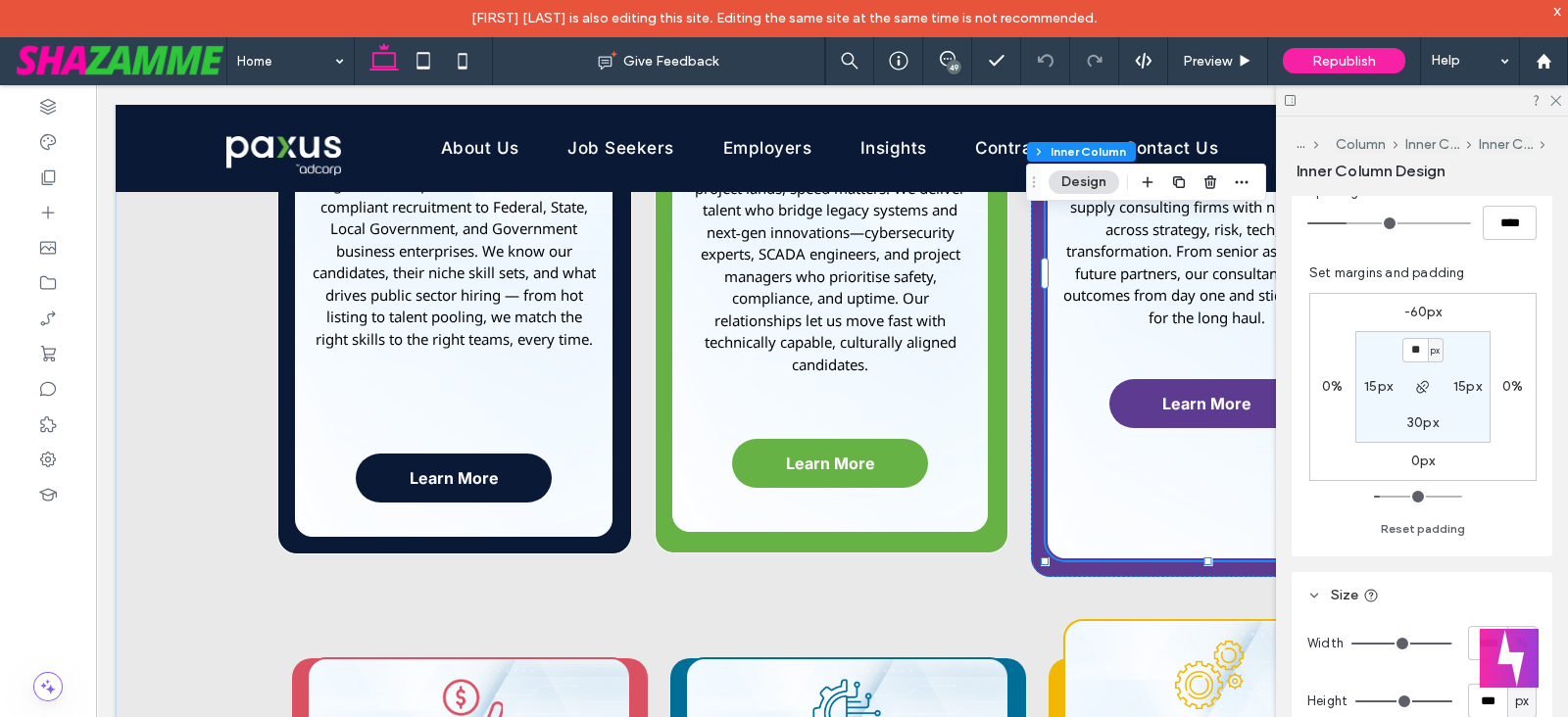 scroll, scrollTop: 652, scrollLeft: 0, axis: vertical 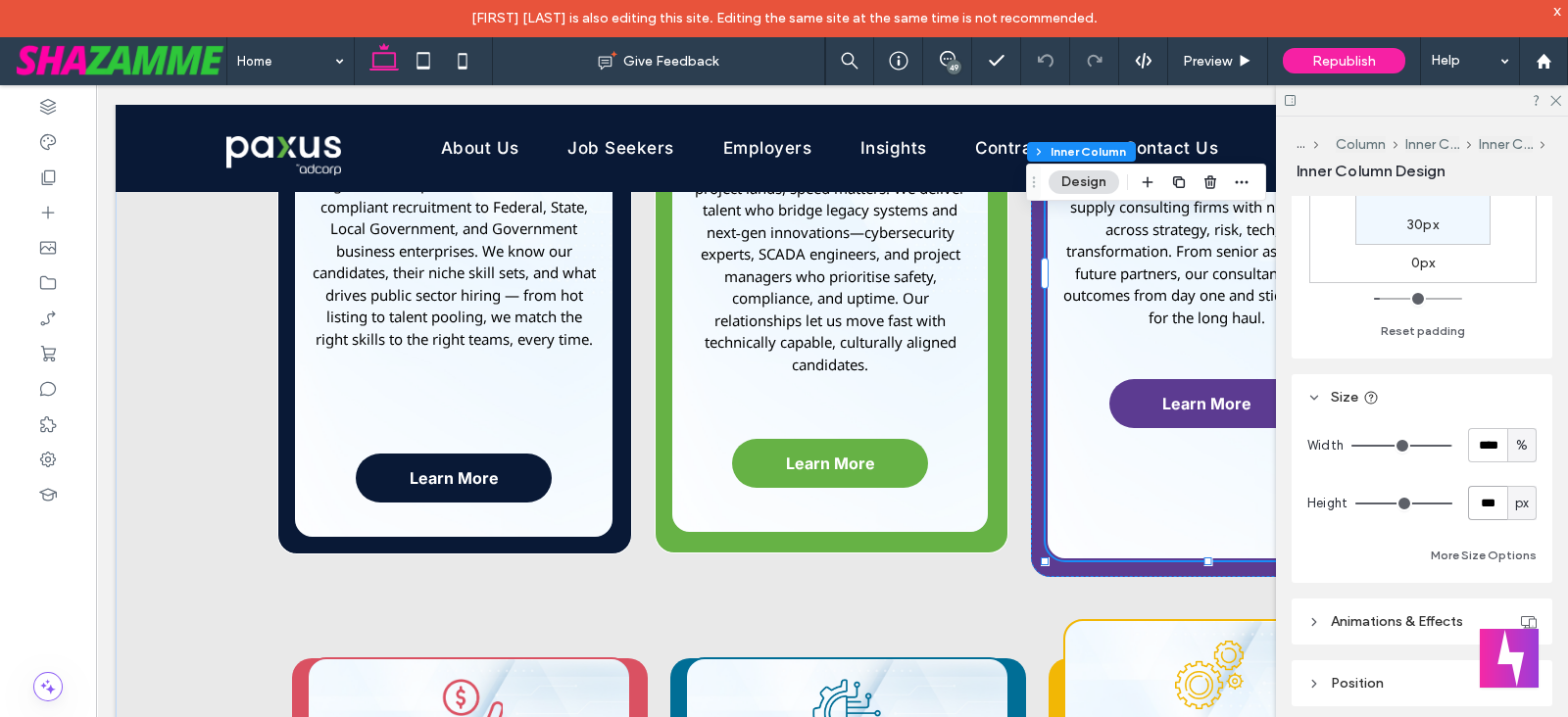 click on "***" at bounding box center [1488, 502] 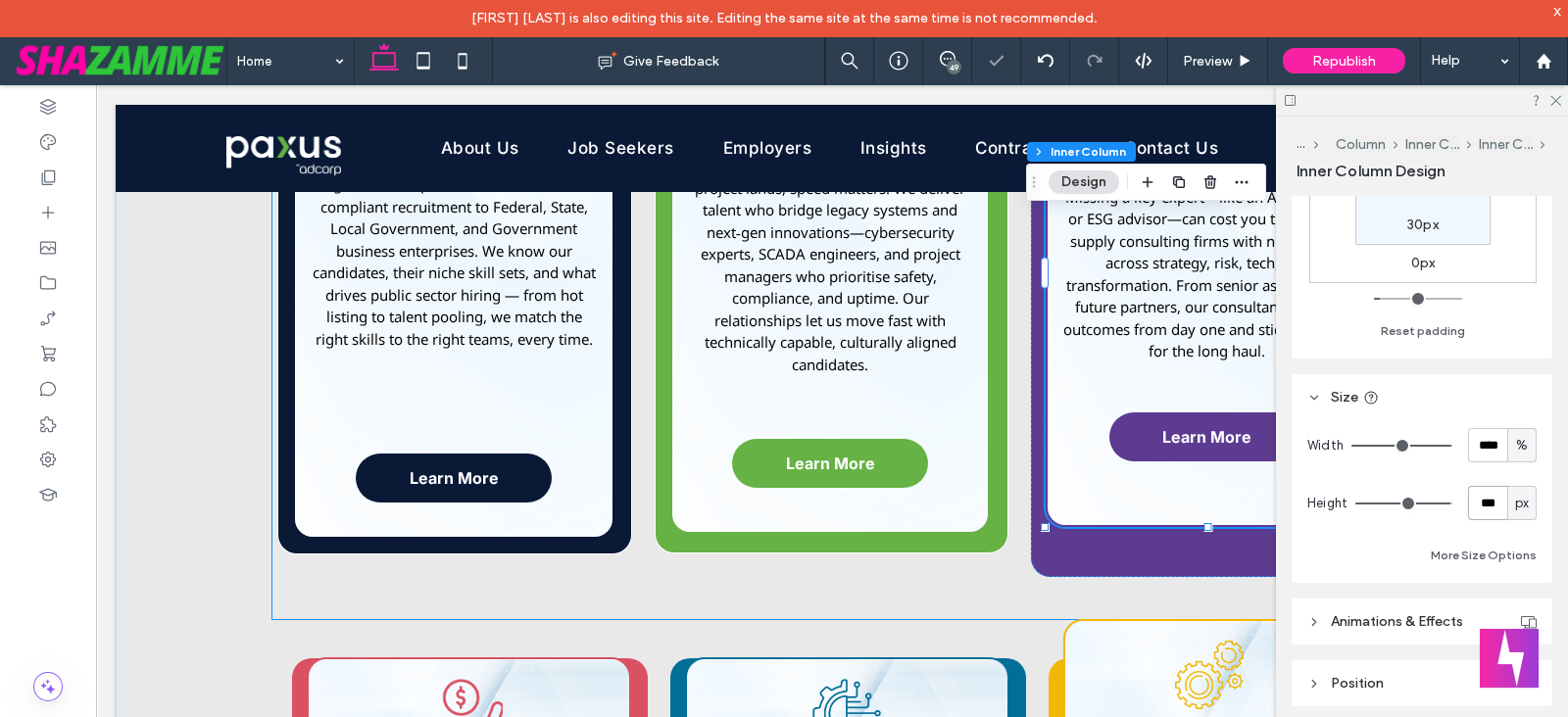 click on "Professional  Services
Missing a key expert—like an AI strategist or ESG advisor—can cost you the bid. We supply consulting firms with niche talent across strategy, risk, tech, and transformation. From senior associates to future partners, our consultants deliver outcomes from day one and stick with you for the long haul.
Learn More" at bounding box center [1208, 301] 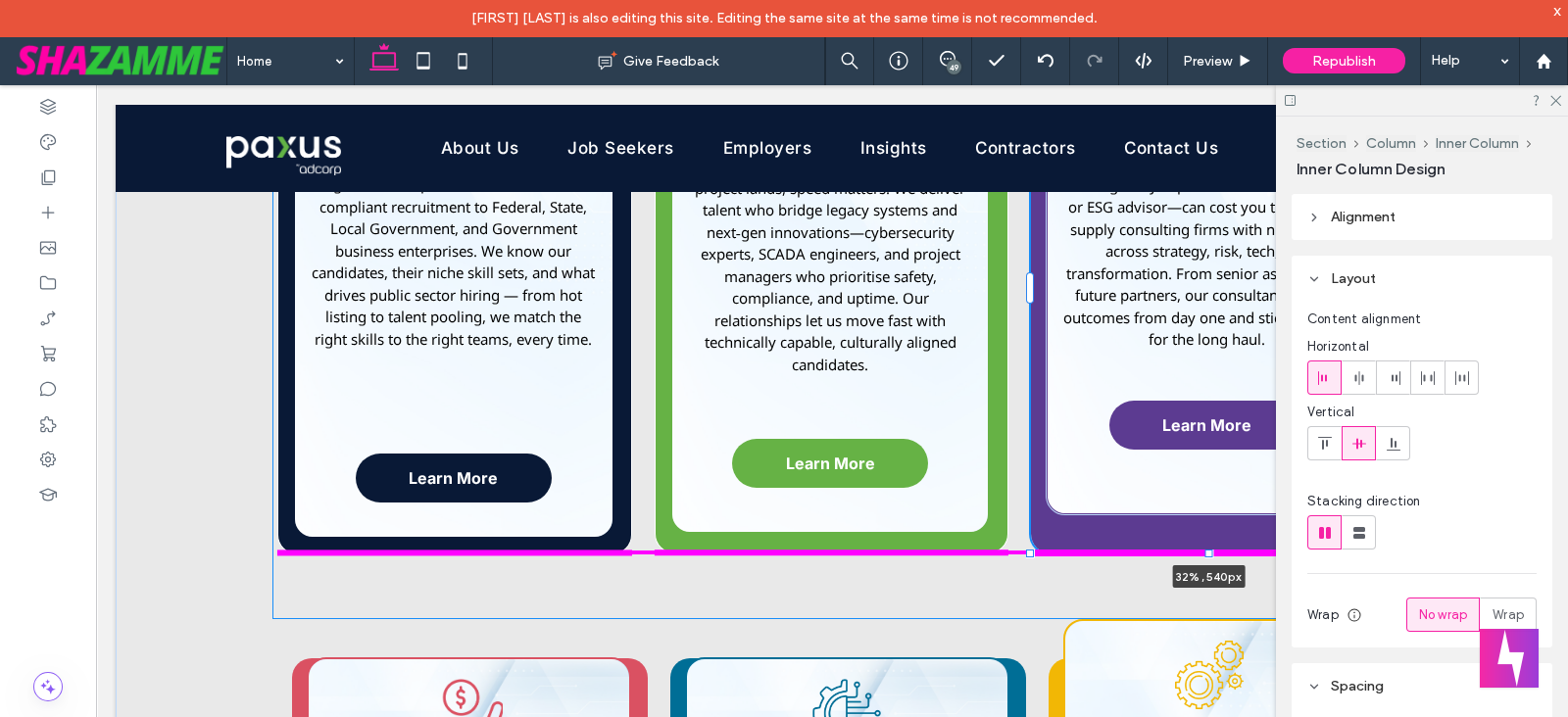 drag, startPoint x: 1201, startPoint y: 546, endPoint x: 1194, endPoint y: 525, distance: 22.135944 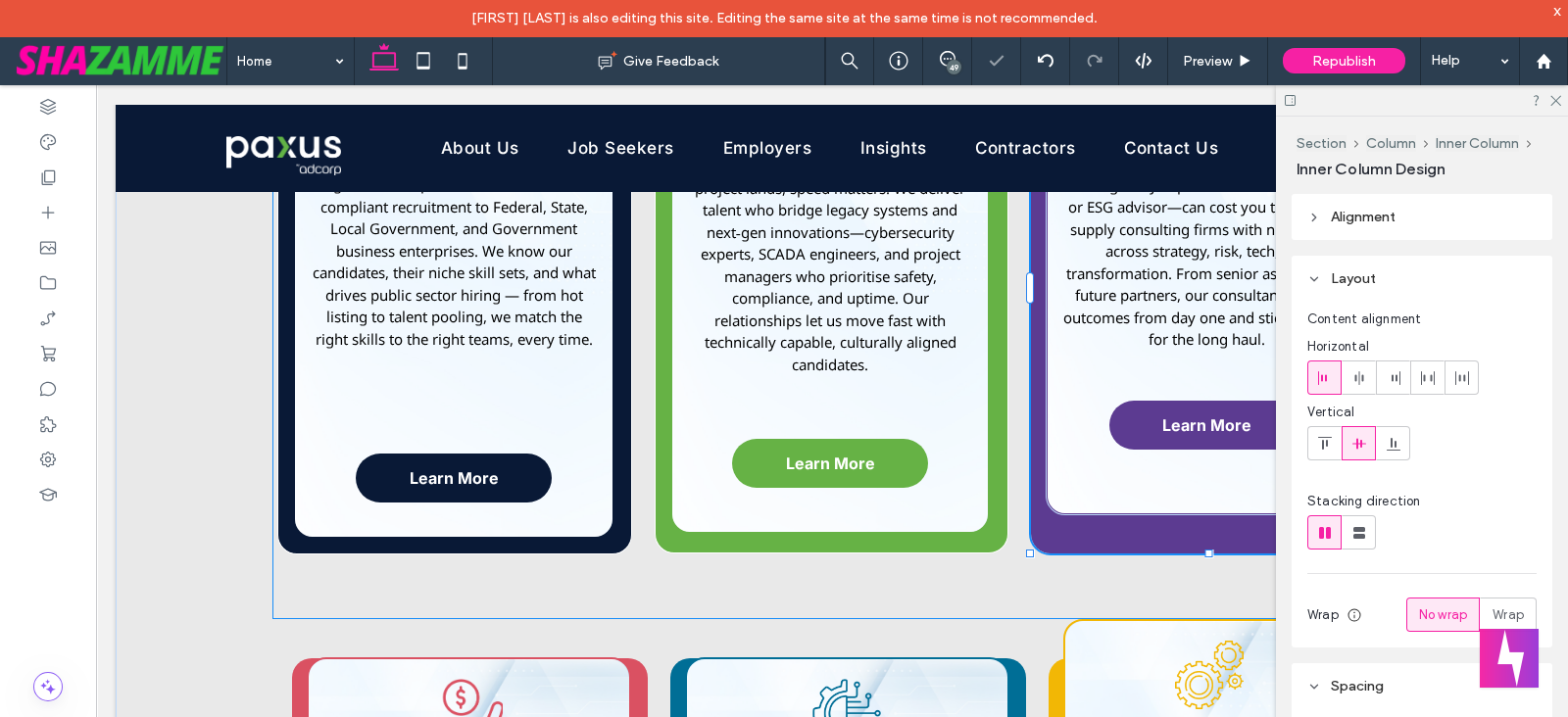click on "Professional  Services
Missing a key expert—like an AI strategist or ESG advisor—can cost you the bid. We supply consulting firms with niche talent across strategy, risk, tech, and transformation. From senior associates to future partners, our consultants deliver outcomes from day one and stick with you for the long haul.
Learn More" at bounding box center [1207, 262] 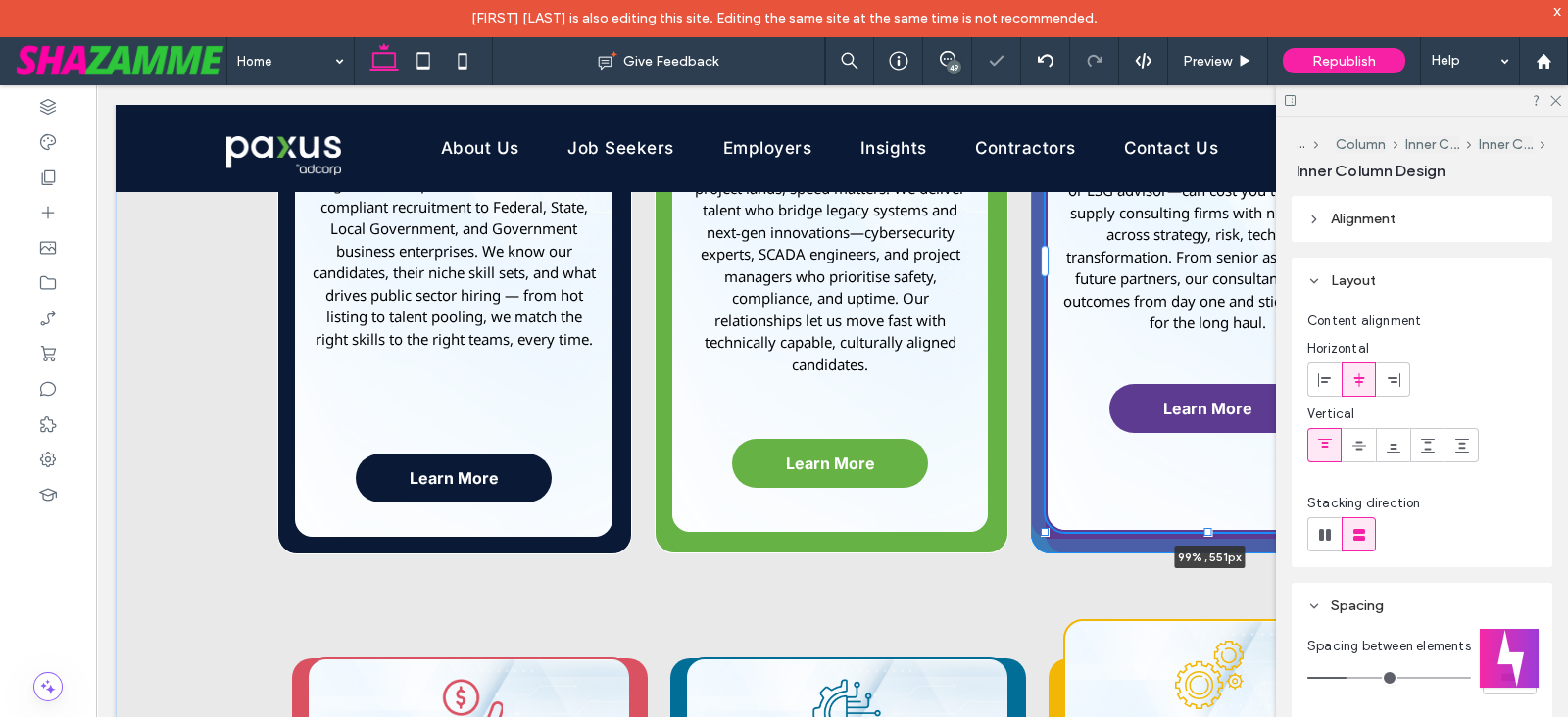 click on "A black and white drawing of a bank building with a dollar sign on the side.
Banking and Financial Services
In the fast-moving world of banking and financial services, precision, compliance, and risk management are non-negotiable. At Paxus, we specialise in sourcing professionals who not only understand the demands of this highly regulated environment — but thrive in it.
Read More
A graduation cap with a shield on top of it.
Education
The education sector is evolving rapidly — shaped by digital platforms, data-driven systems, and learner-first technology. Paxus supports this evolution by partnering with universities, TAFEs, private colleges, EdTech providers, and government departments to deliver professionals .
Read More
A black and white drawing of a heart and the word mom." at bounding box center [832, 540] 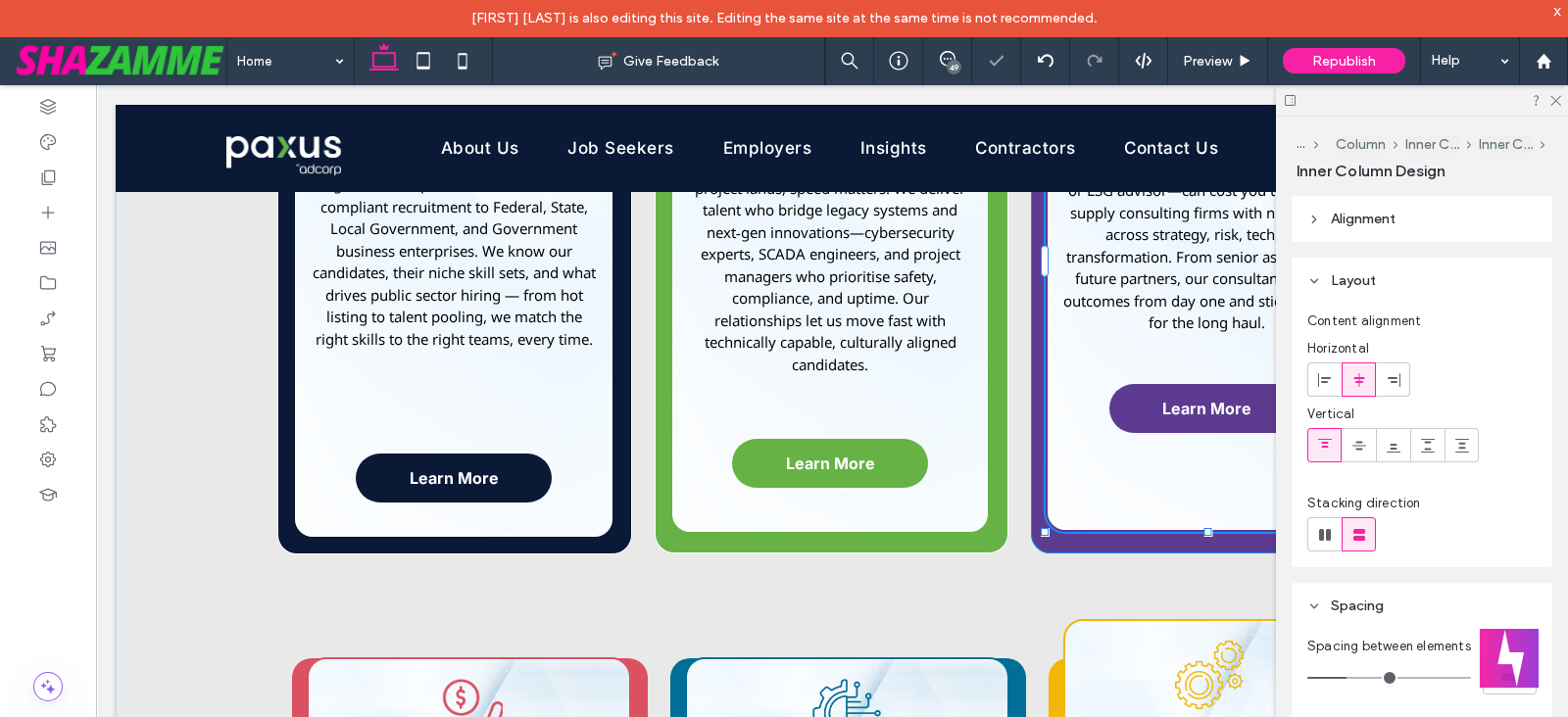 type on "***" 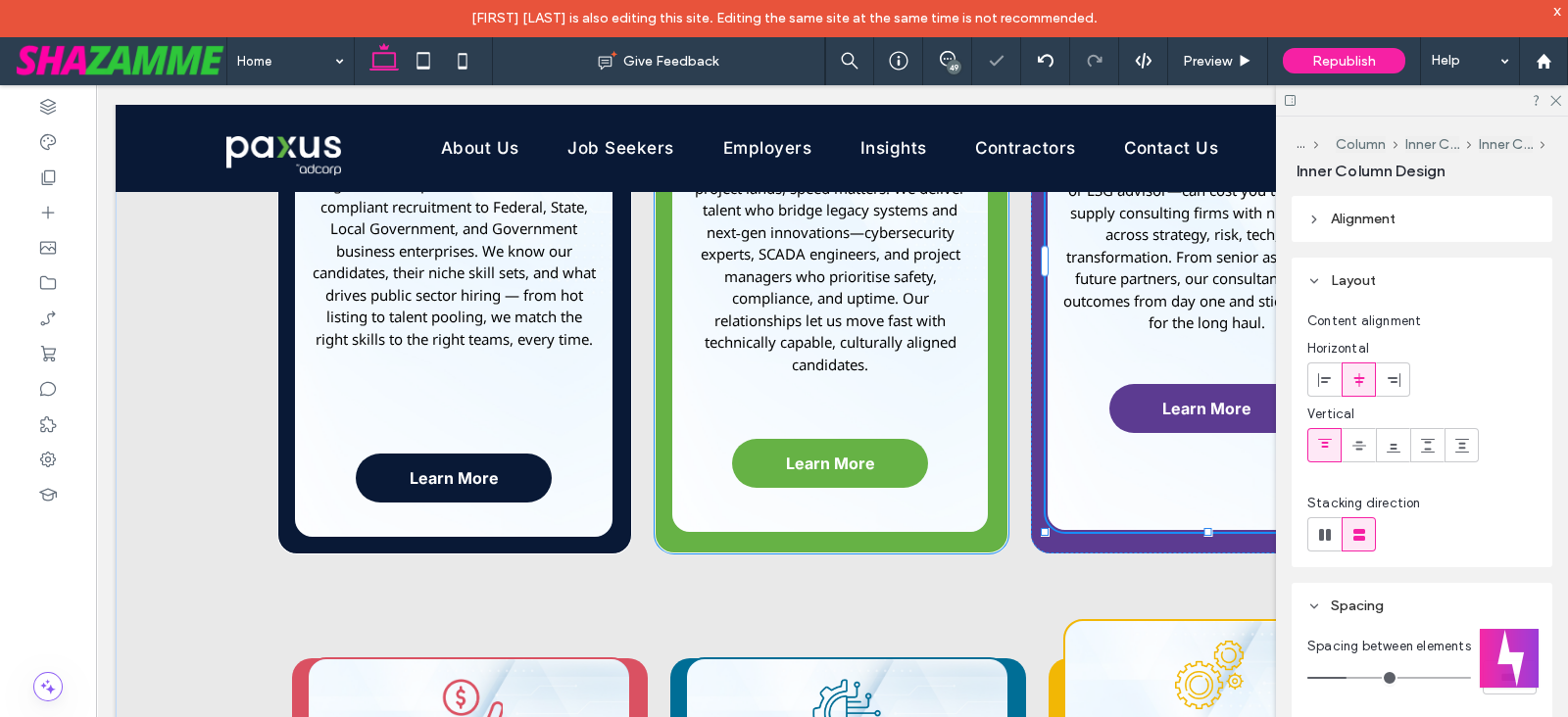 type on "***" 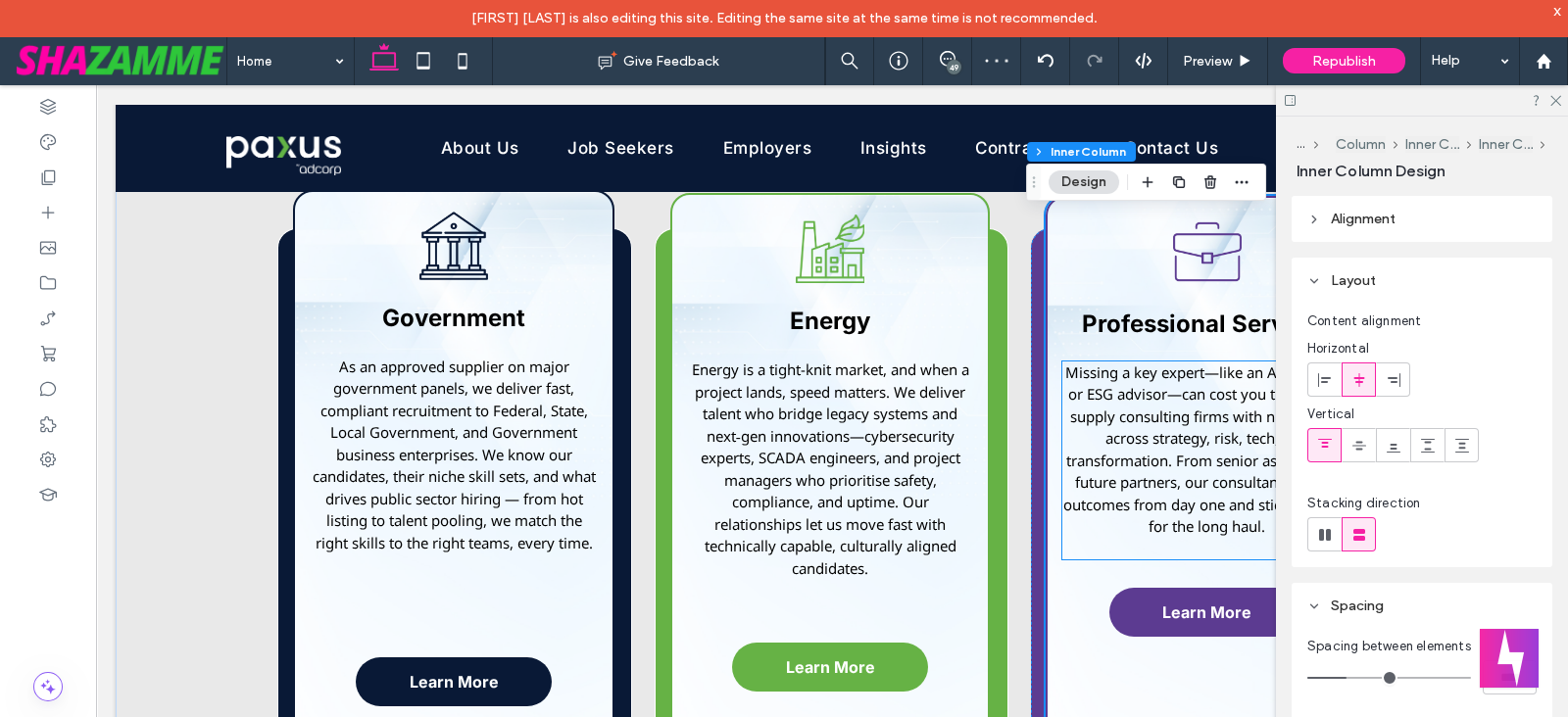 scroll, scrollTop: 1883, scrollLeft: 0, axis: vertical 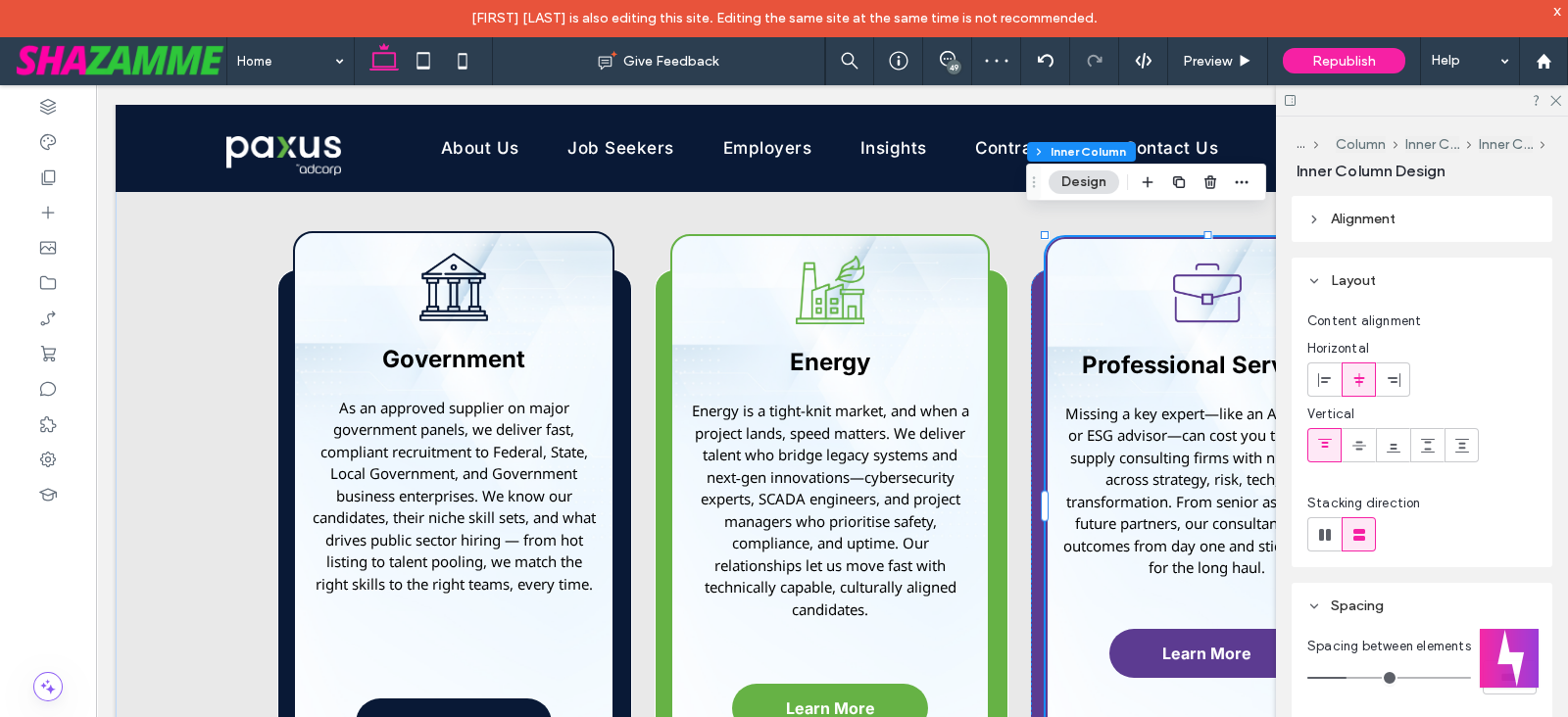 click on "Professional  Services
Missing a key expert—like an AI strategist or ESG advisor—can cost you the bid. We supply consulting firms with niche talent across strategy, risk, tech, and transformation. From senior associates to future partners, our consultants deliver outcomes from day one and stick with you for the long haul.
Learn More
99% , 551px" at bounding box center (1207, 506) 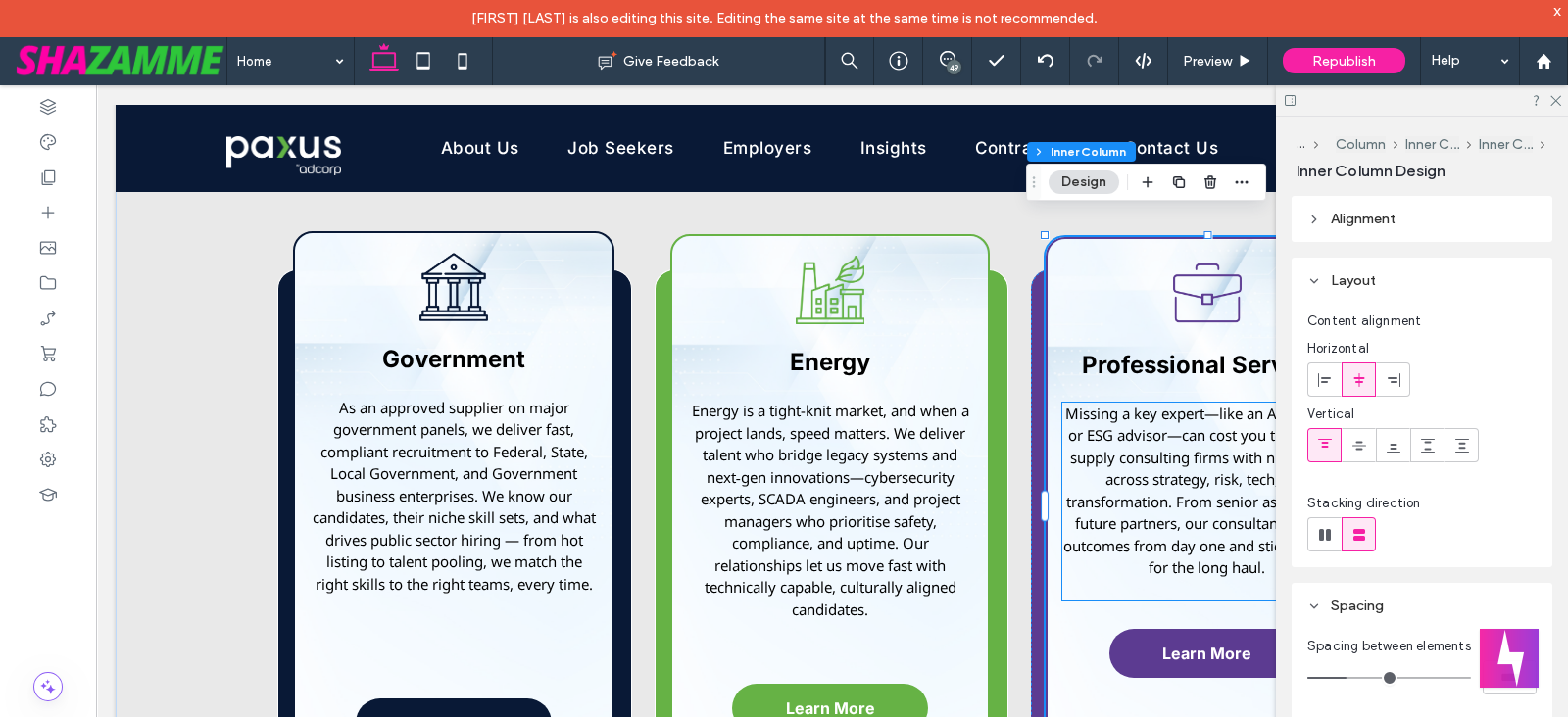 click on "Missing a key expert—like an AI strategist or ESG advisor—can cost you the bid. We supply consulting firms with niche talent across strategy, risk, tech, and transformation. From senior associates to future partners, our consultants deliver outcomes from day one and stick with you for the long haul." at bounding box center [1207, 491] 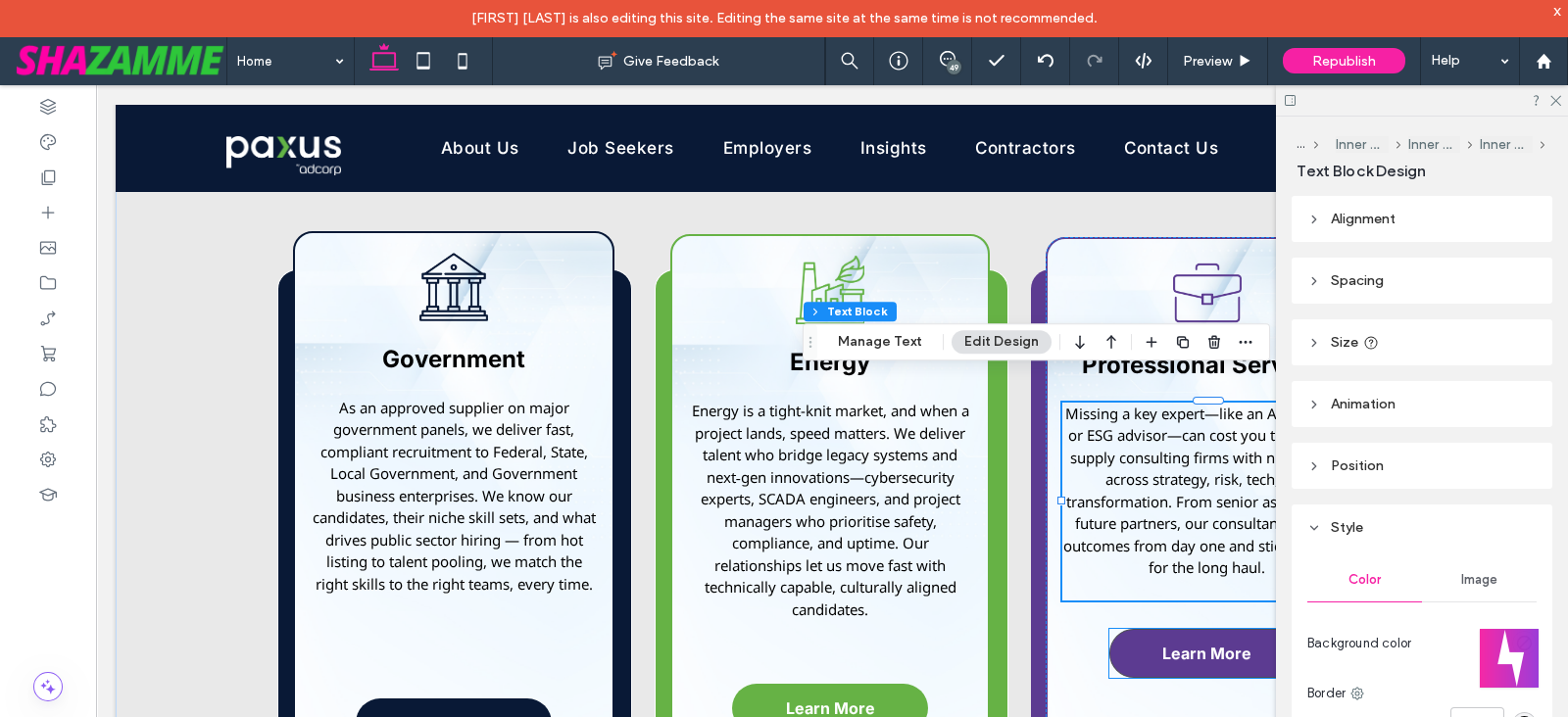 click on "Learn More" at bounding box center (1206, 653) 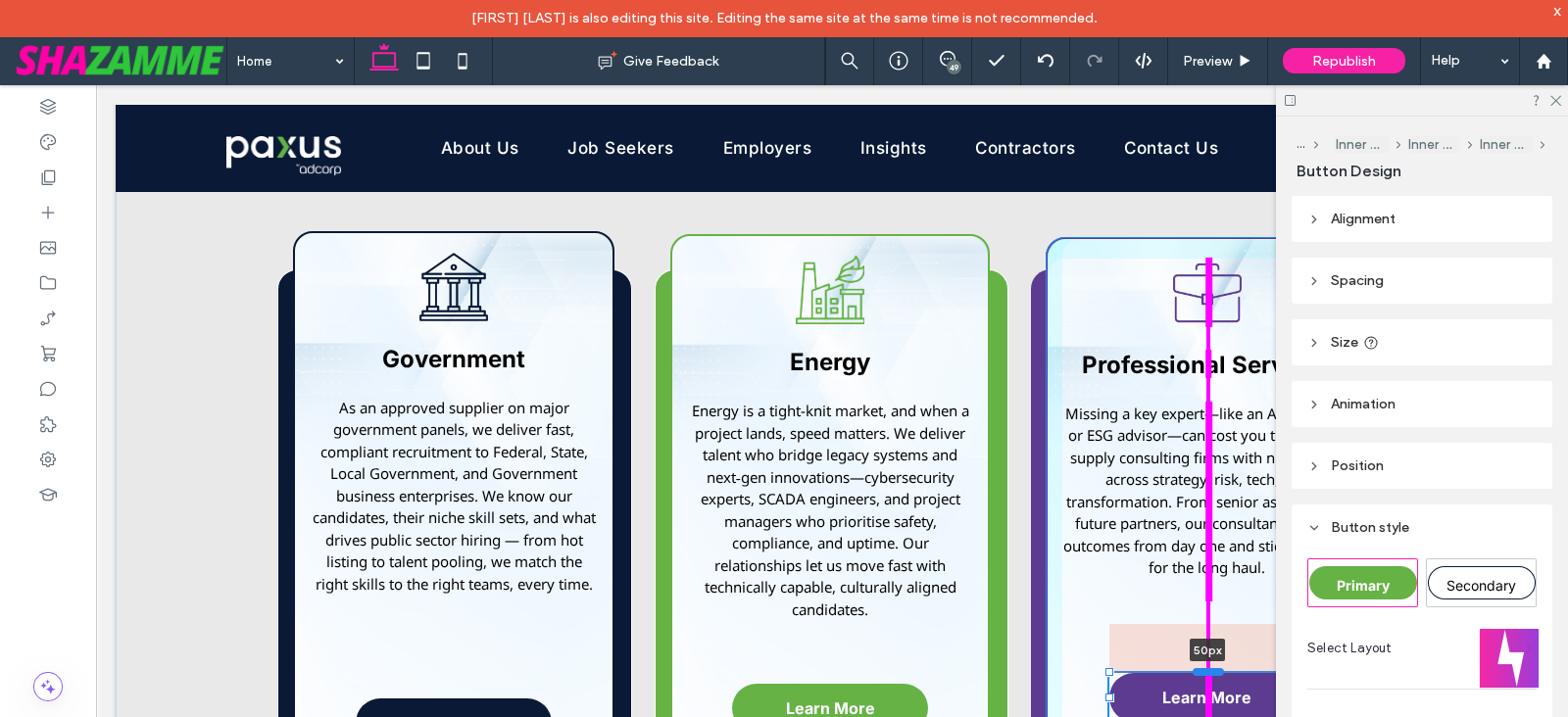 drag, startPoint x: 1201, startPoint y: 599, endPoint x: 1200, endPoint y: 644, distance: 45.01111 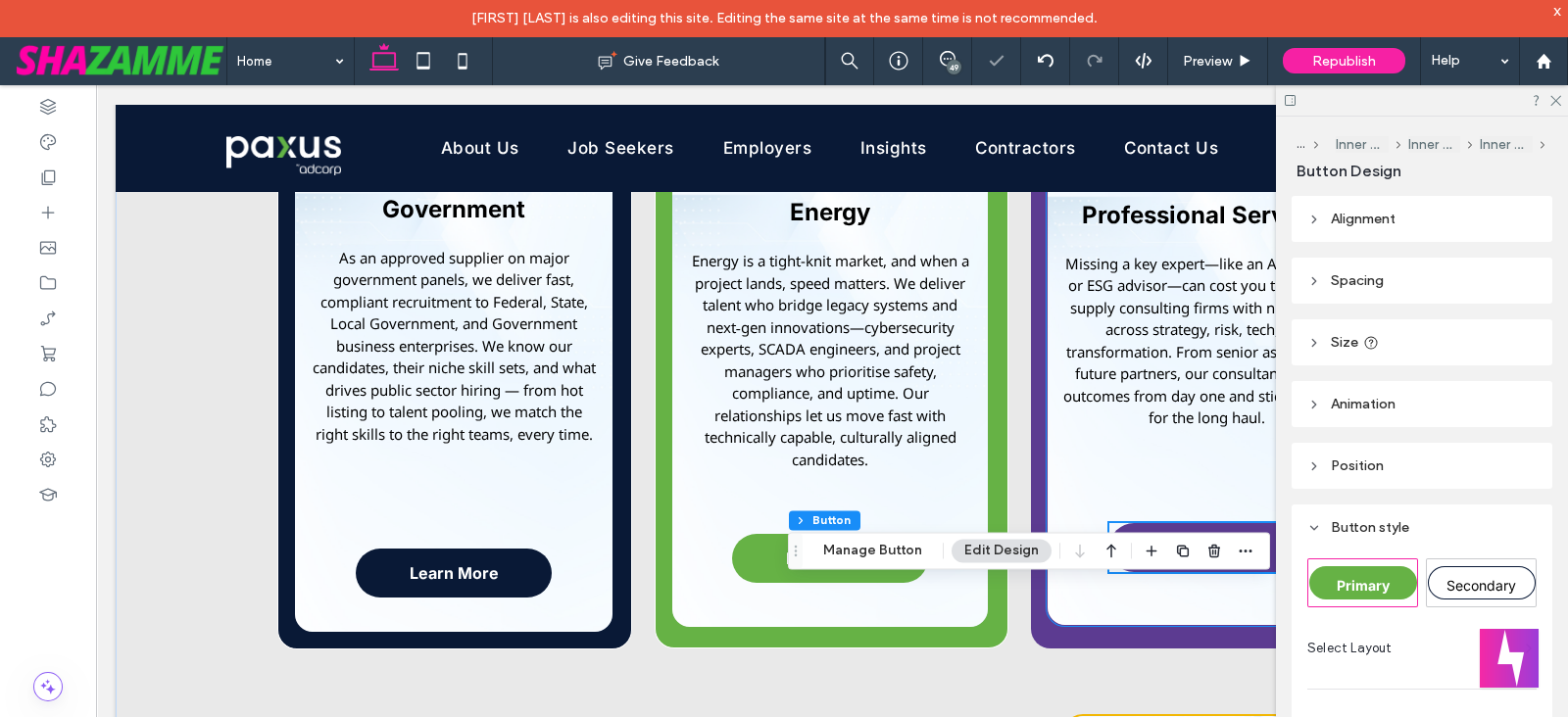 scroll, scrollTop: 2046, scrollLeft: 0, axis: vertical 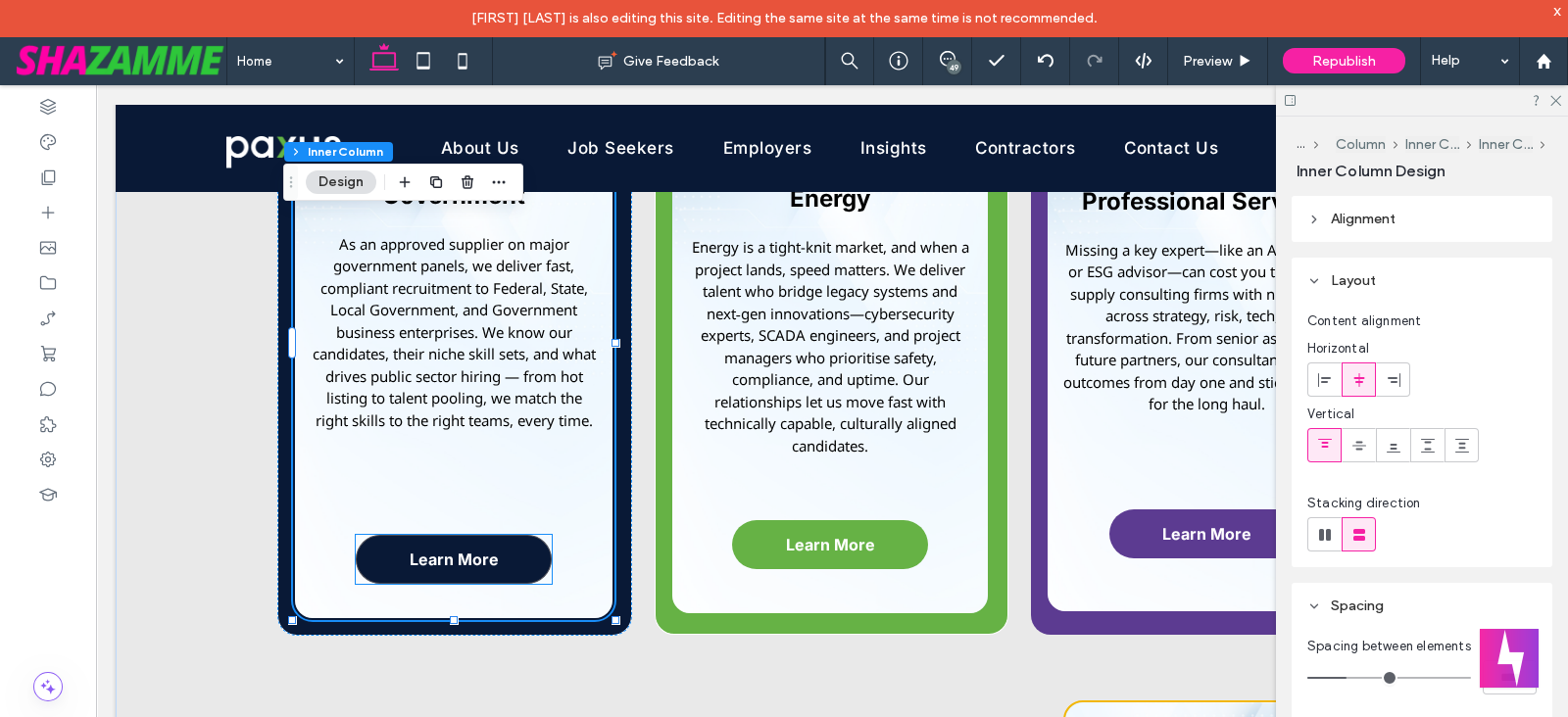 click on "Learn More" at bounding box center (454, 559) 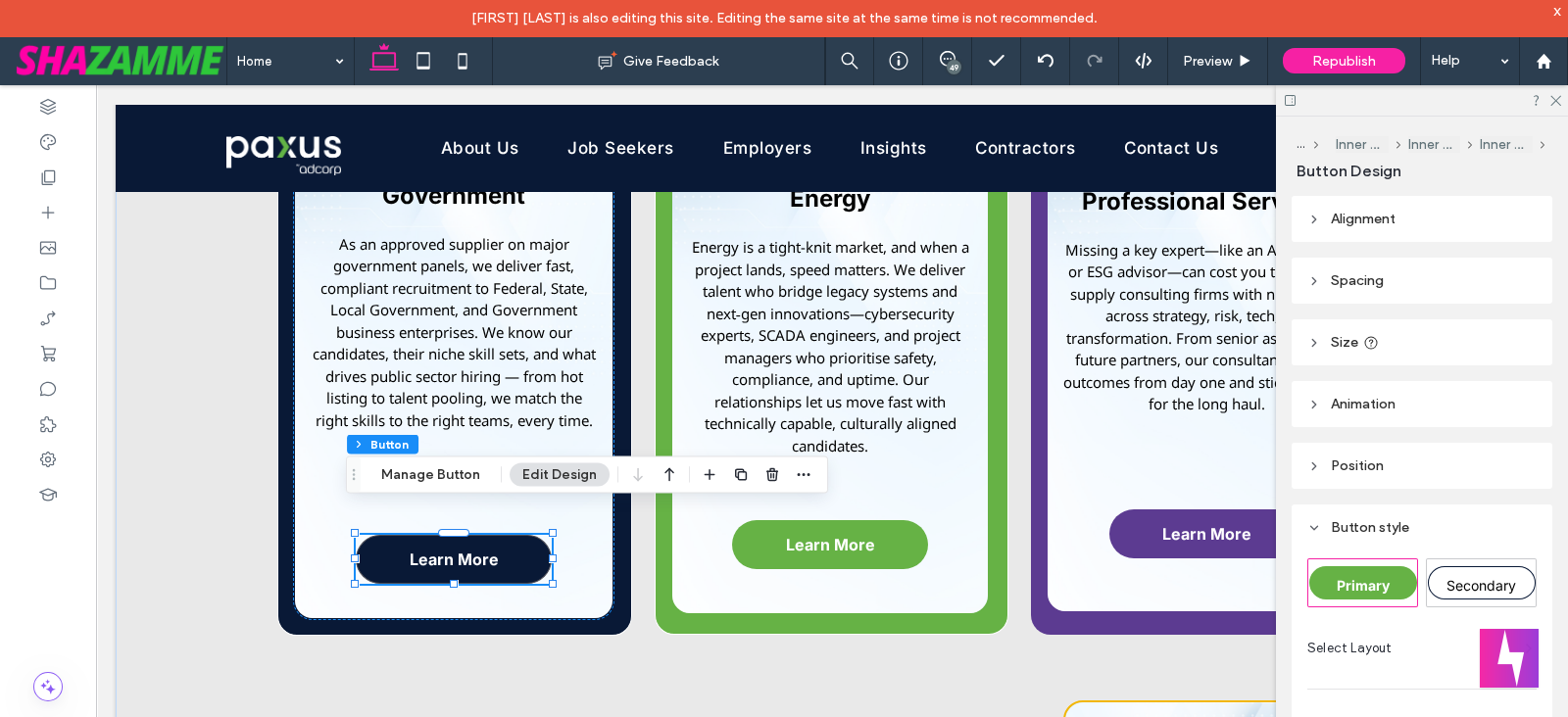 type on "**" 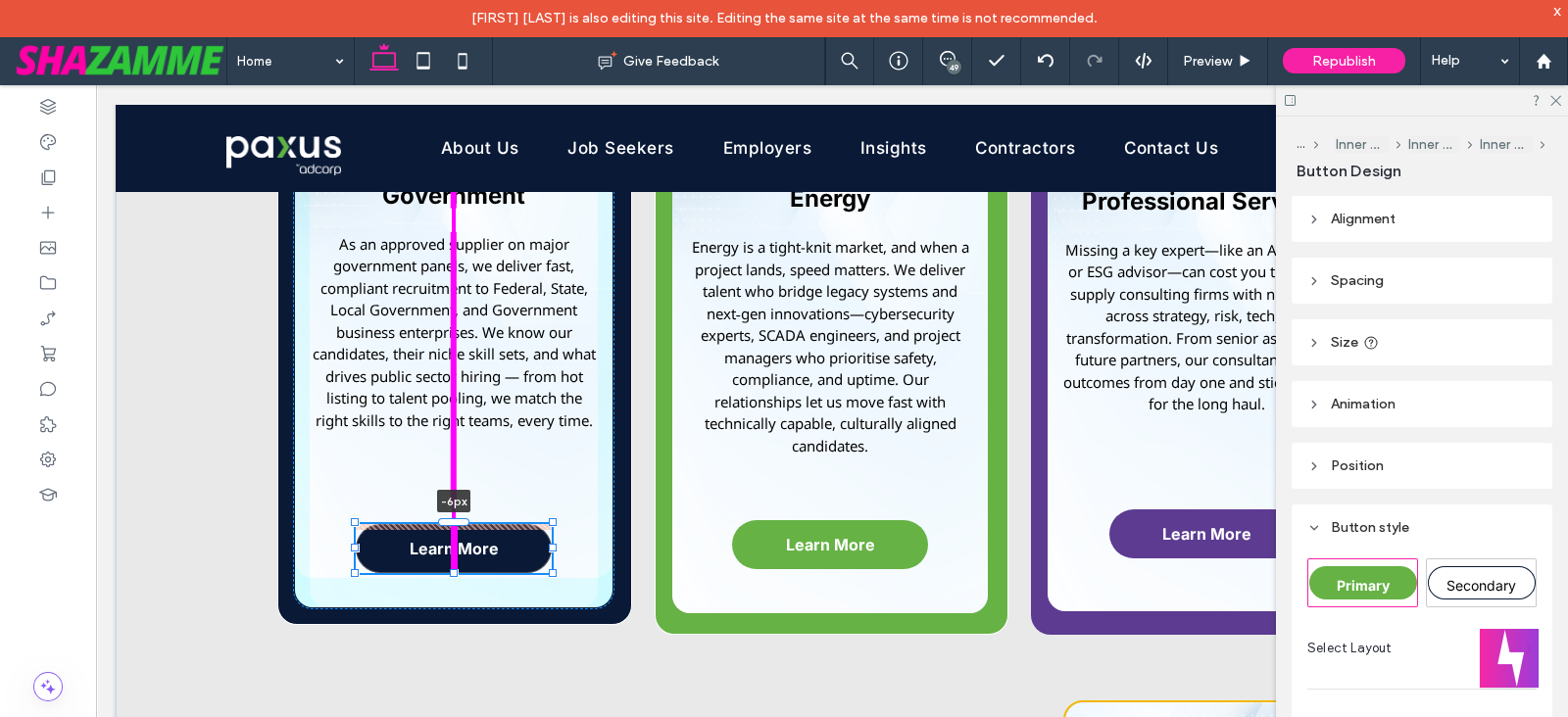 click on "A black and white drawing of a bank building with a dollar sign on the side.
Banking and Financial Services
In the fast-moving world of banking and financial services, precision, compliance, and risk management are non-negotiable. At Paxus, we specialise in sourcing professionals who not only understand the demands of this highly regulated environment — but thrive in it.
Read More
A graduation cap with a shield on top of it.
Education
The education sector is evolving rapidly — shaped by digital platforms, data-driven systems, and learner-first technology. Paxus supports this evolution by partnering with universities, TAFEs, private colleges, EdTech providers, and government departments to deliver professionals .
Read More
A black and white drawing of a heart and the word mom." at bounding box center [832, 621] 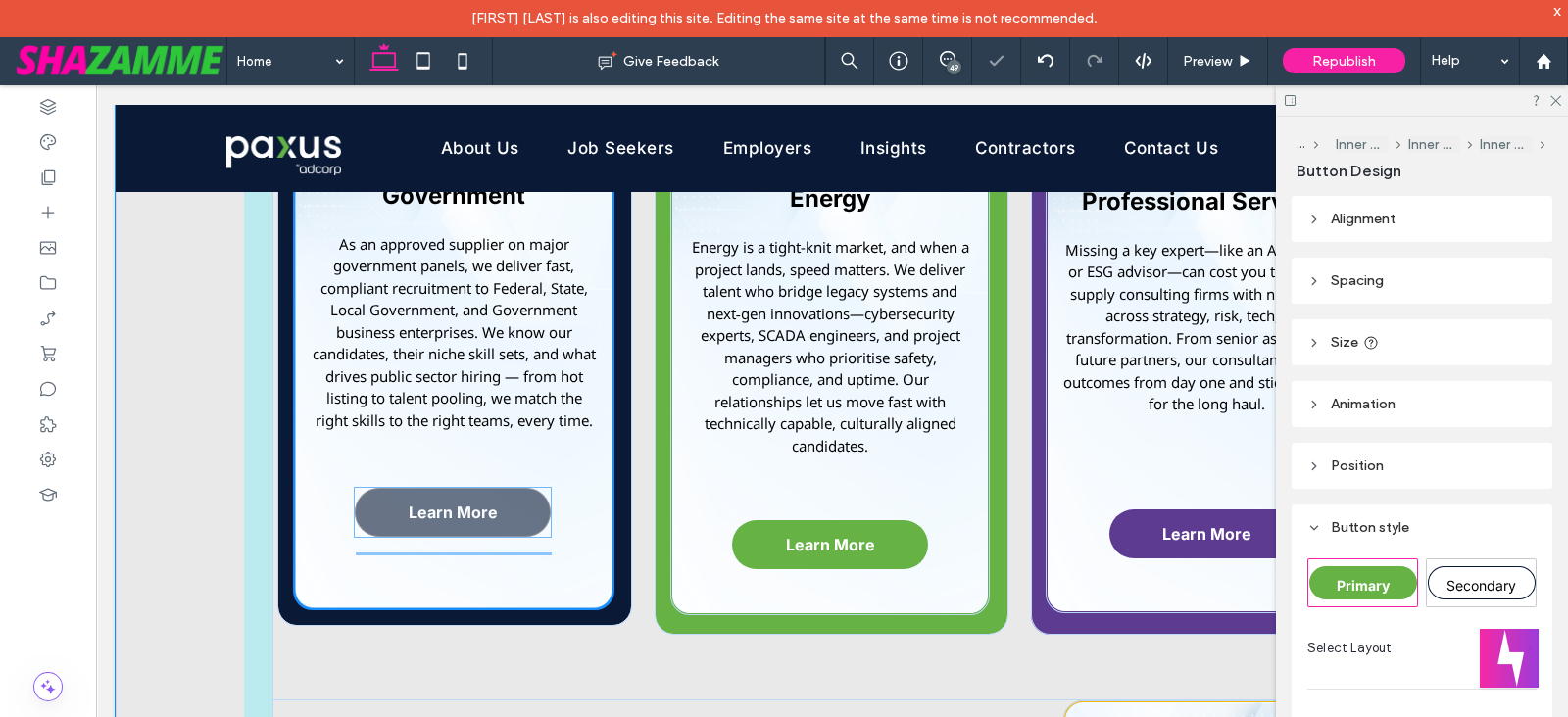 drag, startPoint x: 444, startPoint y: 483, endPoint x: 454, endPoint y: 505, distance: 24.166092 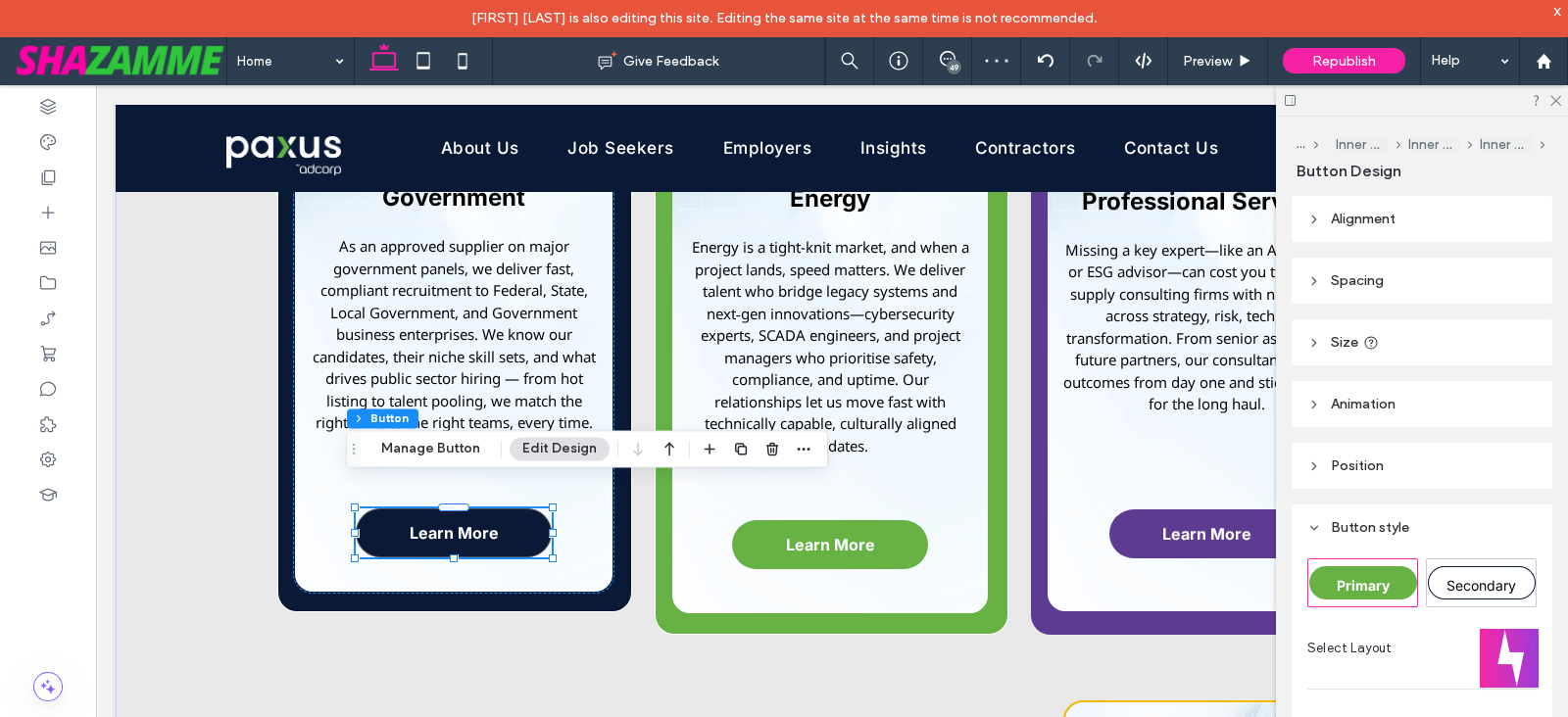 click on "Learn More" at bounding box center (454, 533) 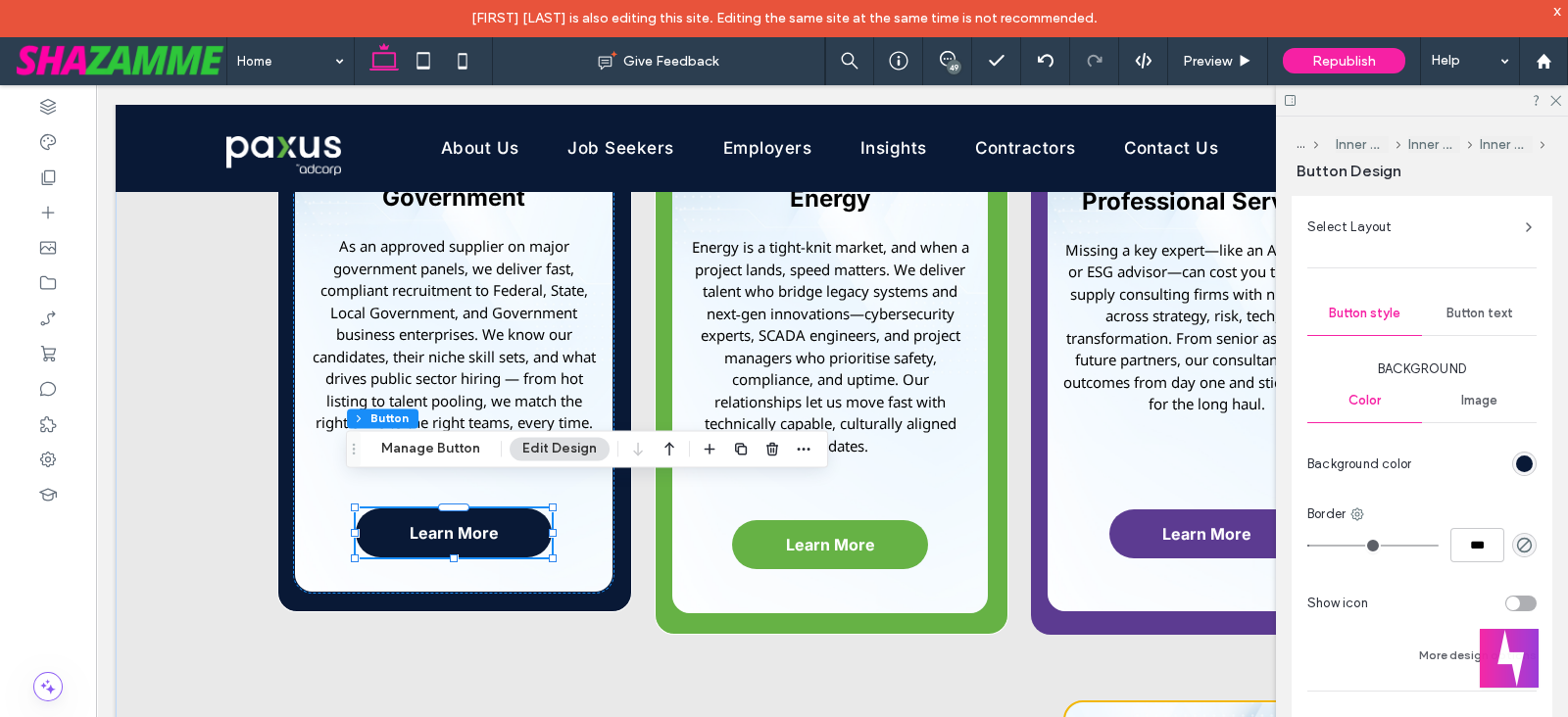 type on "*" 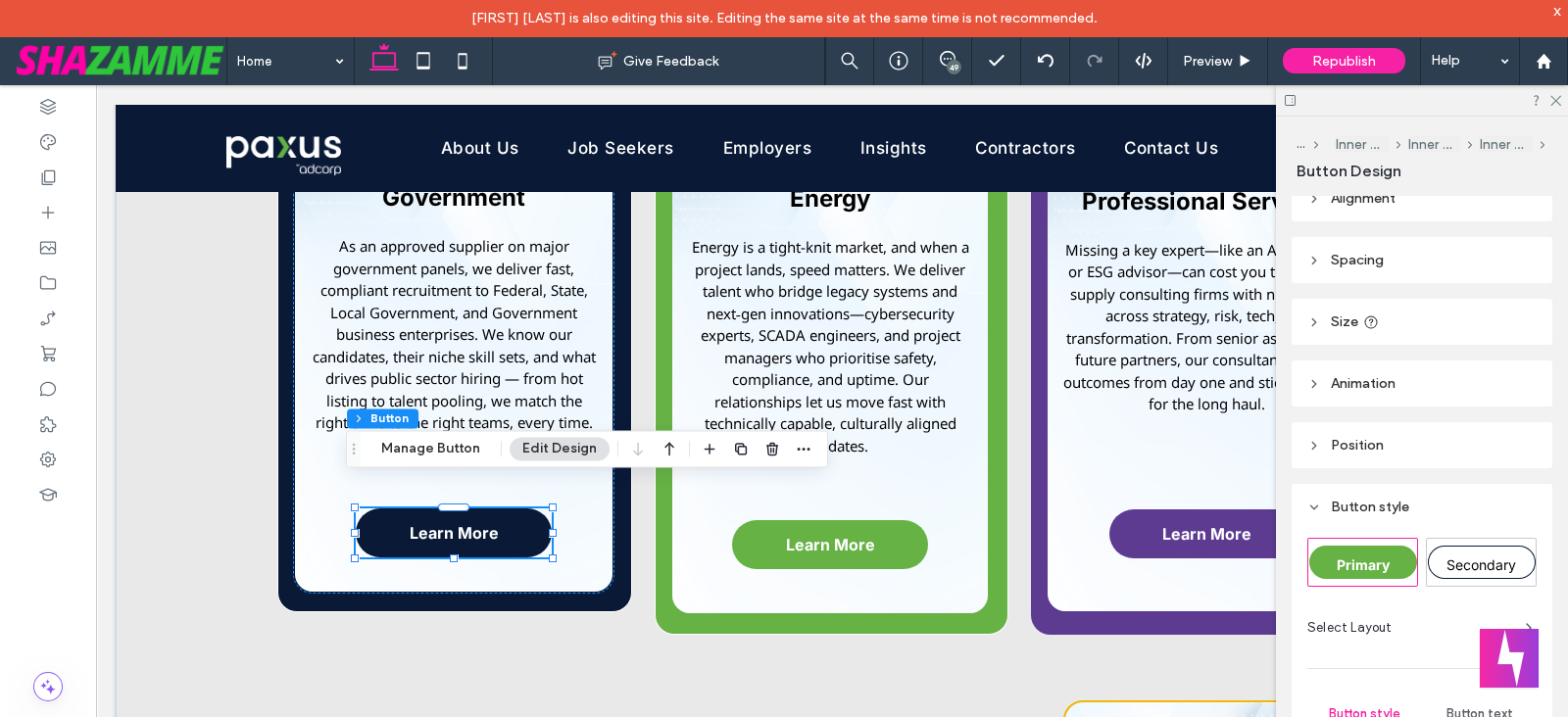scroll, scrollTop: 0, scrollLeft: 0, axis: both 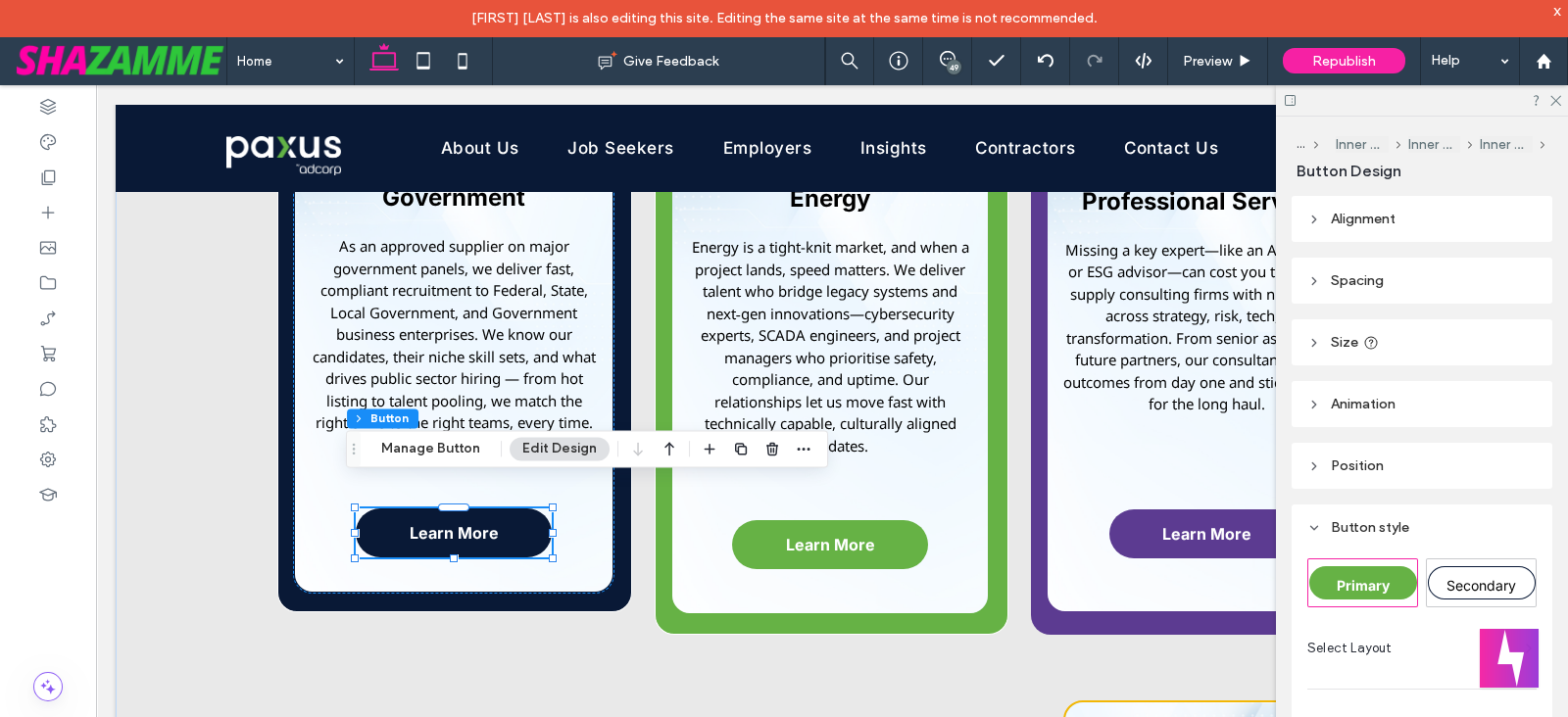 click on "Size" at bounding box center (1422, 342) 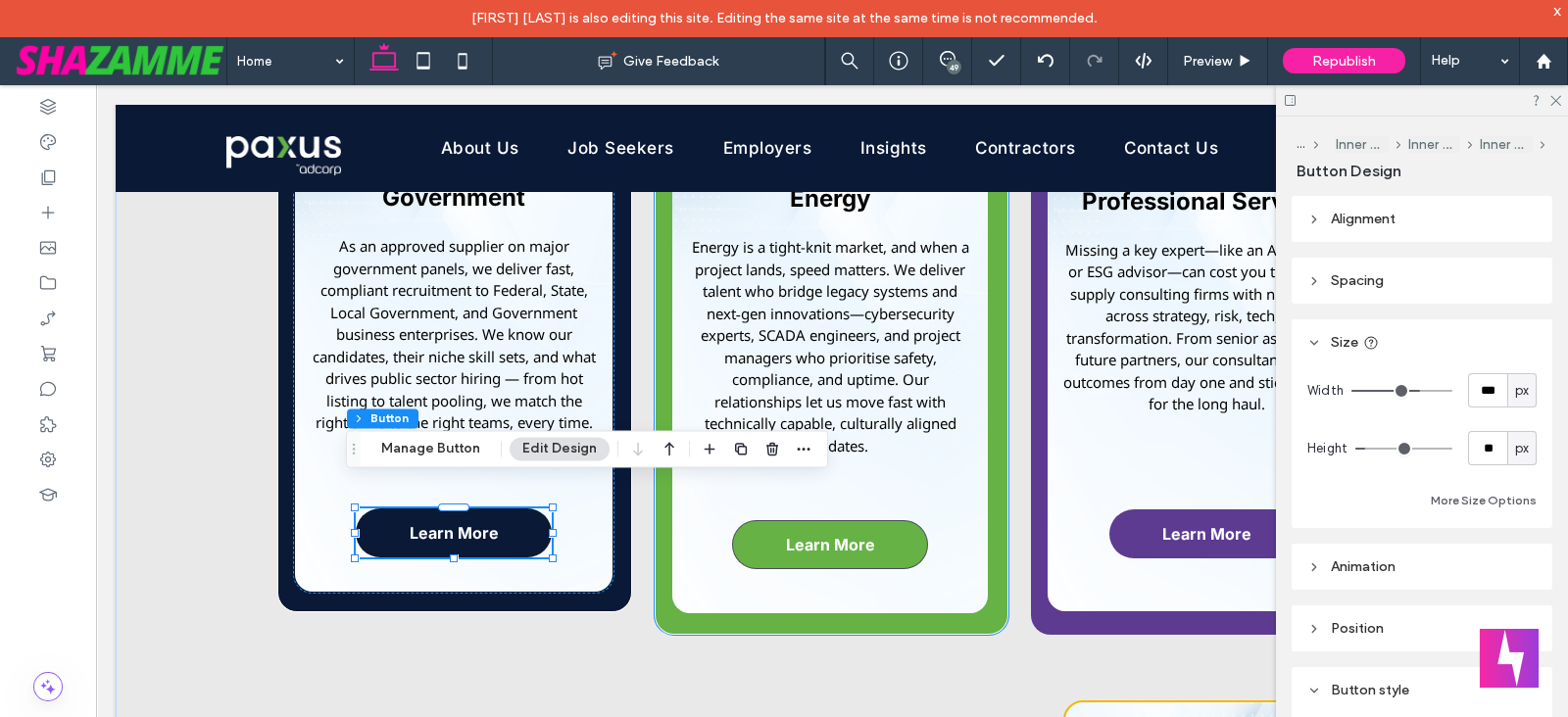 click on "Learn More" at bounding box center (830, 545) 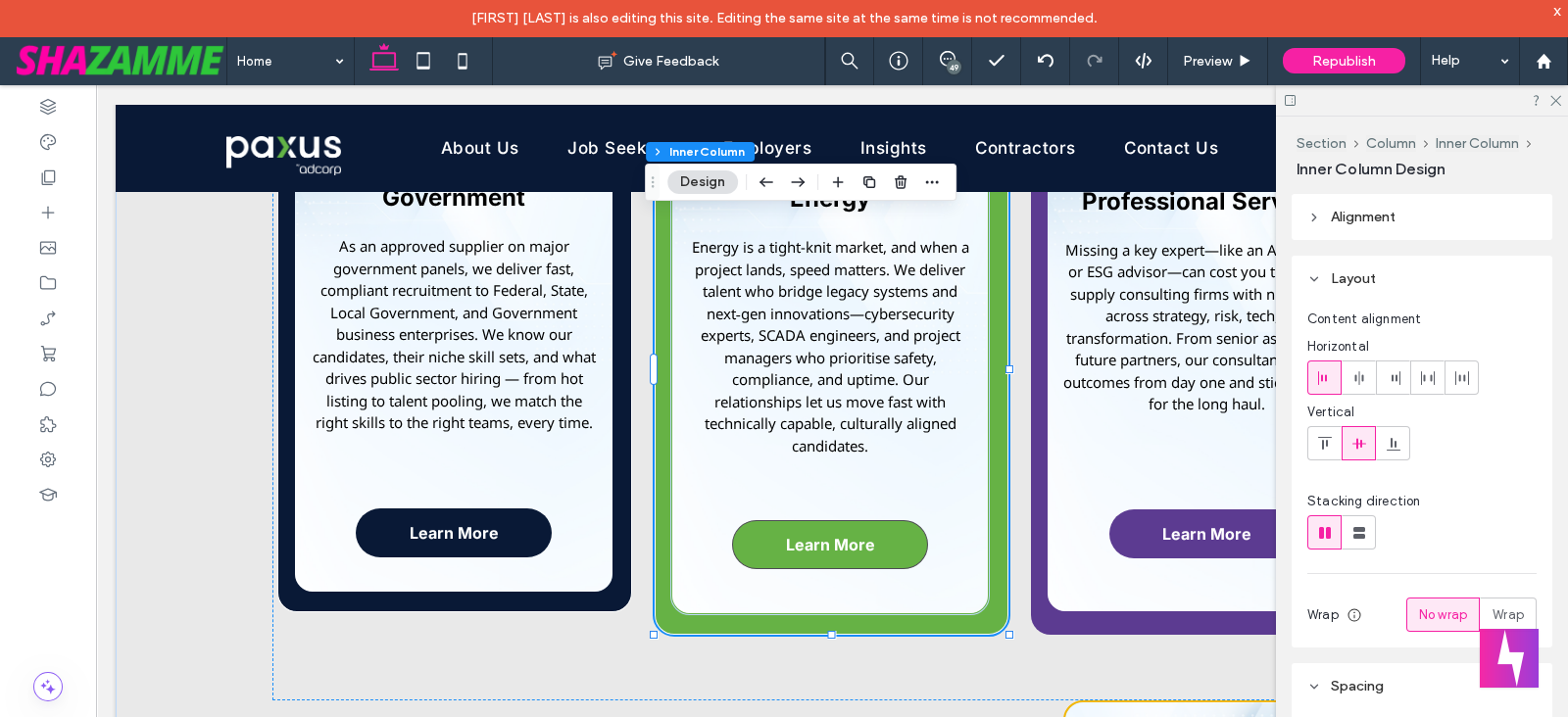 click on "Learn More" at bounding box center (830, 545) 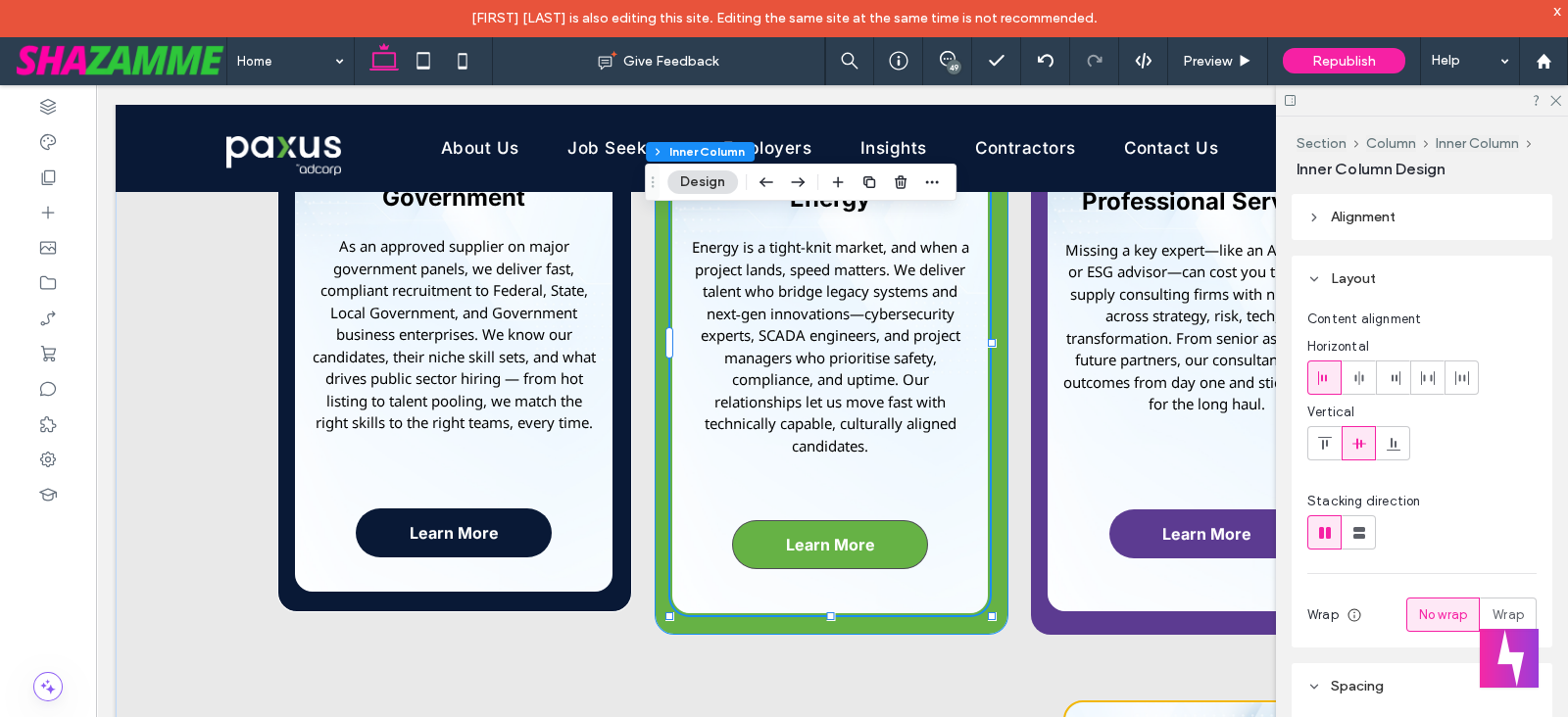 click on "Learn More" at bounding box center [830, 545] 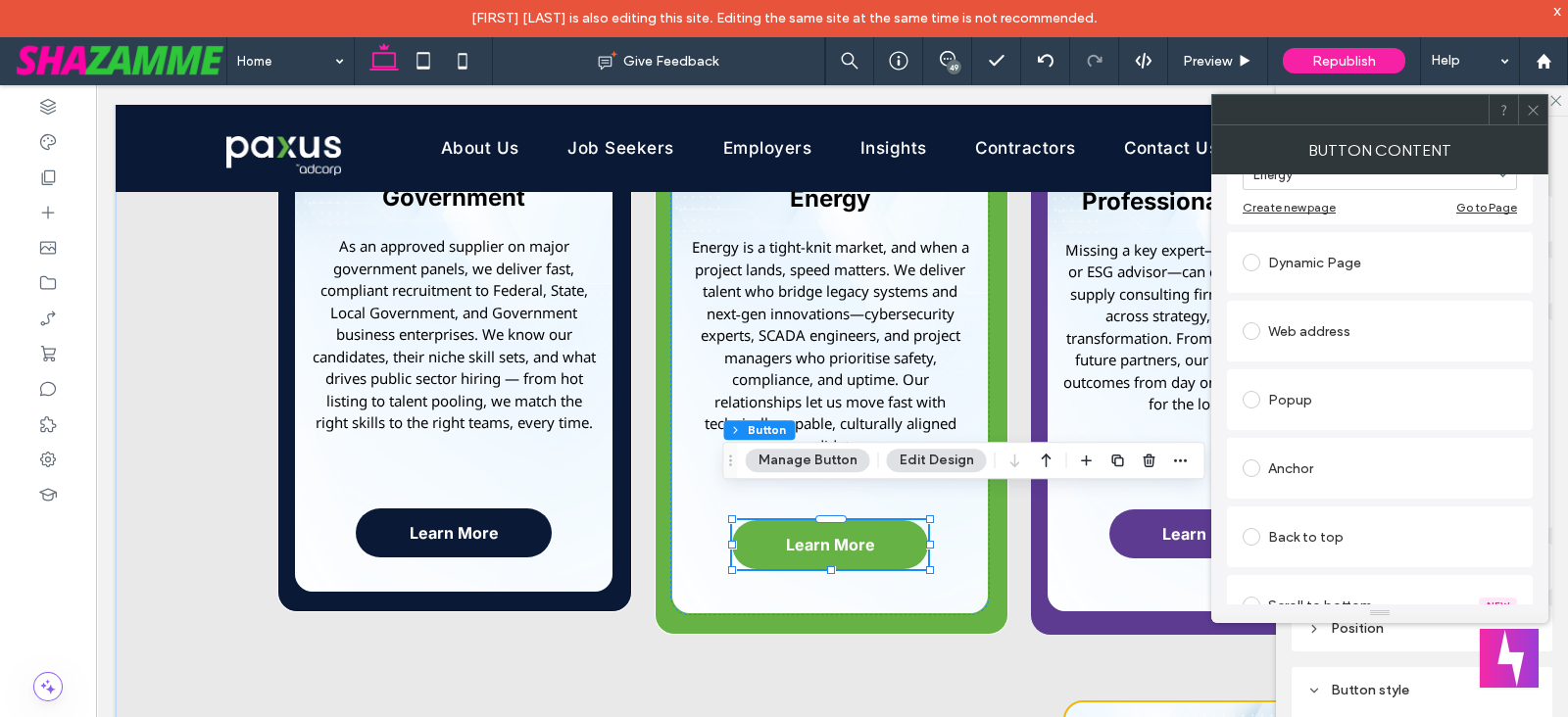 scroll, scrollTop: 285, scrollLeft: 0, axis: vertical 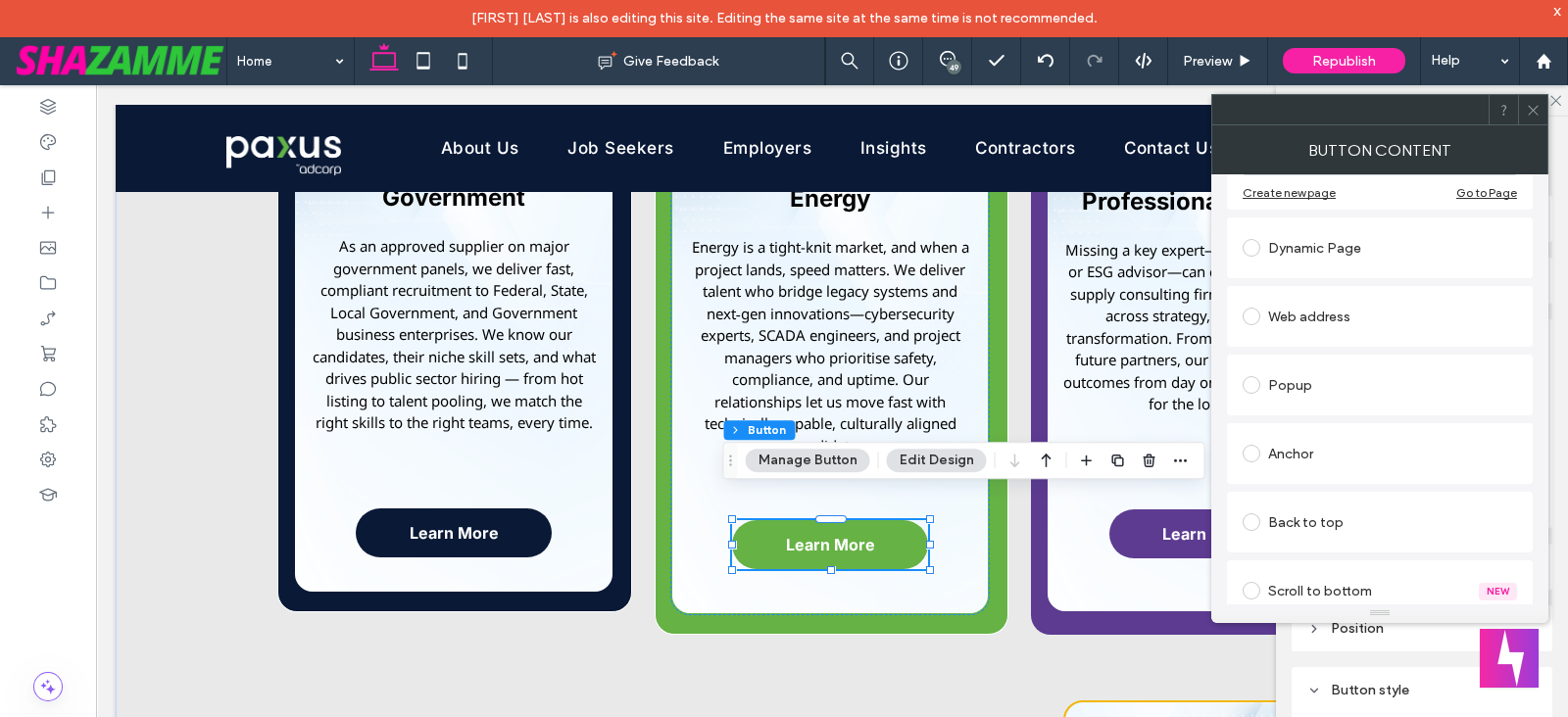 click on "Position" at bounding box center [1422, 628] 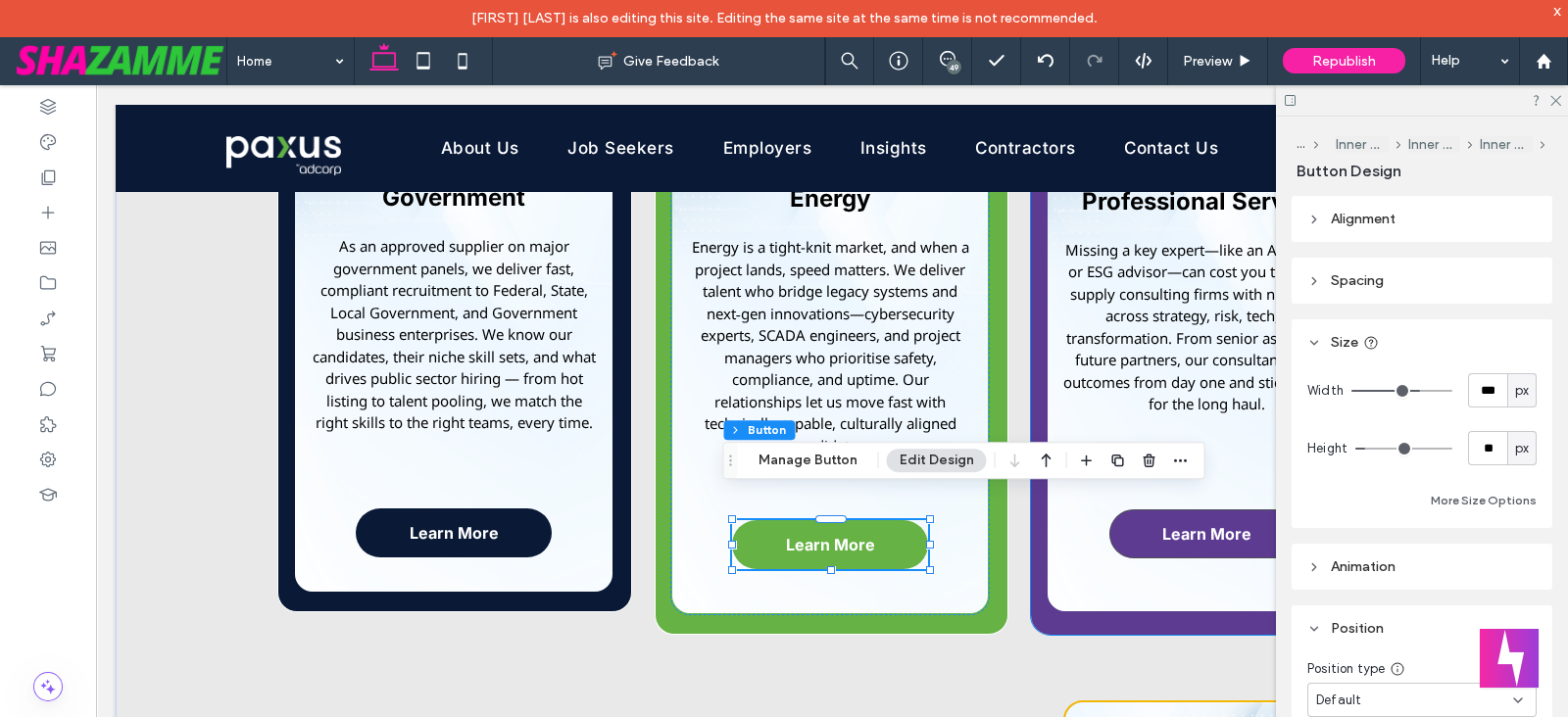 click on "Learn More" at bounding box center [1207, 534] 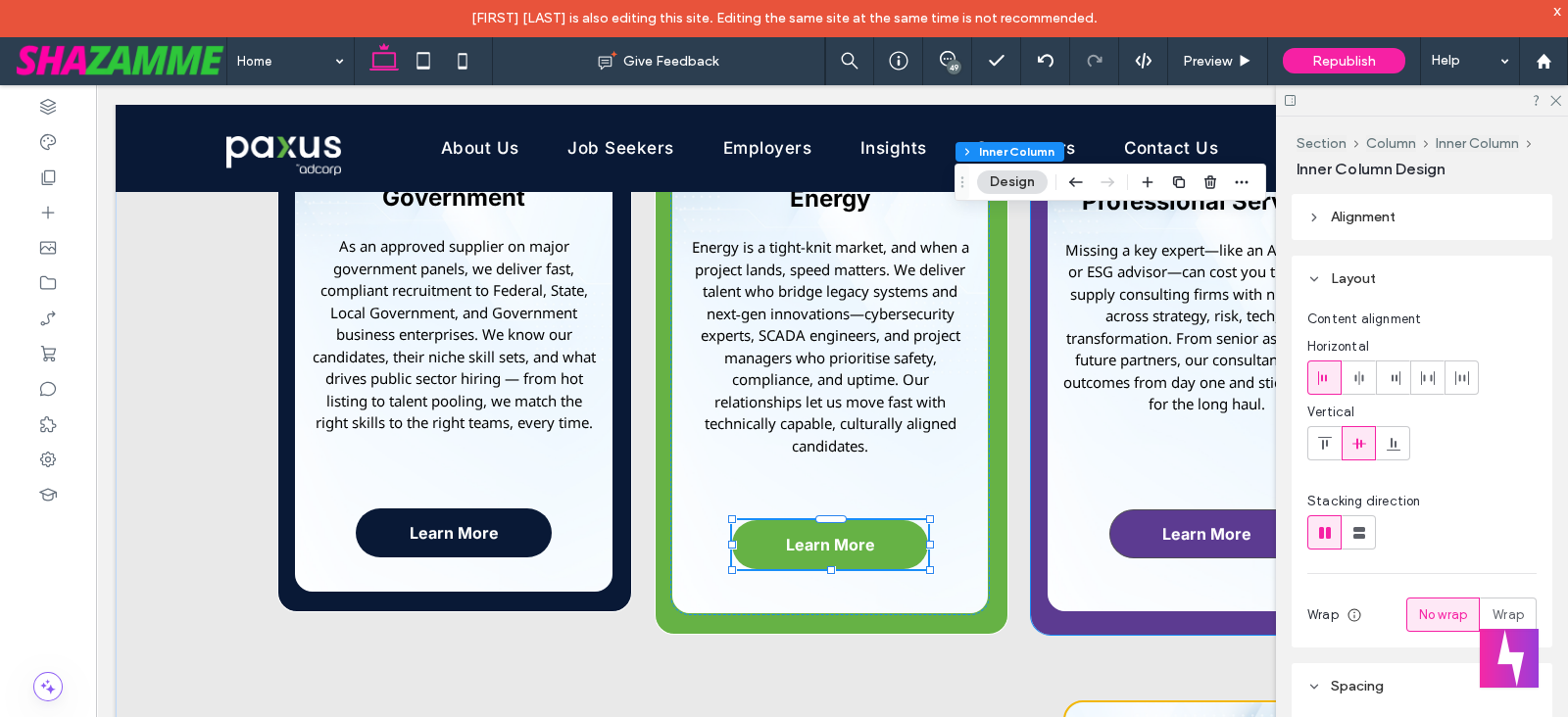click on "Learn More" at bounding box center [1207, 534] 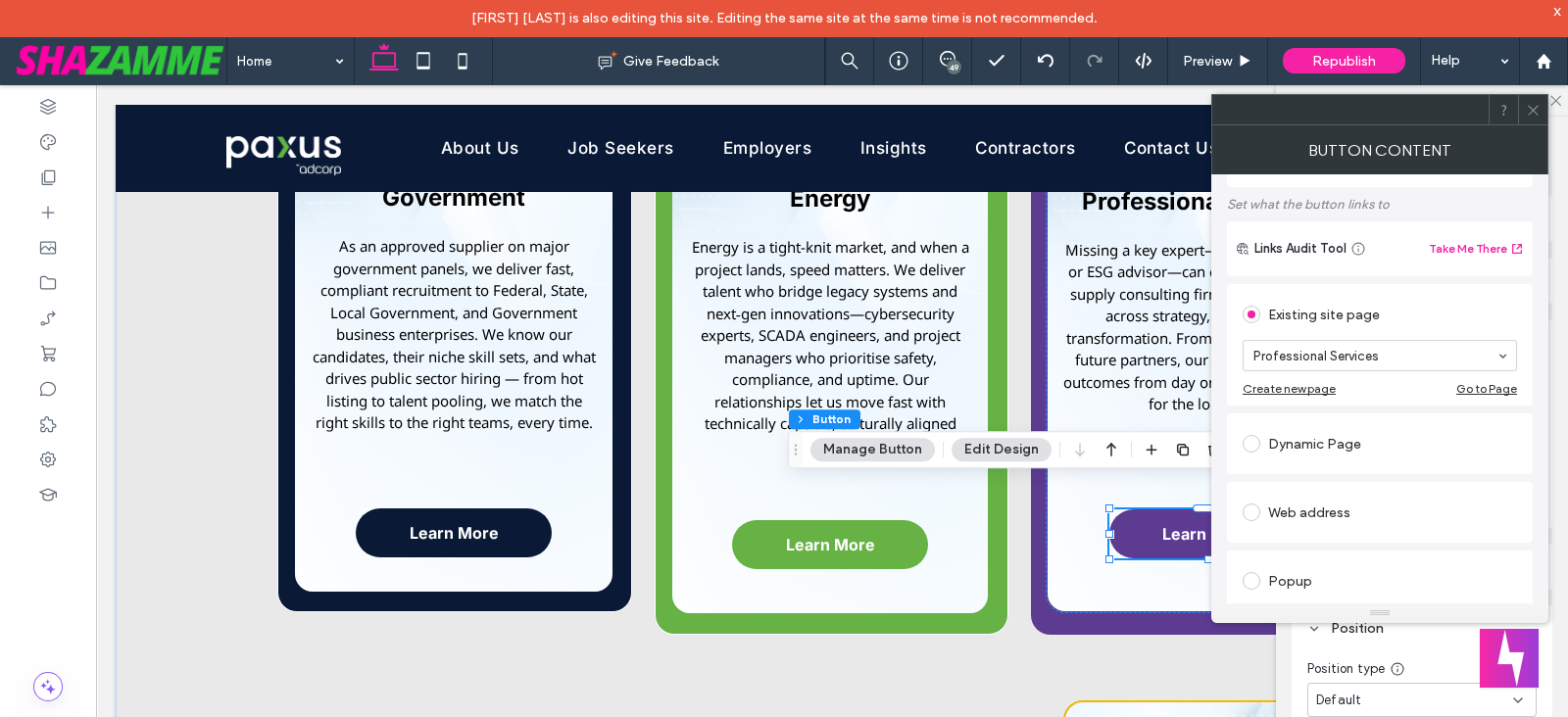 scroll, scrollTop: 326, scrollLeft: 0, axis: vertical 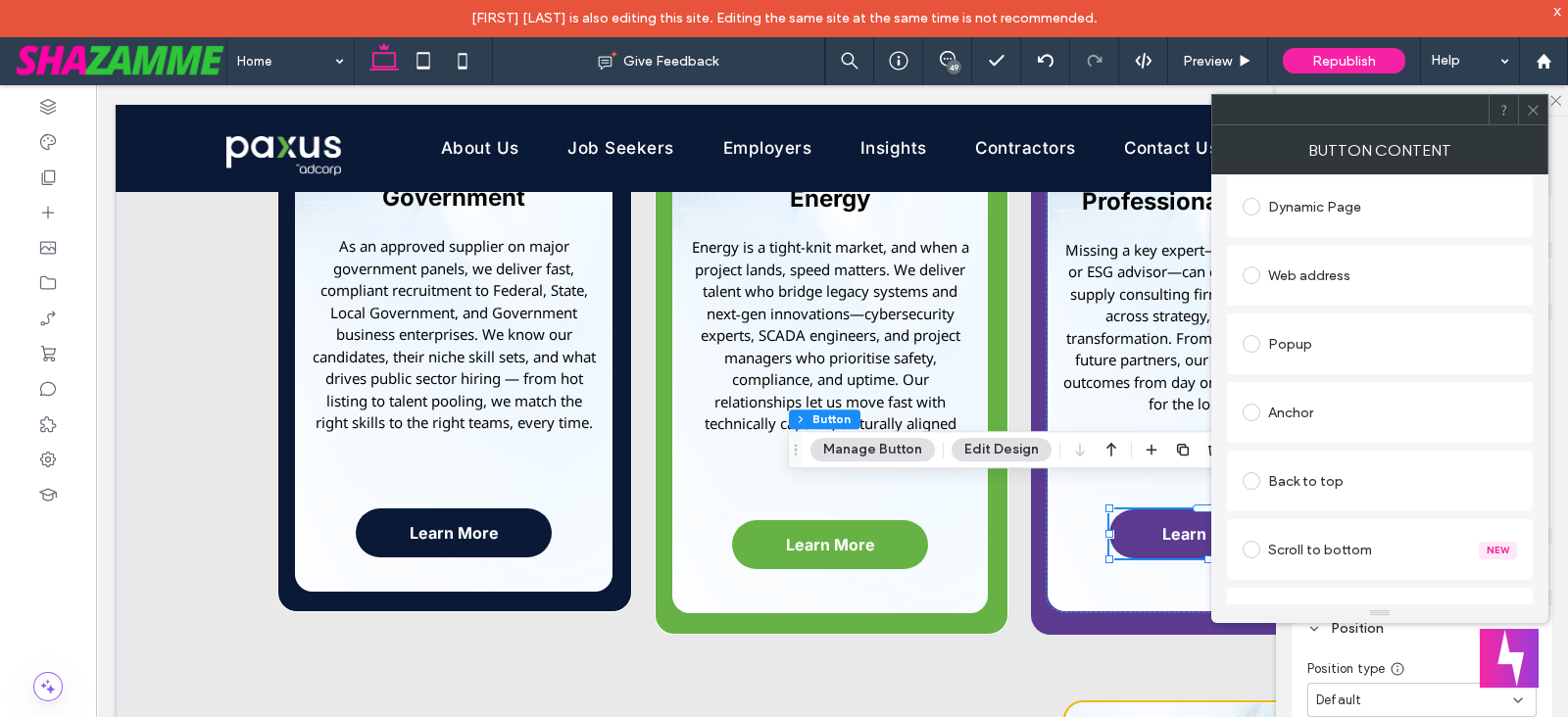 click on "Position type Default" at bounding box center [1422, 692] 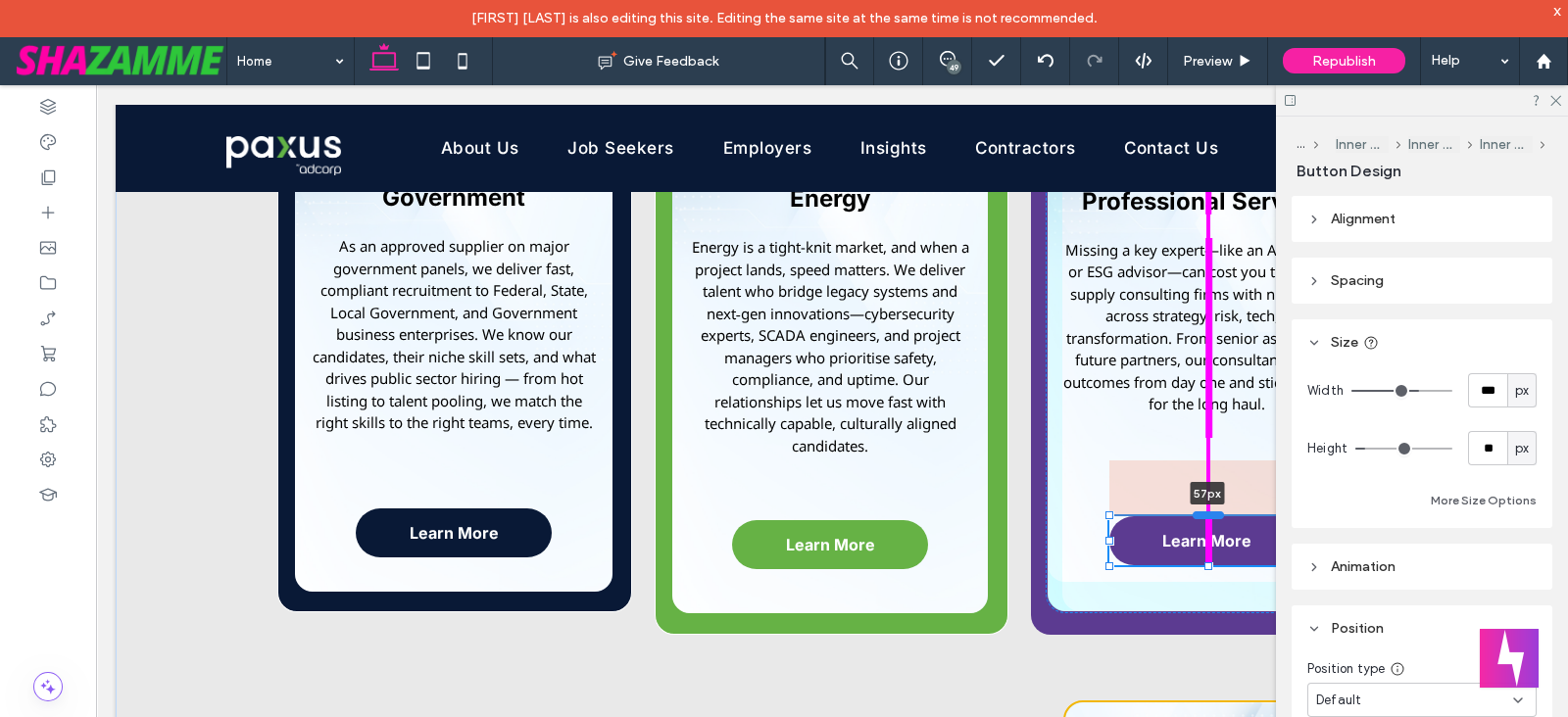 click at bounding box center (1208, 515) 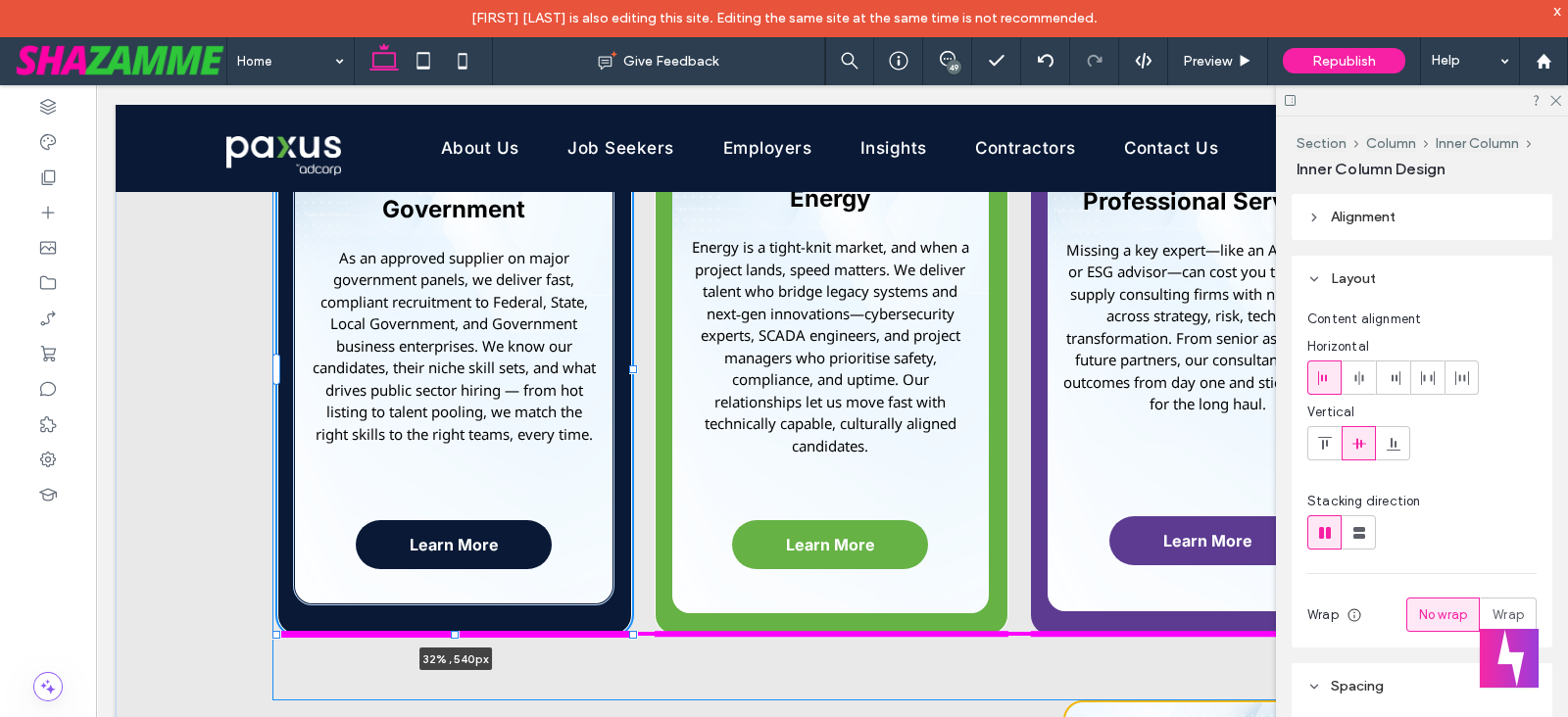 drag, startPoint x: 447, startPoint y: 582, endPoint x: 451, endPoint y: 608, distance: 26.305893 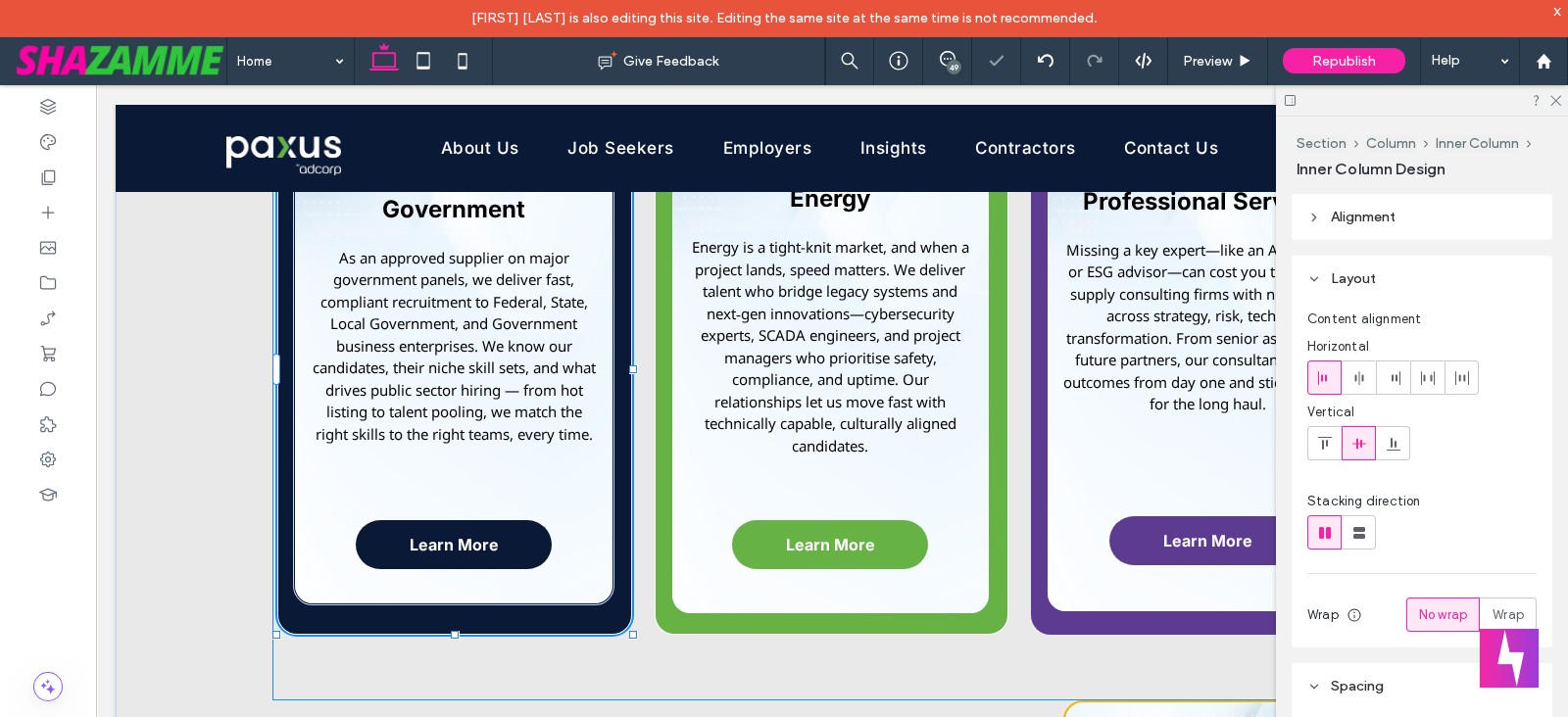 type on "***" 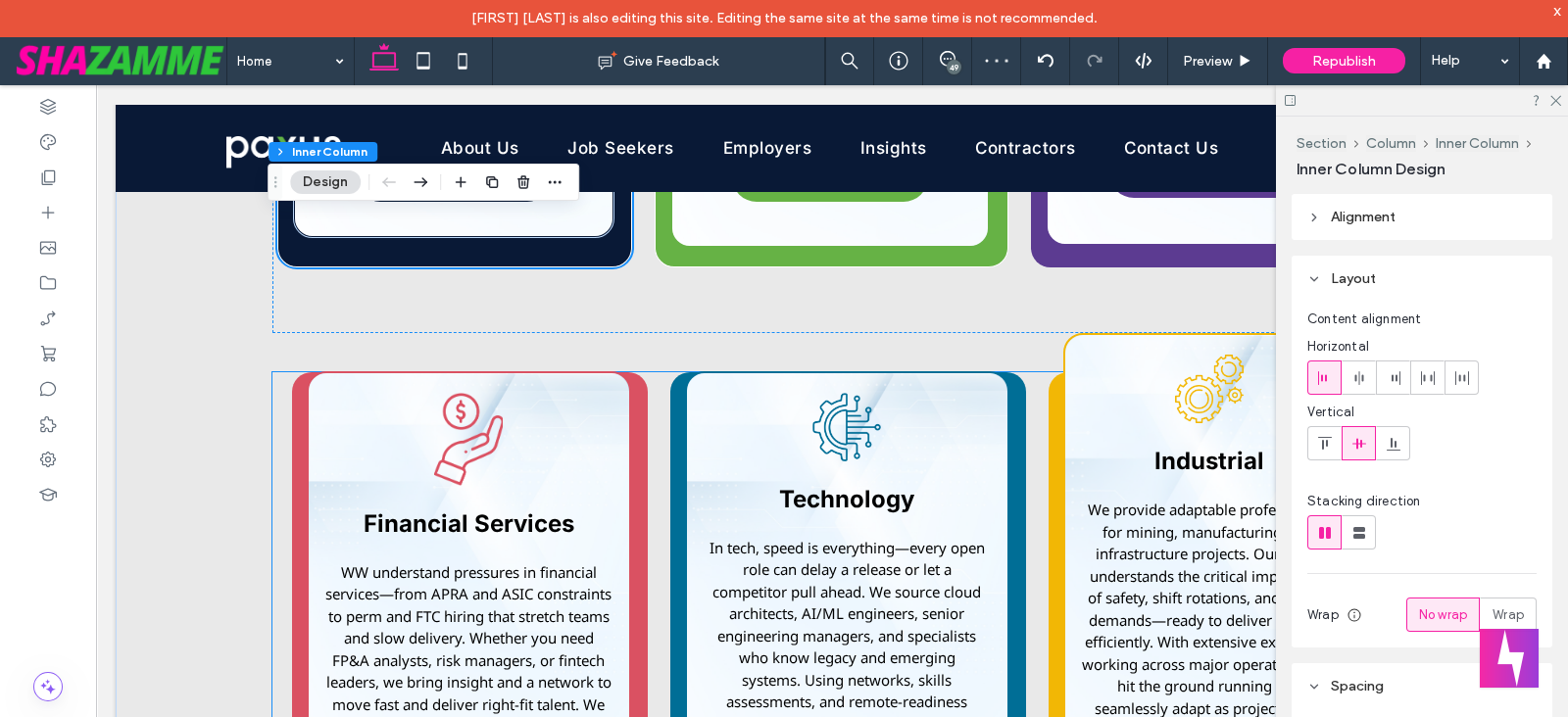scroll, scrollTop: 2495, scrollLeft: 0, axis: vertical 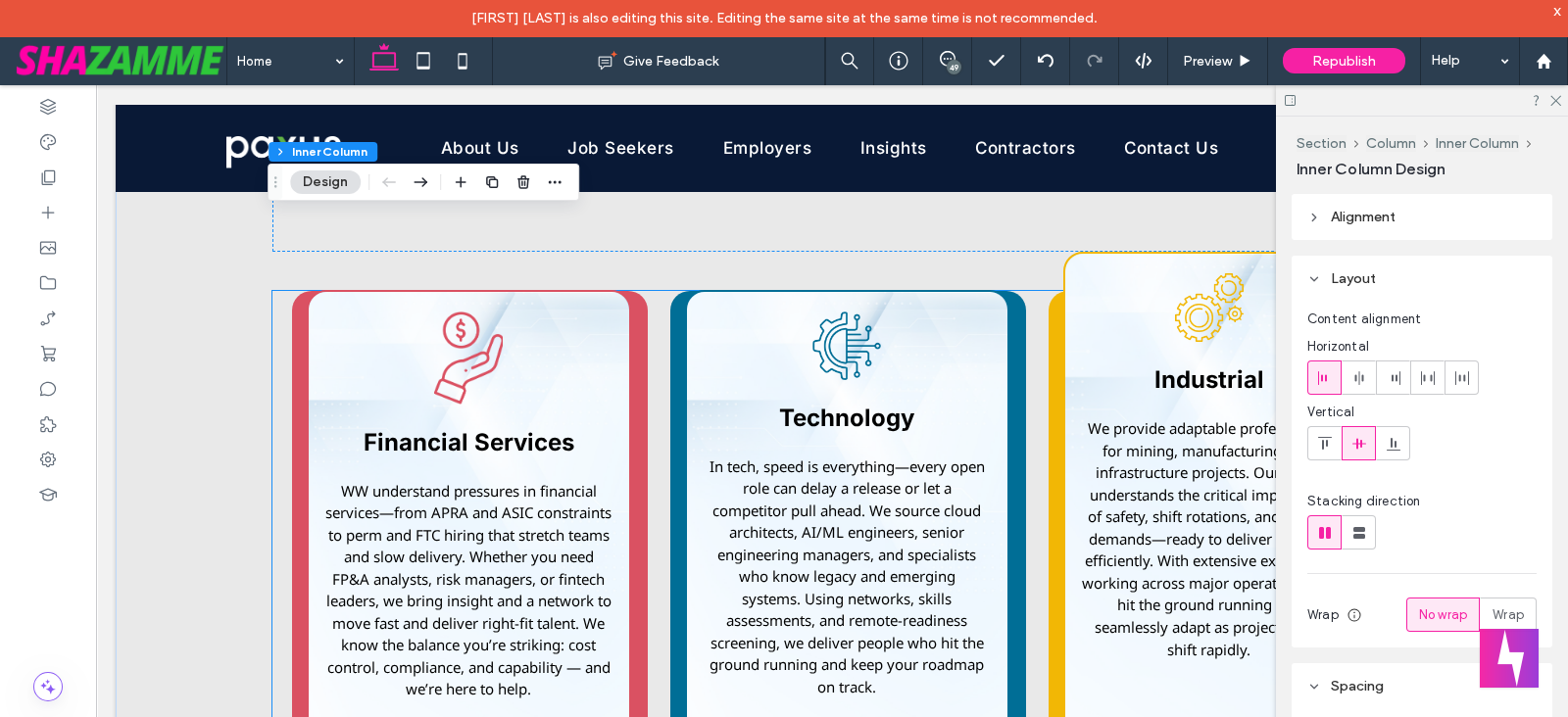 click on "Industrial
We provide adaptable professionals for mining, manufacturing, and infrastructure projects. Our talent understands the critical importance of safety, shift rotations, and on-site demands—ready to deliver fast and efficiently. With extensive experience working across major operators, they hit the ground running and seamlessly adapt as project needs shift rapidly.
Learn More" at bounding box center [1209, 560] 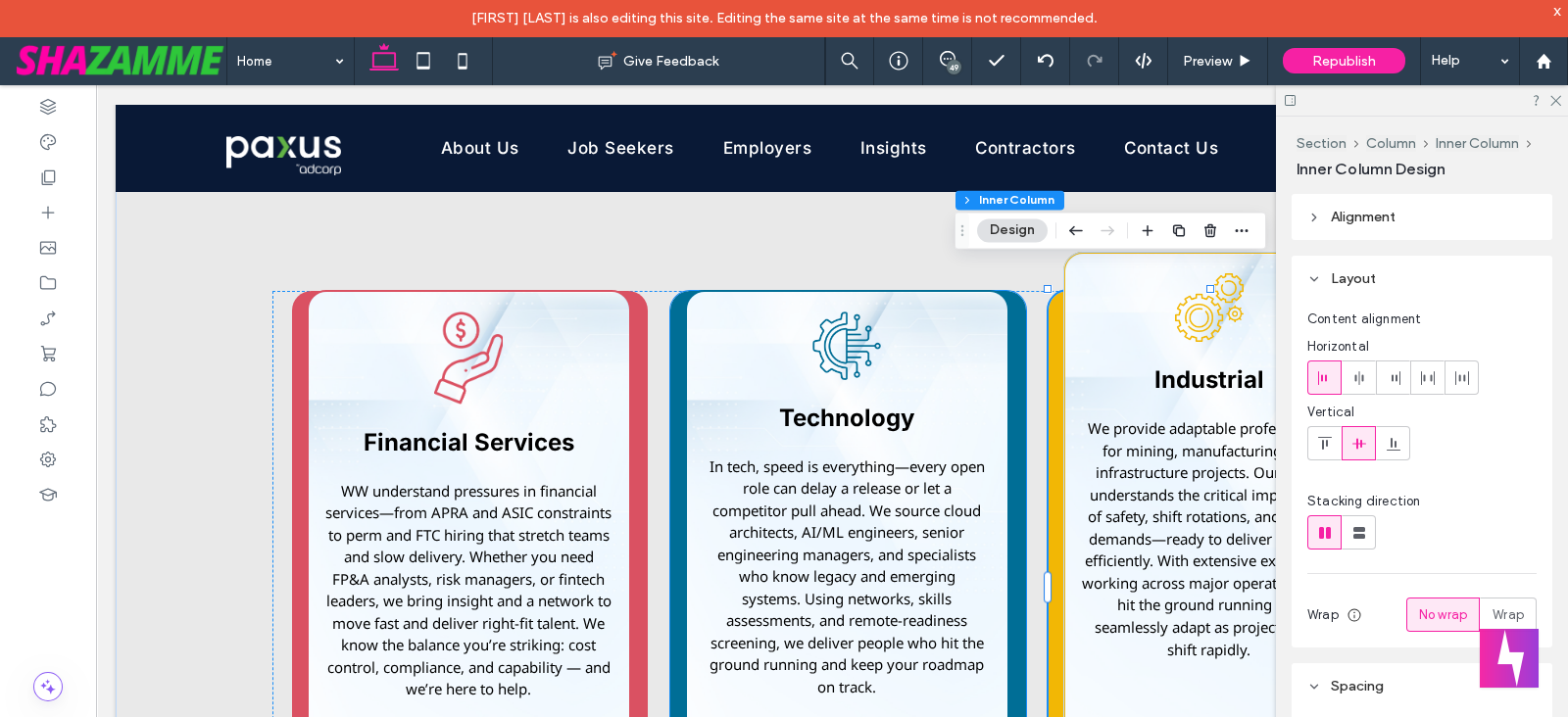 click on "Technology
In tech, speed is everything—every open role can delay a release or let a competitor pull ahead. We source cloud architects, AI/ML engineers, senior engineering managers, and specialists who know legacy and emerging systems. Using networks, skills assessments, and remote-readiness screening, we deliver people who hit the ground running and keep your roadmap on track.
Learn More" at bounding box center [847, 561] 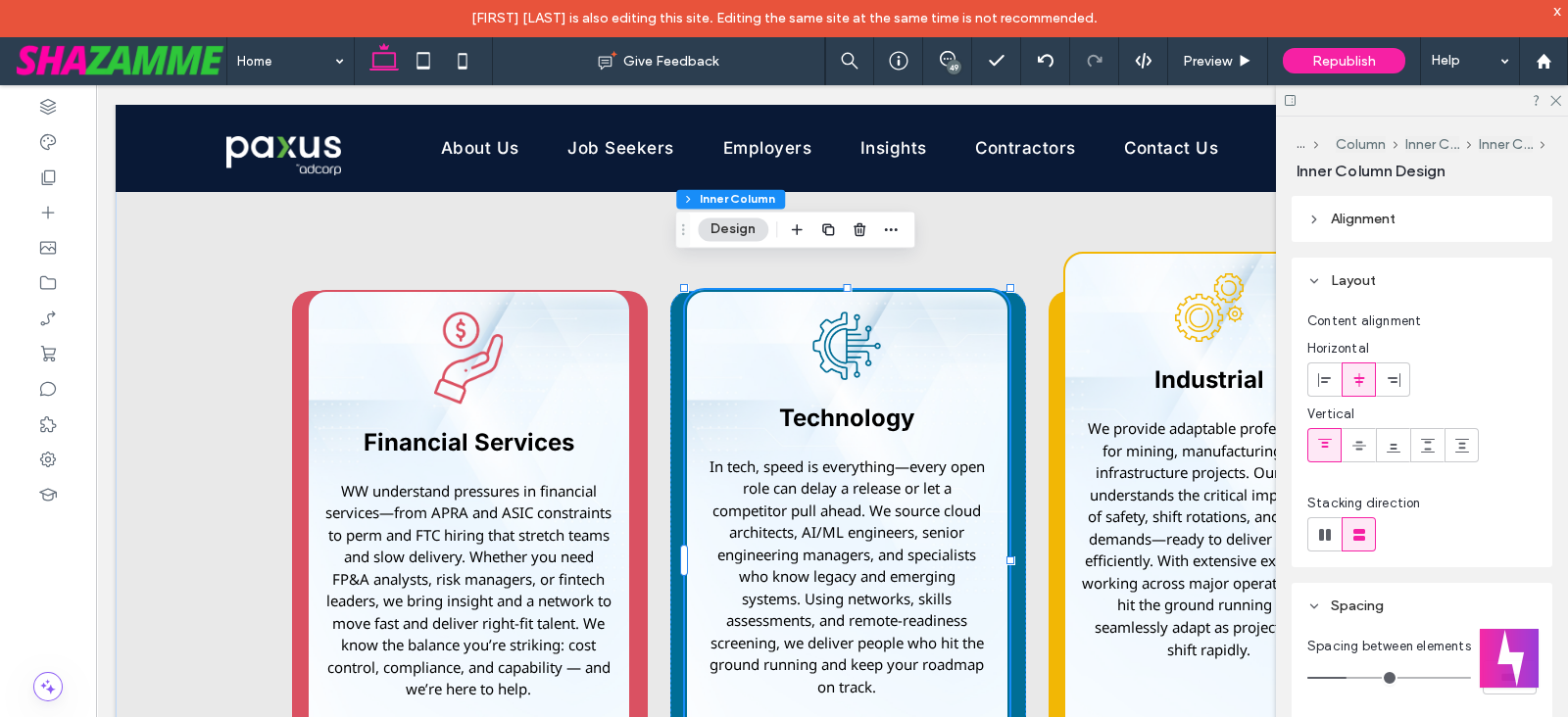 click on "Technology
In tech, speed is everything—every open role can delay a release or let a competitor pull ahead. We source cloud architects, AI/ML engineers, senior engineering managers, and specialists who know legacy and emerging systems. Using networks, skills assessments, and remote-readiness screening, we deliver people who hit the ground running and keep your roadmap on track.
Learn More" at bounding box center (847, 561) 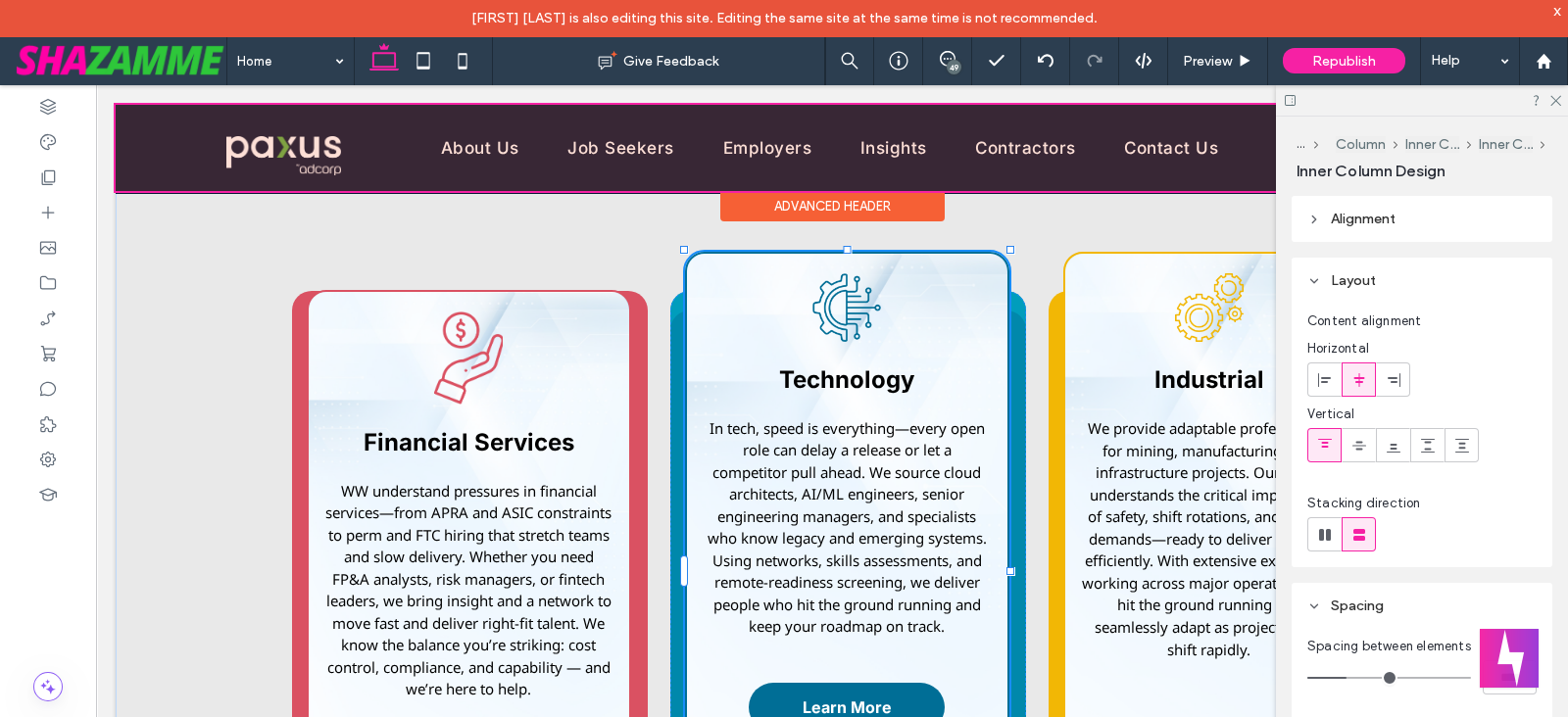 drag, startPoint x: 838, startPoint y: 260, endPoint x: 840, endPoint y: 211, distance: 49.040799 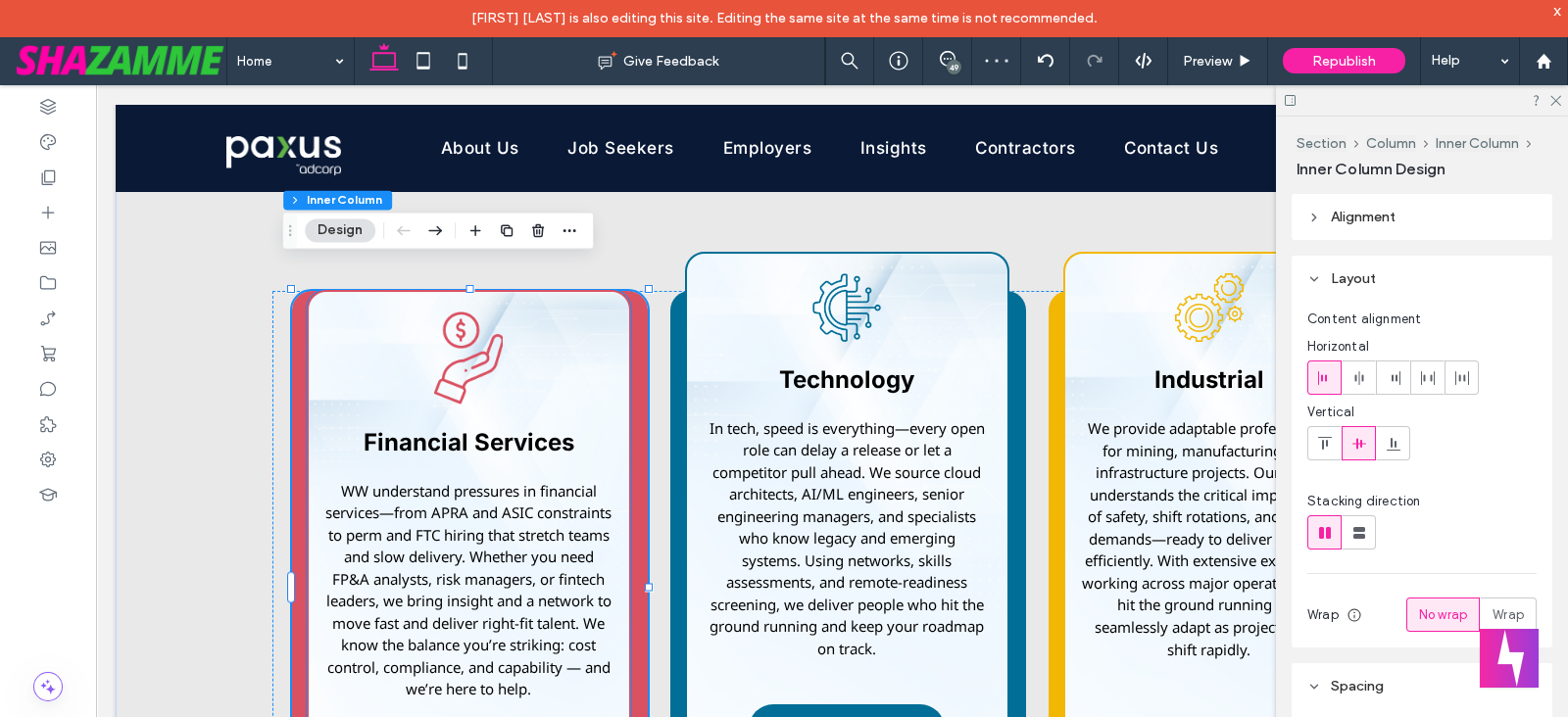 click at bounding box center (468, 358) 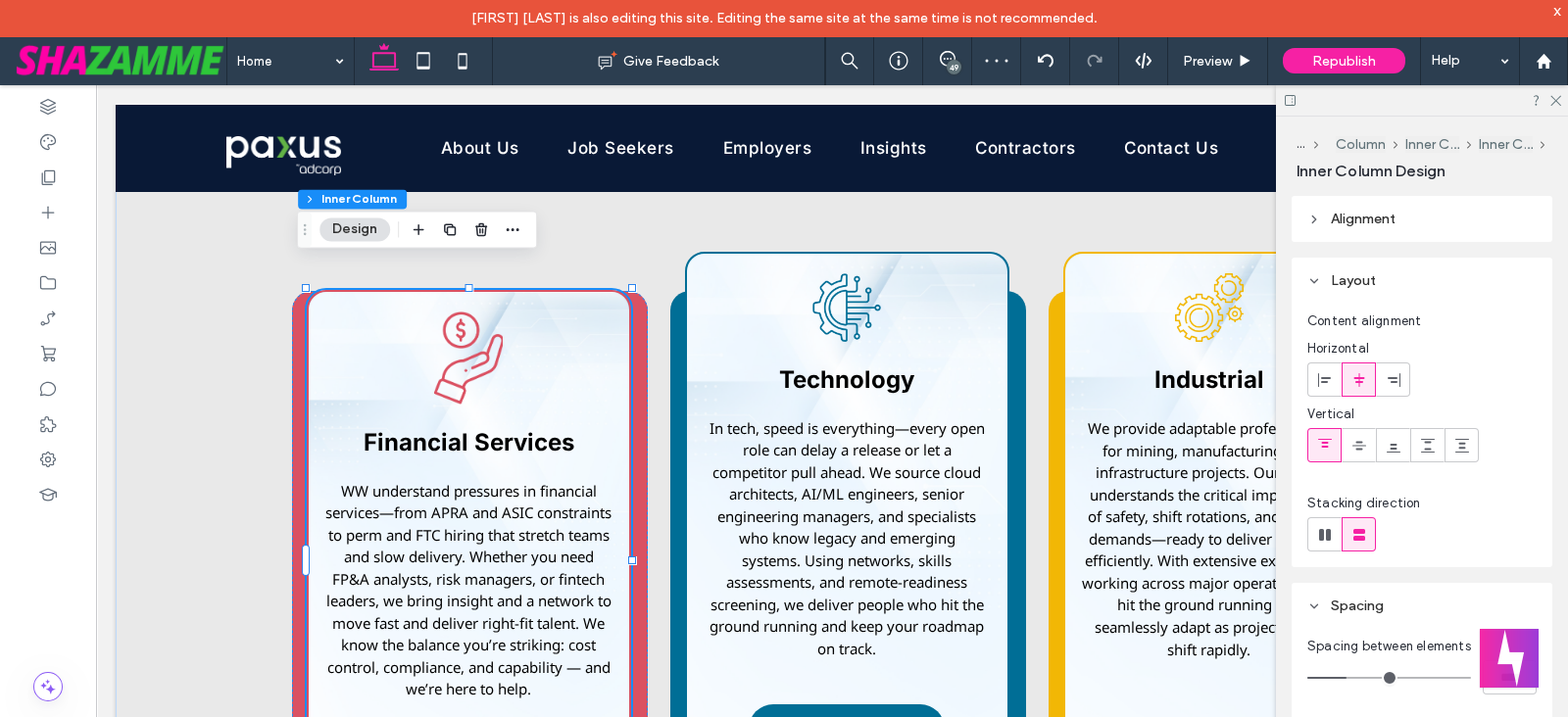 click on "Financial Services
WW understand pressures in financial services—from APRA and ASIC constraints to perm and FTC hiring that stretch teams and slow delivery. Whether you need FP&A analysts, risk managers, or fintech leaders, we bring insight and a network to move fast and deliver right-fit talent. We know the balance you’re striking: cost control, compliance, and capability — and we’re here to help.
Learn More" at bounding box center [468, 561] 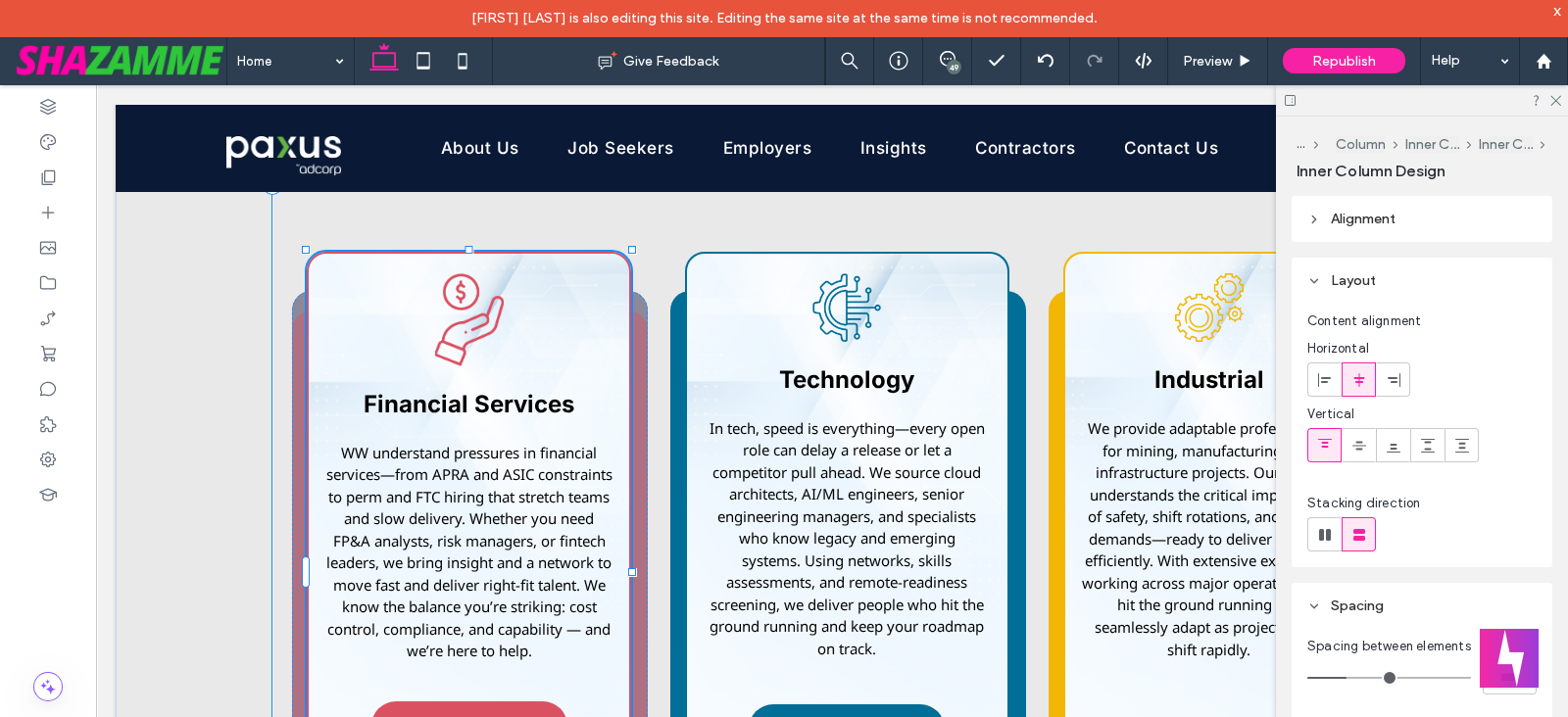 drag, startPoint x: 460, startPoint y: 257, endPoint x: 466, endPoint y: 207, distance: 50.358713 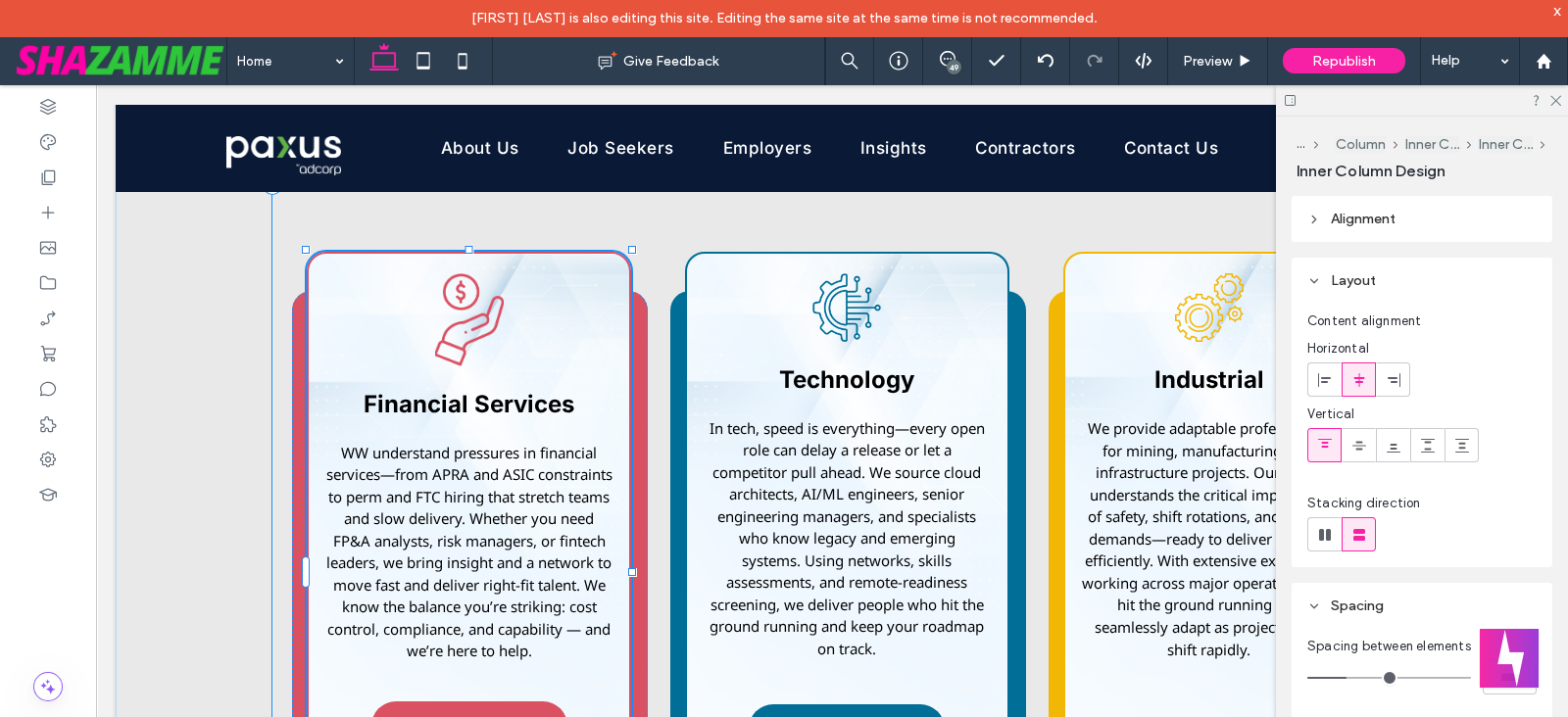 type on "***" 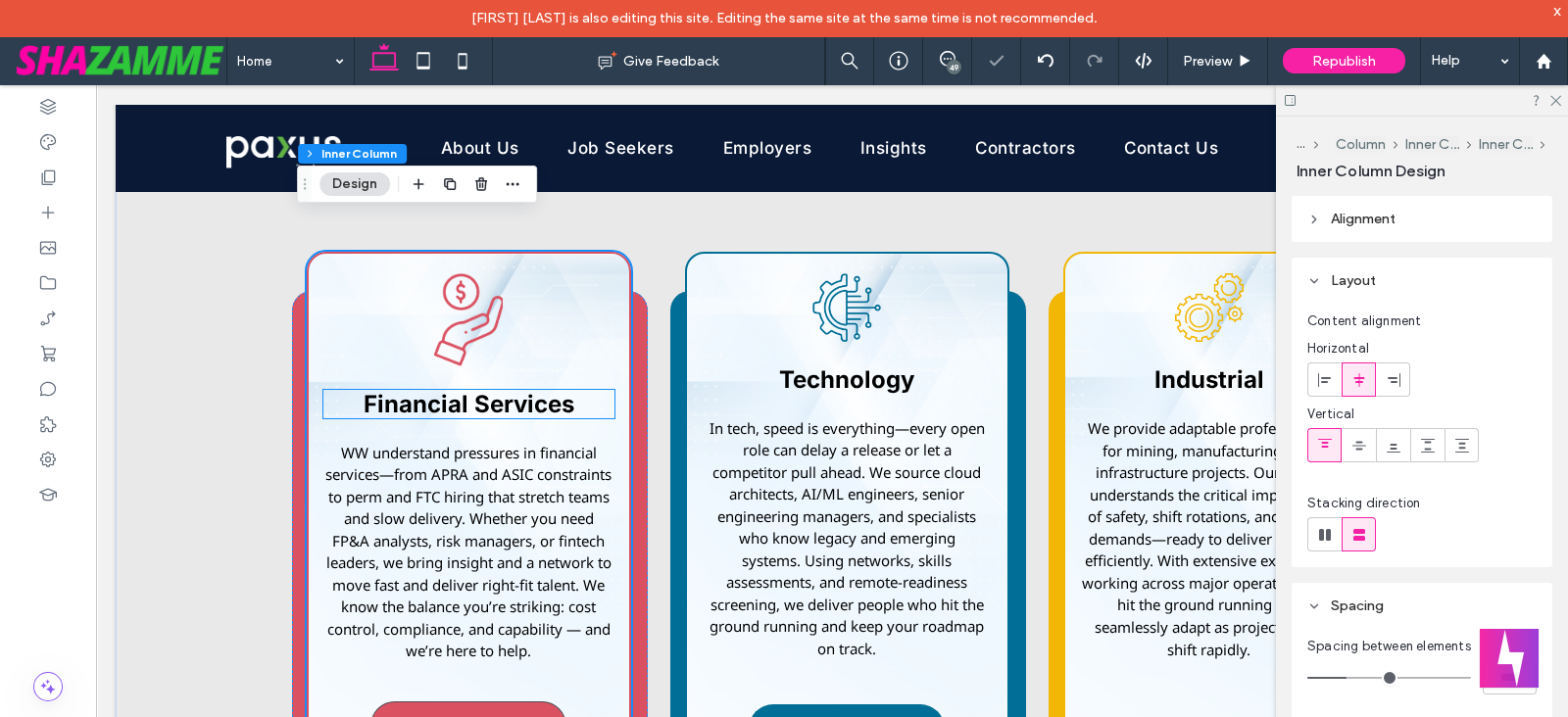 scroll, scrollTop: 2821, scrollLeft: 0, axis: vertical 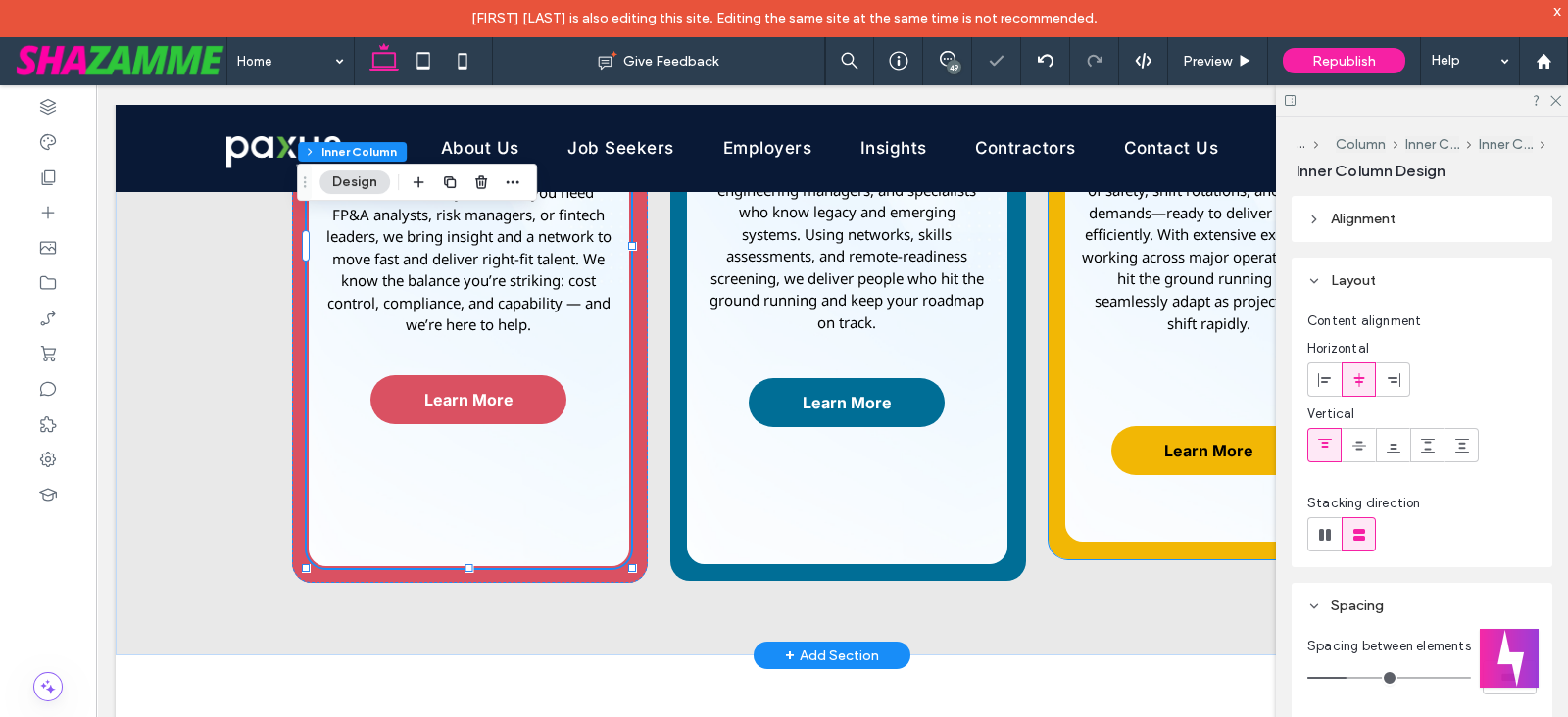 click on "Industrial
We provide adaptable professionals for mining, manufacturing, and infrastructure projects. Our talent understands the critical importance of safety, shift rotations, and on-site demands—ready to deliver fast and efficiently. With extensive experience working across major operators, they hit the ground running and seamlessly adapt as project needs shift rapidly.
Learn More" at bounding box center [1209, 234] 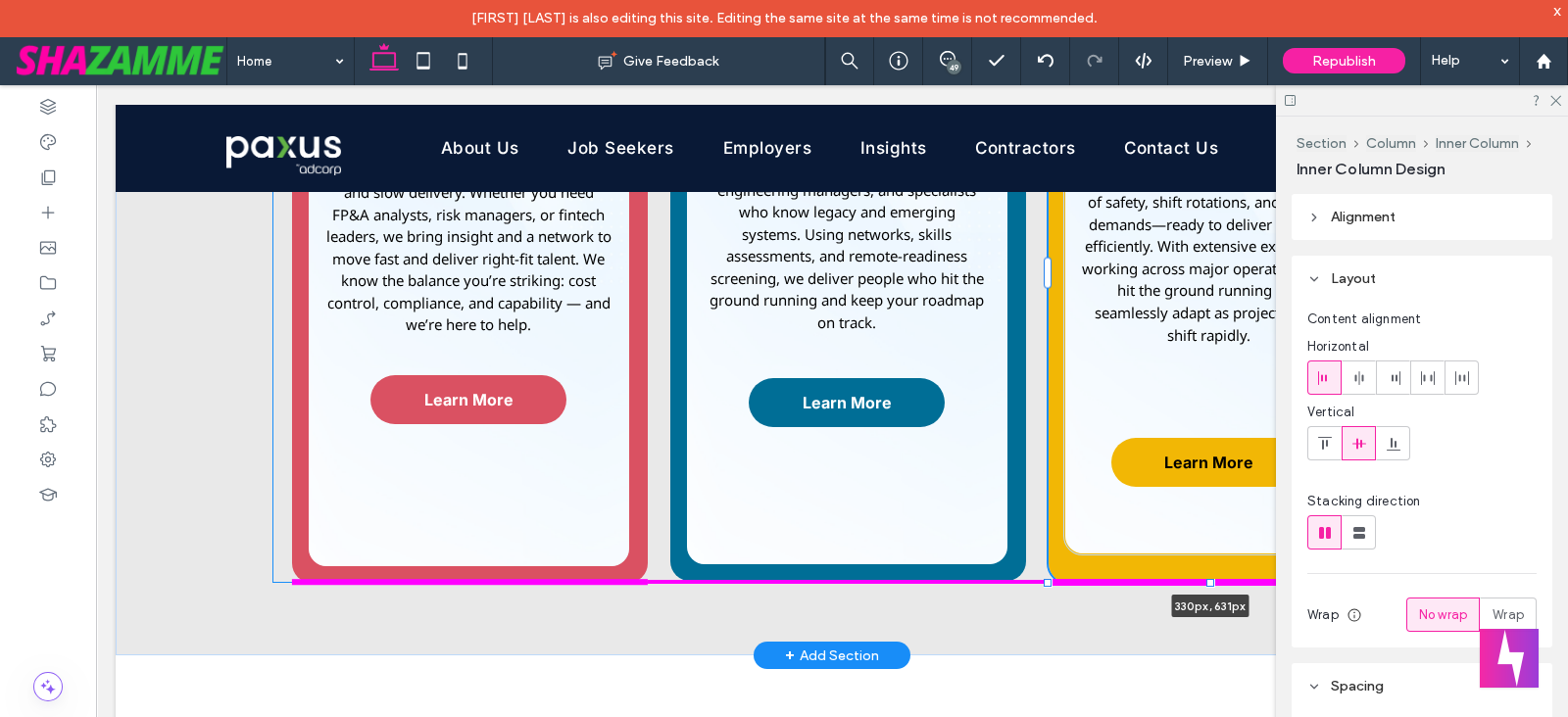 drag, startPoint x: 1202, startPoint y: 528, endPoint x: 1205, endPoint y: 553, distance: 25.179357 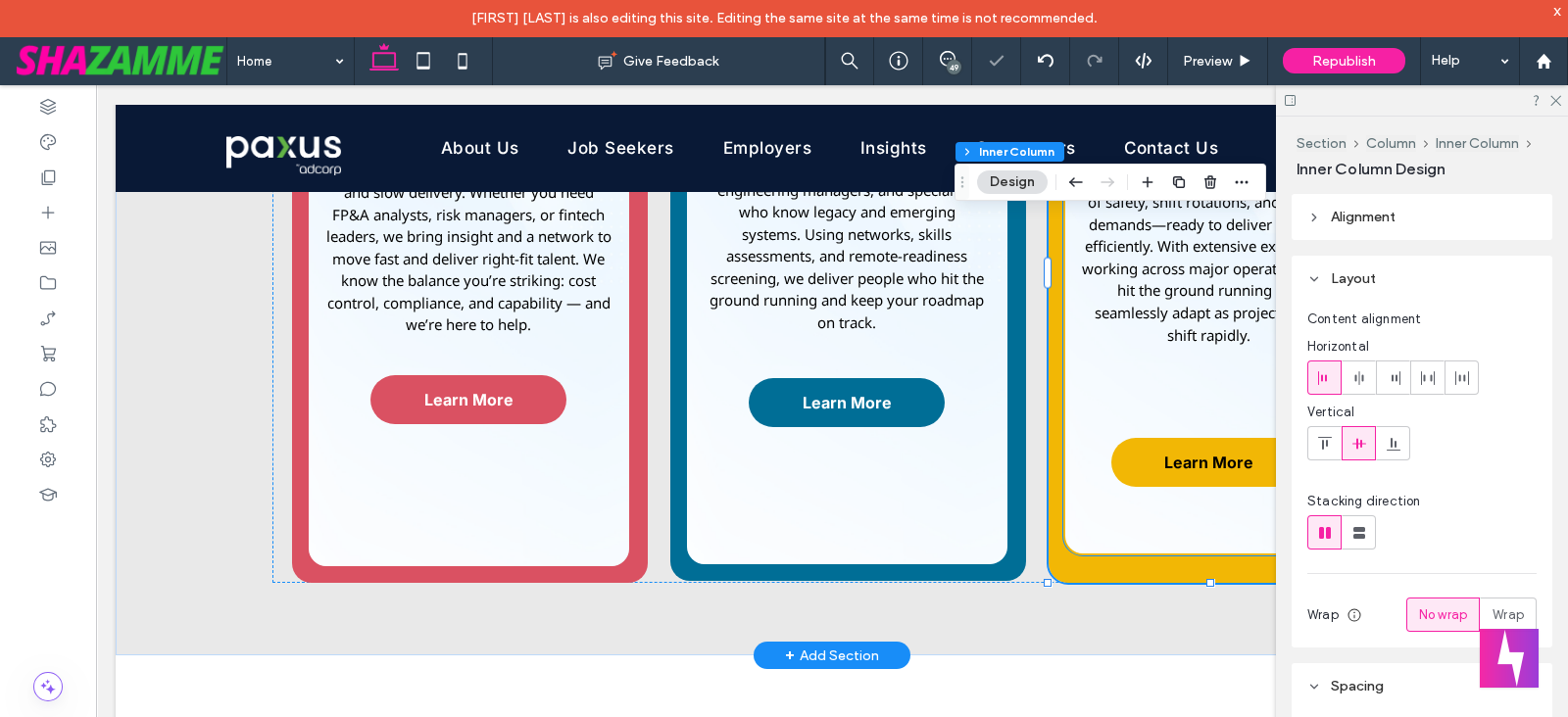 click on "Industrial
We provide adaptable professionals for mining, manufacturing, and infrastructure projects. Our talent understands the critical importance of safety, shift rotations, and on-site demands—ready to deliver fast and efficiently. With extensive experience working across major operators, they hit the ground running and seamlessly adapt as project needs shift rapidly.
Learn More" at bounding box center [1209, 246] 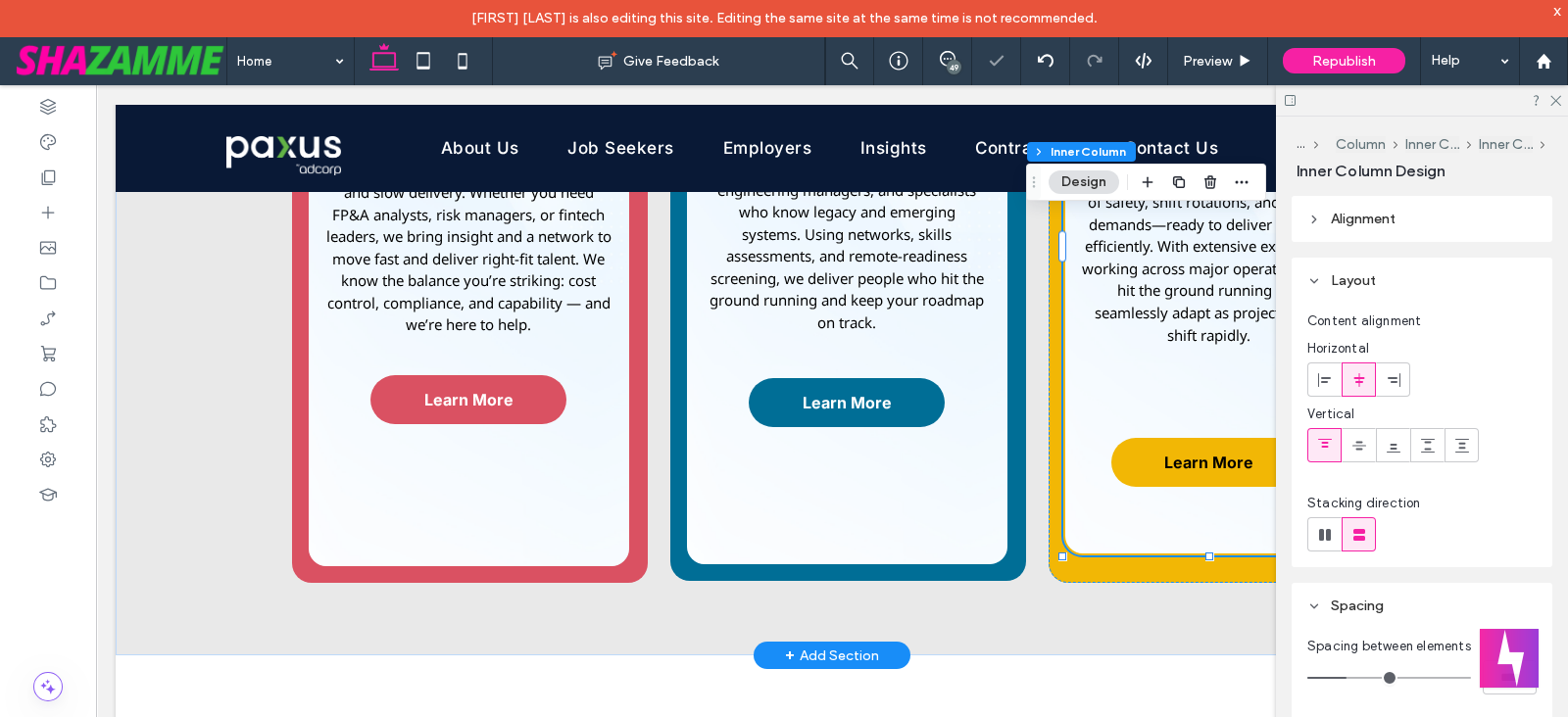 click on "Industrial
We provide adaptable professionals for mining, manufacturing, and infrastructure projects. Our talent understands the critical importance of safety, shift rotations, and on-site demands—ready to deliver fast and efficiently. With extensive experience working across major operators, they hit the ground running and seamlessly adapt as project needs shift rapidly.
Learn More" at bounding box center (1209, 246) 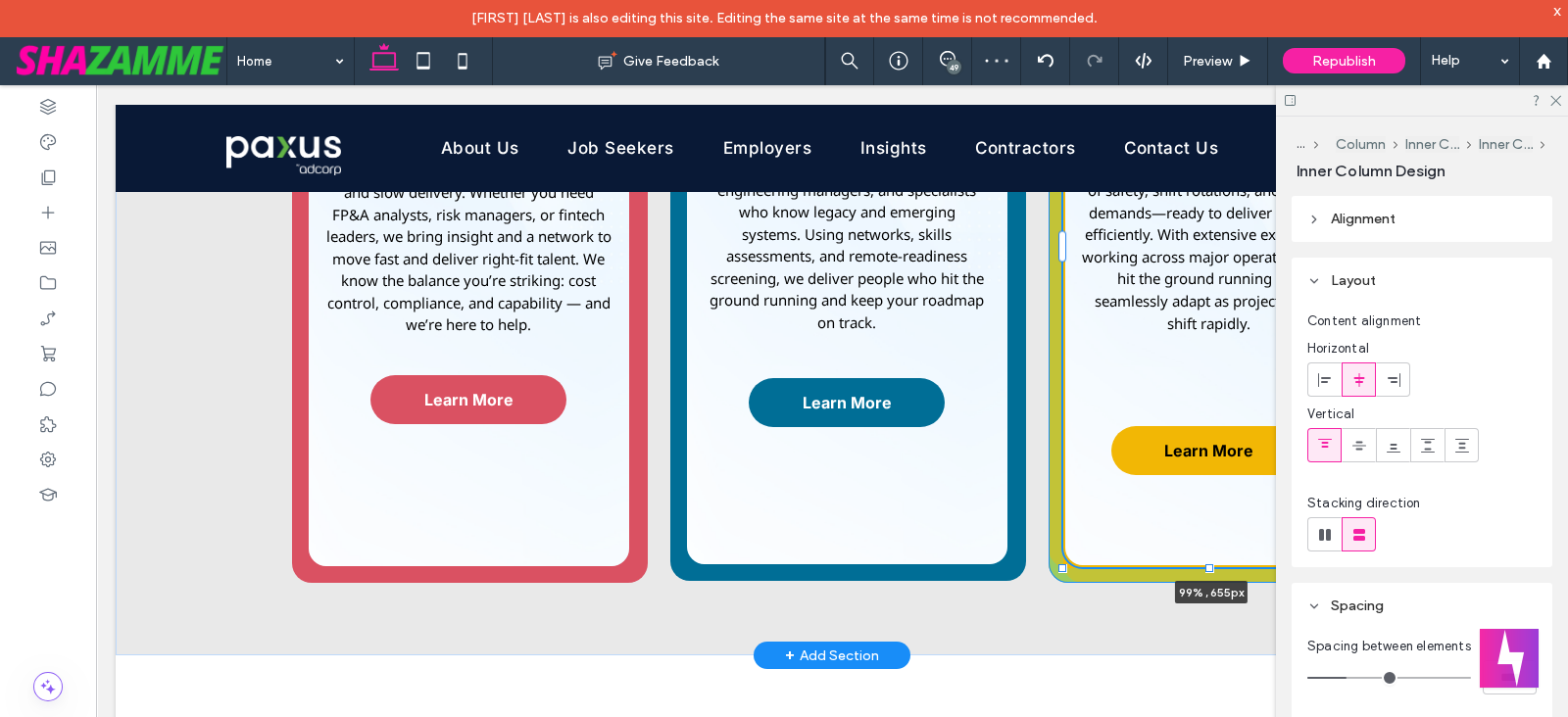 click at bounding box center (1209, 568) 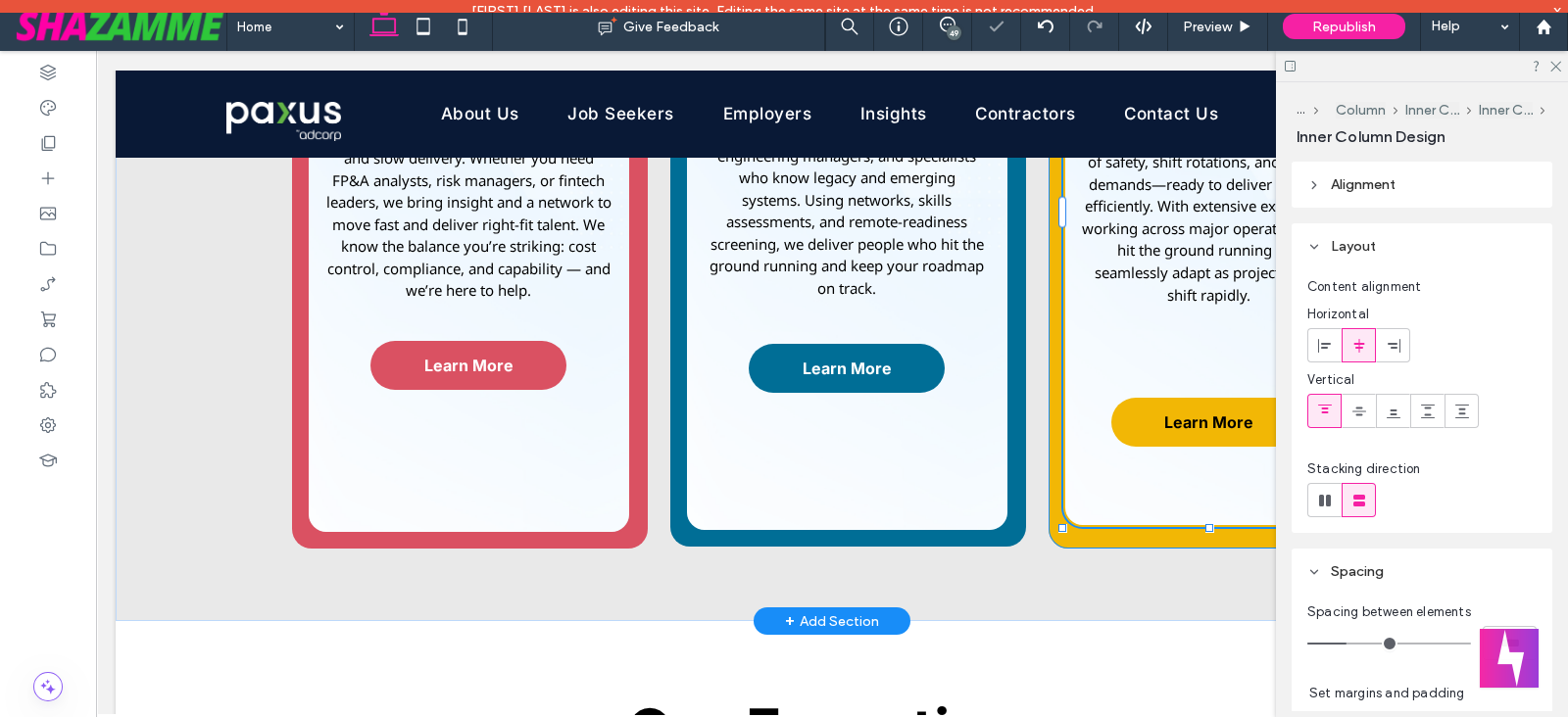 type on "***" 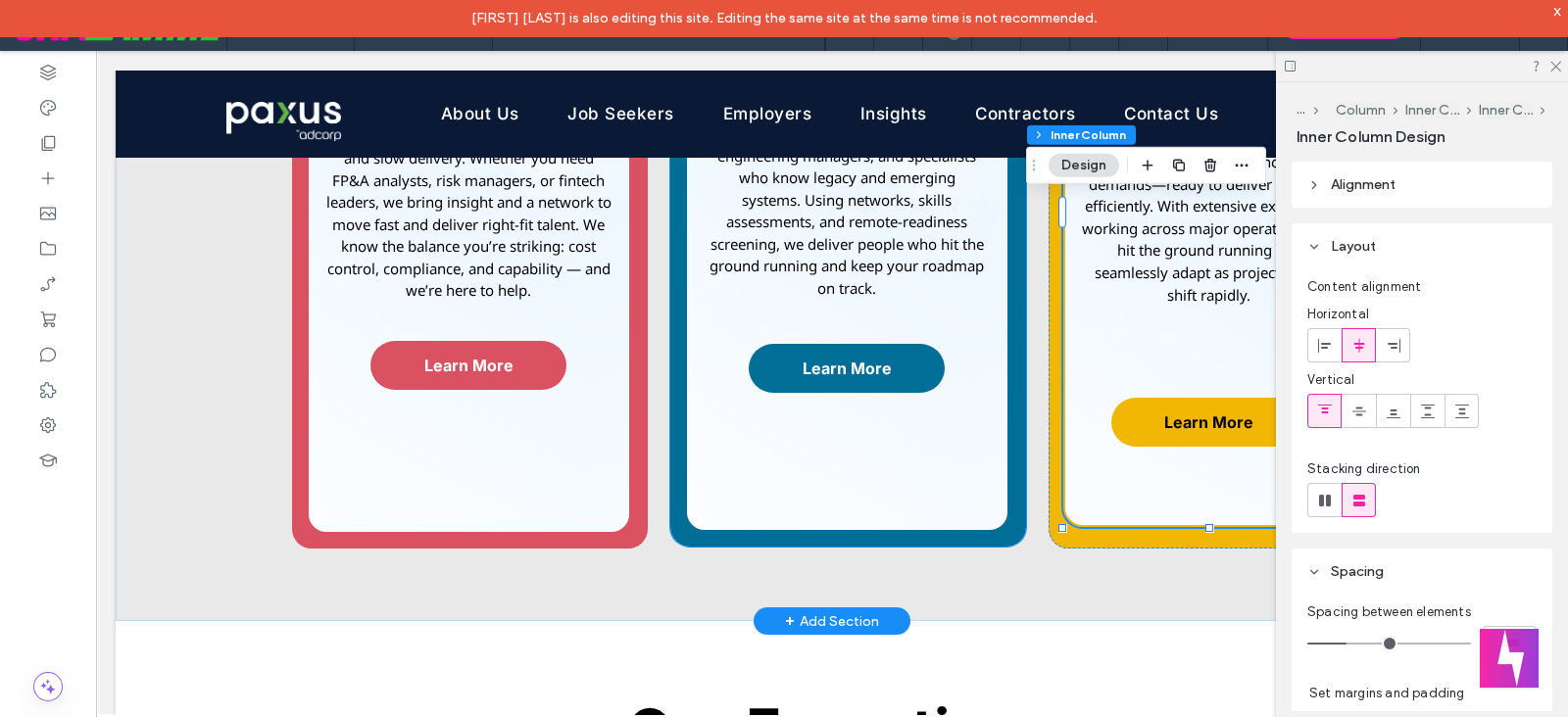 type on "***" 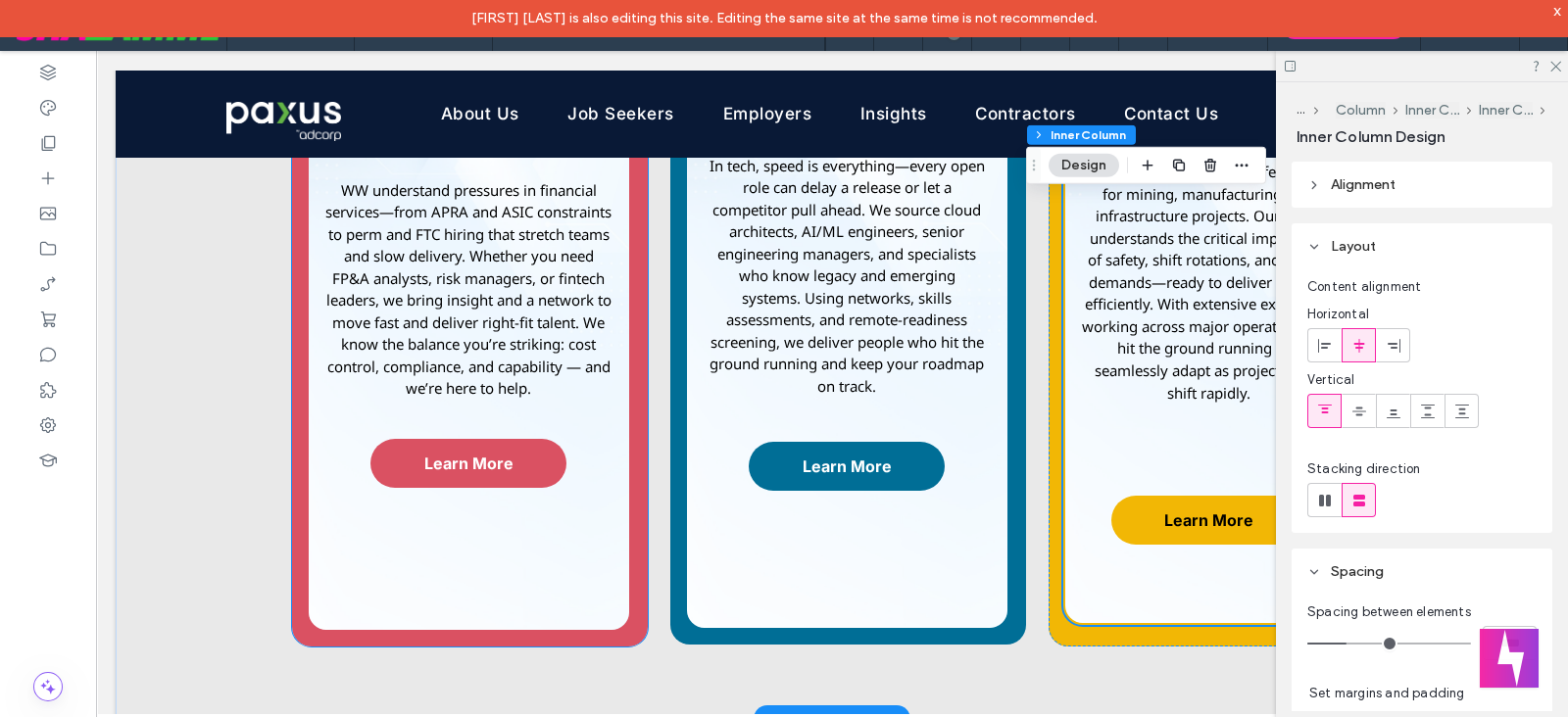 scroll, scrollTop: 2740, scrollLeft: 0, axis: vertical 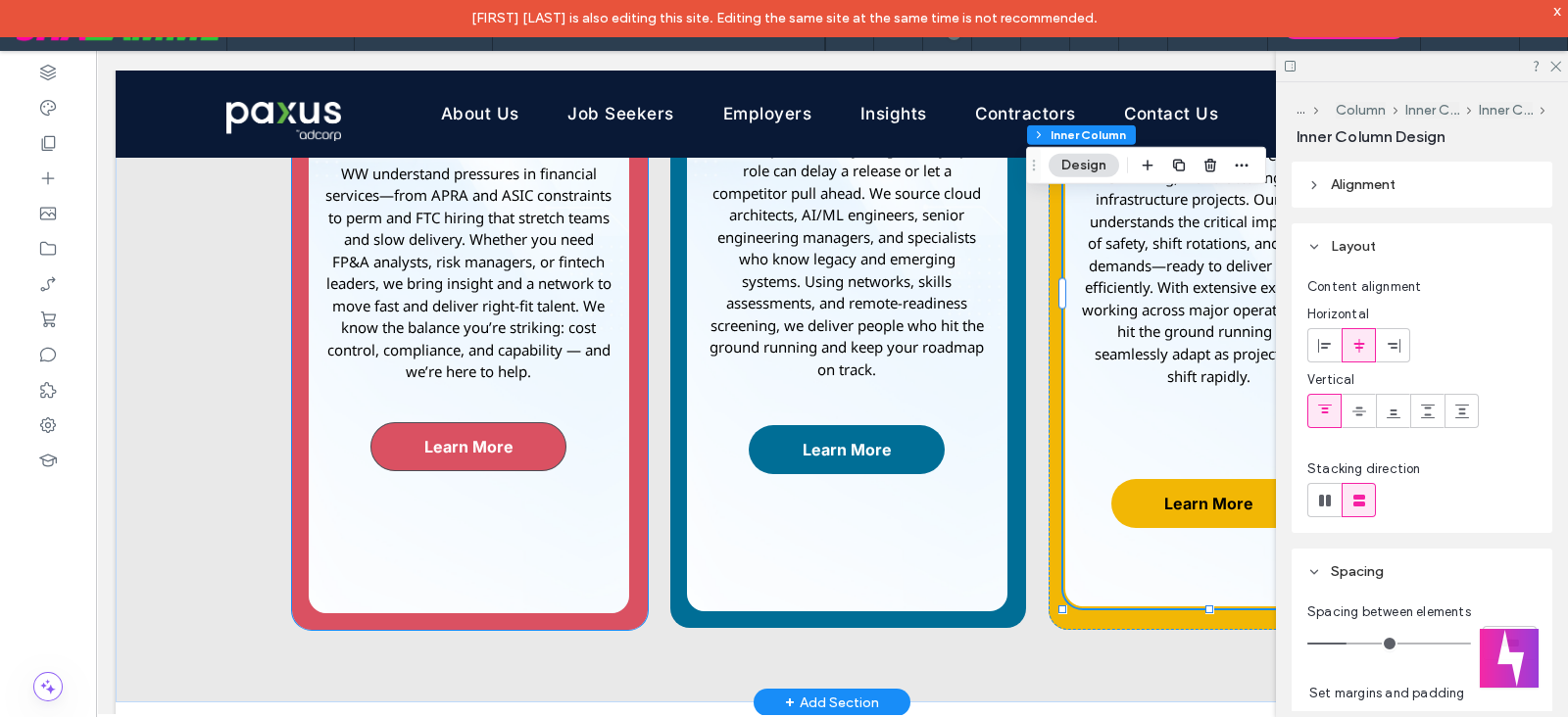 click on "Learn More" at bounding box center (468, 447) 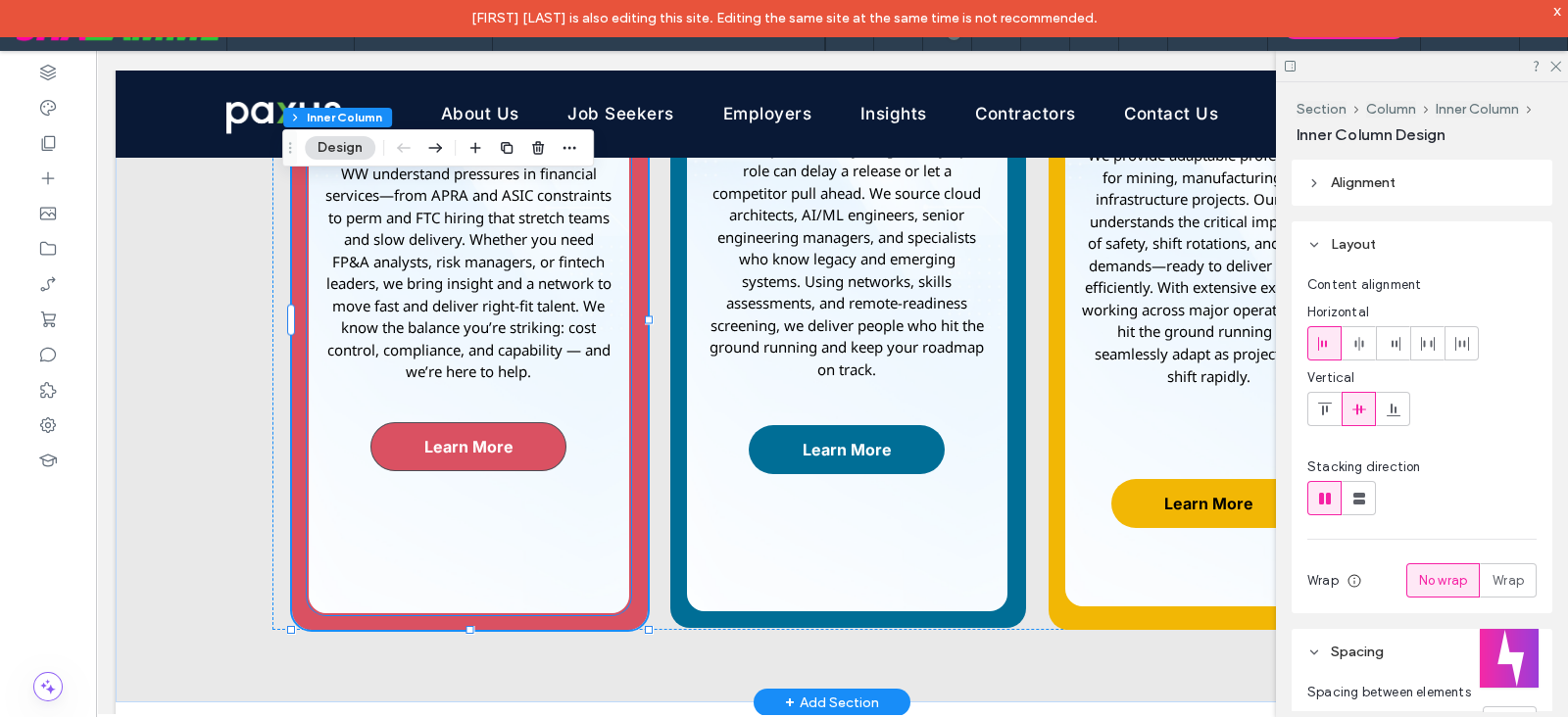 click on "Learn More" at bounding box center (468, 447) 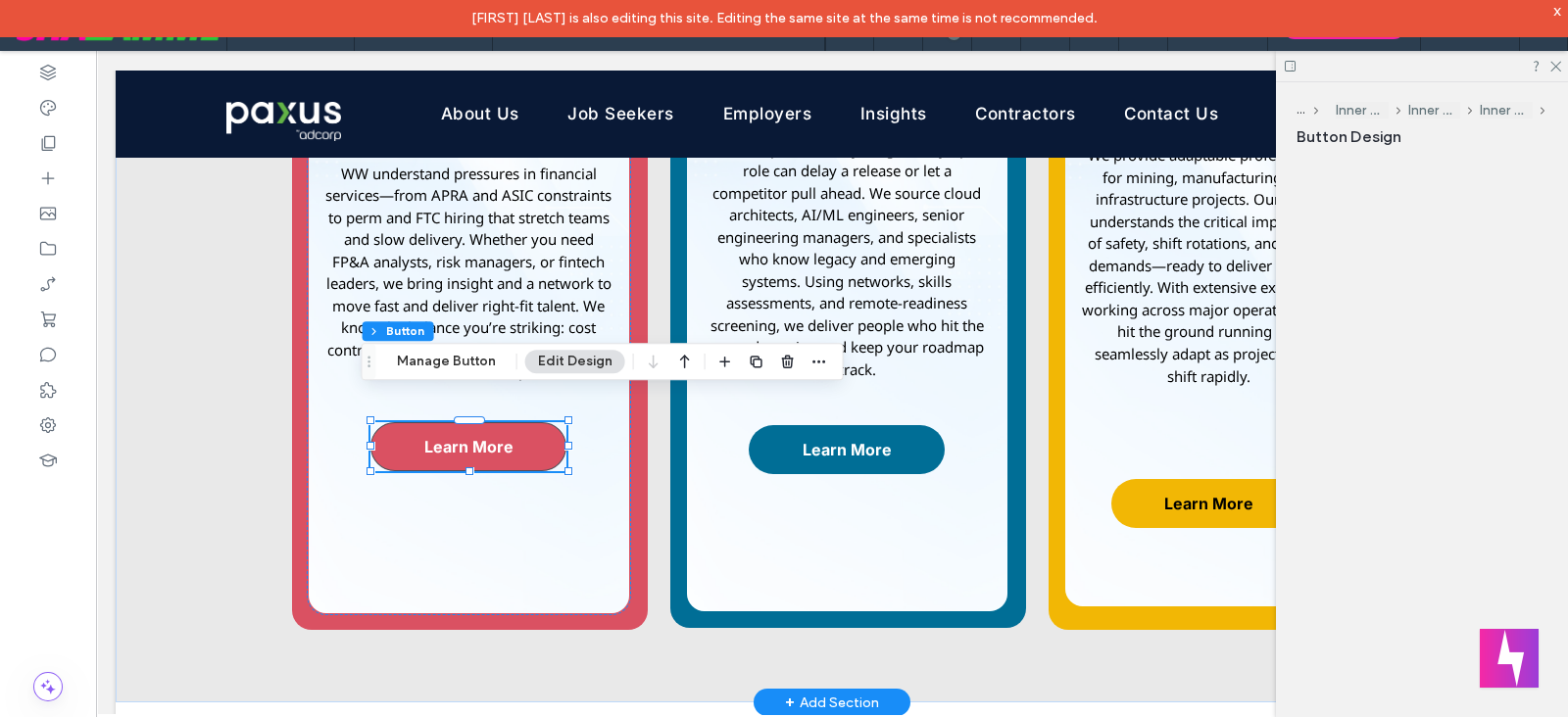 click on "Learn More" at bounding box center [468, 447] 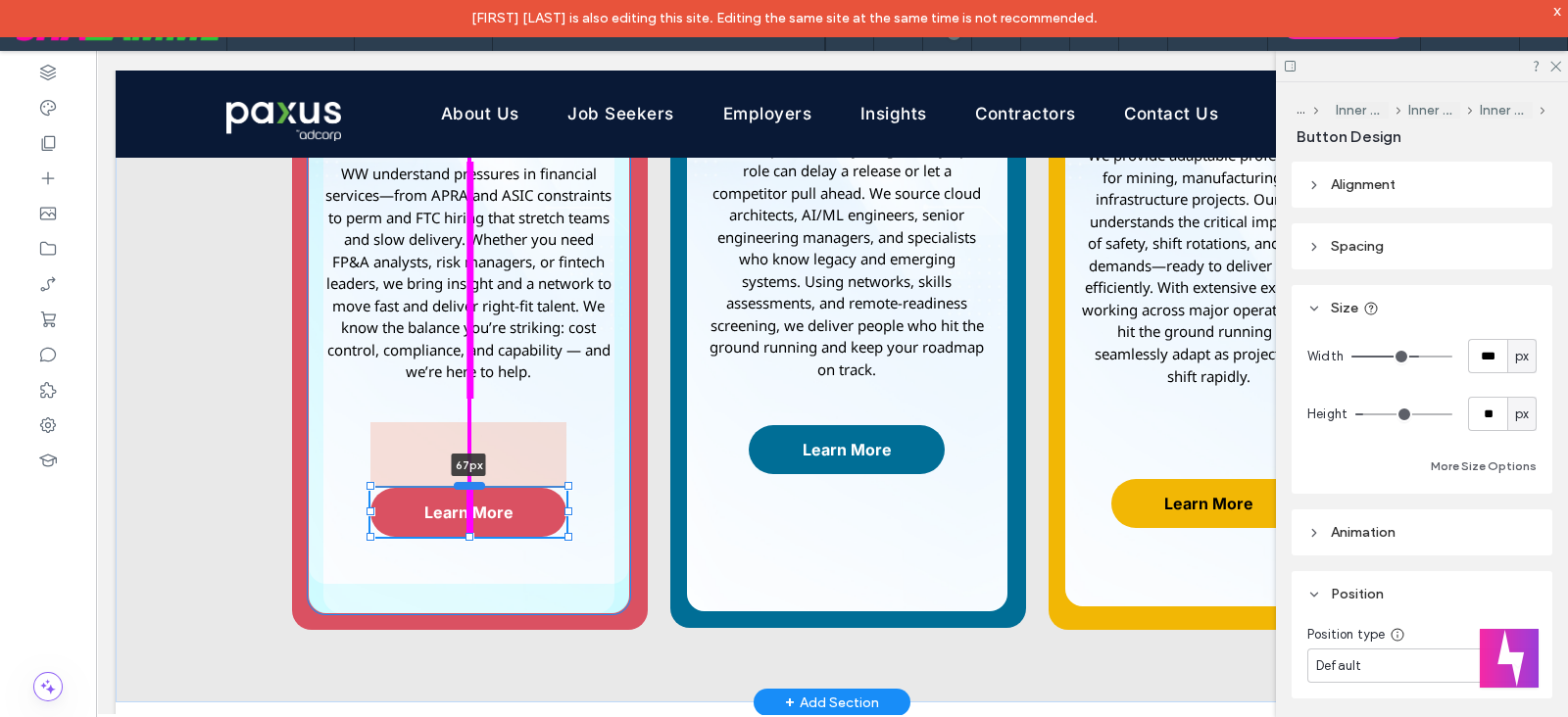 drag, startPoint x: 466, startPoint y: 391, endPoint x: 451, endPoint y: 456, distance: 66.70832 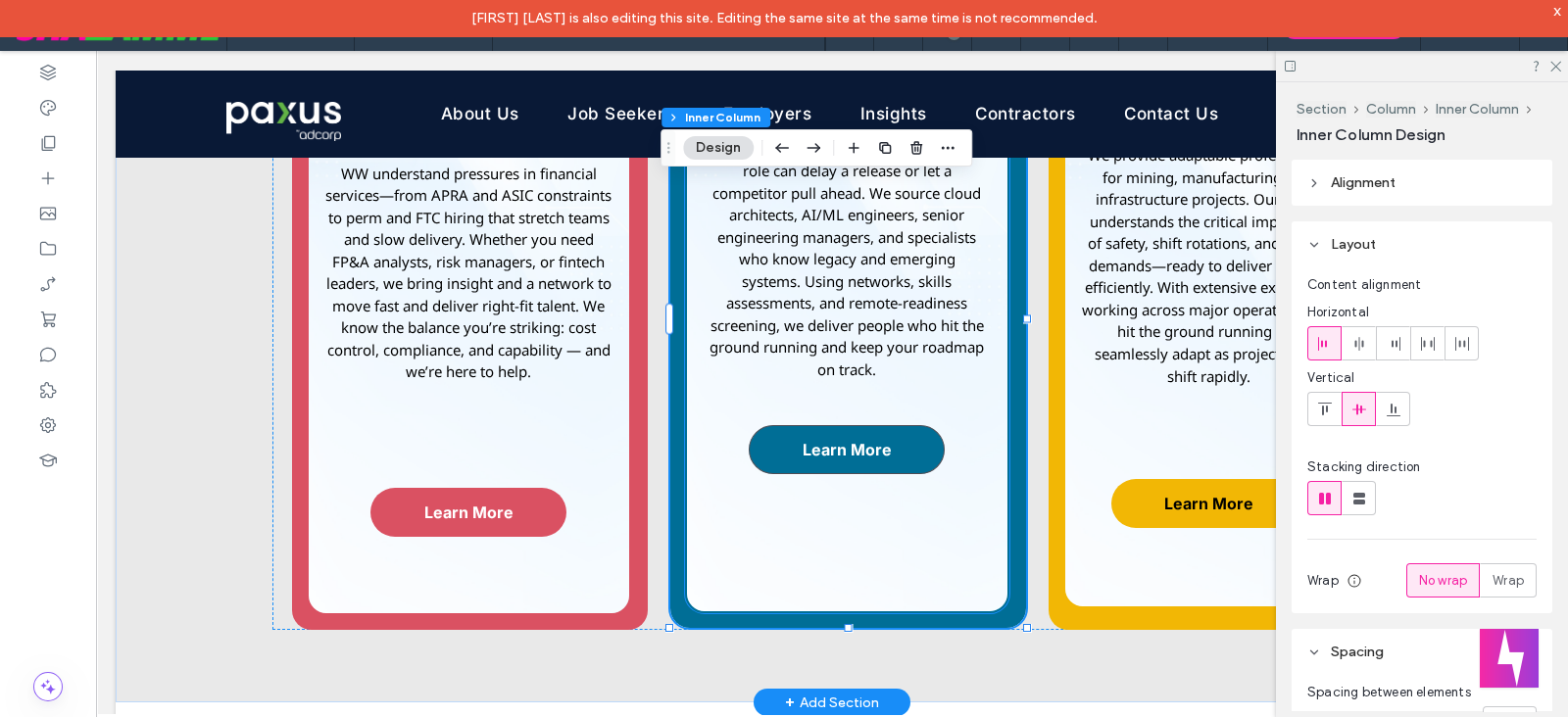 click on "Learn More" at bounding box center [847, 450] 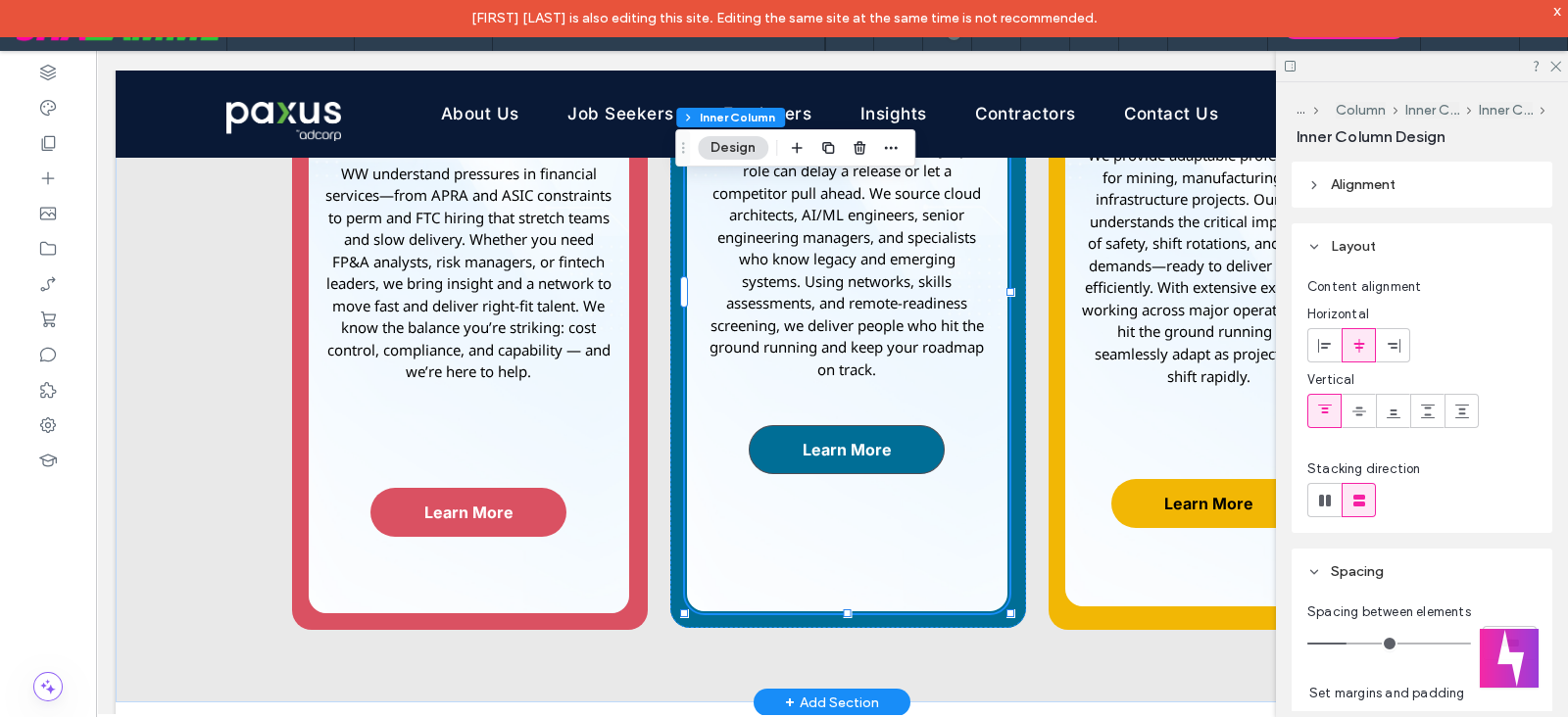 click on "Learn More" at bounding box center [847, 450] 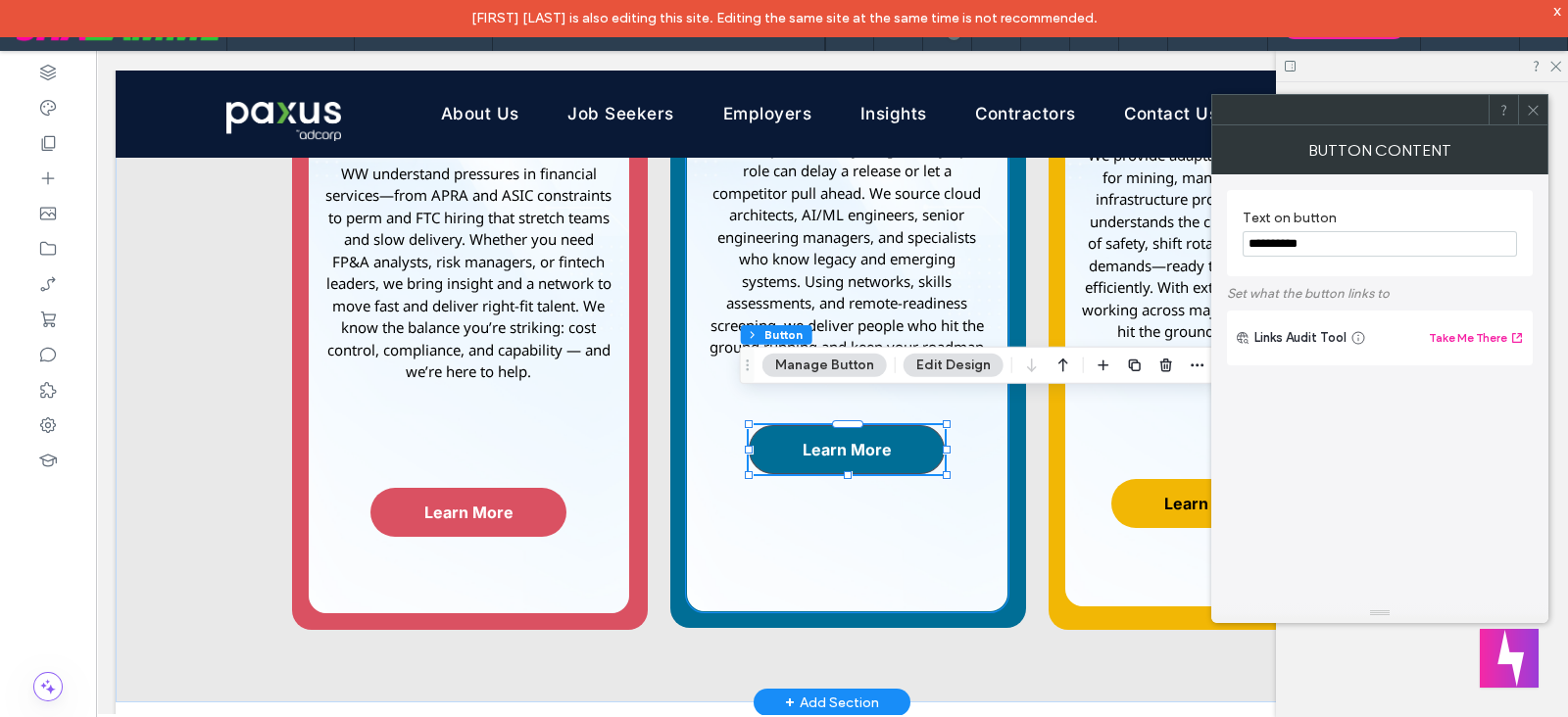click on "Learn More" at bounding box center [847, 450] 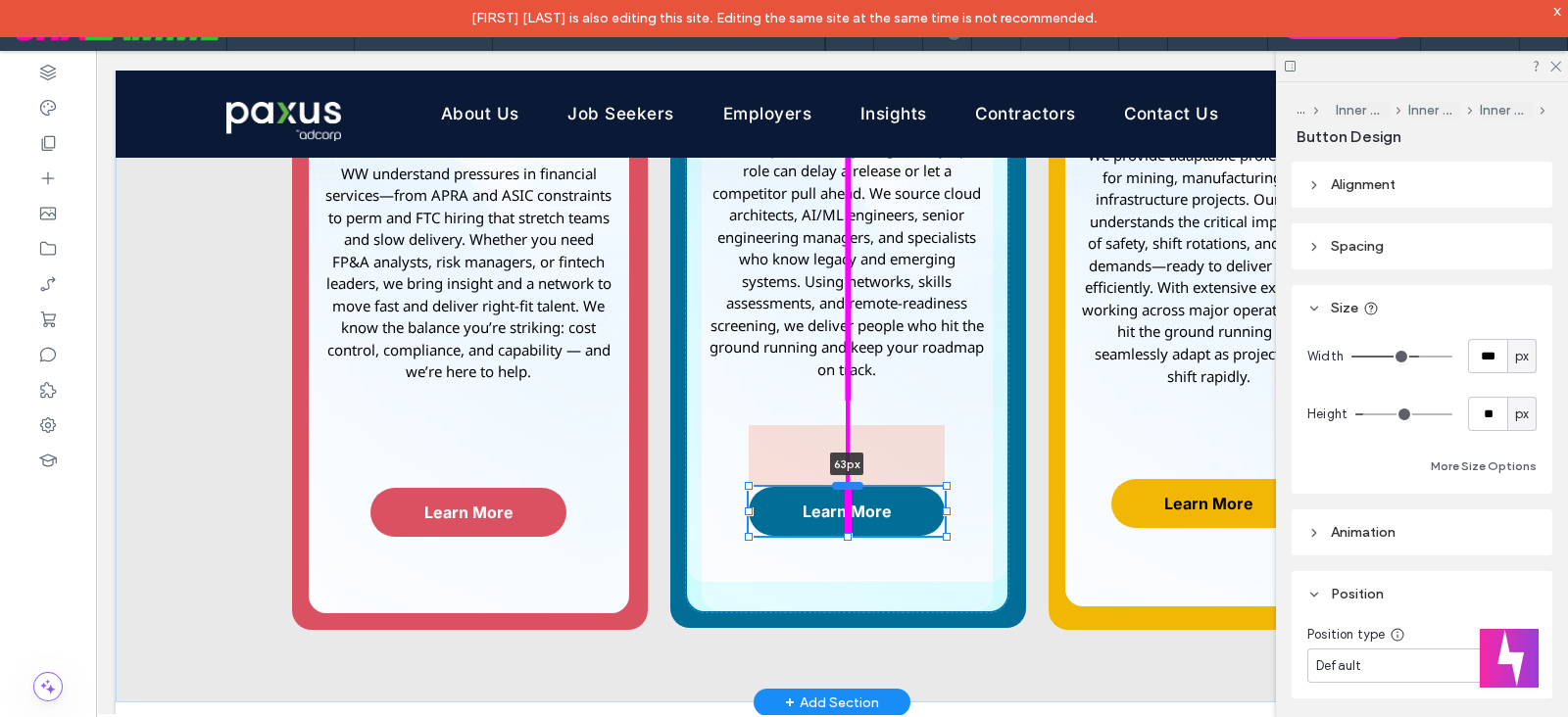 drag, startPoint x: 838, startPoint y: 394, endPoint x: 840, endPoint y: 455, distance: 61.03278 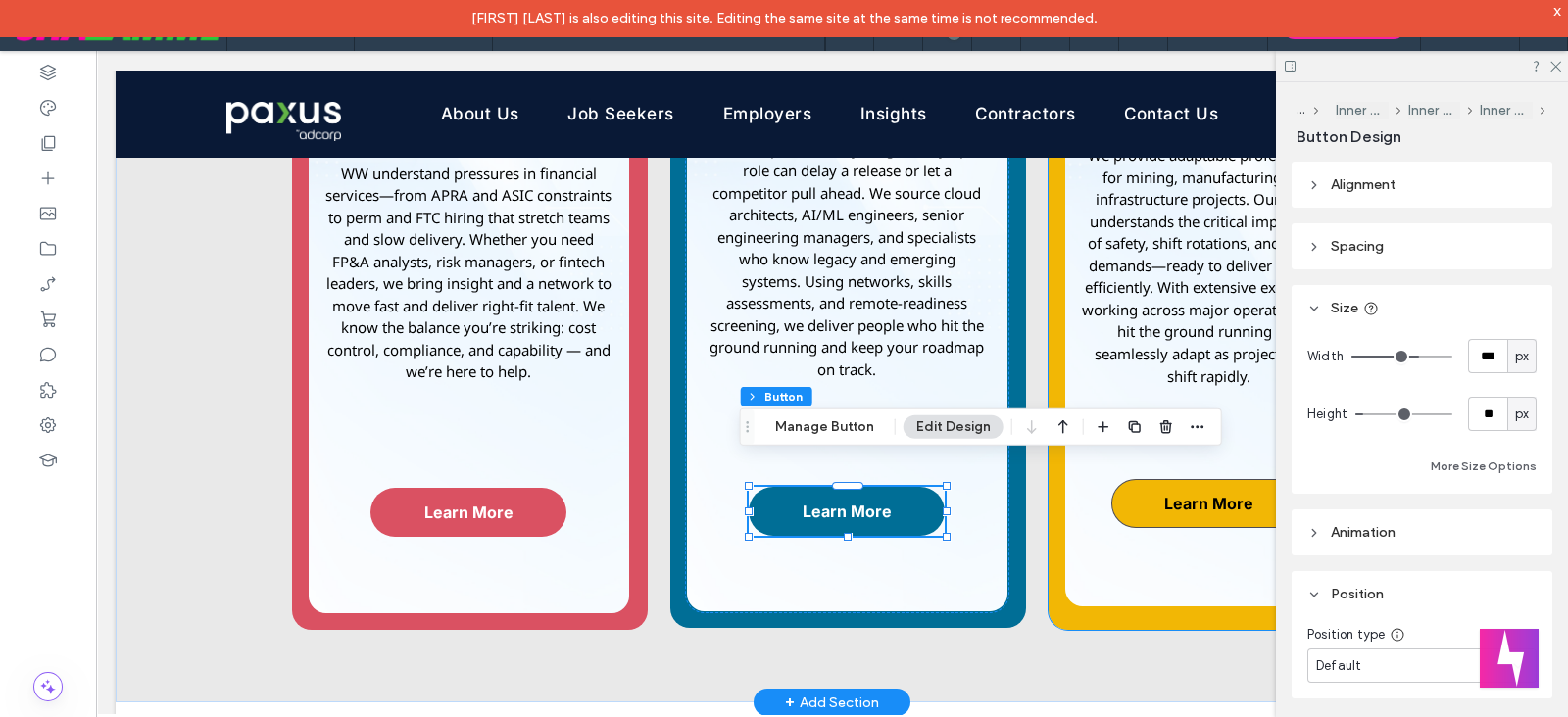 click on "Learn More" at bounding box center [1208, 503] 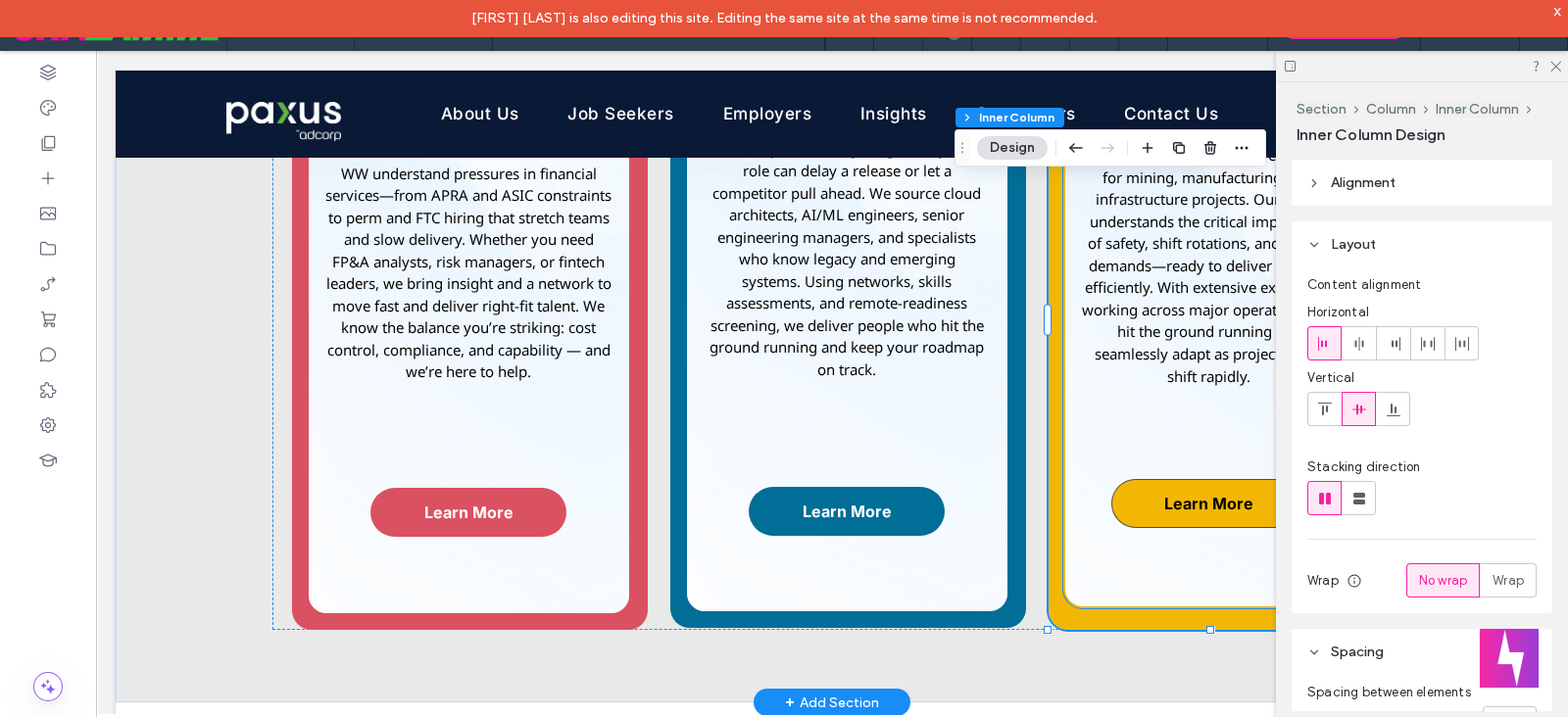click on "Learn More" at bounding box center (1208, 503) 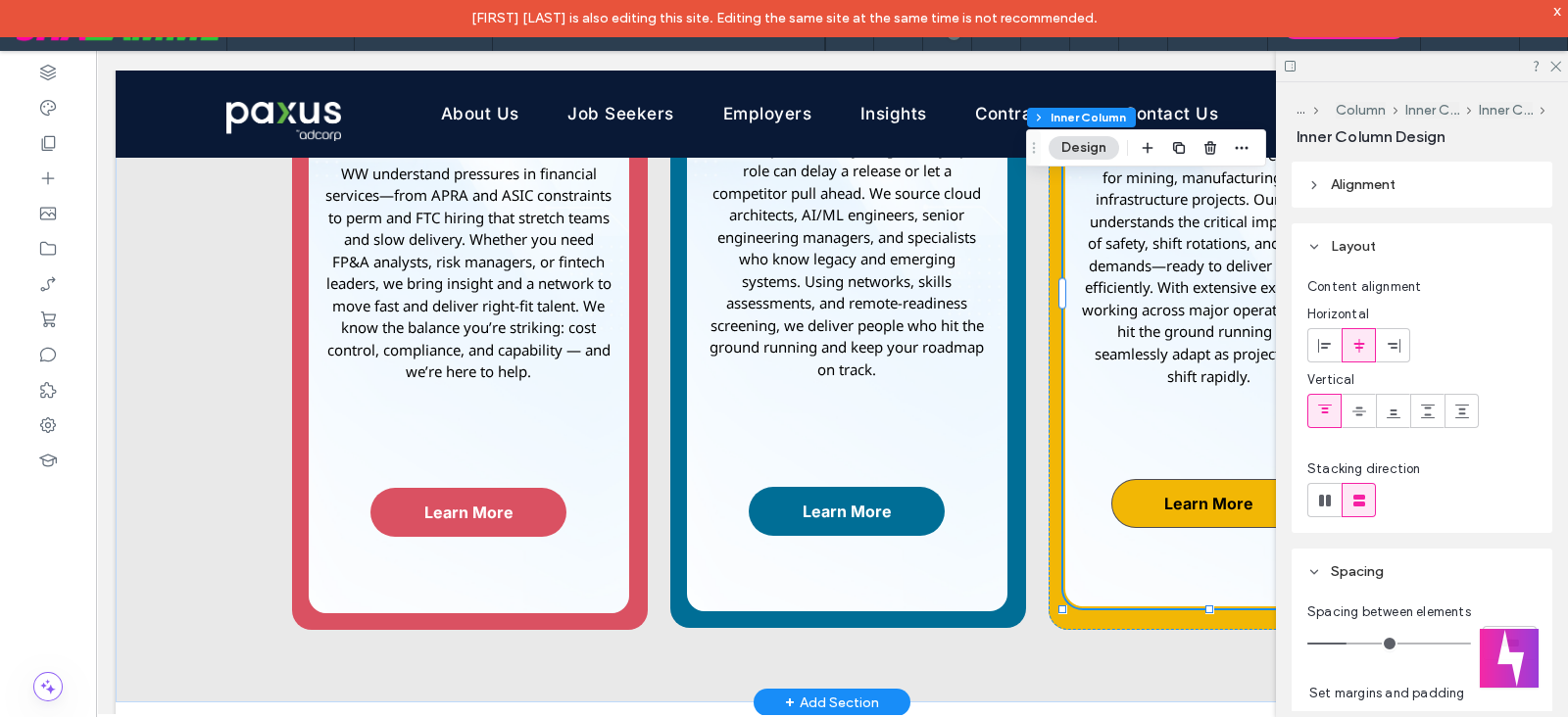 drag, startPoint x: 1220, startPoint y: 449, endPoint x: 1203, endPoint y: 476, distance: 31.90611 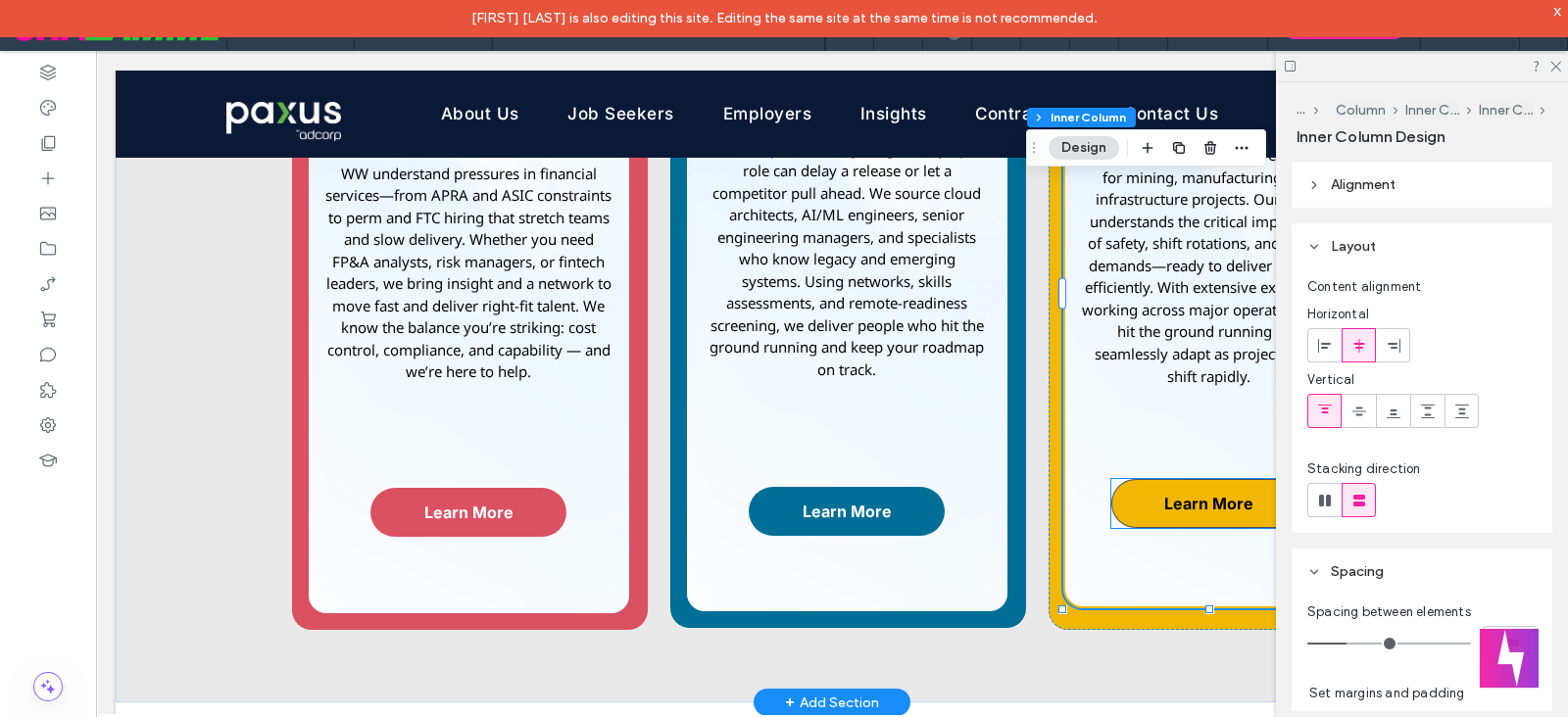 click on "Learn More" at bounding box center (1209, 503) 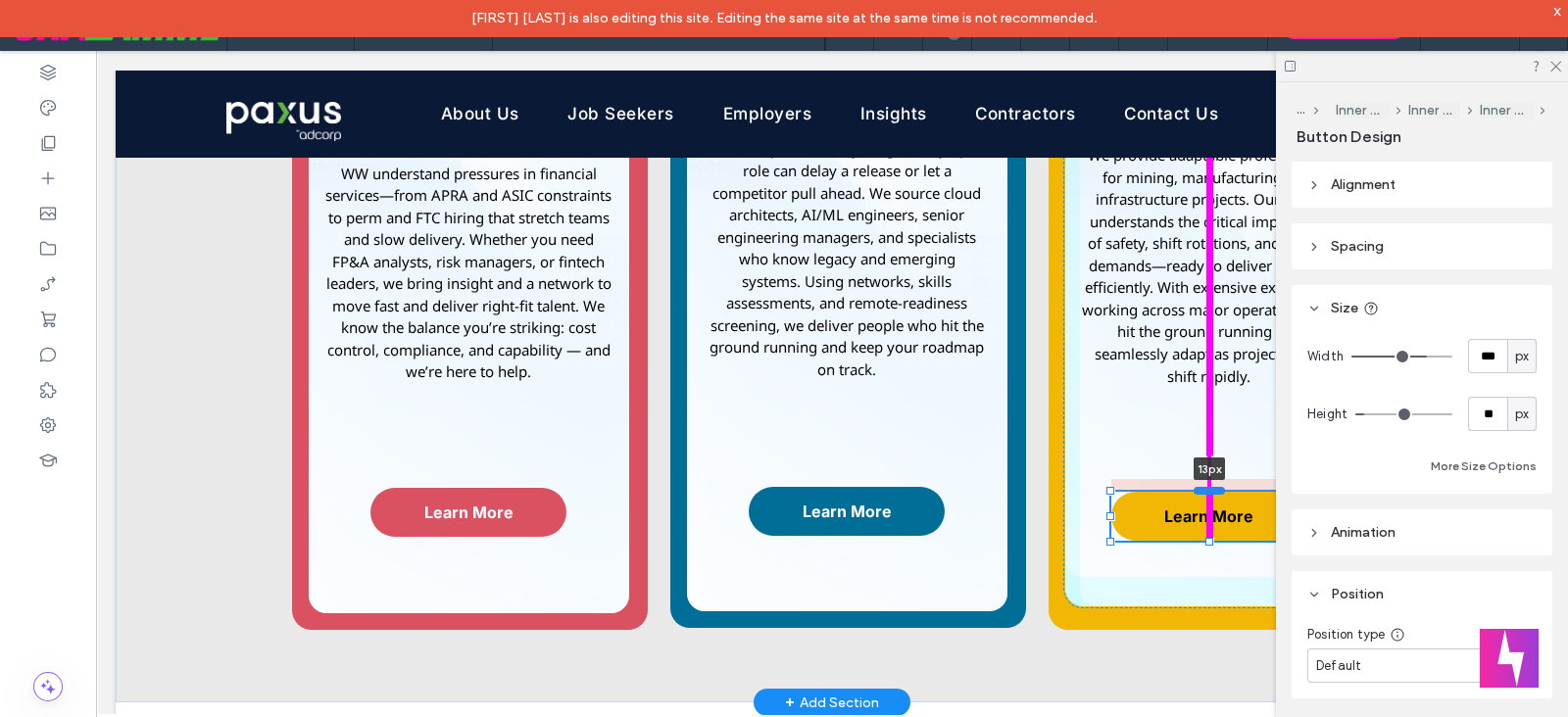 drag, startPoint x: 1205, startPoint y: 447, endPoint x: 1211, endPoint y: 459, distance: 13.4164079 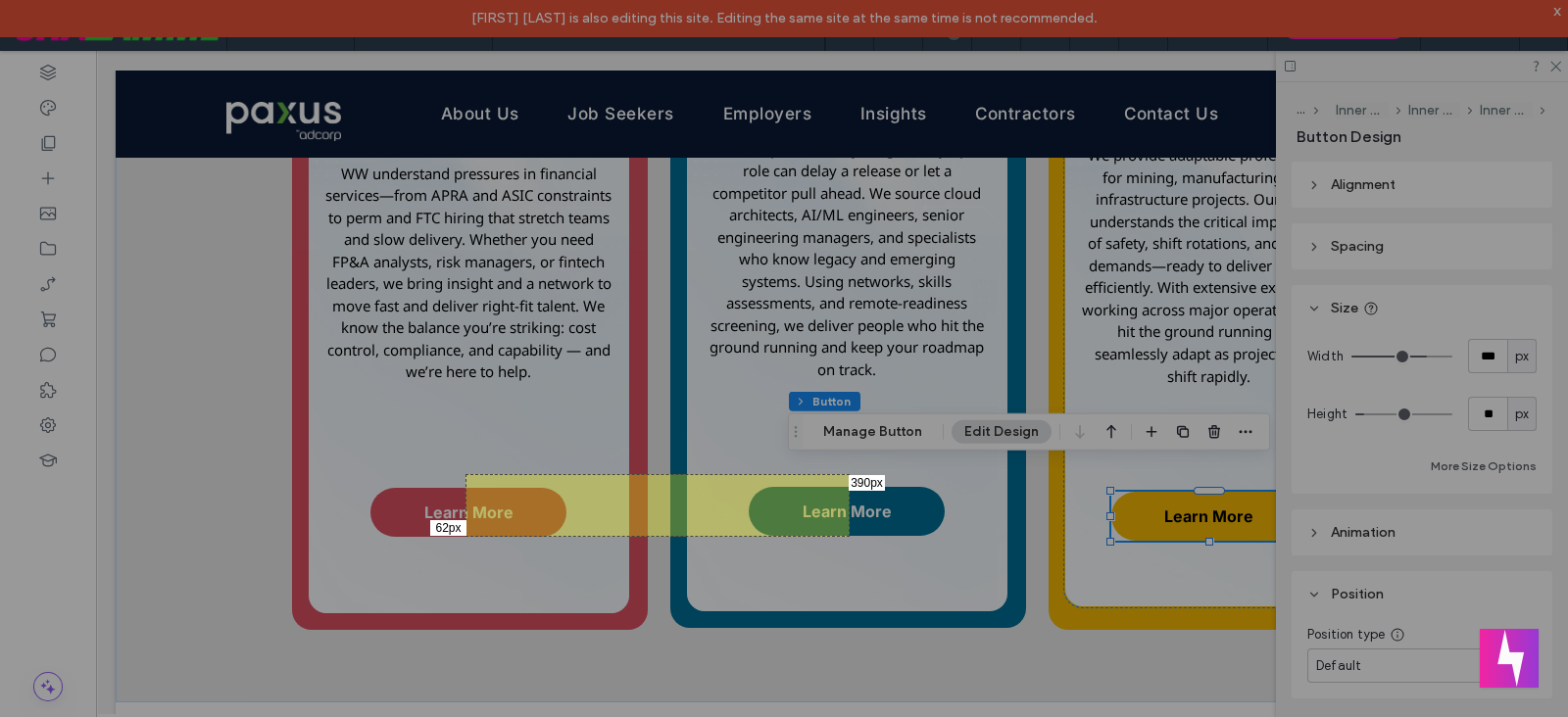 drag, startPoint x: 559, startPoint y: 479, endPoint x: 762, endPoint y: 512, distance: 205.66478 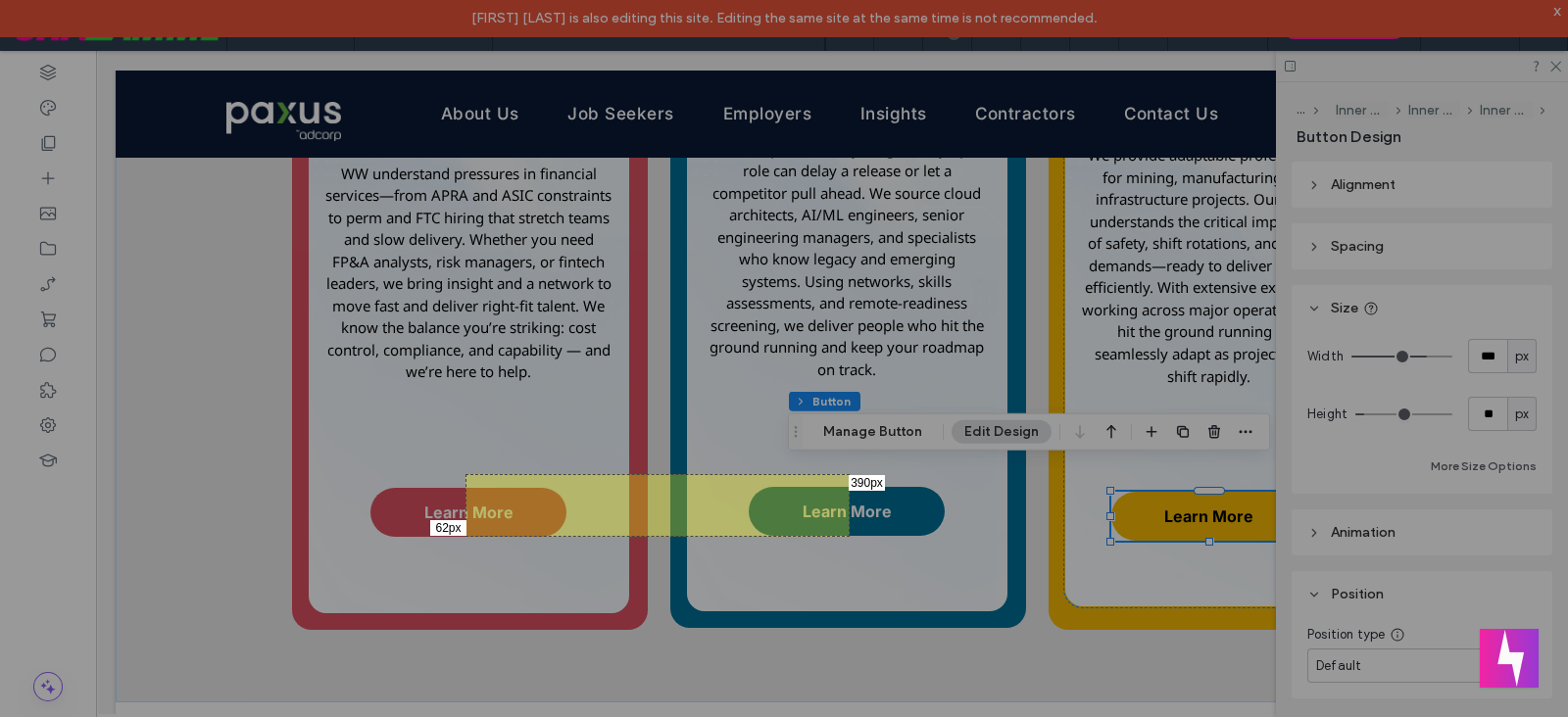 click on "62px 390px" at bounding box center (784, 358) 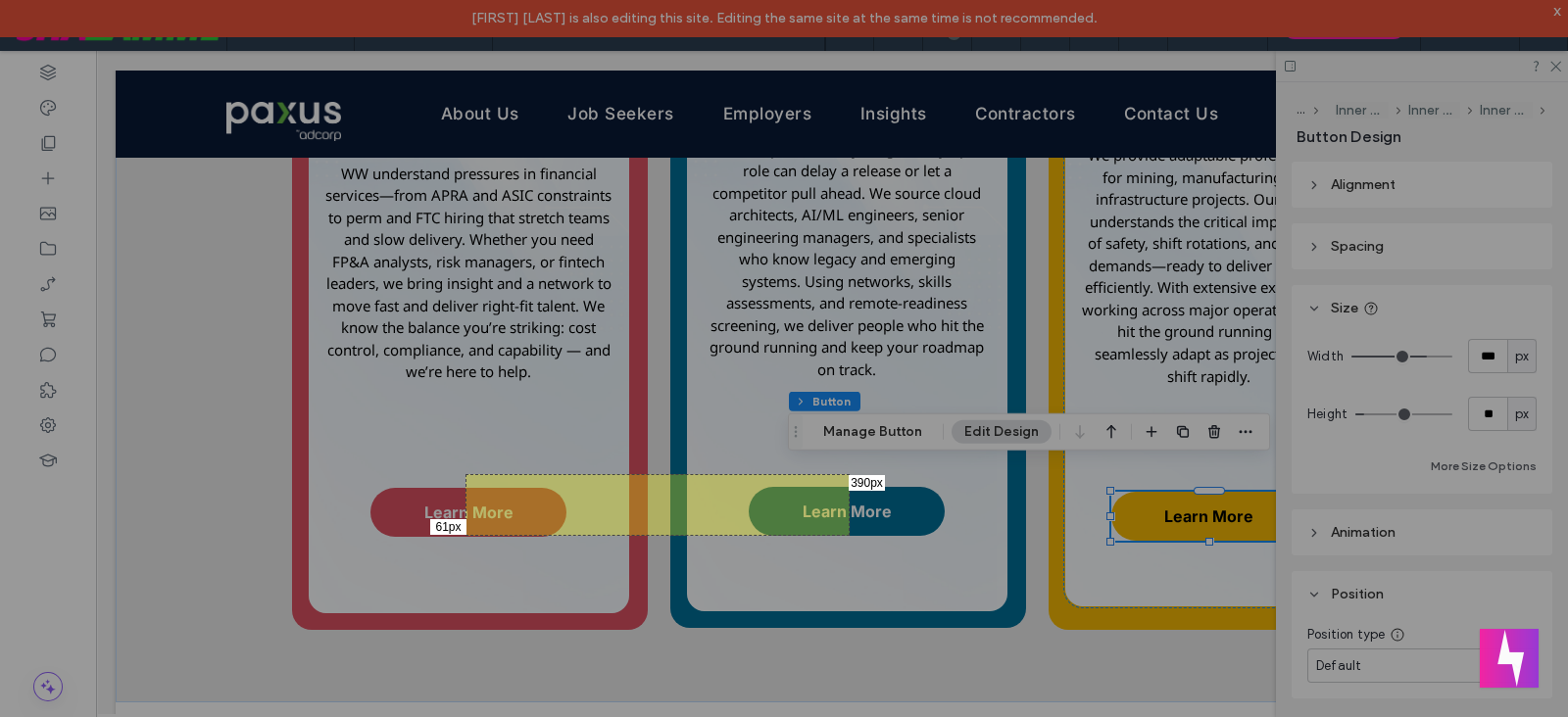 click on "61px 390px" at bounding box center (658, 504) 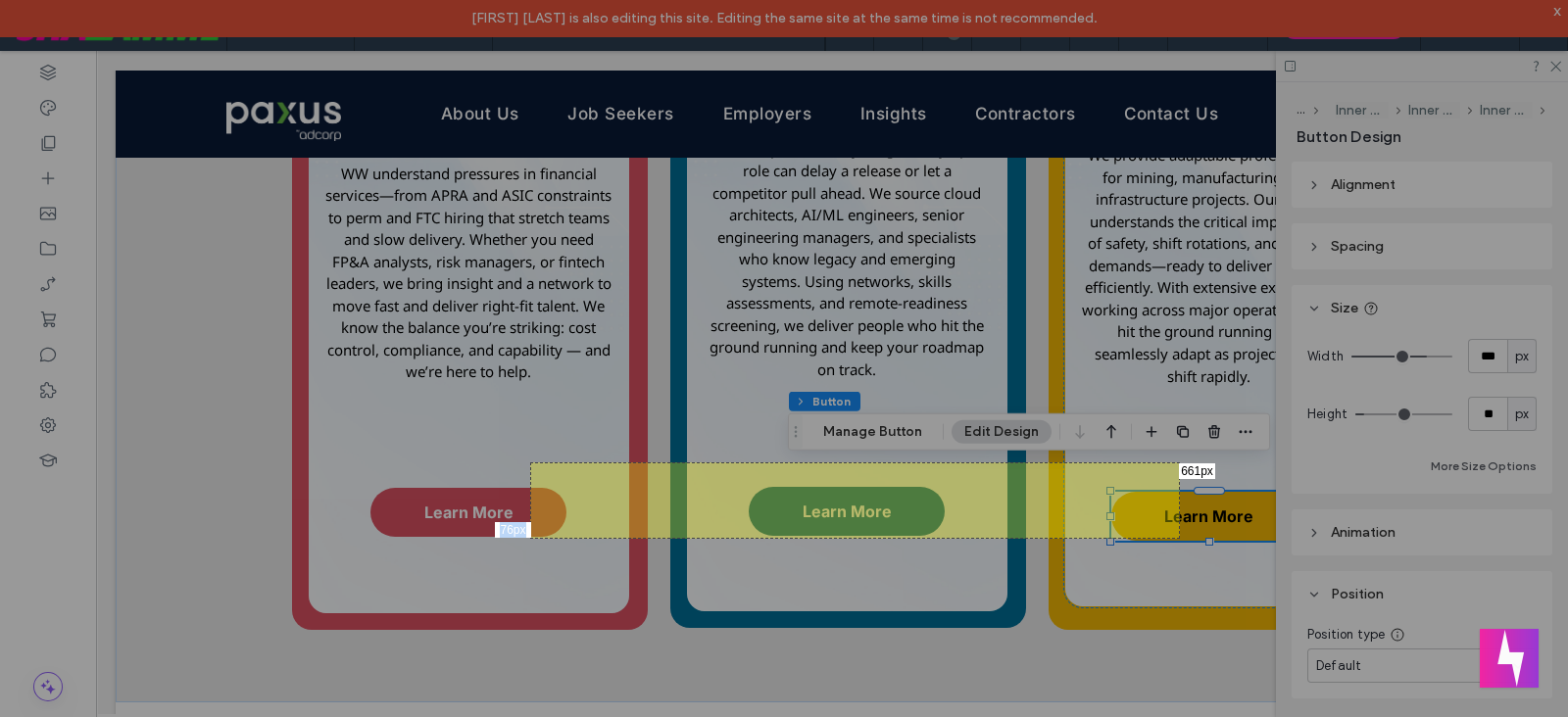 drag, startPoint x: 530, startPoint y: 462, endPoint x: 1155, endPoint y: 538, distance: 629.60384 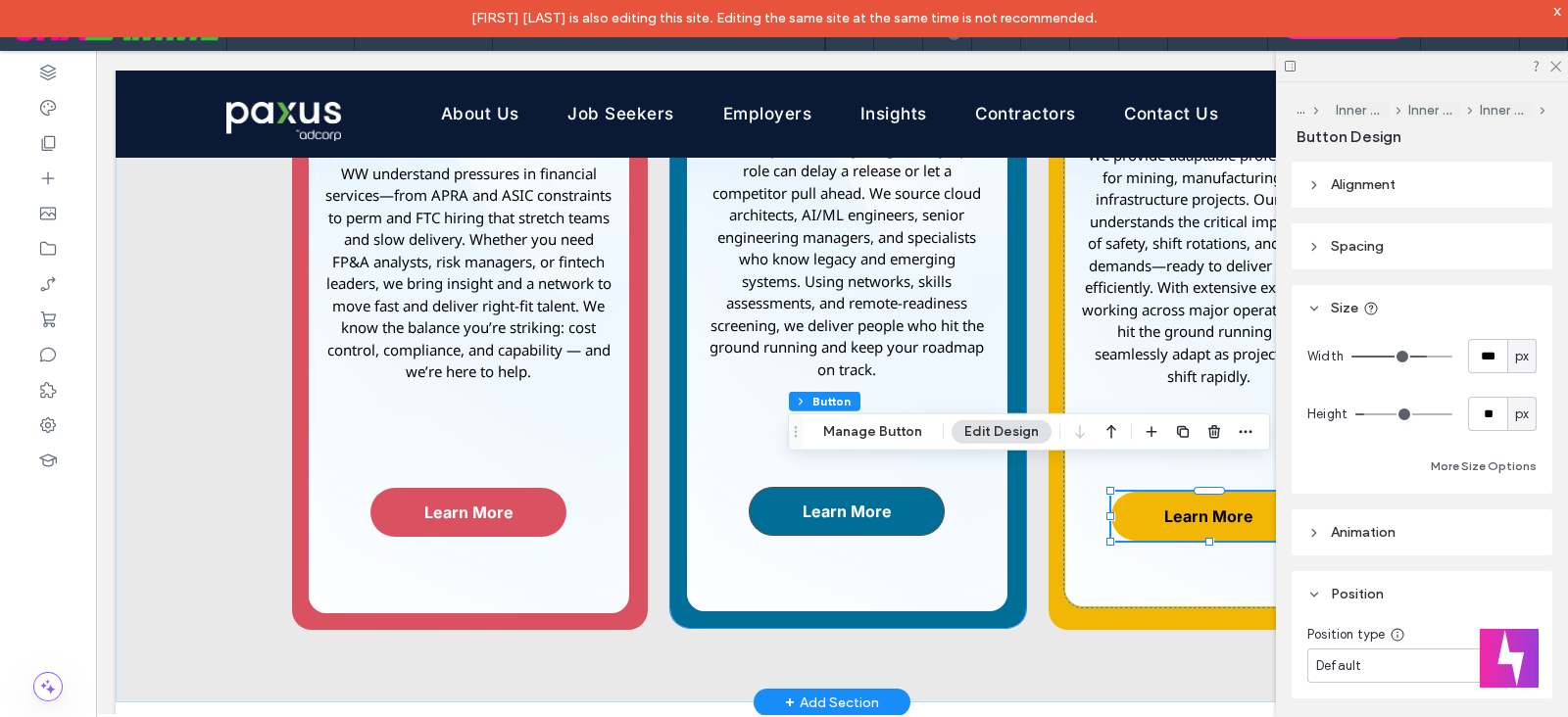 click on "Learn More" at bounding box center (847, 511) 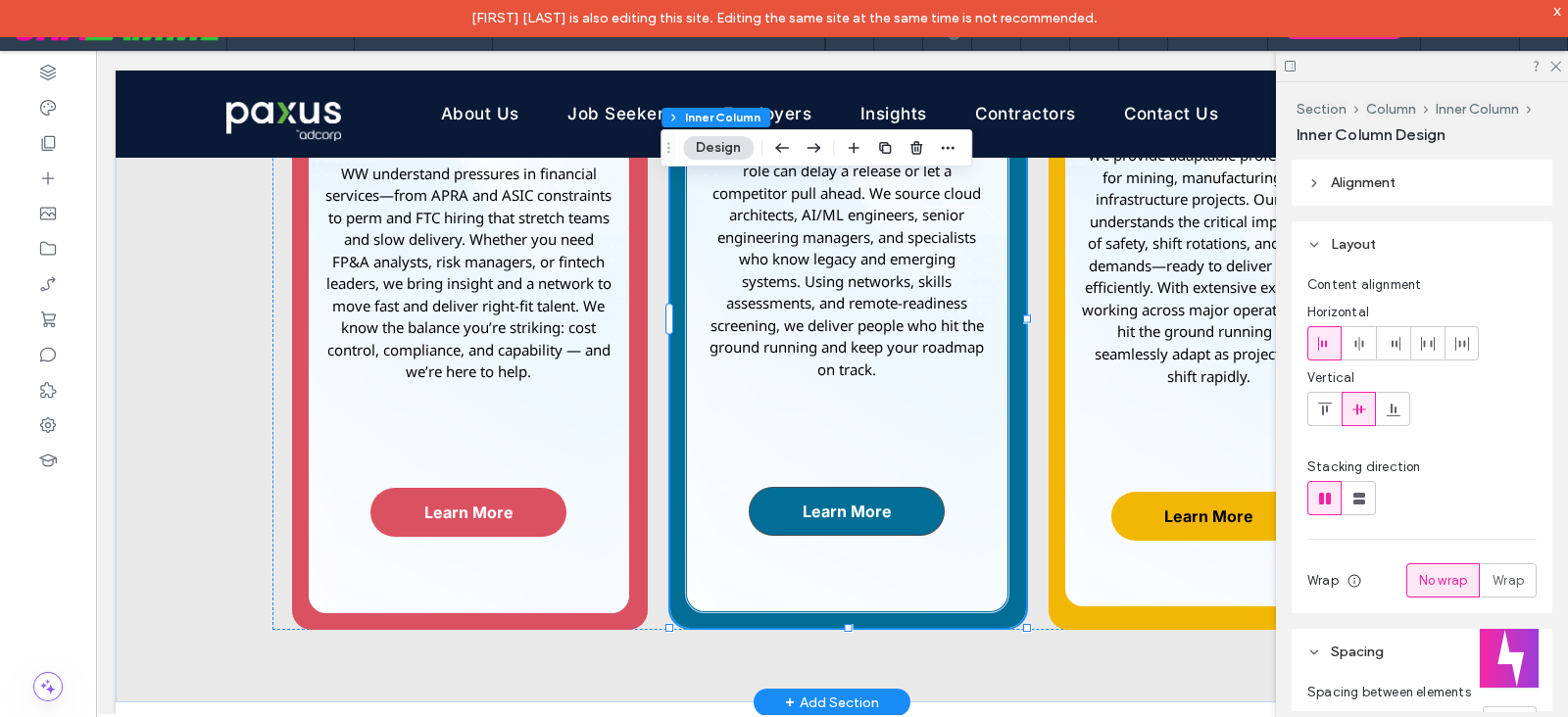 click on "Learn More" at bounding box center (847, 511) 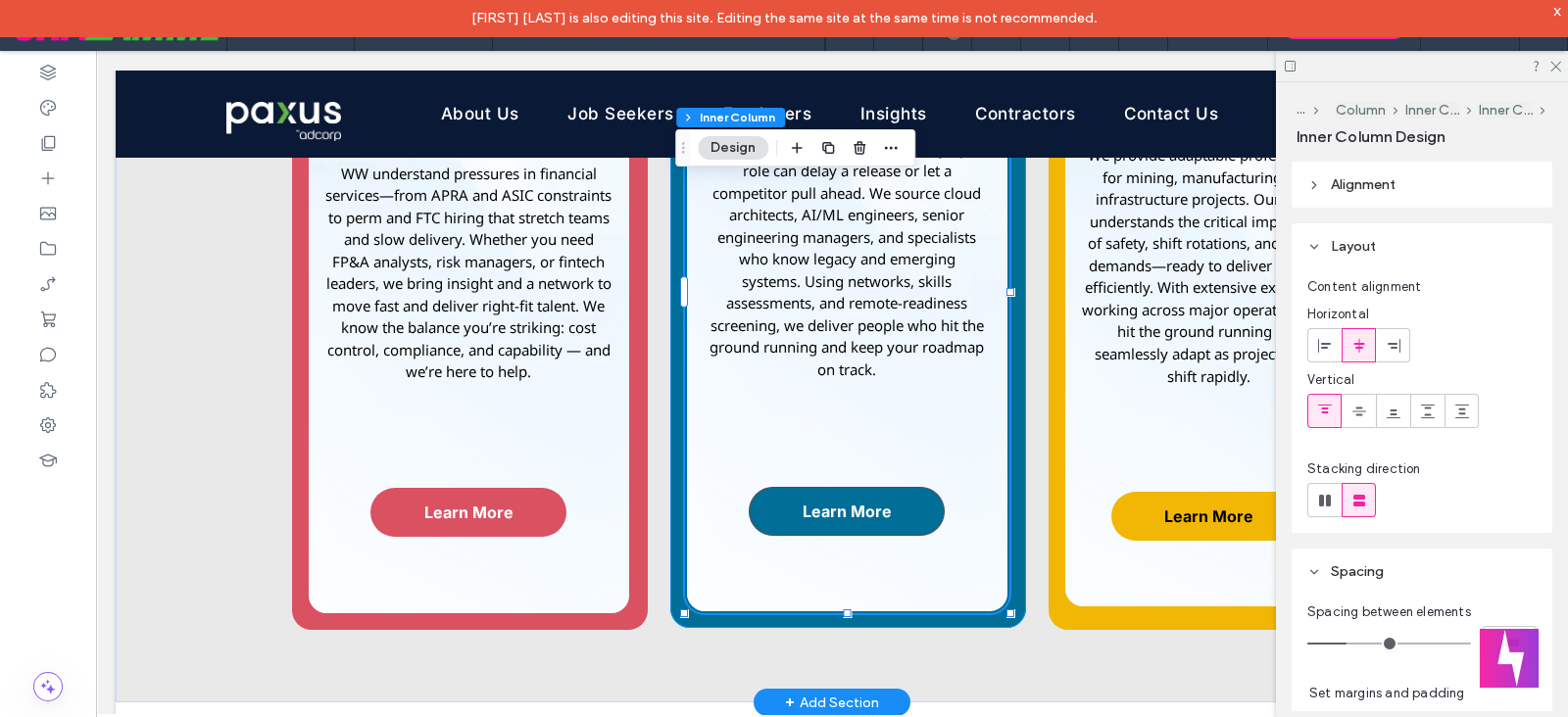 click on "Learn More" at bounding box center (847, 511) 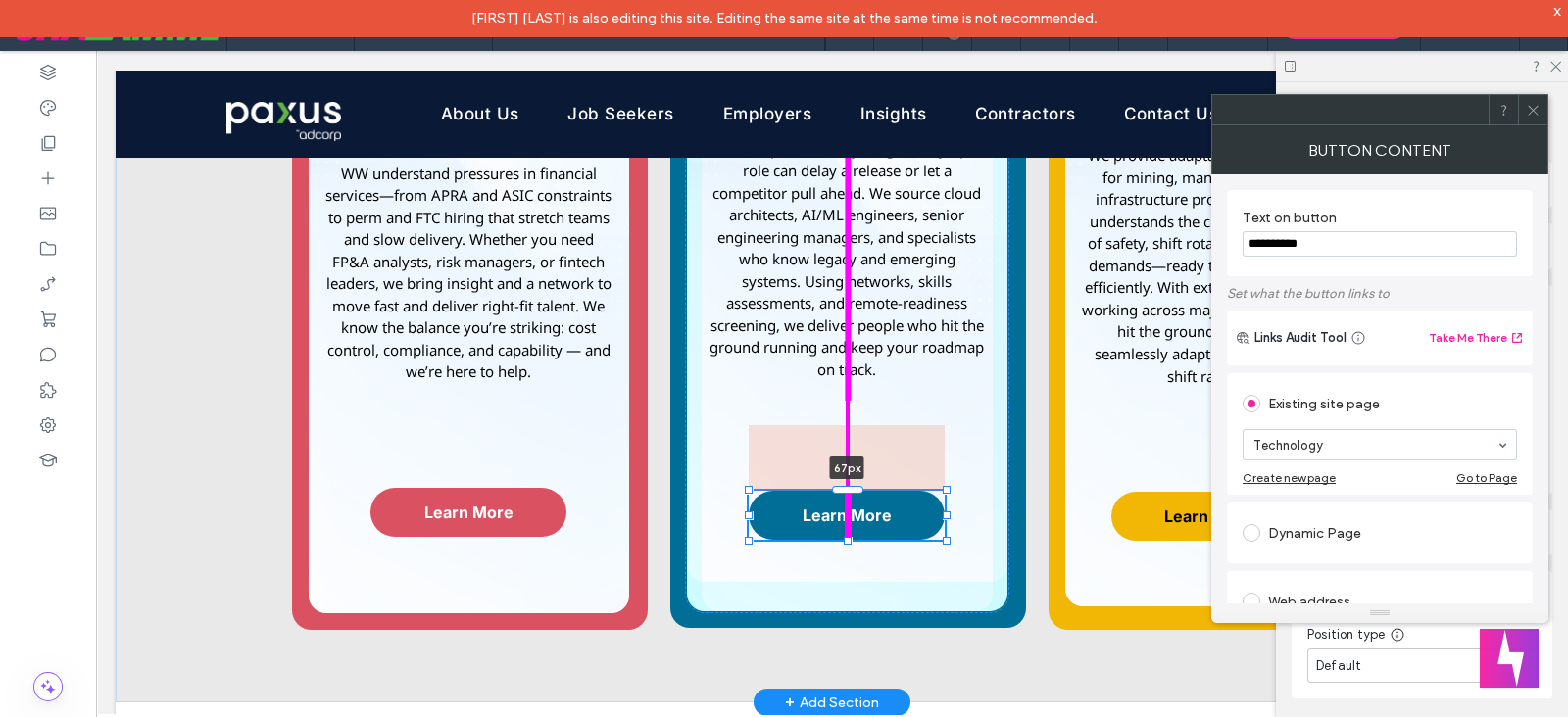 drag, startPoint x: 830, startPoint y: 459, endPoint x: 766, endPoint y: 536, distance: 100.12492 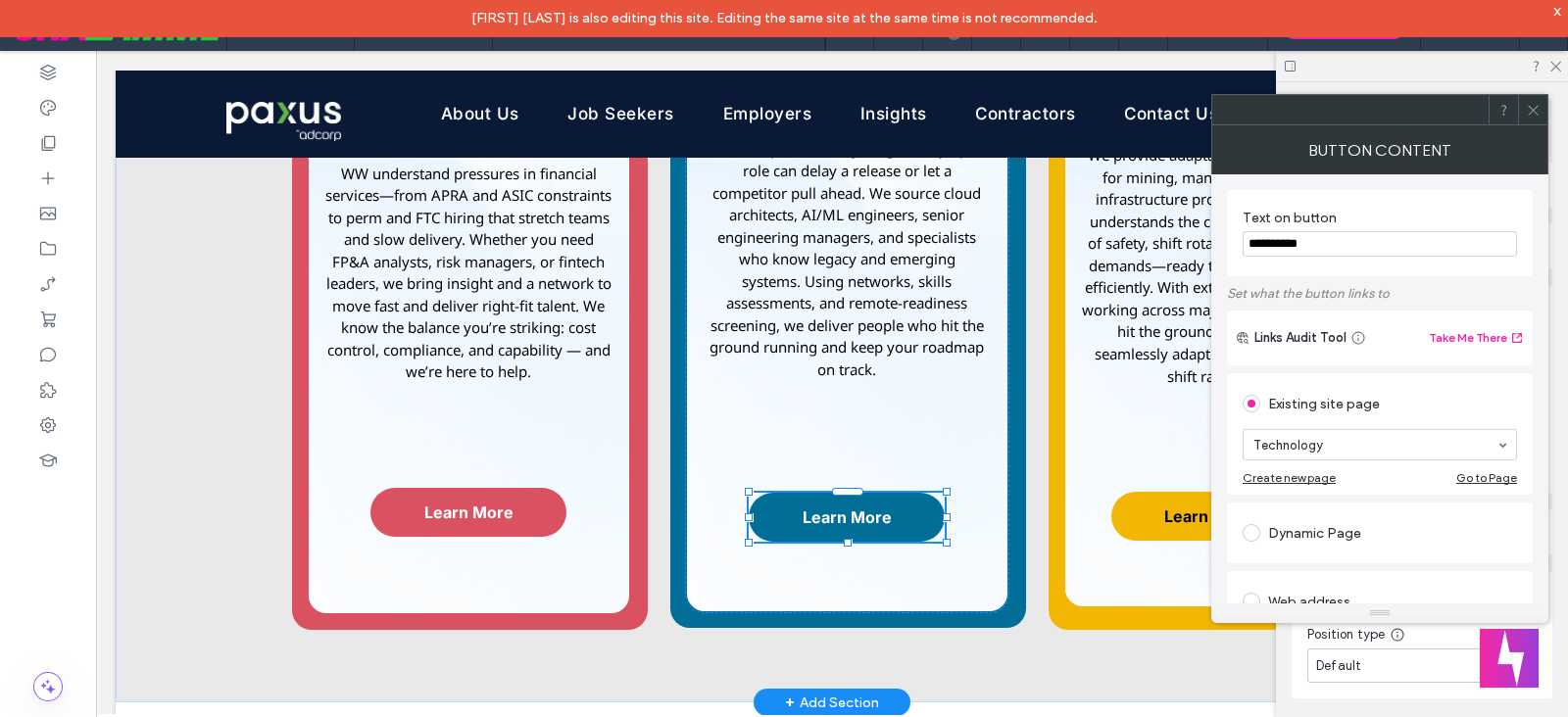 click on "Technology
In tech, speed is everything—every open role can delay a release or let a competitor pull ahead. We source cloud architects, AI/ML engineers, senior engineering managers, and specialists who know legacy and emerging systems. Using networks, skills assessments, and remote-readiness screening, we deliver people who hit the ground running and keep your roadmap on track.
Learn More
69px" at bounding box center [847, 293] 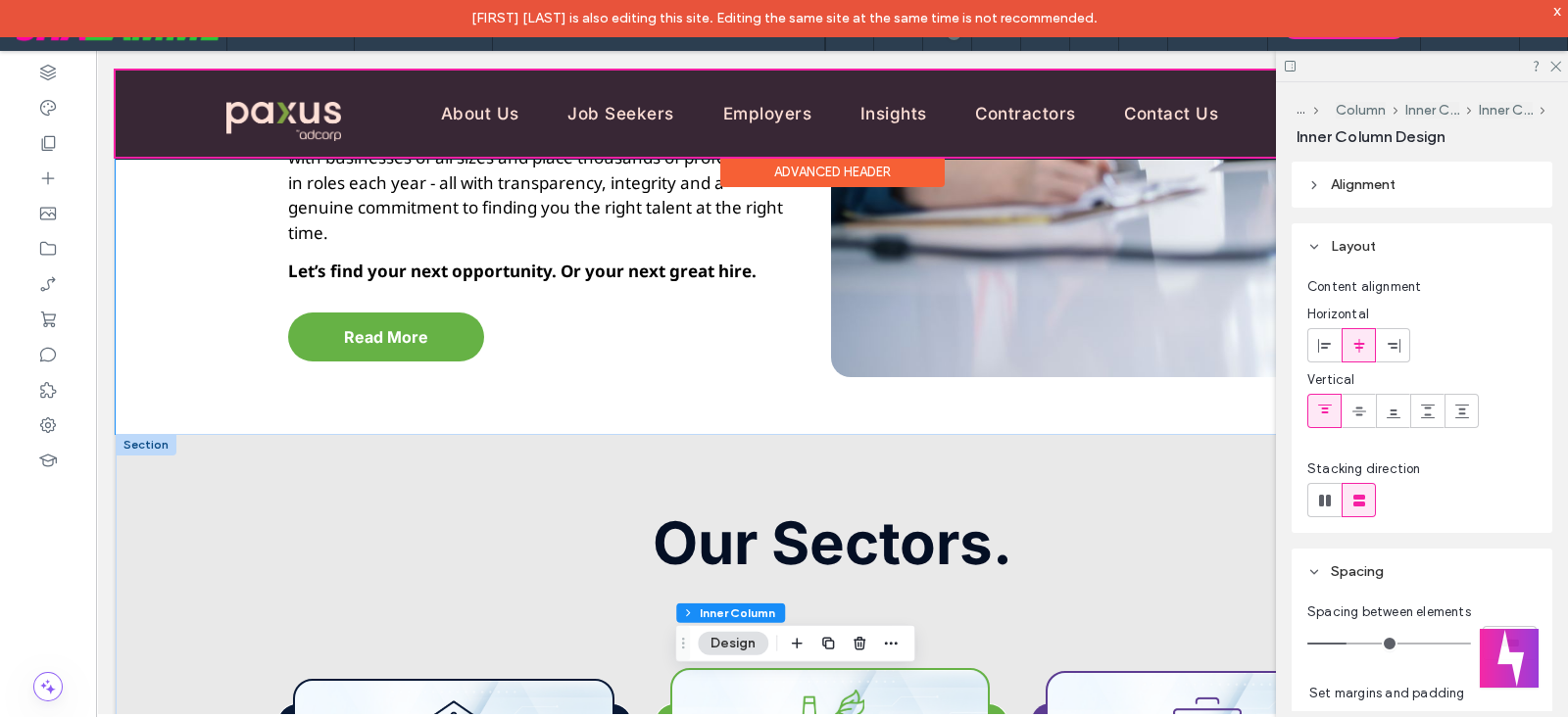 scroll, scrollTop: 1434, scrollLeft: 0, axis: vertical 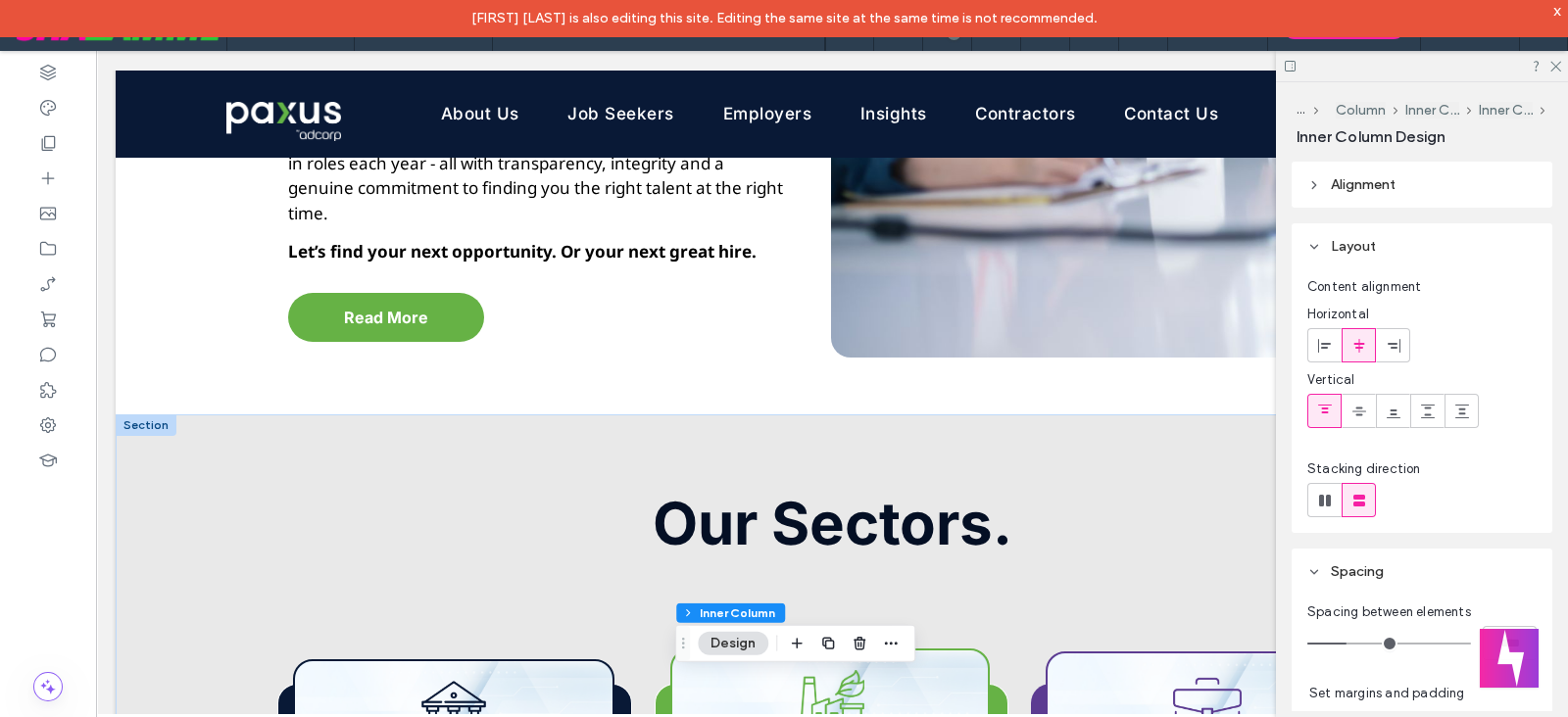 click on "x" at bounding box center [1557, 10] 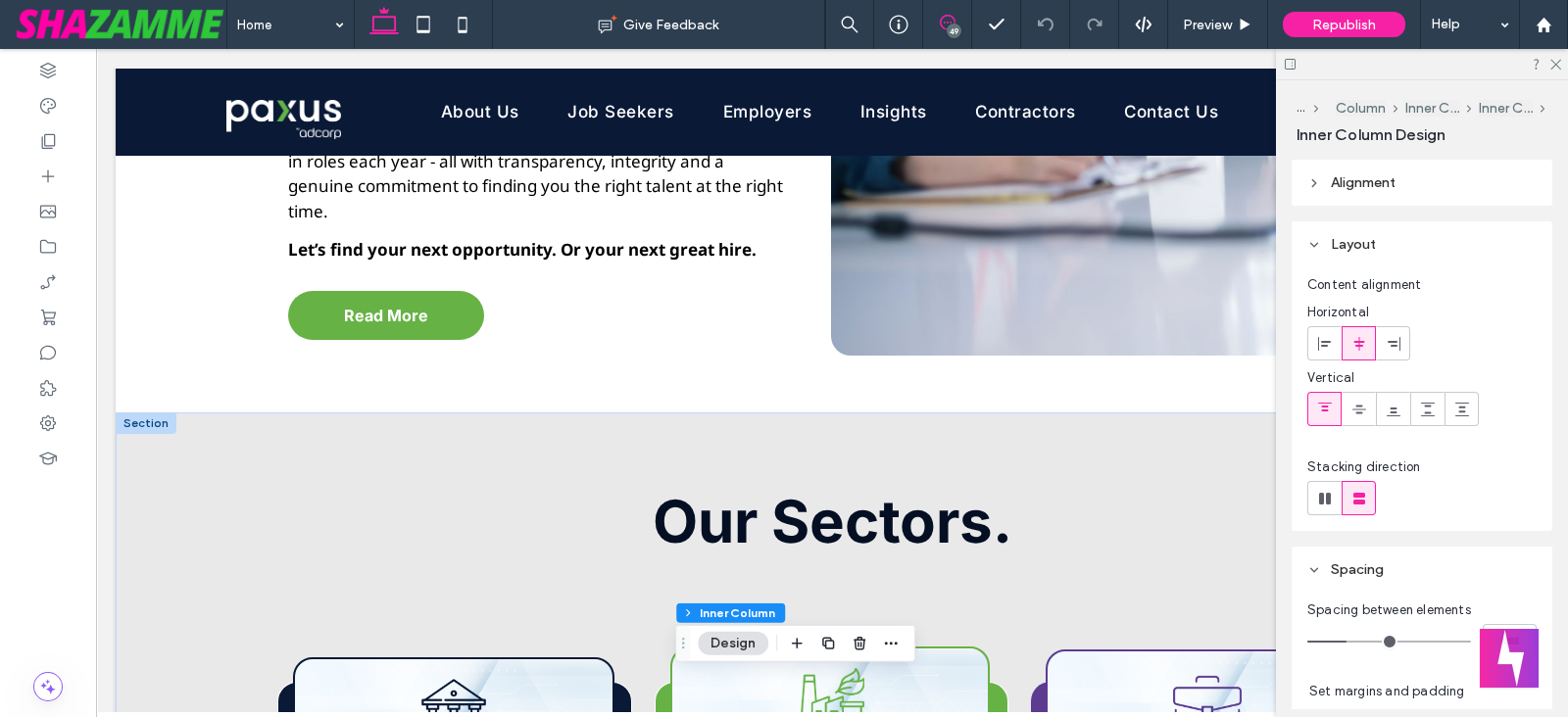 drag, startPoint x: 944, startPoint y: 22, endPoint x: 766, endPoint y: 405, distance: 422.34228 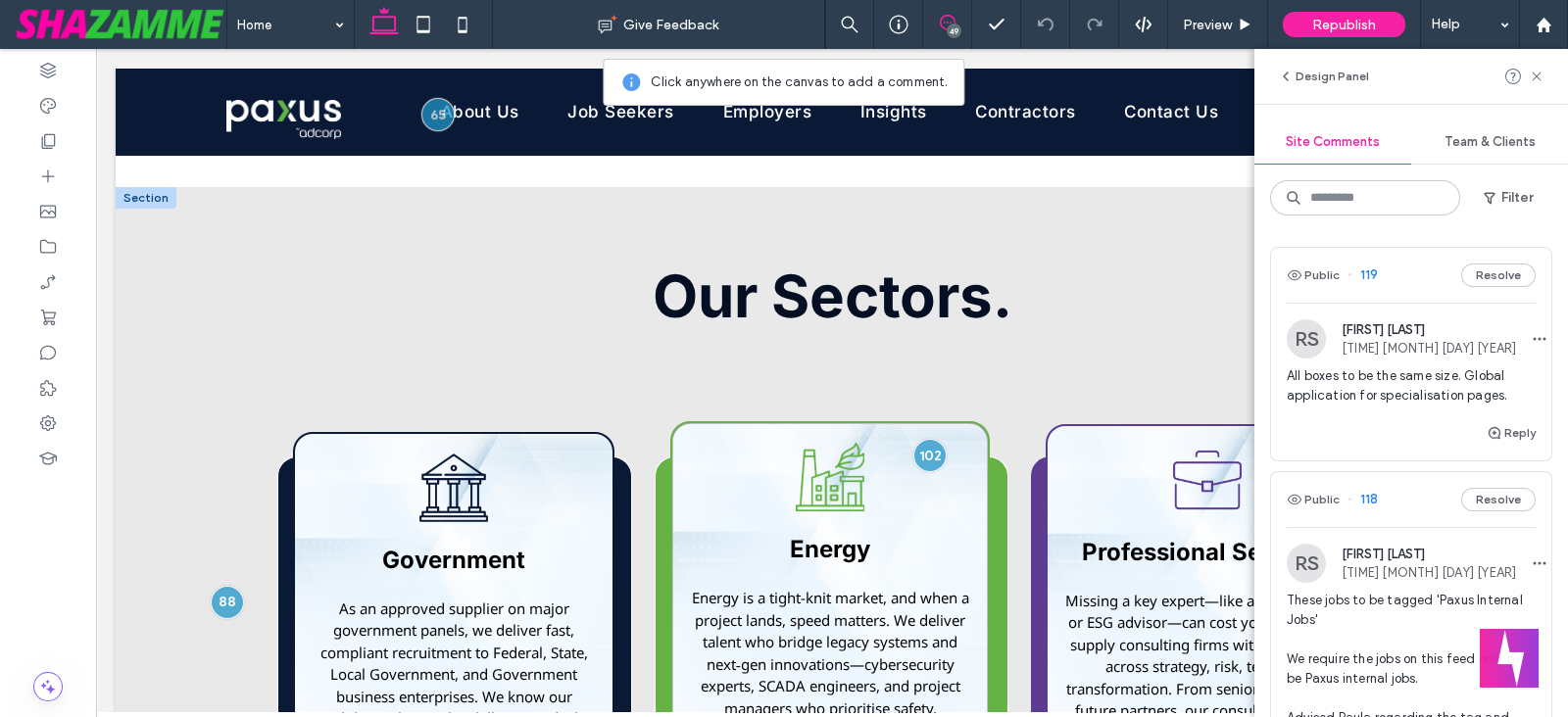 scroll, scrollTop: 1679, scrollLeft: 0, axis: vertical 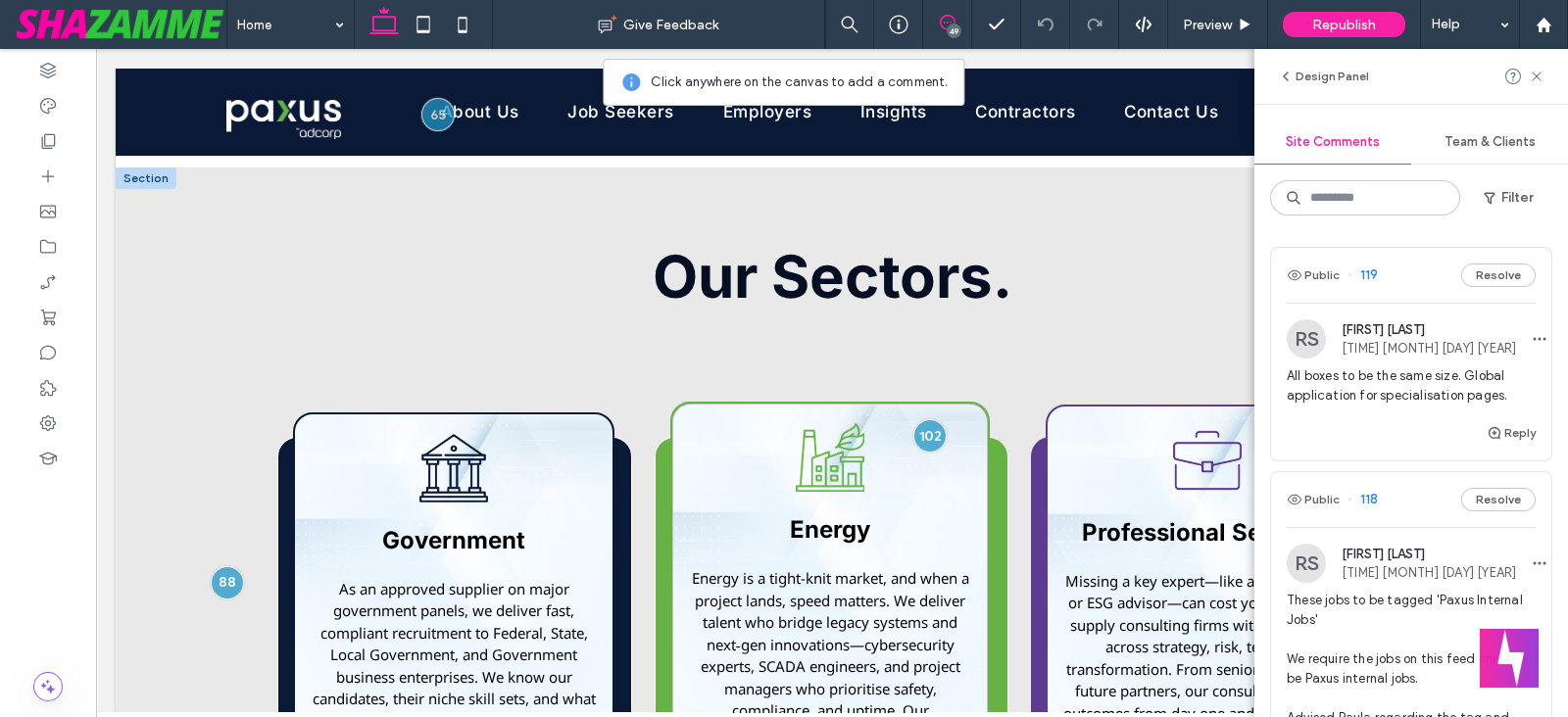 drag, startPoint x: 922, startPoint y: 408, endPoint x: 950, endPoint y: 413, distance: 28.442925 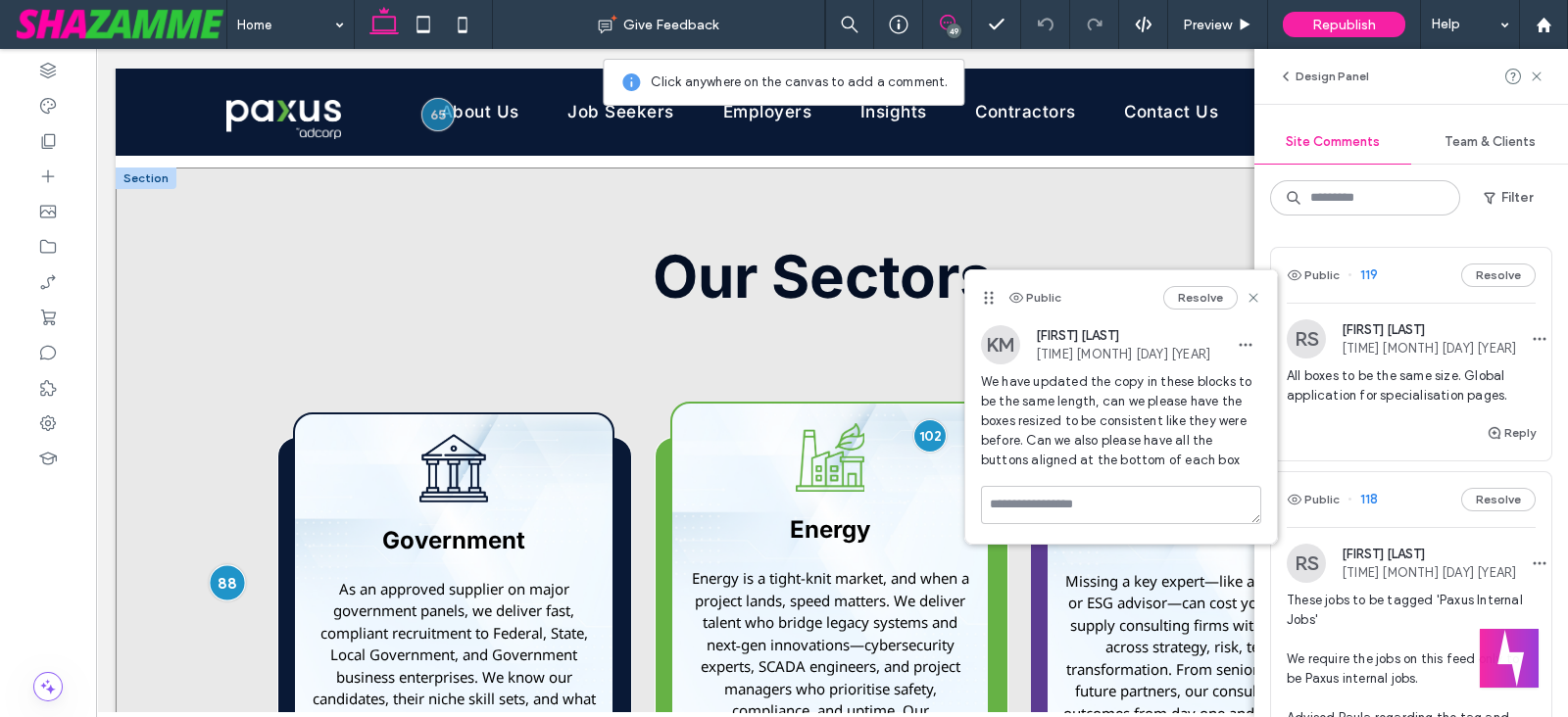 click at bounding box center (227, 582) 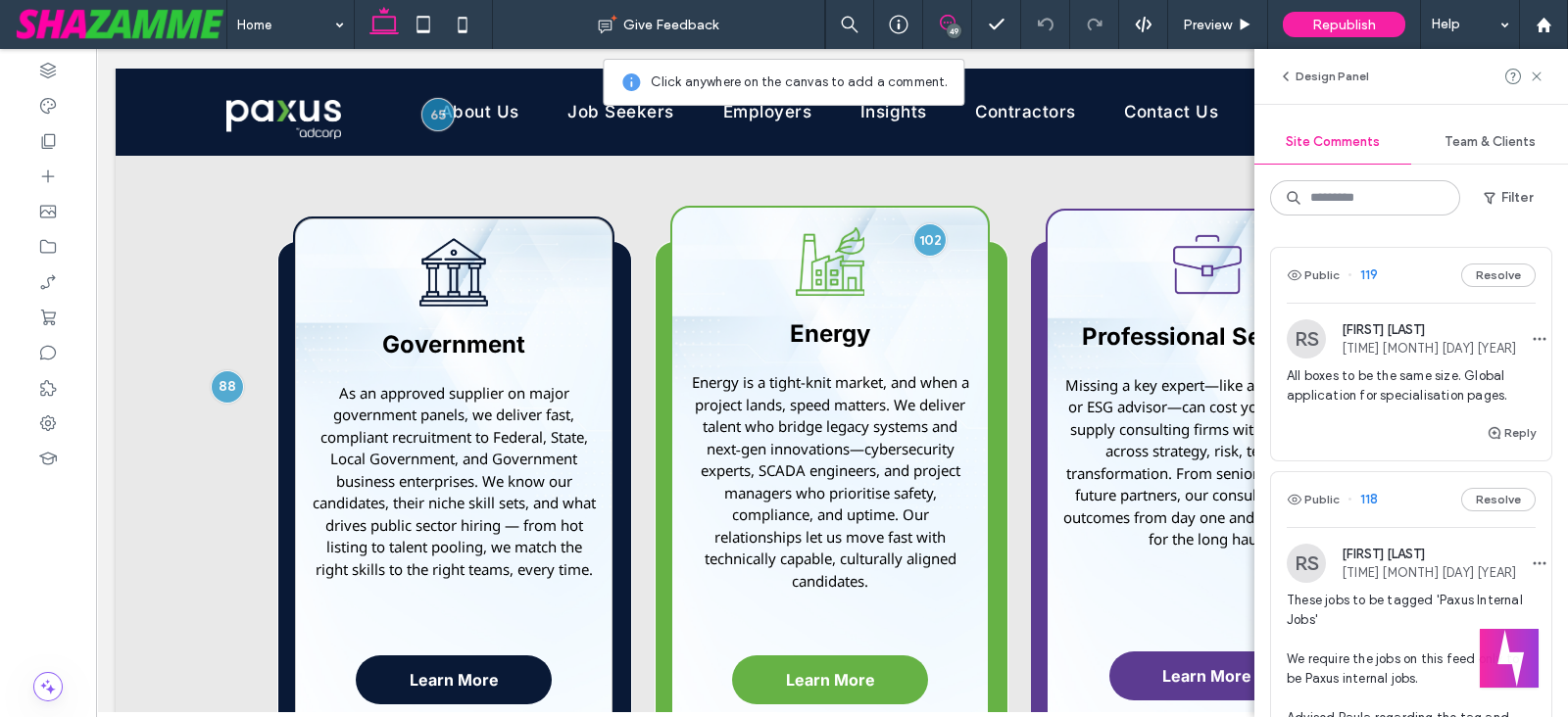 scroll, scrollTop: 1841, scrollLeft: 0, axis: vertical 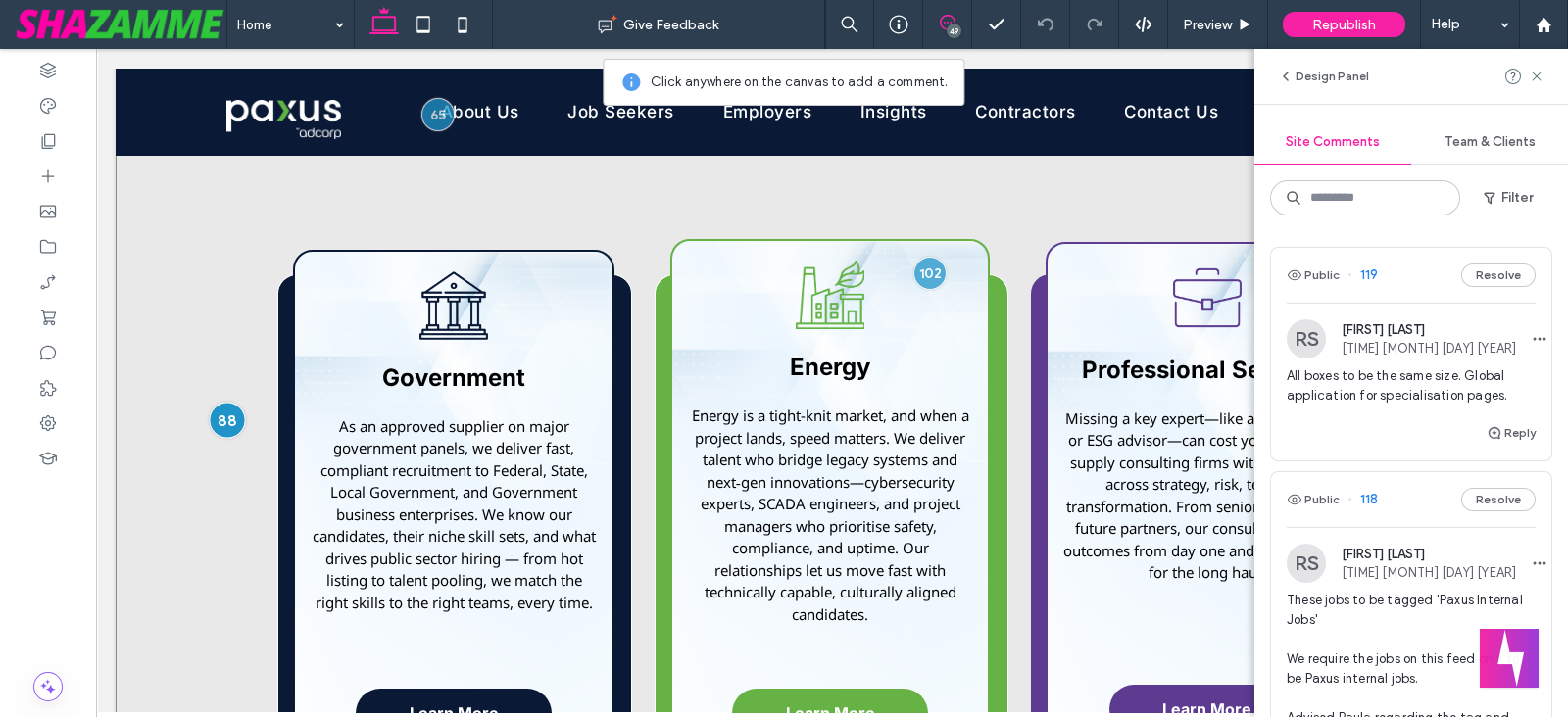 click at bounding box center (227, 419) 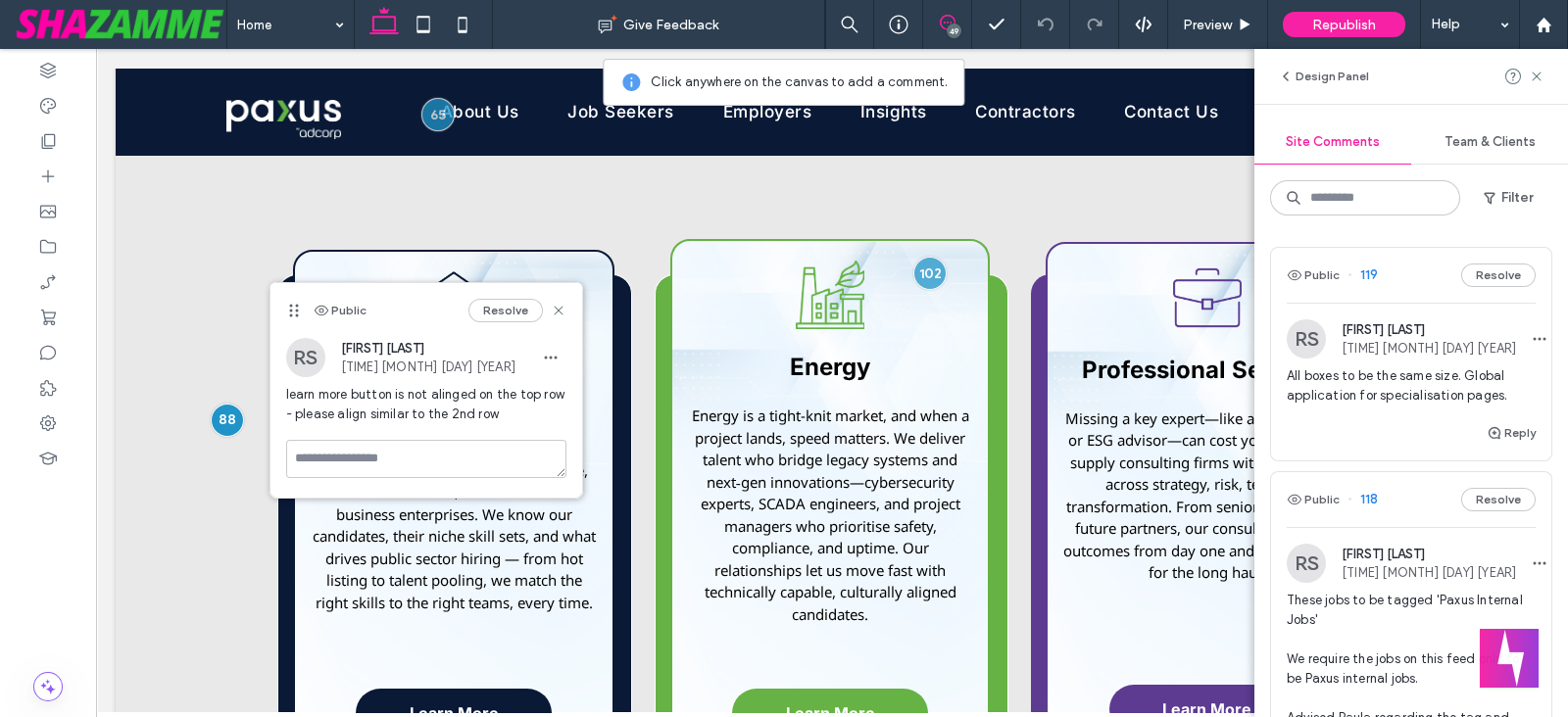 drag, startPoint x: 1322, startPoint y: 438, endPoint x: 1441, endPoint y: 437, distance: 119.004202 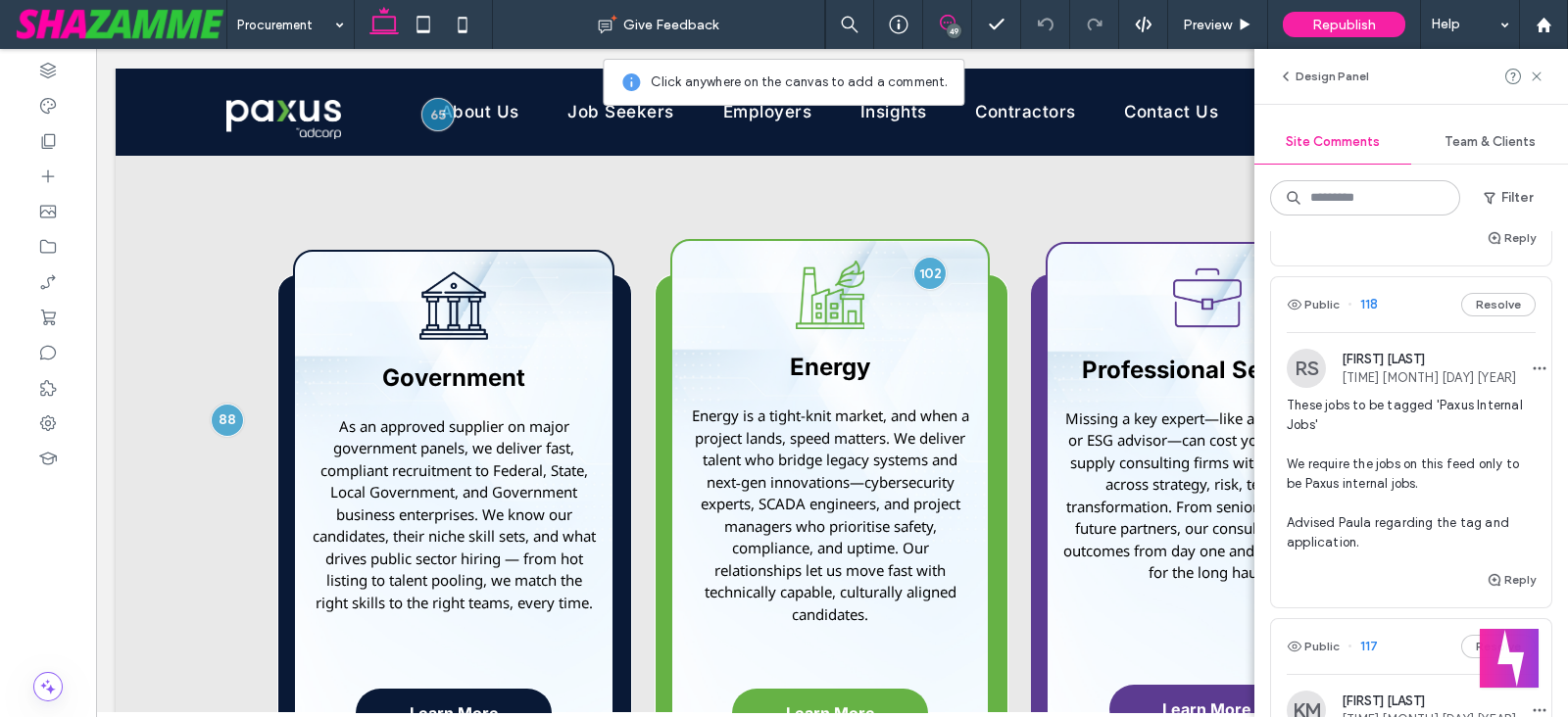 scroll, scrollTop: 204, scrollLeft: 0, axis: vertical 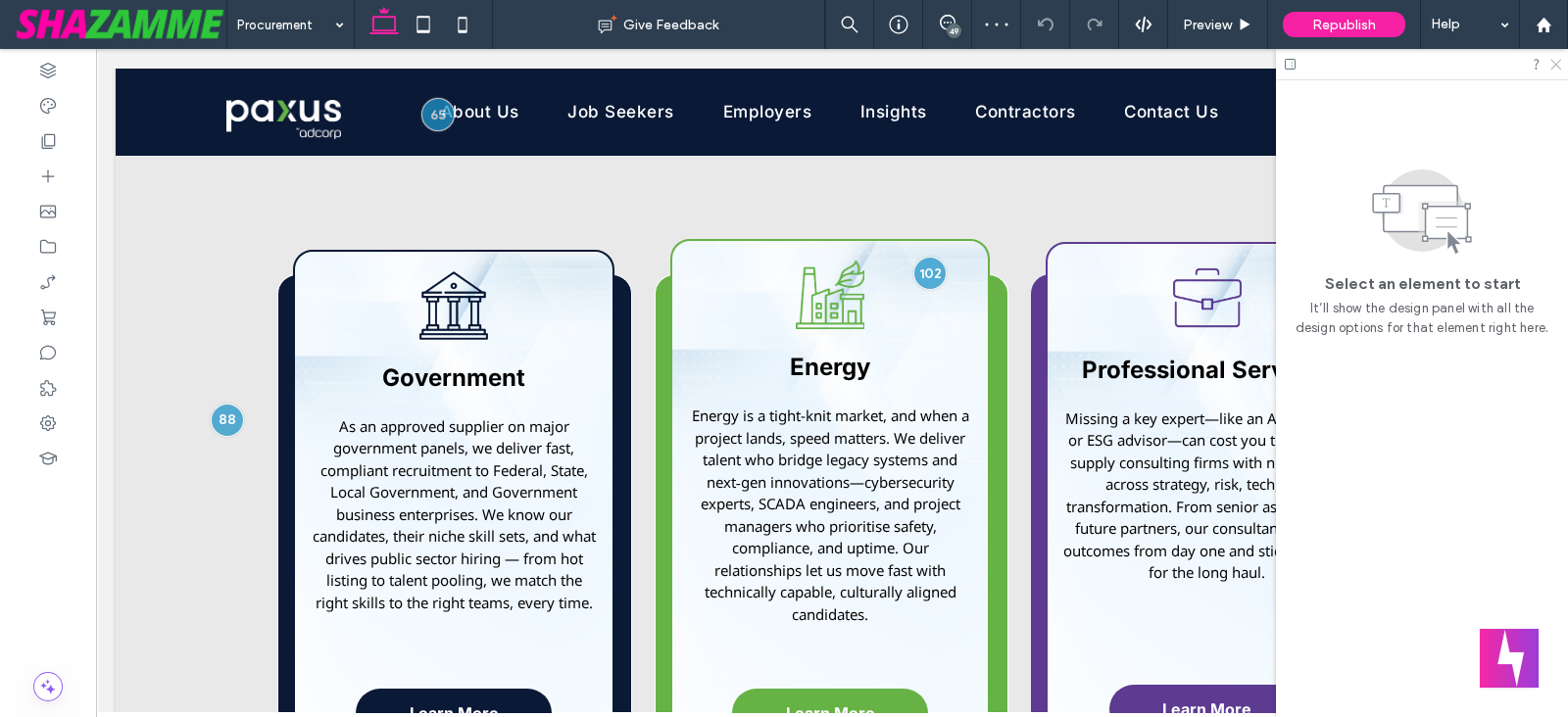 click 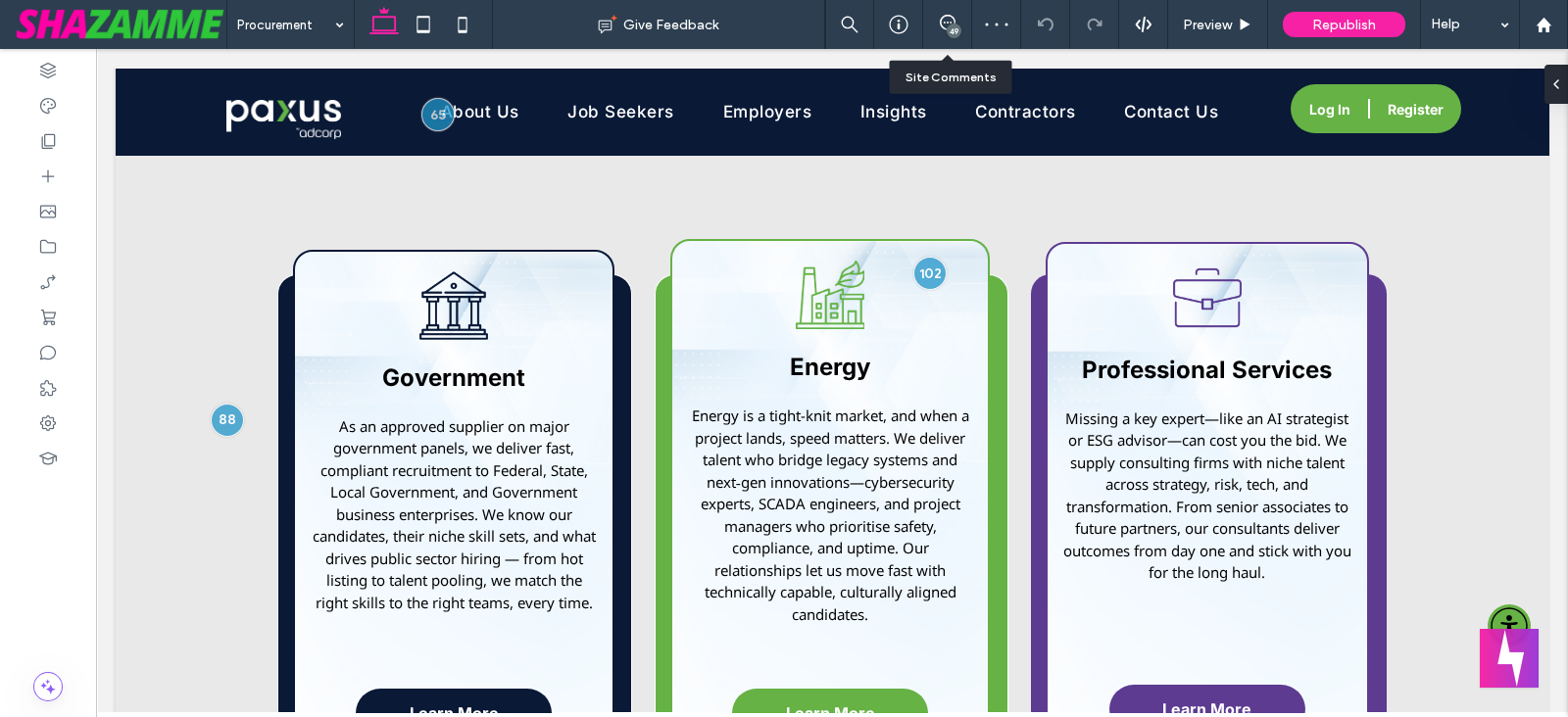 click on "49" at bounding box center [948, 24] 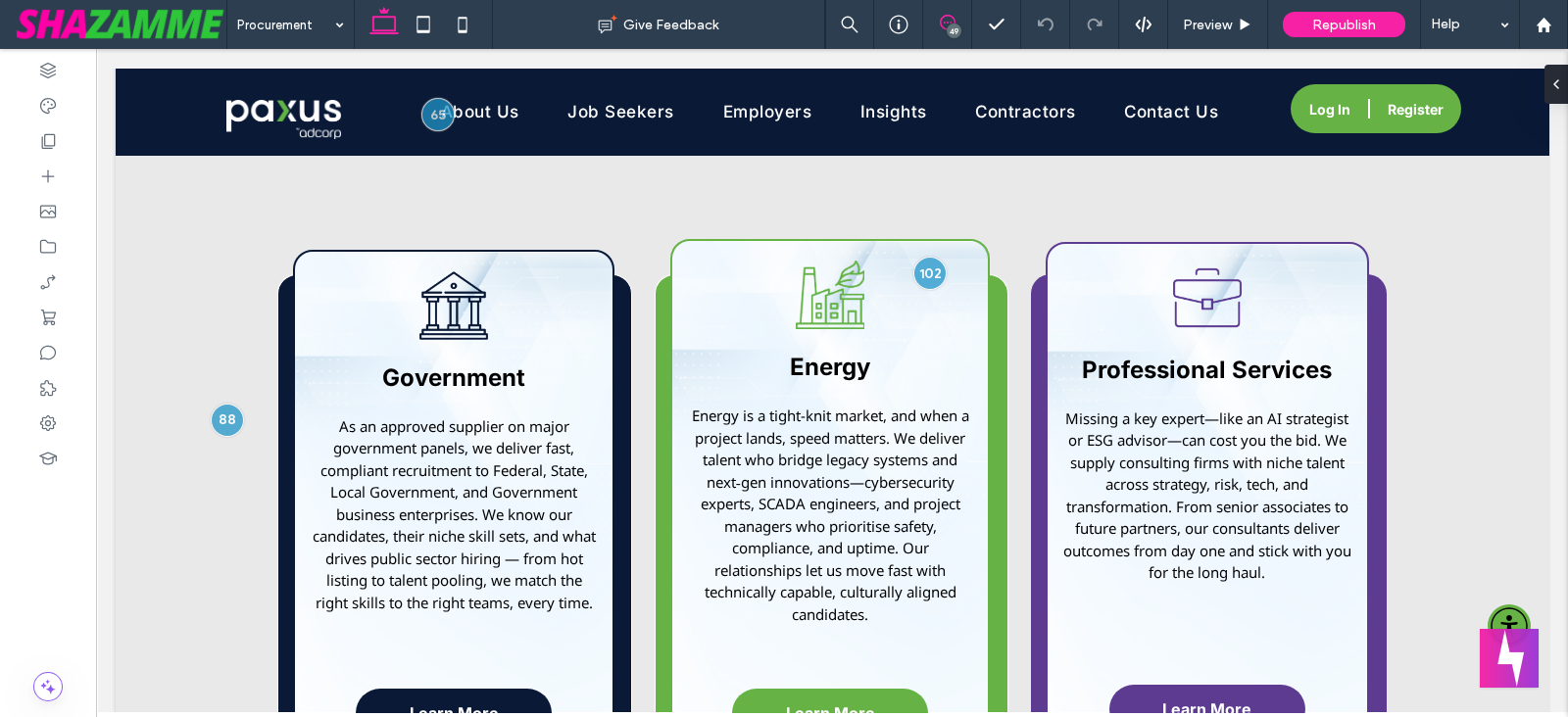 click 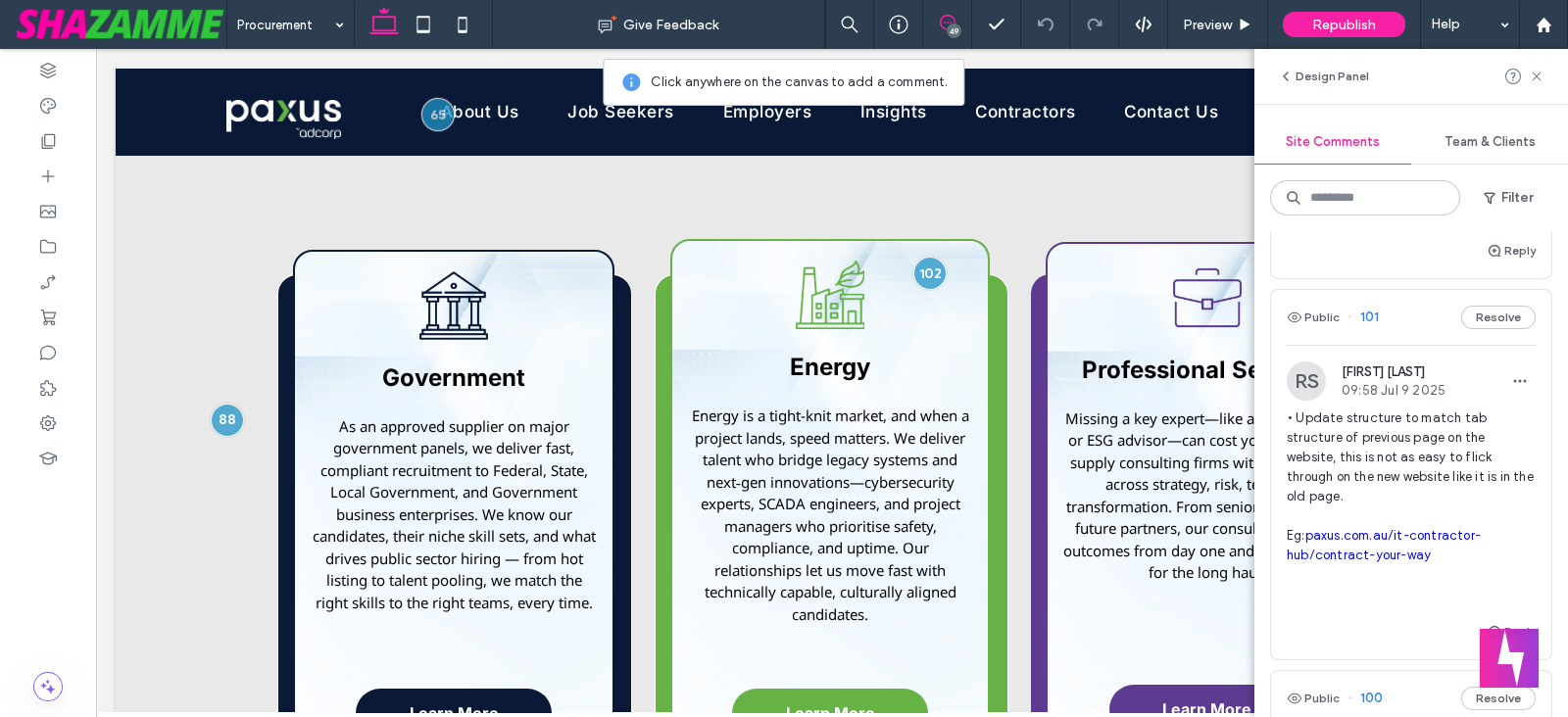 scroll, scrollTop: 4237, scrollLeft: 0, axis: vertical 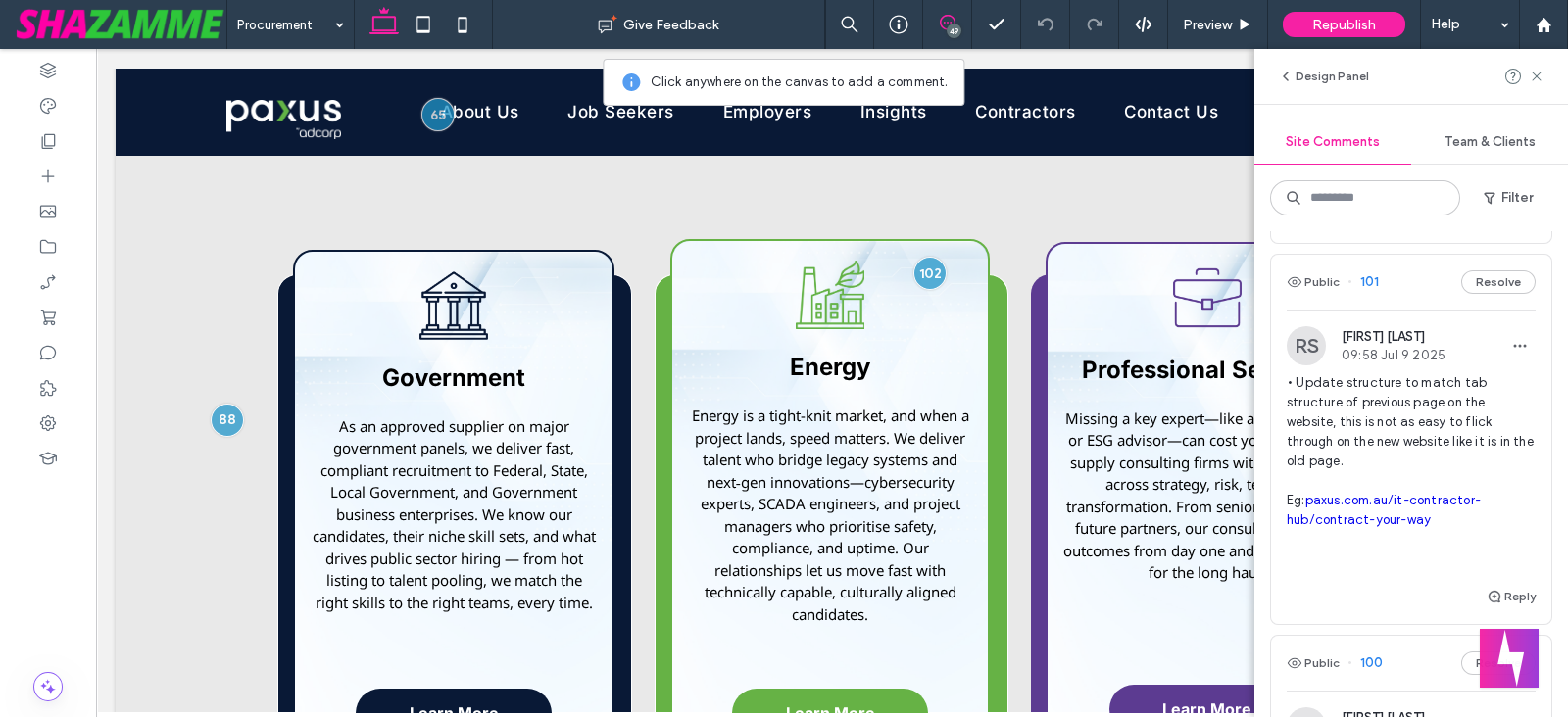 click on "•	Update structure to match tab structure of previous page on the website, this is not as easy to flick through on the new website like it is in the old page.
Eg:  paxus.com.au/it-contractor-hub/contract-your-way" at bounding box center [1411, 471] 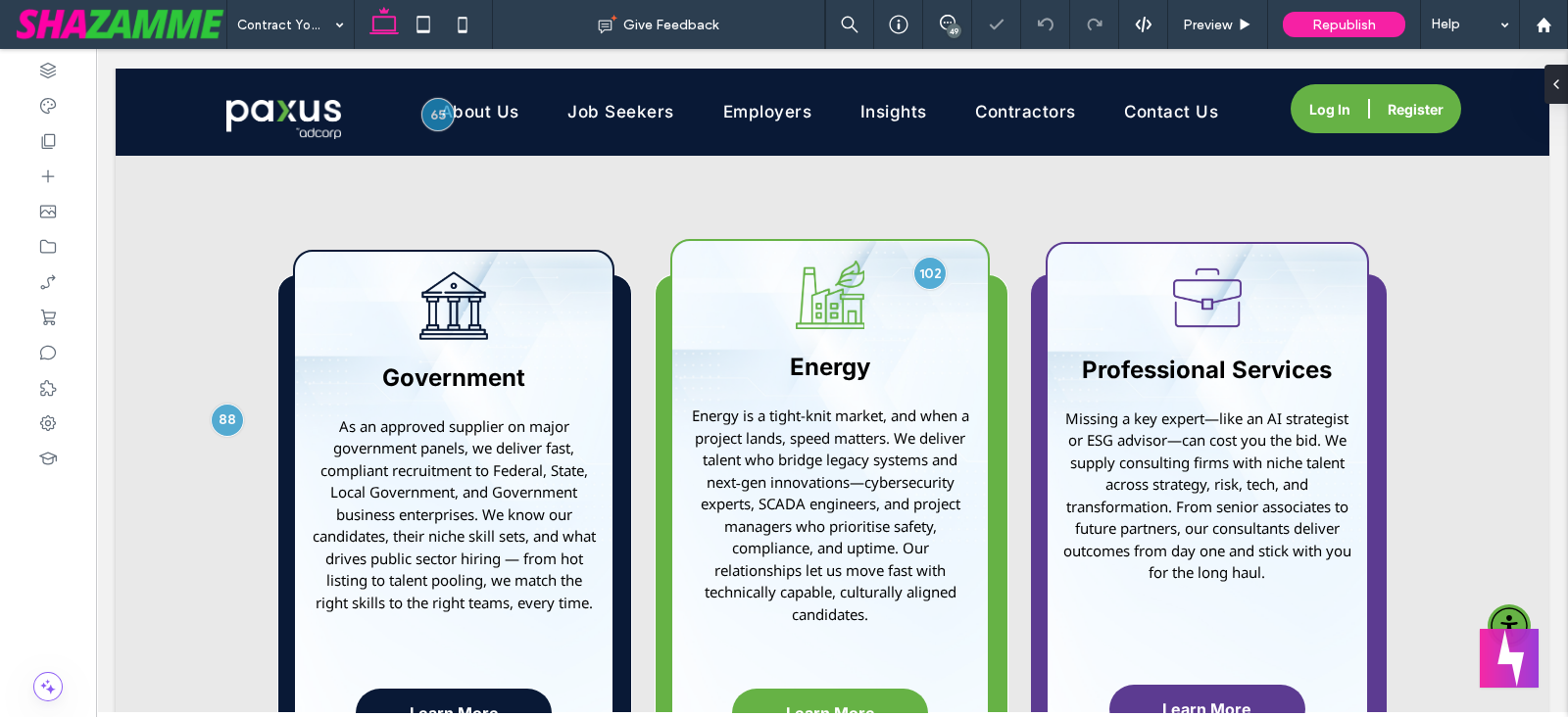 scroll, scrollTop: 0, scrollLeft: 0, axis: both 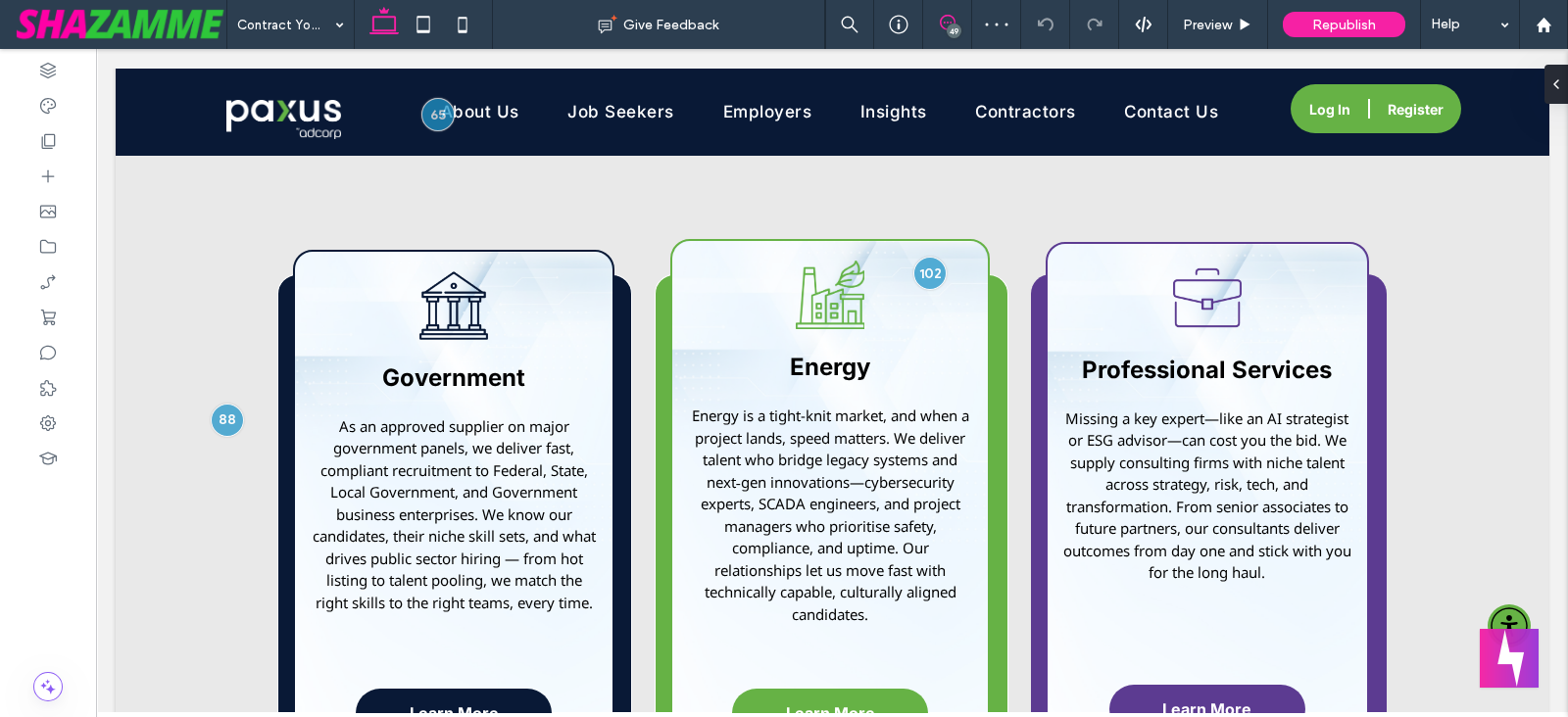 click at bounding box center [947, 23] 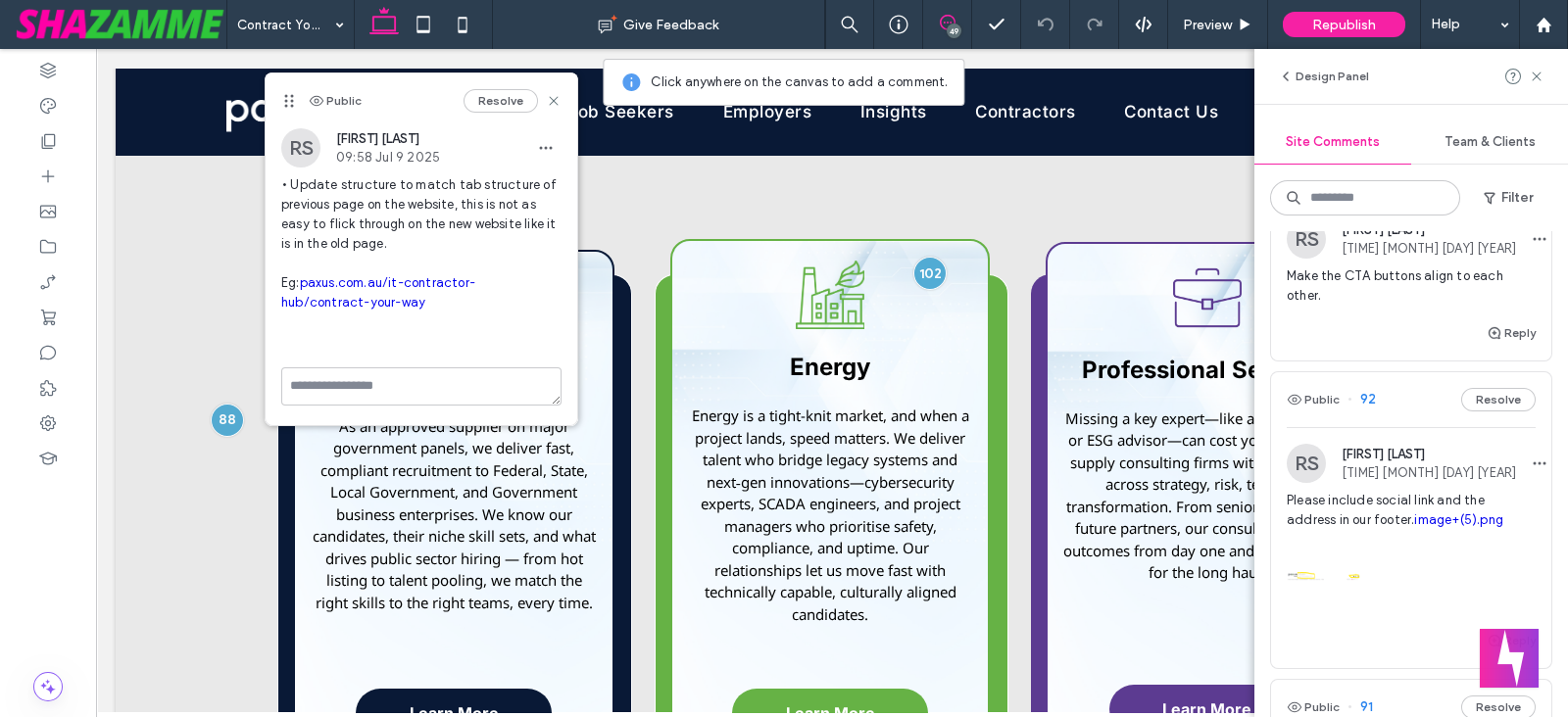 scroll, scrollTop: 5713, scrollLeft: 0, axis: vertical 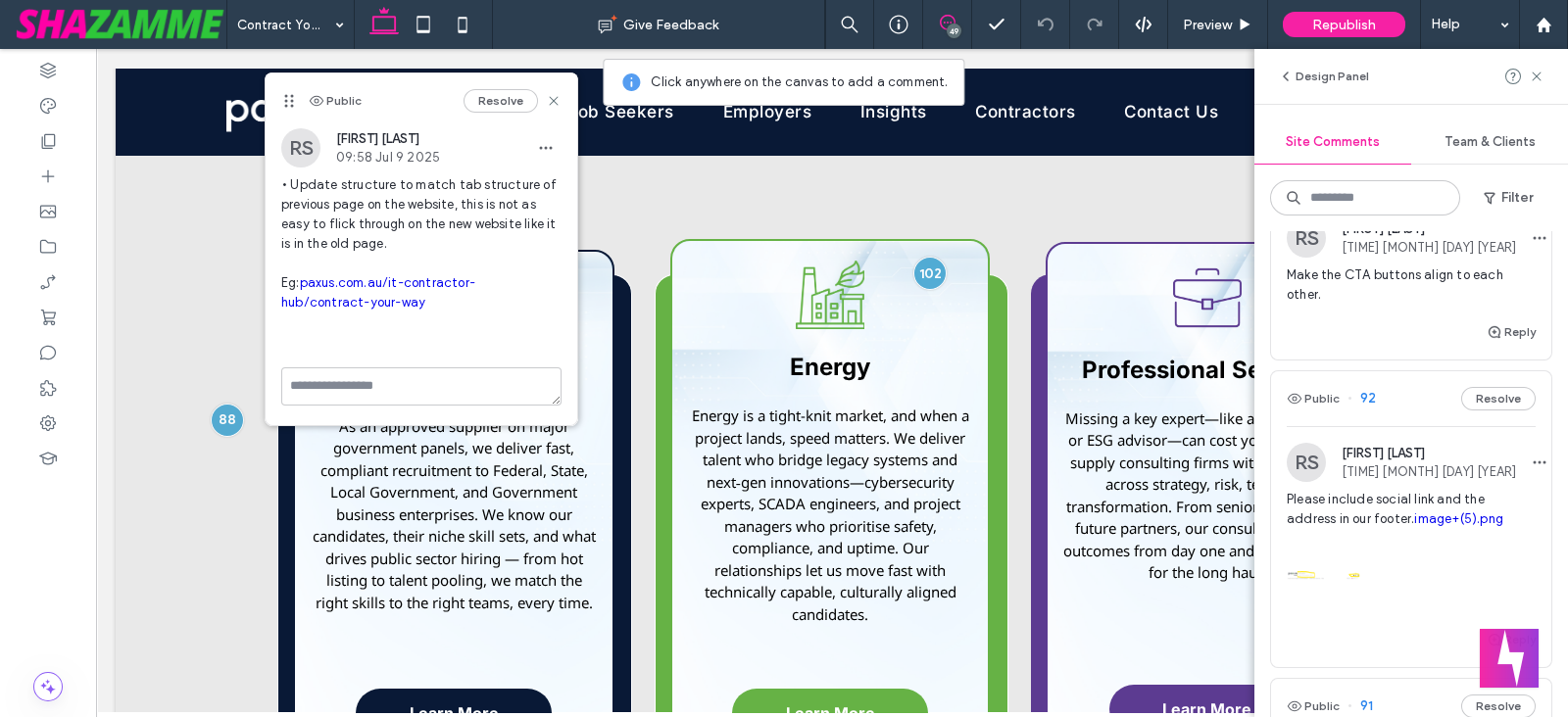 click on "Make the CTA buttons align to each other." at bounding box center (1411, 293) 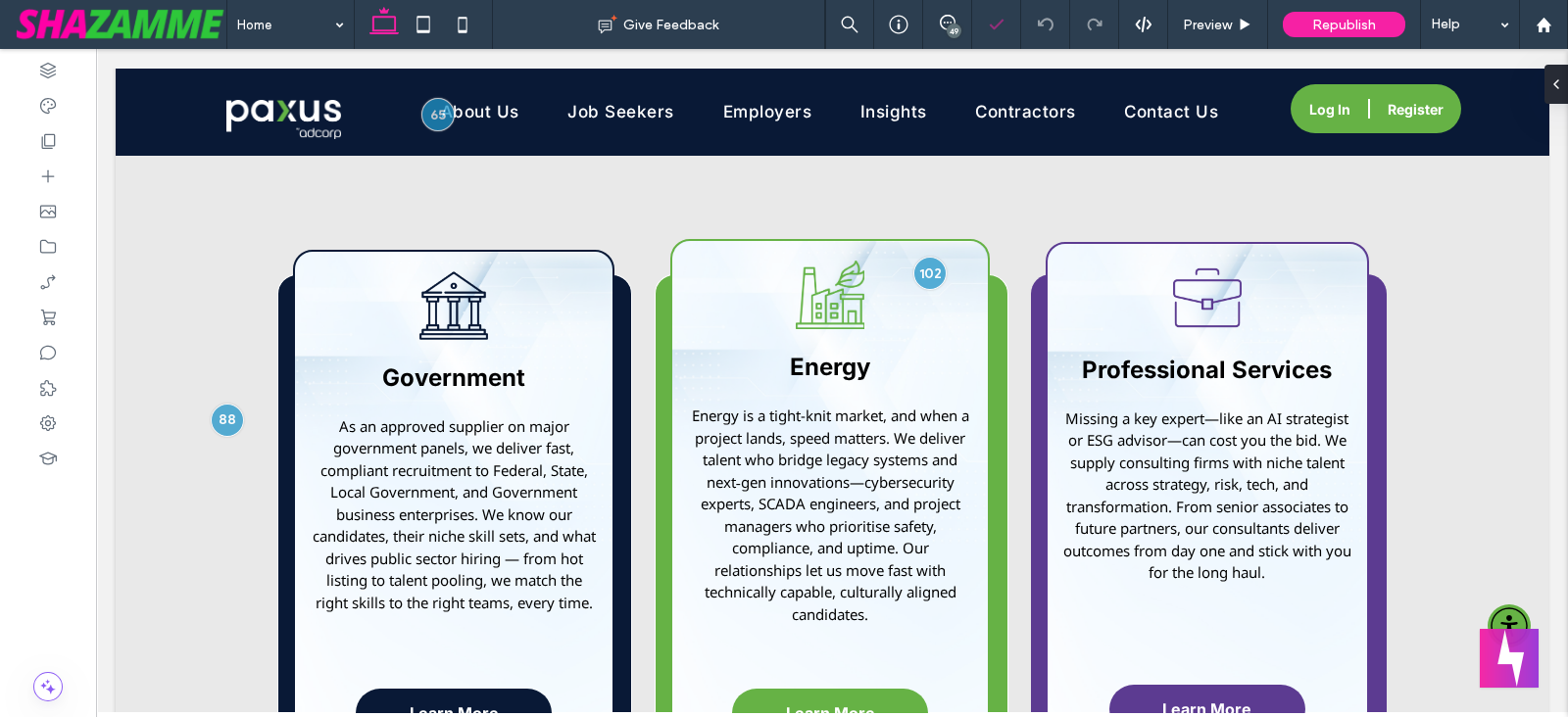 scroll, scrollTop: 0, scrollLeft: 0, axis: both 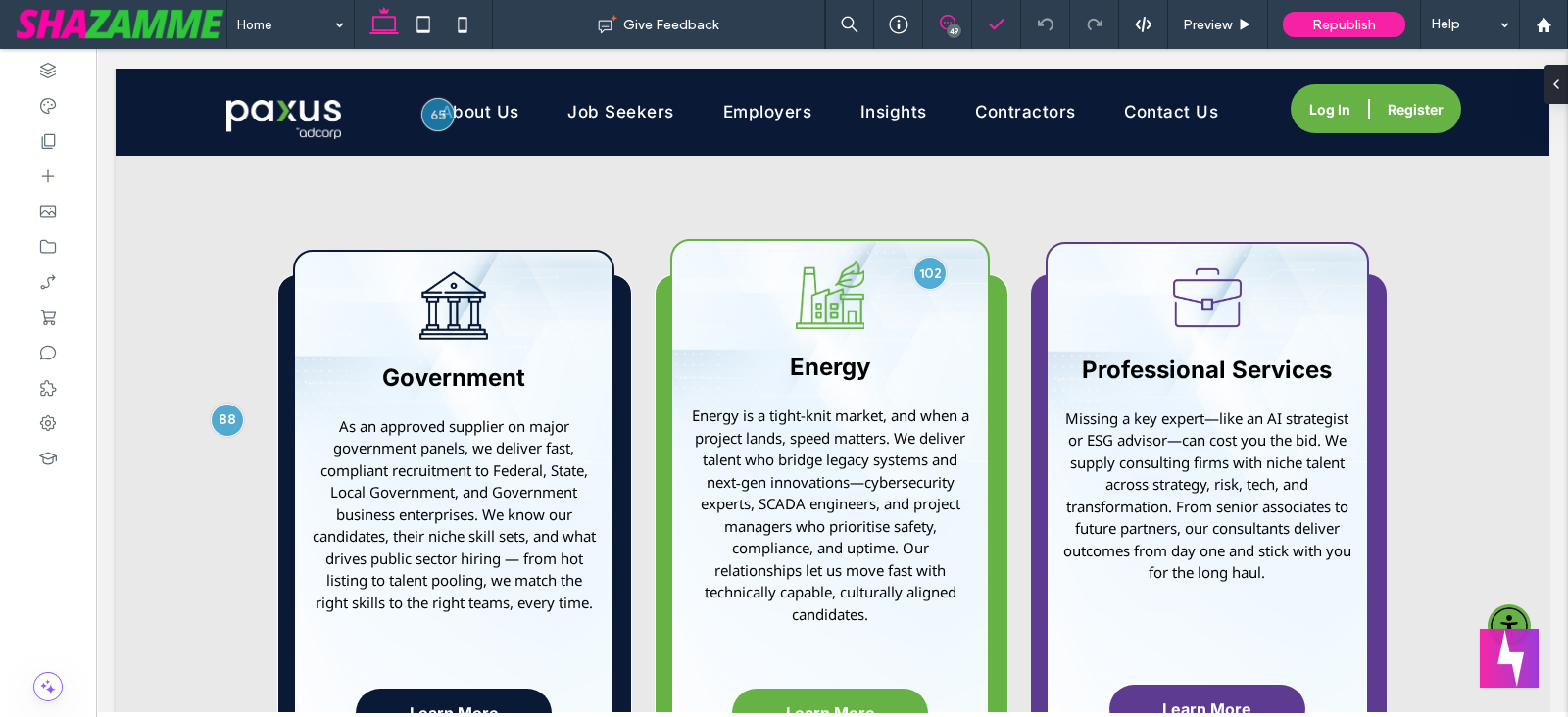 click 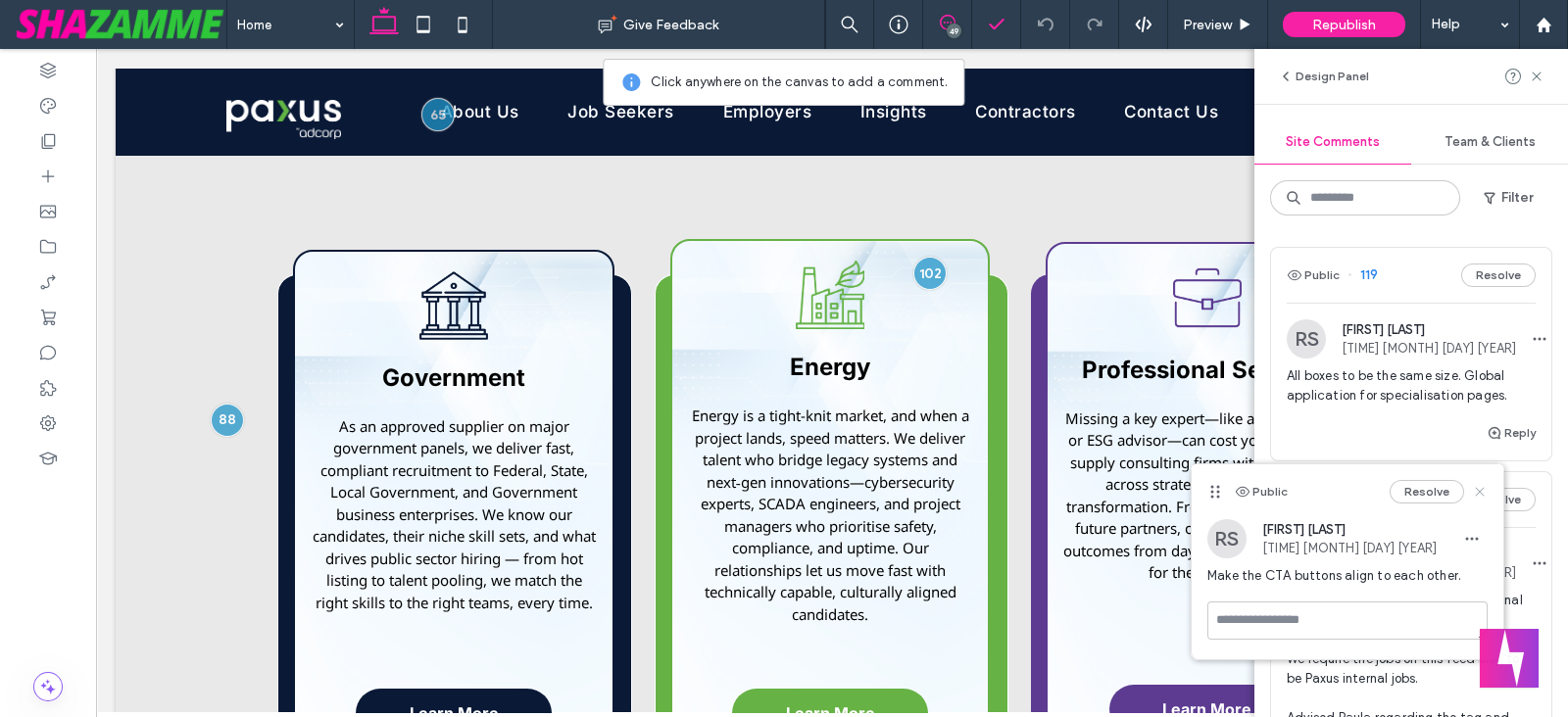 click 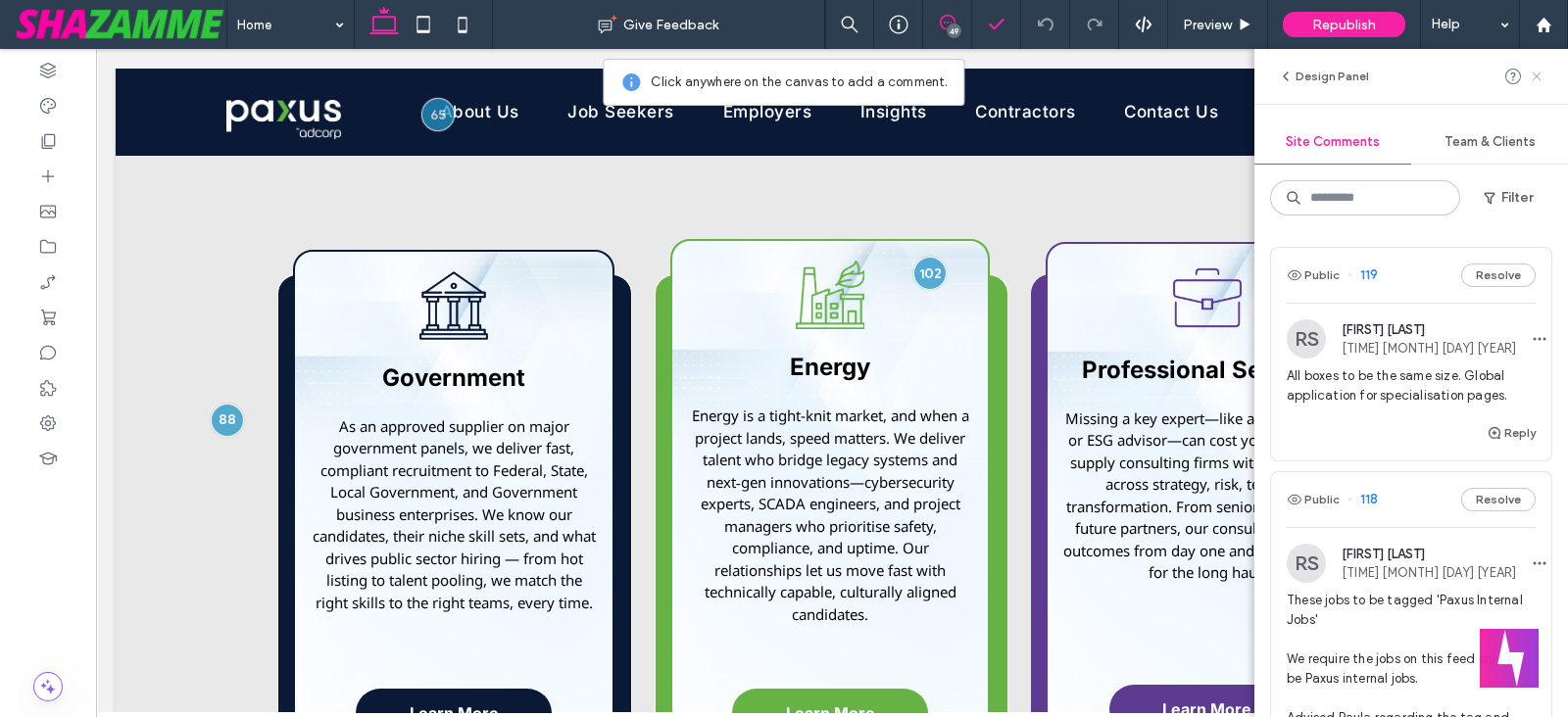 click 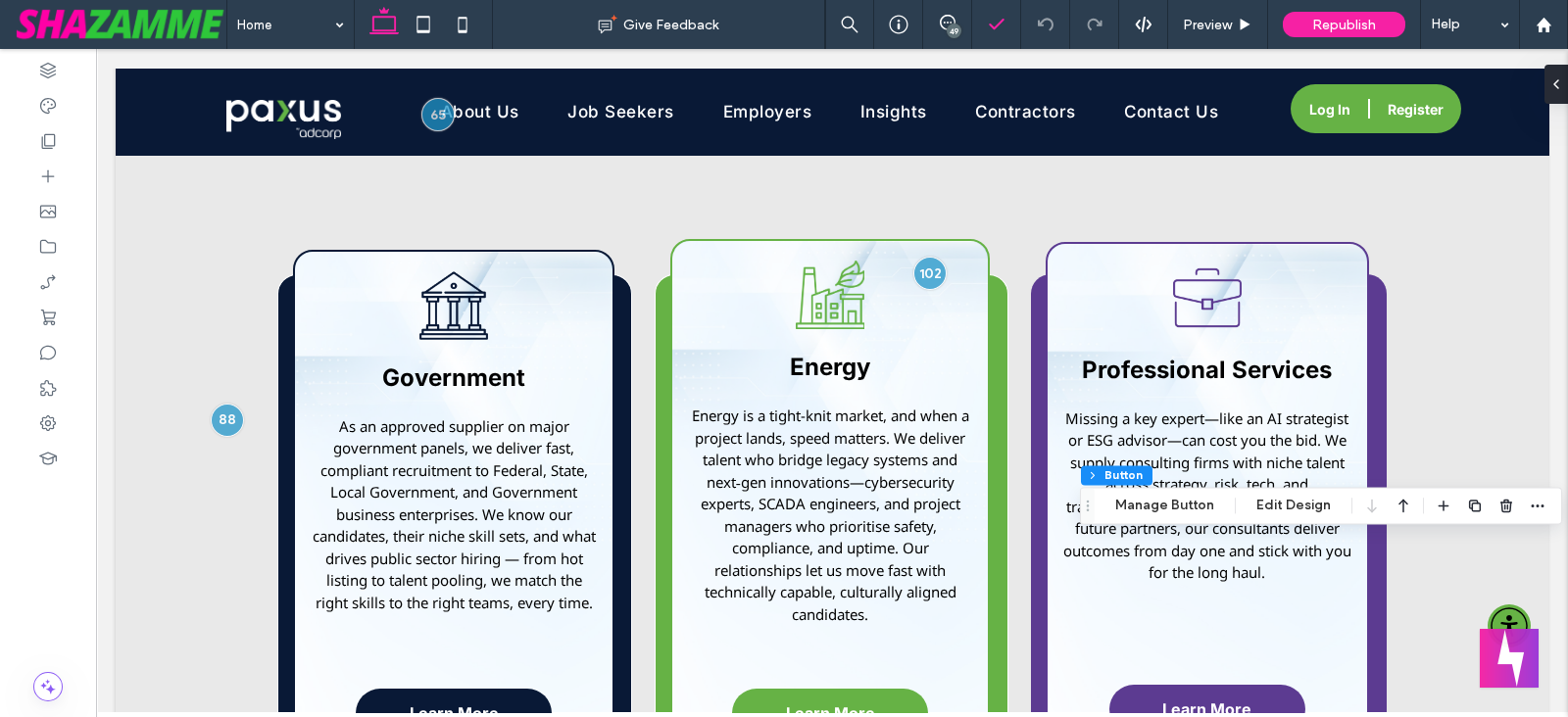 type on "**" 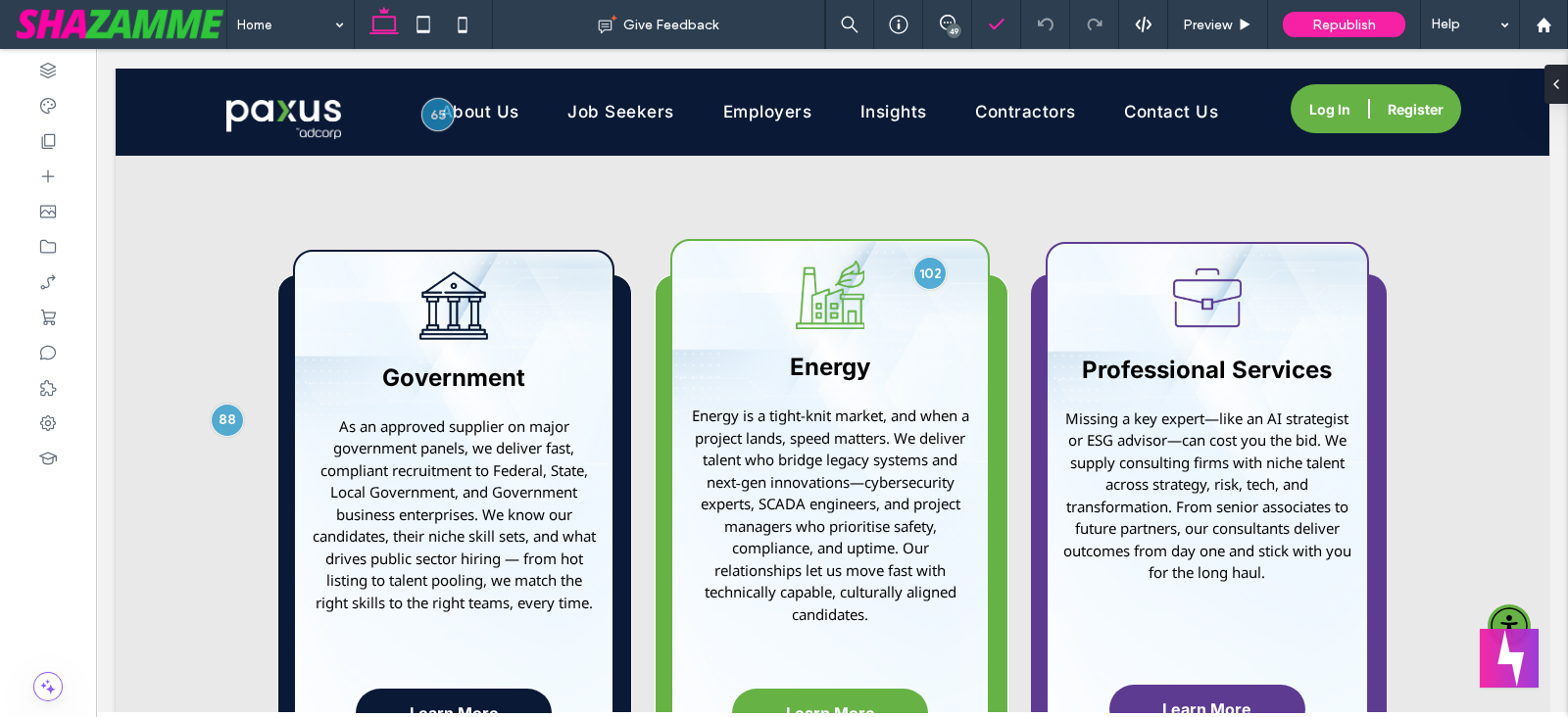 type on "***" 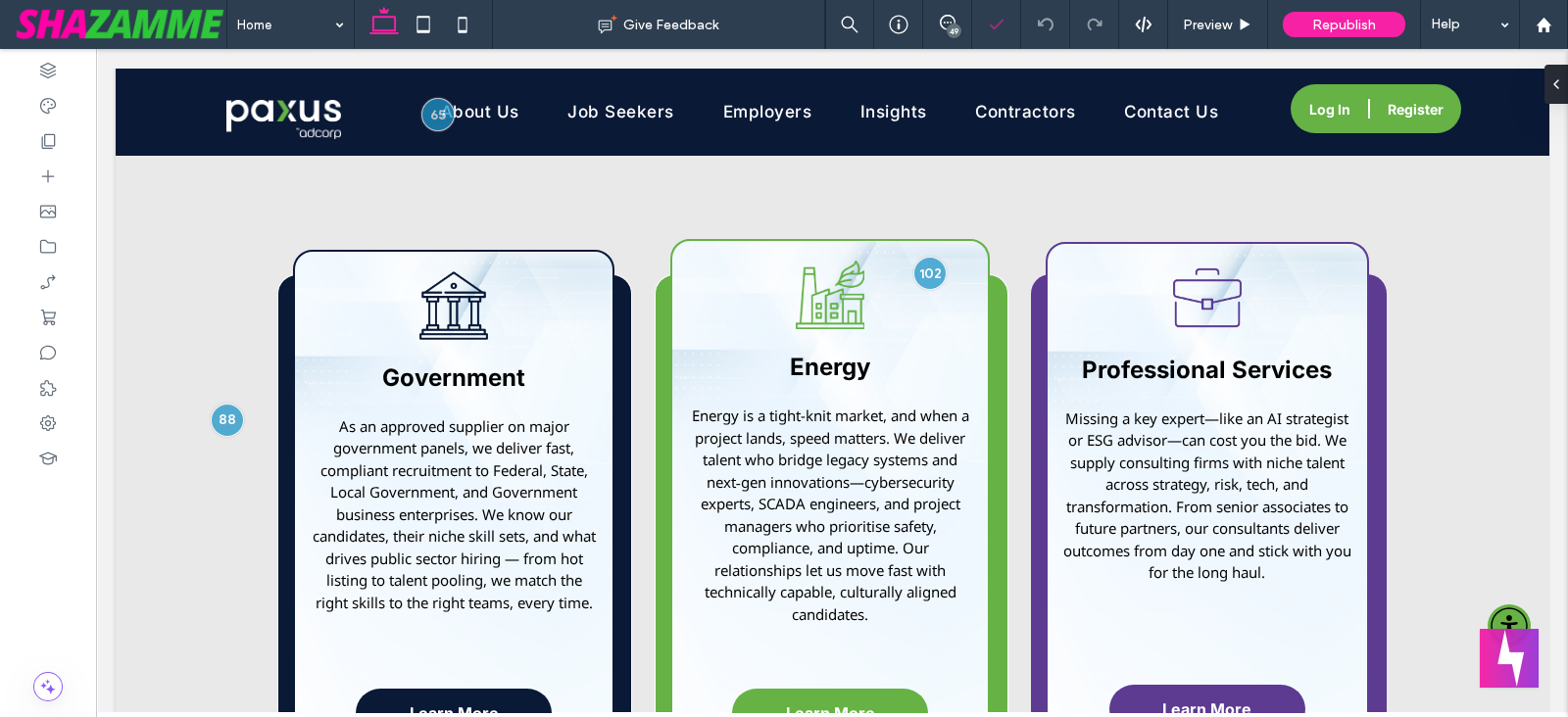 type on "***" 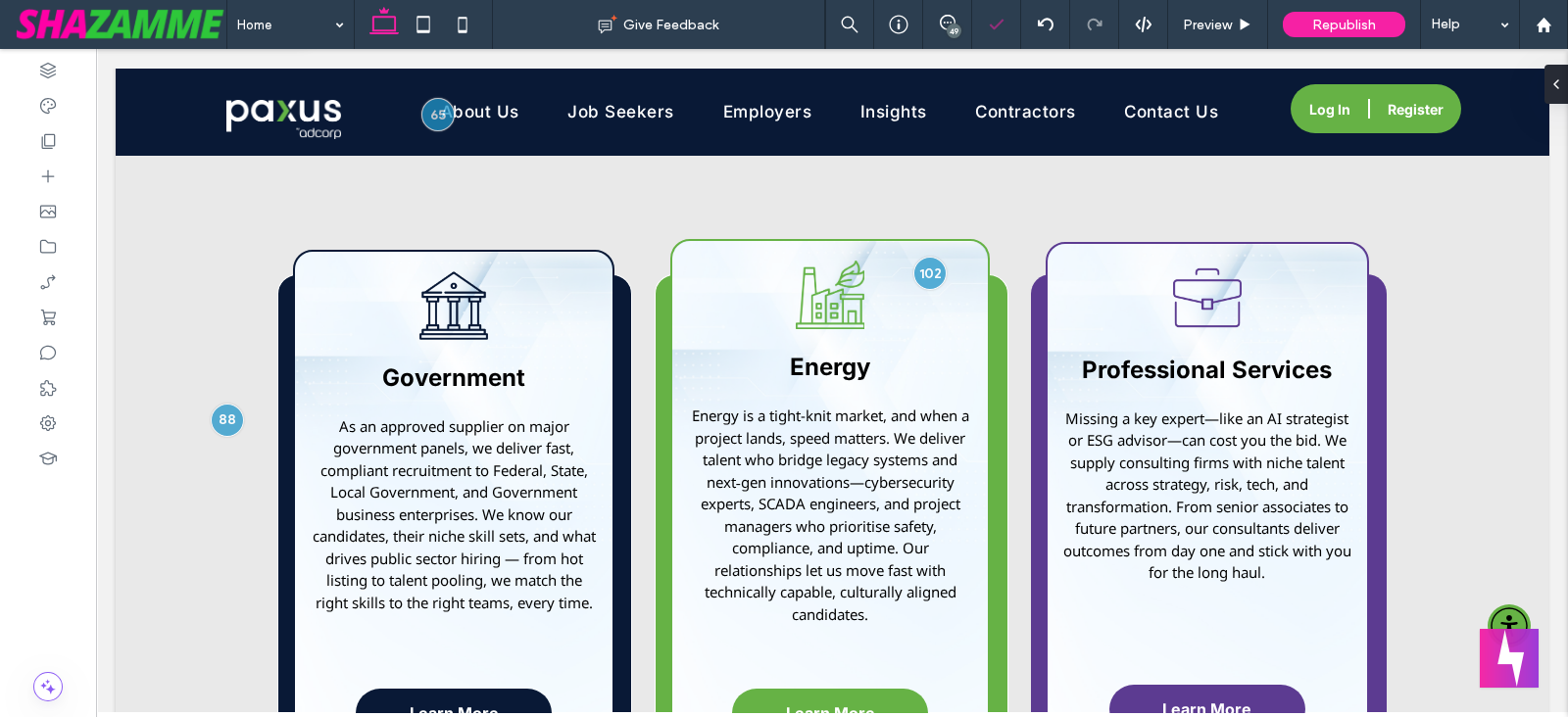 type on "***" 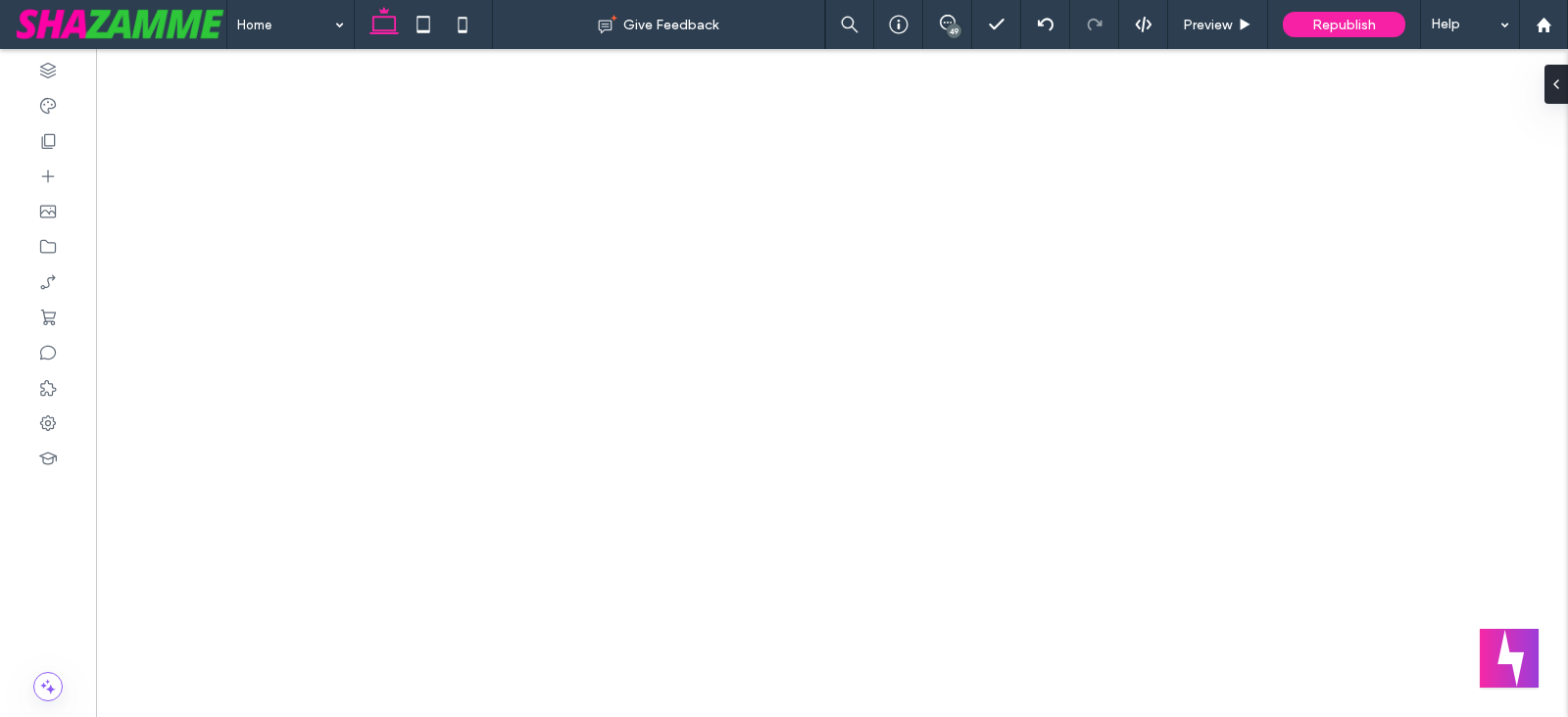 scroll, scrollTop: 0, scrollLeft: 0, axis: both 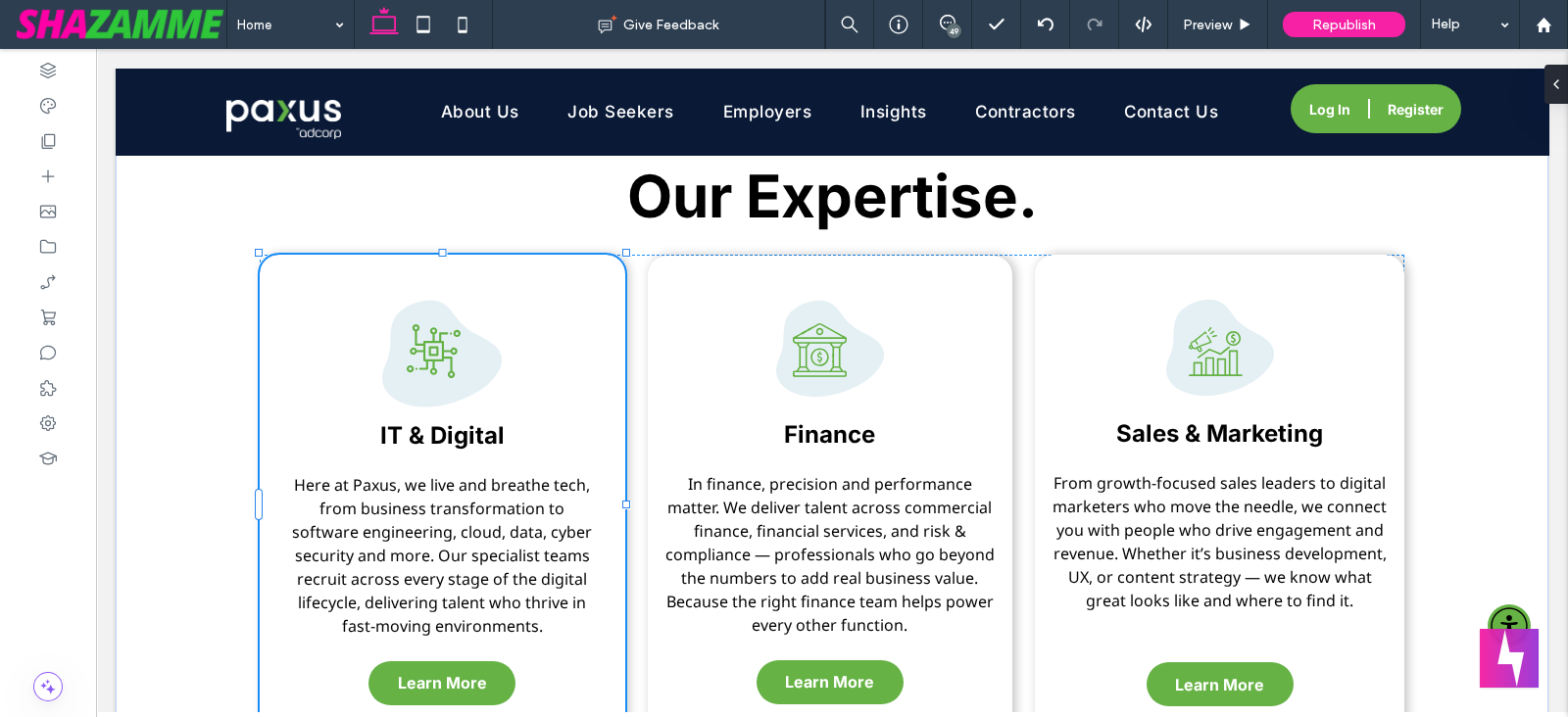 click on "our Expertise.
A group of people are sitting at a table with a gear in the middle.
Executive Leadership
We place executive leaders who bring clarity, stability, and purpose-driven transformation to public and private sectors.
Learn More
A black and white icon of a woman wearing headphones and a headset.
Customer Success
Paxus connects you with customer success experts who boost retention, reduce churn, and drive commercial value.
Learn More
A black and white icon of a calculator with a dollar sign and a check mark.
Procurement
We deliver procurement professionals who optimise sourcing, governance, and supply chain performance.
Learn More" at bounding box center [832, 457] 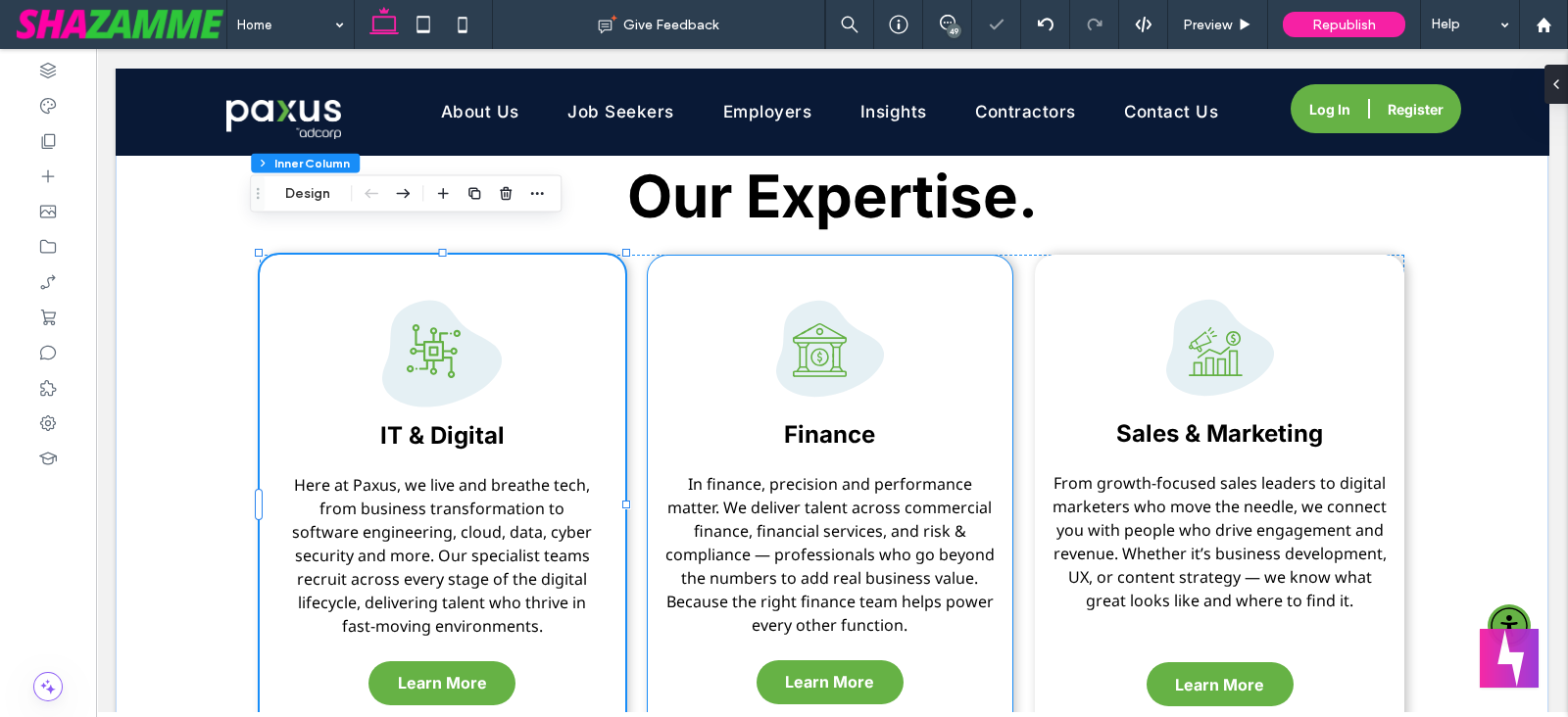click on "A green triangle with a circle in the middle on a white background.
.b-1827341324-1827341324{fill:#64b145;}
Finance
In finance, precision and performance matter. We deliver talent across commercial finance, financial services, and risk & compliance — professionals who go beyond the numbers to add real business value. Because the right finance team helps power every other function.
Learn More" at bounding box center [830, 505] 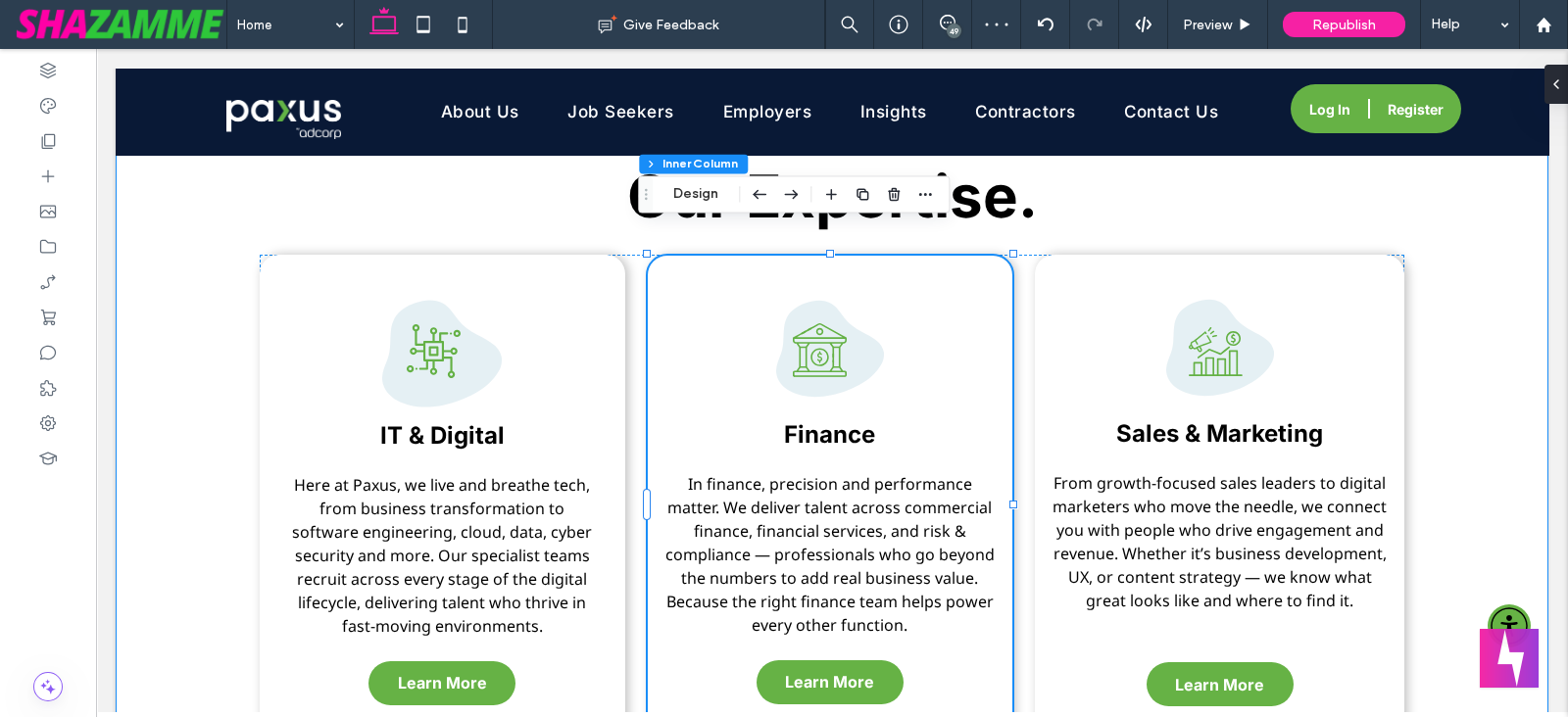 click on "our Expertise.
A group of people are sitting at a table with a gear in the middle.
Executive Leadership
We place executive leaders who bring clarity, stability, and purpose-driven transformation to public and private sectors.
Learn More
A black and white icon of a woman wearing headphones and a headset.
Customer Success
Paxus connects you with customer success experts who boost retention, reduce churn, and drive commercial value.
Learn More
A black and white icon of a calculator with a dollar sign and a check mark.
Procurement
We deliver procurement professionals who optimise sourcing, governance, and supply chain performance.
Learn More" at bounding box center [832, 457] 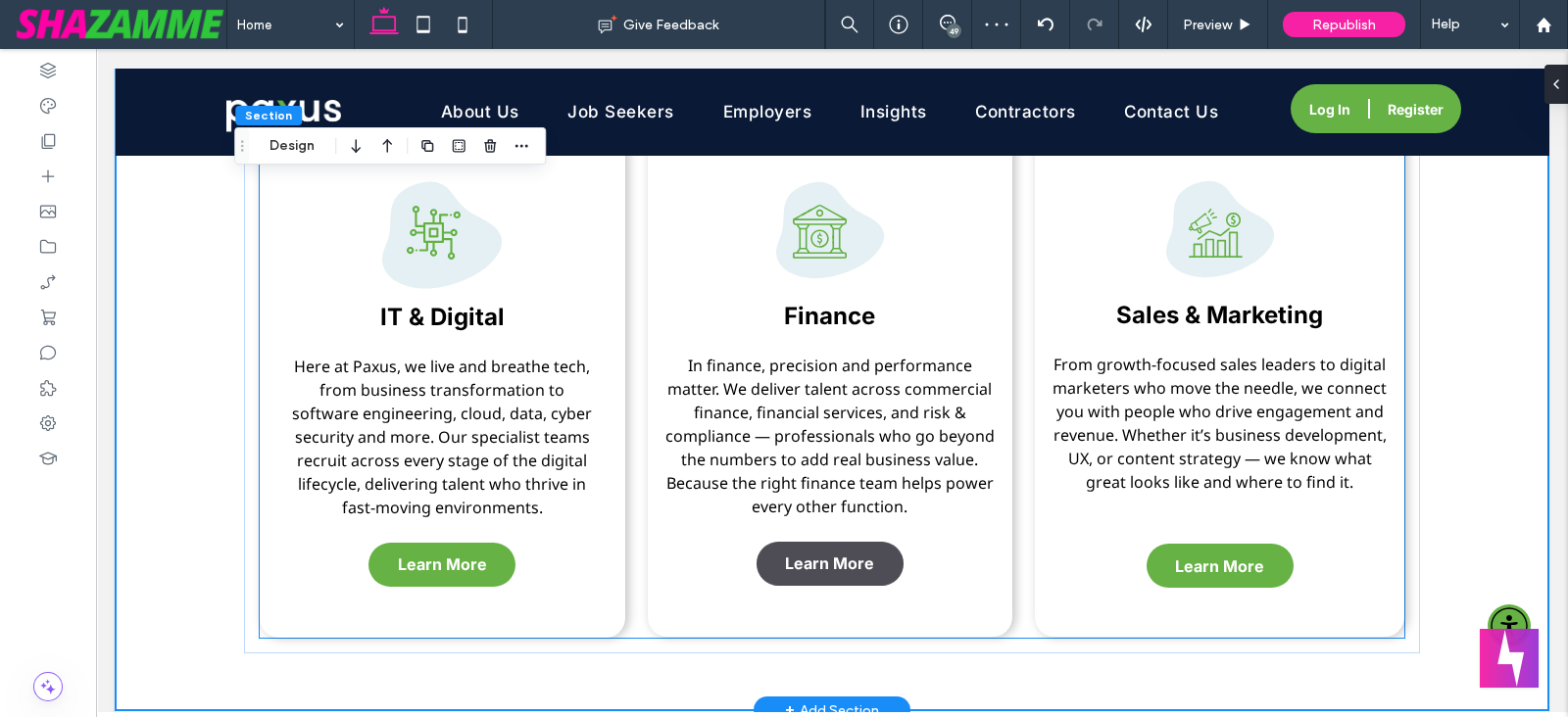 scroll, scrollTop: 3475, scrollLeft: 0, axis: vertical 